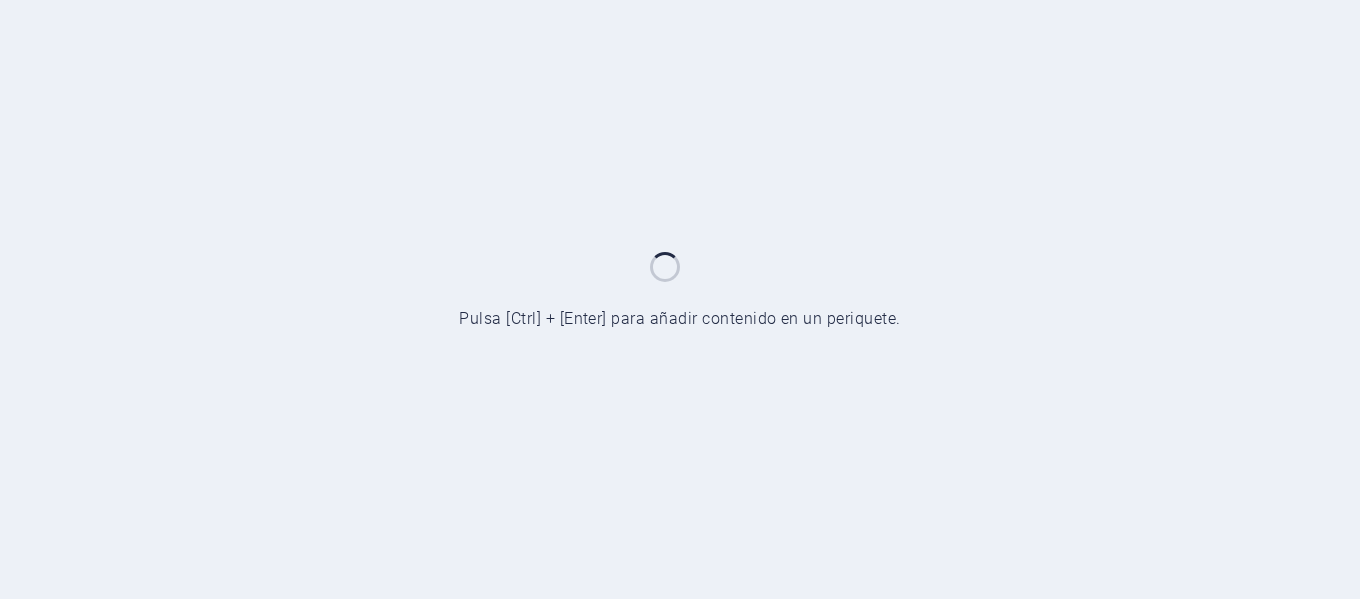 scroll, scrollTop: 0, scrollLeft: 0, axis: both 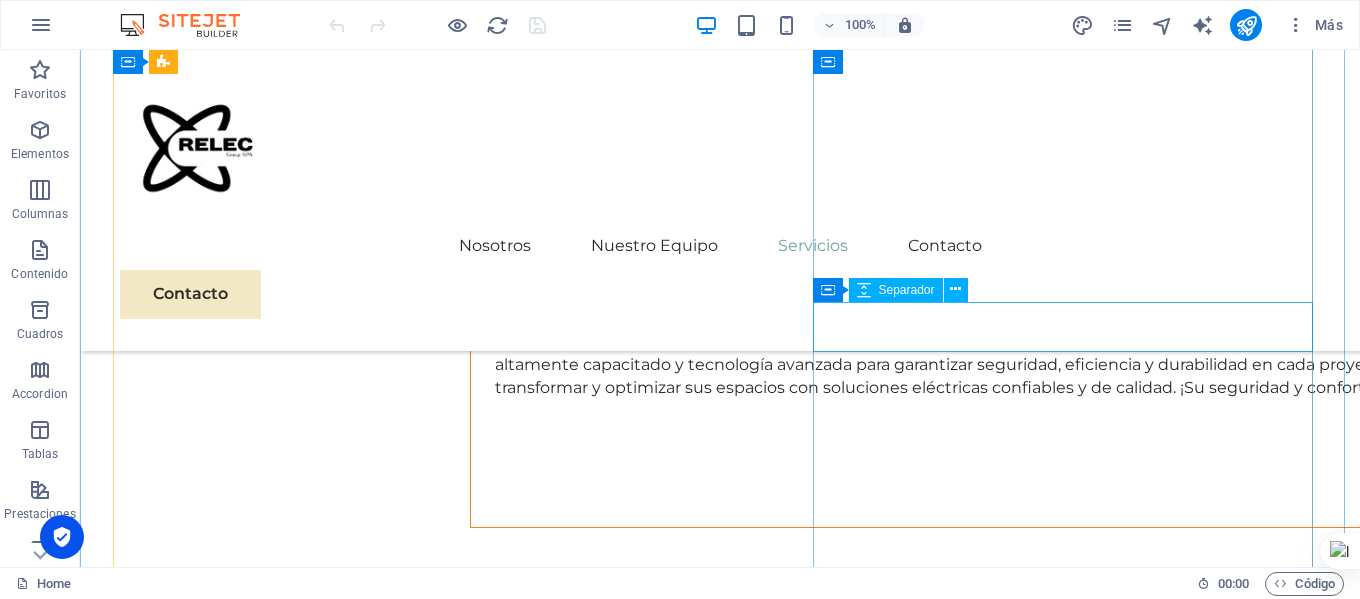 click at bounding box center (370, 4634) 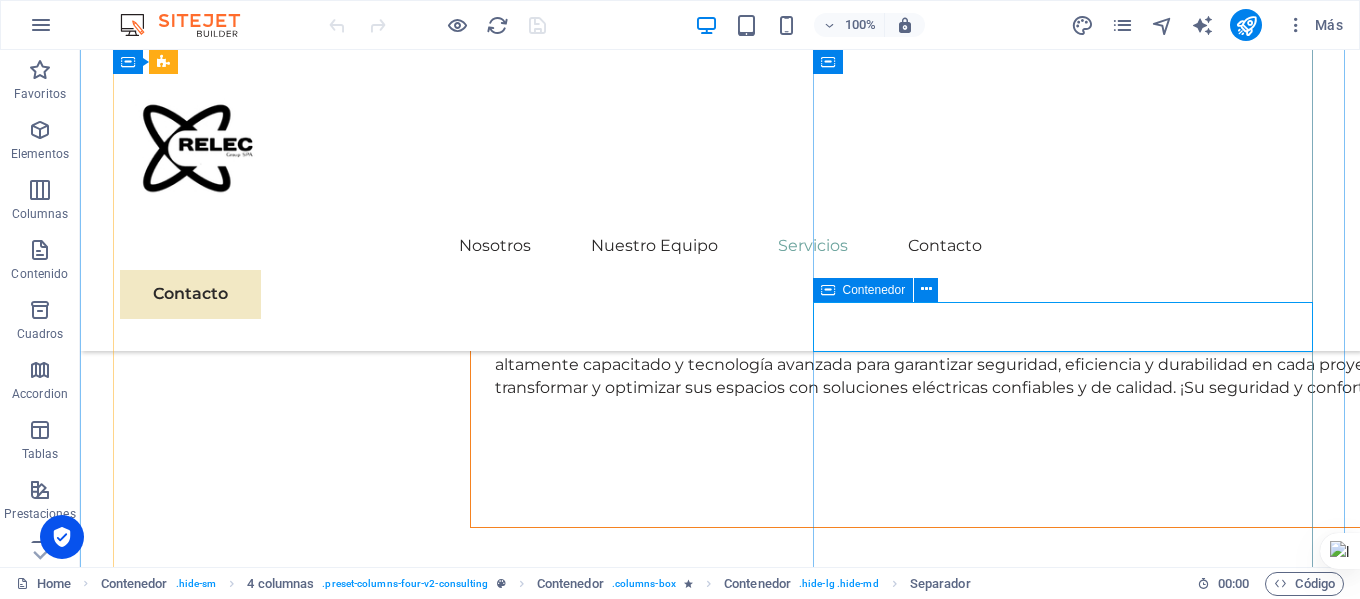 click at bounding box center [828, 290] 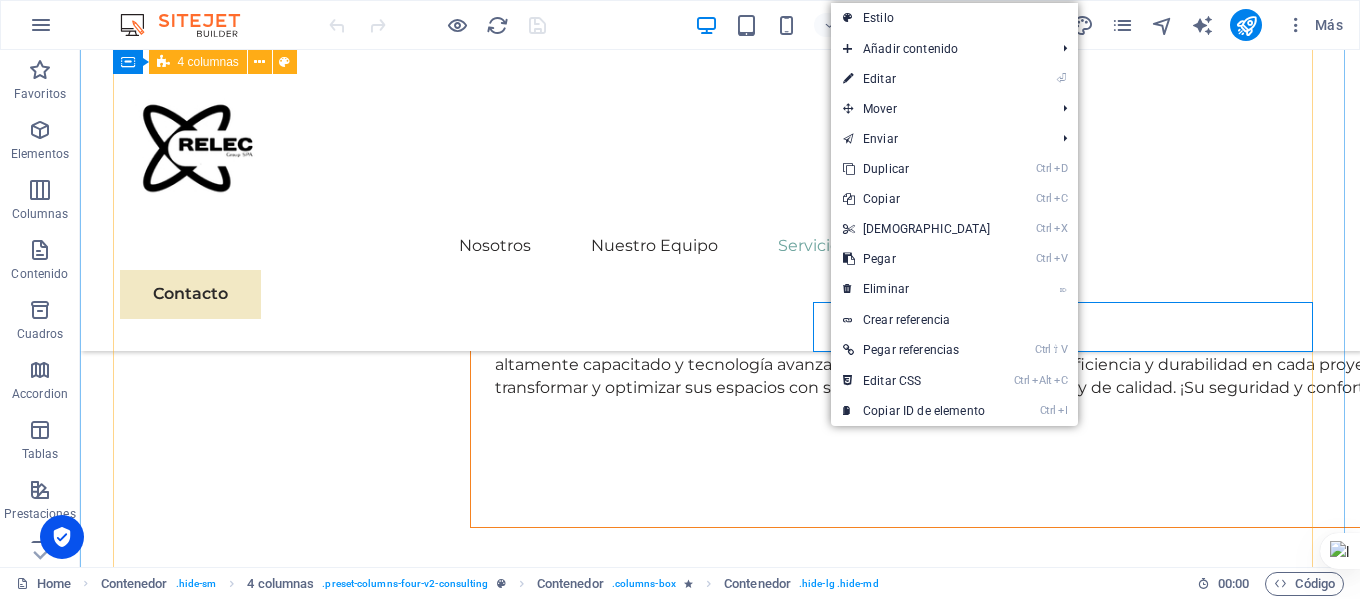 click on "05 Empalmes eléctricos ¡Tú energía, garantizada y [PERSON_NAME]! servicios profesionales de instalación de empalmes monofásicos y trifásicos, cumpliendo con las normas de Chilquinta y Cge. Confía en expertos para una conexión [PERSON_NAME] y eficiente. ¡Contáctame y conecta tu hogar o negocio con calidad y confianza! 06 Emergencias Eléctricas Read More ¿Problemas eléctricos de emergencia? ¡Estamos aquí para ayudarte 24/7! Brindamos atención rápida y especializada para todo tipo de emergencias eléctricas. No arriesgues tu seguridad, confía en los expertos. ¡Llámanos ahora y solucionamos tu problema al instante! 07 Montaje Necesitas un montaje eléctrico confiable y seguro? Ofrecemos servicios profesionales de montaje eléctrico para hogares, empresas y proyectos industriales. Calidad, rapidez y cumplimiento de normas 08 Medición e informes Mediciones eléctricas precisas. Realizamos auditorías y mediciones confiables para garantizar la seguridad y eficiencia de tus instalaciones." at bounding box center (720, 3155) 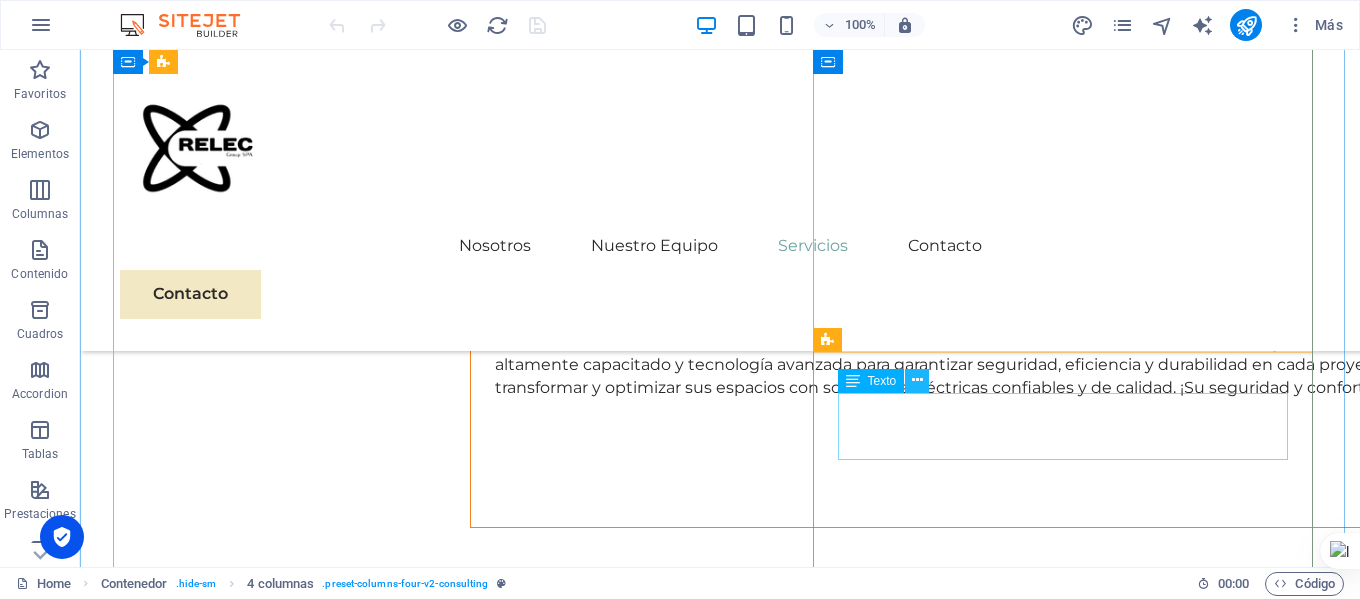 click at bounding box center (917, 380) 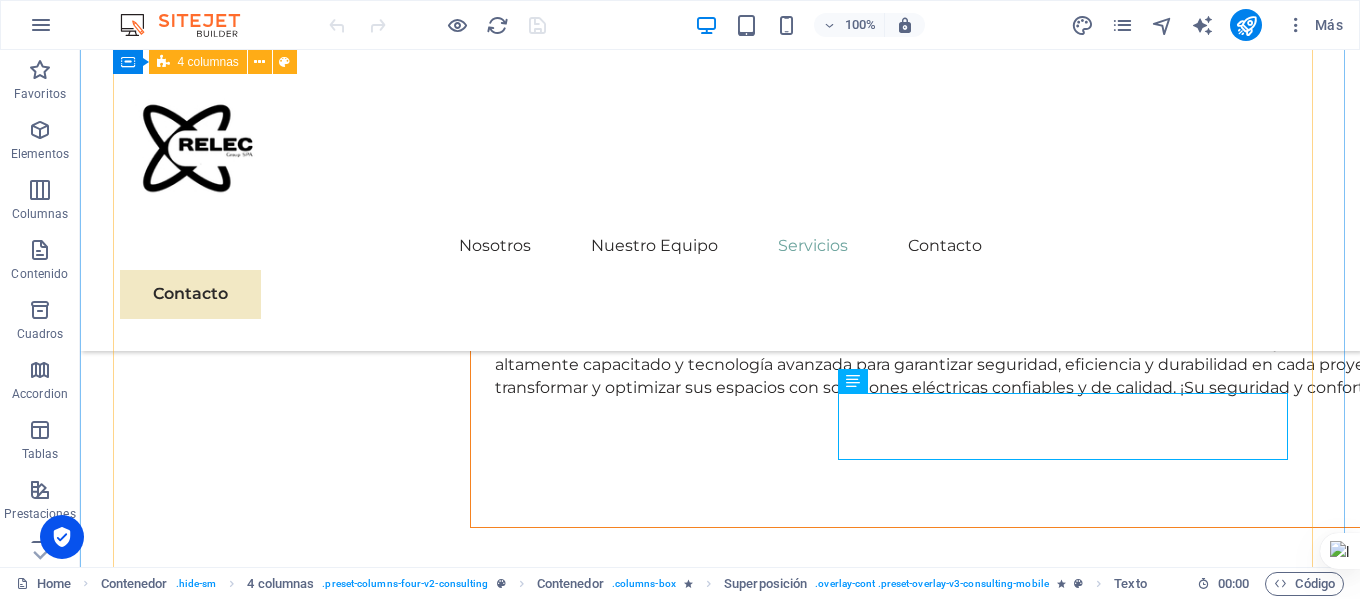 click on "05 Empalmes eléctricos ¡Tú energía, garantizada y [PERSON_NAME]! servicios profesionales de instalación de empalmes monofásicos y trifásicos, cumpliendo con las normas de Chilquinta y Cge. Confía en expertos para una conexión [PERSON_NAME] y eficiente. ¡Contáctame y conecta tu hogar o negocio con calidad y confianza! 06 Emergencias Eléctricas Read More ¿Problemas eléctricos de emergencia? ¡Estamos aquí para ayudarte 24/7! Brindamos atención rápida y especializada para todo tipo de emergencias eléctricas. No arriesgues tu seguridad, confía en los expertos. ¡Llámanos ahora y solucionamos tu problema al instante! 07 Montaje Necesitas un montaje eléctrico confiable y seguro? Ofrecemos servicios profesionales de montaje eléctrico para hogares, empresas y proyectos industriales. Calidad, rapidez y cumplimiento de normas 08 Medición e informes Mediciones eléctricas precisas. Realizamos auditorías y mediciones confiables para garantizar la seguridad y eficiencia de tus instalaciones." at bounding box center [720, 3155] 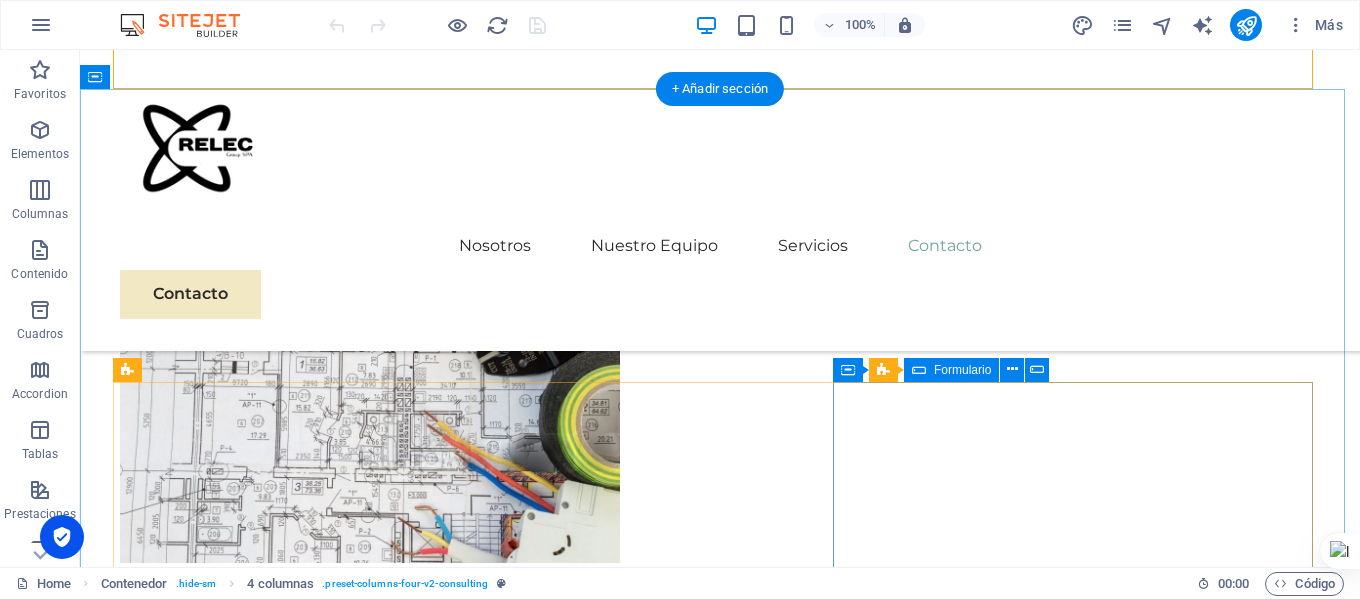 scroll, scrollTop: 7400, scrollLeft: 0, axis: vertical 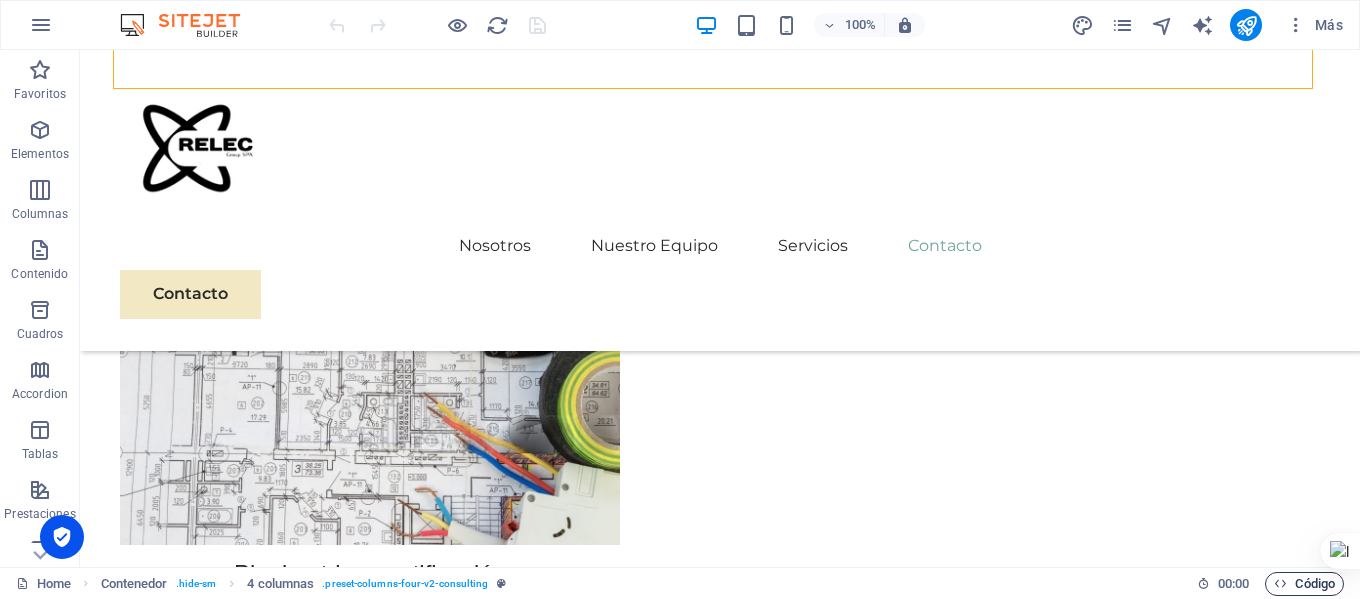 click on "Código" at bounding box center (1304, 584) 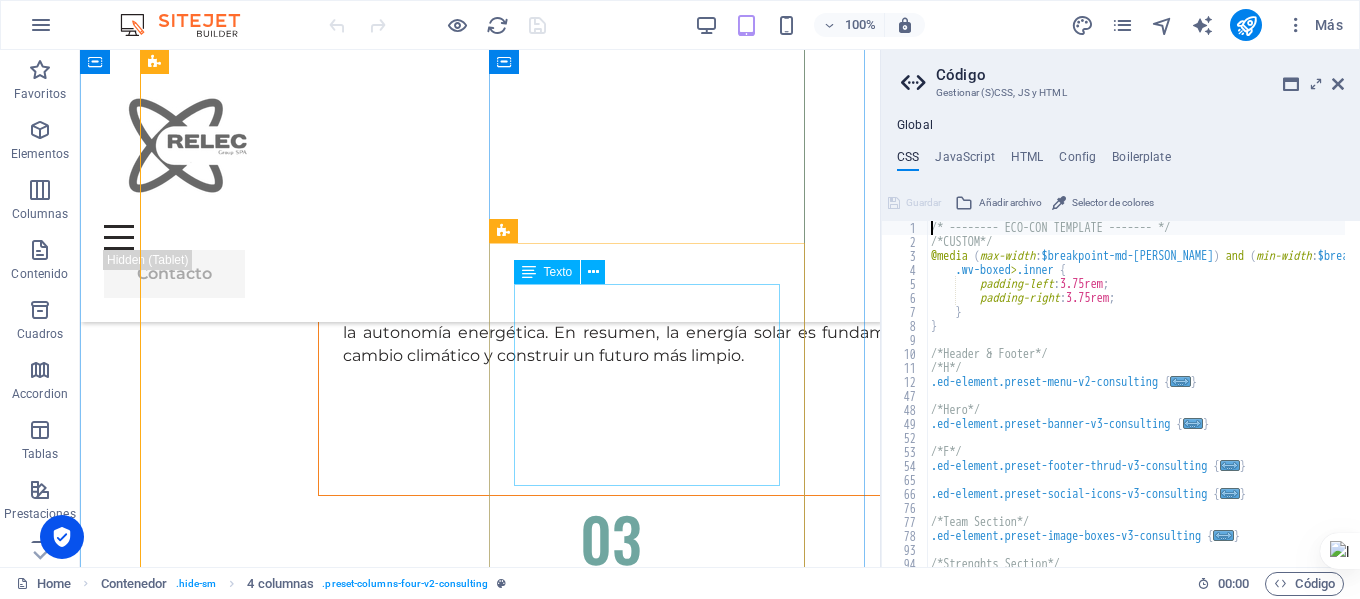 scroll, scrollTop: 5215, scrollLeft: 0, axis: vertical 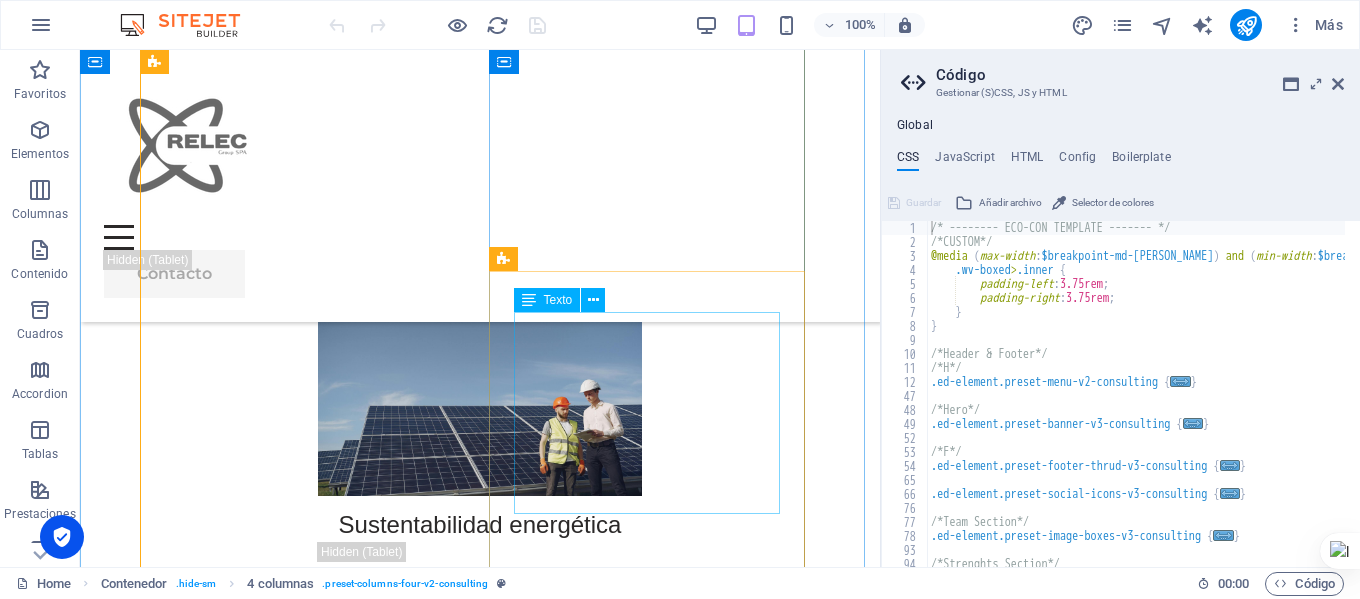 click on "¿Problemas eléctricos de emergencia? ¡Estamos aquí para ayudarte 24/7! Brindamos atención rápida y especializada para todo tipo de emergencias eléctricas. No arriesgues tu seguridad, confía en los expertos. ¡Llámanos ahora y solucionamos tu problema al instante!" at bounding box center (706, 3613) 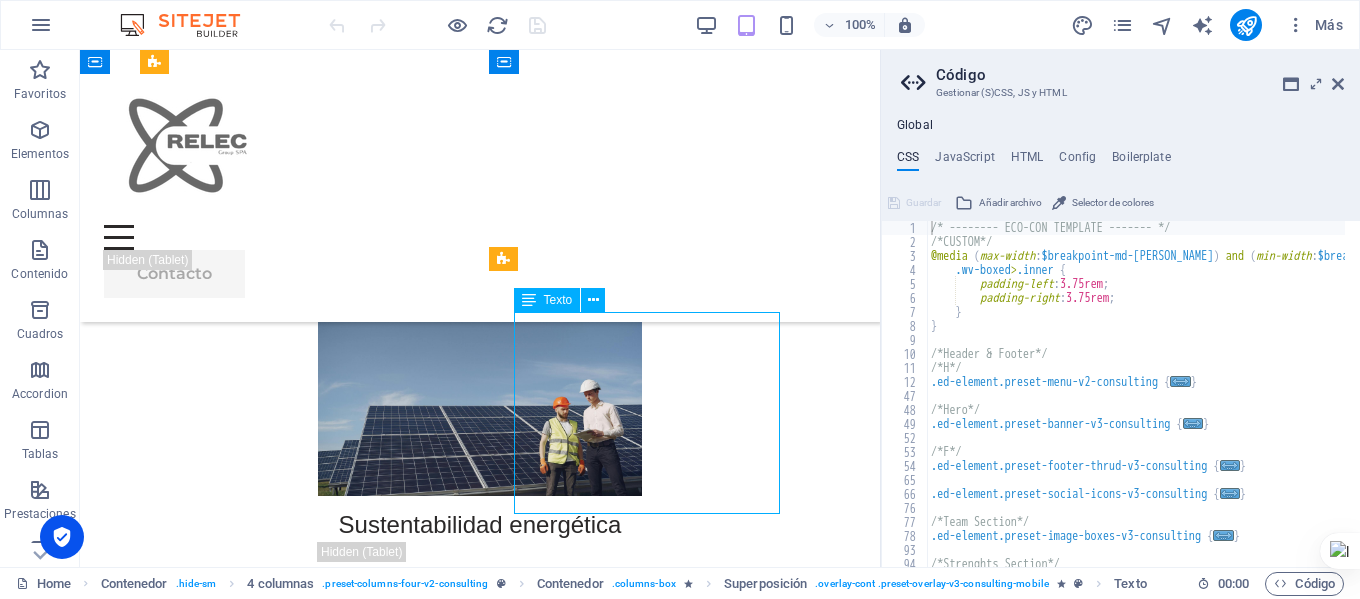 click on "¿Problemas eléctricos de emergencia? ¡Estamos aquí para ayudarte 24/7! Brindamos atención rápida y especializada para todo tipo de emergencias eléctricas. No arriesgues tu seguridad, confía en los expertos. ¡Llámanos ahora y solucionamos tu problema al instante!" at bounding box center [706, 3613] 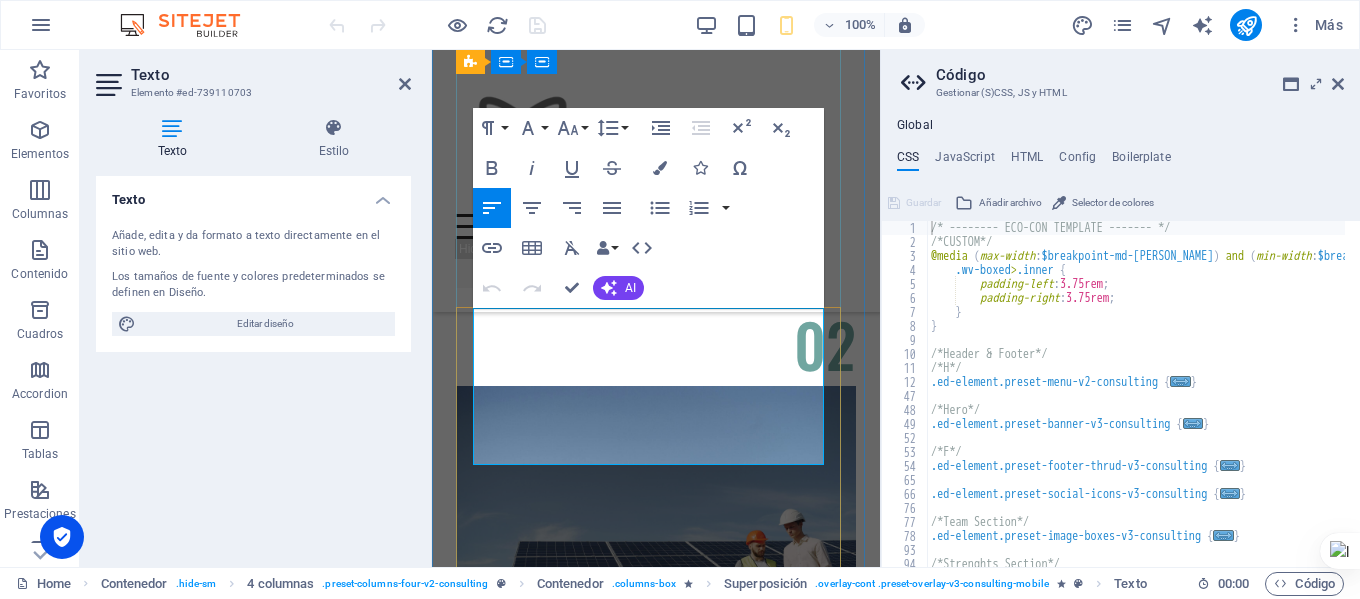 scroll, scrollTop: 8490, scrollLeft: 0, axis: vertical 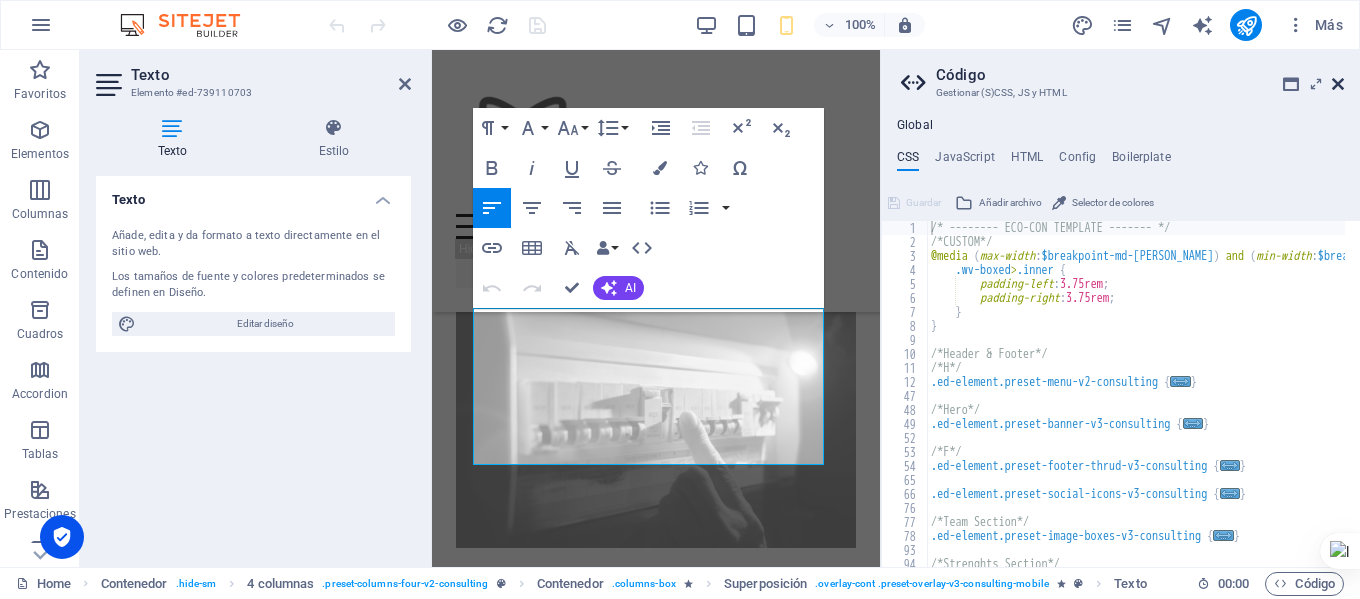 click at bounding box center [1338, 84] 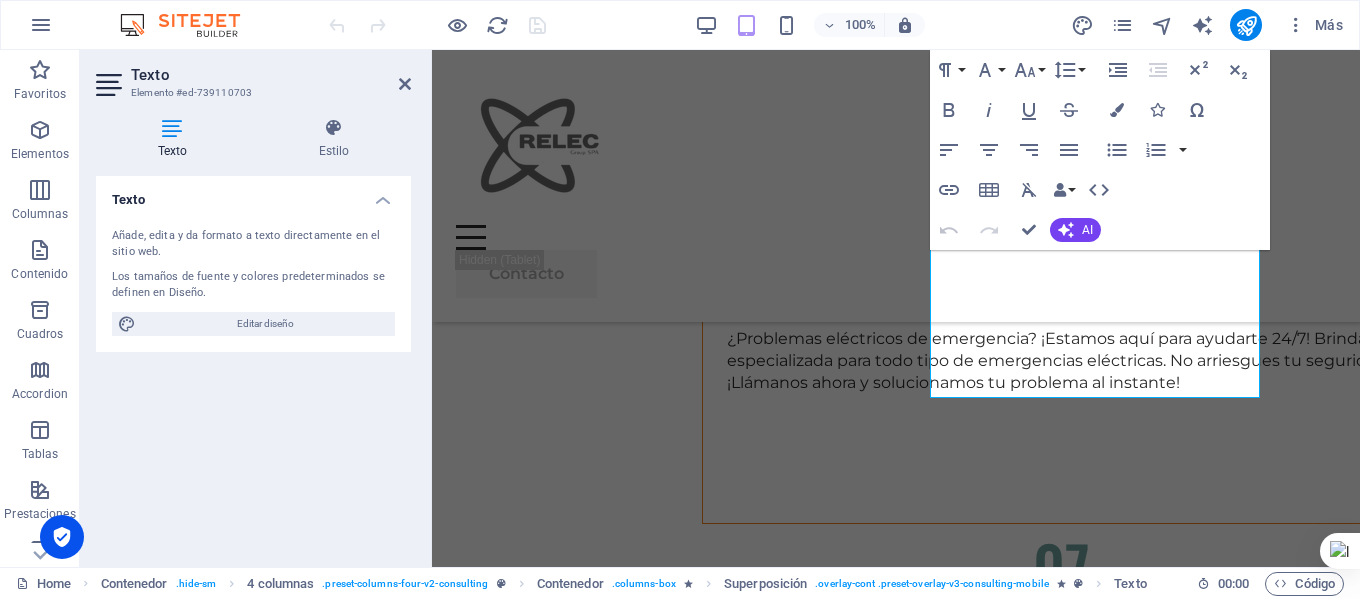 scroll, scrollTop: 5206, scrollLeft: 0, axis: vertical 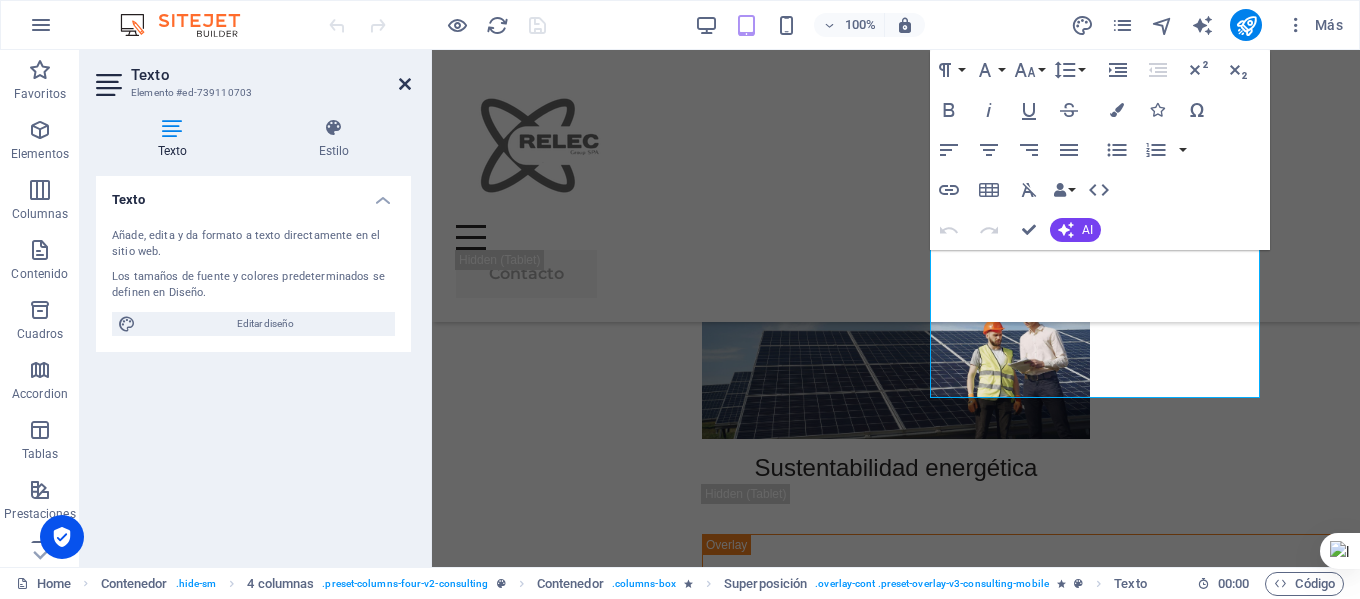 click at bounding box center (405, 84) 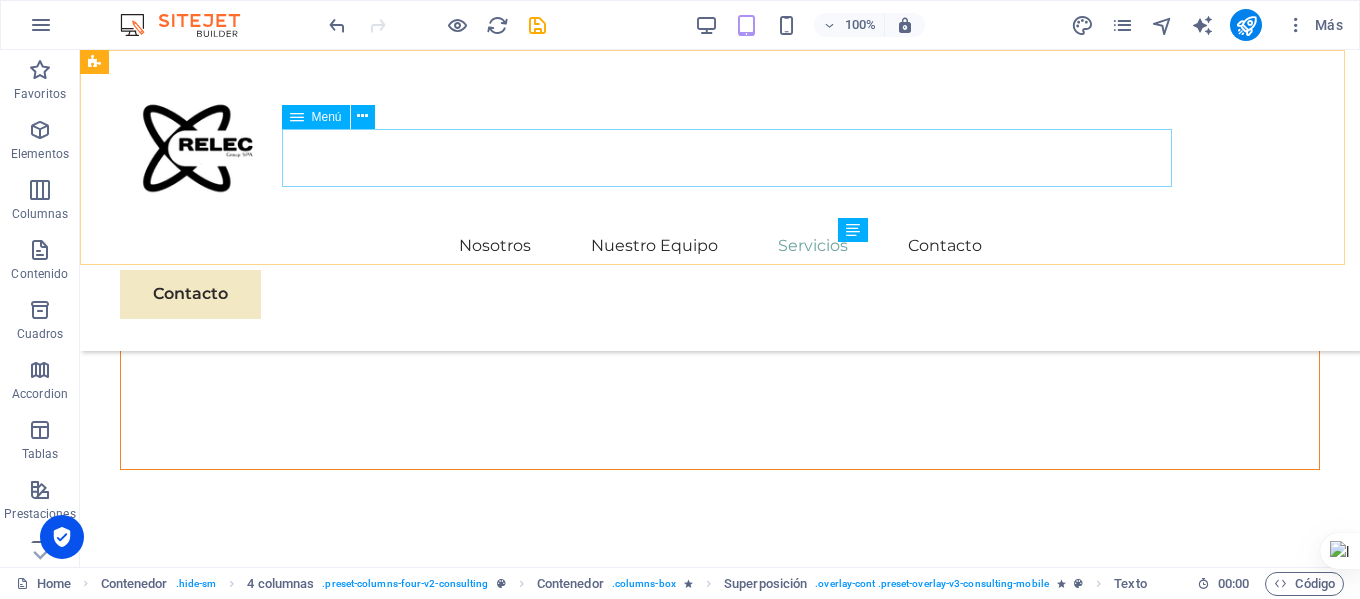 scroll, scrollTop: 6083, scrollLeft: 0, axis: vertical 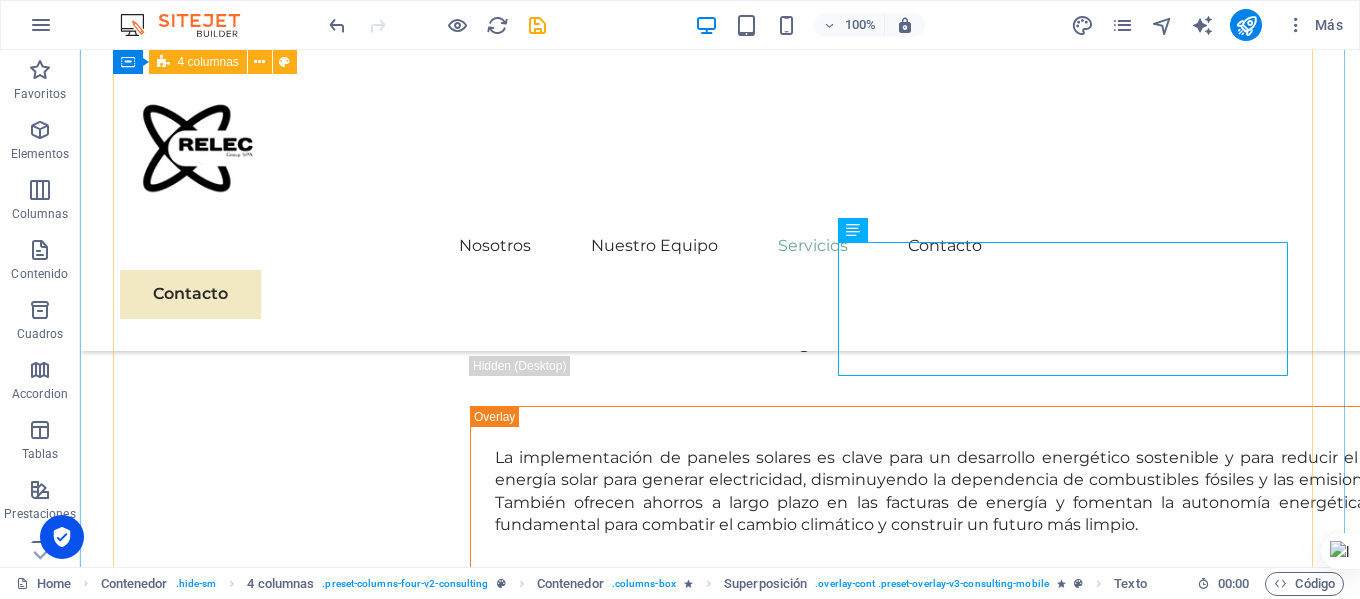 click on "05 Empalmes eléctricos ¡Tú energía, garantizada y [PERSON_NAME]! servicios profesionales de instalación de empalmes monofásicos y trifásicos, cumpliendo con las normas de Chilquinta y Cge. Confía en expertos para una conexión [PERSON_NAME] y eficiente. ¡Contáctame y conecta tu hogar o negocio con calidad y confianza! 06 Emergencias Eléctricas Read More ¿Problemas eléctricos de emergencia? ¡Estamos aquí para ayudarte 24/7! Brindamos atención rápida y especializada para todo tipo de emergencias eléctricas. No arriesgues tu seguridad, confía en los expertos. ¡Llámanos ahora y solucionamos tu problema al instante! 07 Montaje Necesitas un montaje eléctrico confiable y seguro? Ofrecemos servicios profesionales de montaje eléctrico para hogares, empresas y proyectos industriales. Calidad, rapidez y cumplimiento de normas 08 Medición e informes Mediciones eléctricas precisas. Realizamos auditorías y mediciones confiables para garantizar la seguridad y eficiencia de tus instalaciones." at bounding box center [720, 3972] 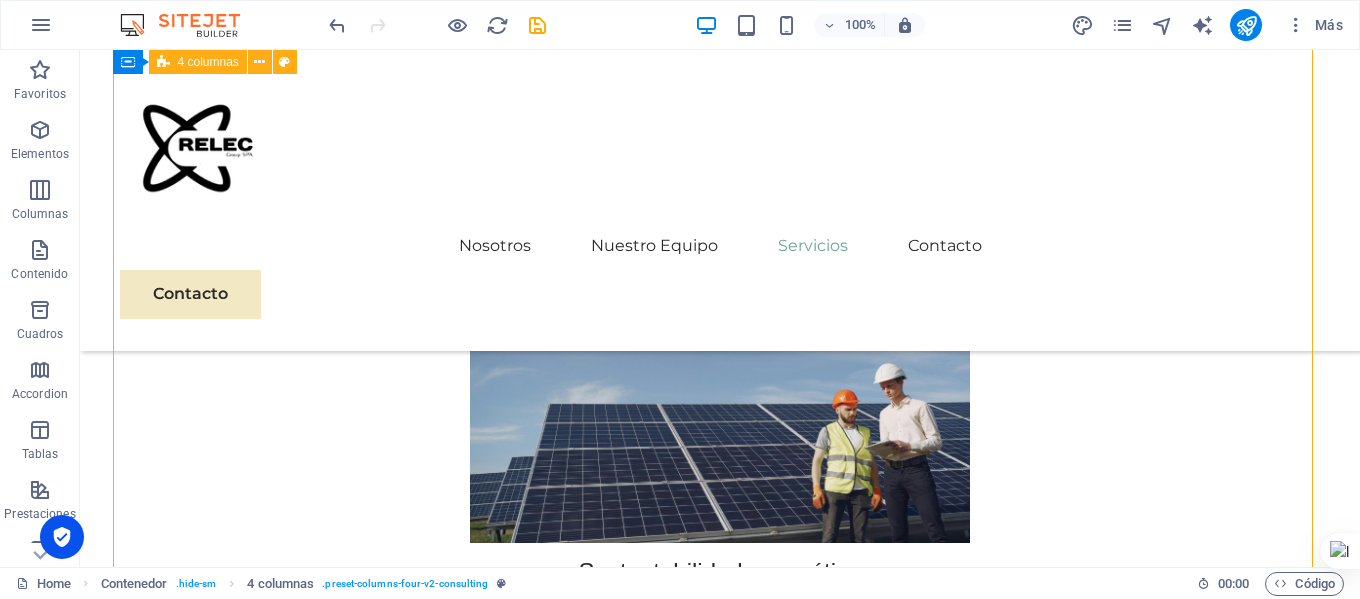 scroll, scrollTop: 5883, scrollLeft: 0, axis: vertical 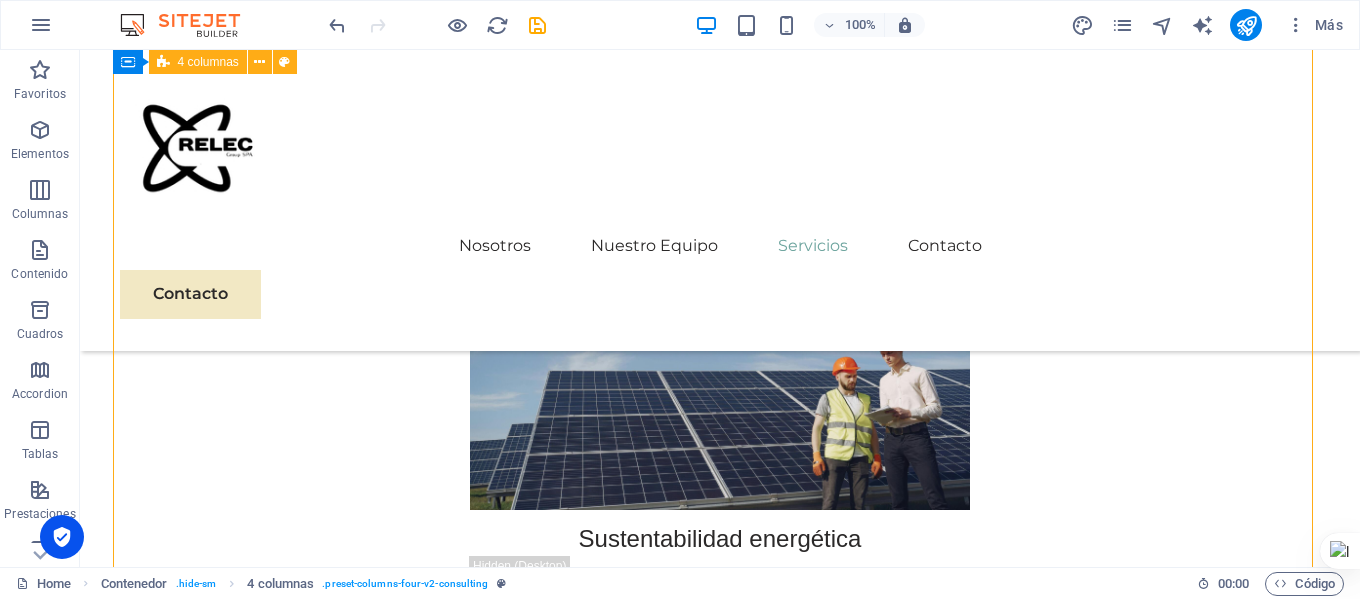 click on "05 Empalmes eléctricos ¡Tú energía, garantizada y [PERSON_NAME]! servicios profesionales de instalación de empalmes monofásicos y trifásicos, cumpliendo con las normas de Chilquinta y Cge. Confía en expertos para una conexión [PERSON_NAME] y eficiente. ¡Contáctame y conecta tu hogar o negocio con calidad y confianza! 06 Emergencias Eléctricas Read More ¿Problemas eléctricos de emergencia? ¡Estamos aquí para ayudarte 24/7! Brindamos atención rápida y especializada para todo tipo de emergencias eléctricas. No arriesgues tu seguridad, confía en los expertos. ¡Llámanos ahora y solucionamos tu problema al instante! 07 Montaje Necesitas un montaje eléctrico confiable y seguro? Ofrecemos servicios profesionales de montaje eléctrico para hogares, empresas y proyectos industriales. Calidad, rapidez y cumplimiento de normas 08 Medición e informes Mediciones eléctricas precisas. Realizamos auditorías y mediciones confiables para garantizar la seguridad y eficiencia de tus instalaciones." at bounding box center [720, 4172] 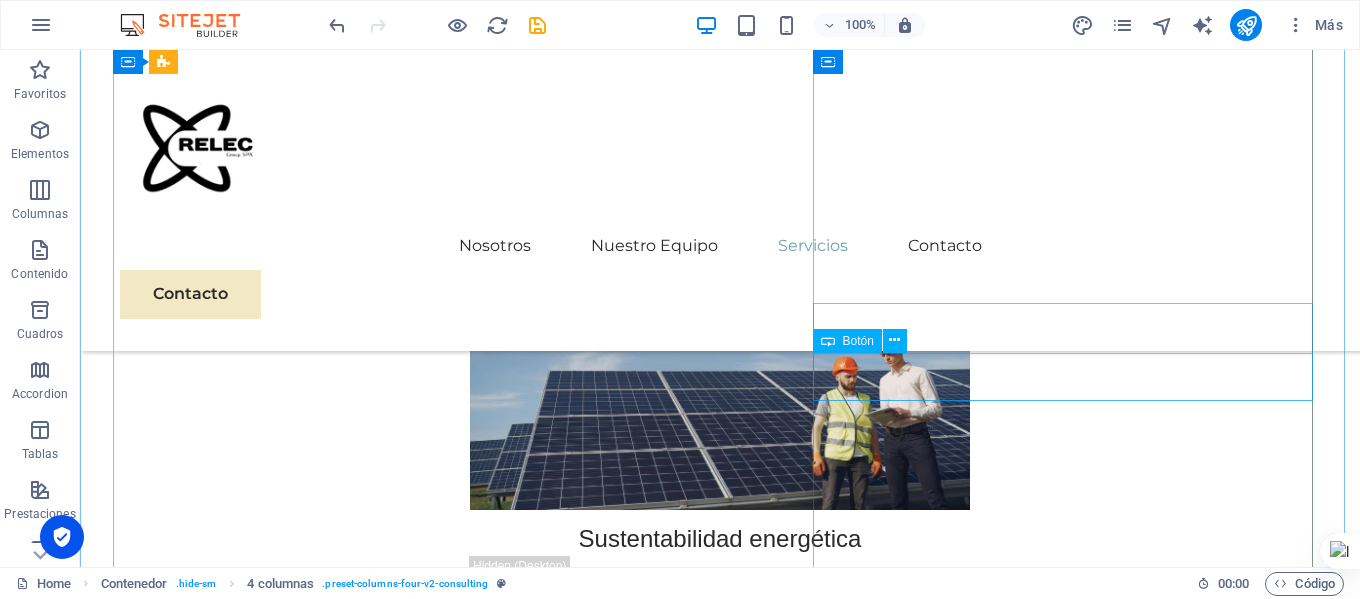click on "Read More" at bounding box center [720, 4106] 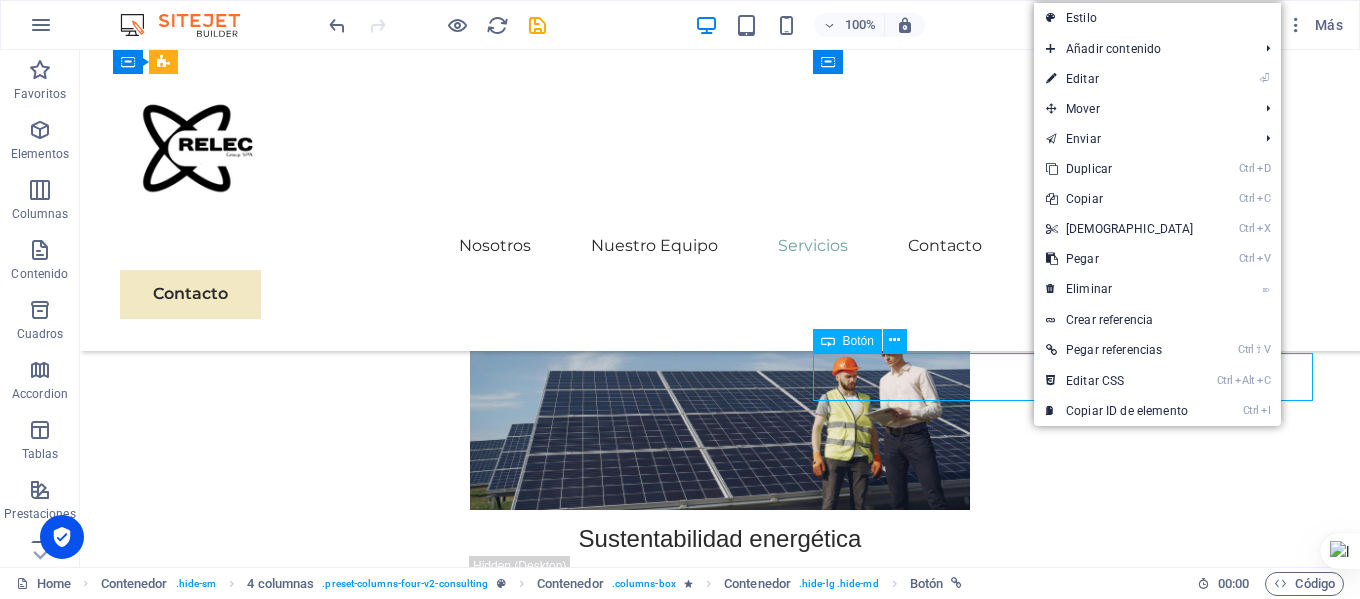 click on "Read More" at bounding box center [720, 4106] 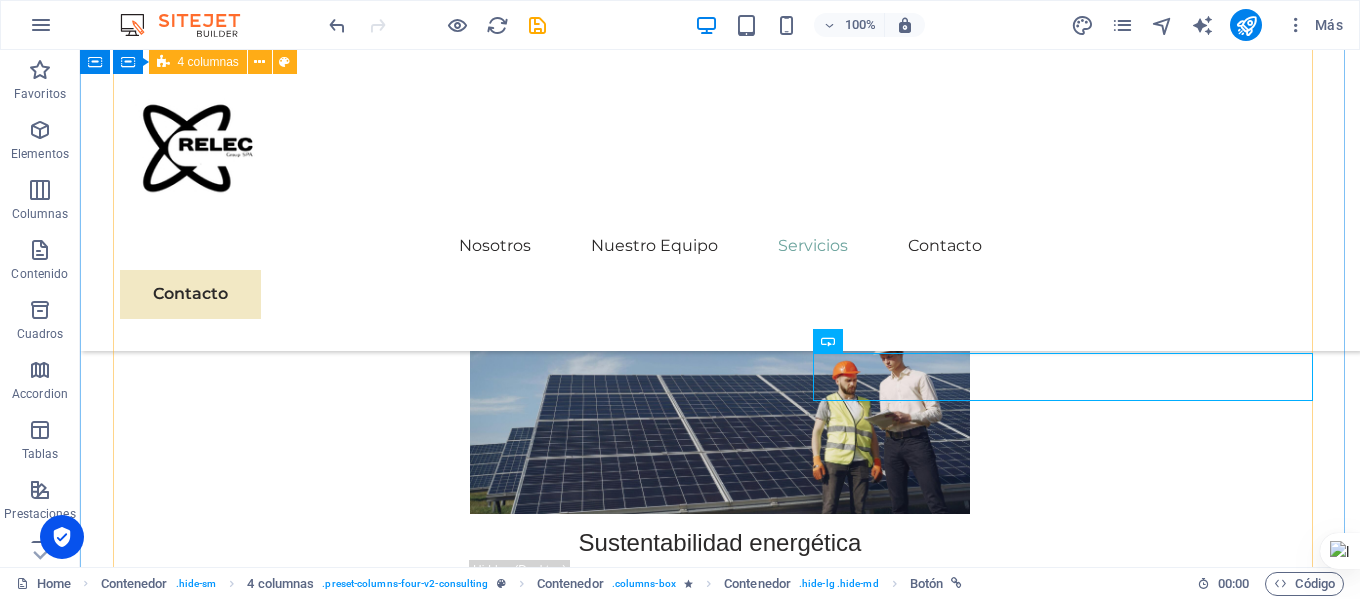 scroll, scrollTop: 5883, scrollLeft: 0, axis: vertical 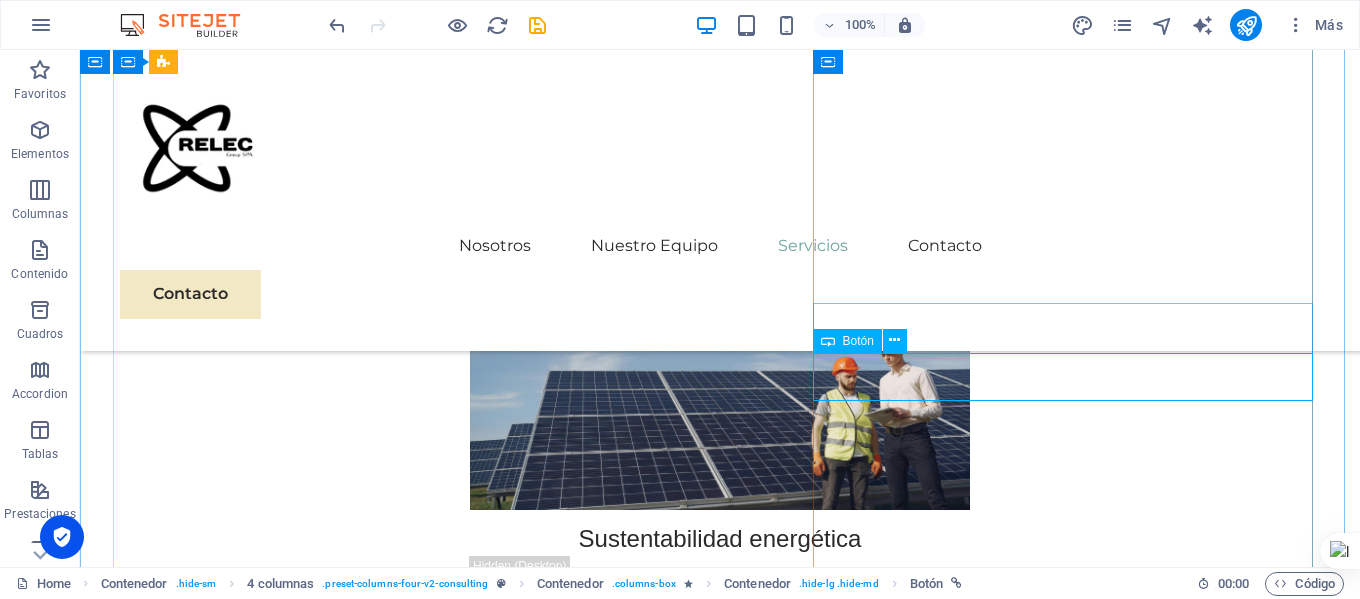 click on "Read More" at bounding box center (720, 4106) 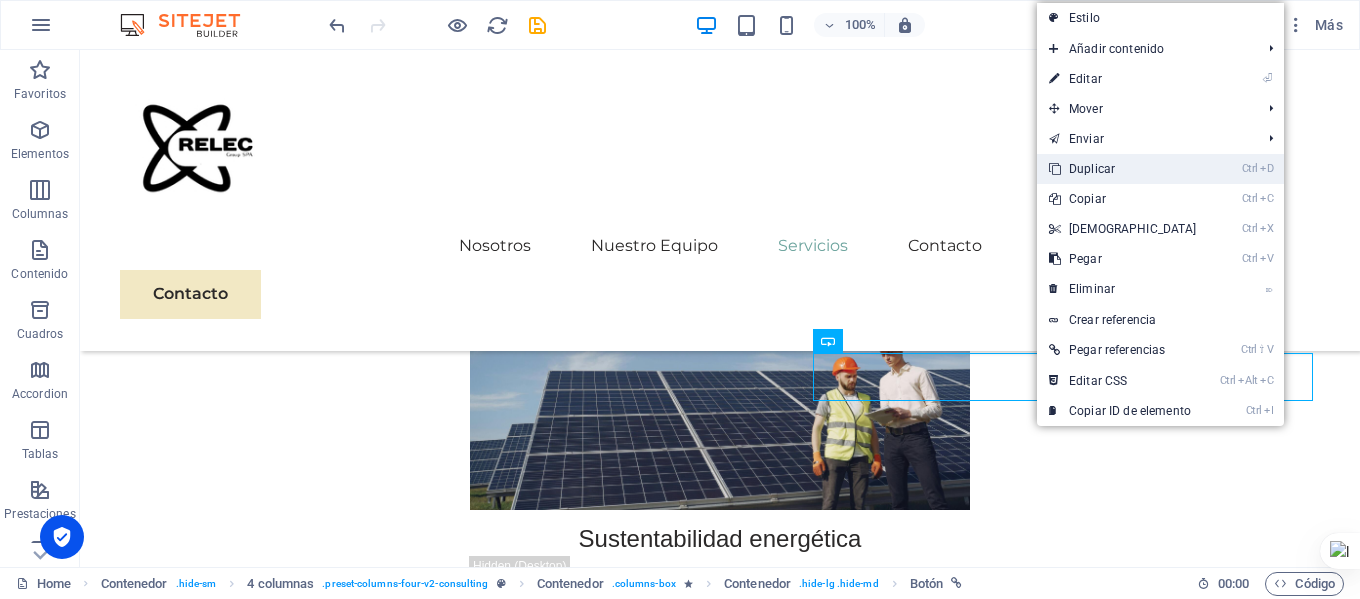 click on "Ctrl D  Duplicar" at bounding box center (1123, 169) 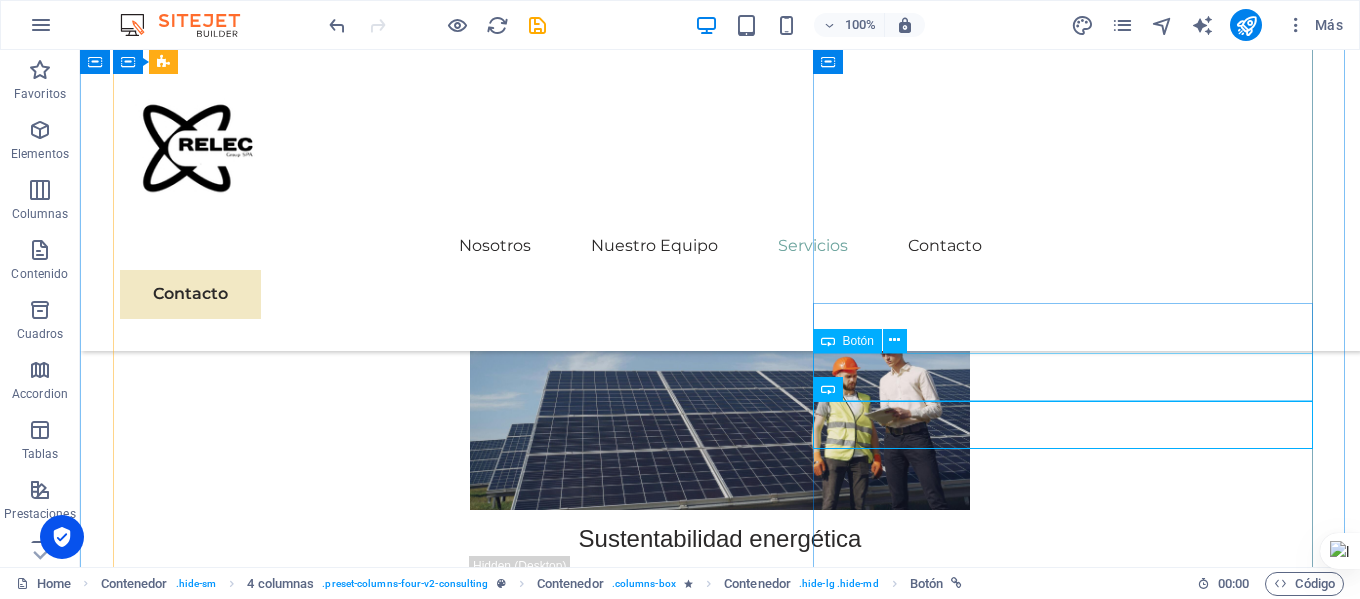 click on "Read More" at bounding box center (720, 4106) 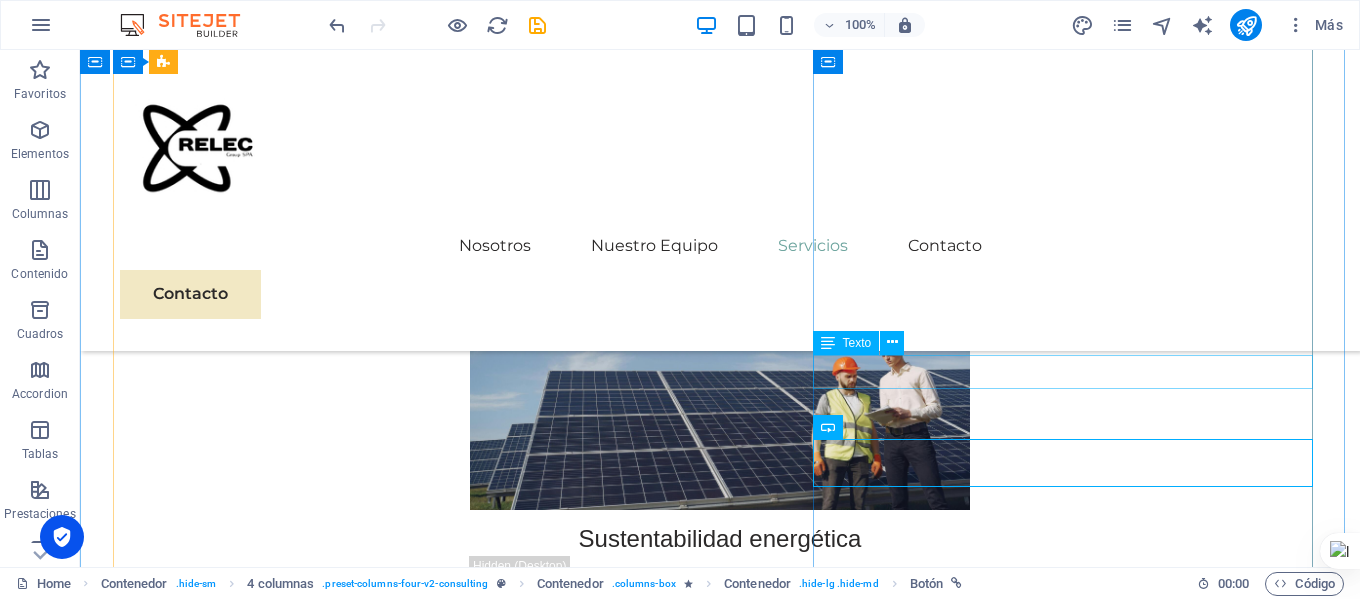 scroll, scrollTop: 5783, scrollLeft: 0, axis: vertical 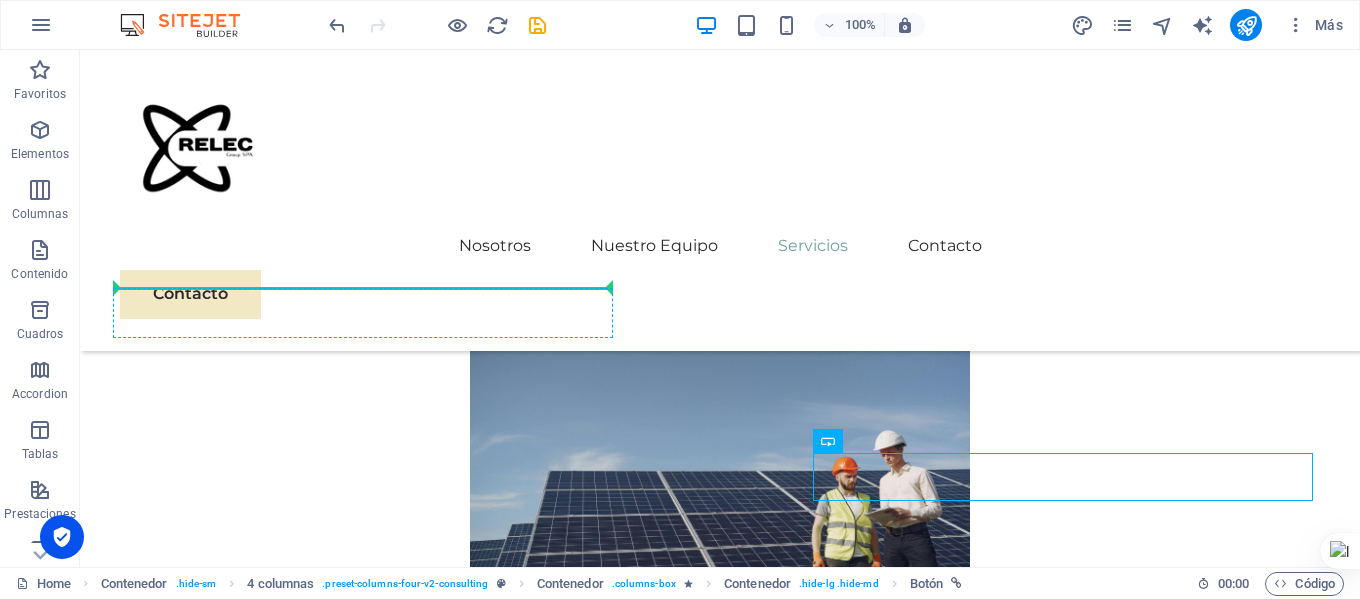 drag, startPoint x: 1020, startPoint y: 472, endPoint x: 468, endPoint y: 311, distance: 575 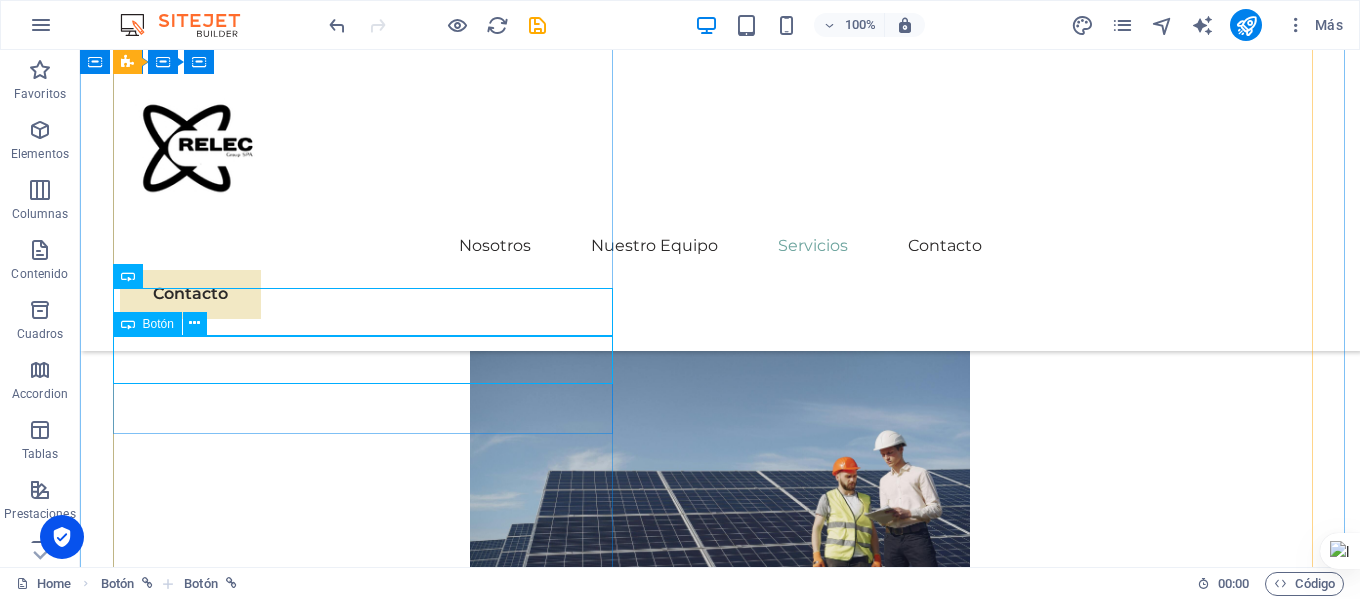 click on "Read More" at bounding box center (370, 3186) 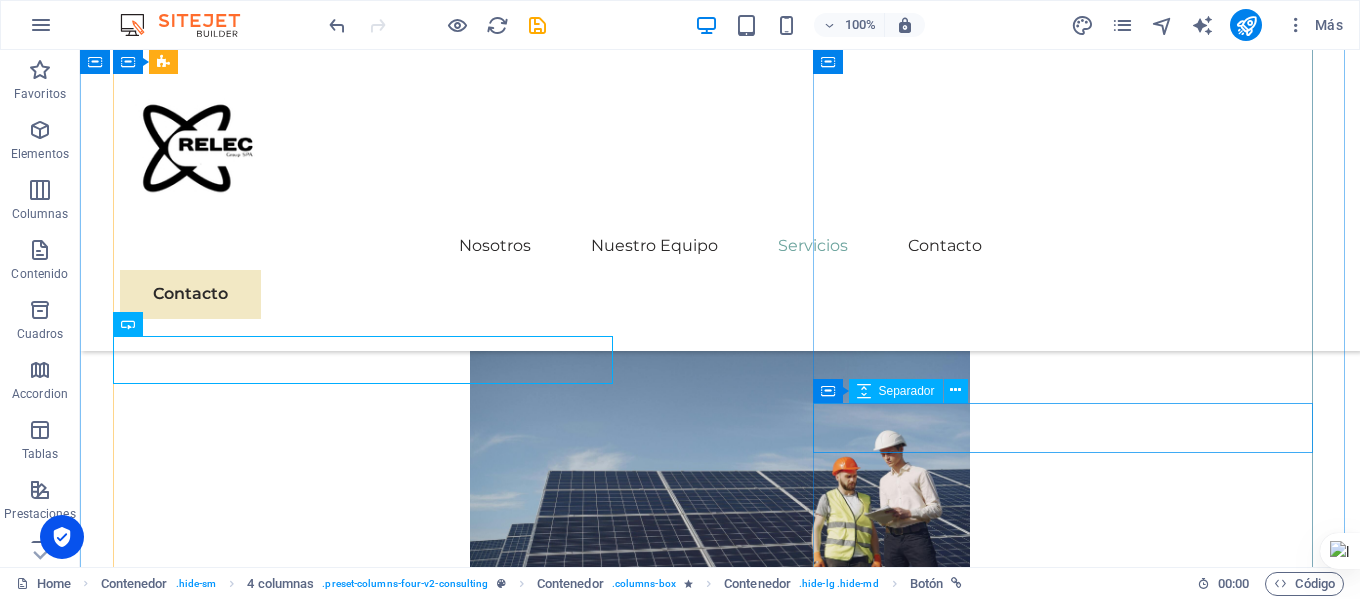 drag, startPoint x: 458, startPoint y: 356, endPoint x: 922, endPoint y: 429, distance: 469.70737 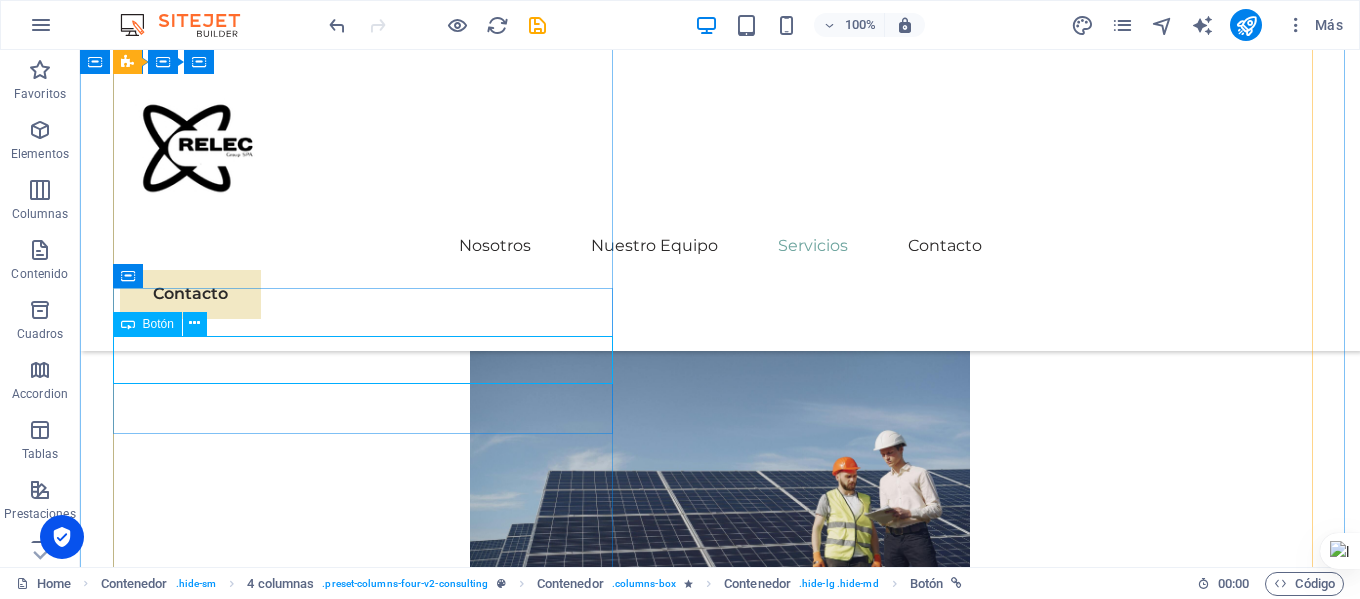 click on "Read More" at bounding box center (370, 3186) 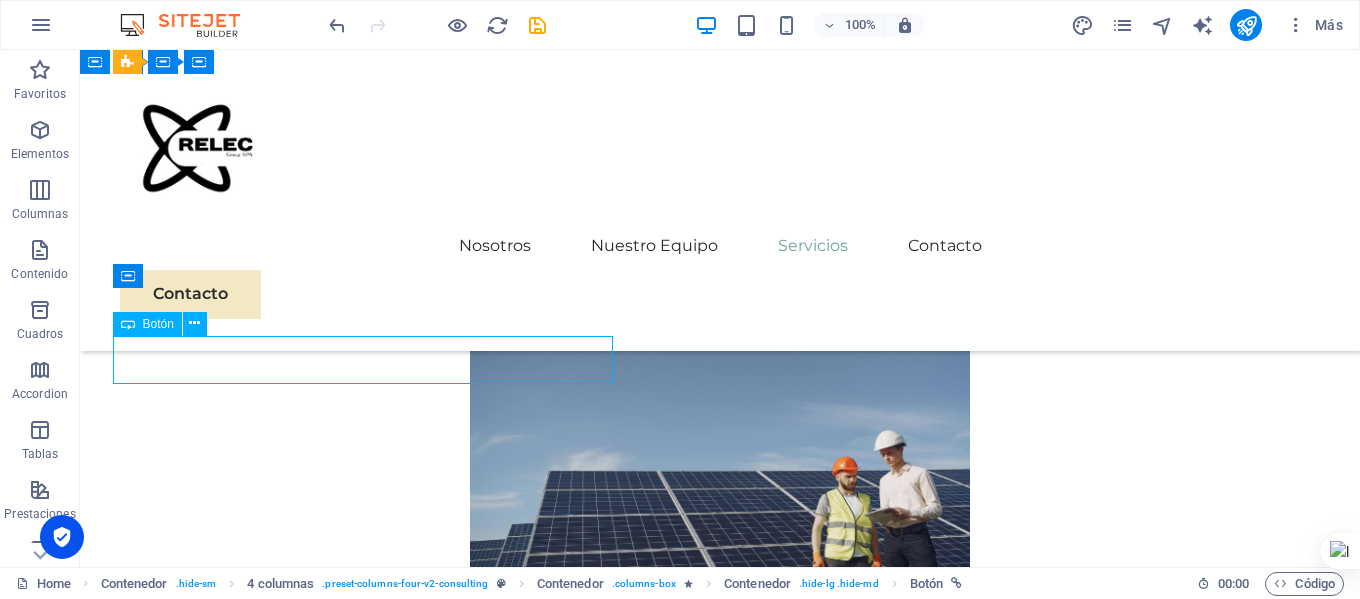 drag, startPoint x: 327, startPoint y: 356, endPoint x: 339, endPoint y: 357, distance: 12.0415945 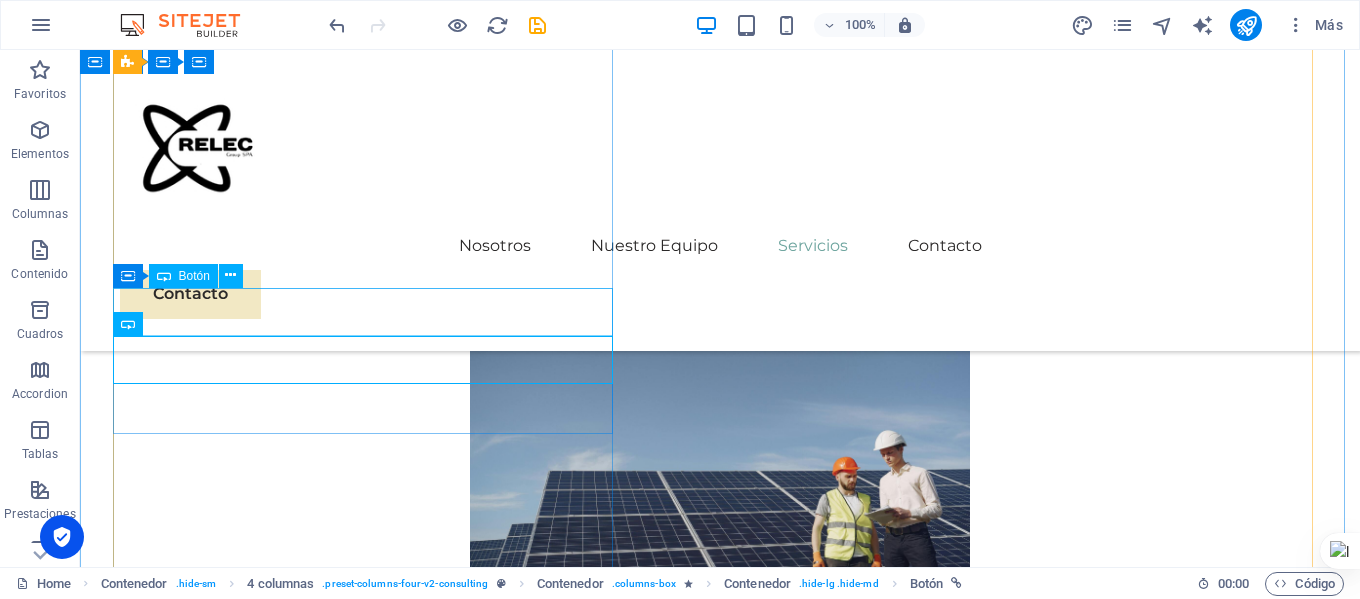 click on "Read More" at bounding box center [370, 3137] 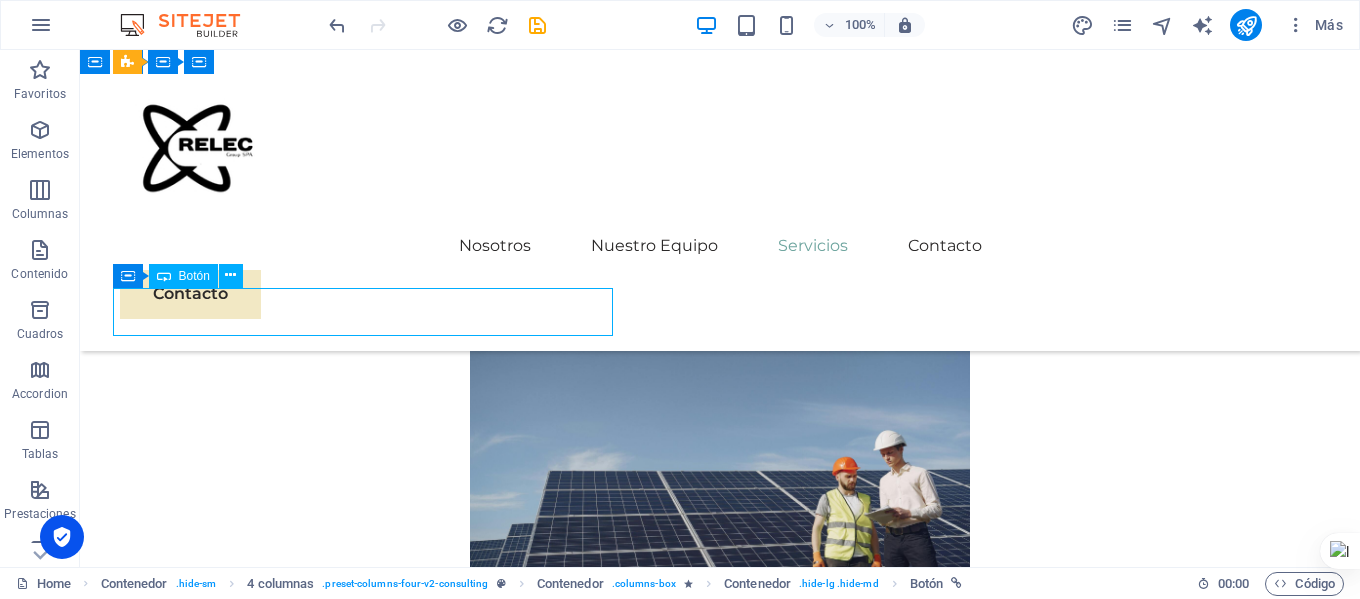 click on "Read More" at bounding box center [370, 3137] 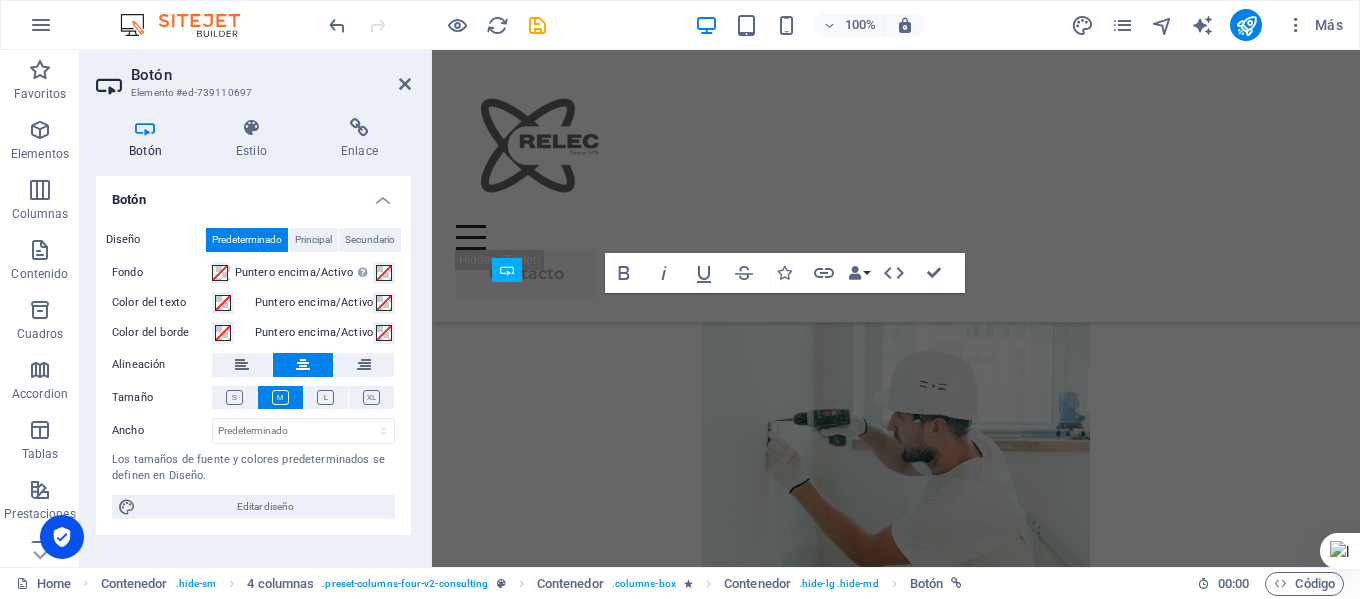 scroll, scrollTop: 5058, scrollLeft: 0, axis: vertical 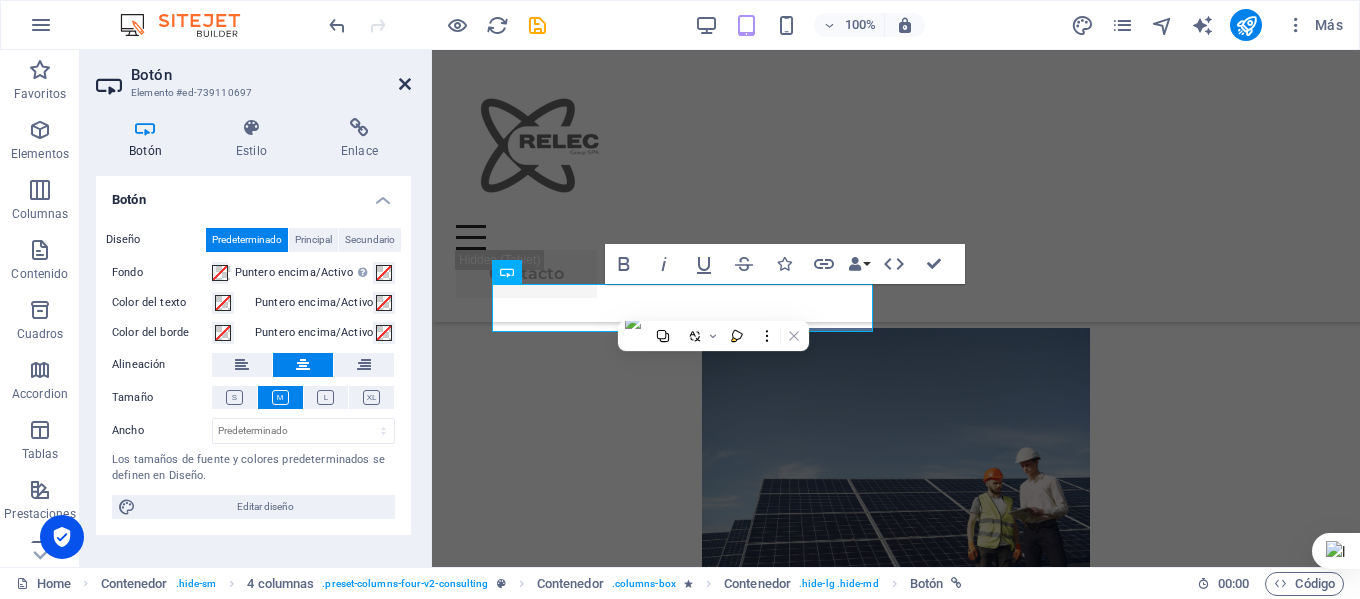 click at bounding box center [405, 84] 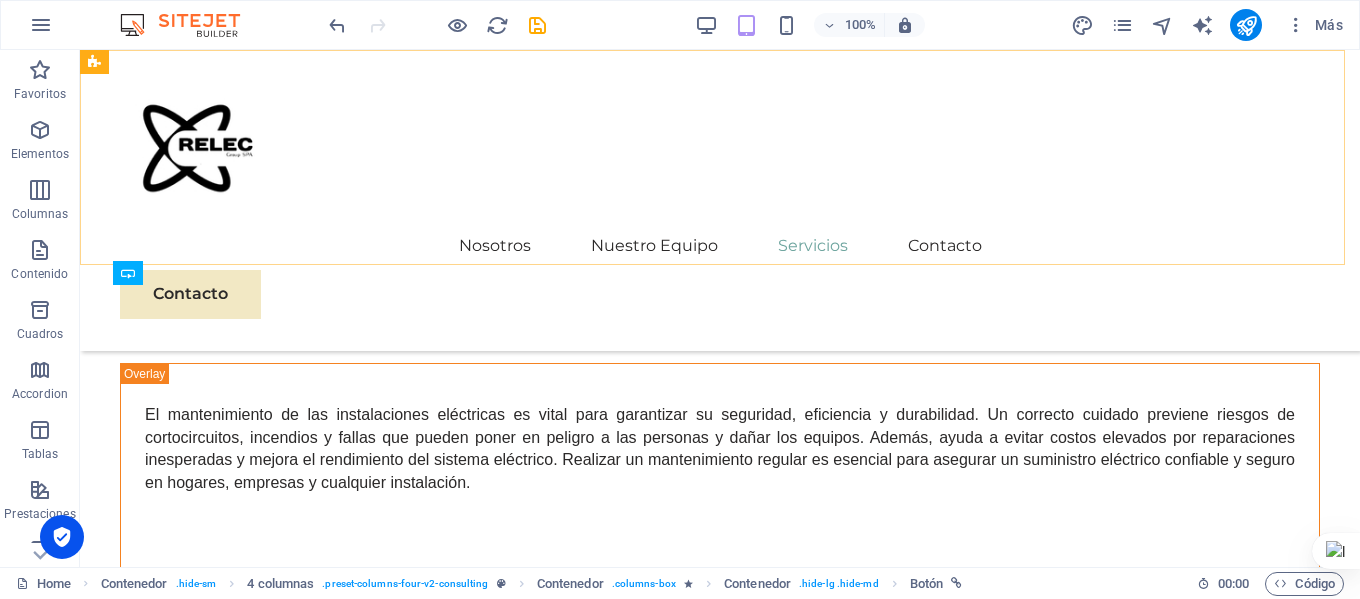 scroll, scrollTop: 5786, scrollLeft: 0, axis: vertical 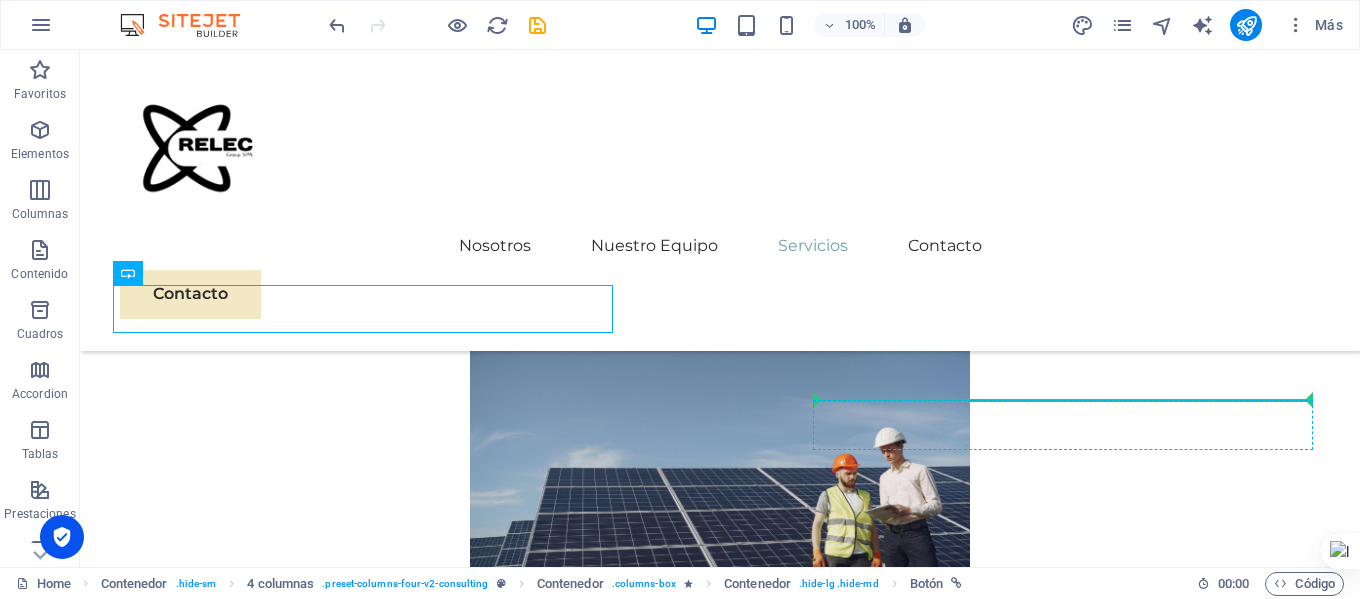 drag, startPoint x: 407, startPoint y: 314, endPoint x: 855, endPoint y: 421, distance: 460.6007 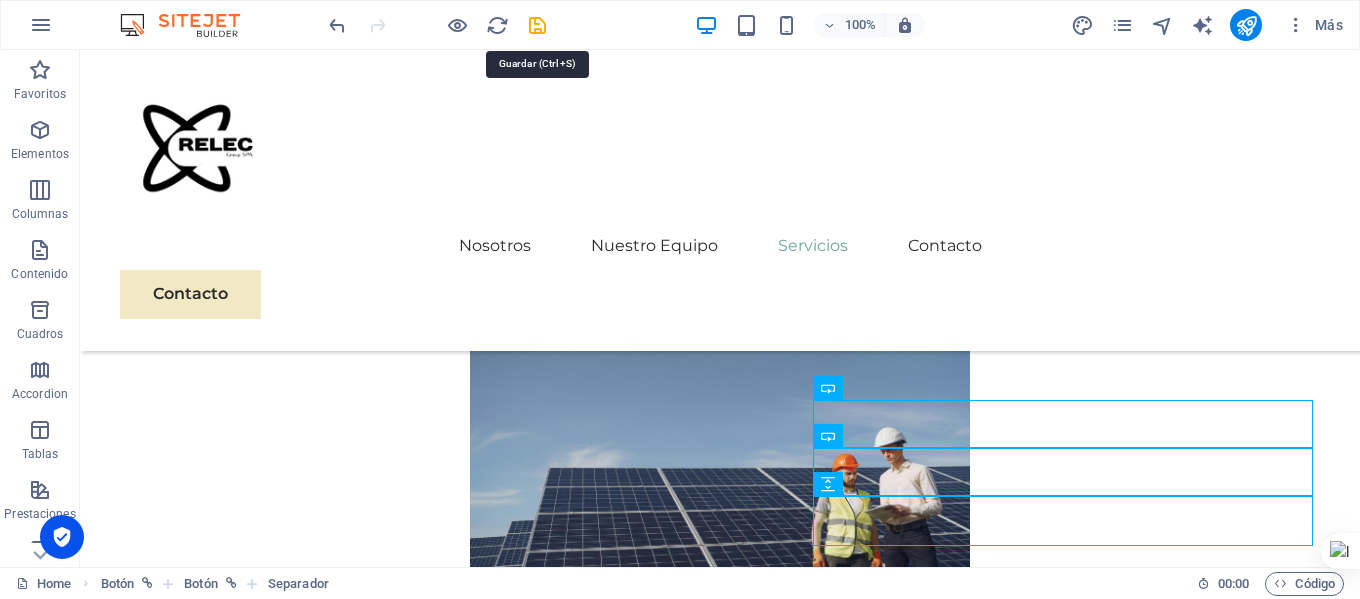 drag, startPoint x: 535, startPoint y: 27, endPoint x: 545, endPoint y: 47, distance: 22.36068 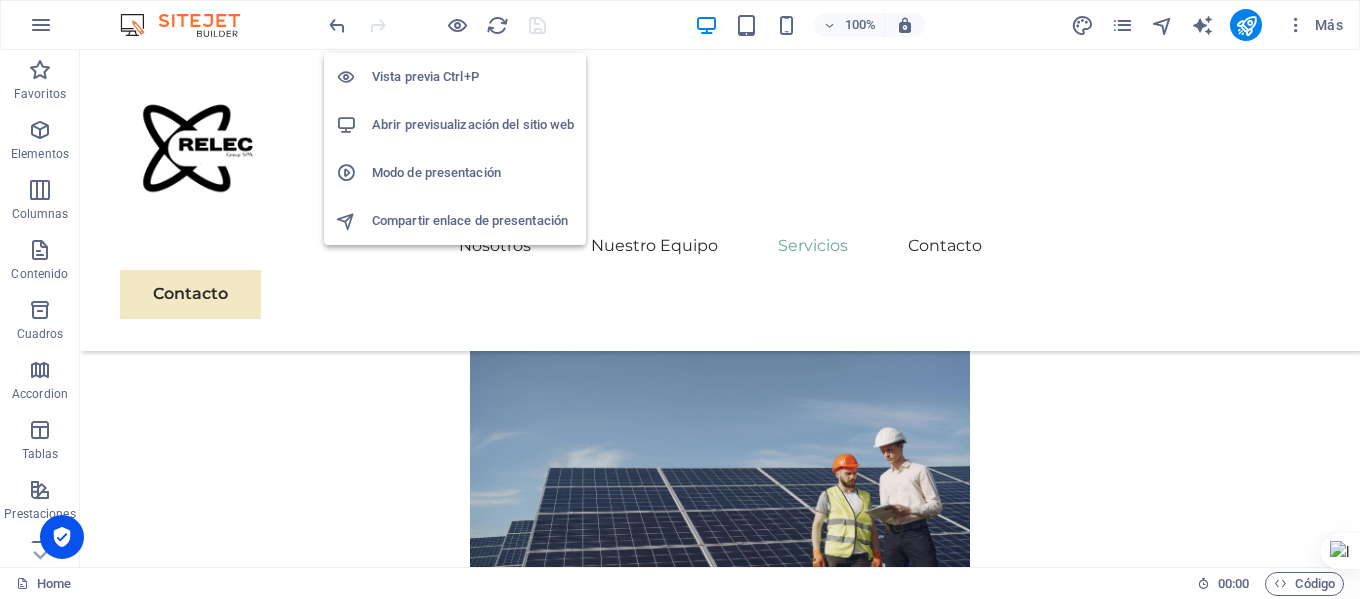 click on "Abrir previsualización del sitio web" at bounding box center [473, 125] 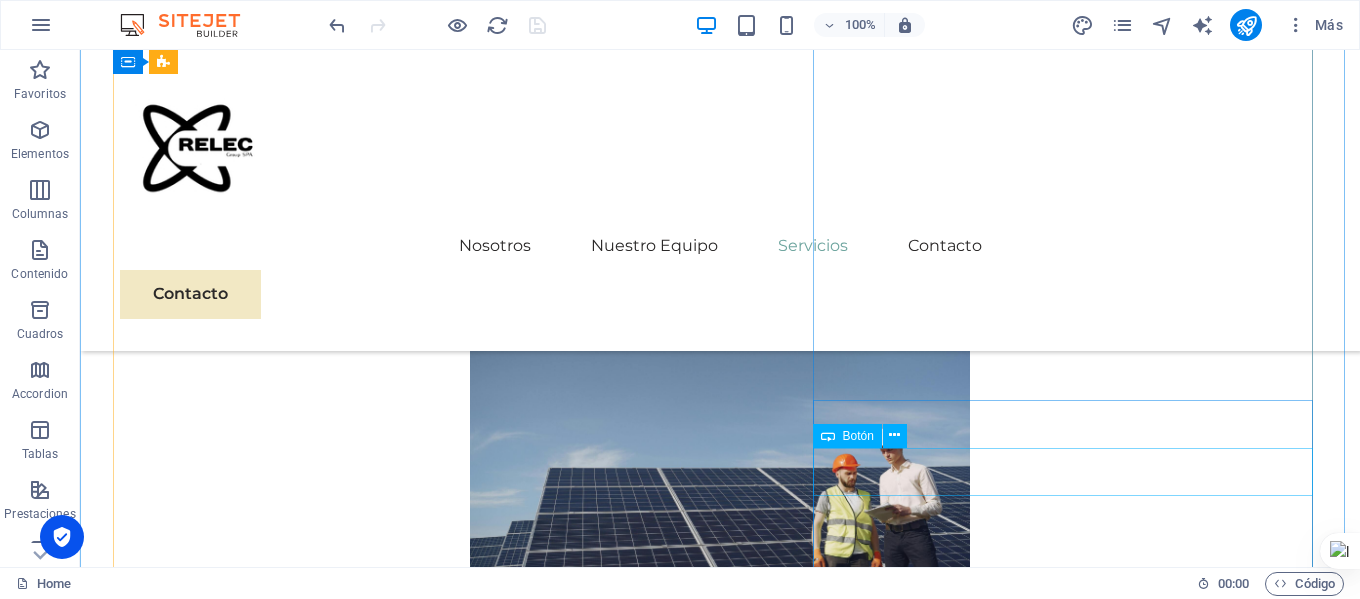 click on "Read More" at bounding box center (720, 4293) 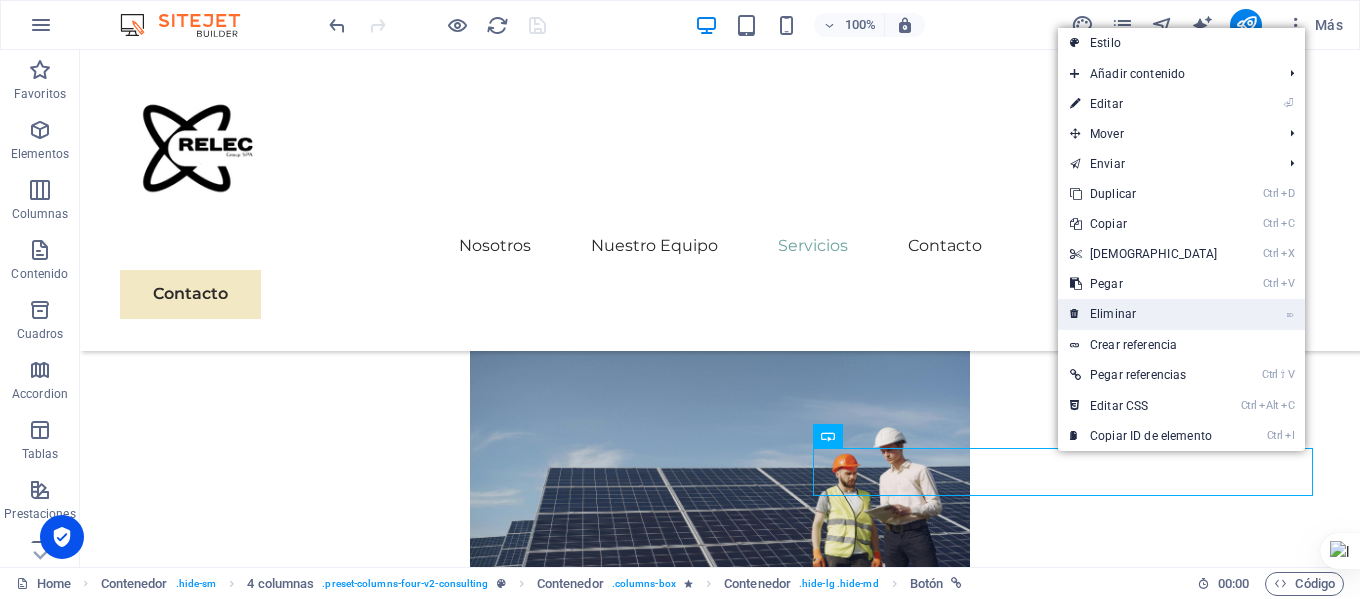drag, startPoint x: 1095, startPoint y: 310, endPoint x: 1003, endPoint y: 282, distance: 96.16652 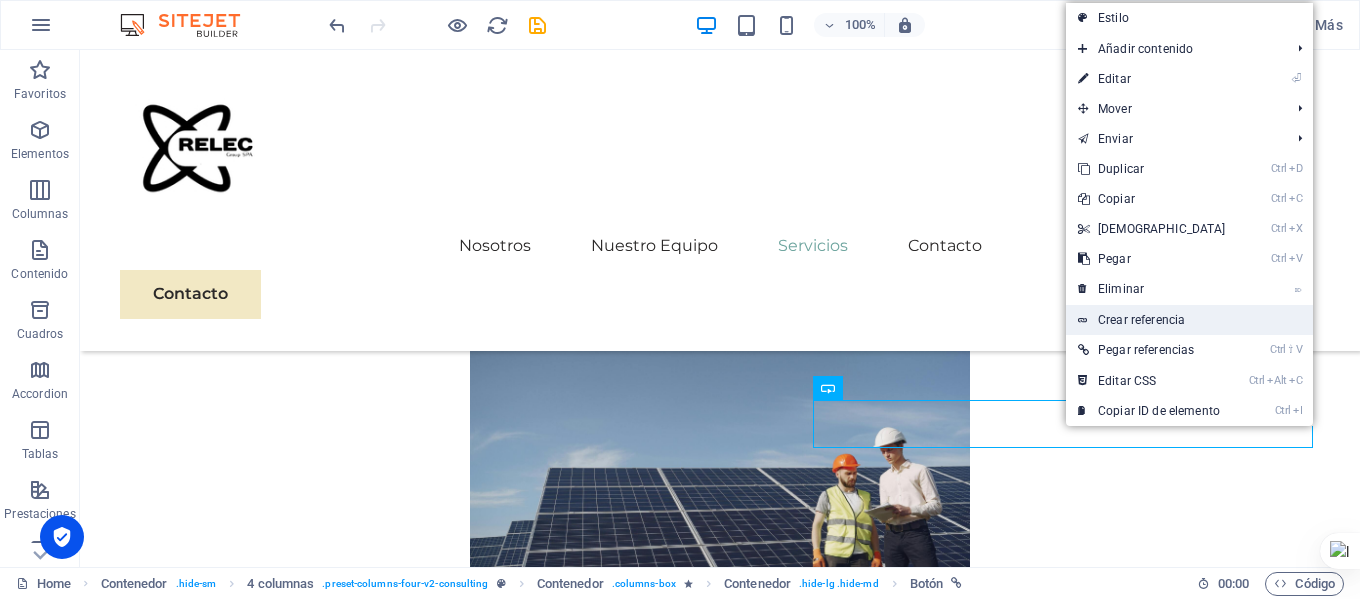 click on "Crear referencia" at bounding box center (1189, 320) 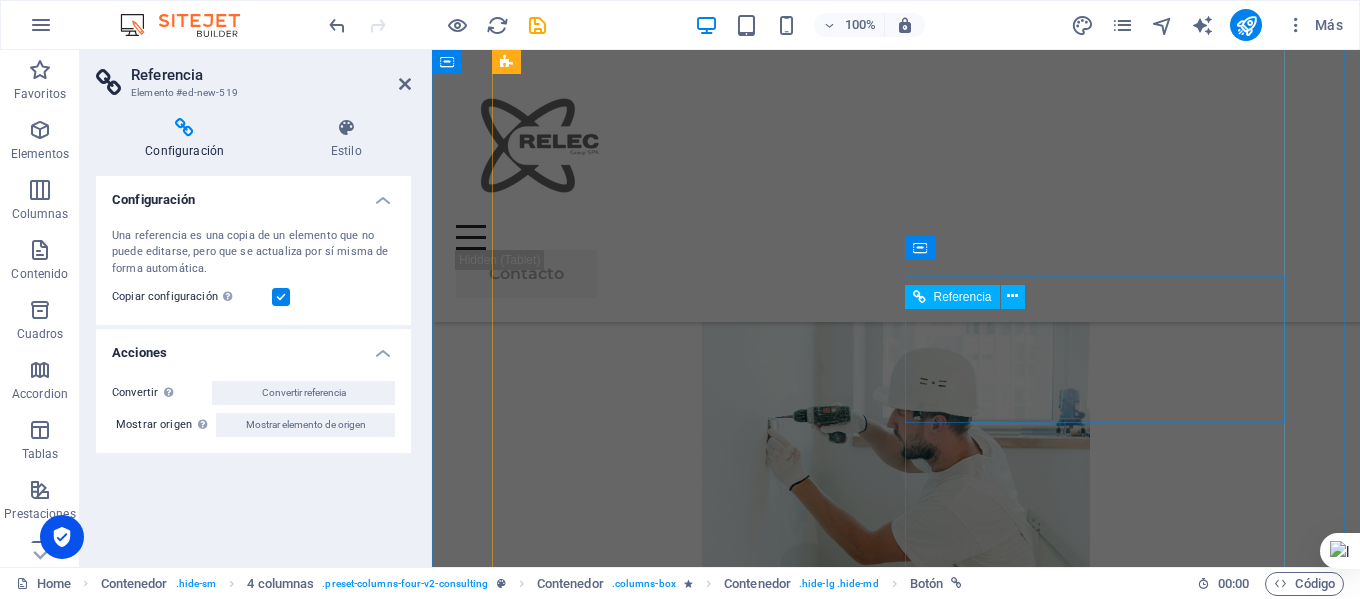 scroll, scrollTop: 5065, scrollLeft: 0, axis: vertical 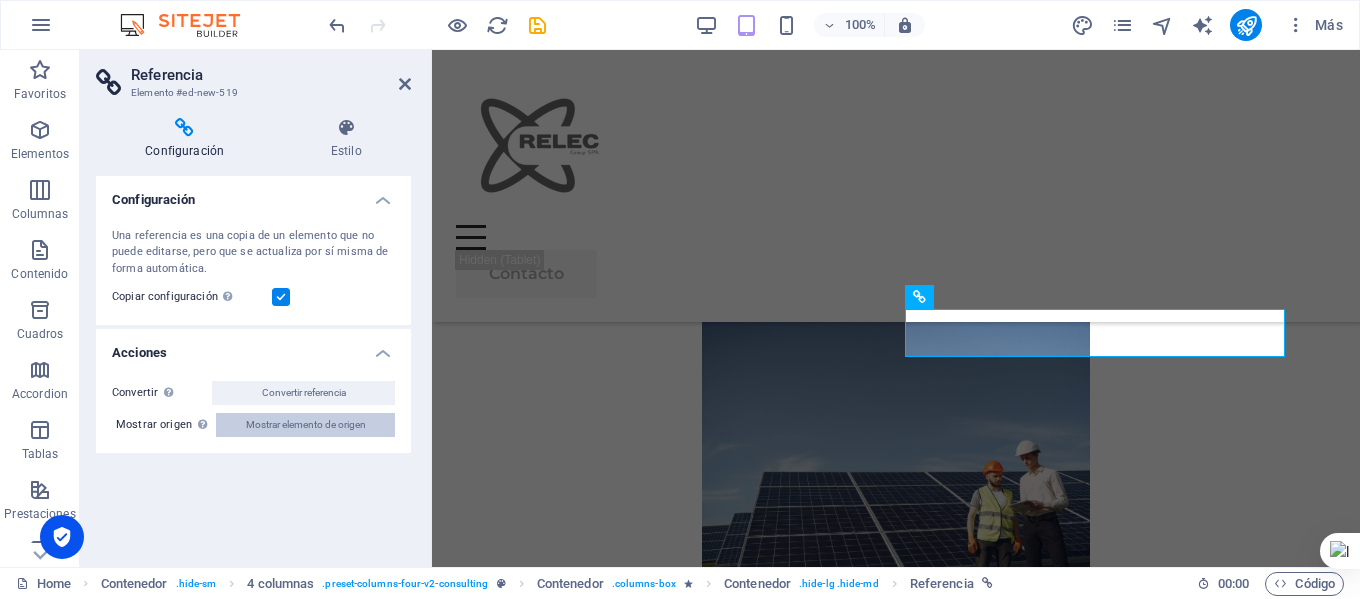 click on "Mostrar elemento de origen" at bounding box center [306, 425] 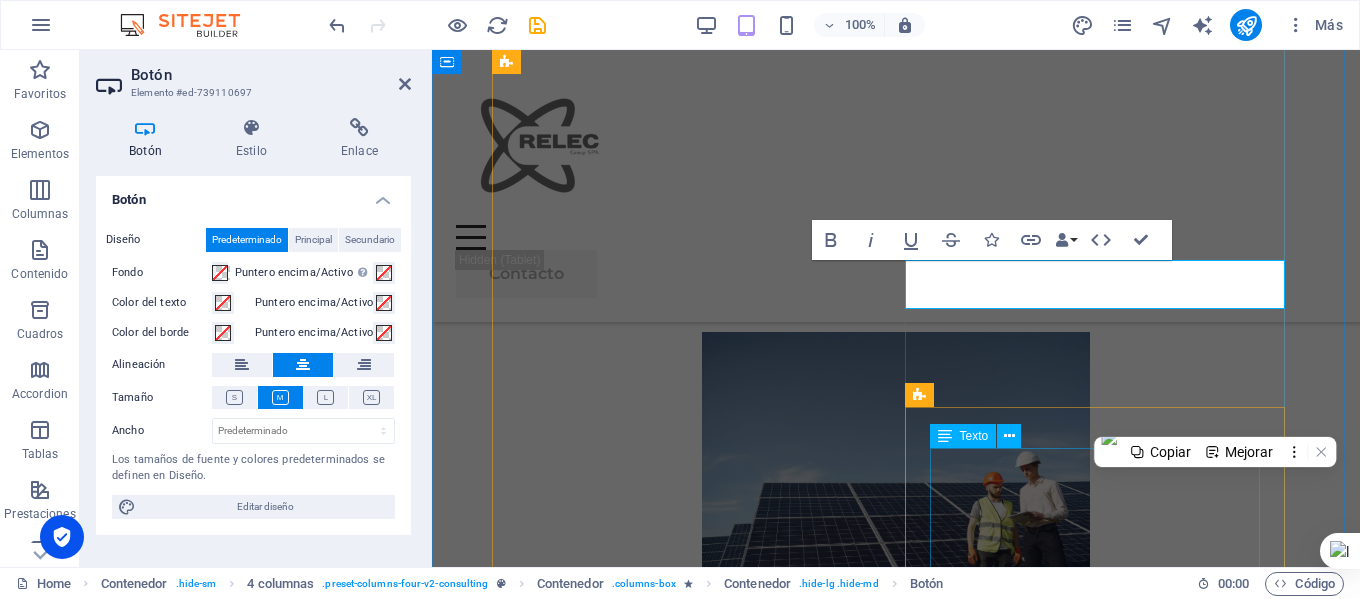 click on "¿Problemas eléctricos de emergencia? ¡Estamos aquí para ayudarte 24/7! Brindamos atención rápida y especializada para todo tipo de emergencias eléctricas. No arriesgues tu seguridad, confía en los expertos. ¡Llámanos ahora y solucionamos tu problema al instante!" at bounding box center (1154, 3937) 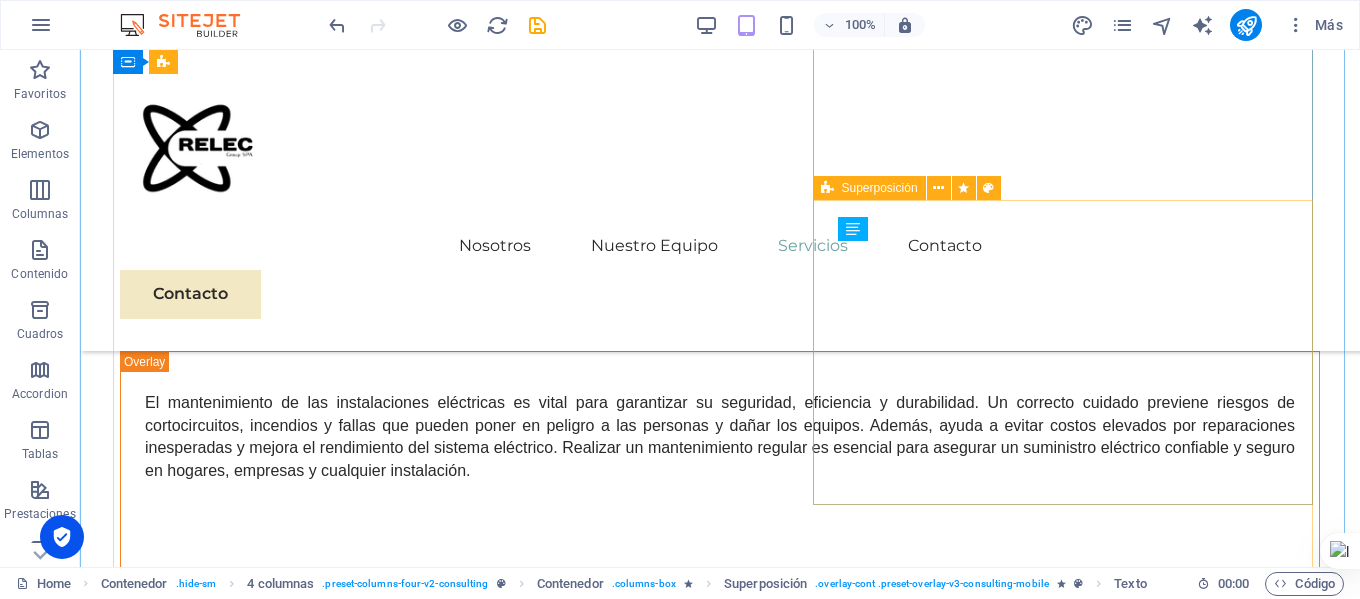 scroll, scrollTop: 6132, scrollLeft: 0, axis: vertical 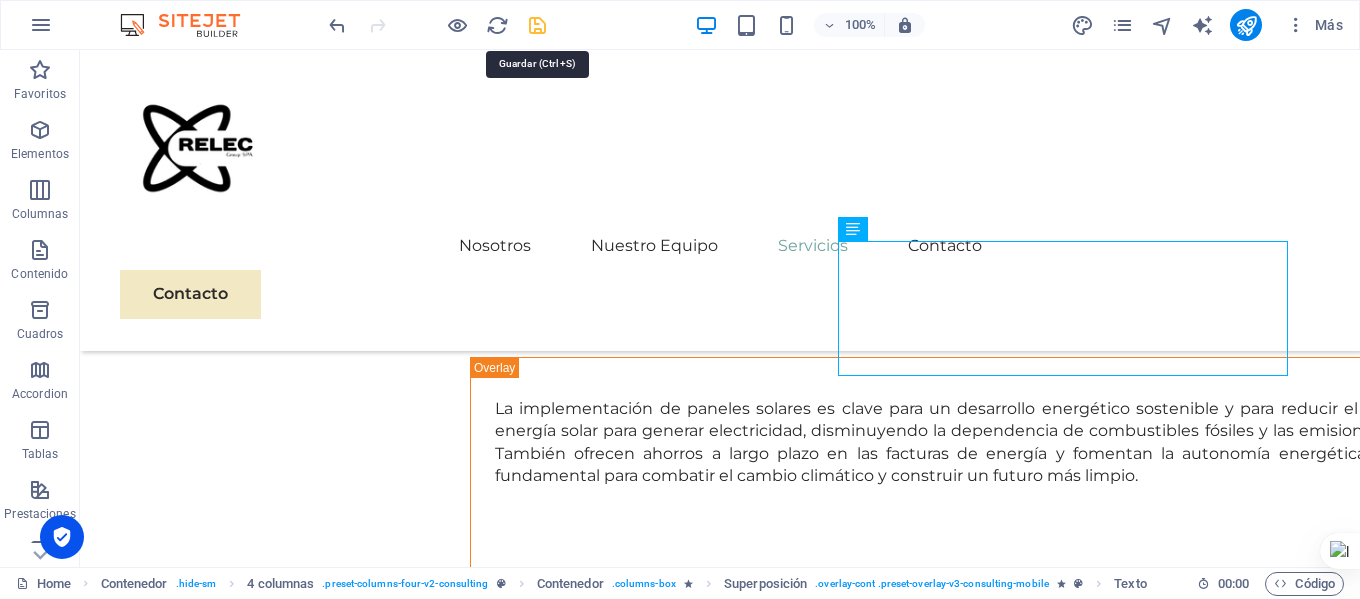 drag, startPoint x: 537, startPoint y: 15, endPoint x: 471, endPoint y: 3, distance: 67.08204 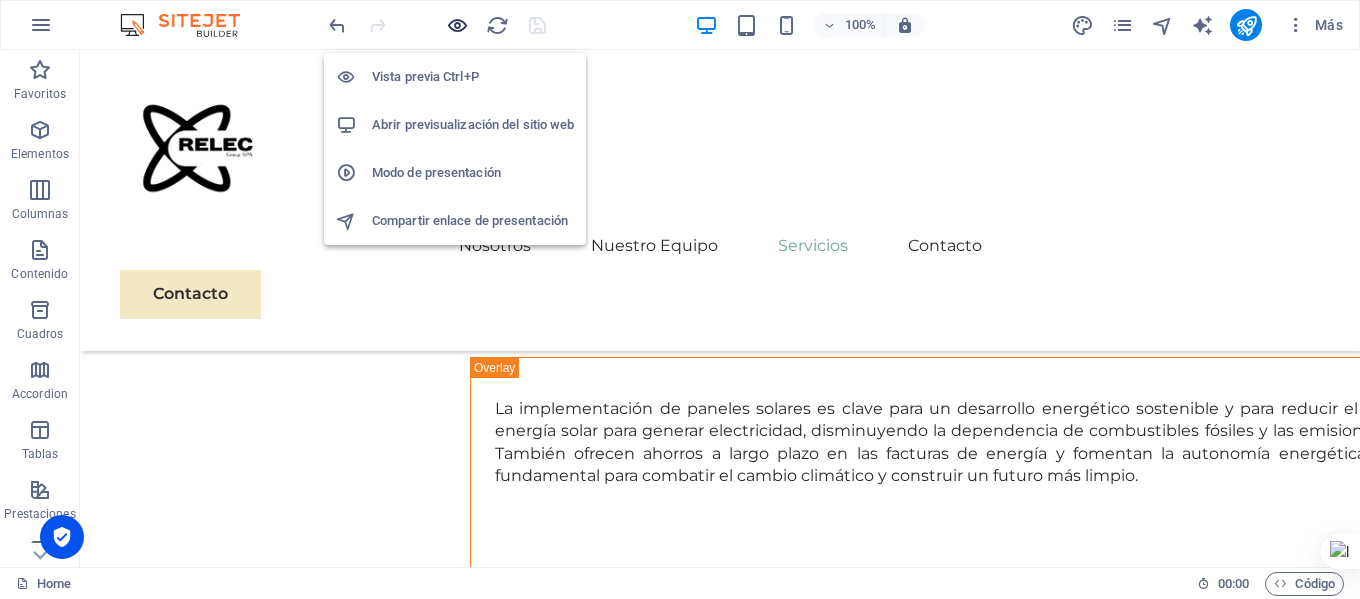 click at bounding box center [457, 25] 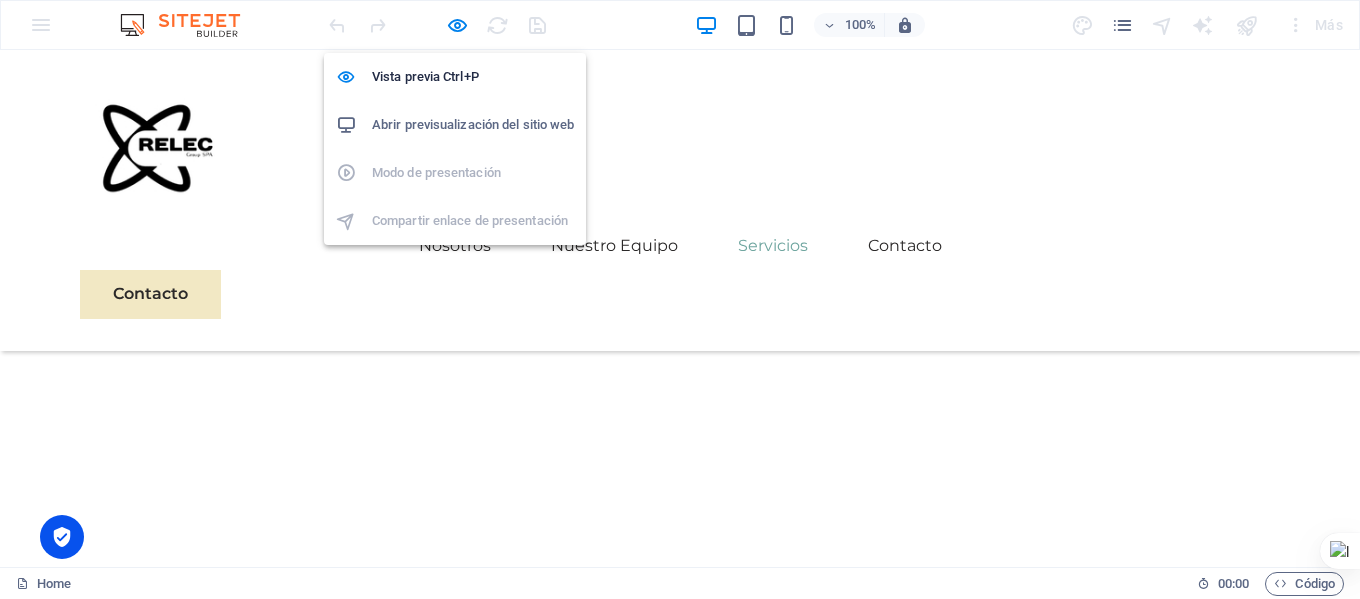 scroll, scrollTop: 5279, scrollLeft: 0, axis: vertical 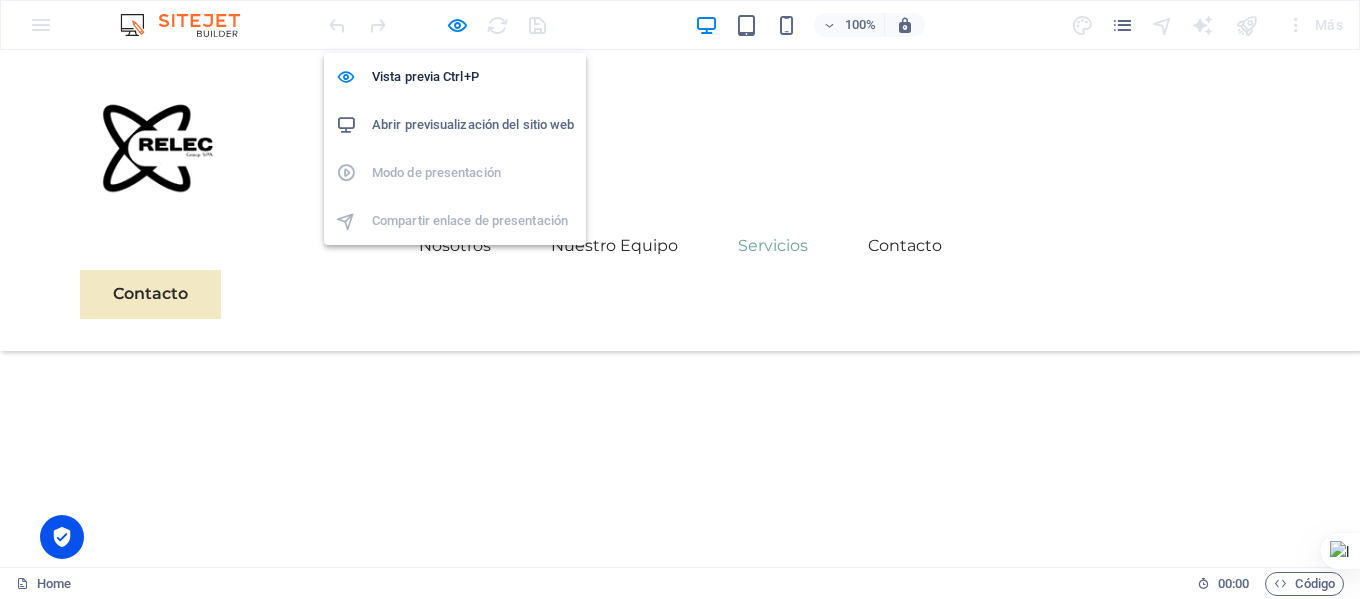 click on "Abrir previsualización del sitio web" at bounding box center [473, 125] 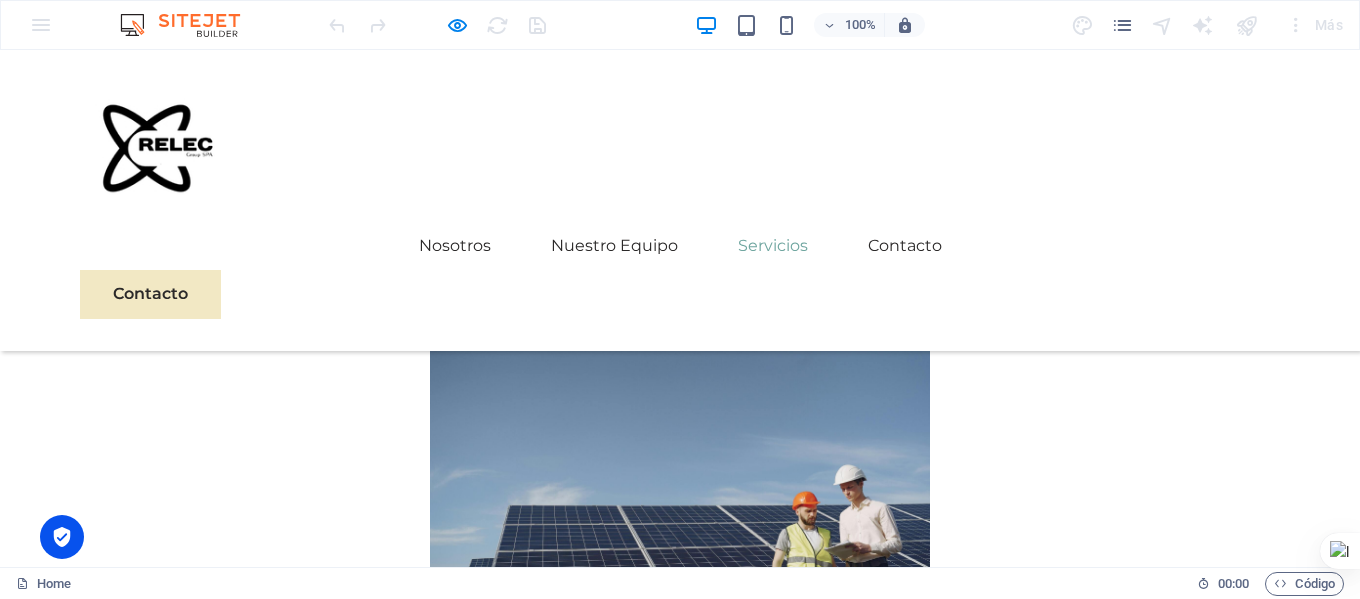 scroll, scrollTop: 5579, scrollLeft: 0, axis: vertical 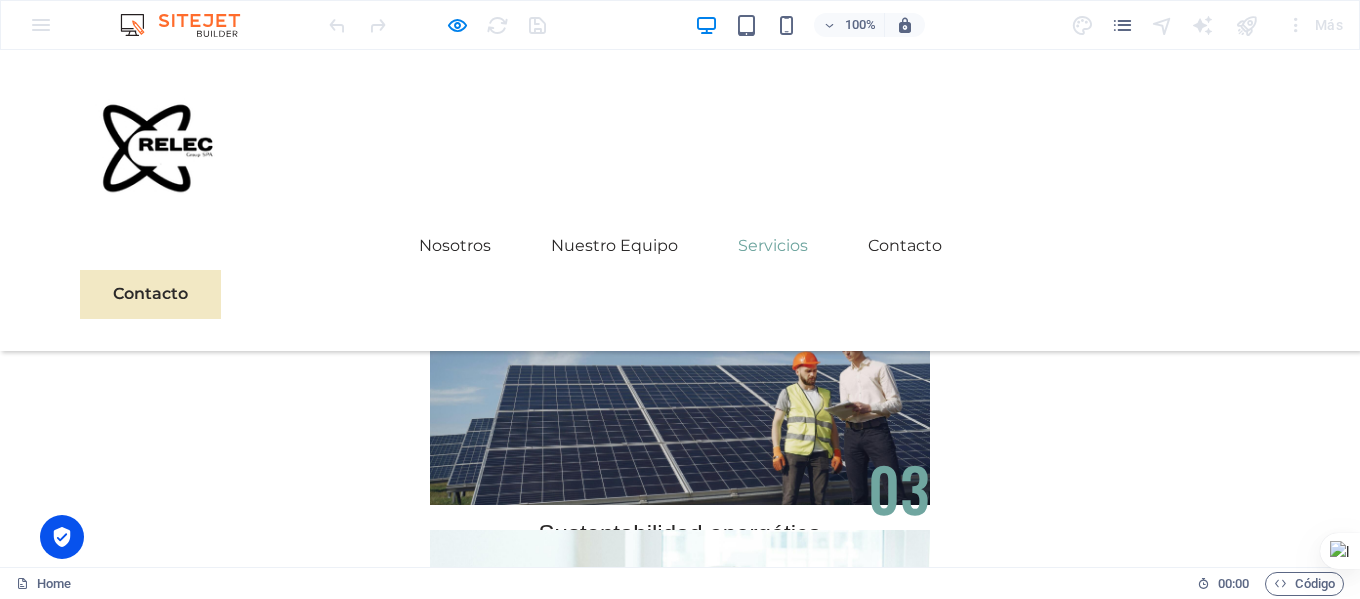 click at bounding box center (437, 25) 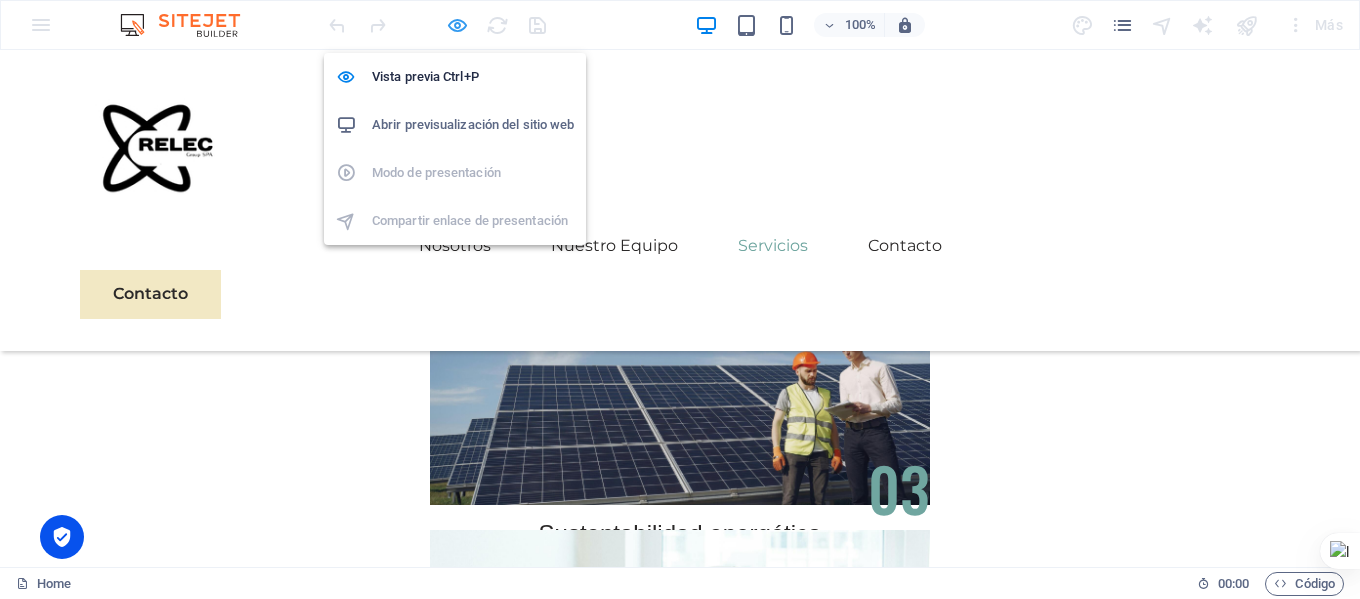 click at bounding box center (457, 25) 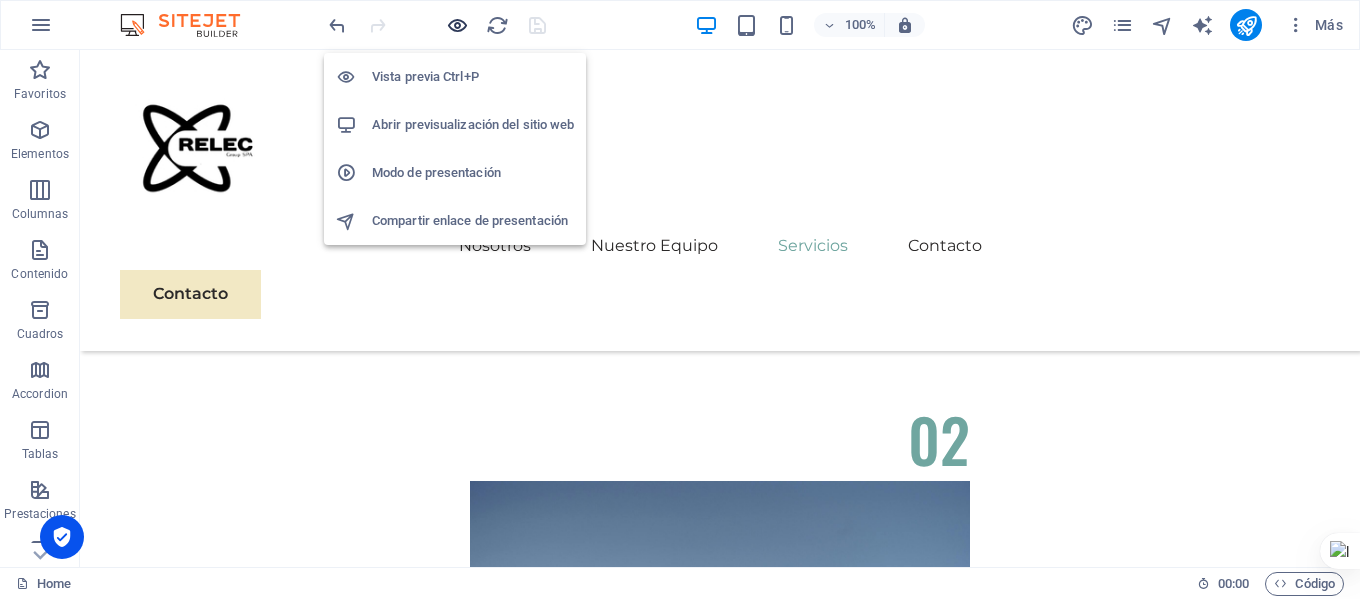 scroll, scrollTop: 6883, scrollLeft: 0, axis: vertical 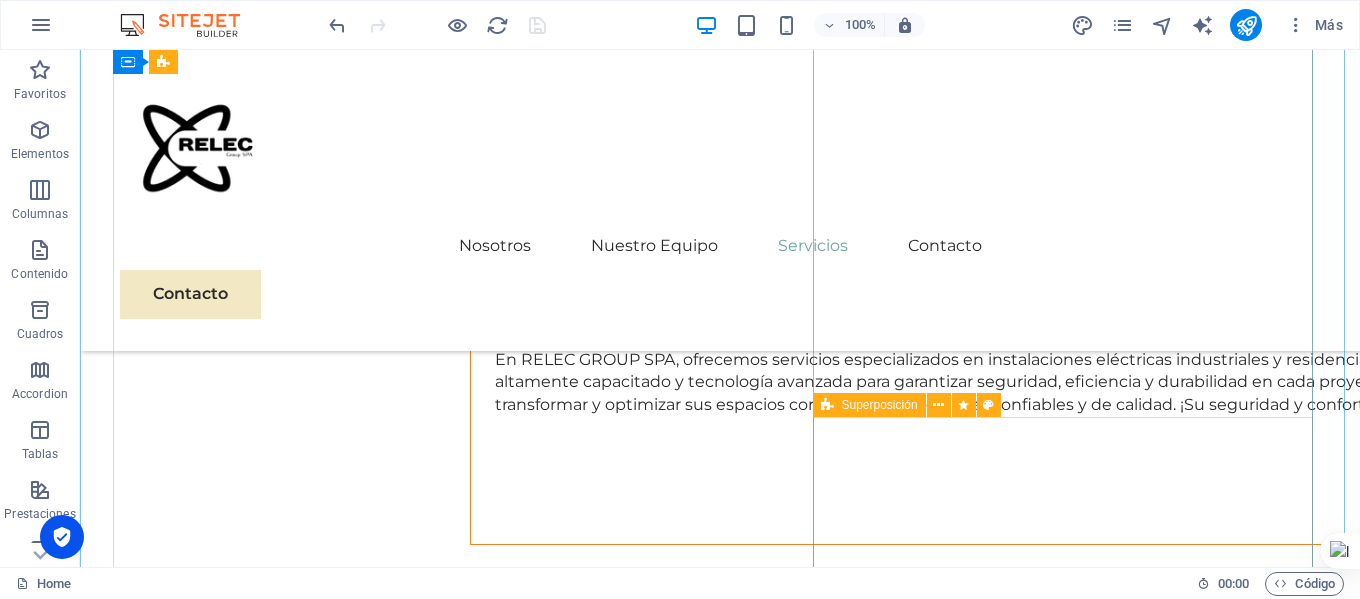 click at bounding box center [827, 405] 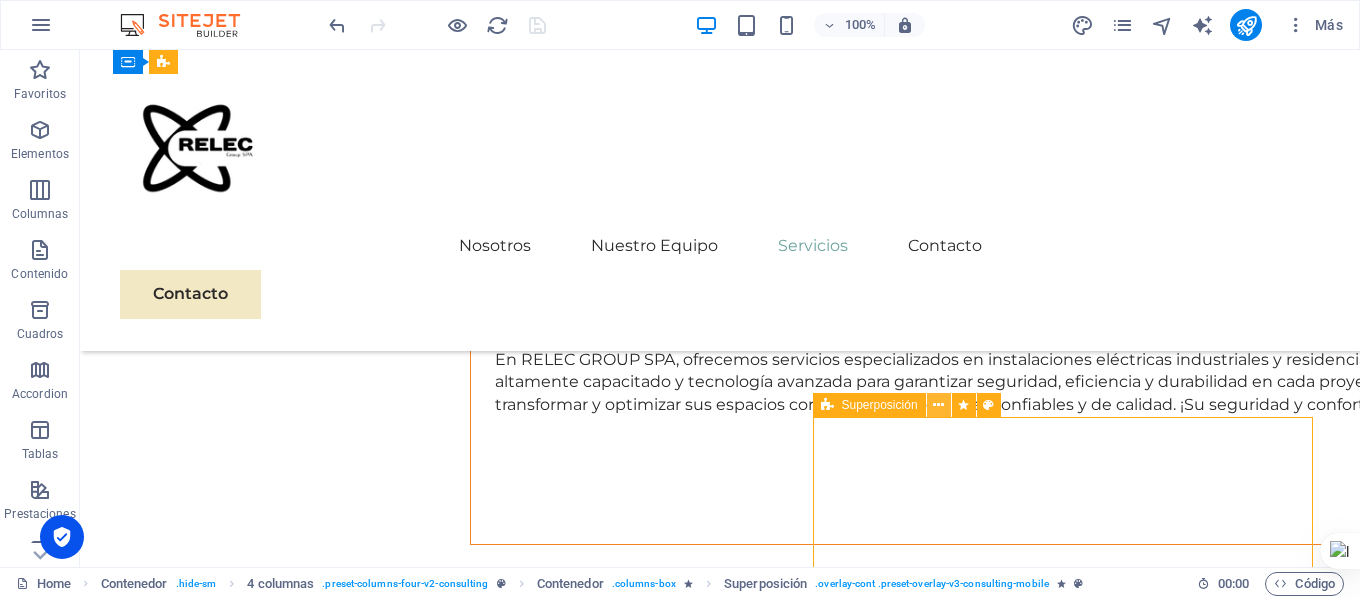 click at bounding box center [938, 405] 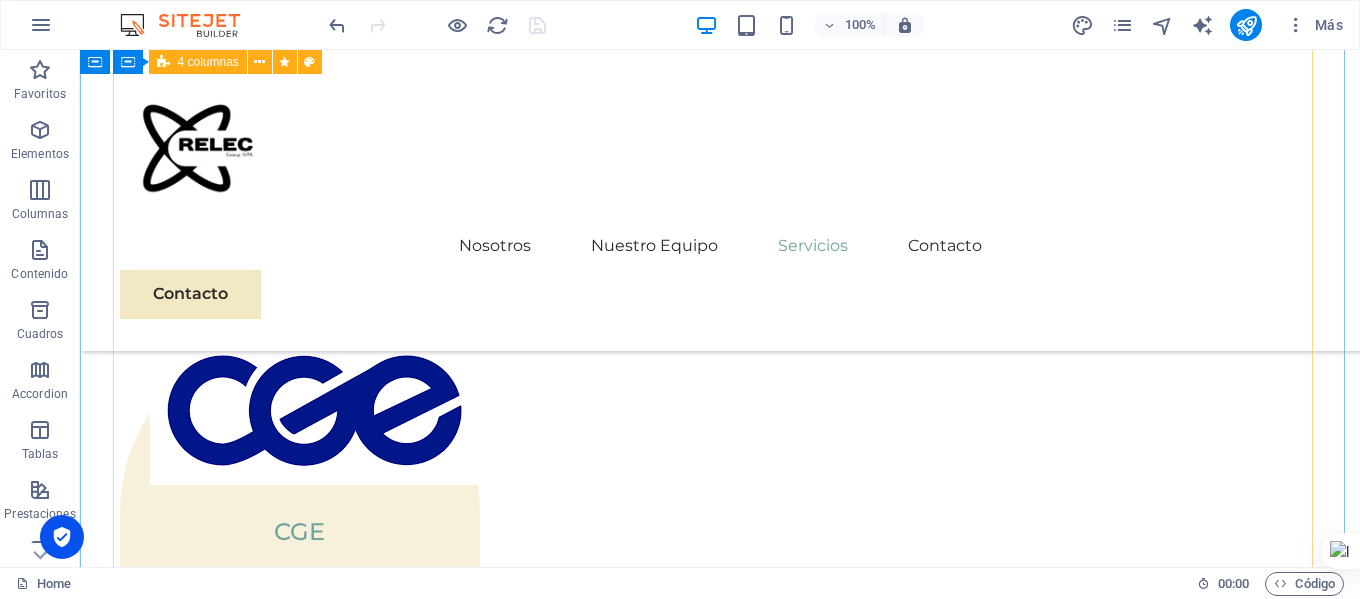 scroll, scrollTop: 3583, scrollLeft: 0, axis: vertical 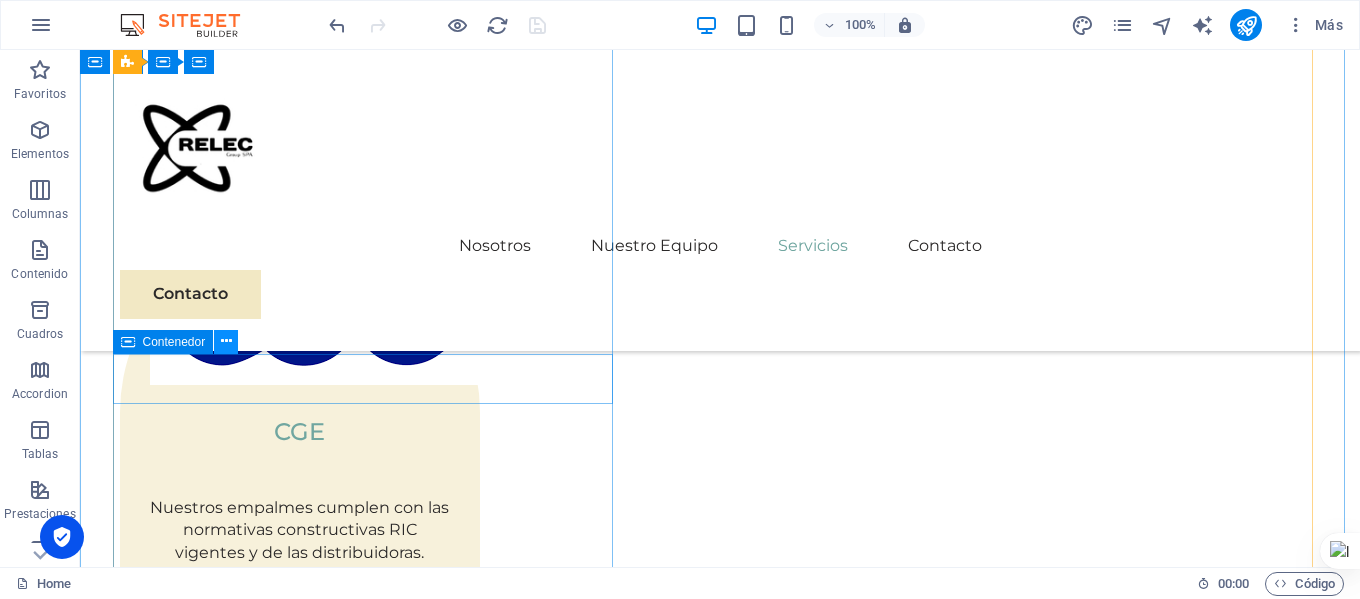 click at bounding box center [226, 341] 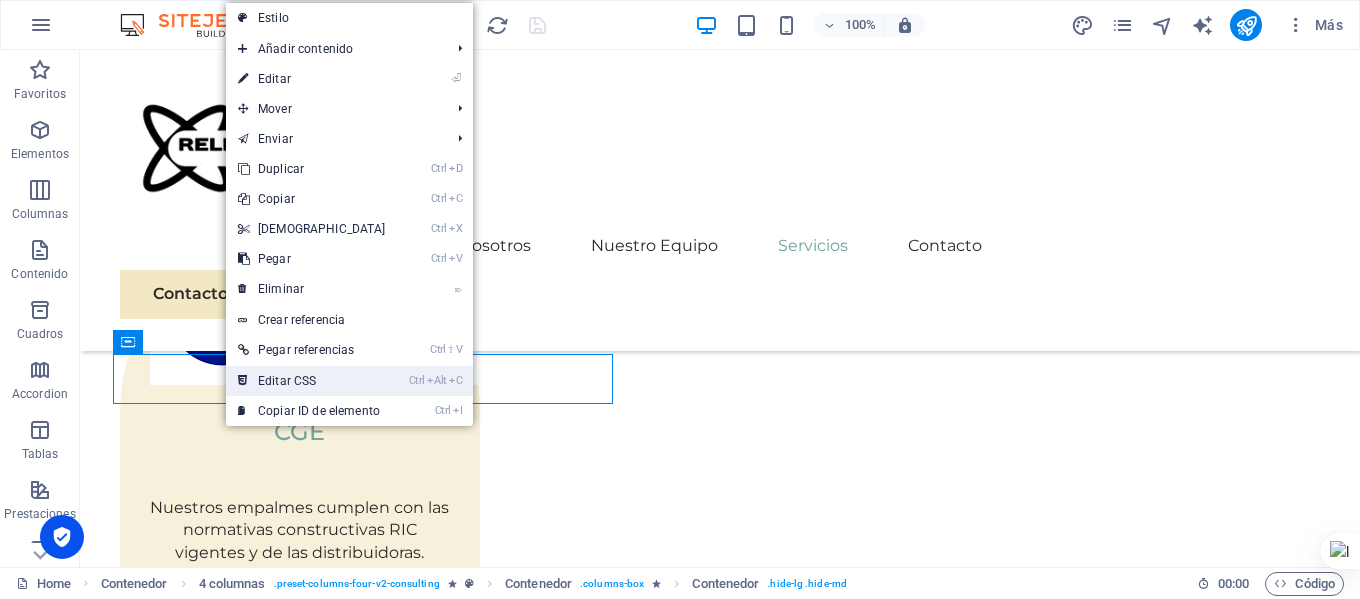 click on "Ctrl Alt C  Editar CSS" at bounding box center (312, 381) 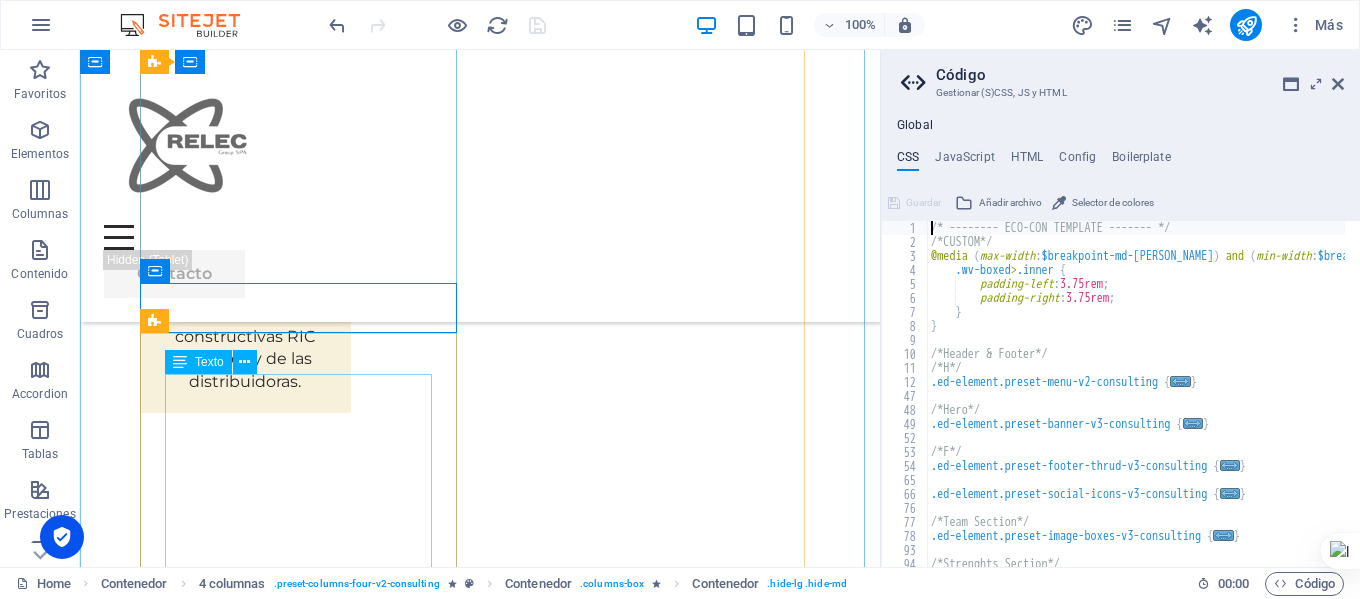 scroll, scrollTop: 3071, scrollLeft: 0, axis: vertical 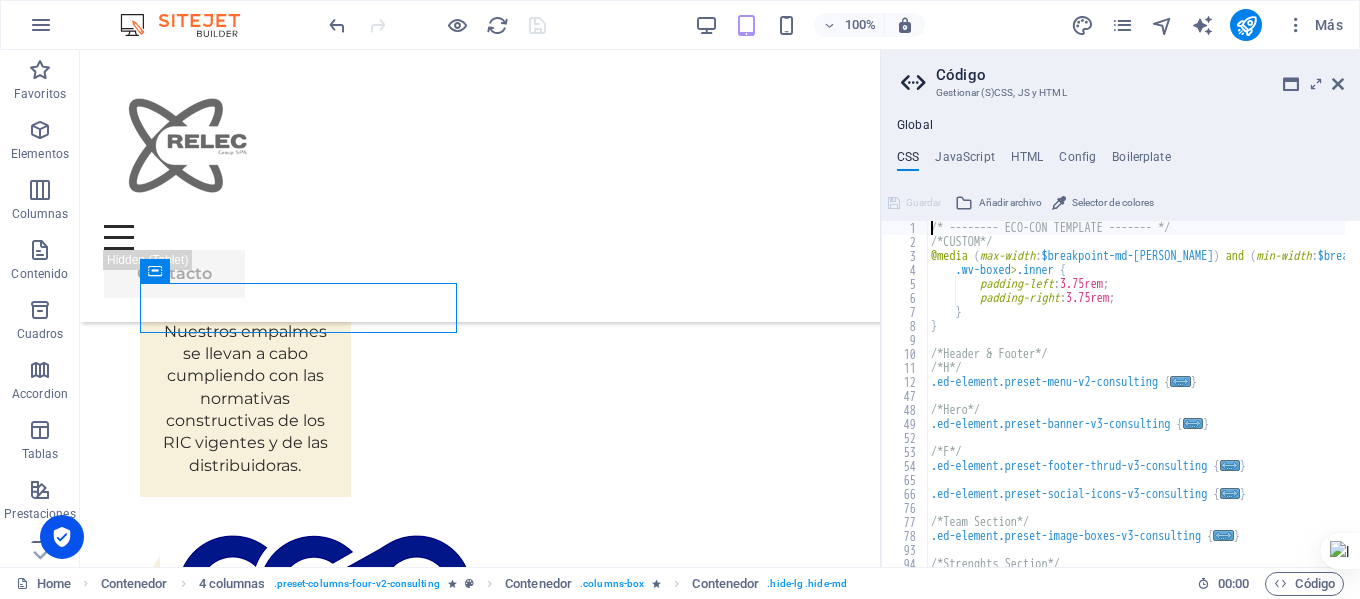 click on "Código Gestionar (S)CSS, JS y HTML Global CSS JavaScript HTML Config Boilerplate /* -------- ECO-CON TEMPLATE ------- */ 1 2 3 4 5 6 7 8 9 10 11 12 47 48 49 52 53 54 65 66 76 77 78 93 94 95 /* -------- ECO-CON TEMPLATE ------- */ /*CUSTOM*/ @media   ( max-width :  $breakpoint-md-max )   and   ( min-width :  $breakpoint-sm )   {      .wv-boxed > .inner   {           padding-left :  3.75rem ;           padding-right :  3.75rem ;      } } /*Header & Footer*/ /*H*/ .ed-element.preset-menu-v2-consulting   { ... } /*Hero*/ .ed-element.preset-banner-v3-consulting   { ... } /*F*/ .ed-element.preset-footer-thrud-v3-consulting   { ... } .ed-element.preset-social-icons-v3-consulting   { ... } /*Team Section*/ .ed-element.preset-image-boxes-v3-consulting   { ... } /*Strenghts Section*/     Guardar Añadir archivo Selector de colores     Guardar Añadir archivo     Guardar Añadir archivo" at bounding box center (1120, 308) 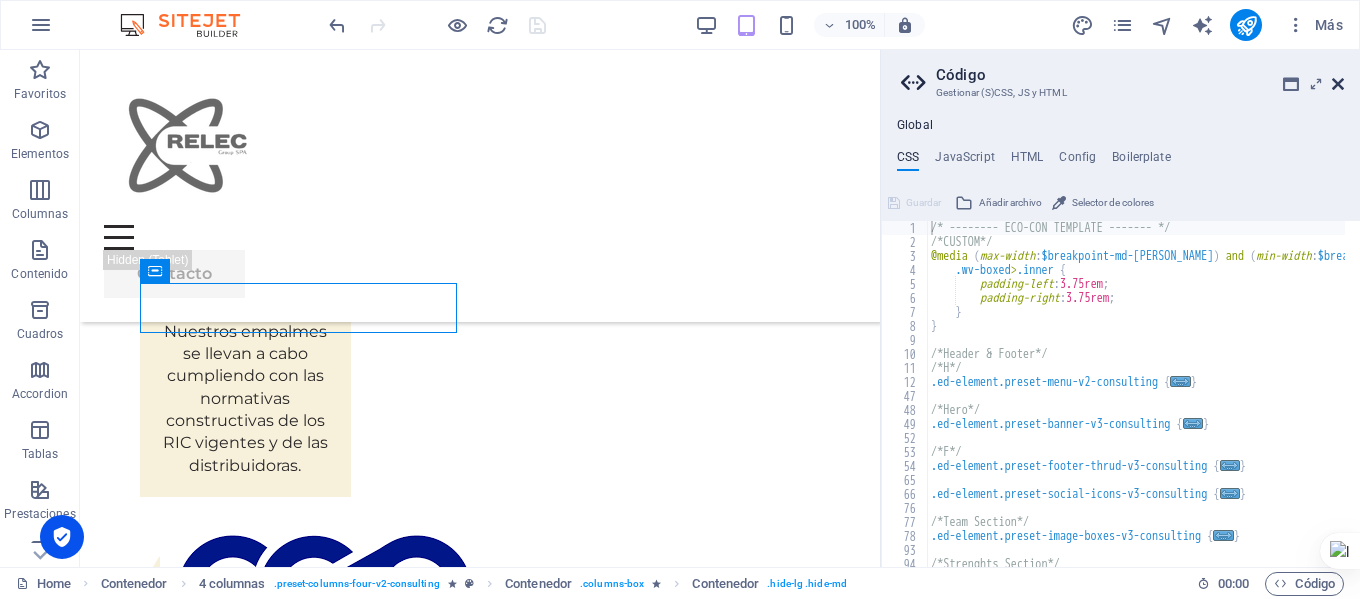 drag, startPoint x: 1337, startPoint y: 78, endPoint x: 136, endPoint y: 221, distance: 1209.4834 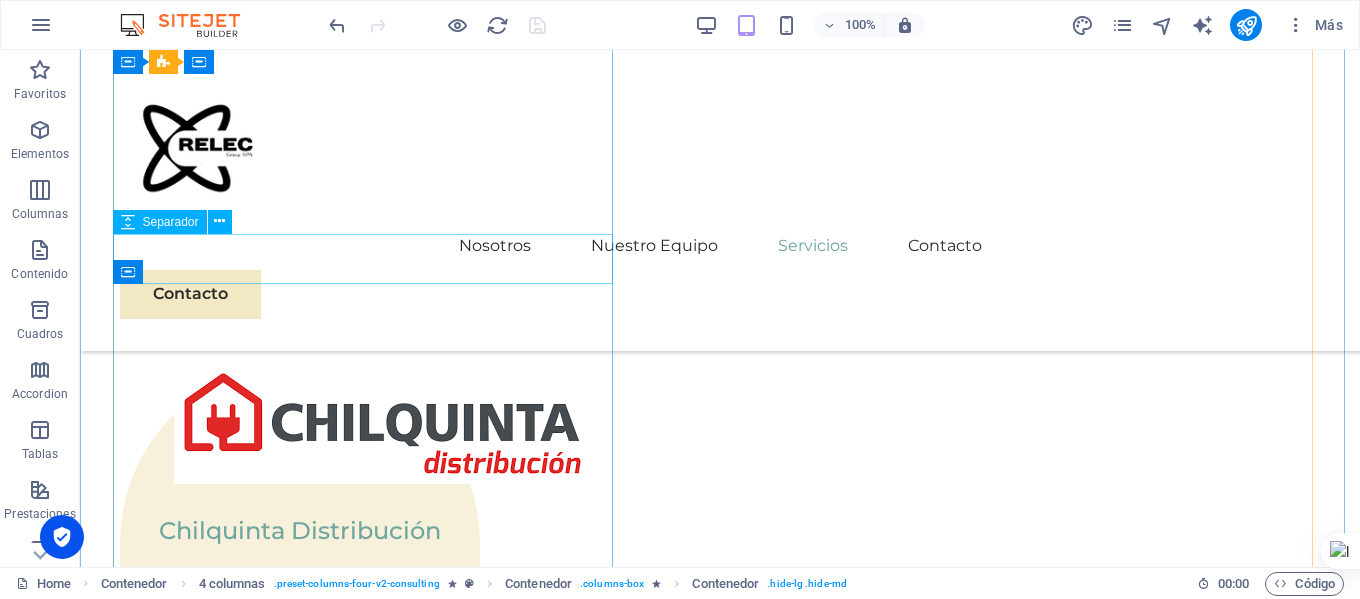 scroll, scrollTop: 3653, scrollLeft: 0, axis: vertical 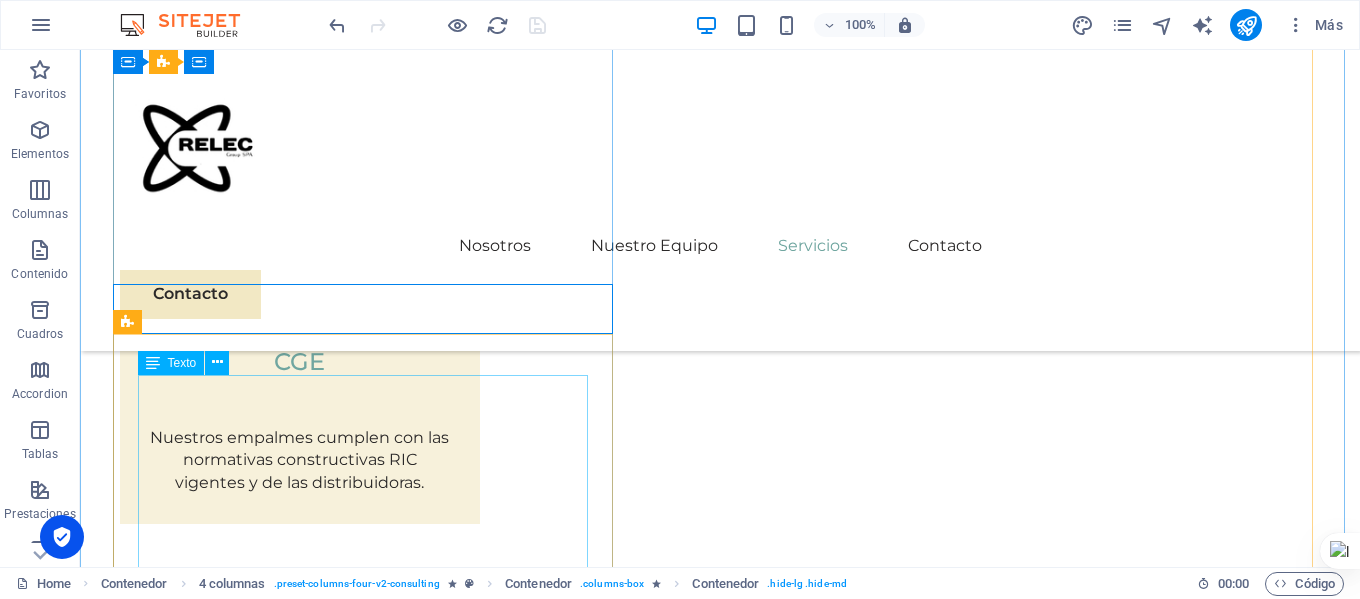 click on "El mantenimiento de las instalaciones eléctricas es vital para garantizar su seguridad, eficiencia y durabilidad. Un correcto cuidado previene riesgos de cortocircuitos, incendios y fallas que pueden poner en peligro a las personas y dañar los equipos. Además, ayuda a evitar costos elevados por reparaciones inesperadas y mejora el rendimiento del sistema eléctrico. Realizar un mantenimiento regular es esencial para asegurar un suministro eléctrico confiable y seguro en hogares, empresas y cualquier instalación." at bounding box center (720, 1849) 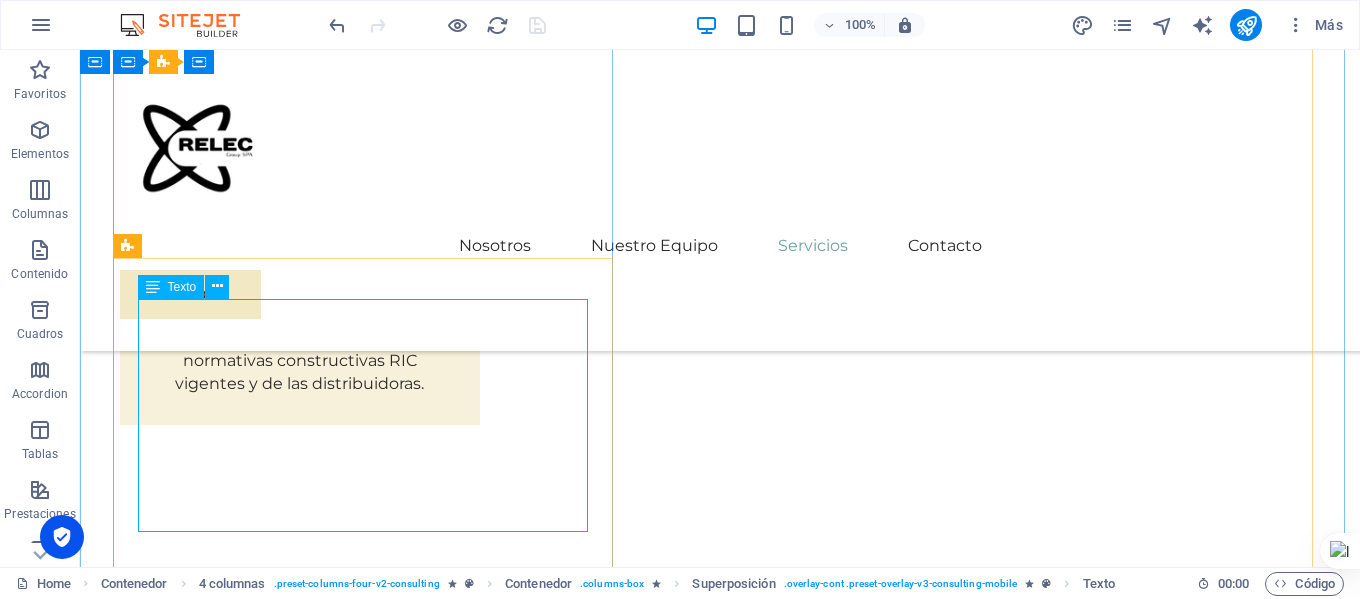 scroll, scrollTop: 3753, scrollLeft: 0, axis: vertical 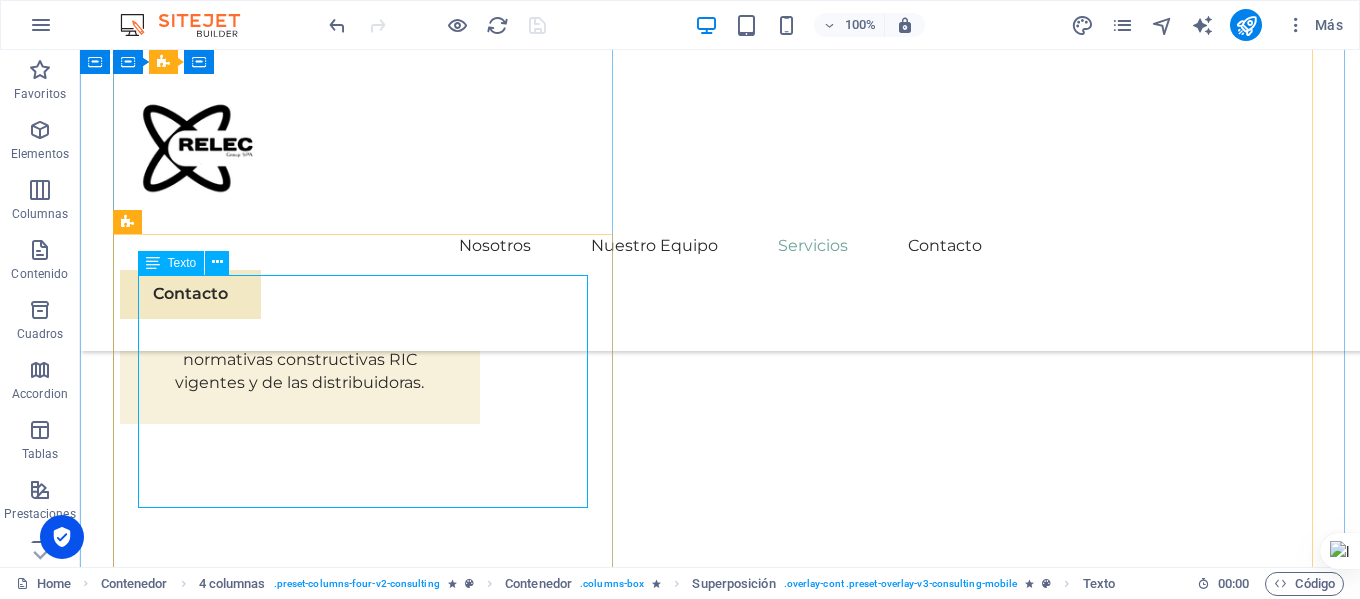 click on "El mantenimiento de las instalaciones eléctricas es vital para garantizar su seguridad, eficiencia y durabilidad. Un correcto cuidado previene riesgos de cortocircuitos, incendios y fallas que pueden poner en peligro a las personas y dañar los equipos. Además, ayuda a evitar costos elevados por reparaciones inesperadas y mejora el rendimiento del sistema eléctrico. Realizar un mantenimiento regular es esencial para asegurar un suministro eléctrico confiable y seguro en hogares, empresas y cualquier instalación." at bounding box center [720, 1749] 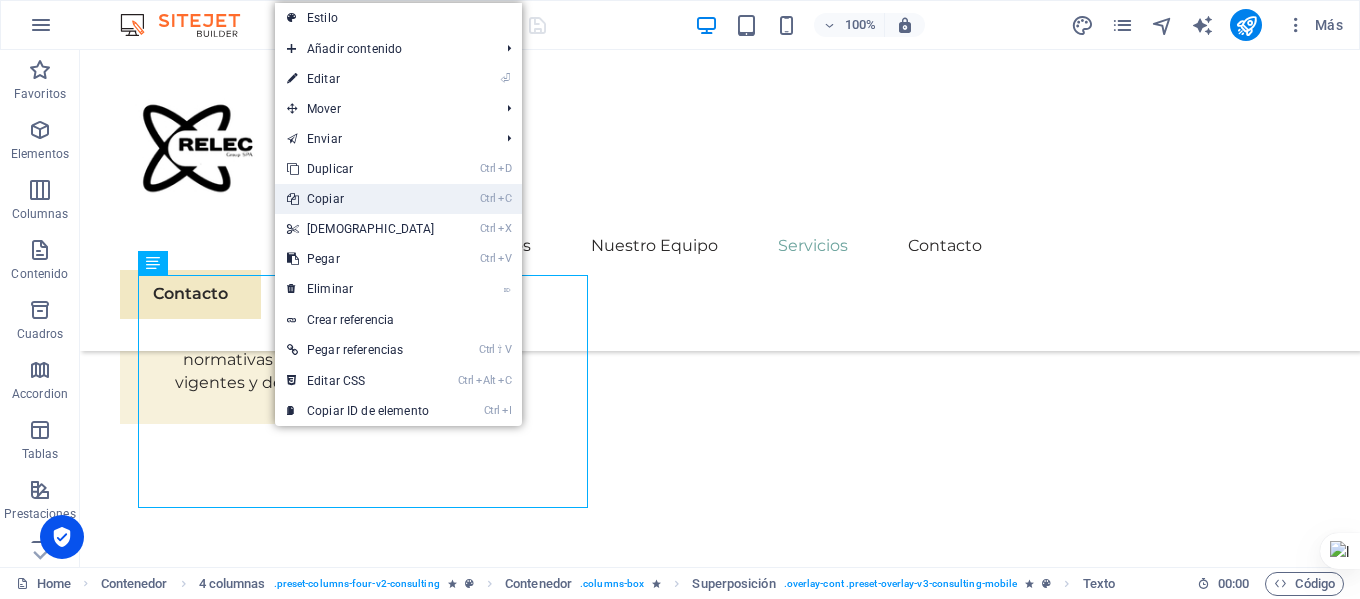 click on "Ctrl C  Copiar" at bounding box center [361, 199] 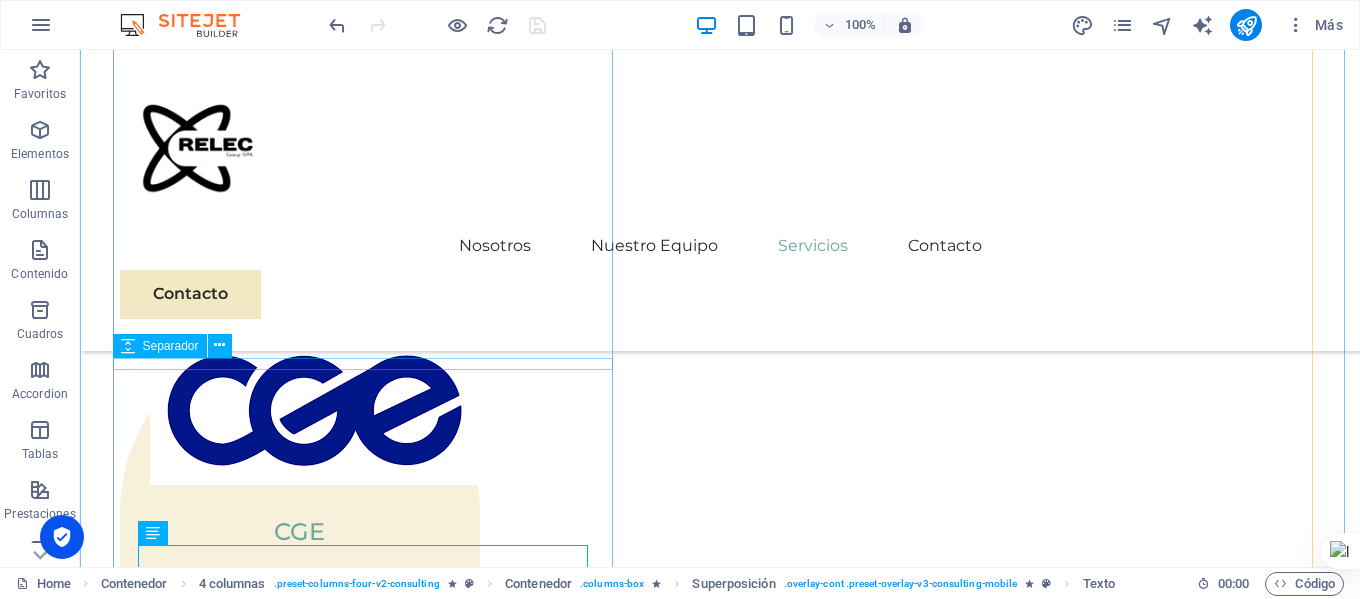 scroll, scrollTop: 3553, scrollLeft: 0, axis: vertical 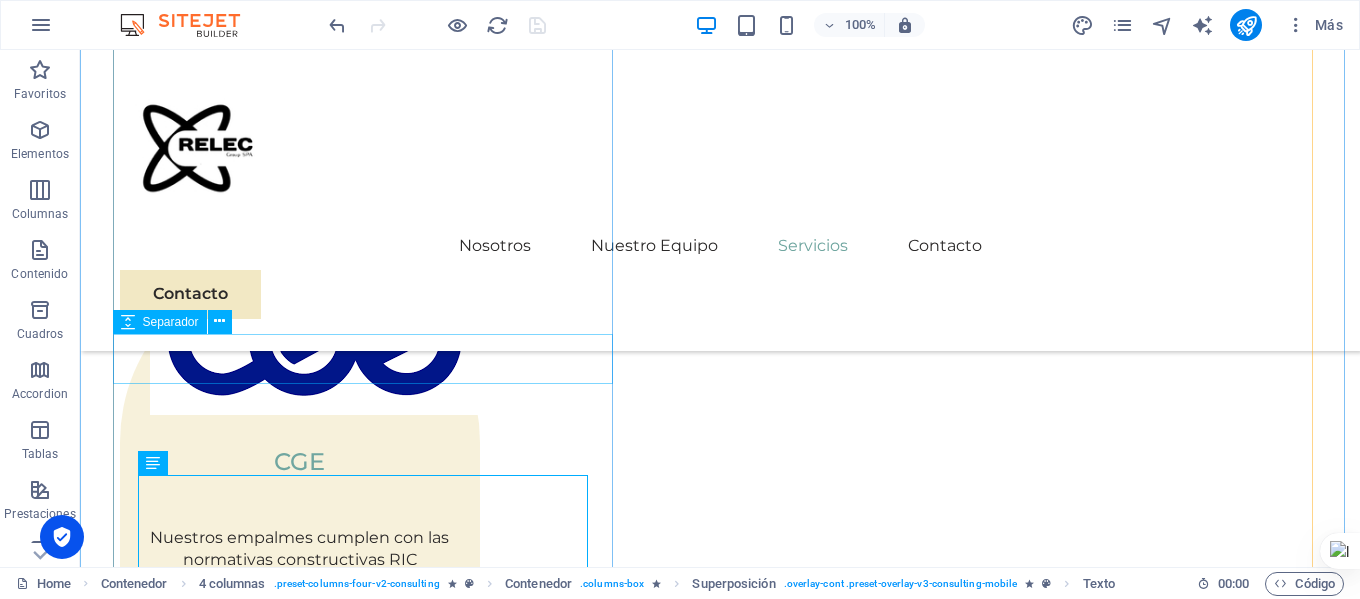 click at bounding box center (370, 1788) 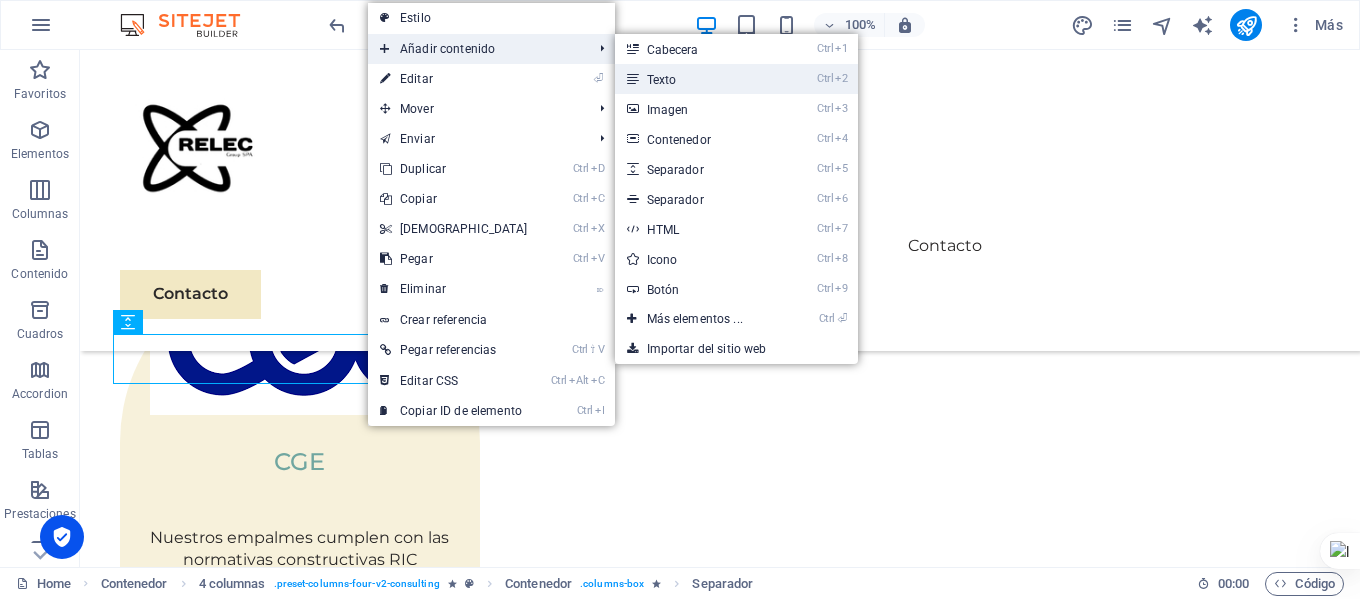 click on "Ctrl 2  Texto" at bounding box center (699, 79) 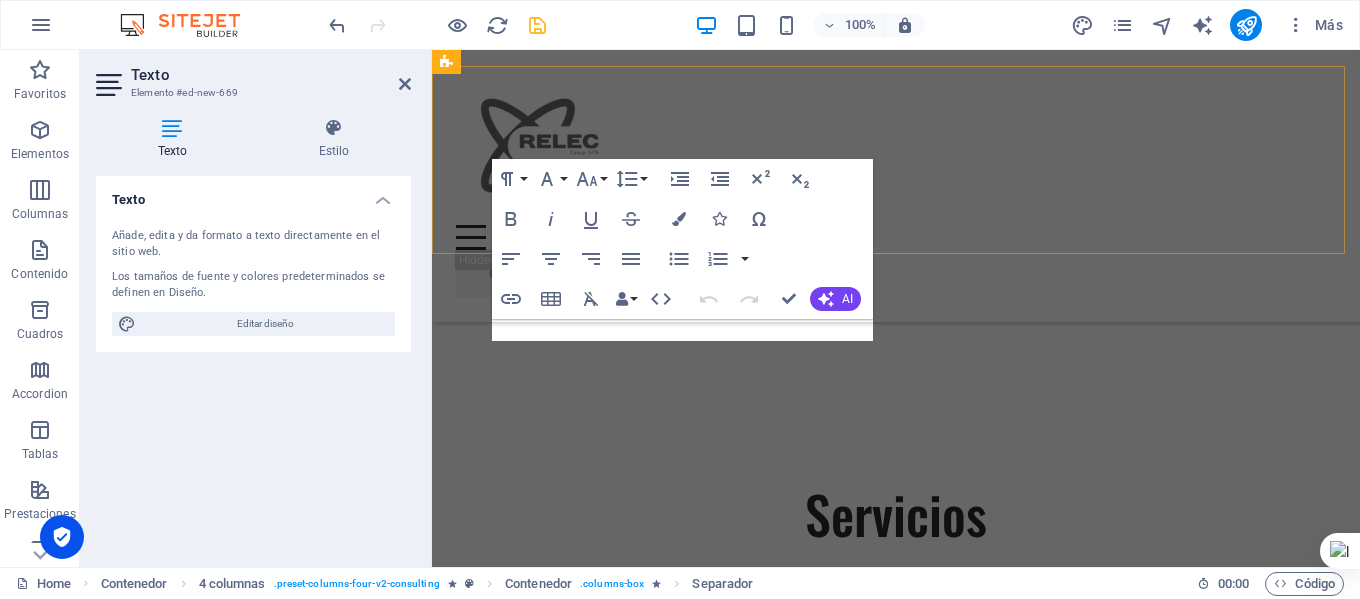 scroll, scrollTop: 3072, scrollLeft: 0, axis: vertical 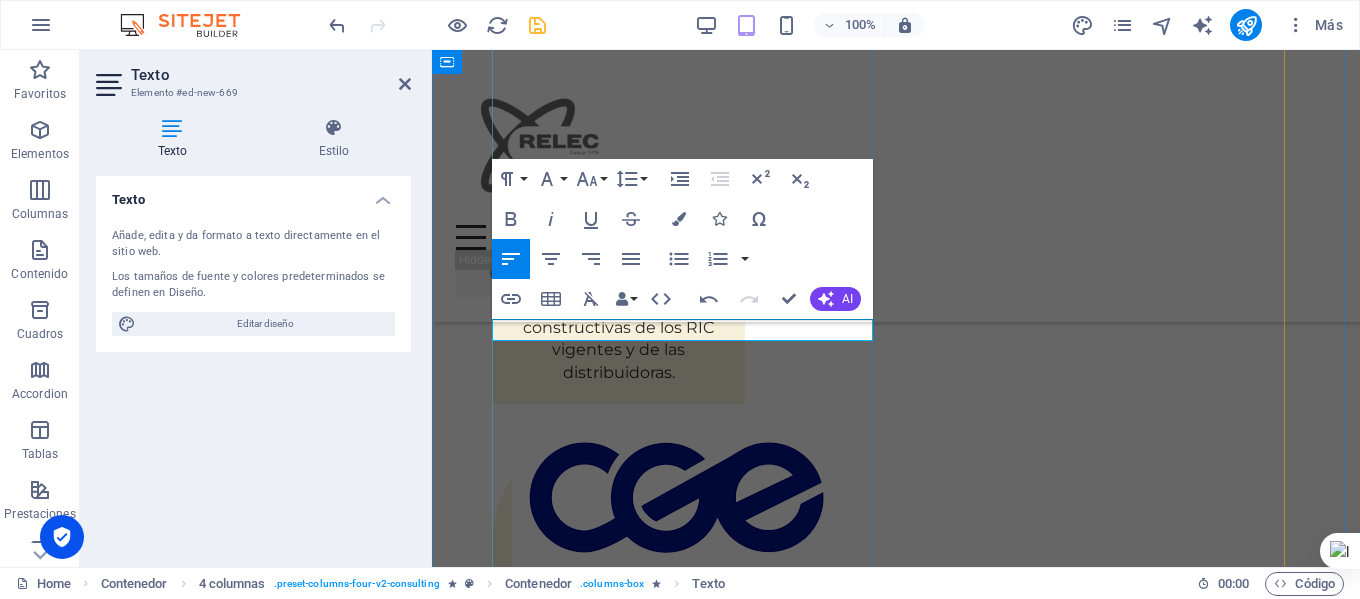 click at bounding box center [686, 1904] 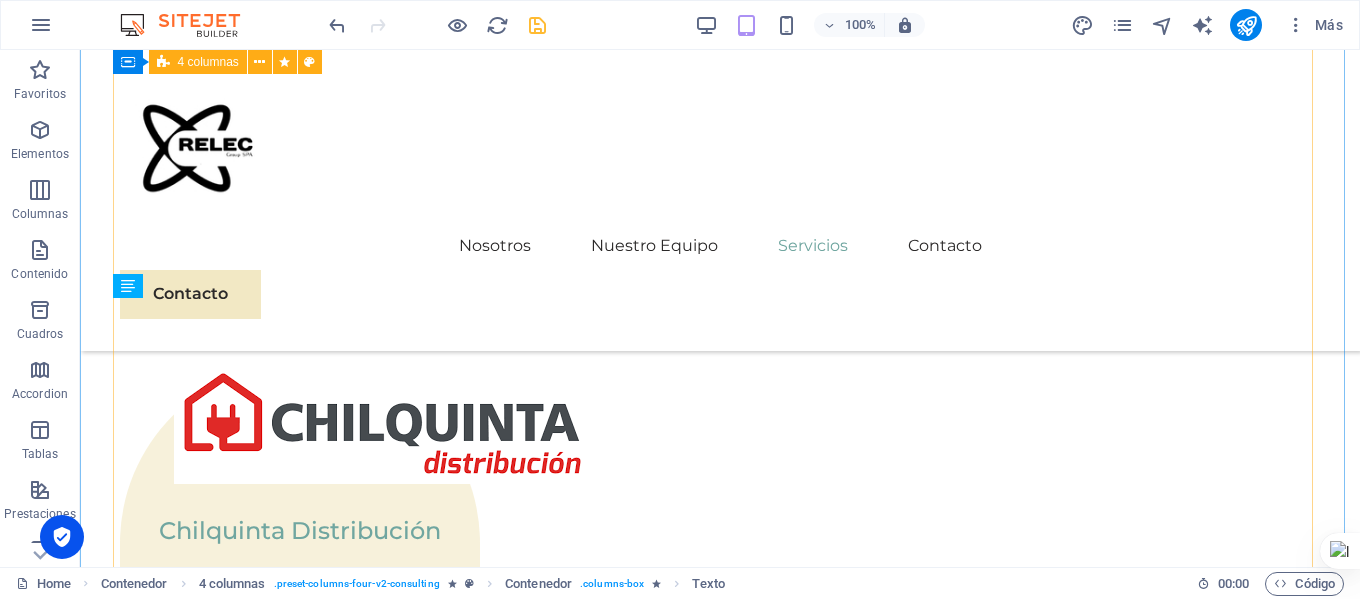 scroll, scrollTop: 3639, scrollLeft: 0, axis: vertical 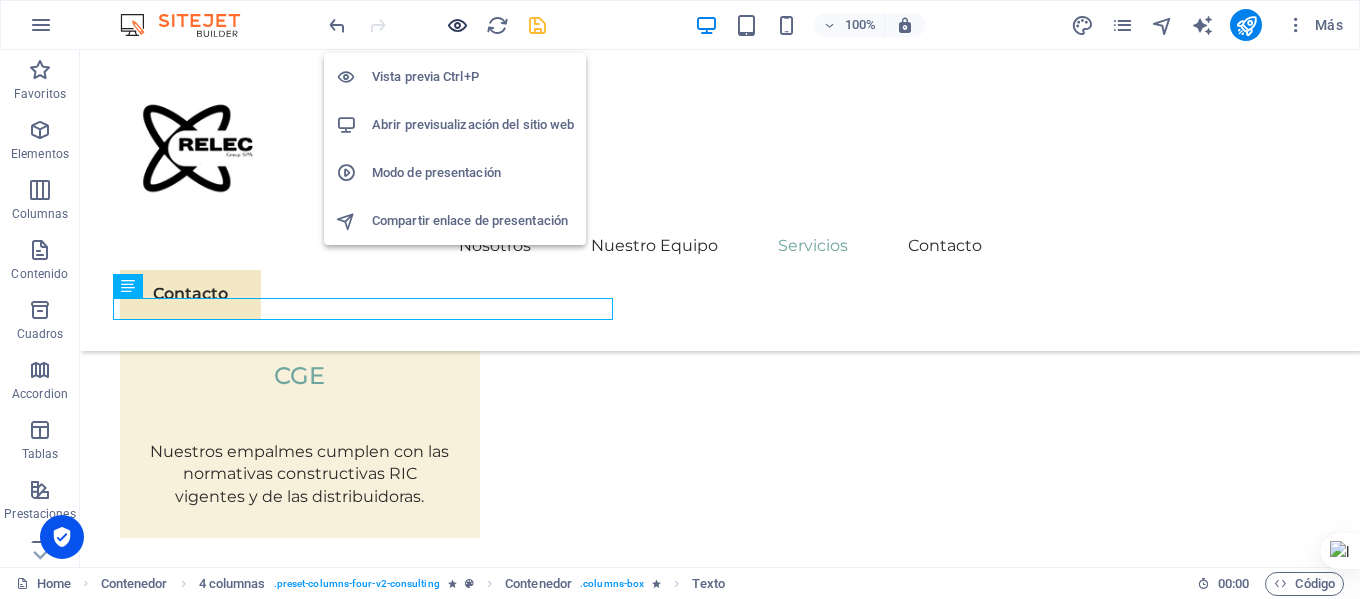 click at bounding box center [457, 25] 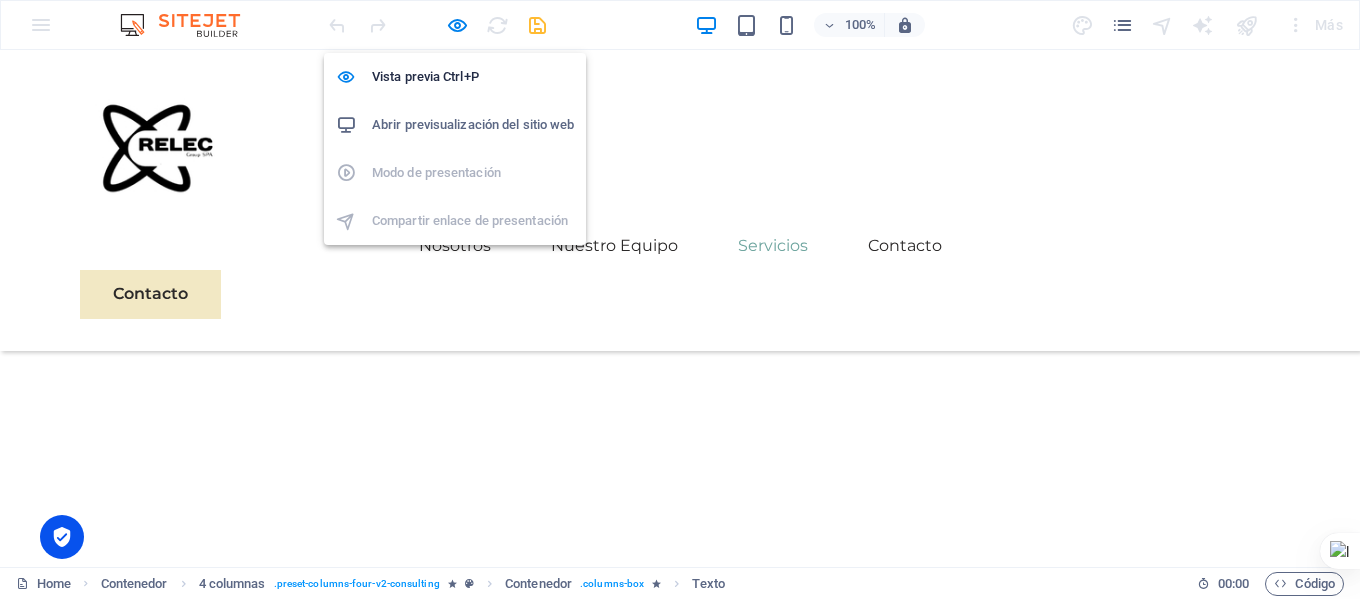 click on "Abrir previsualización del sitio web" at bounding box center [473, 125] 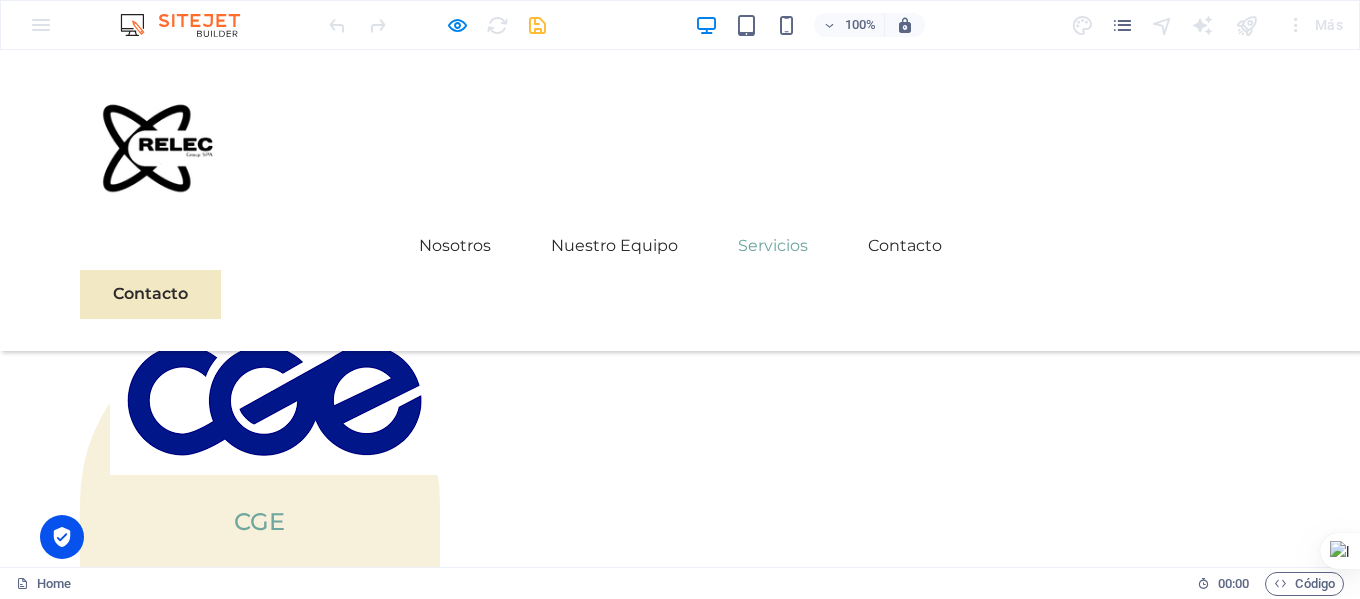 scroll, scrollTop: 3539, scrollLeft: 0, axis: vertical 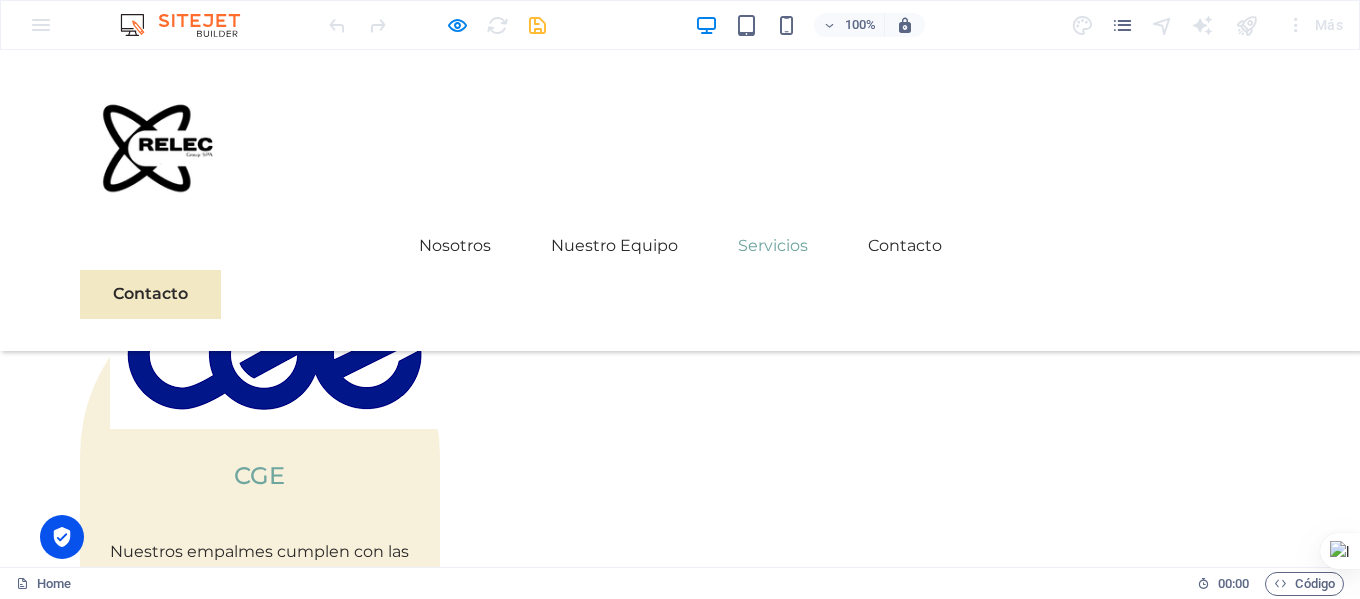 click on "texto" at bounding box center [330, 1838] 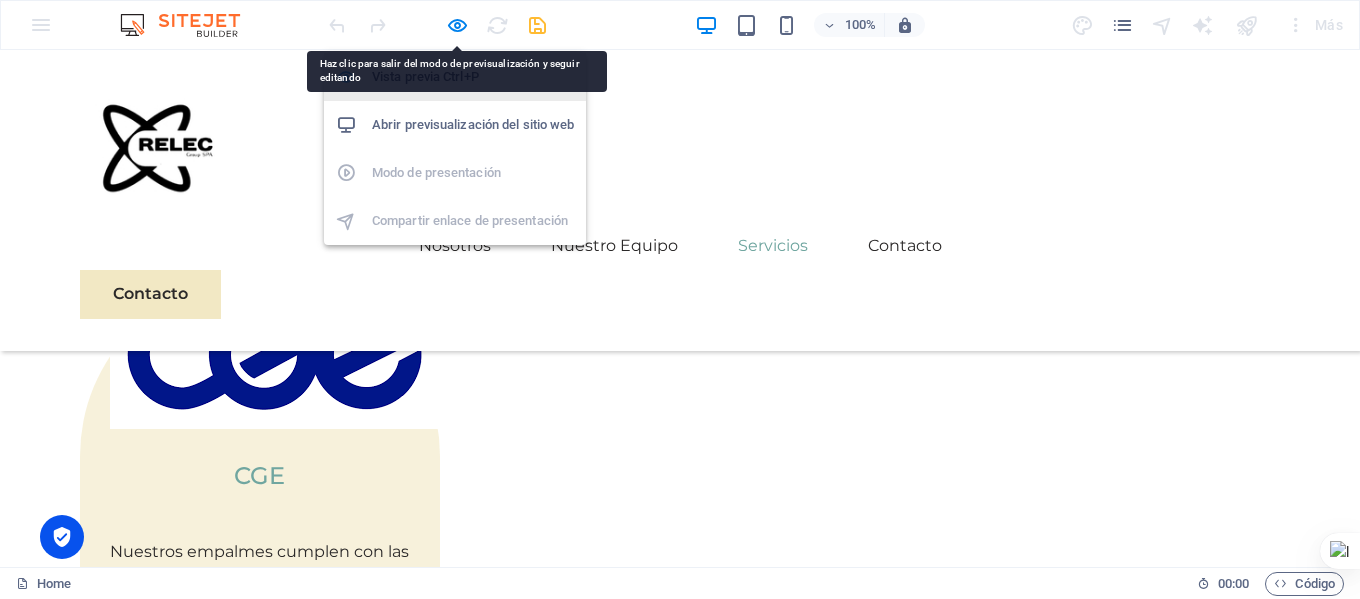 click at bounding box center [457, 25] 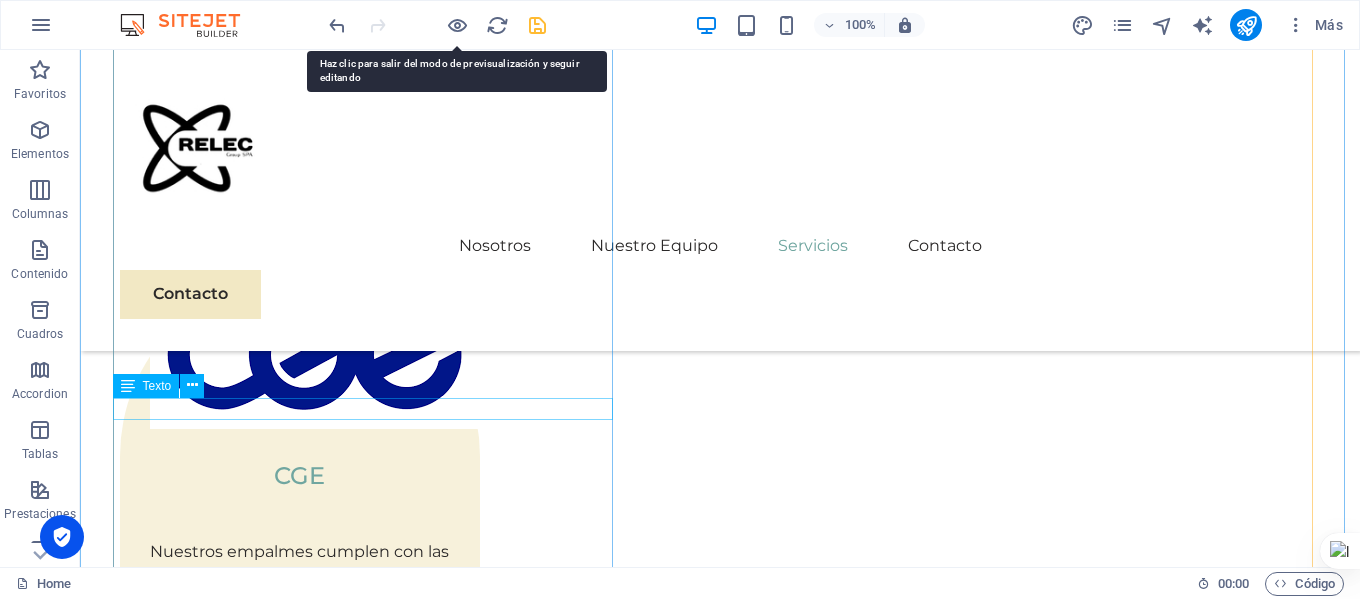 click on "texto" at bounding box center [370, 1838] 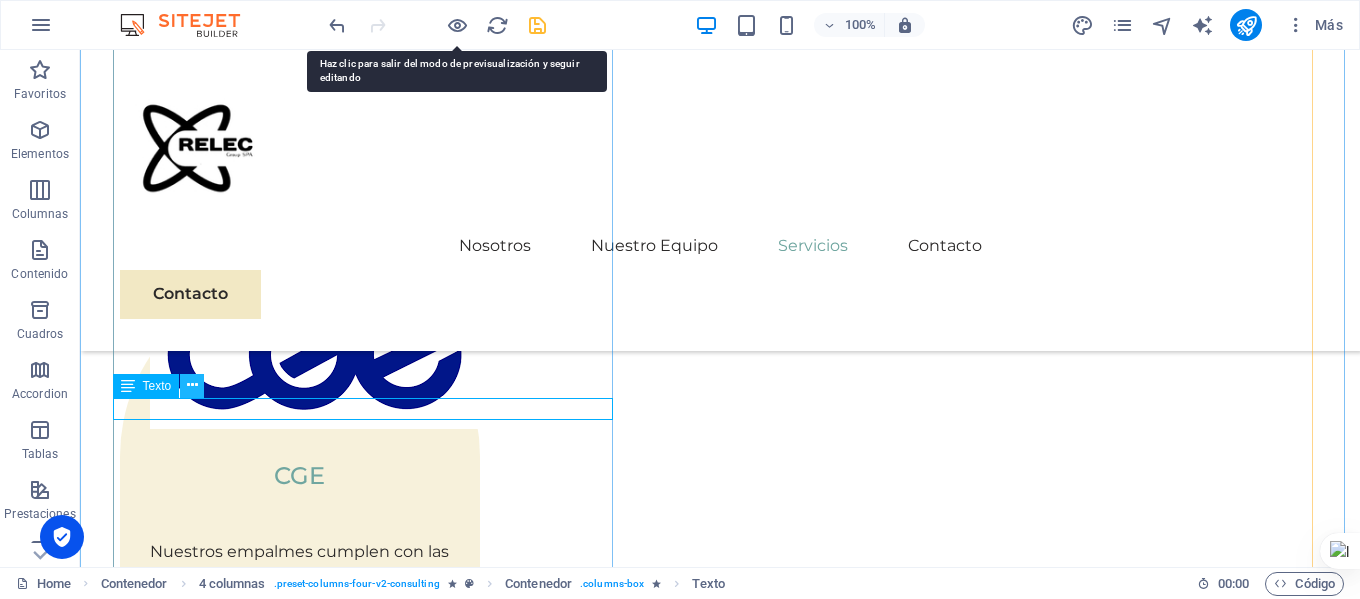 click at bounding box center [192, 385] 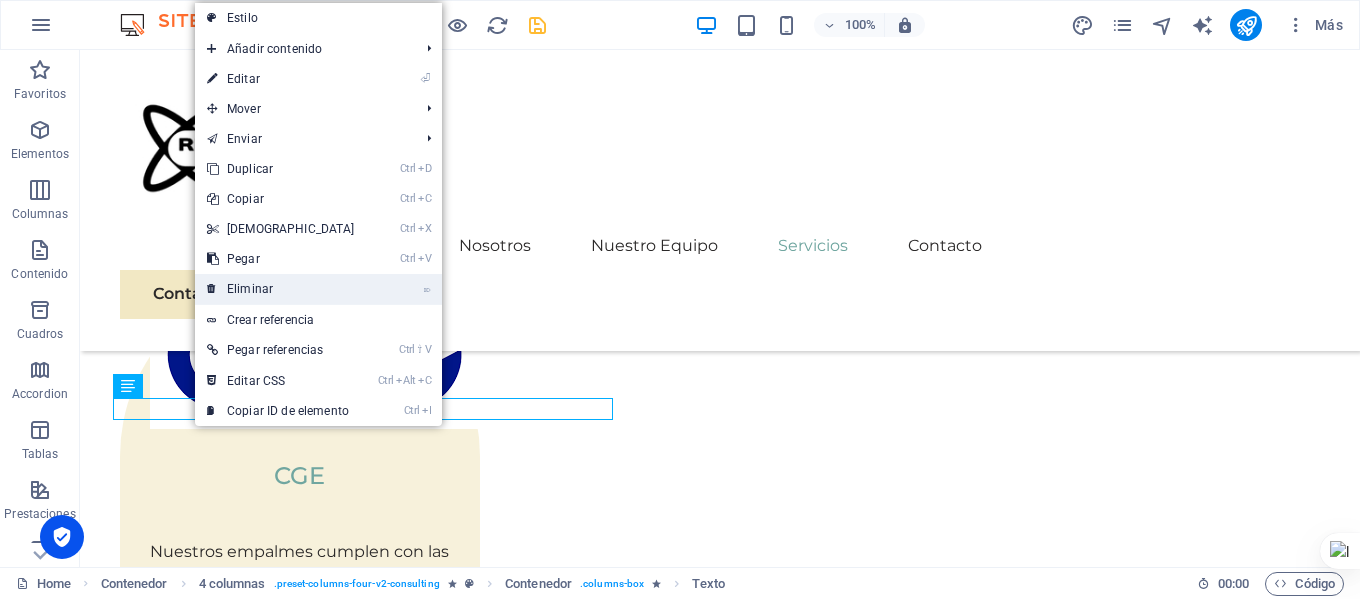 click on "⌦  Eliminar" at bounding box center (281, 289) 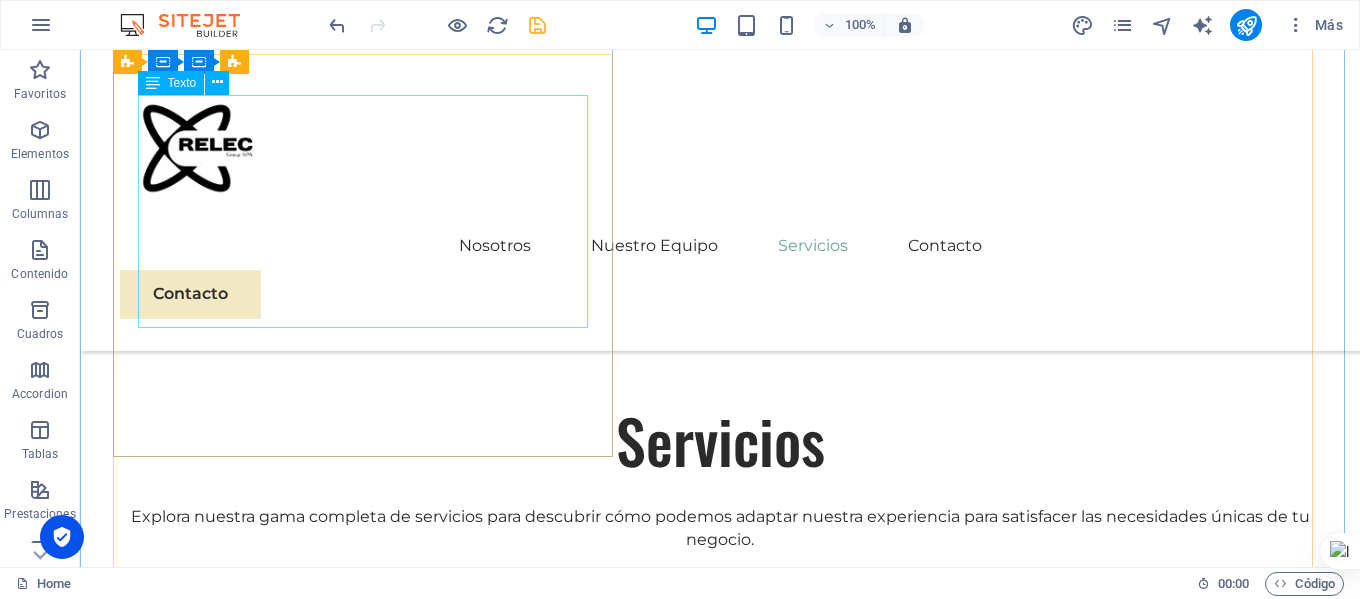 scroll, scrollTop: 3839, scrollLeft: 0, axis: vertical 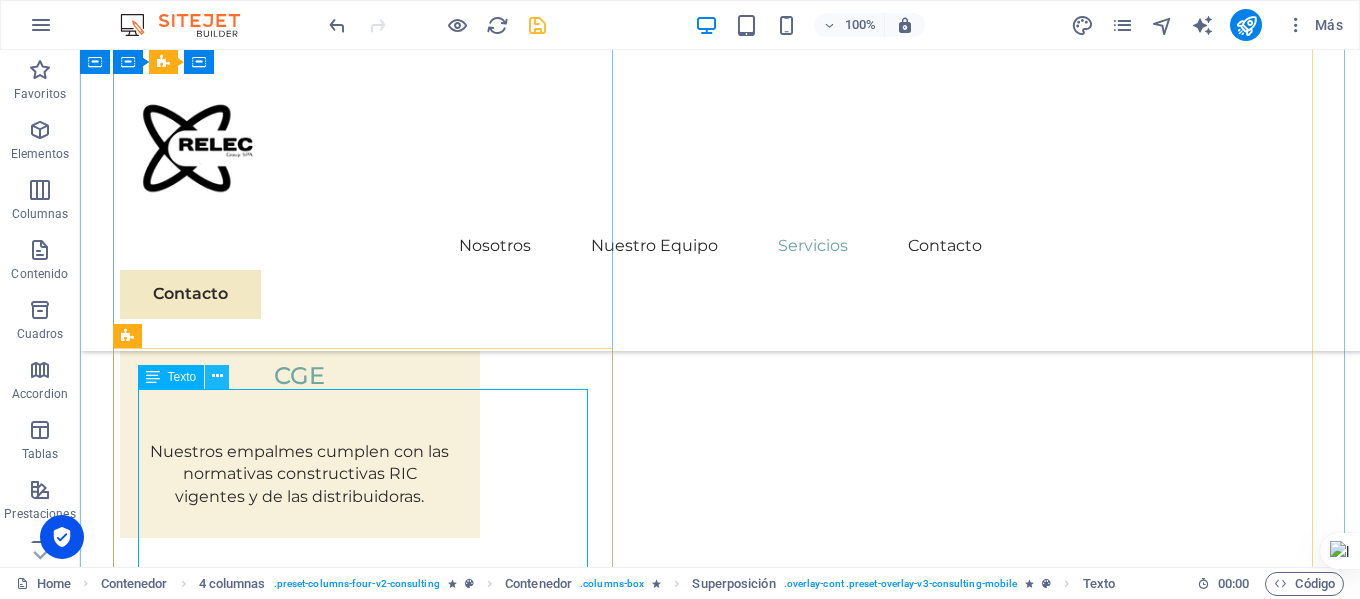 click at bounding box center (217, 376) 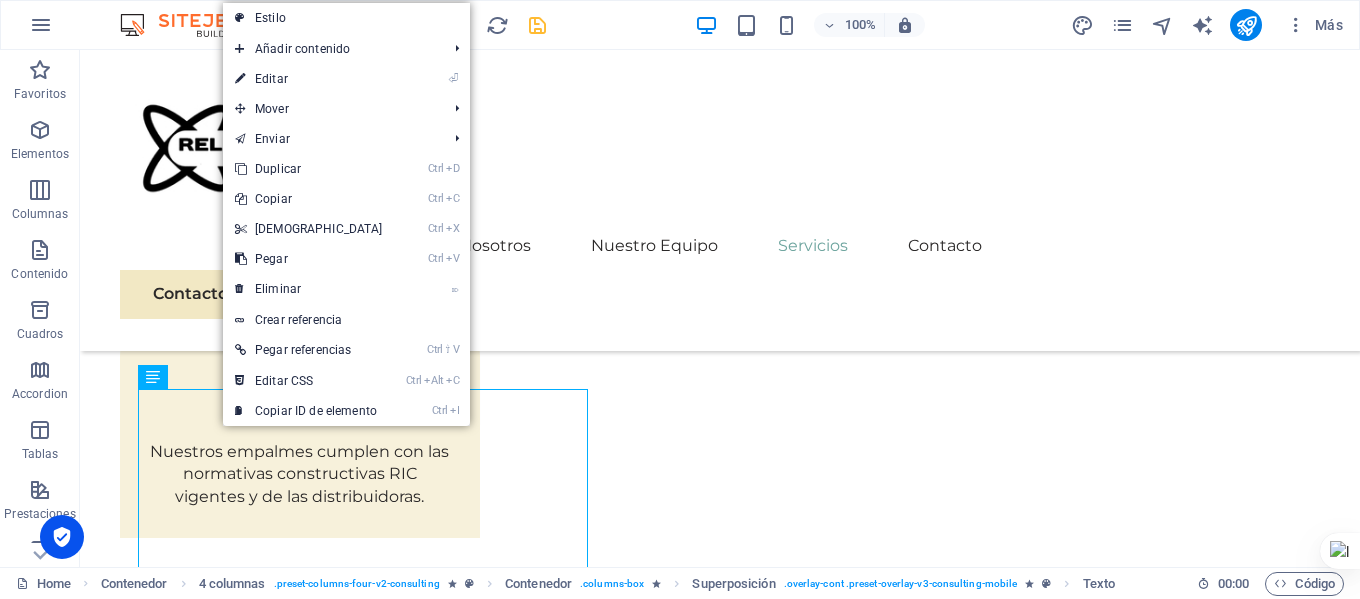 click on "Crear referencia" at bounding box center [346, 320] 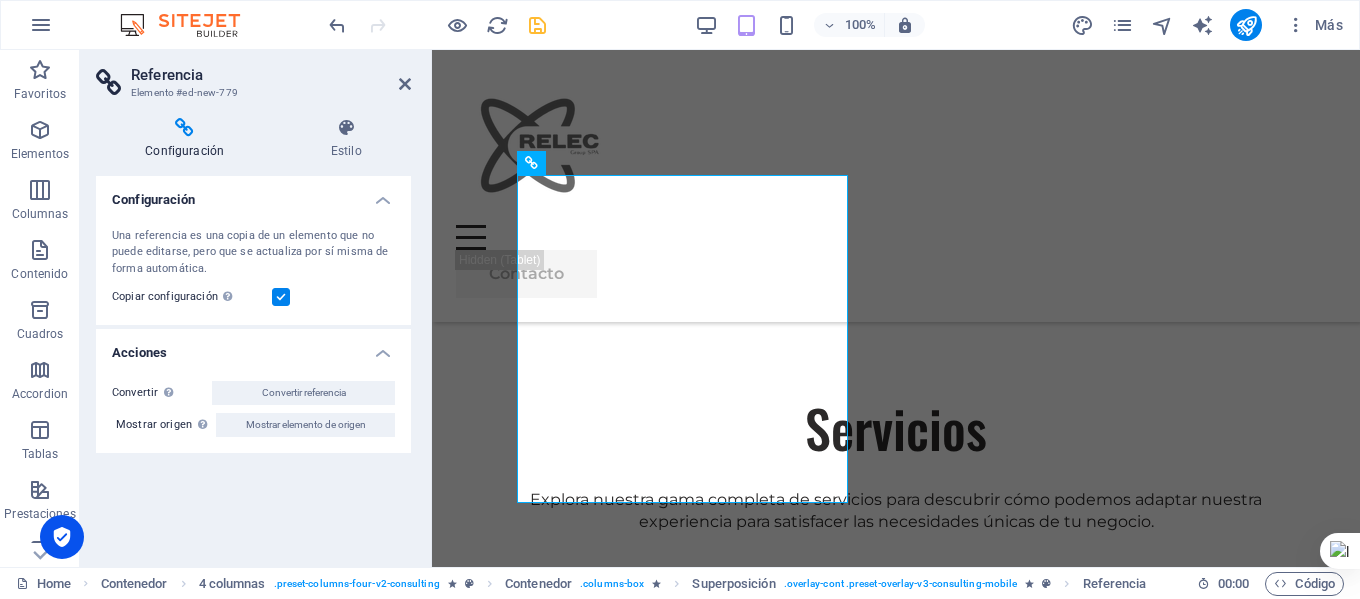 scroll, scrollTop: 3634, scrollLeft: 0, axis: vertical 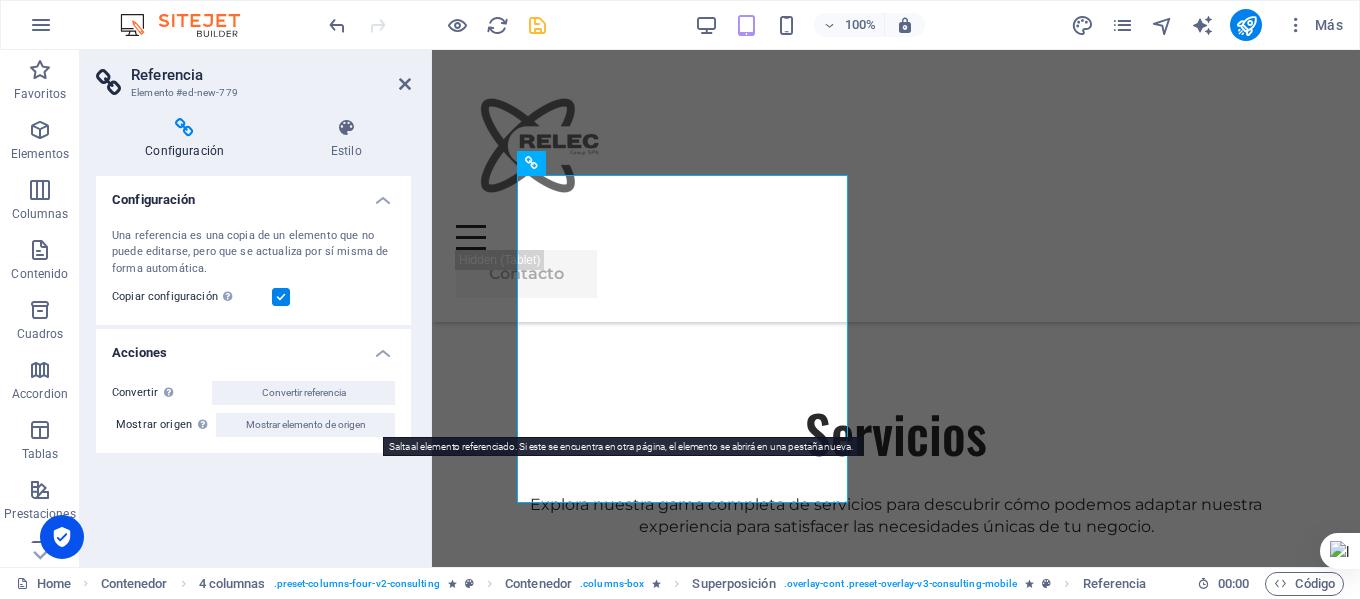 click on "Mostrar elemento de origen" at bounding box center (306, 425) 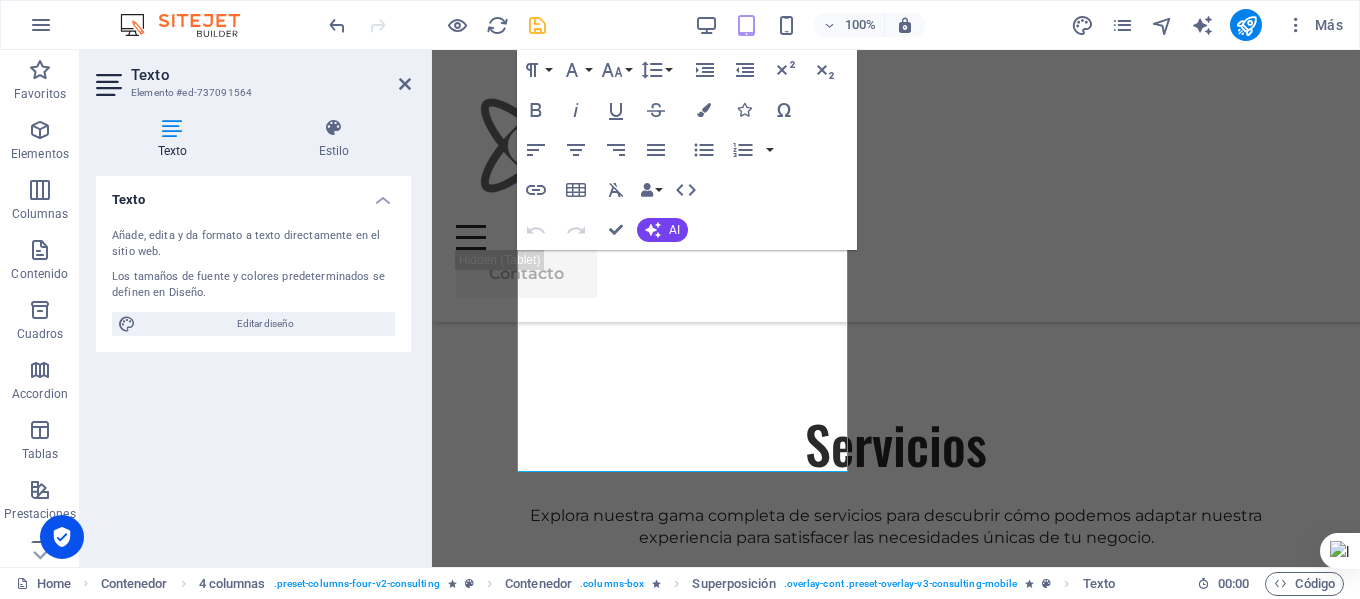 scroll, scrollTop: 3337, scrollLeft: 0, axis: vertical 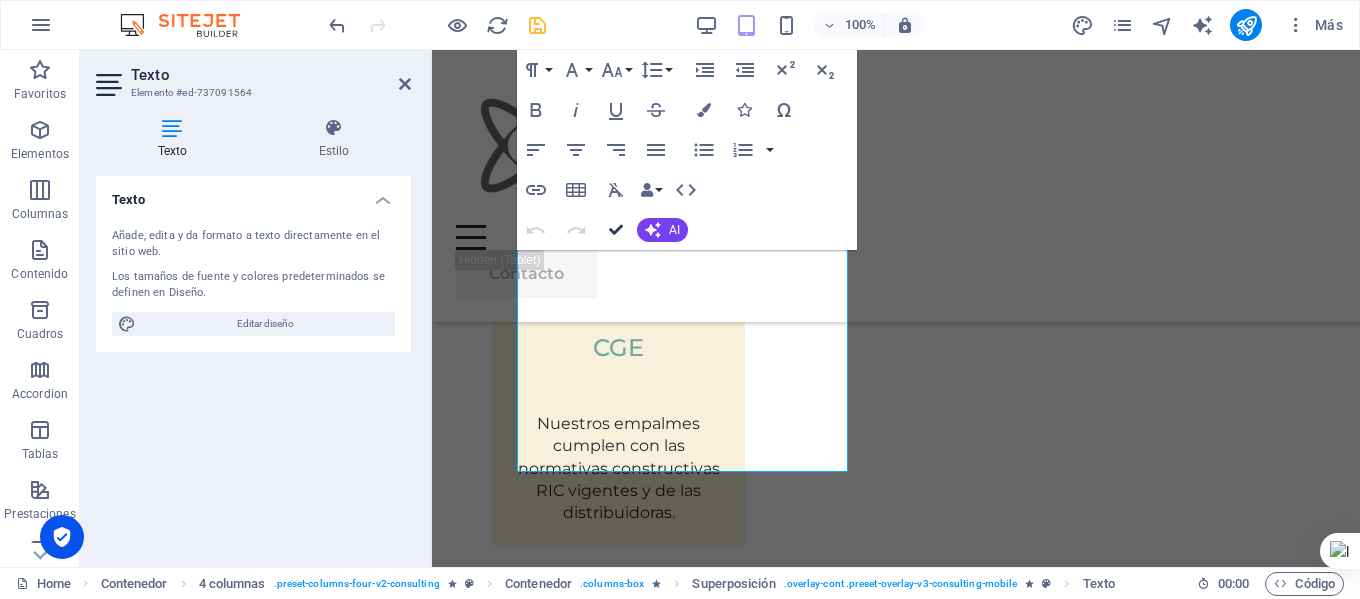 drag, startPoint x: 614, startPoint y: 230, endPoint x: 392, endPoint y: 257, distance: 223.63586 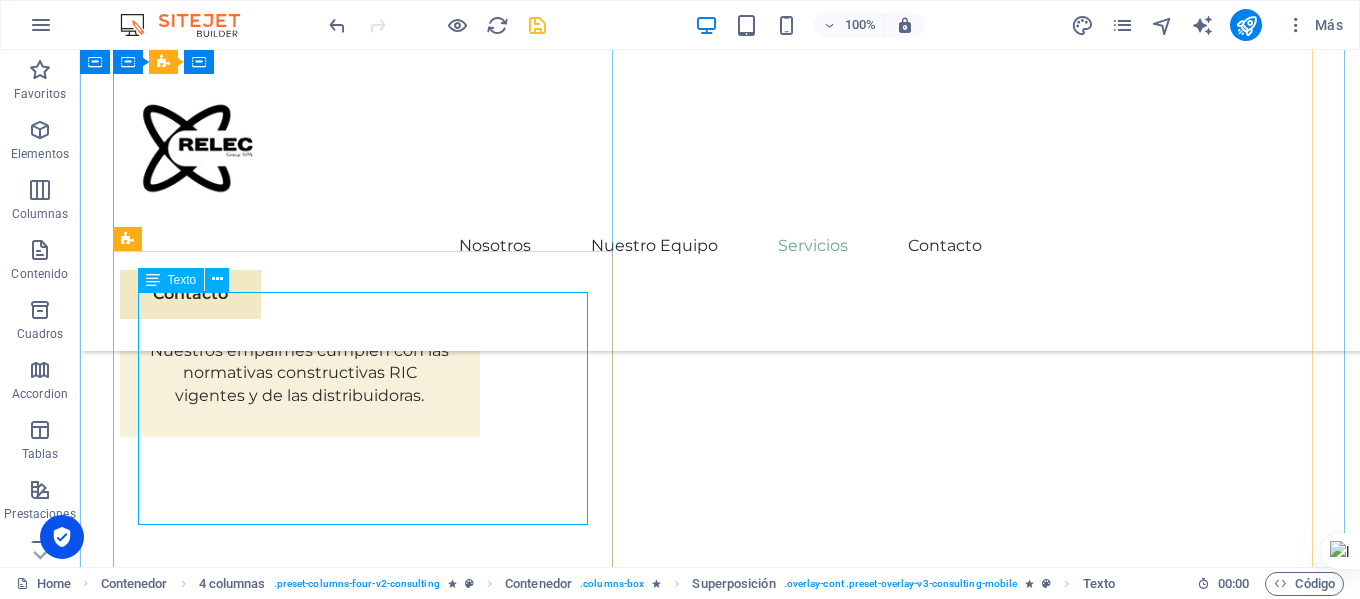 scroll, scrollTop: 3736, scrollLeft: 0, axis: vertical 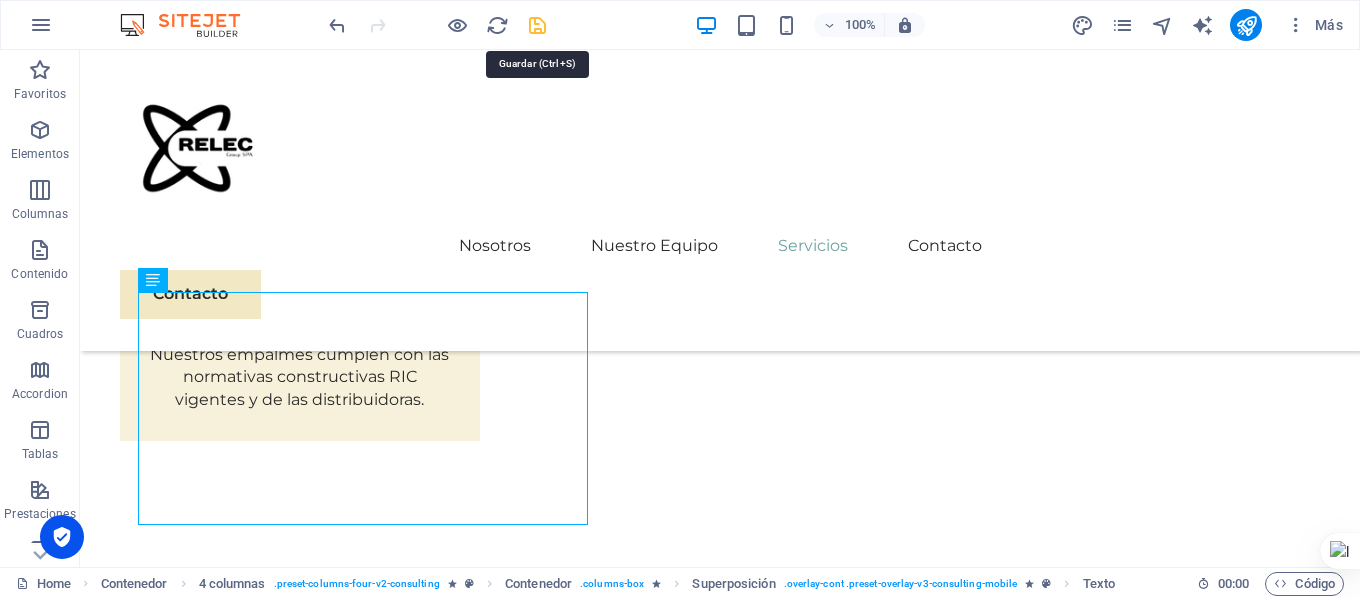 click at bounding box center [537, 25] 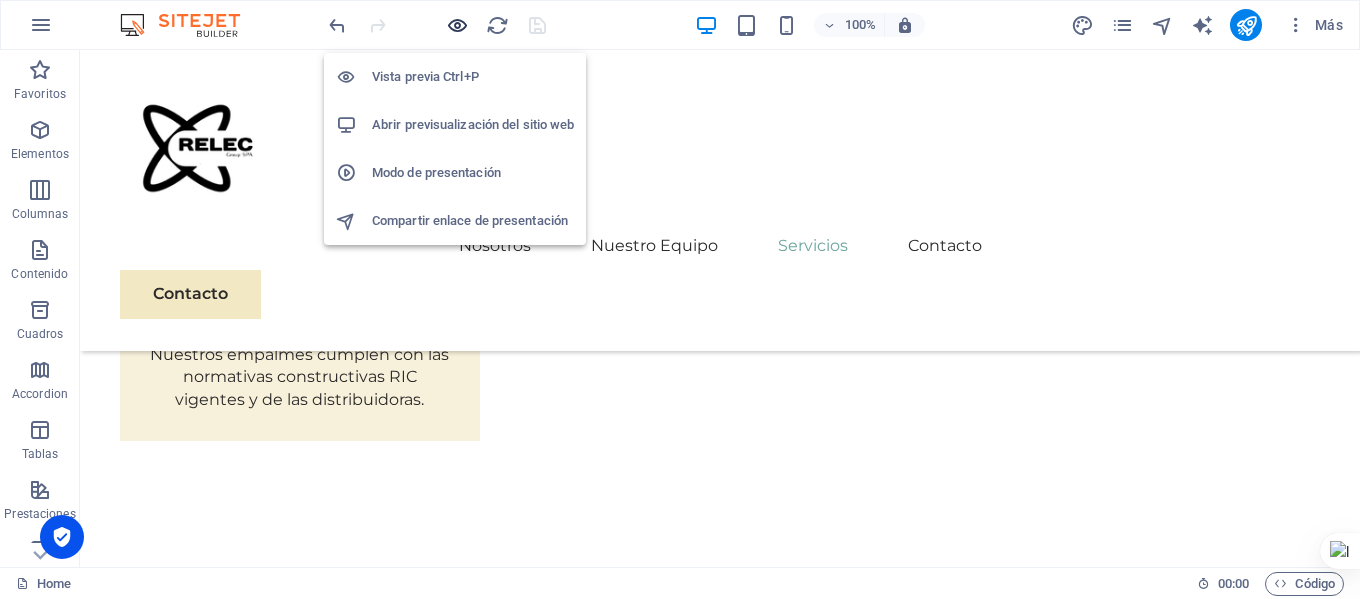 click at bounding box center [457, 25] 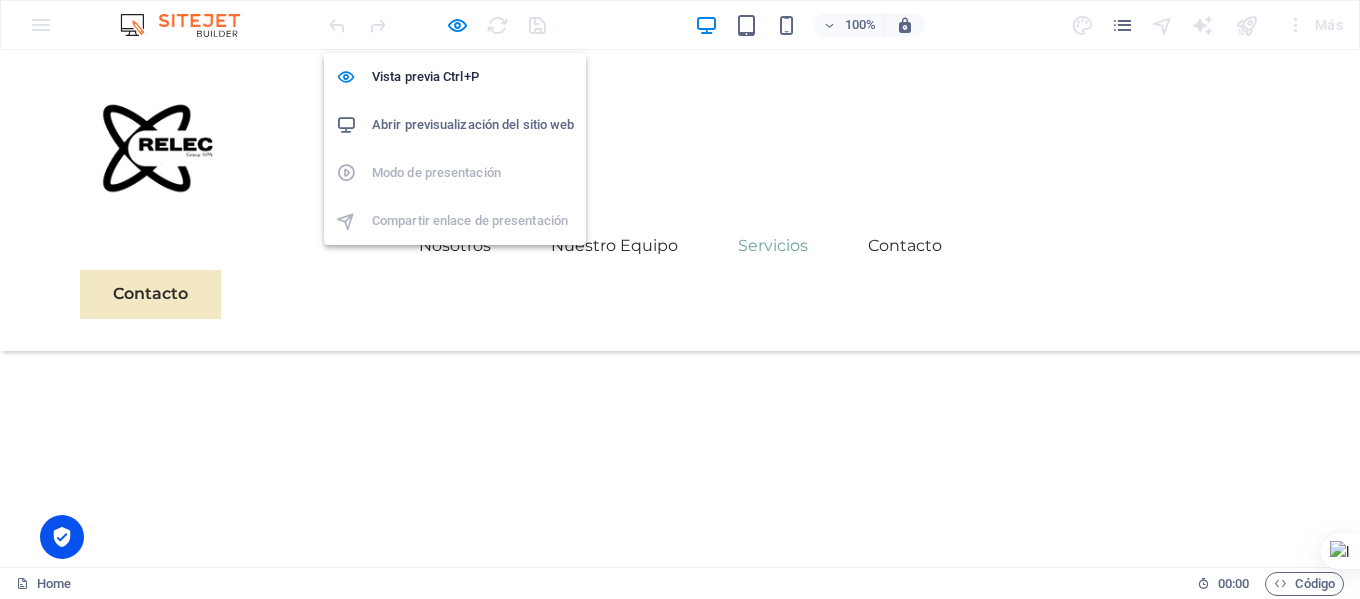 click on "Abrir previsualización del sitio web" at bounding box center (473, 125) 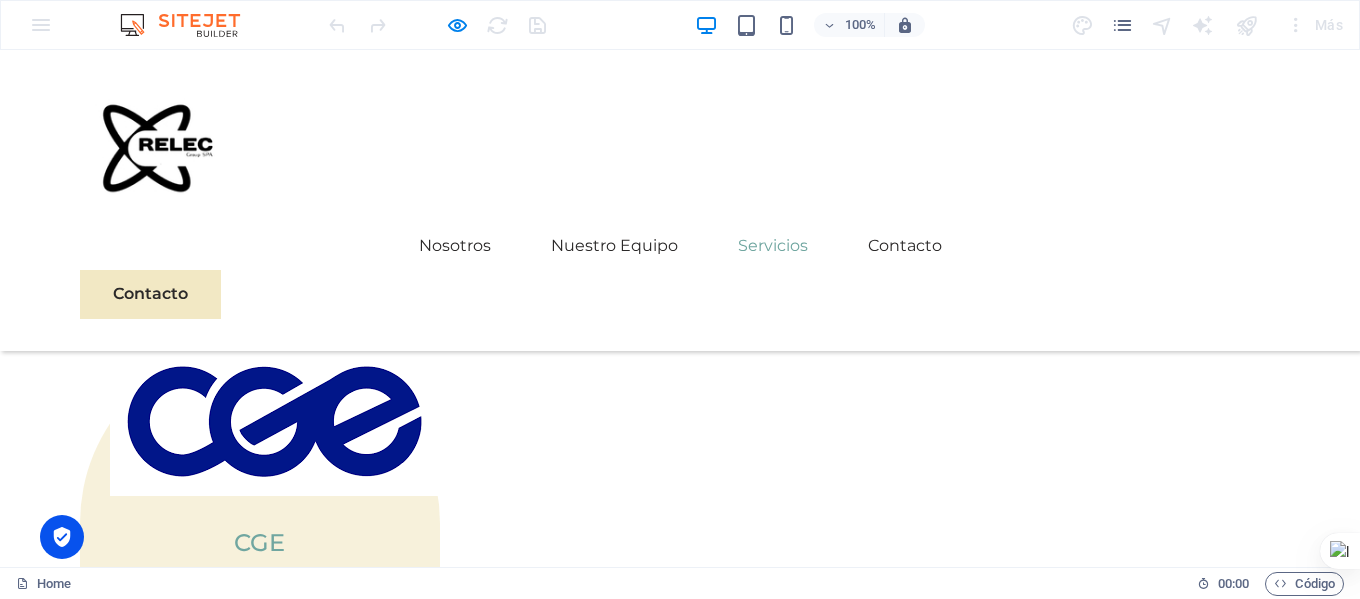 scroll, scrollTop: 3636, scrollLeft: 0, axis: vertical 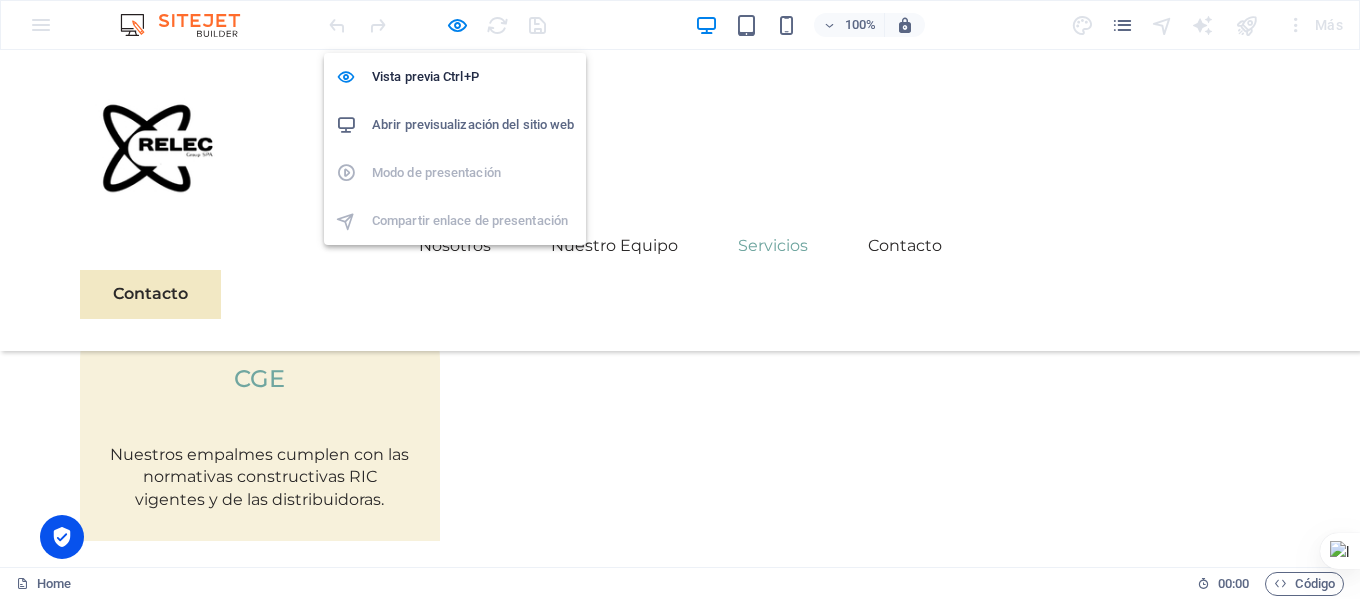 click at bounding box center [457, 25] 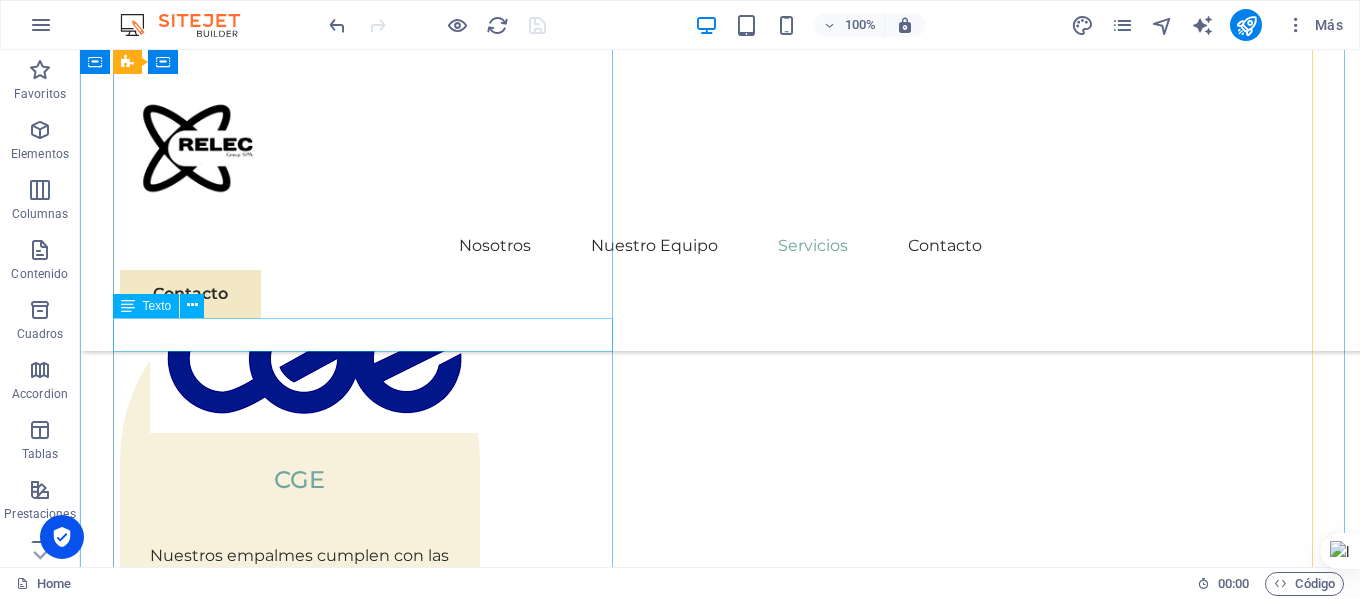 scroll, scrollTop: 3236, scrollLeft: 0, axis: vertical 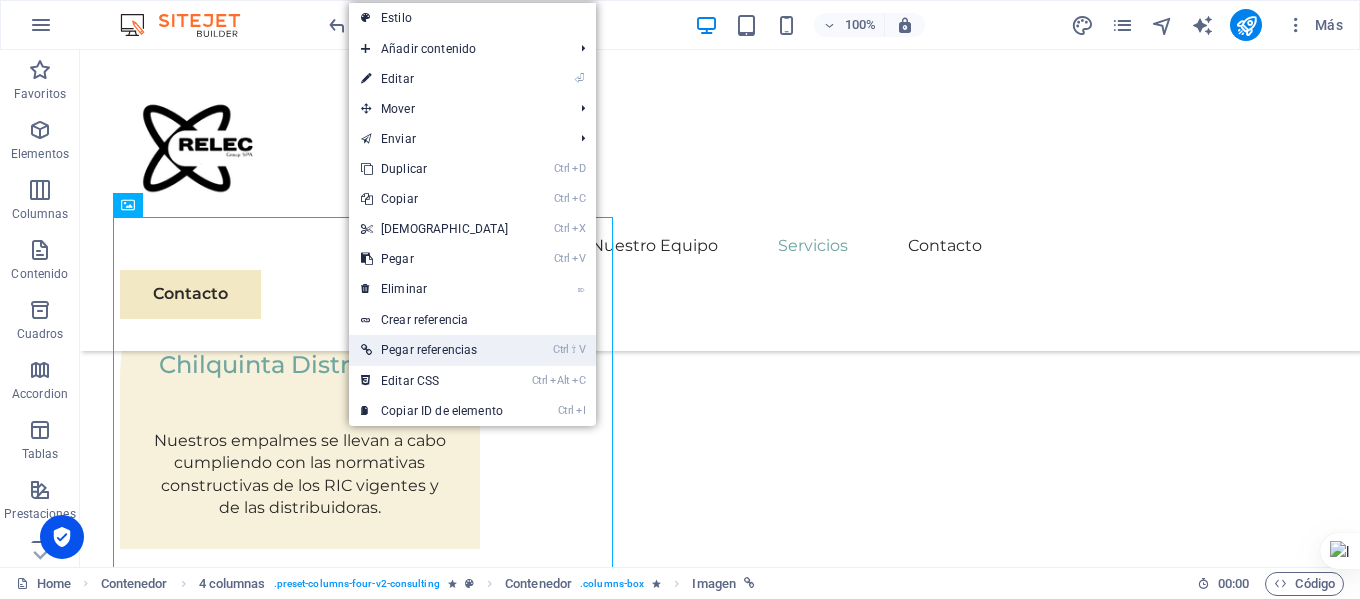 click on "Ctrl ⇧ V  Pegar referencias" at bounding box center (435, 350) 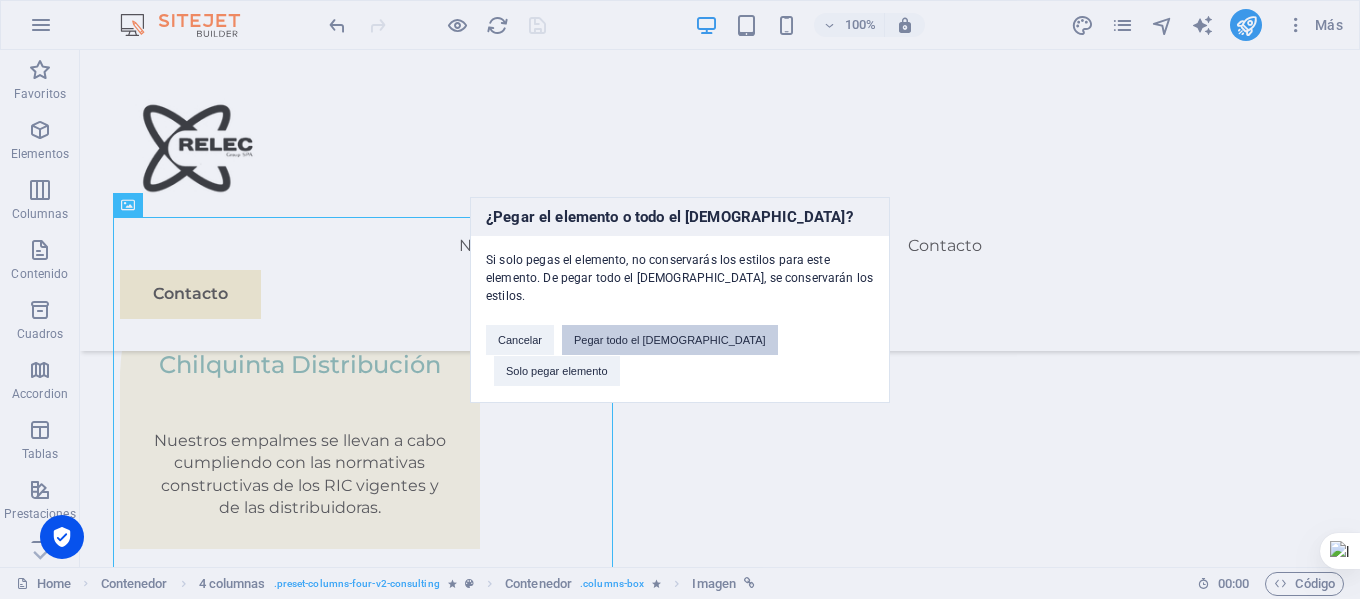 click on "Pegar todo el [DEMOGRAPHIC_DATA]" at bounding box center (670, 340) 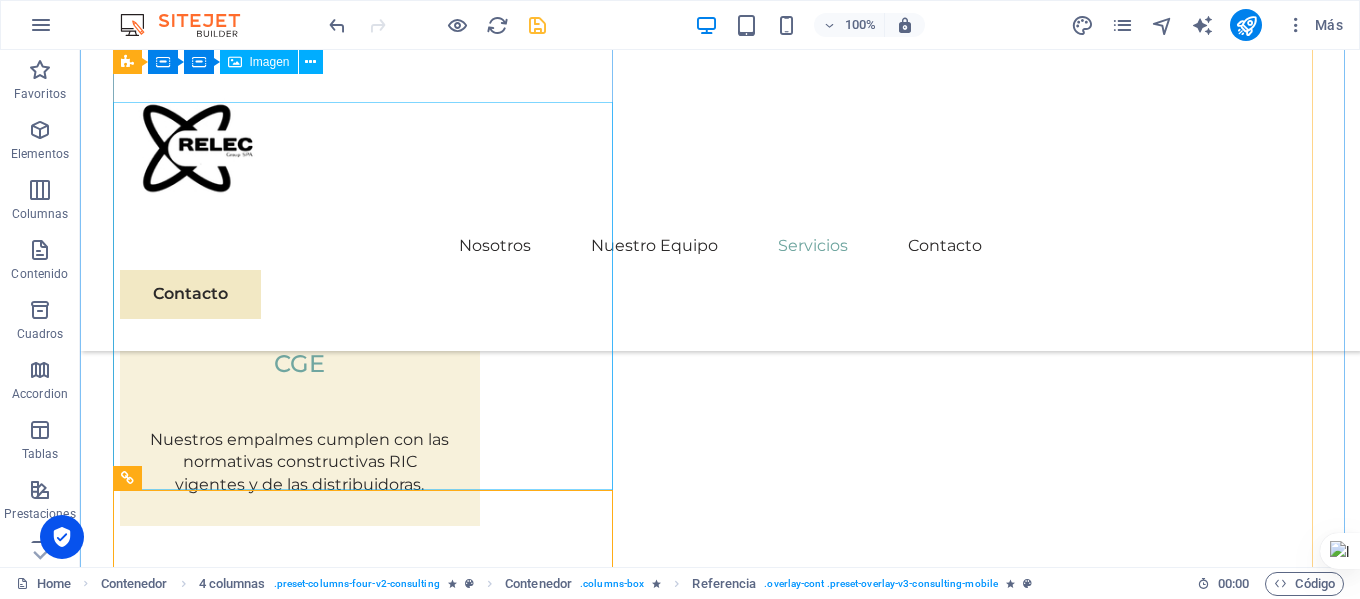 scroll, scrollTop: 3351, scrollLeft: 0, axis: vertical 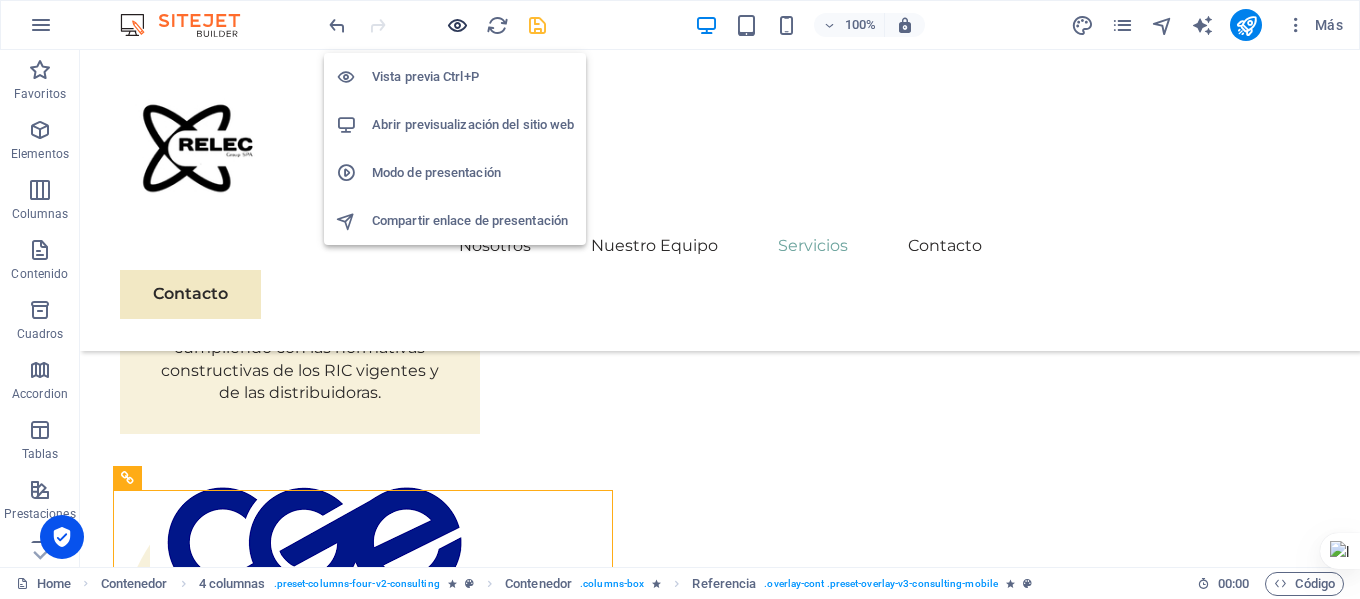 click at bounding box center [457, 25] 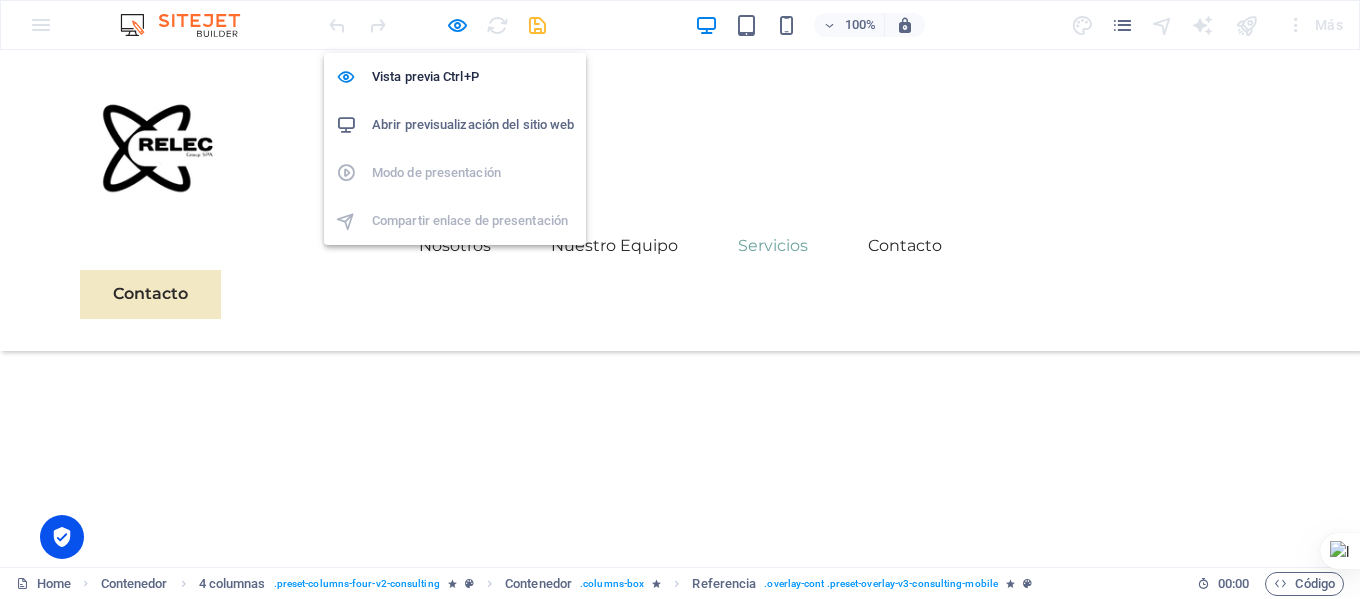 click on "Abrir previsualización del sitio web" at bounding box center (473, 125) 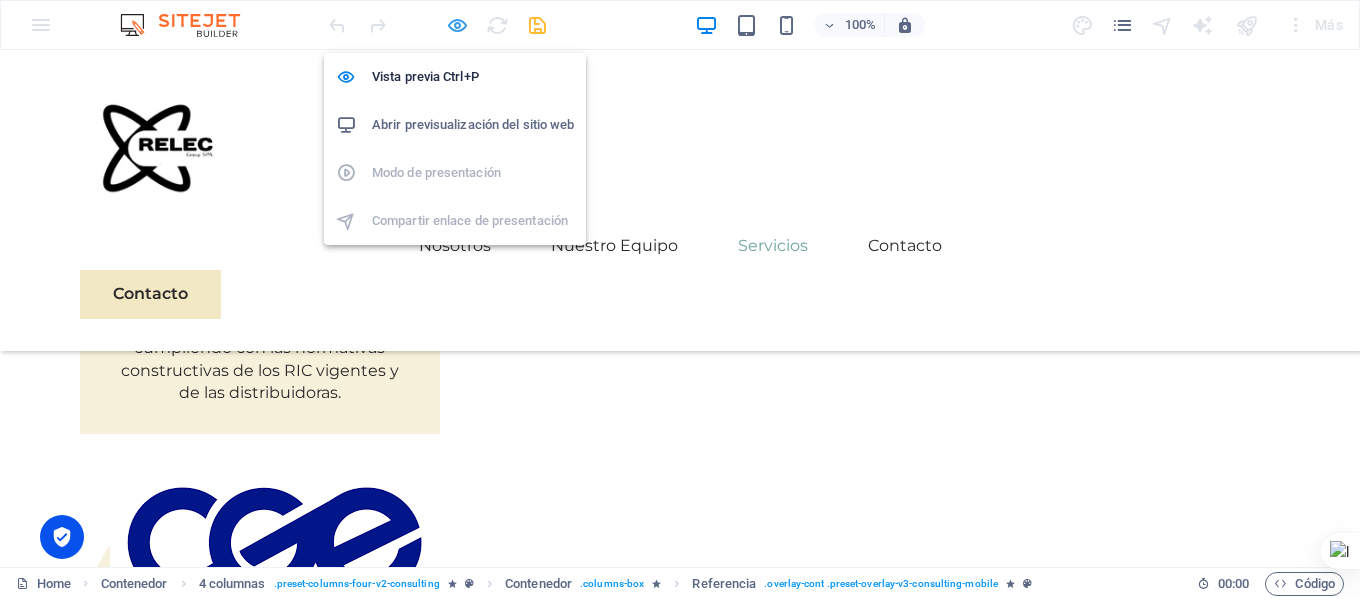 click at bounding box center (457, 25) 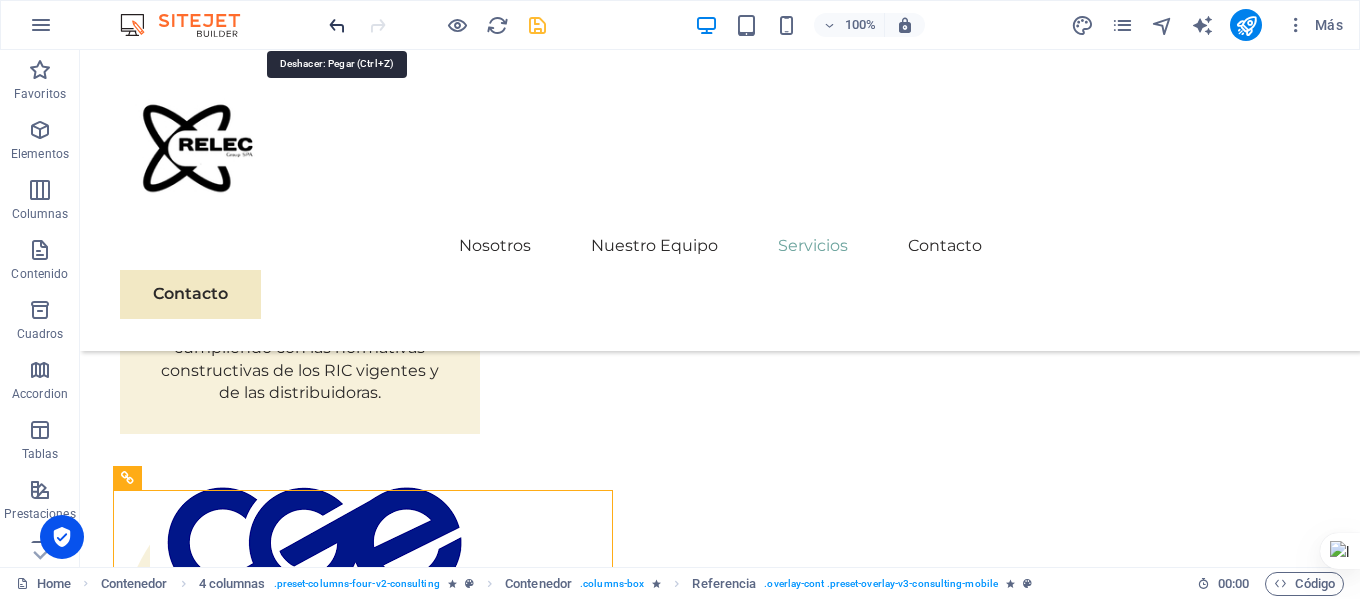click at bounding box center (337, 25) 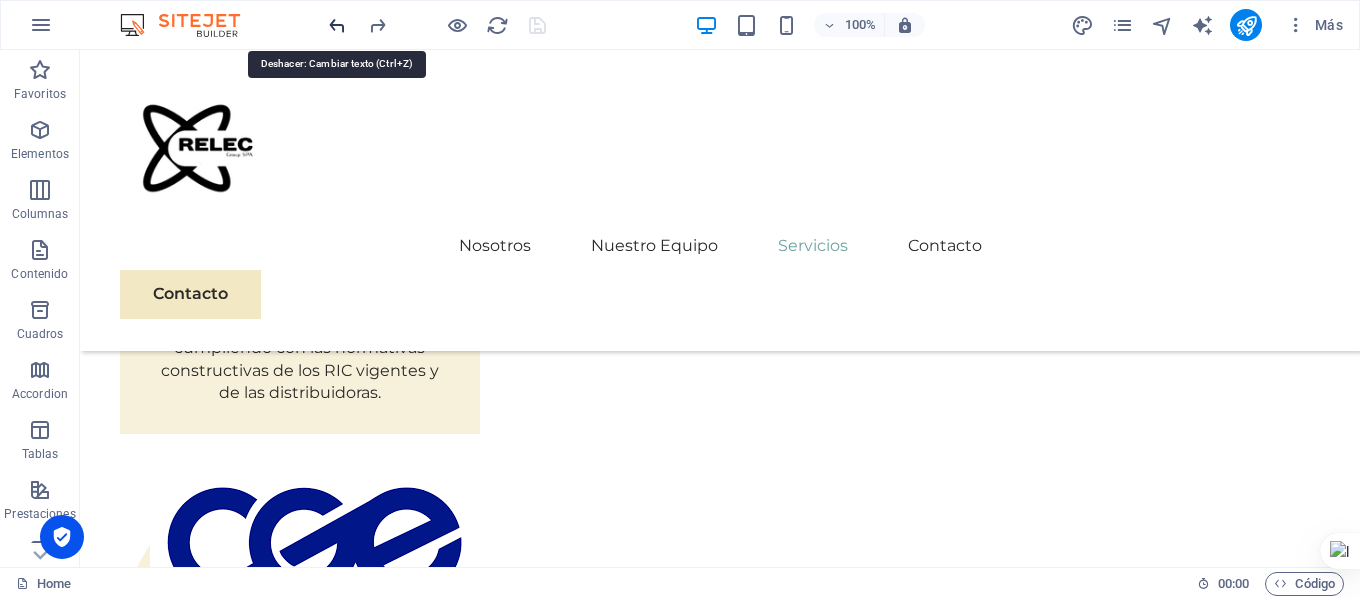 click at bounding box center (337, 25) 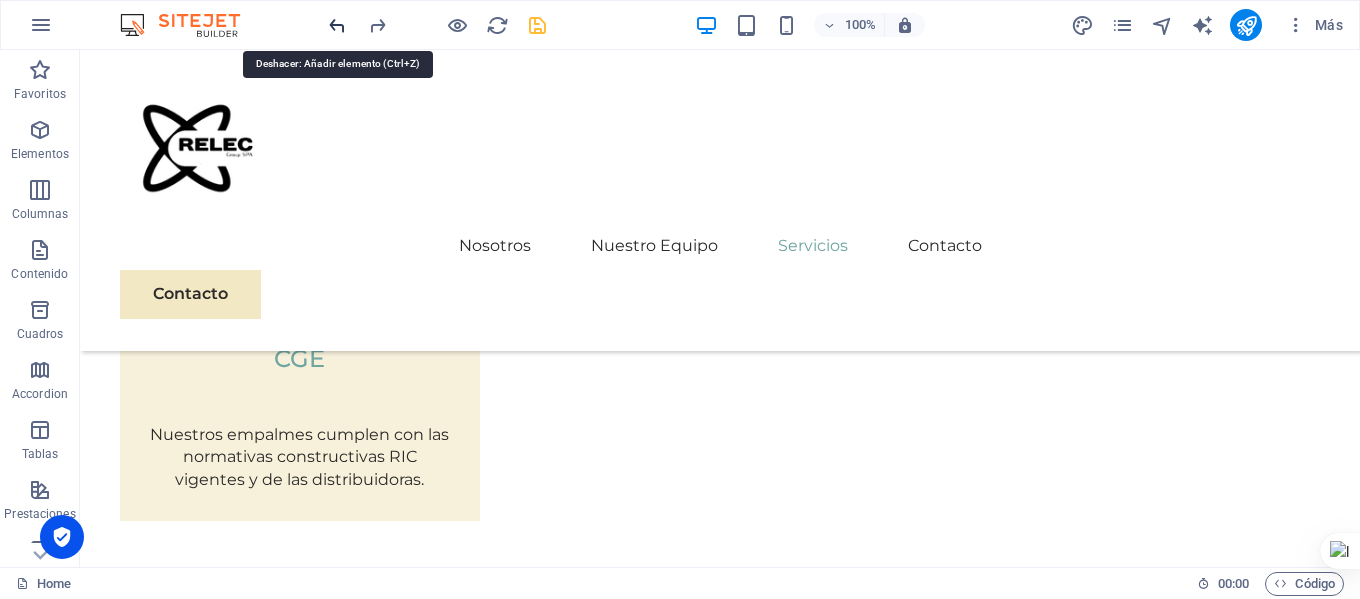 scroll, scrollTop: 3836, scrollLeft: 0, axis: vertical 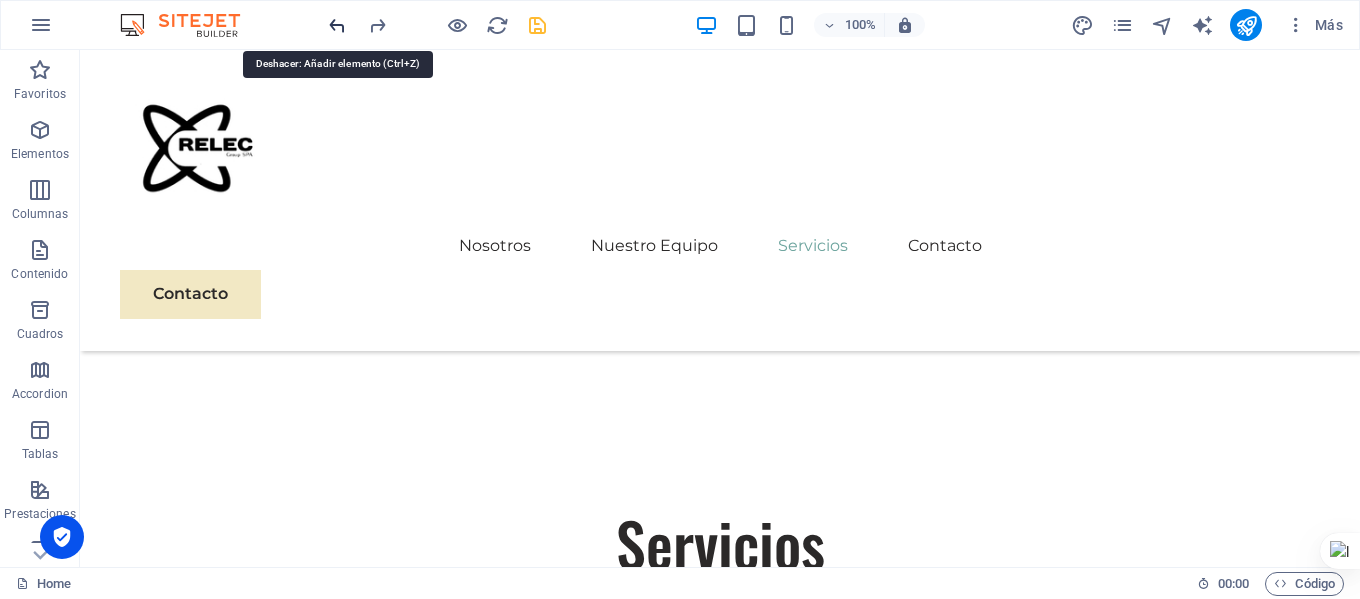 click at bounding box center (337, 25) 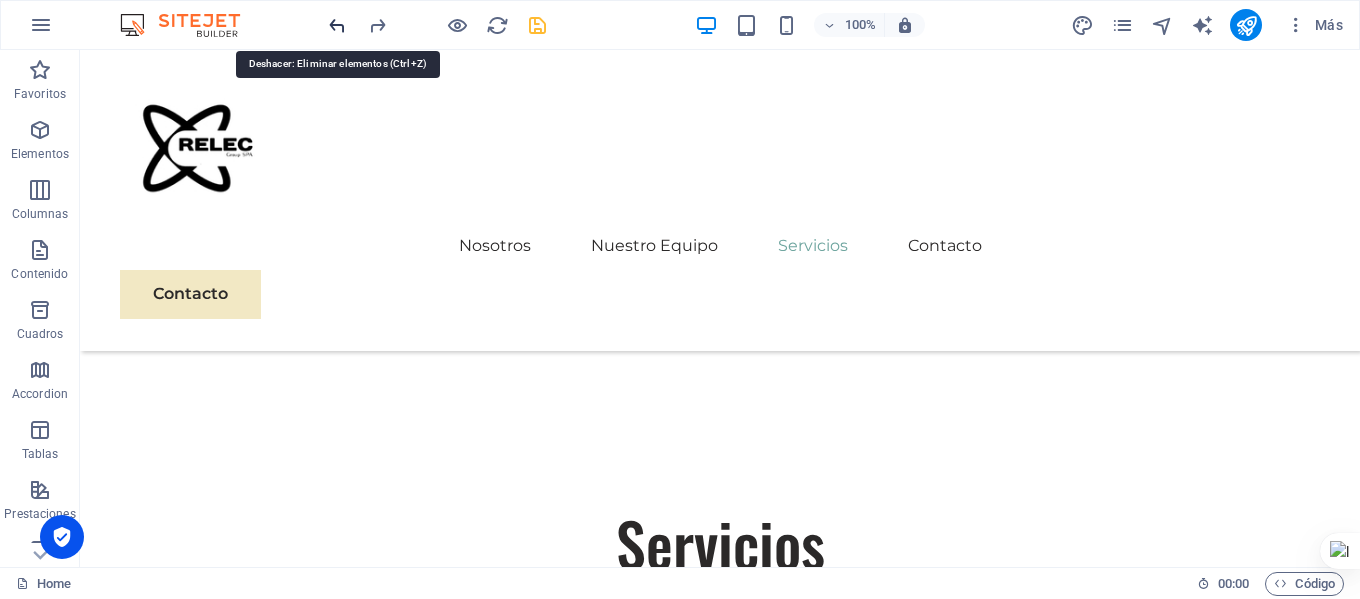click at bounding box center (337, 25) 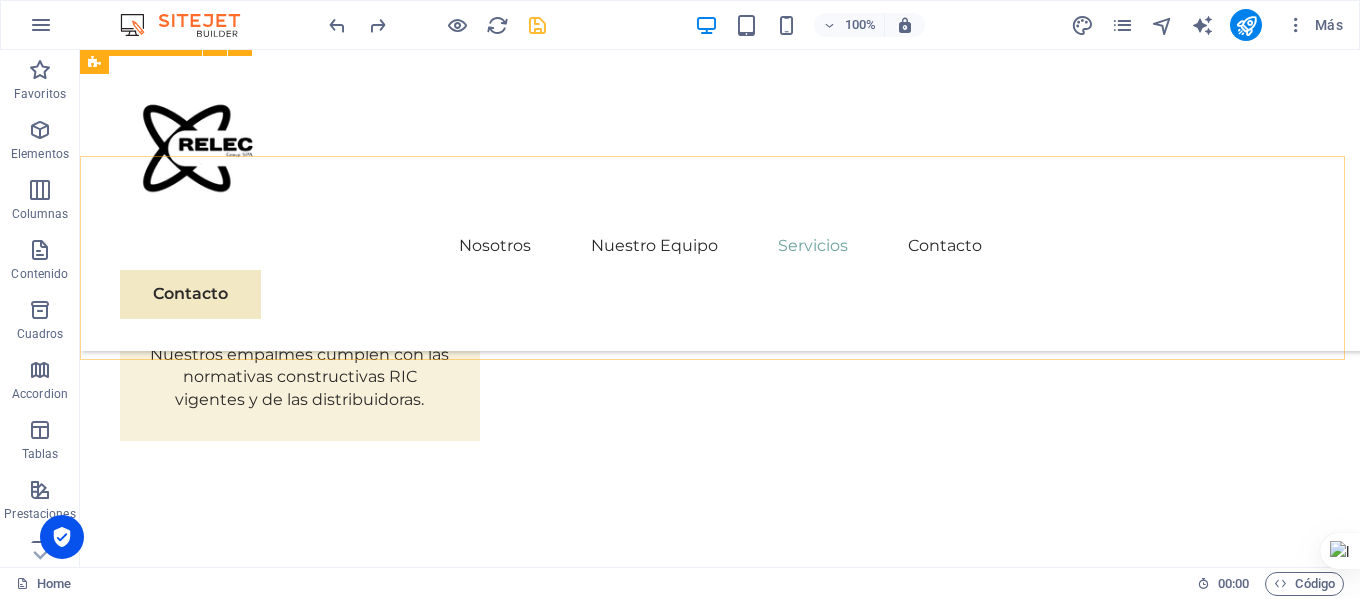 scroll, scrollTop: 3636, scrollLeft: 0, axis: vertical 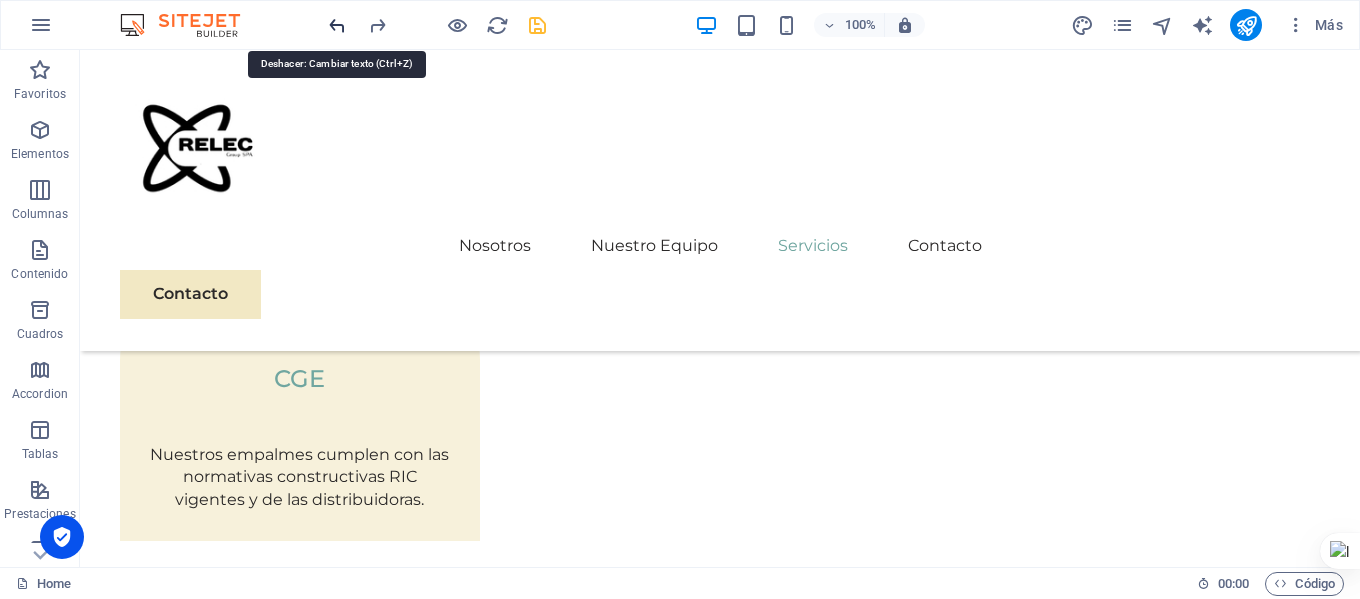 click at bounding box center [337, 25] 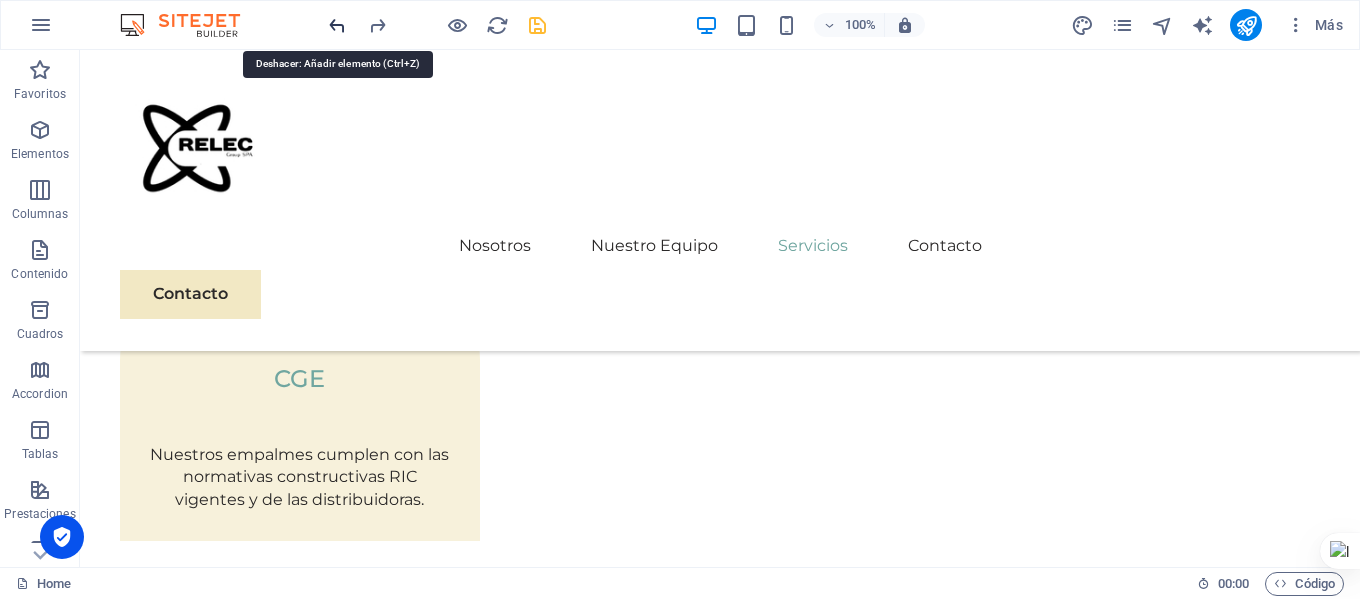click at bounding box center (337, 25) 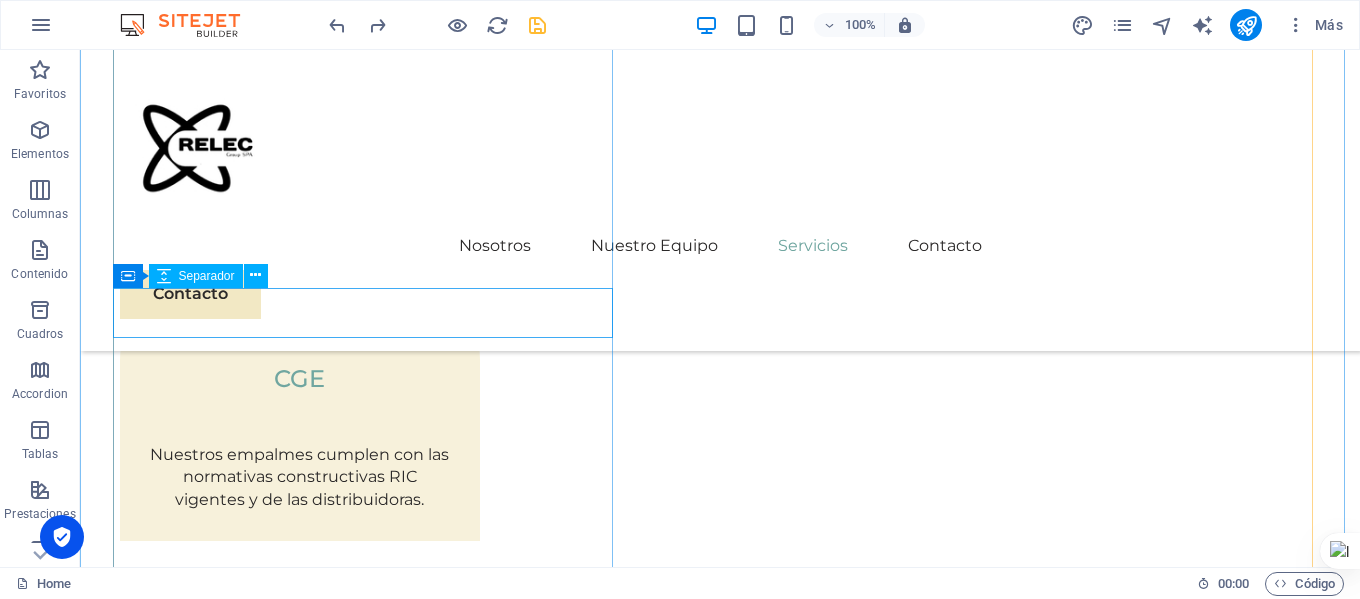scroll, scrollTop: 3649, scrollLeft: 0, axis: vertical 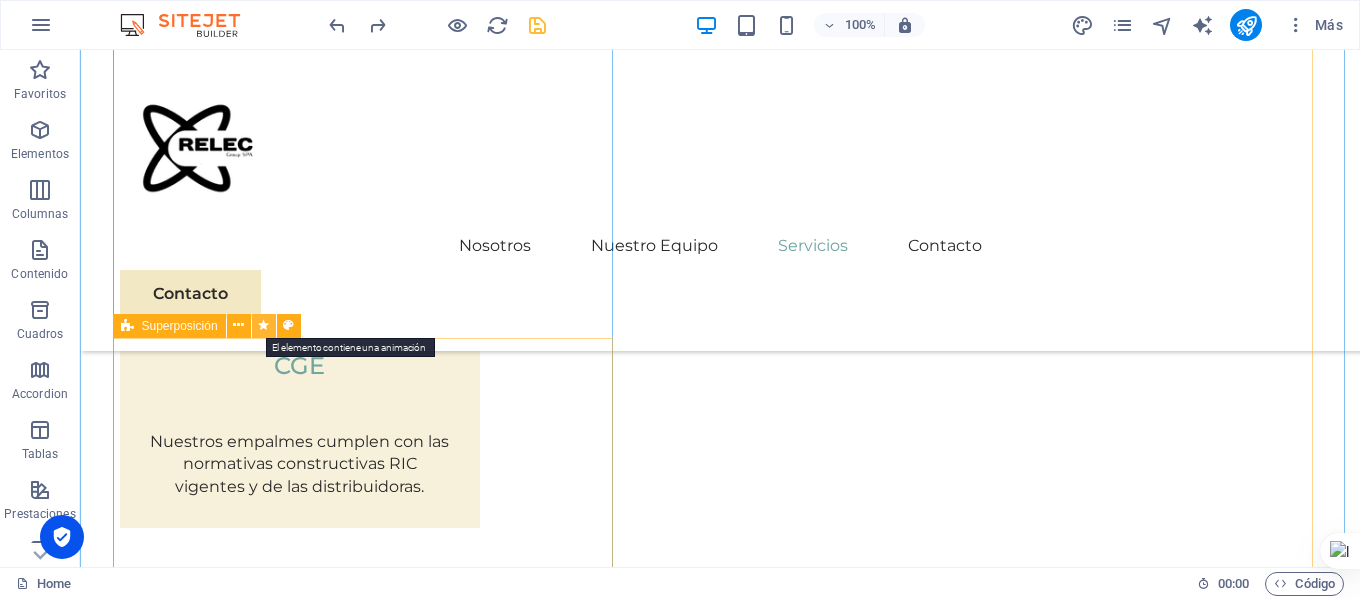 click at bounding box center (263, 325) 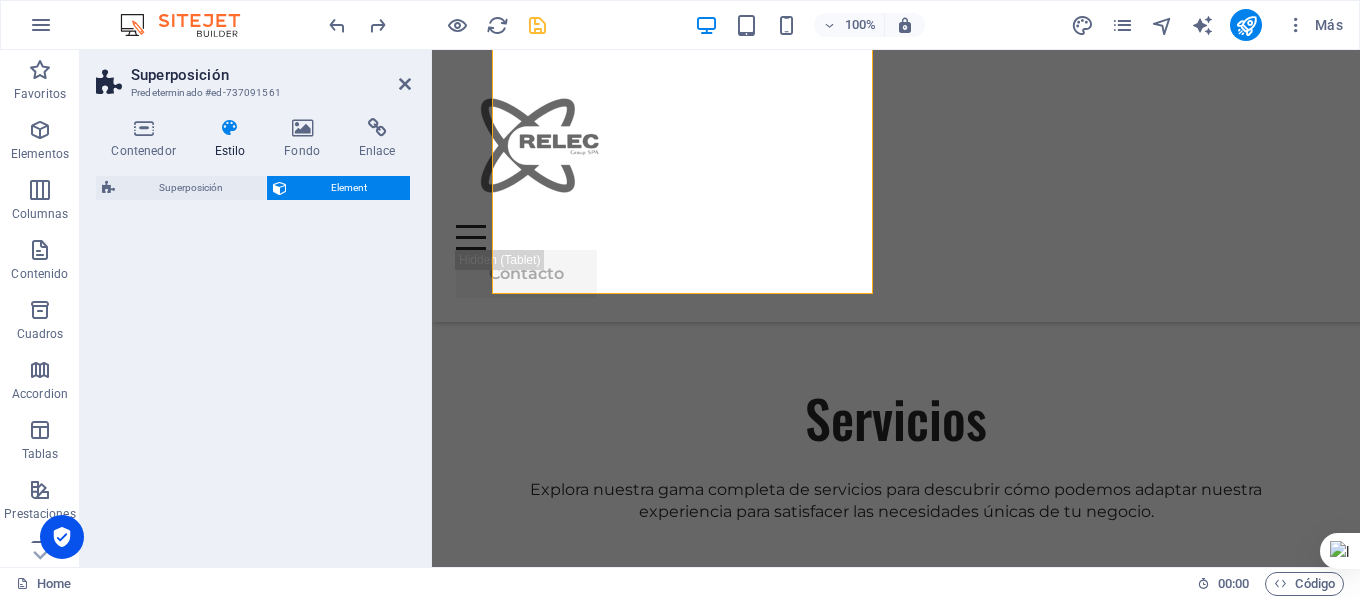 select on "slide" 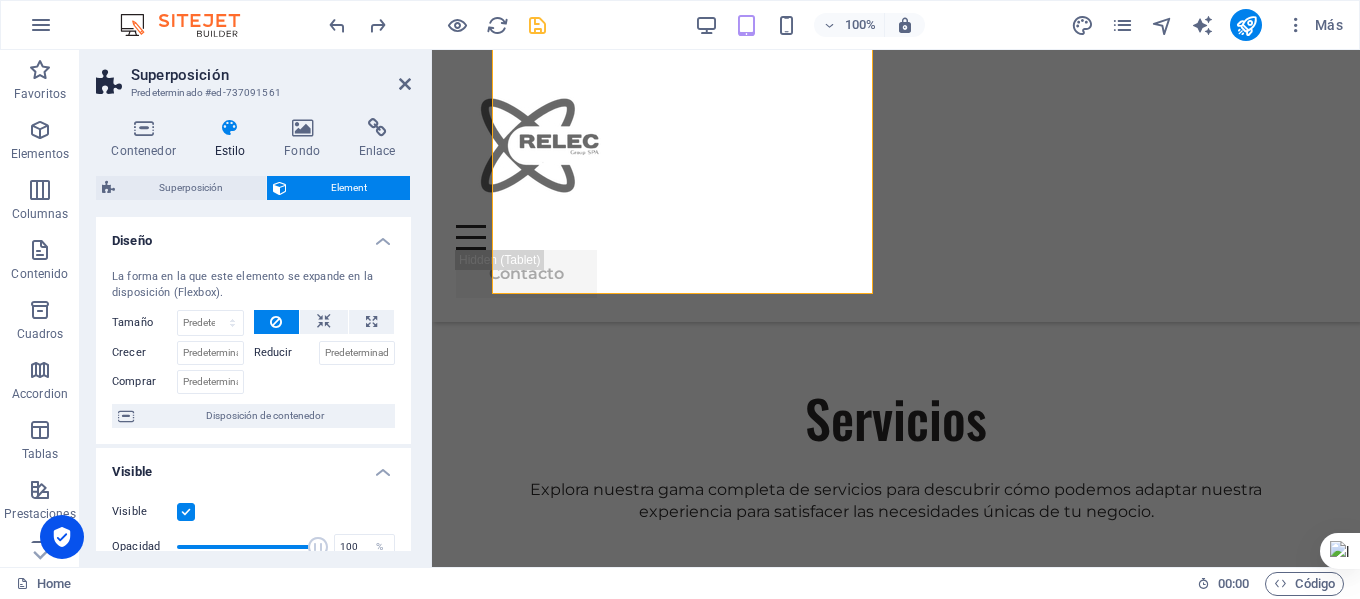 scroll, scrollTop: 3644, scrollLeft: 0, axis: vertical 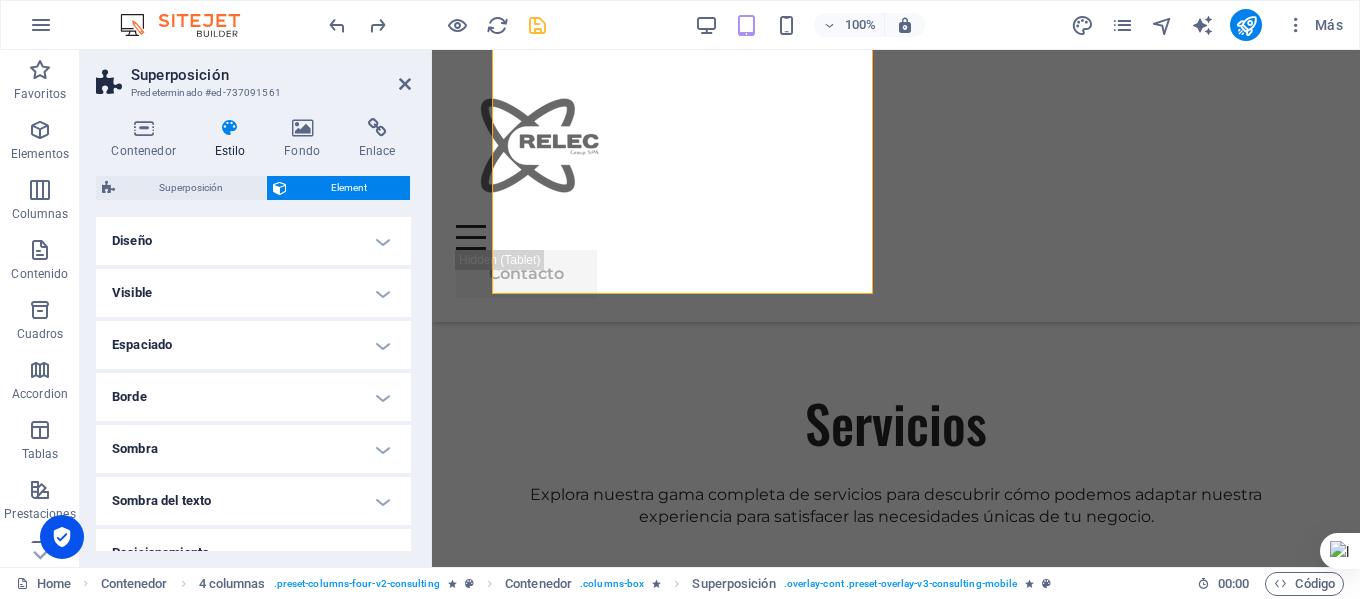 click on "Visible" at bounding box center (253, 293) 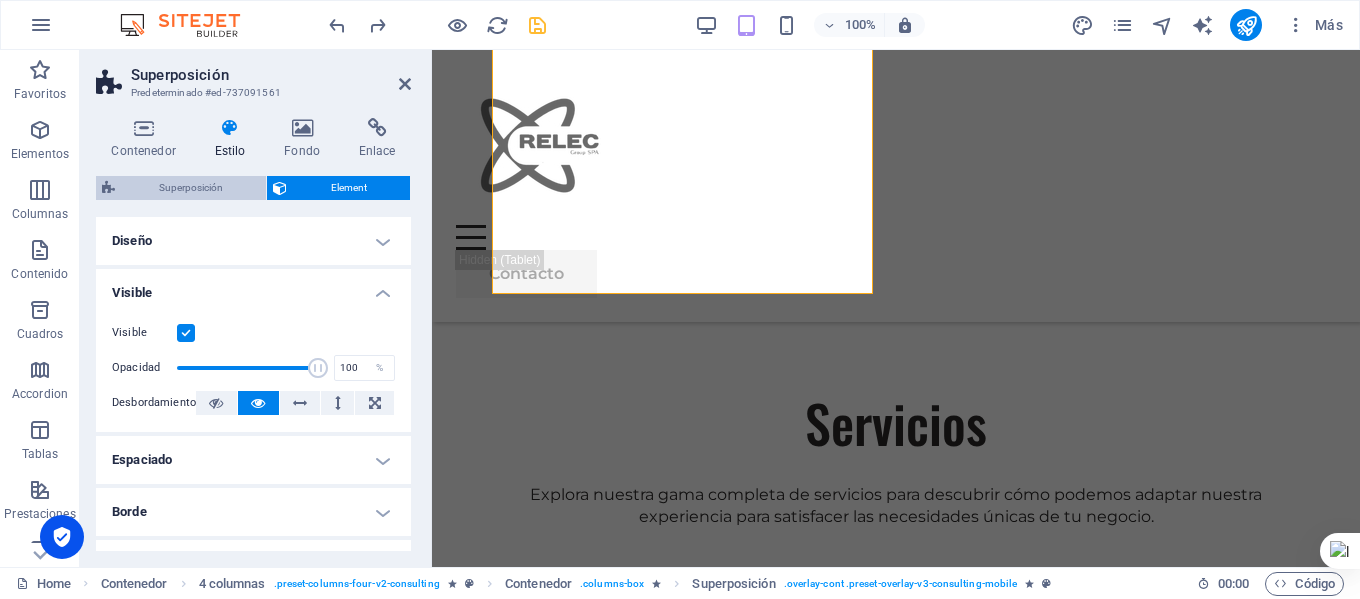 click on "Superposición" at bounding box center (190, 188) 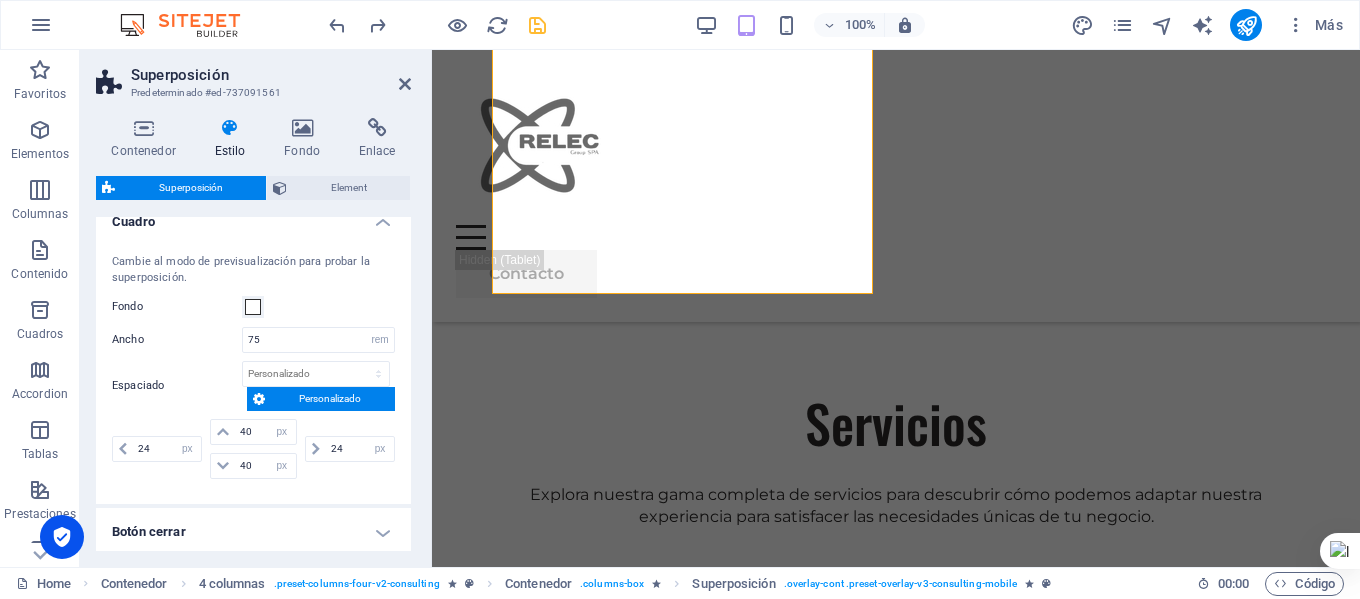 scroll, scrollTop: 0, scrollLeft: 0, axis: both 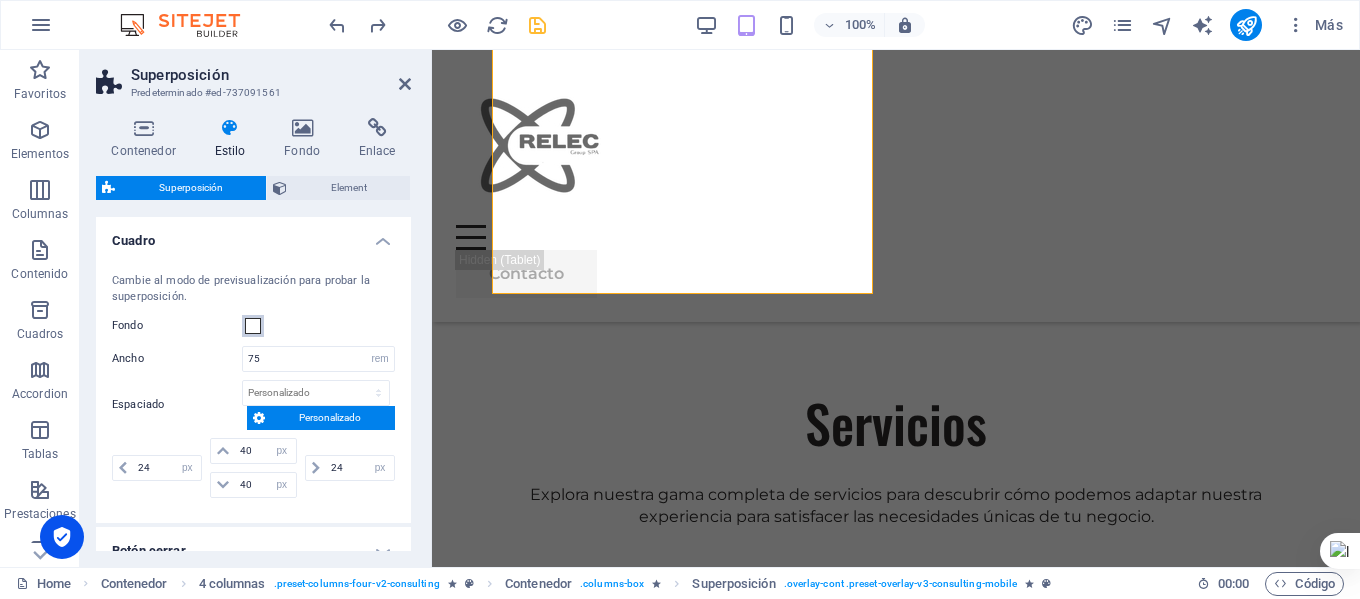 click at bounding box center [253, 326] 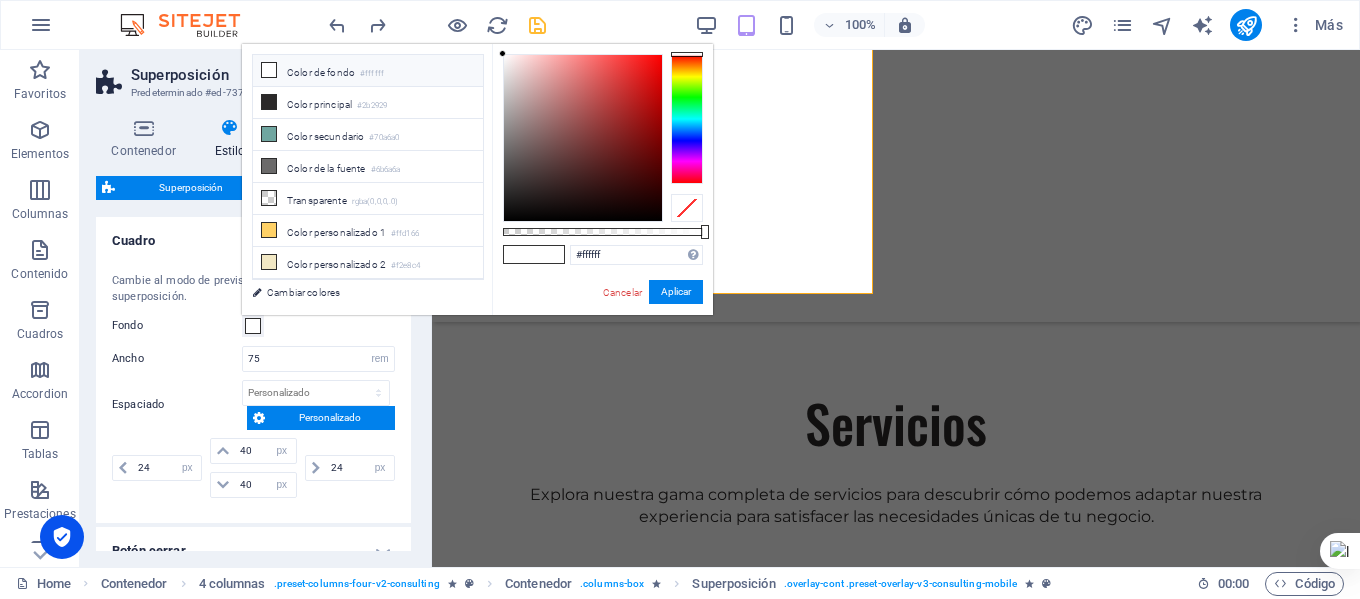 click at bounding box center [253, 326] 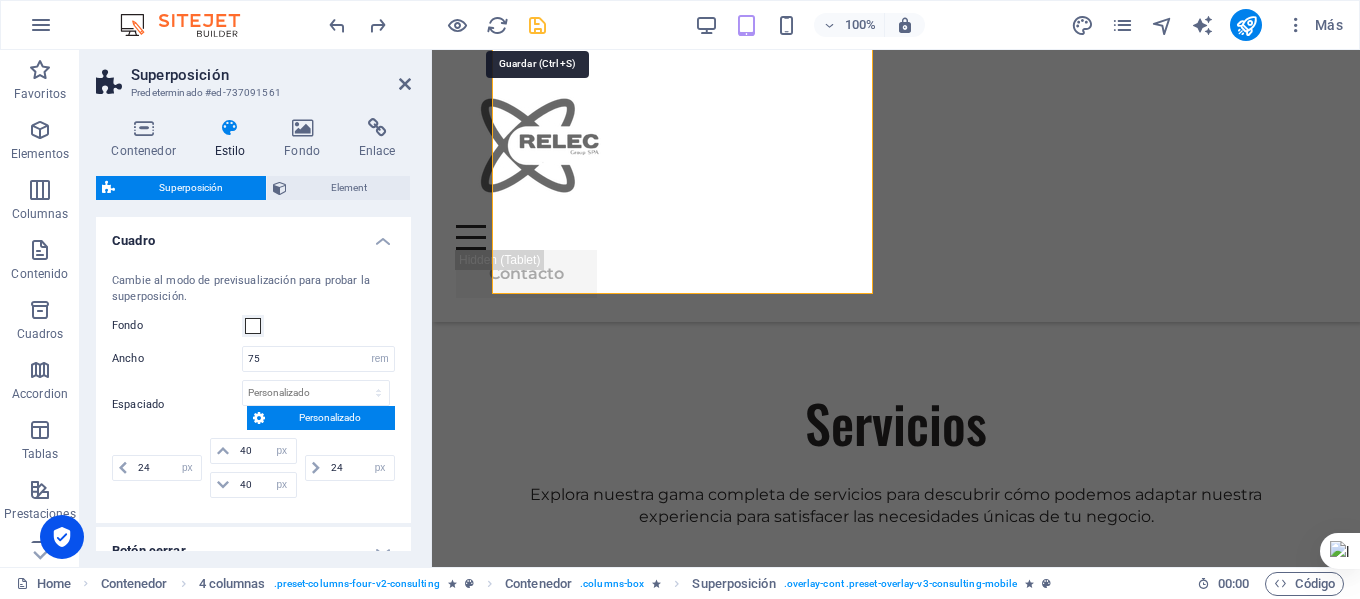 click at bounding box center (537, 25) 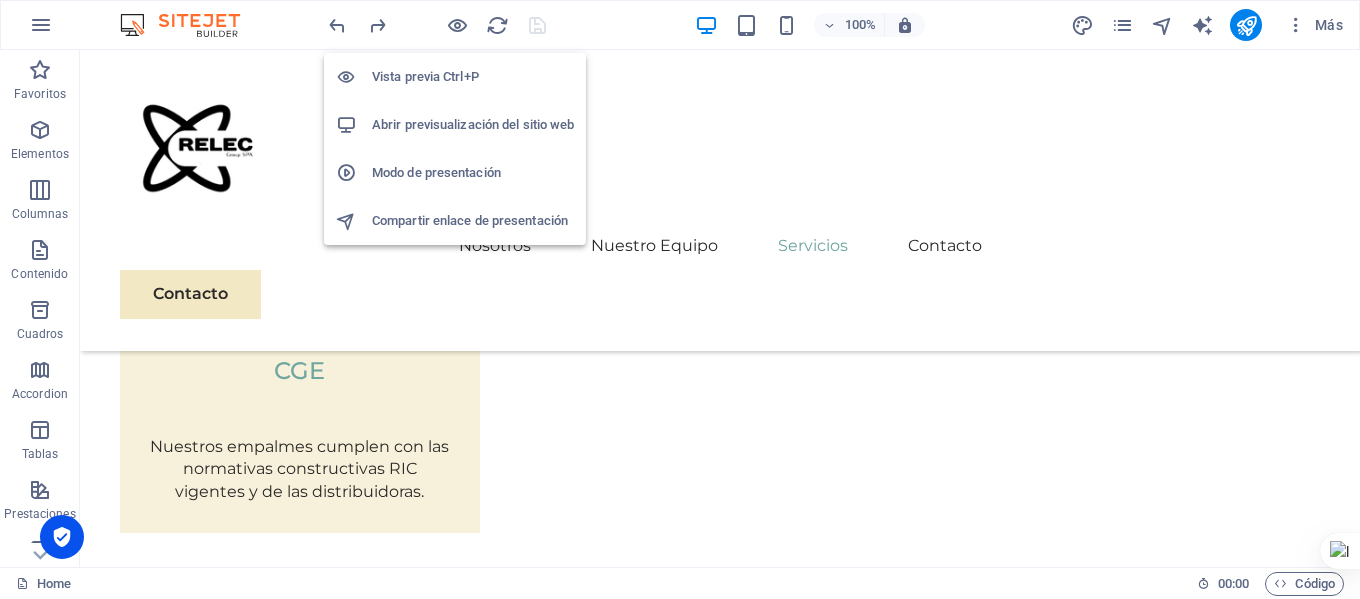 click on "Abrir previsualización del sitio web" at bounding box center (473, 125) 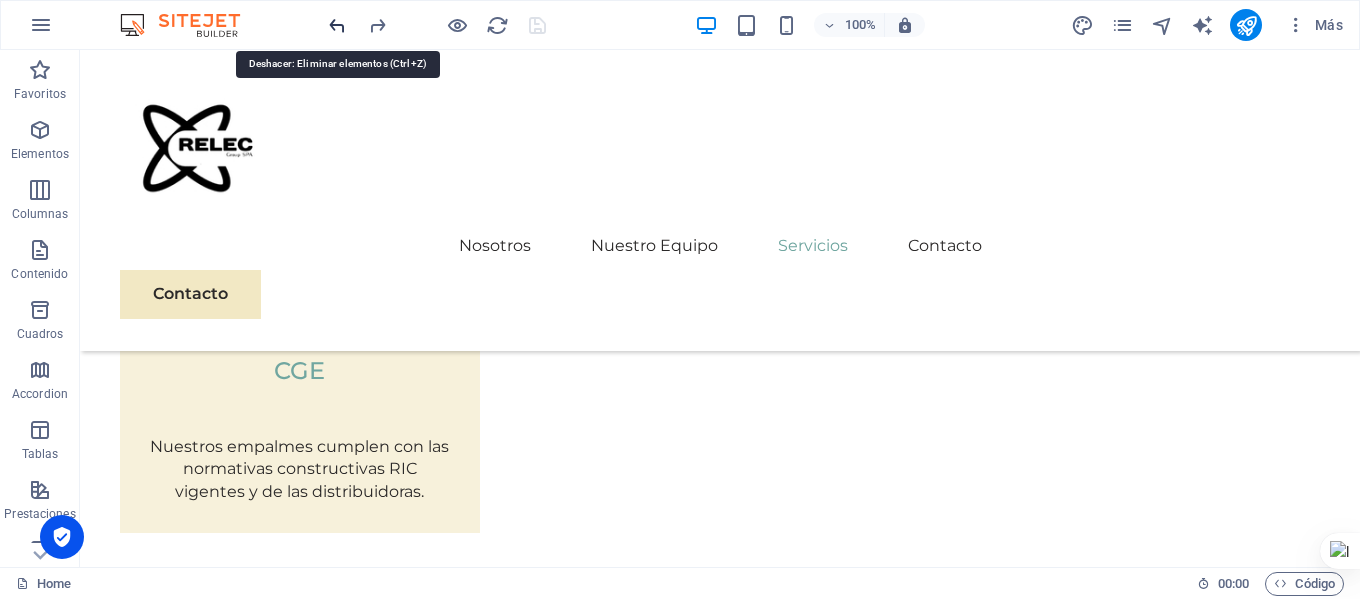click at bounding box center (337, 25) 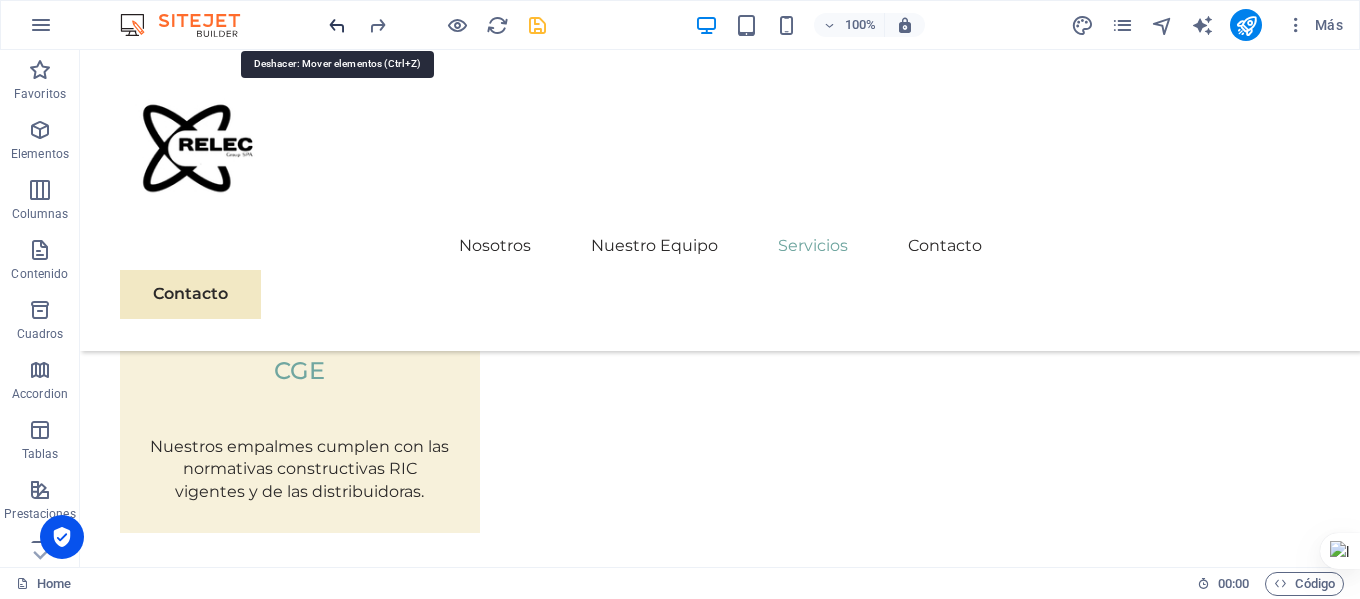 click at bounding box center (337, 25) 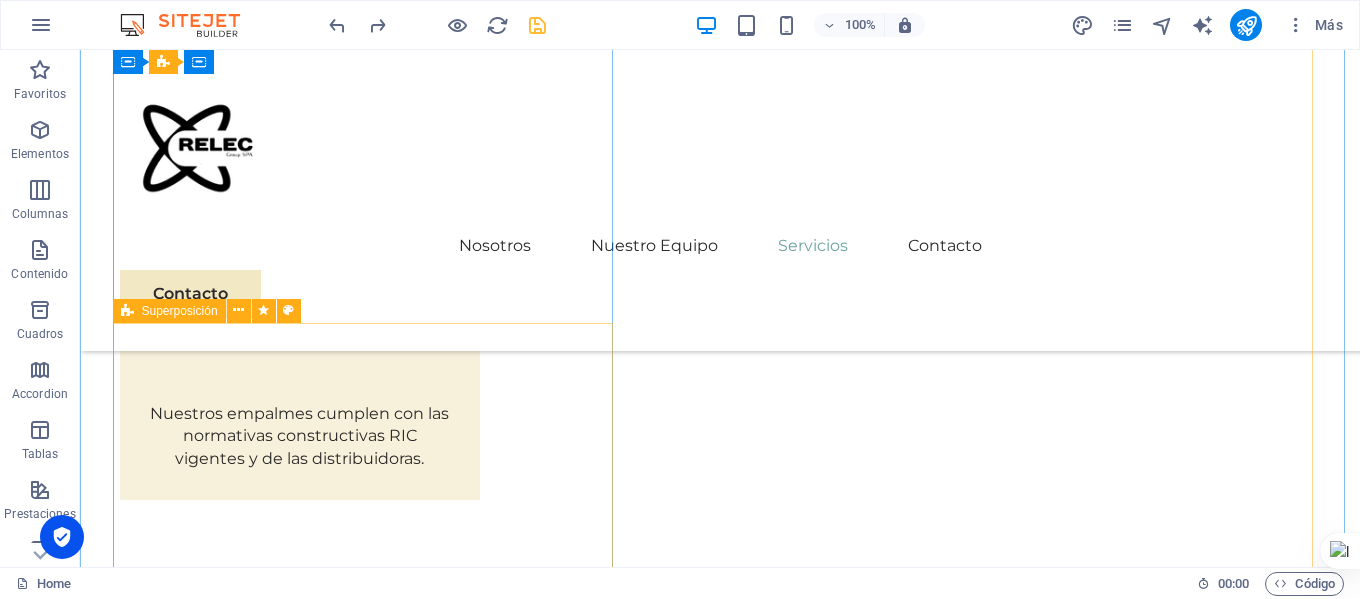 scroll, scrollTop: 3644, scrollLeft: 0, axis: vertical 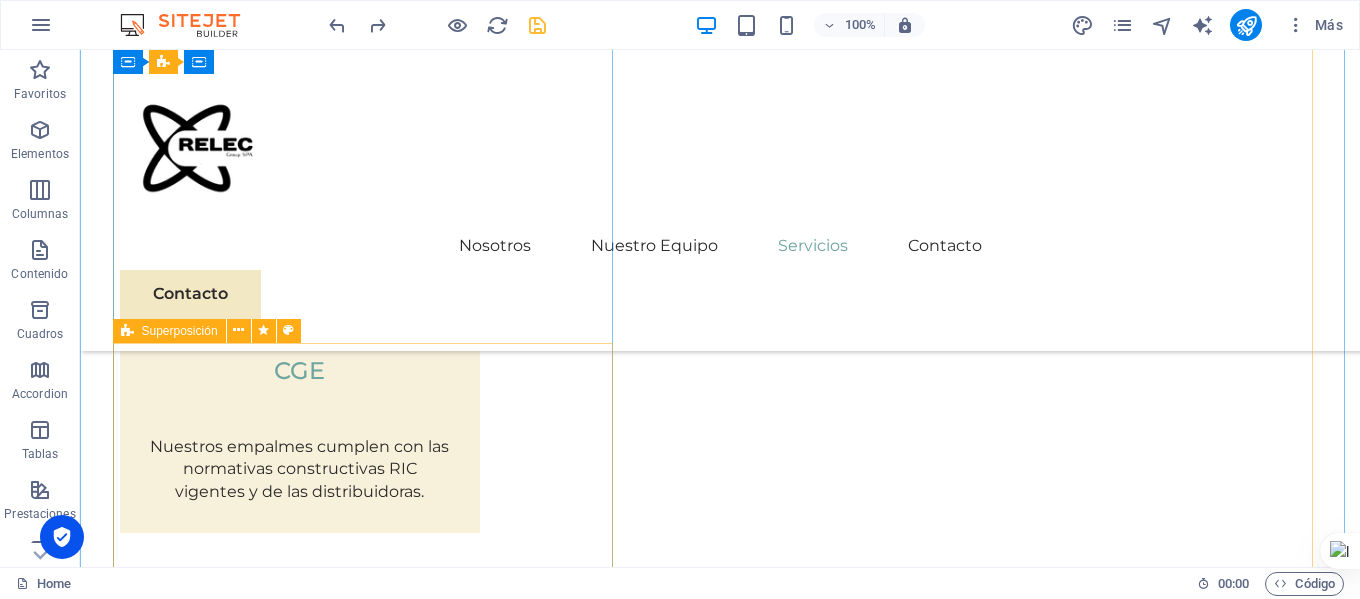 click on "El mantenimiento de las instalaciones eléctricas es vital para garantizar su seguridad, eficiencia y durabilidad. Un correcto cuidado previene riesgos de cortocircuitos, incendios y fallas que pueden poner en peligro a las personas y dañar los equipos. Además, ayuda a evitar costos elevados por reparaciones inesperadas y mejora el rendimiento del sistema eléctrico. Realizar un mantenimiento regular es esencial para asegurar un suministro eléctrico confiable y seguro en hogares, empresas y cualquier instalación." at bounding box center (720, 1902) 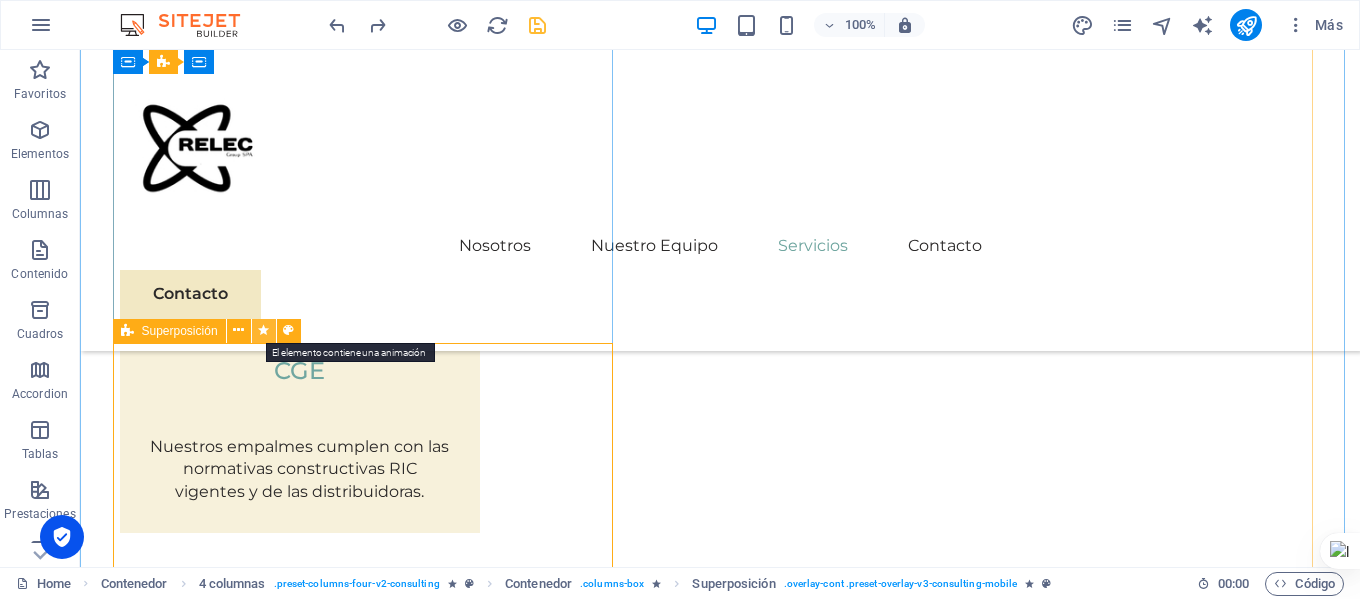 click at bounding box center [263, 330] 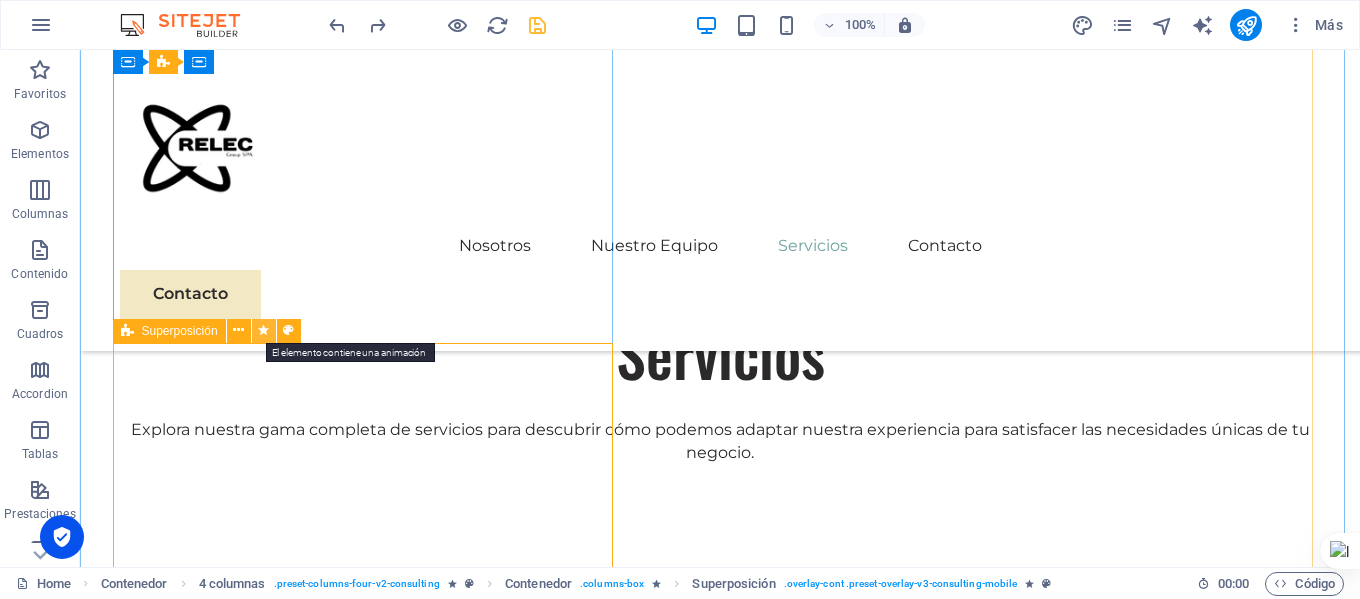 select on "slide" 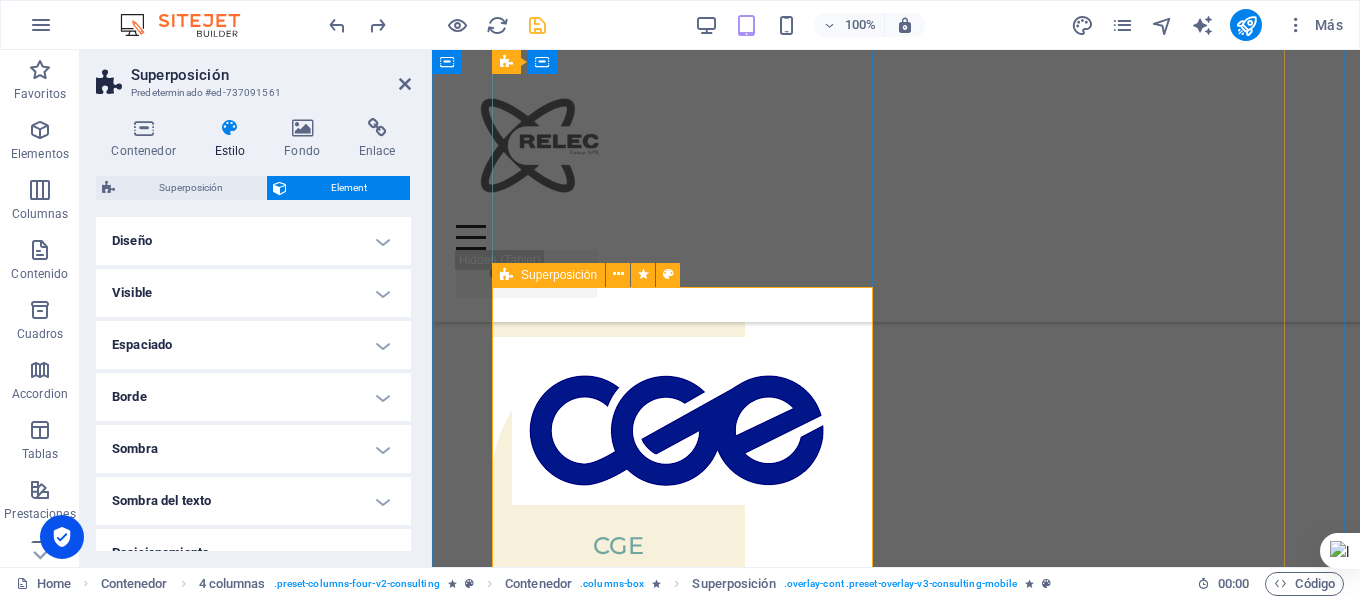 scroll, scrollTop: 3239, scrollLeft: 0, axis: vertical 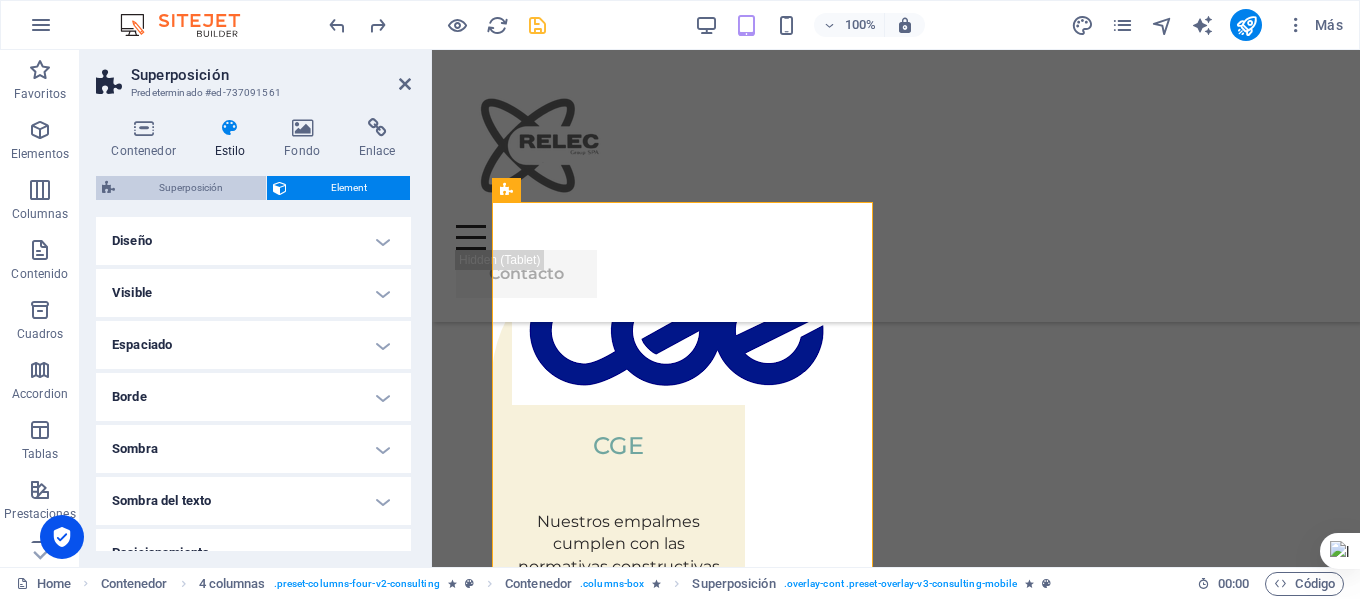 click on "Superposición" at bounding box center (190, 188) 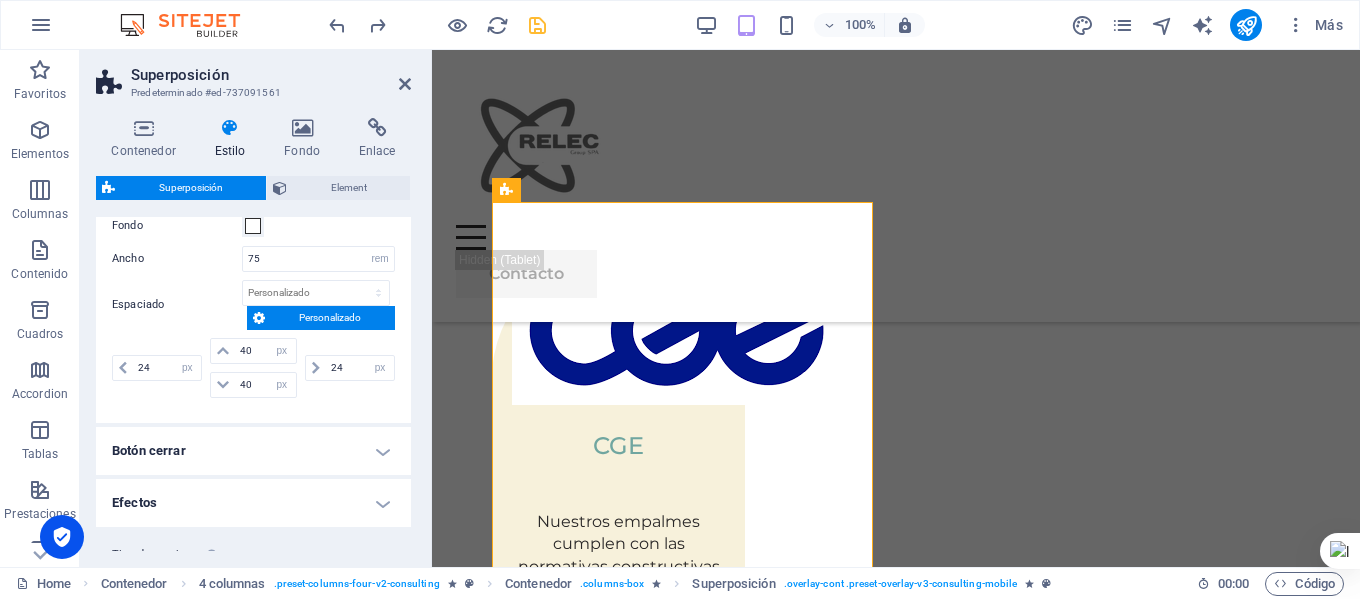scroll, scrollTop: 156, scrollLeft: 0, axis: vertical 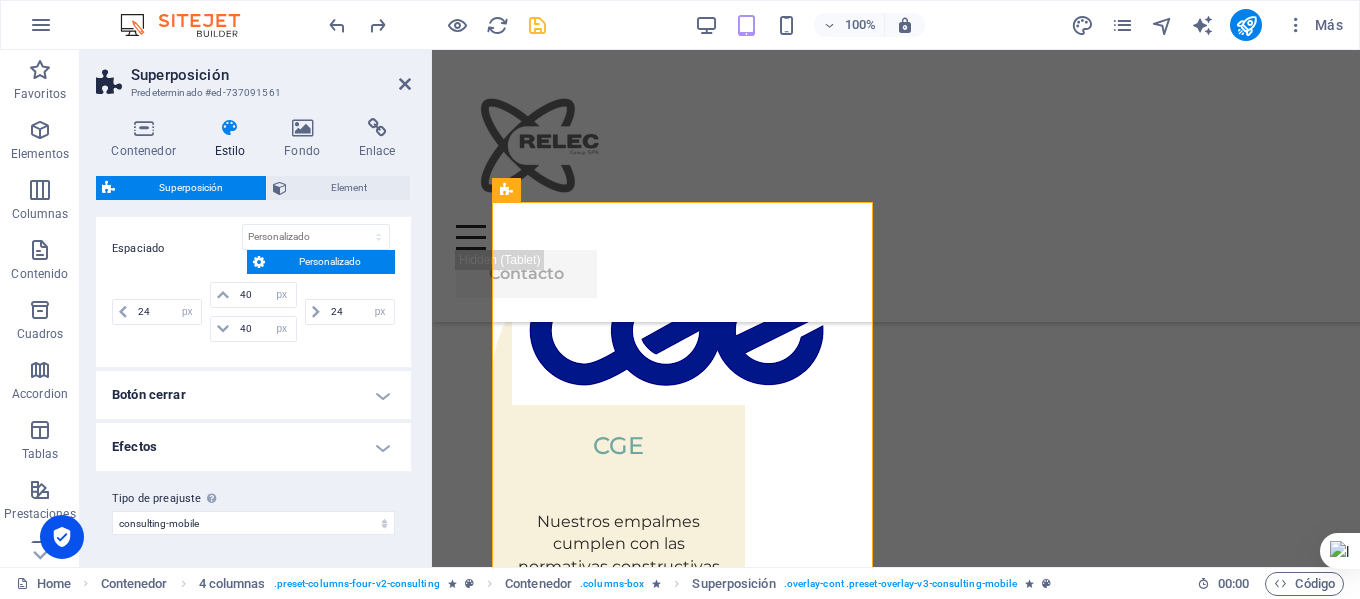 click on "Botón cerrar" at bounding box center (253, 395) 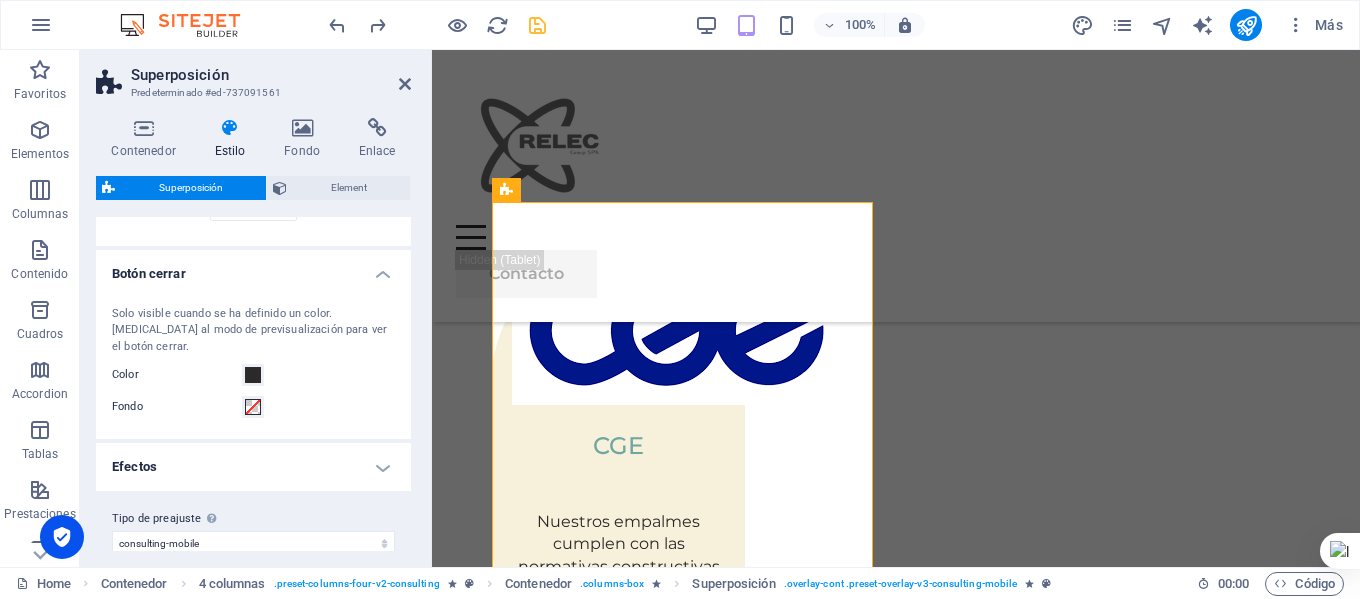 scroll, scrollTop: 281, scrollLeft: 0, axis: vertical 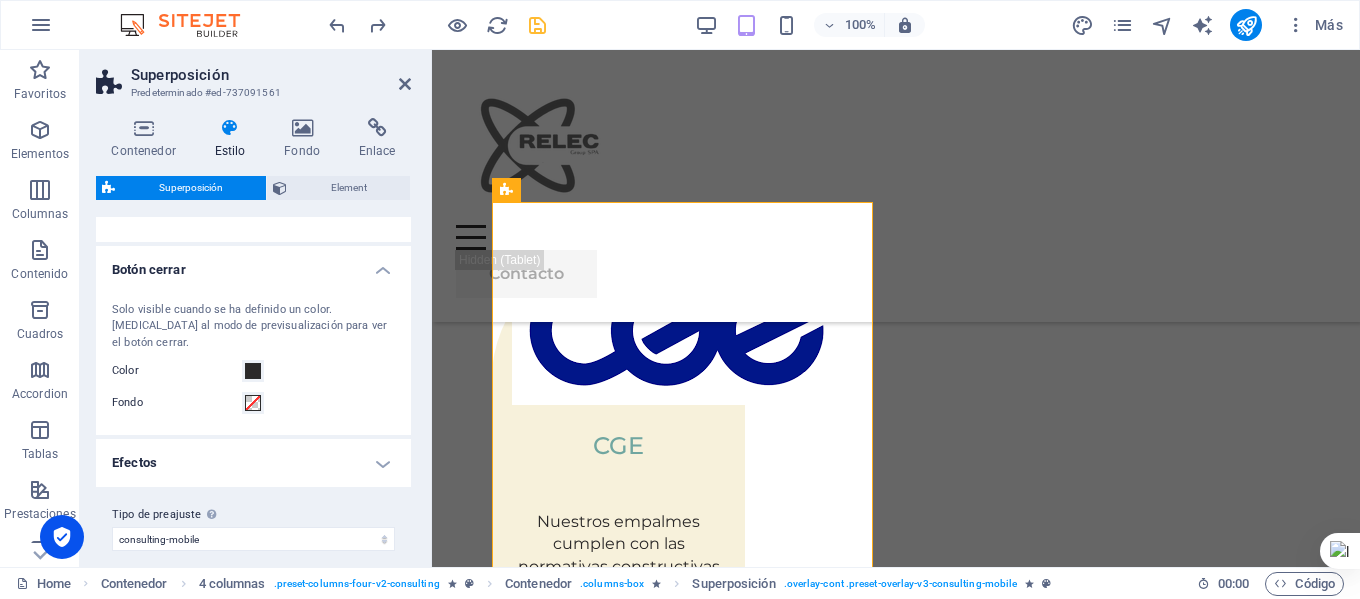 click on "Efectos" at bounding box center (253, 463) 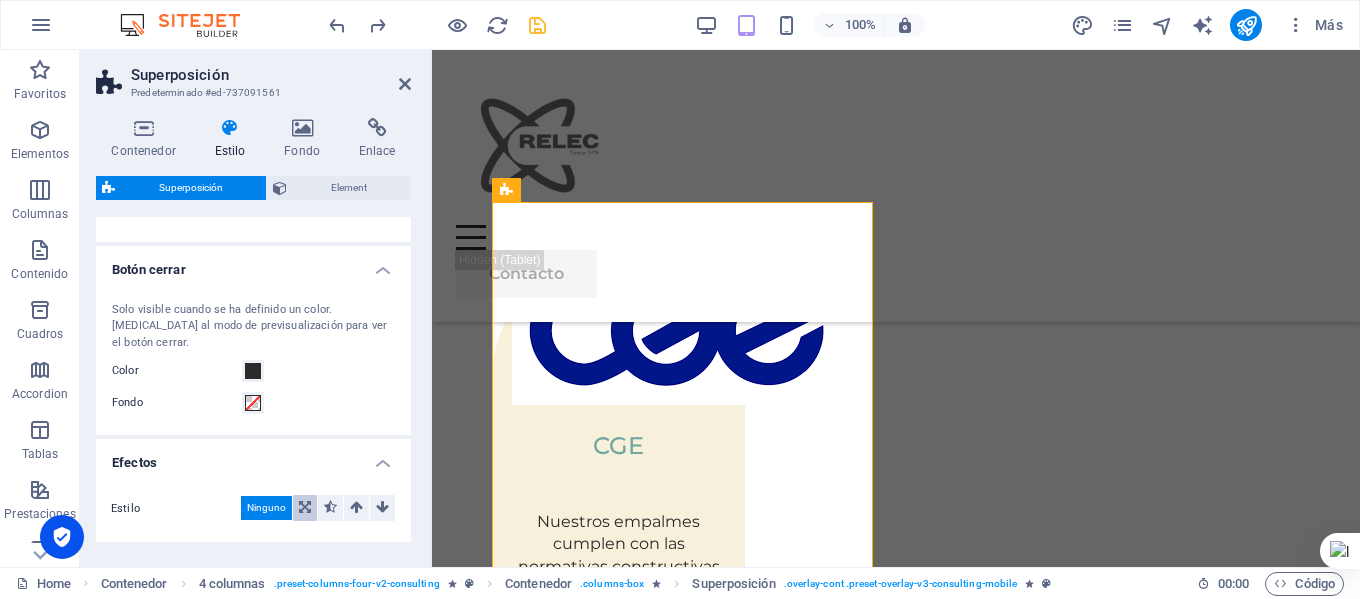 click at bounding box center (305, 507) 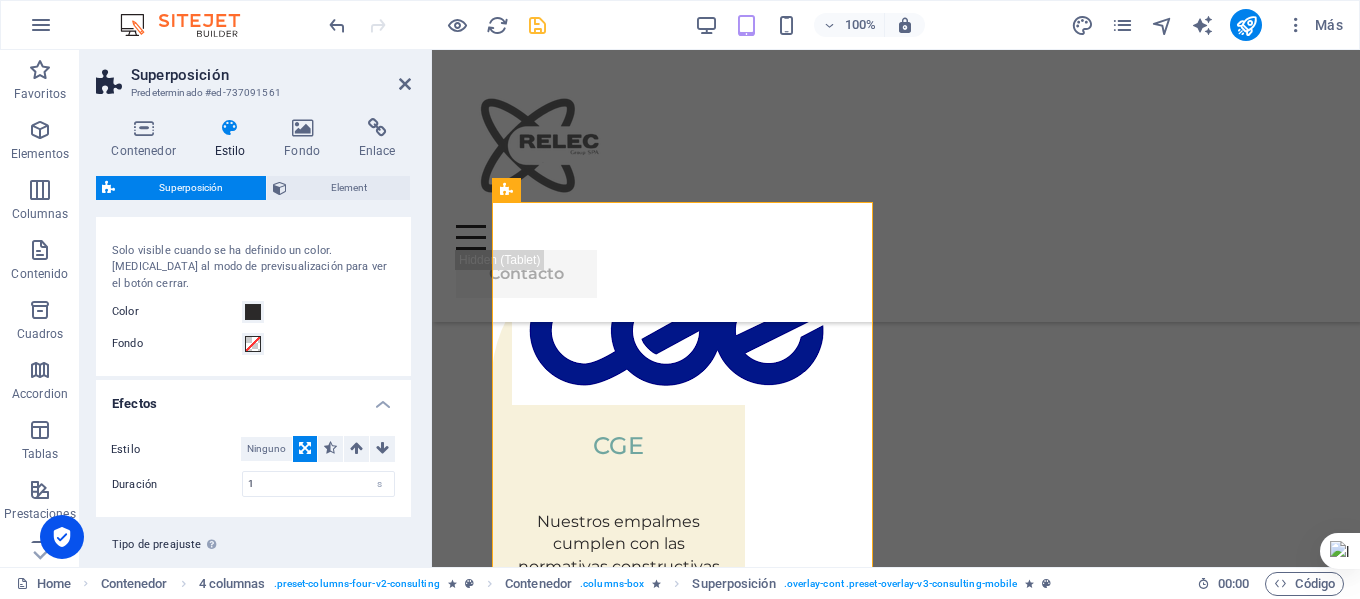 scroll, scrollTop: 370, scrollLeft: 0, axis: vertical 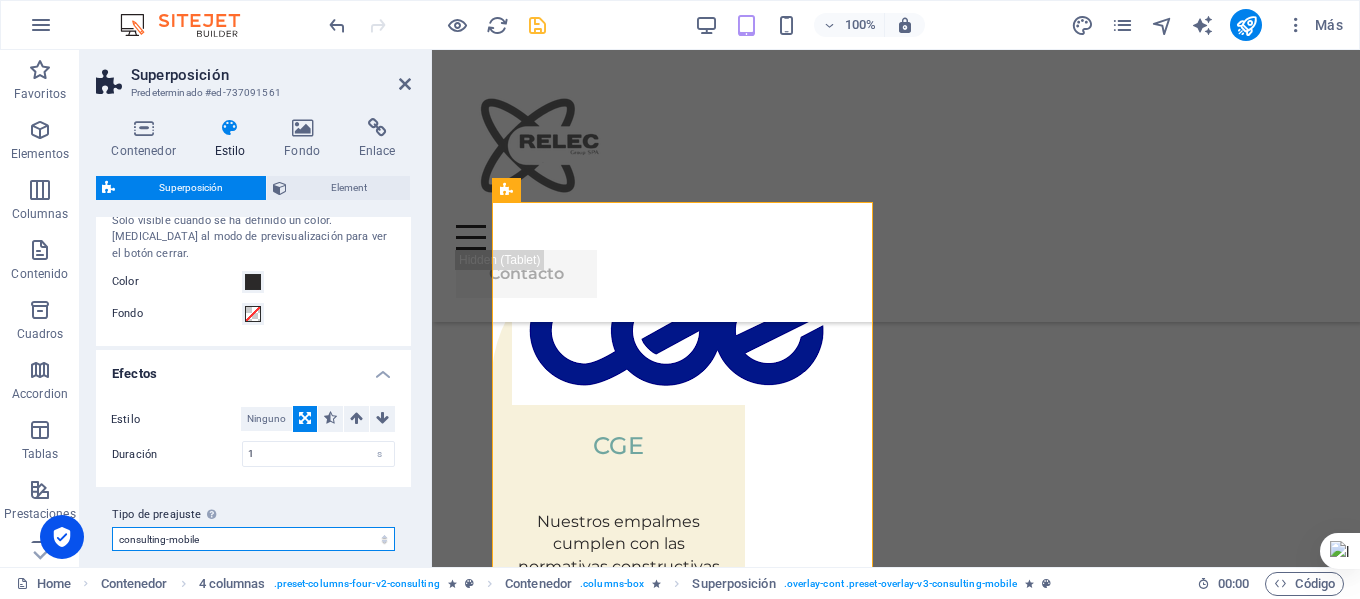 click on "consulting consulting-mobile Añadir tipo de preajuste" at bounding box center [253, 539] 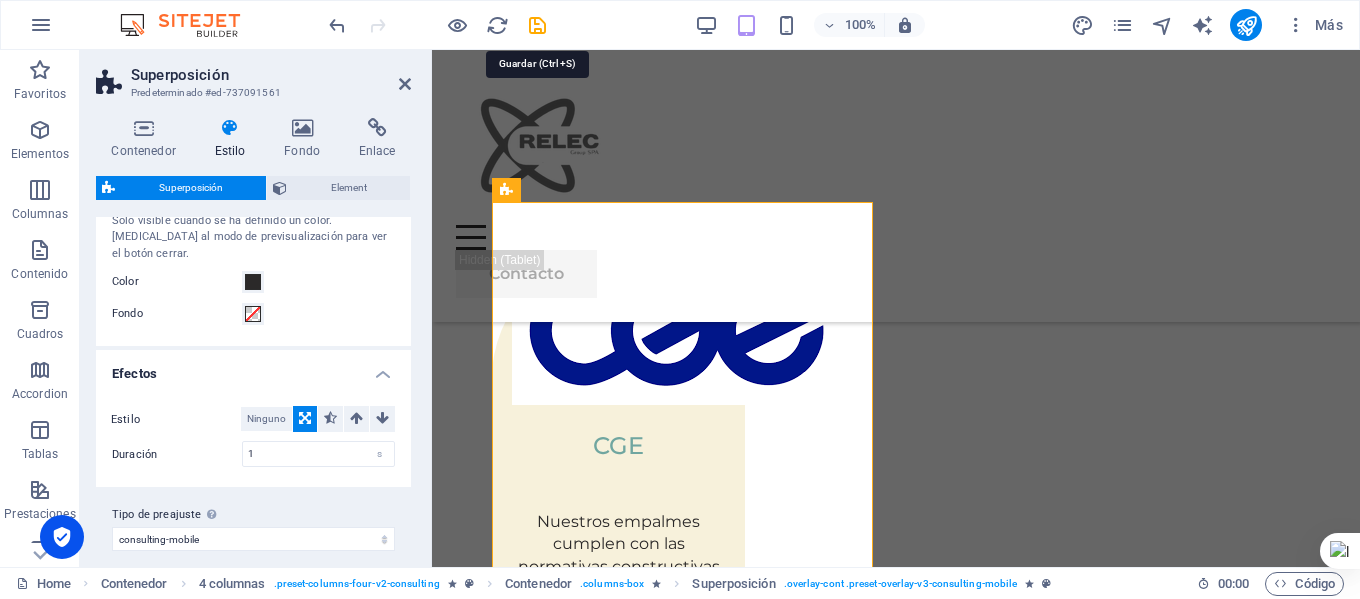 drag, startPoint x: 536, startPoint y: 21, endPoint x: 479, endPoint y: 29, distance: 57.558666 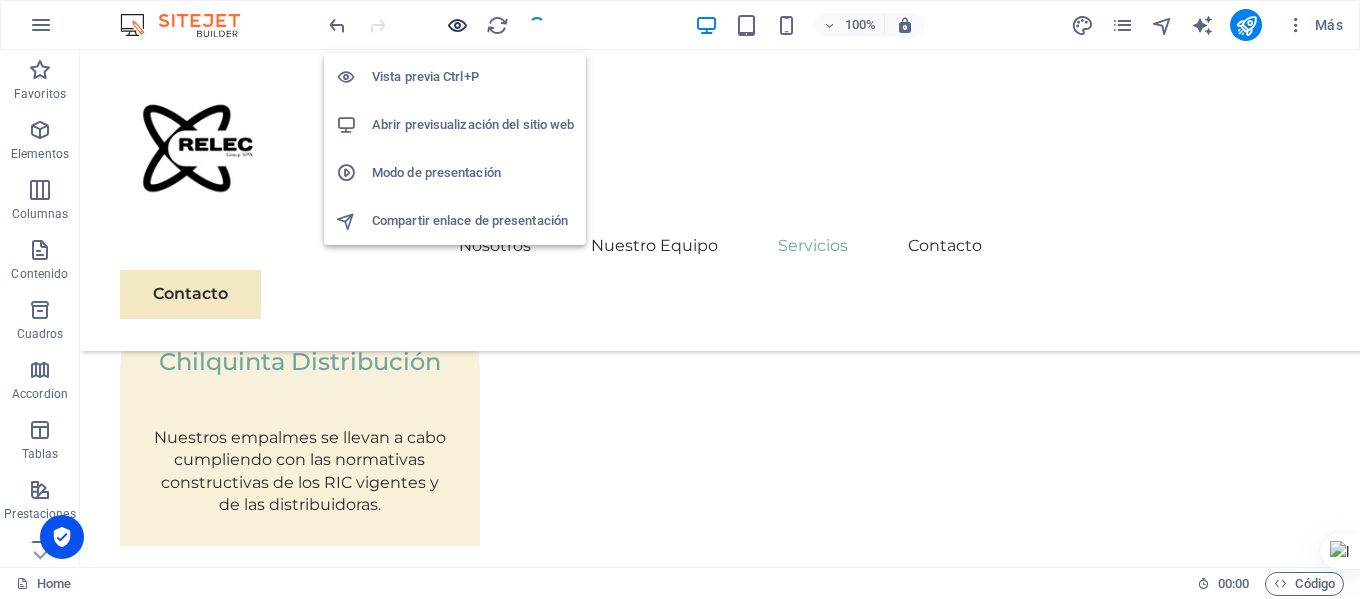scroll, scrollTop: 3880, scrollLeft: 0, axis: vertical 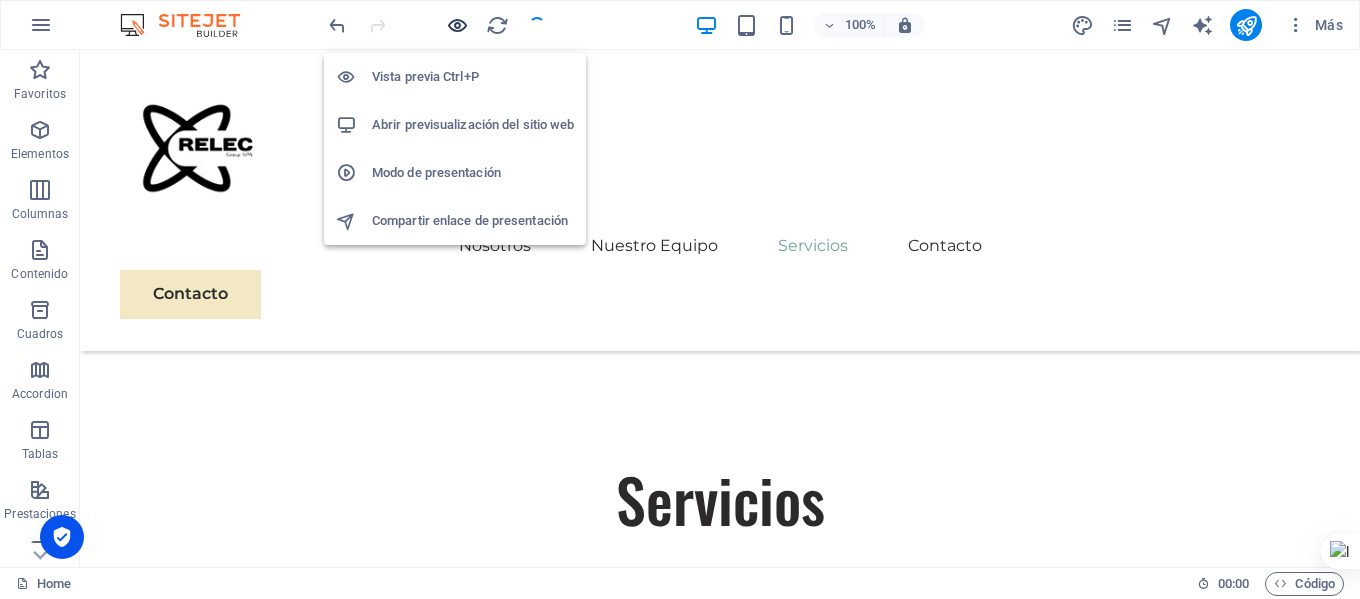 click at bounding box center [457, 25] 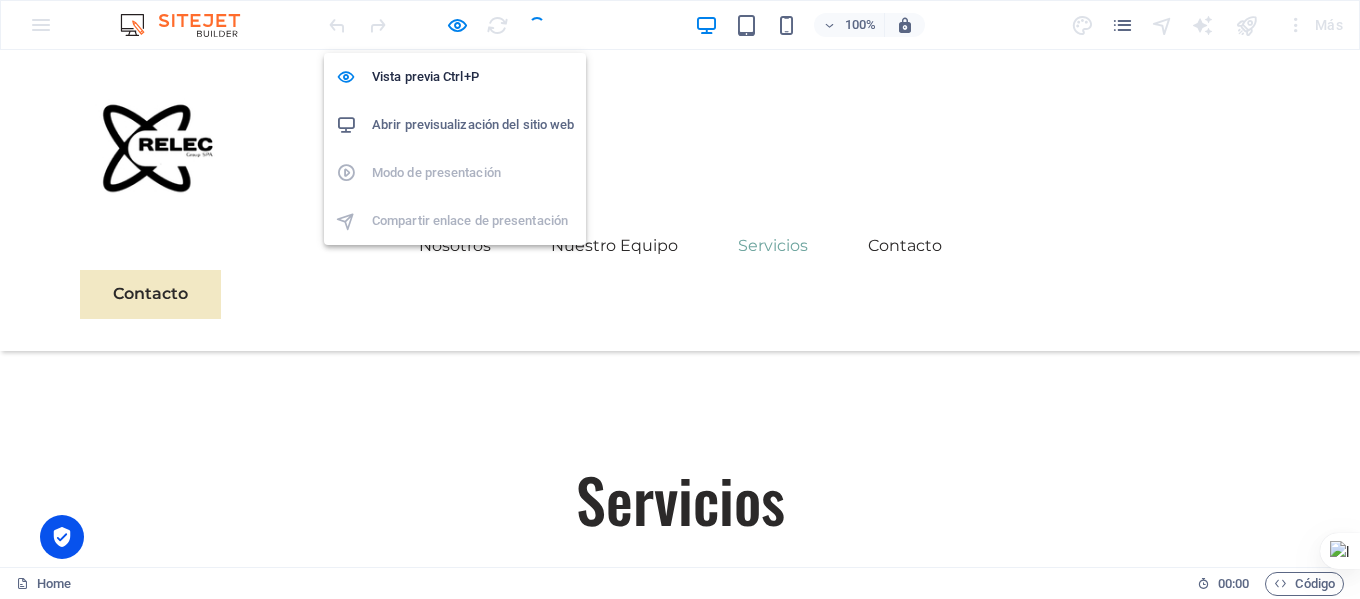 click on "Abrir previsualización del sitio web" at bounding box center (473, 125) 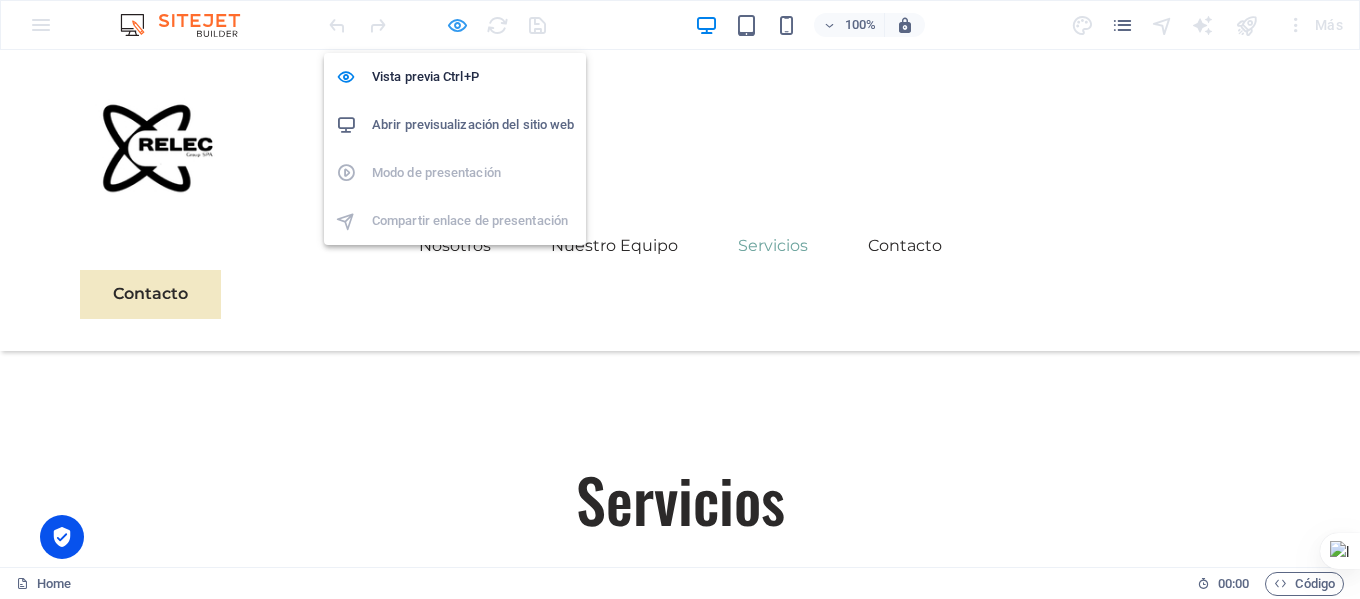 click at bounding box center [457, 25] 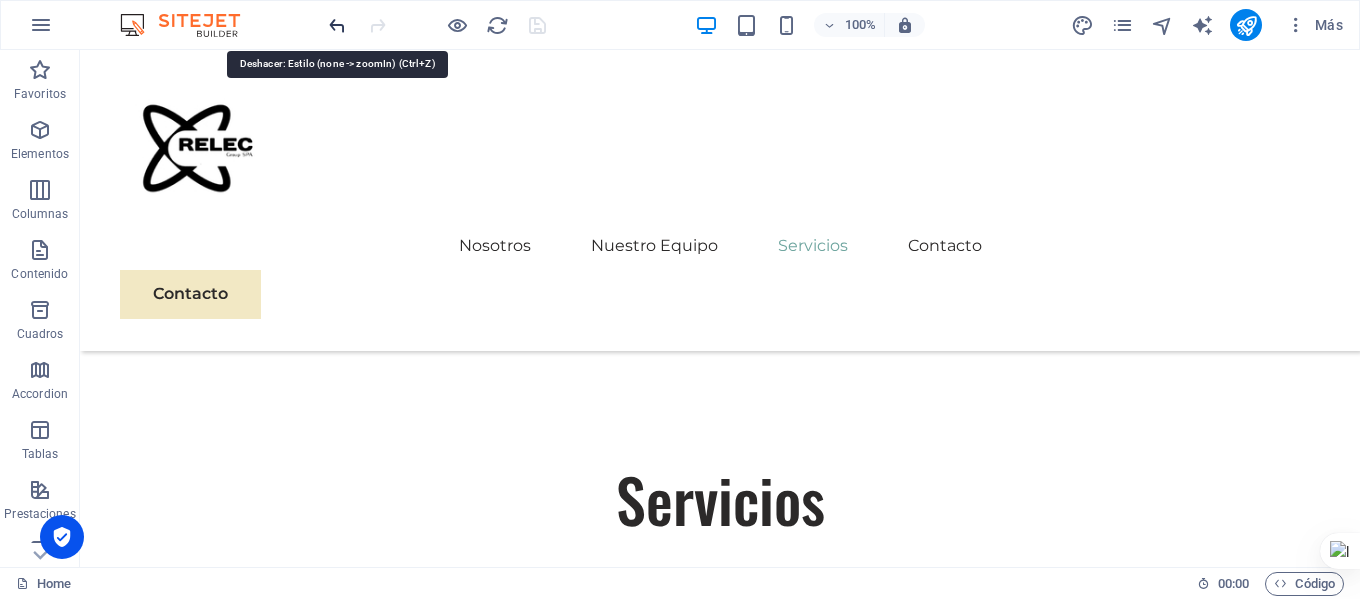 click at bounding box center [337, 25] 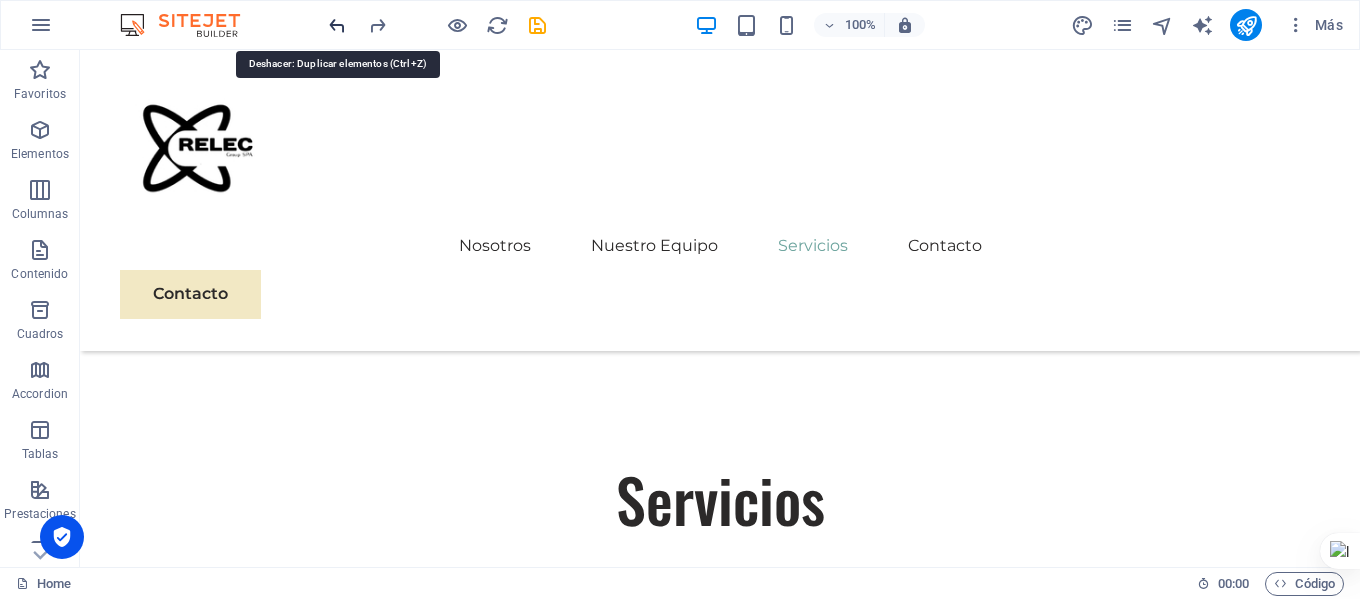 click at bounding box center [337, 25] 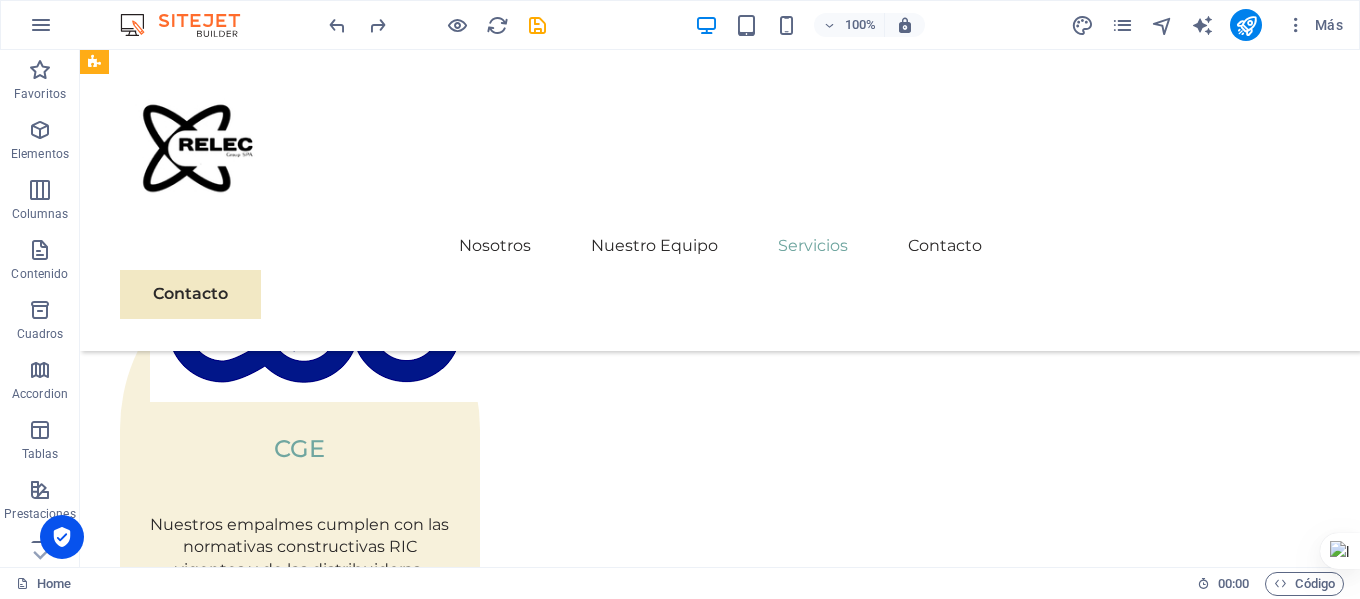 scroll, scrollTop: 3599, scrollLeft: 0, axis: vertical 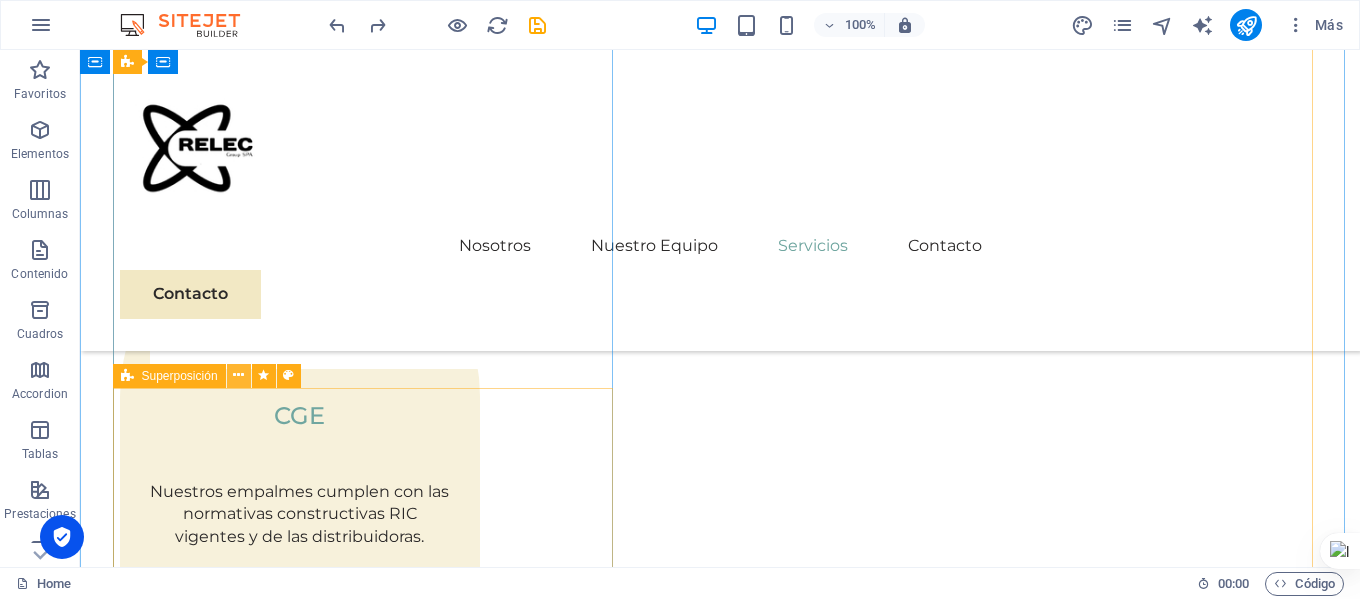 click at bounding box center [238, 375] 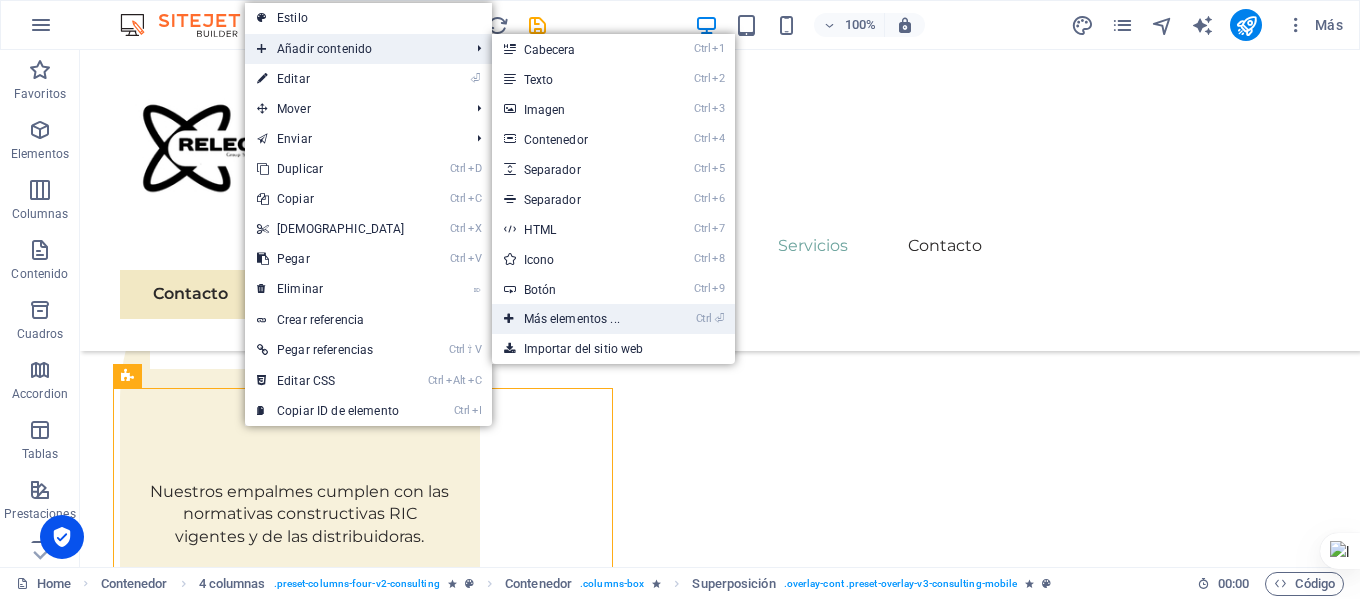 drag, startPoint x: 557, startPoint y: 319, endPoint x: 77, endPoint y: 266, distance: 482.91718 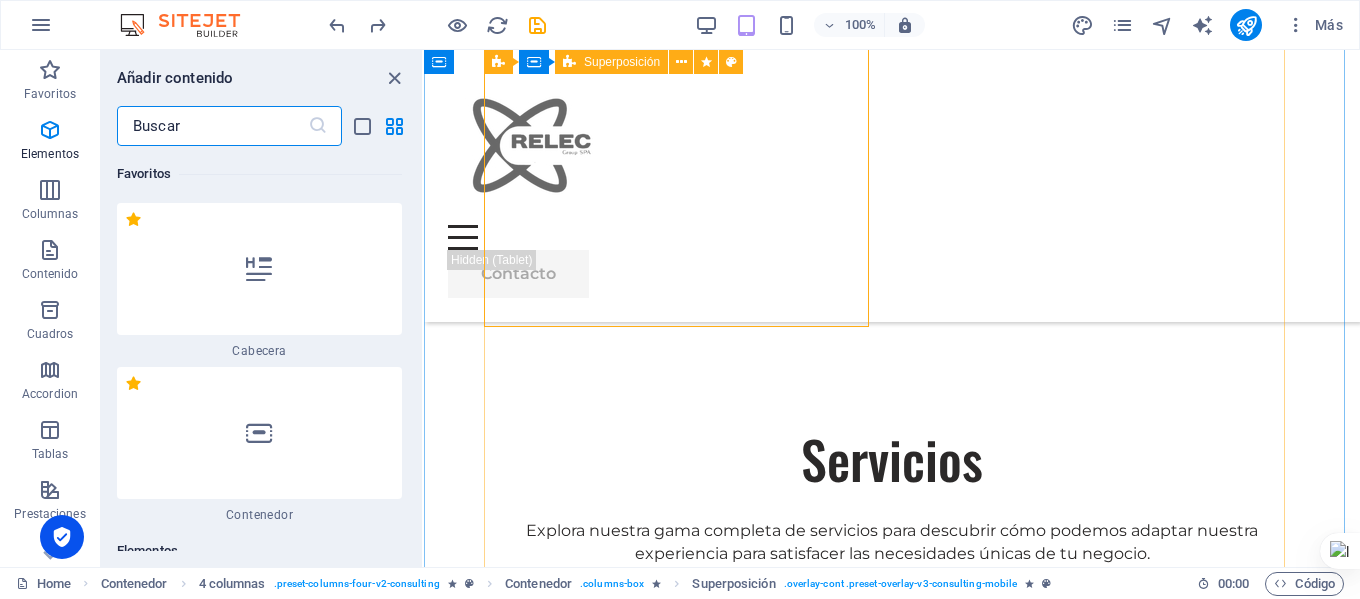 scroll, scrollTop: 377, scrollLeft: 0, axis: vertical 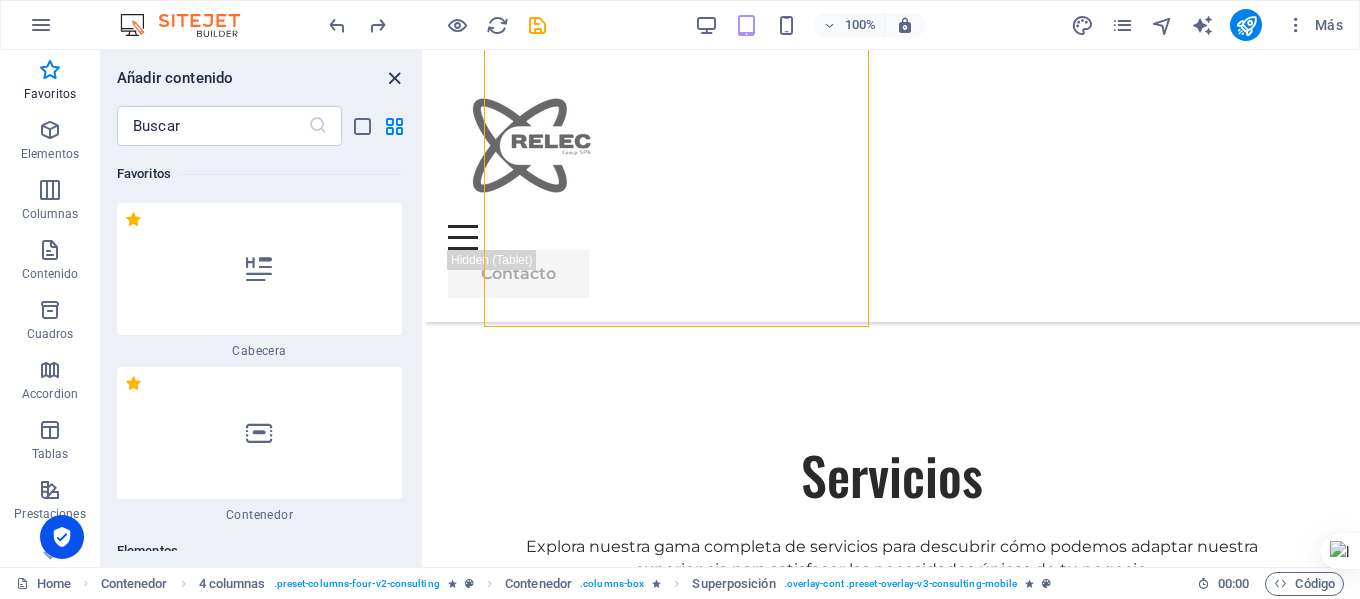 click at bounding box center [394, 78] 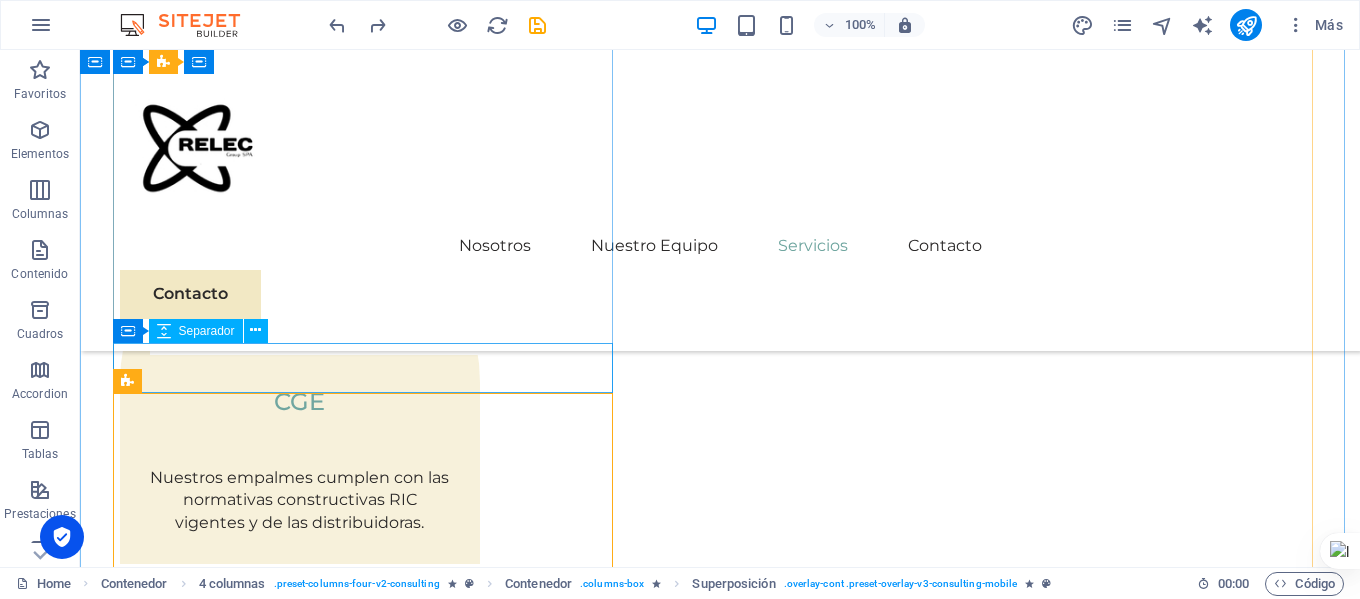 scroll, scrollTop: 3594, scrollLeft: 0, axis: vertical 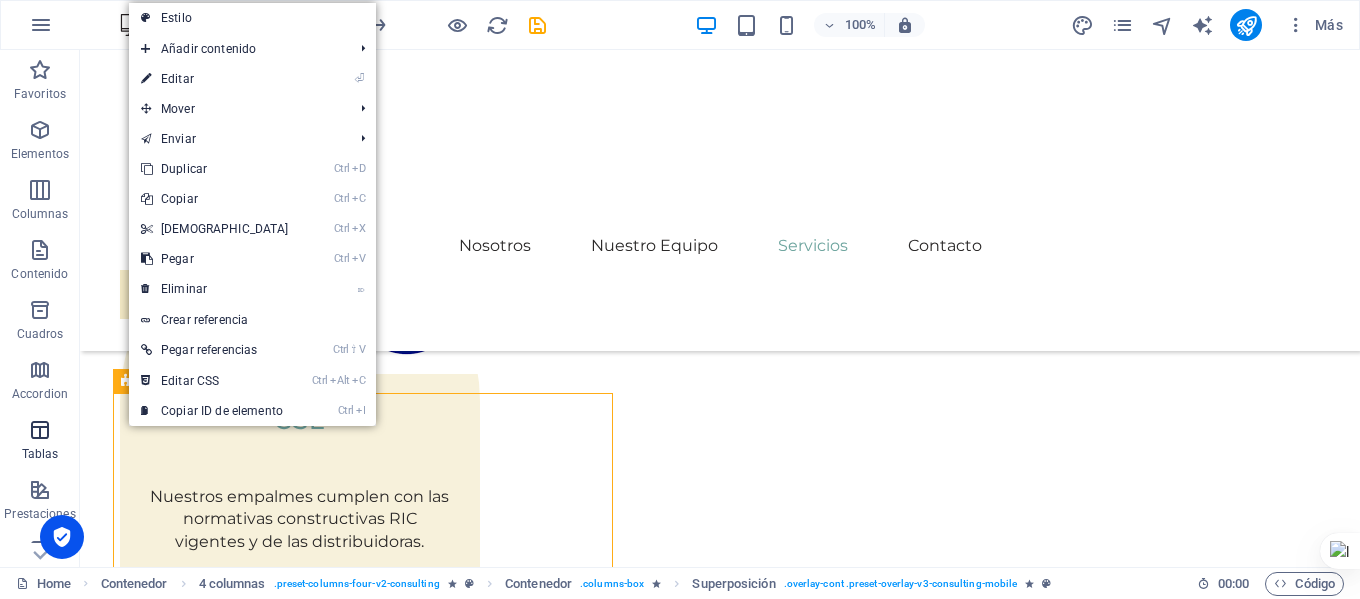 click at bounding box center (40, 430) 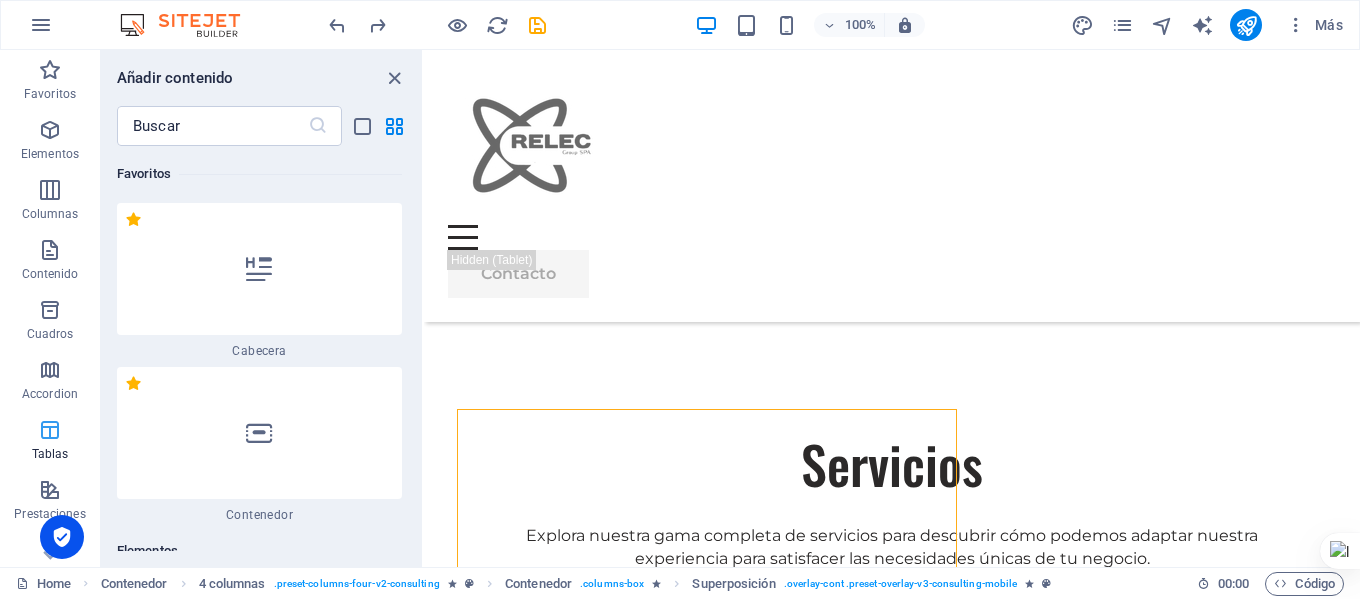 scroll, scrollTop: 3589, scrollLeft: 0, axis: vertical 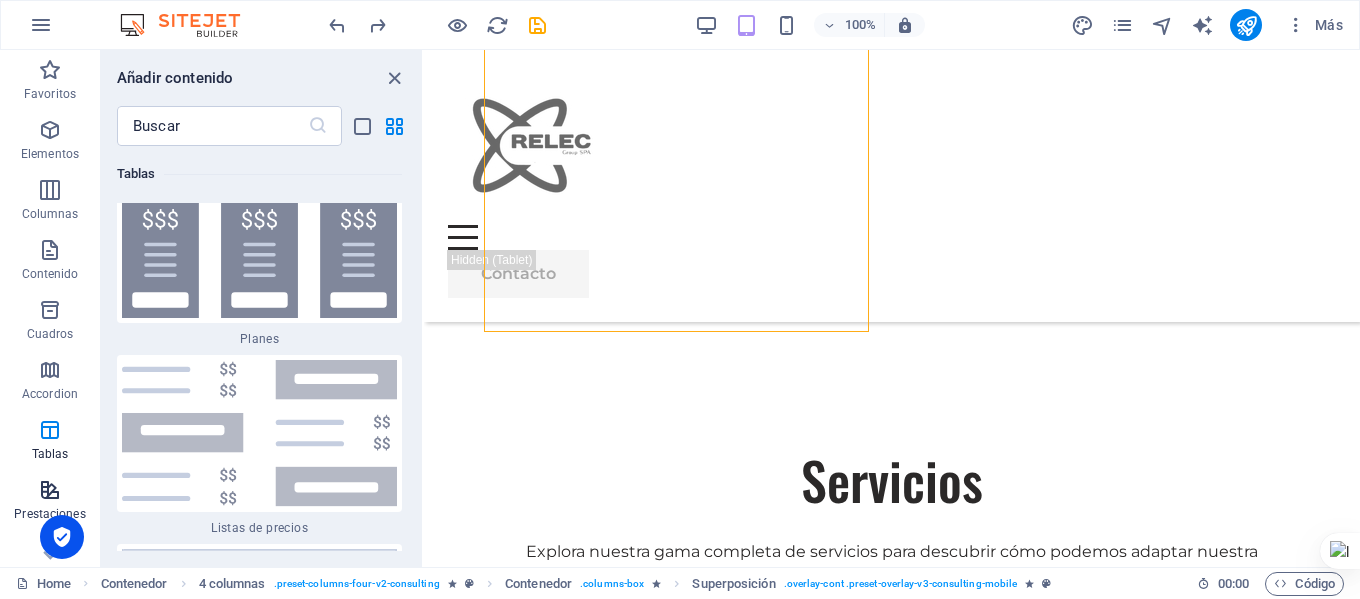 click at bounding box center (50, 490) 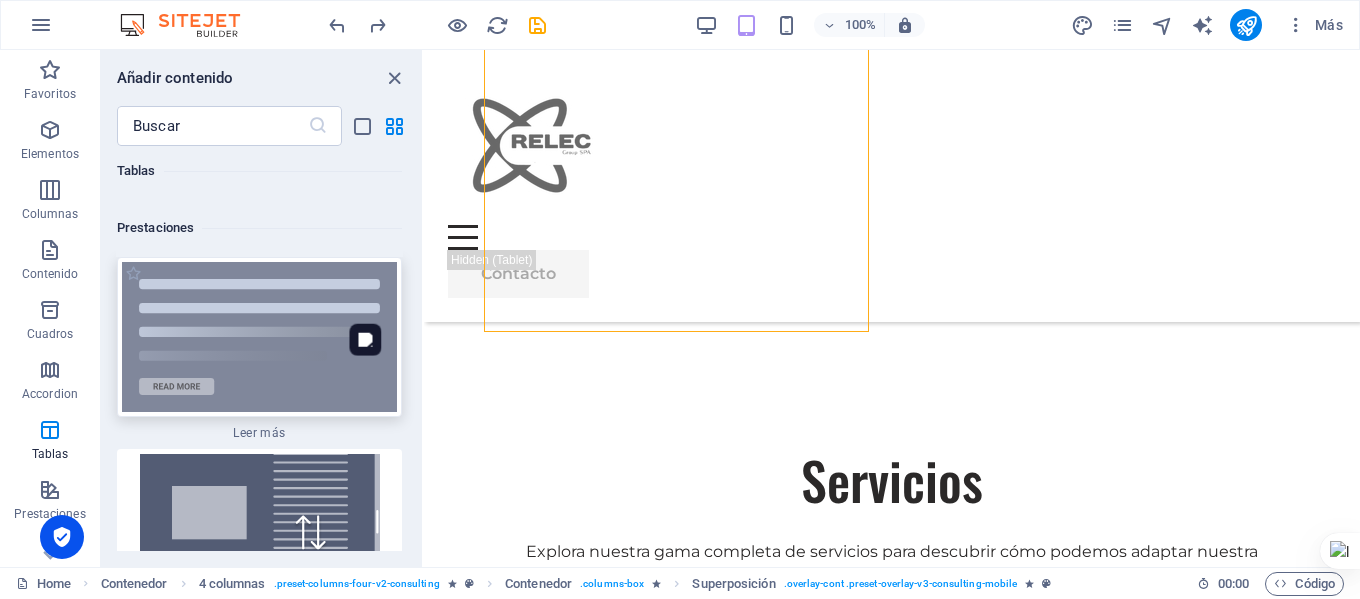 scroll, scrollTop: 14983, scrollLeft: 0, axis: vertical 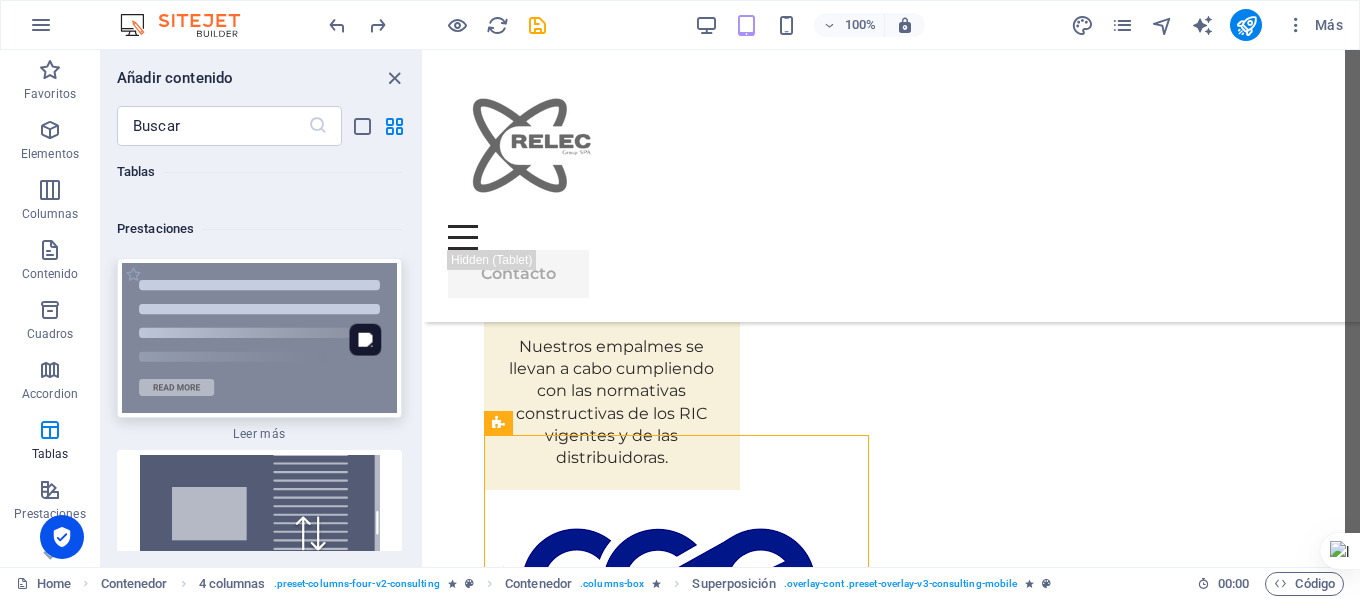 click at bounding box center [259, 338] 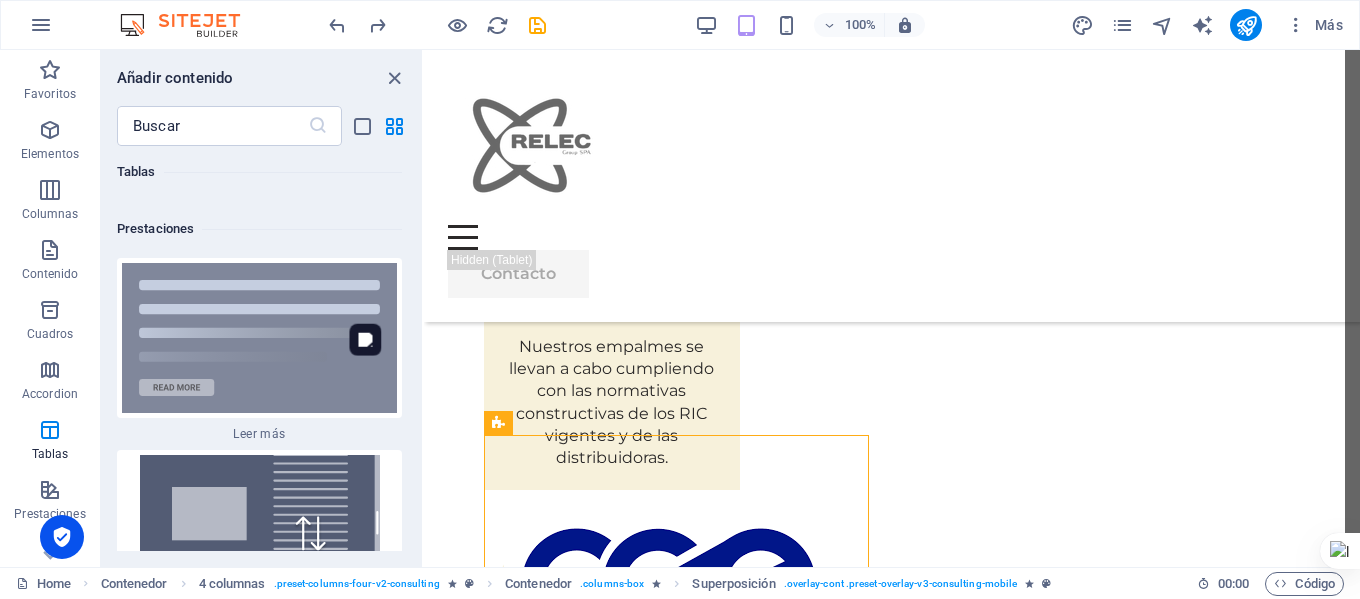 drag, startPoint x: 619, startPoint y: 482, endPoint x: 631, endPoint y: 401, distance: 81.88406 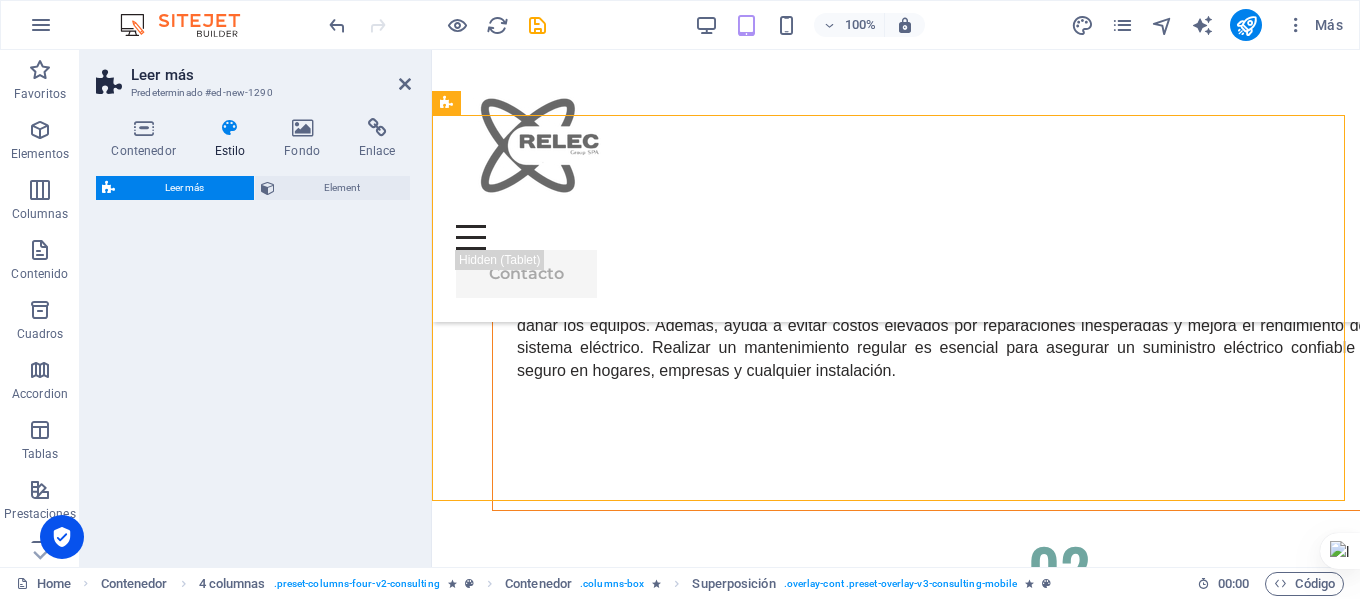 select on "px" 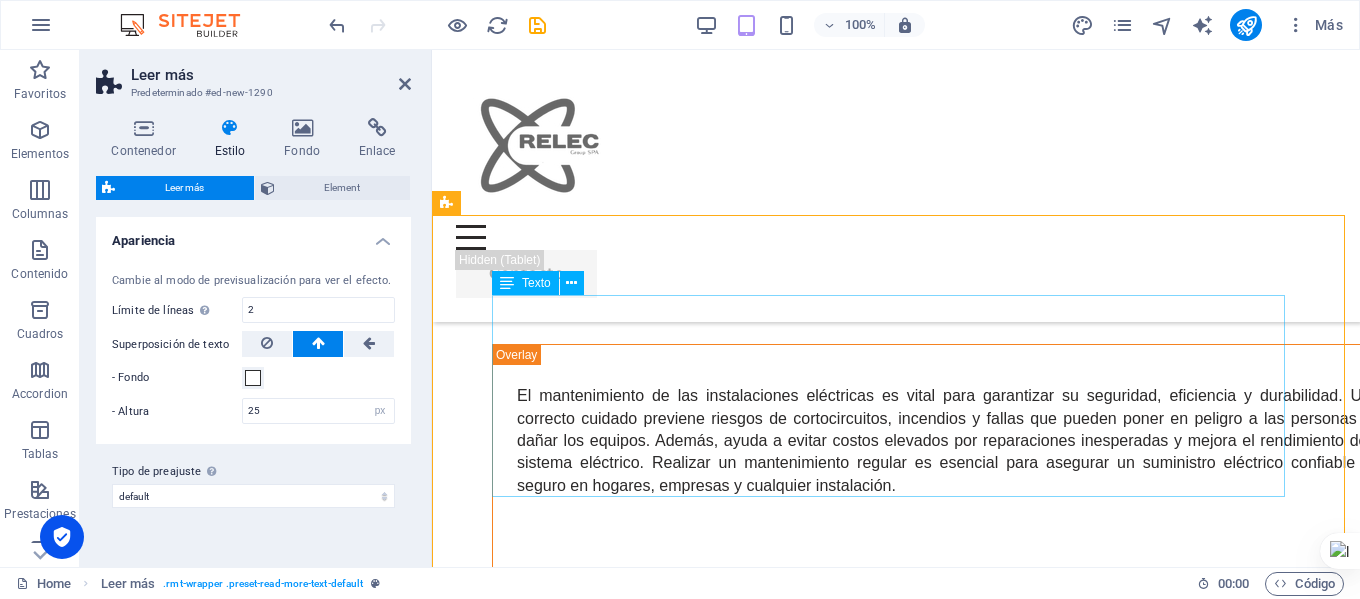 scroll, scrollTop: 4686, scrollLeft: 0, axis: vertical 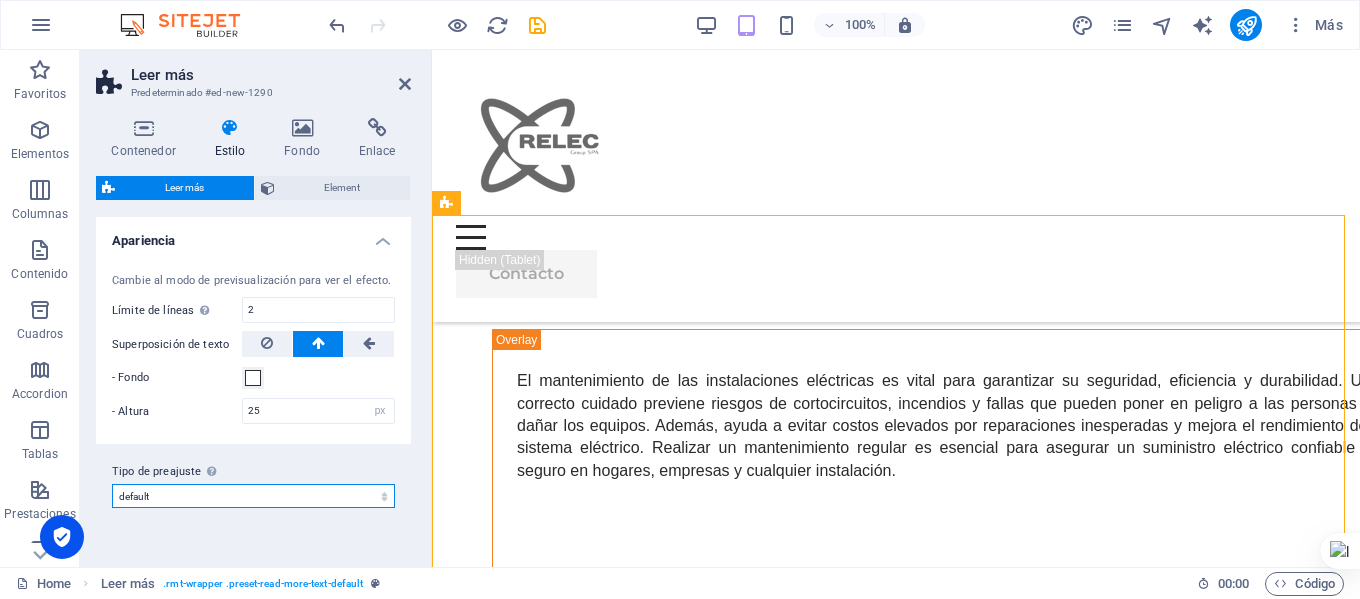 click on "default Añadir tipo de preajuste" at bounding box center (253, 496) 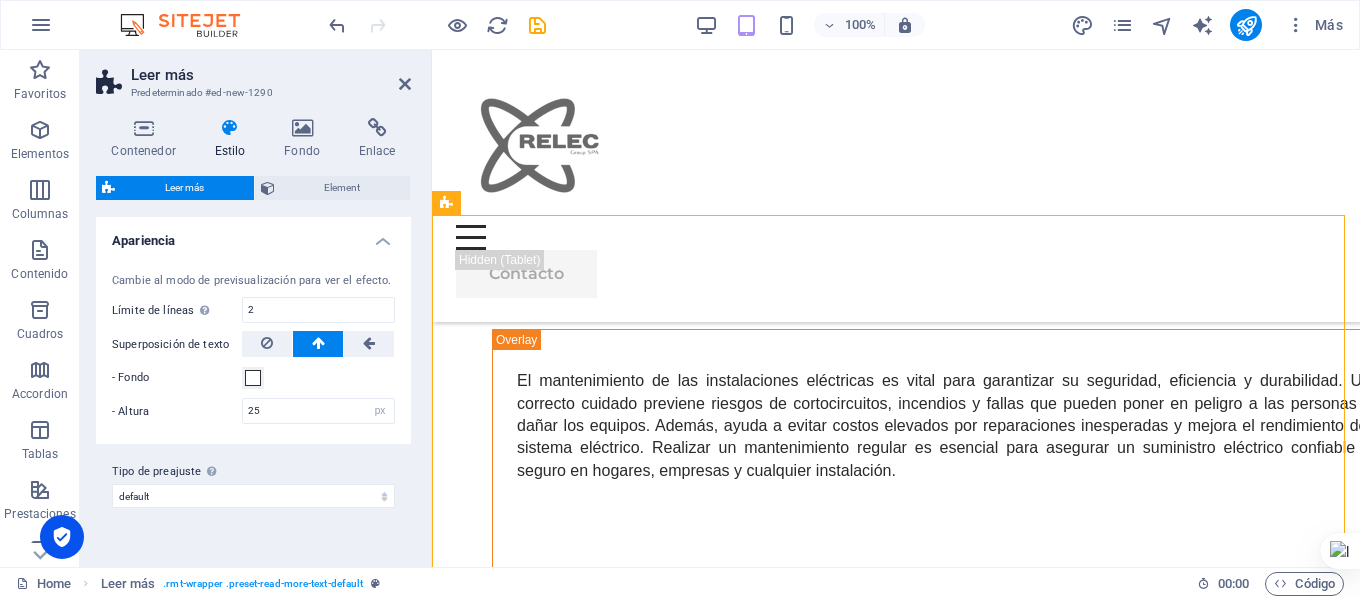 drag, startPoint x: 395, startPoint y: 461, endPoint x: 24, endPoint y: 404, distance: 375.35318 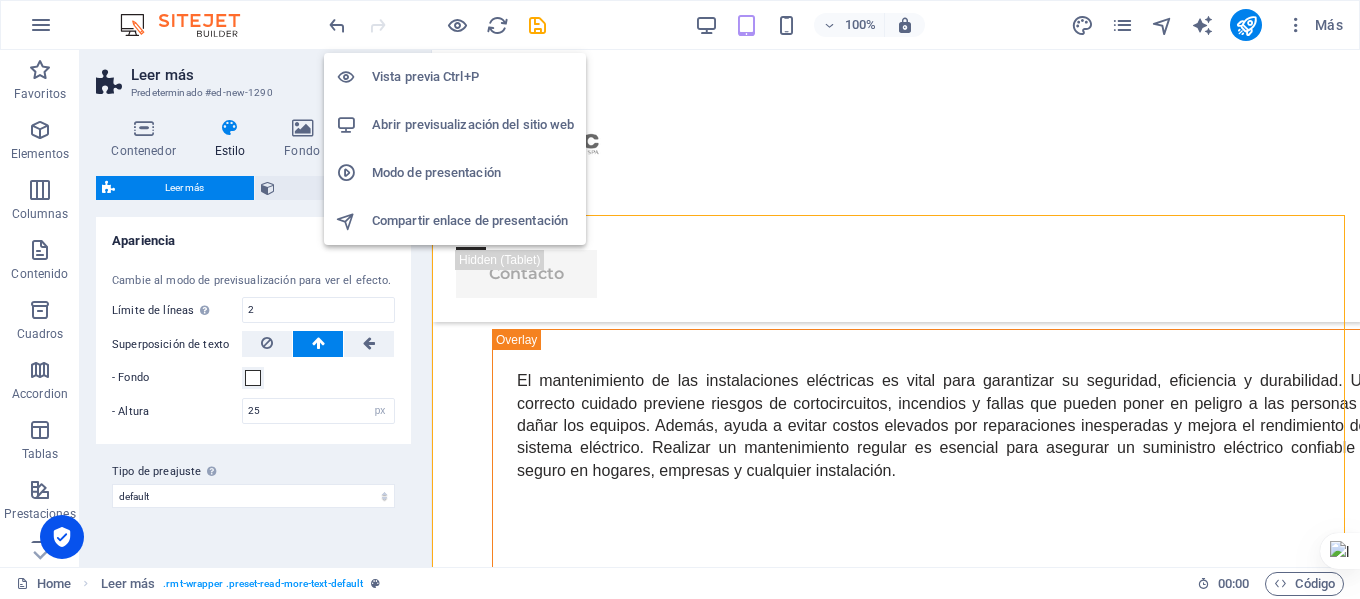 click on "Abrir previsualización del sitio web" at bounding box center (473, 125) 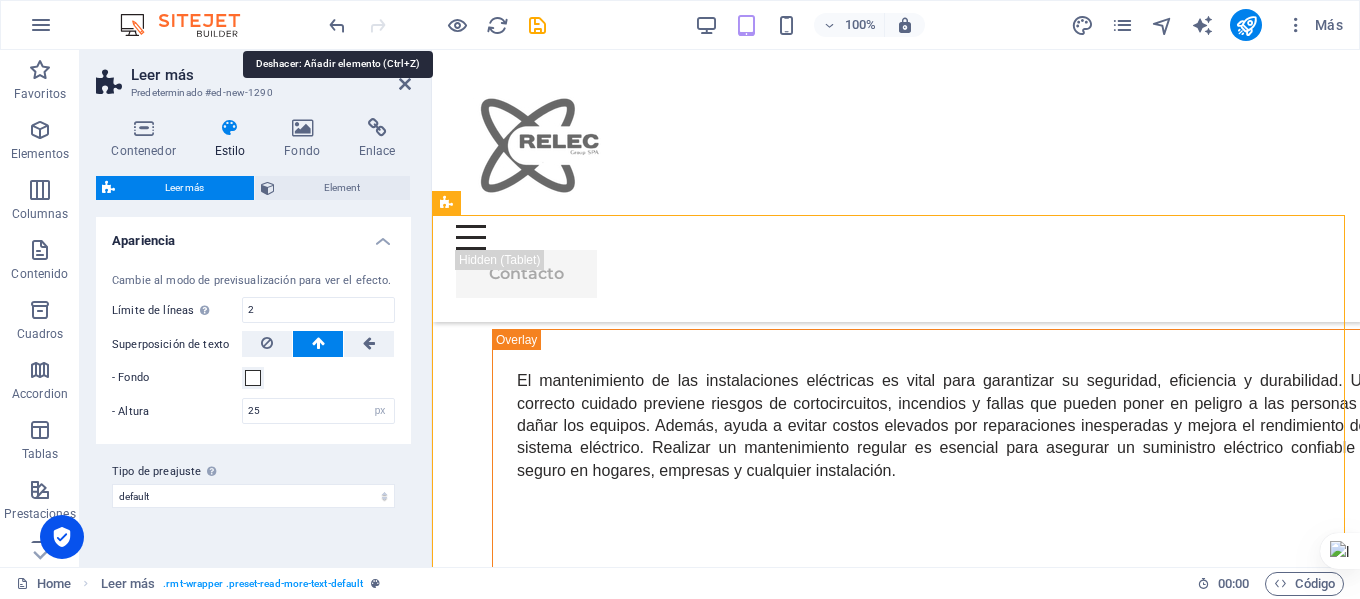 click on "100% Más" at bounding box center (680, 25) 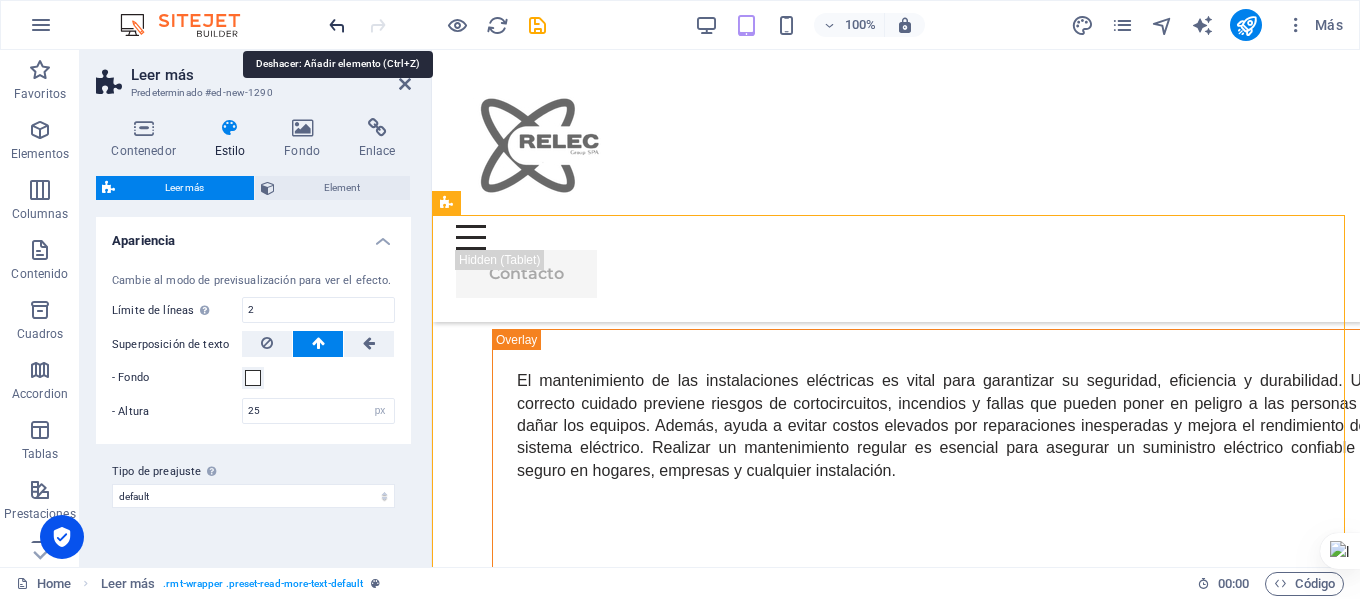 click at bounding box center [337, 25] 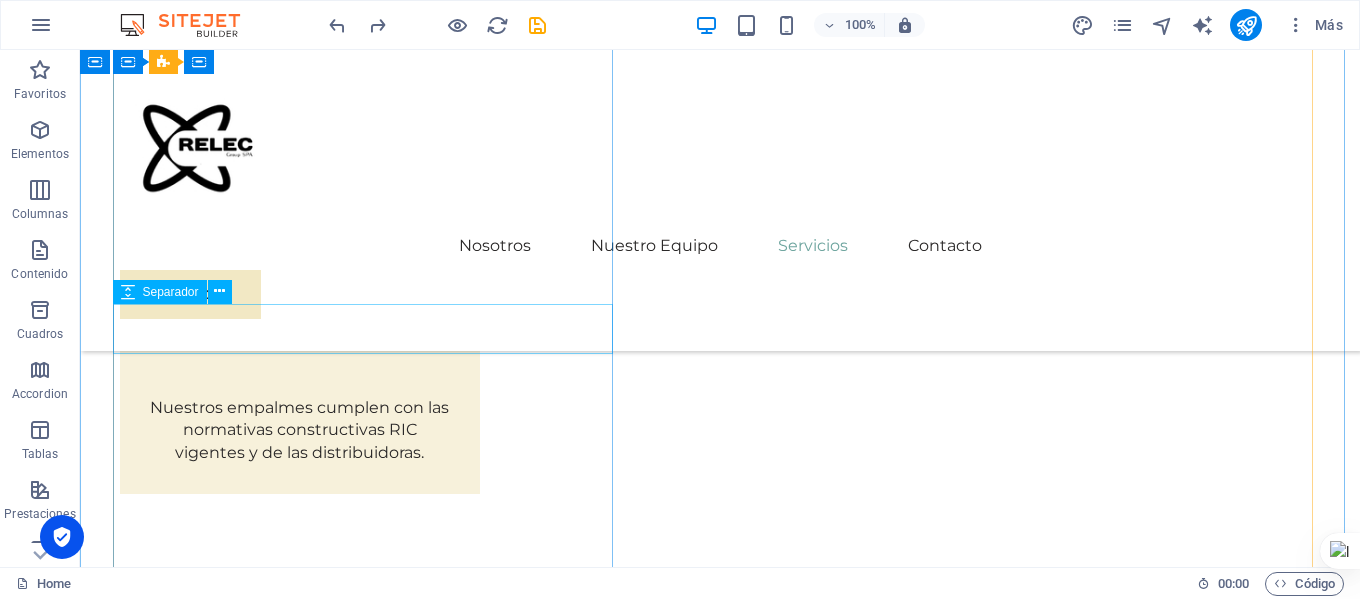 scroll, scrollTop: 3583, scrollLeft: 0, axis: vertical 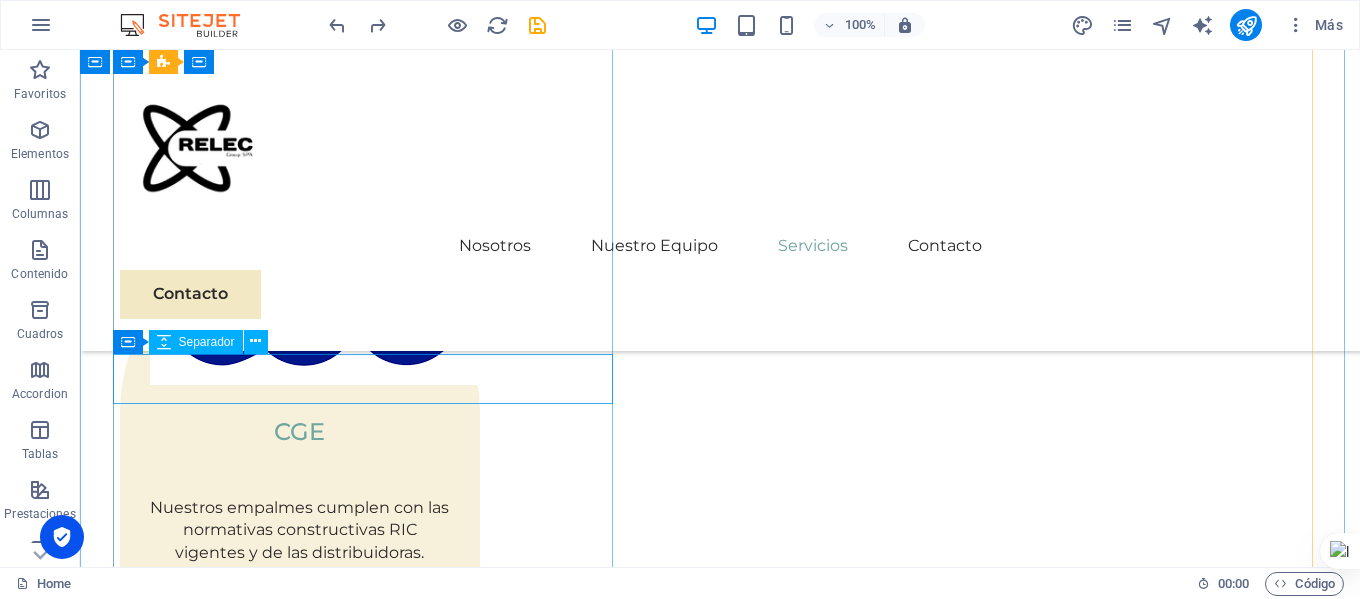 click on "El mantenimiento de las instalaciones eléctricas es vital para garantizar su seguridad, eficiencia y durabilidad. Un correcto cuidado previene riesgos de cortocircuitos, incendios y fallas que pueden poner en peligro a las personas y dañar los equipos. Además, ayuda a evitar costos elevados por reparaciones inesperadas y mejora el rendimiento del sistema eléctrico. Realizar un mantenimiento regular es esencial para asegurar un suministro eléctrico confiable y seguro en hogares, empresas y cualquier instalación." at bounding box center [720, 1963] 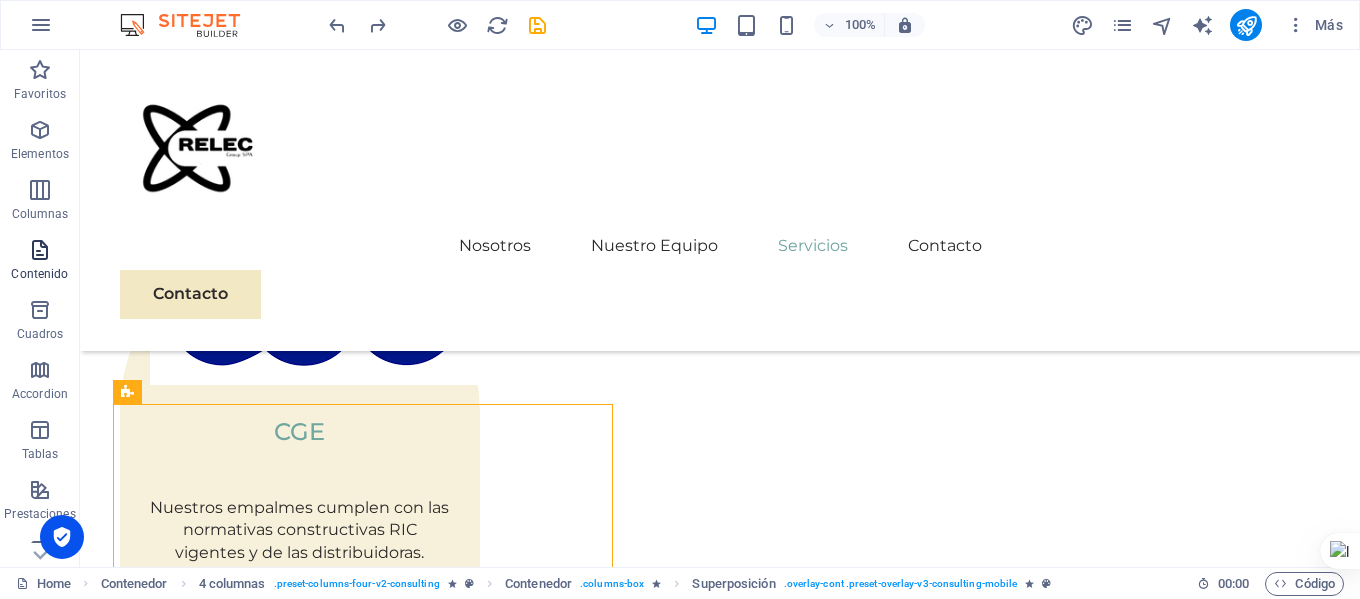 click at bounding box center (40, 250) 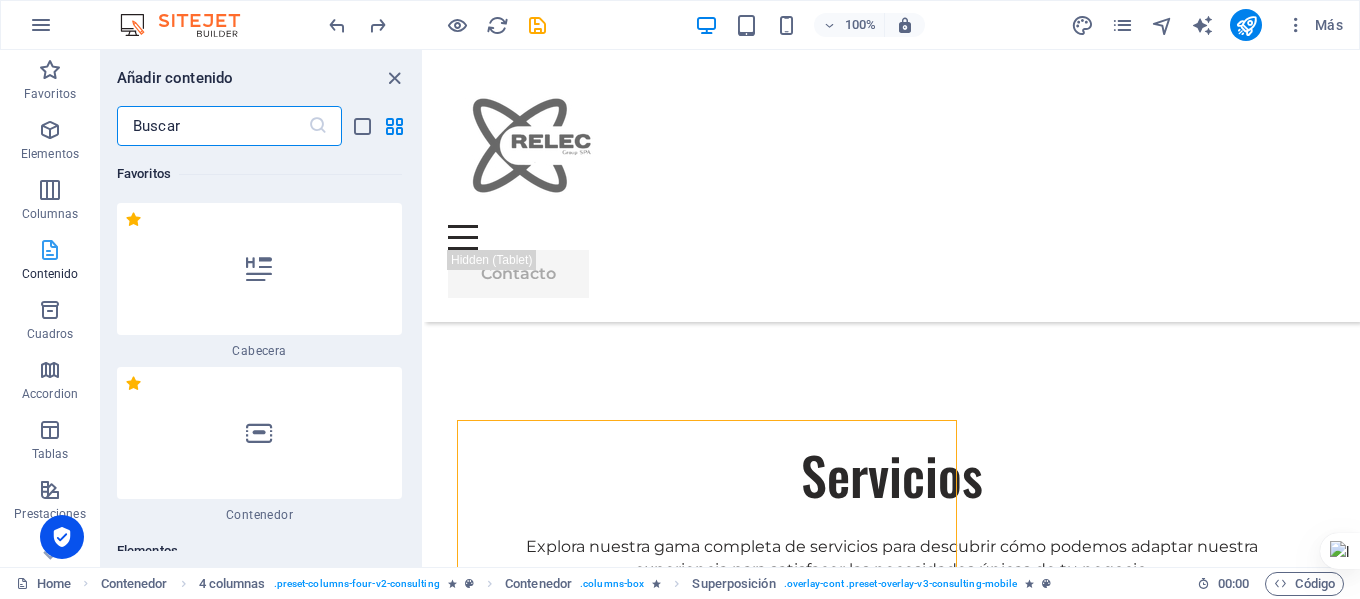 scroll, scrollTop: 3578, scrollLeft: 0, axis: vertical 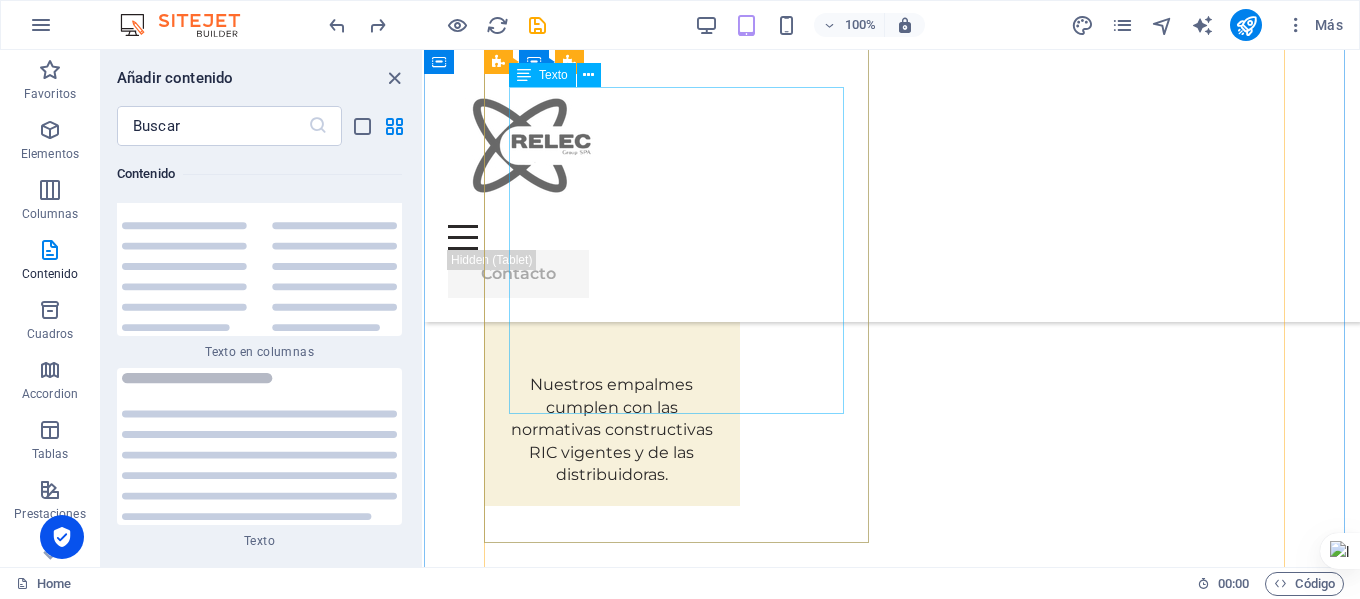 click on "El mantenimiento de las instalaciones eléctricas es vital para garantizar su seguridad, eficiencia y durabilidad. Un correcto cuidado previene riesgos de cortocircuitos, incendios y fallas que pueden poner en peligro a las personas y dañar los equipos. Además, ayuda a evitar costos elevados por reparaciones inesperadas y mejora el rendimiento del sistema eléctrico. Realizar un mantenimiento regular es esencial para asegurar un suministro eléctrico confiable y seguro en hogares, empresas y cualquier instalación." at bounding box center (940, 1740) 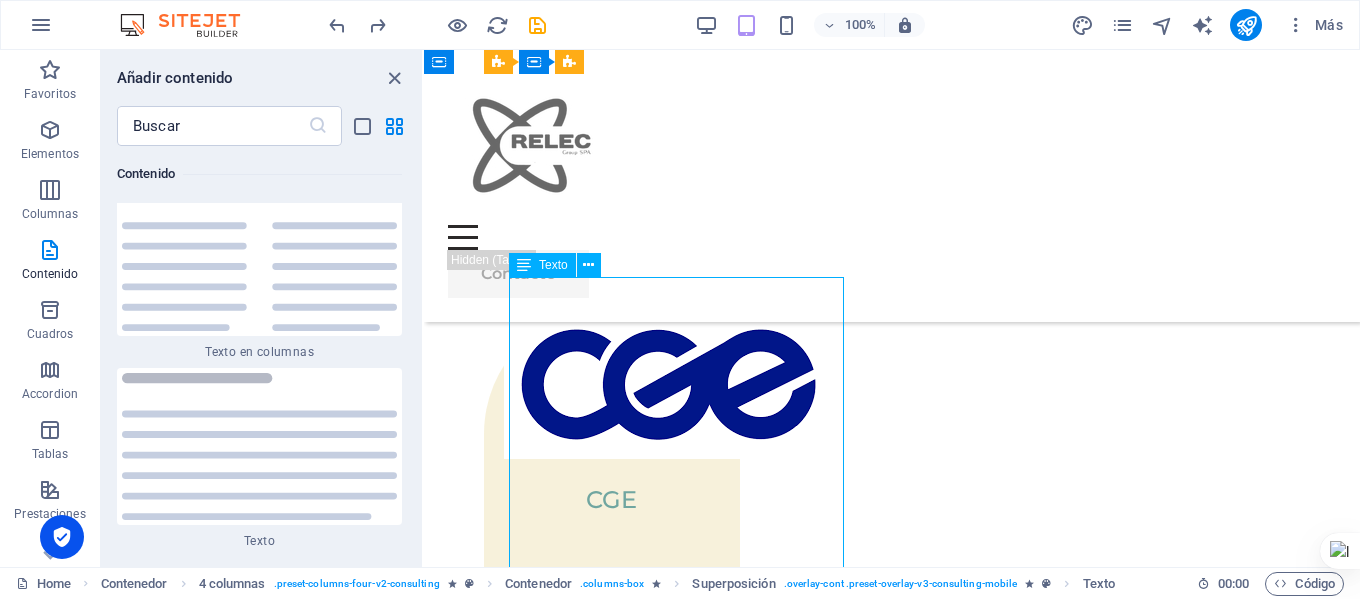 scroll, scrollTop: 3178, scrollLeft: 0, axis: vertical 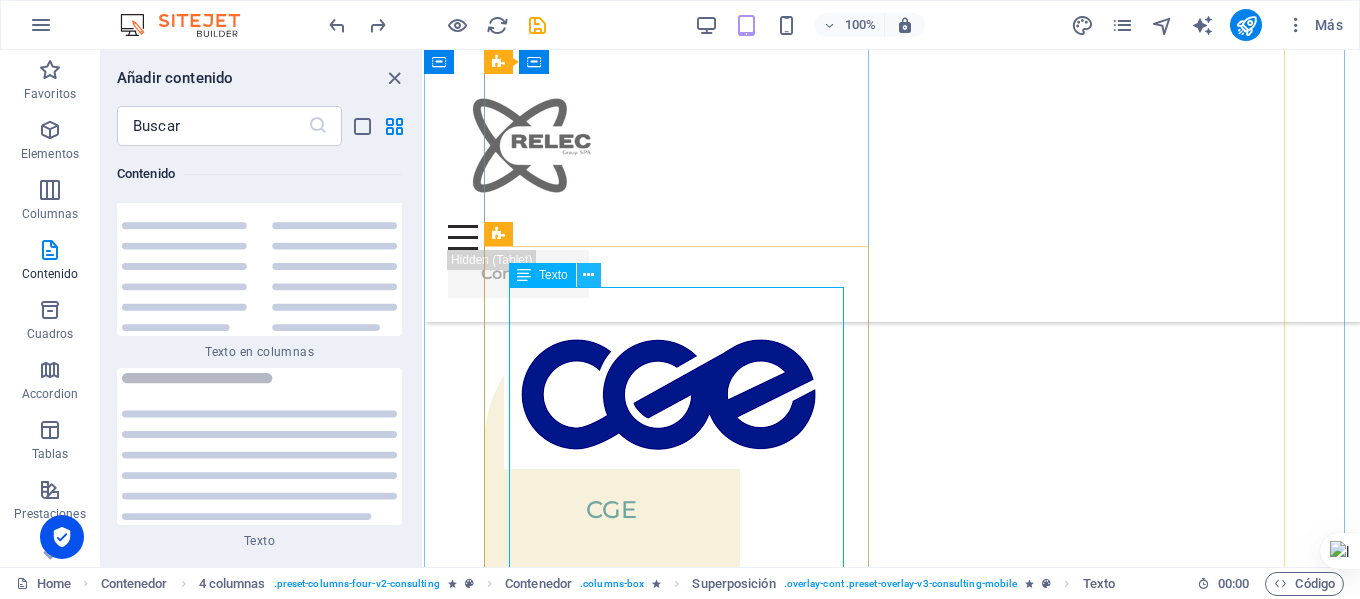 click at bounding box center (588, 275) 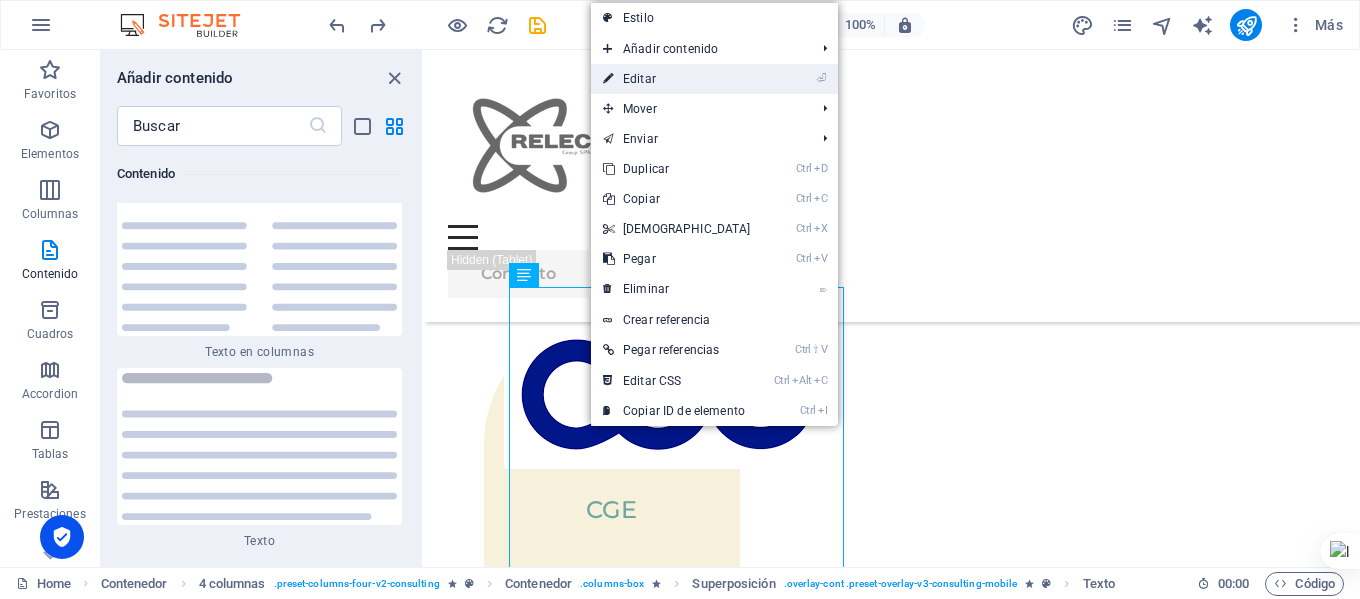 click on "⏎  Editar" at bounding box center (677, 79) 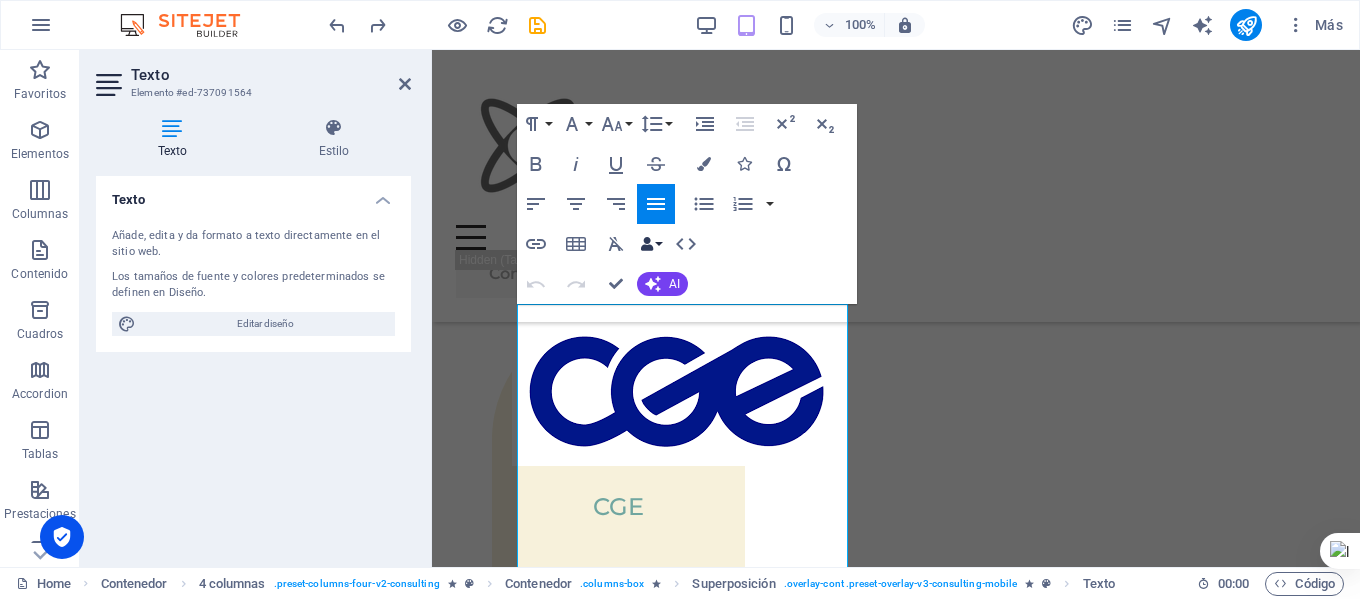 click on "Data Bindings" at bounding box center [651, 244] 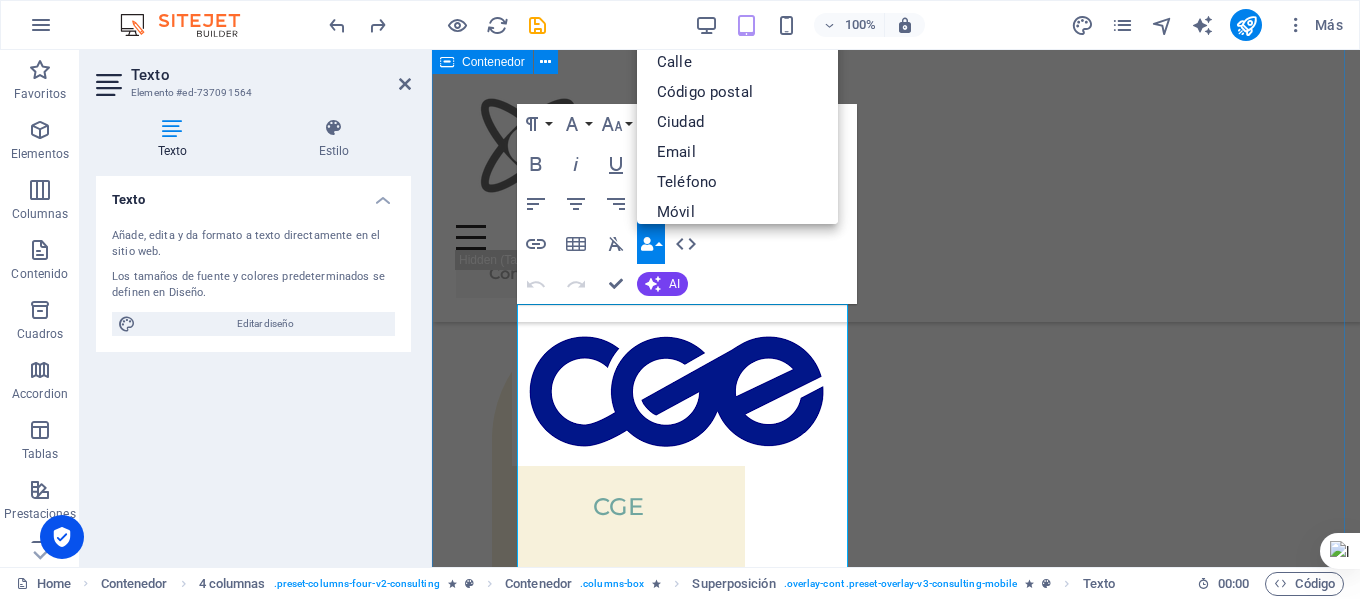 click on "Estos son solo algunos ejemplos de nuestras colaboraciones exitosas con empresas con visión de futuro. Cada proyecto representa un compromiso con la excelencia y una dedicación al crecimiento sostenible. 01
Mantenimiento El mantenimiento de las instalaciones eléctricas es vital para garantizar su seguridad, eficiencia y durabilidad. Un correcto cuidado previene riesgos de cortocircuitos, incendios y fallas que pueden poner en peligro a las personas y dañar los equipos. Además, ayuda a evitar costos elevados por reparaciones inesperadas y mejora el rendimiento del sistema eléctrico. Realizar un mantenimiento regular es esencial para asegurar un suministro eléctrico confiable y seguro en hogares, empresas y cualquier instalación. 02 Sustentabilidad energética 03 Instalaciones eléctricas Industriales y residenciales 04 Planimetria y certificación" at bounding box center (896, 2752) 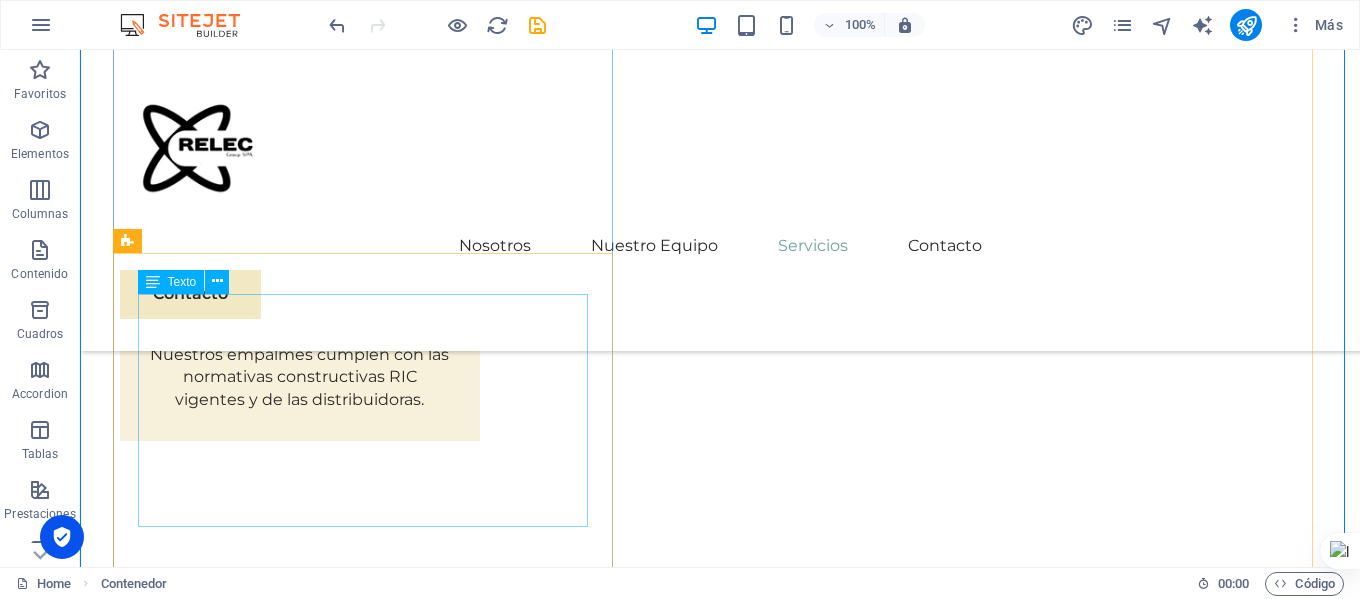 scroll, scrollTop: 3636, scrollLeft: 0, axis: vertical 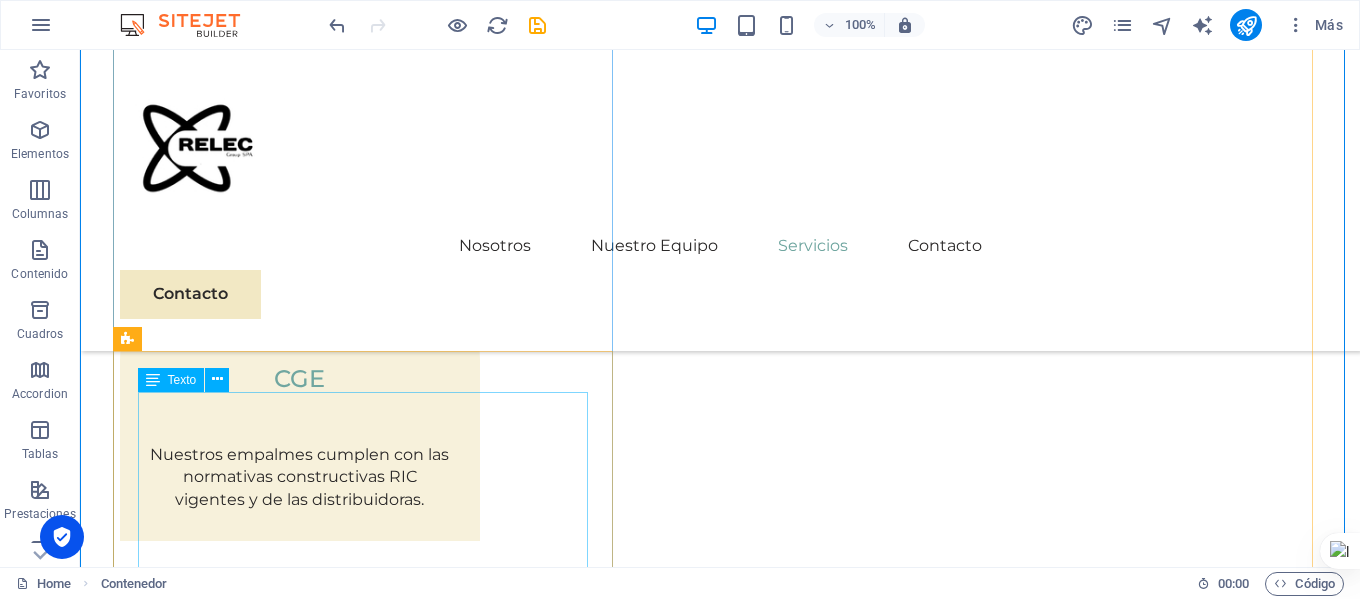 click on "El mantenimiento de las instalaciones eléctricas es vital para garantizar su seguridad, eficiencia y durabilidad. Un correcto cuidado previene riesgos de cortocircuitos, incendios y fallas que pueden poner en peligro a las personas y dañar los equipos. Además, ayuda a evitar costos elevados por reparaciones inesperadas y mejora el rendimiento del sistema eléctrico. Realizar un mantenimiento regular es esencial para asegurar un suministro eléctrico confiable y seguro en hogares, empresas y cualquier instalación." at bounding box center [720, 1866] 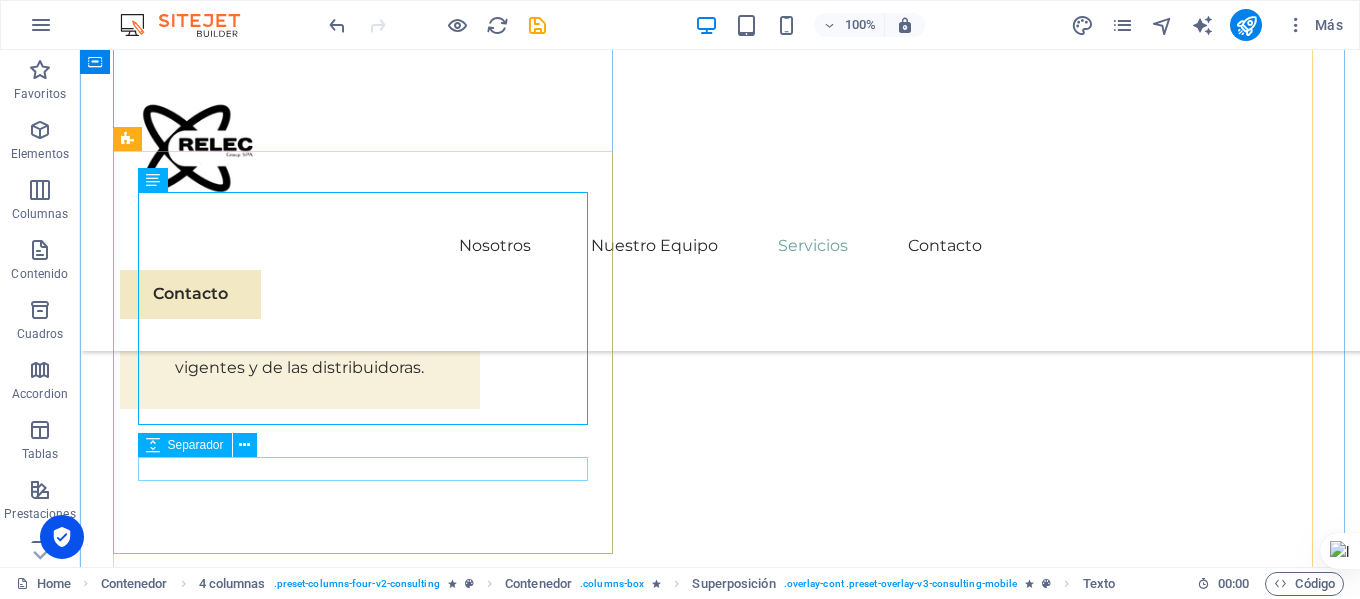 scroll, scrollTop: 3736, scrollLeft: 0, axis: vertical 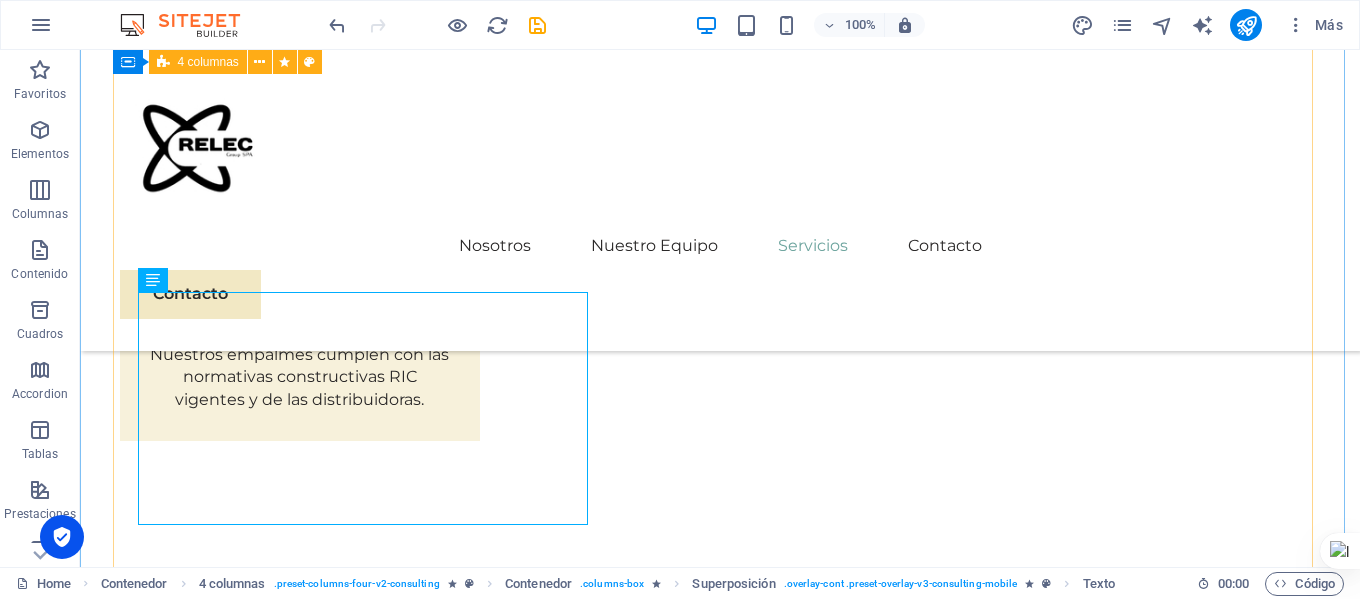 click on "01
Mantenimiento El mantenimiento de las instalaciones eléctricas es vital para garantizar su seguridad, eficiencia y durabilidad. Un correcto cuidado previene riesgos de cortocircuitos, incendios y fallas que pueden poner en peligro a las personas y dañar los equipos. Además, ayuda a evitar costos elevados por reparaciones inesperadas y mejora el rendimiento del sistema eléctrico. Realizar un mantenimiento regular es esencial para asegurar un suministro eléctrico confiable y seguro en hogares, empresas y cualquier instalación. 02 Sustentabilidad energética 03 Instalaciones eléctricas Industriales y residenciales 04 Planimetria y certificación" at bounding box center (720, 2802) 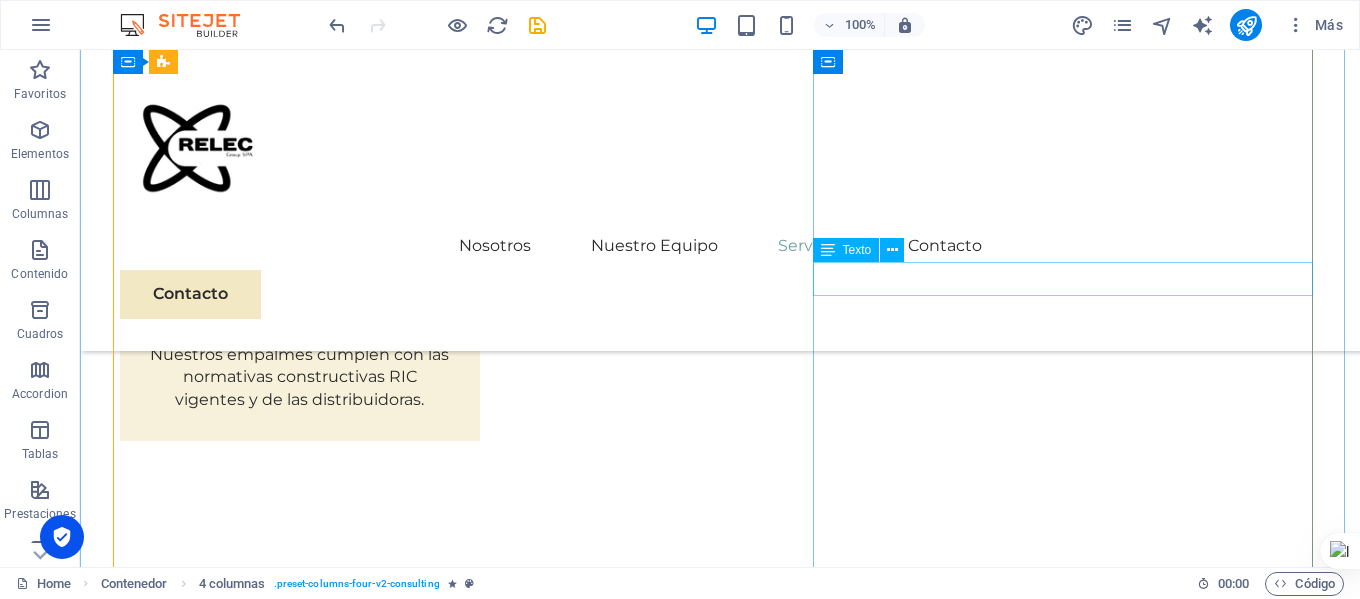 click on "Sustentabilidad energética" at bounding box center (720, 2686) 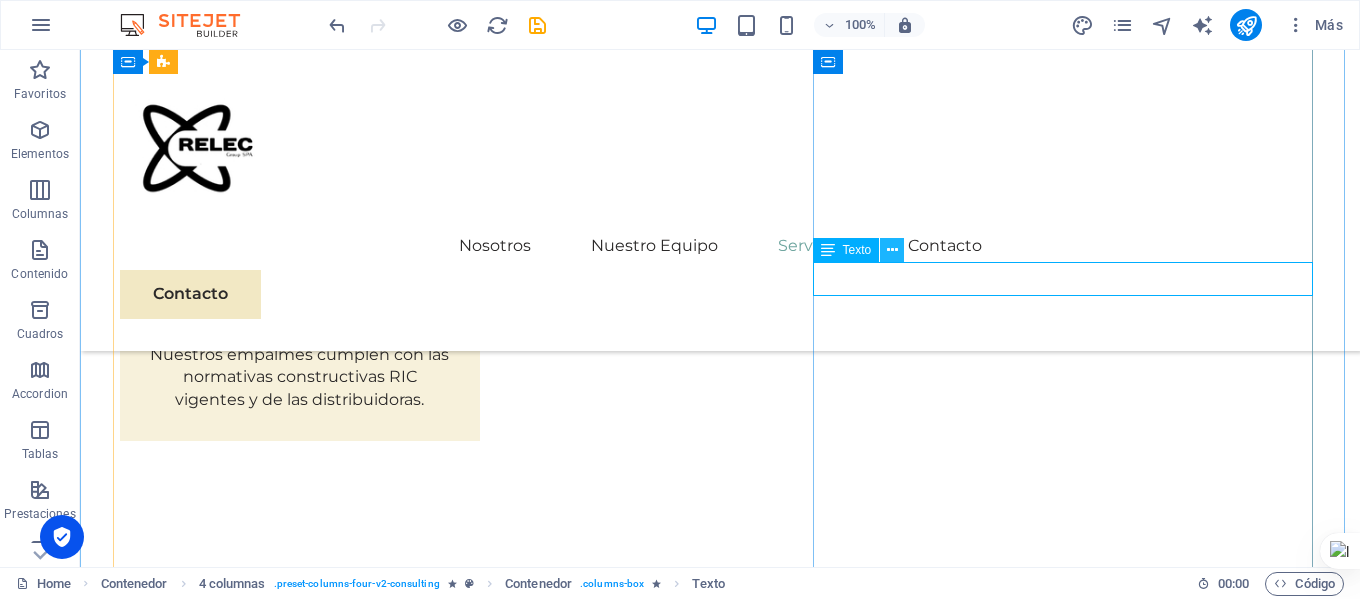 click at bounding box center (892, 250) 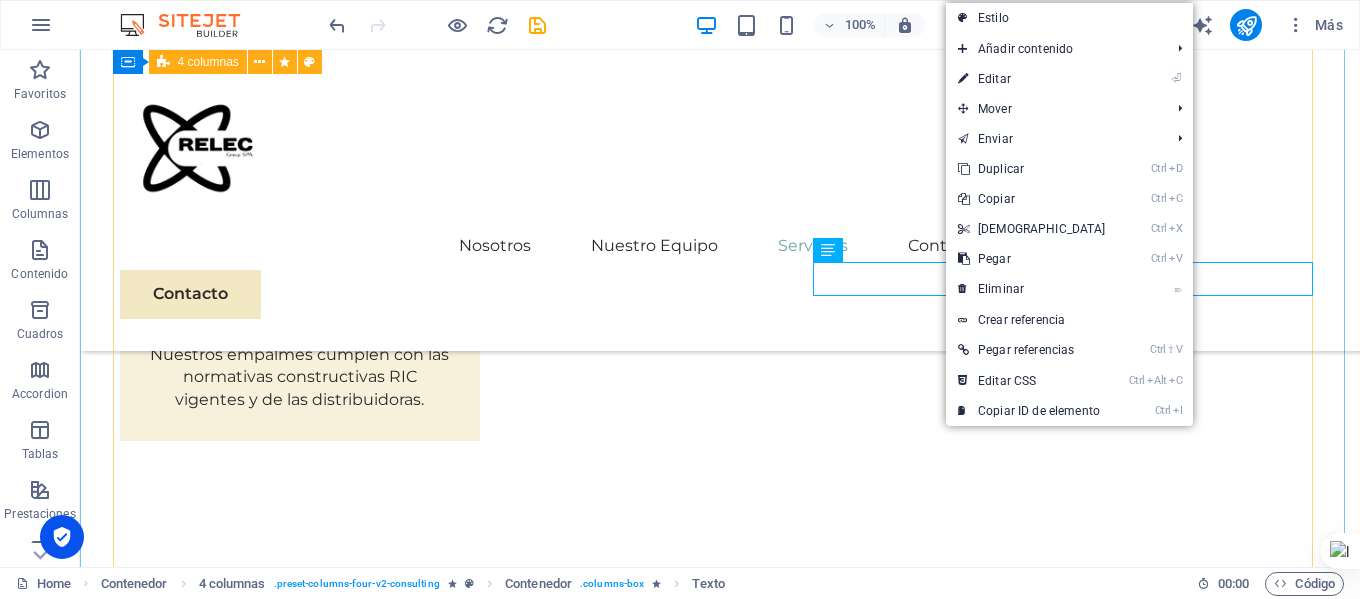 click on "01
Mantenimiento El mantenimiento de las instalaciones eléctricas es vital para garantizar su seguridad, eficiencia y durabilidad. Un correcto cuidado previene riesgos de cortocircuitos, incendios y fallas que pueden poner en peligro a las personas y dañar los equipos. Además, ayuda a evitar costos elevados por reparaciones inesperadas y mejora el rendimiento del sistema eléctrico. Realizar un mantenimiento regular es esencial para asegurar un suministro eléctrico confiable y seguro en hogares, empresas y cualquier instalación. 02 Sustentabilidad energética 03 Instalaciones eléctricas Industriales y residenciales 04 Planimetria y certificación" at bounding box center [720, 2802] 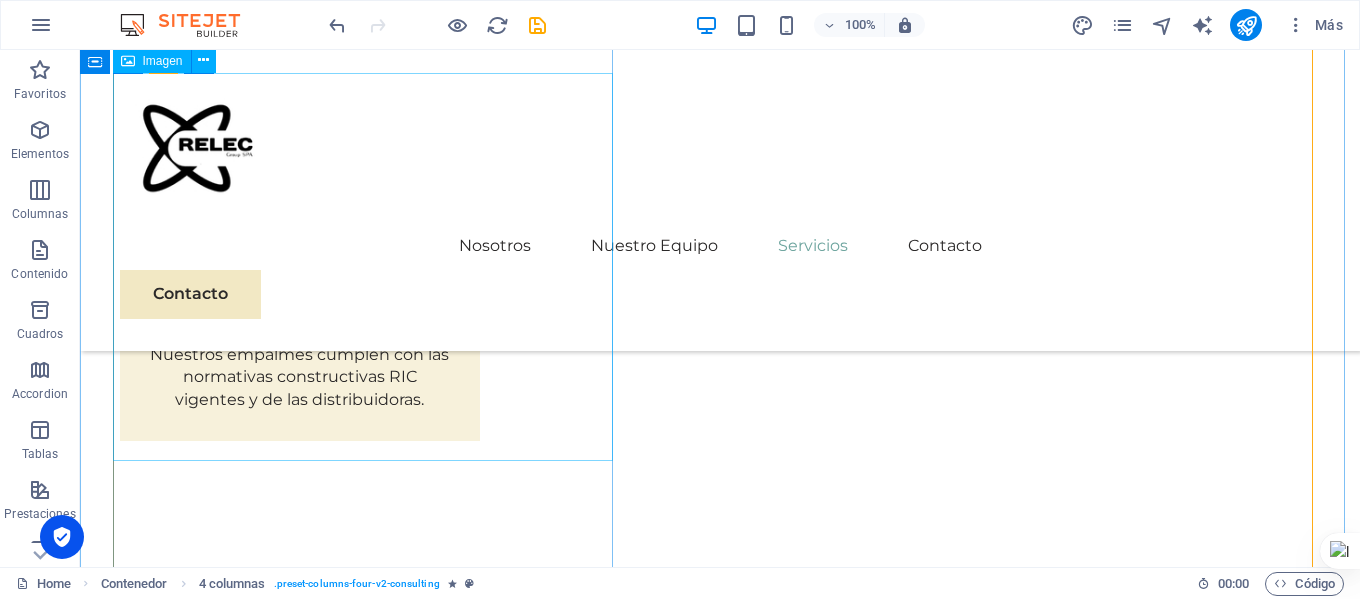 scroll, scrollTop: 3336, scrollLeft: 0, axis: vertical 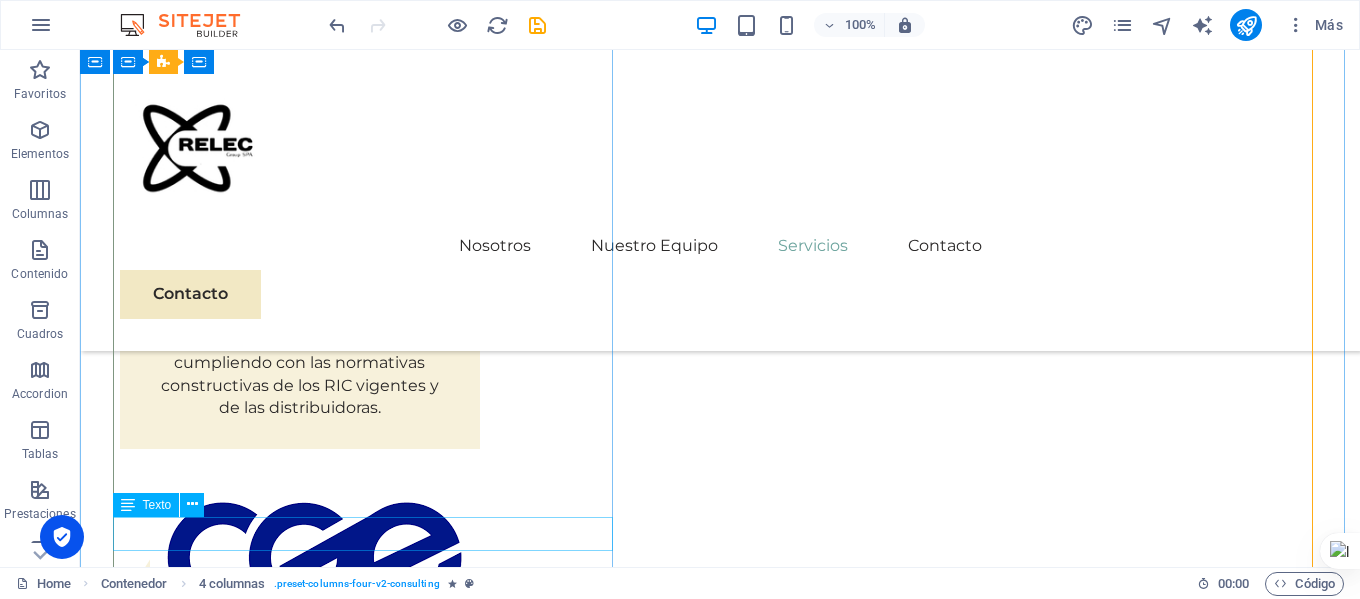 click on "Mantenimiento" at bounding box center (370, 1964) 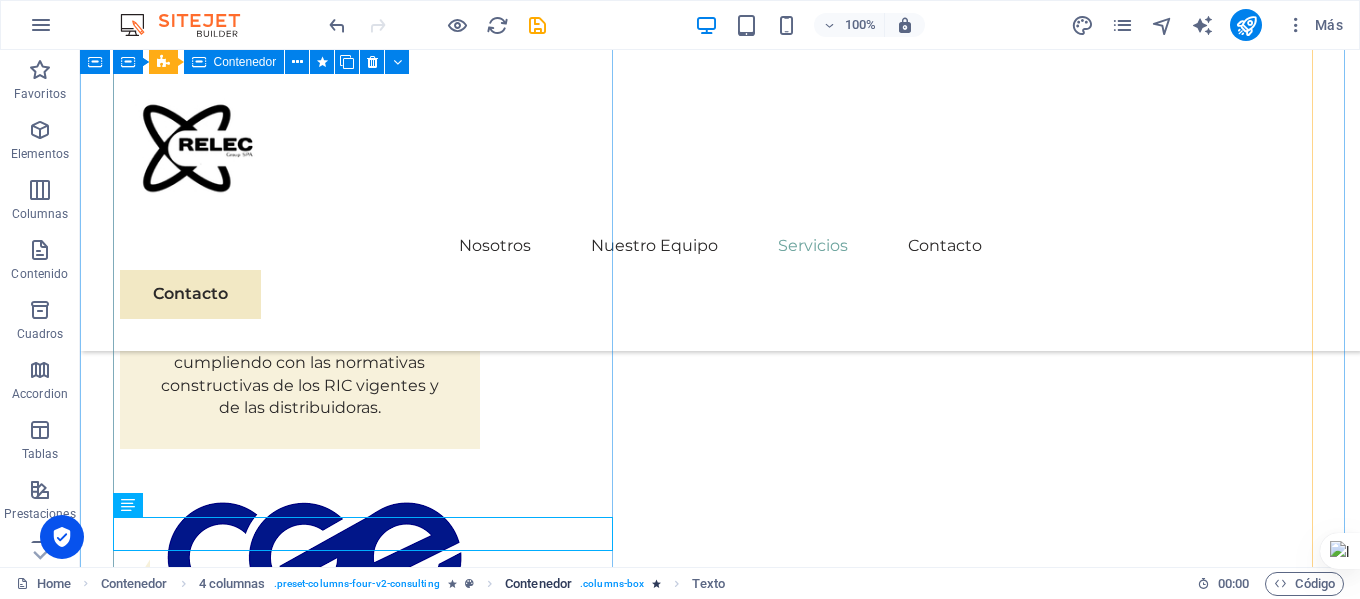 click on ". columns-box" at bounding box center [612, 584] 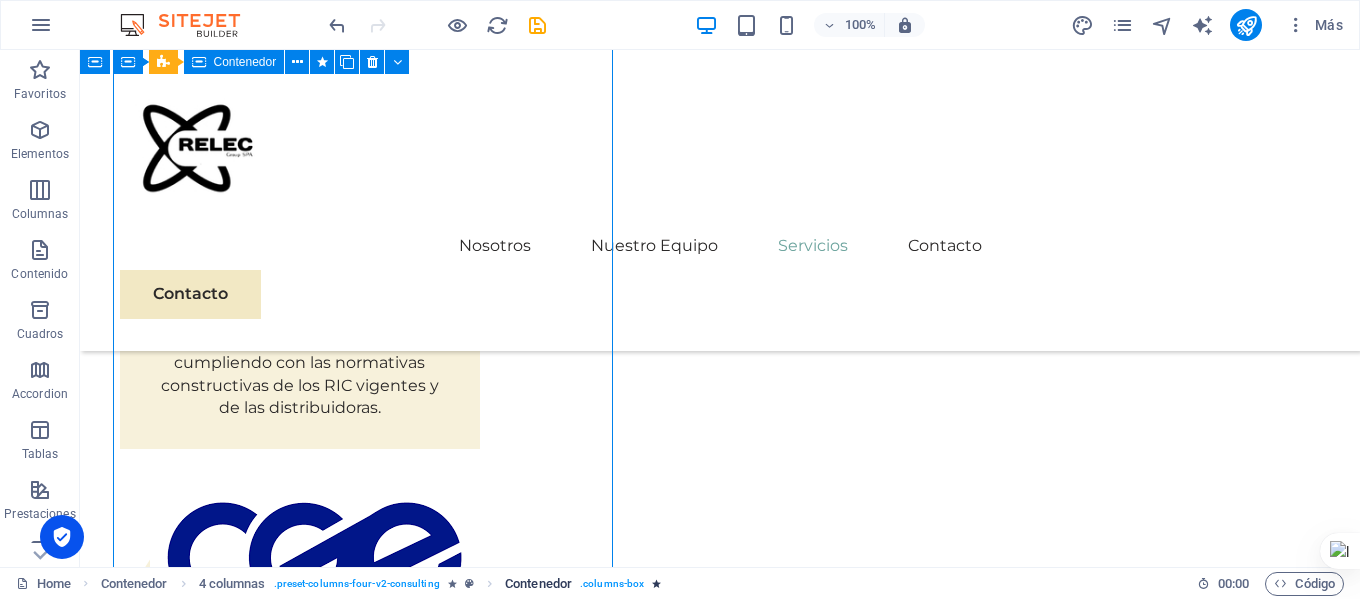 click on ". columns-box" at bounding box center (612, 584) 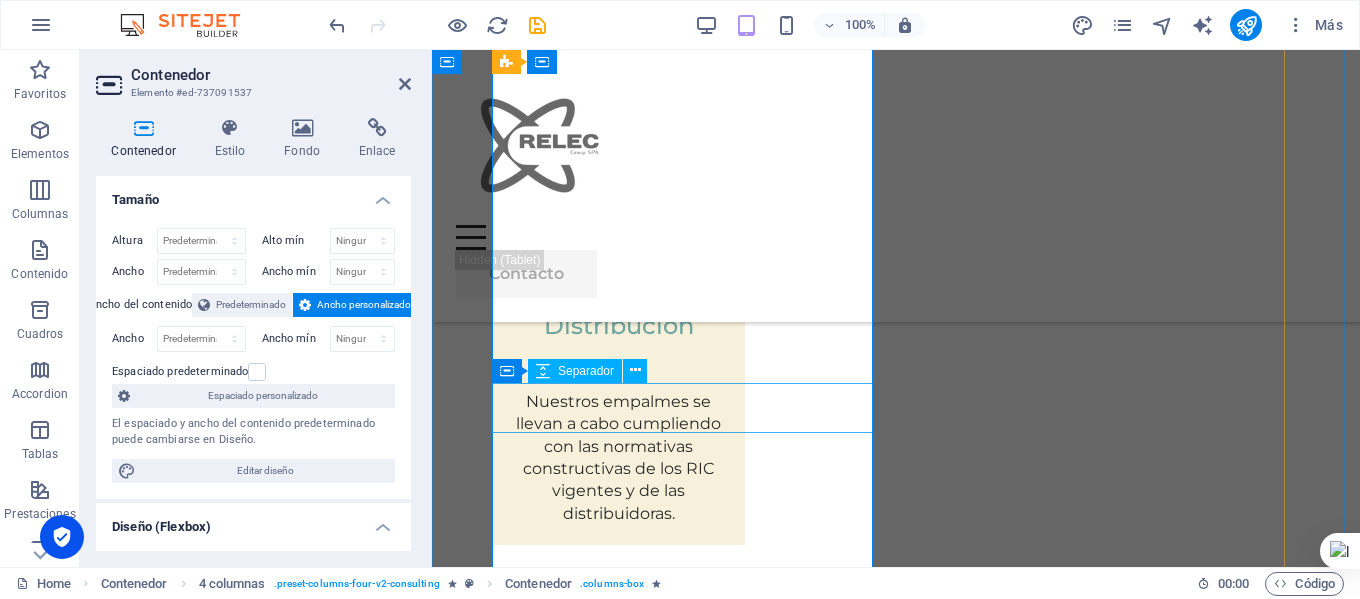 scroll, scrollTop: 3131, scrollLeft: 0, axis: vertical 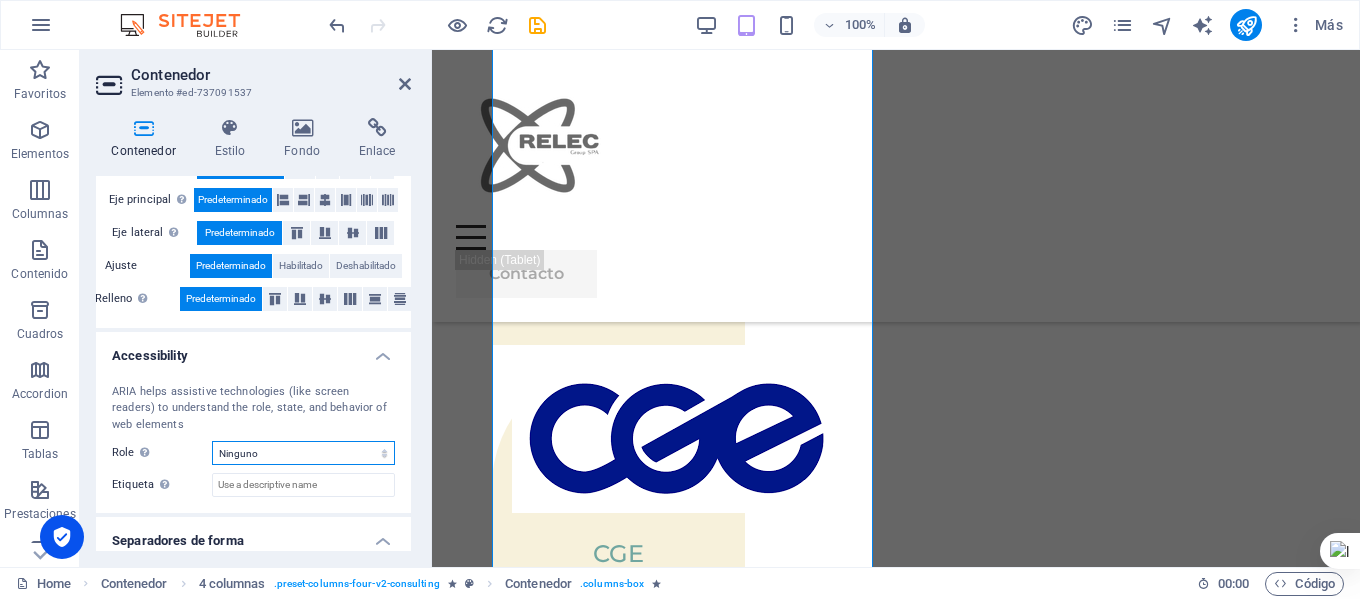 click on "Ninguno Alert Article Banner Comment Complementary Dialog Encabezado Marquee Pie de página Presentation Region Section Separator Status Timer" at bounding box center (303, 453) 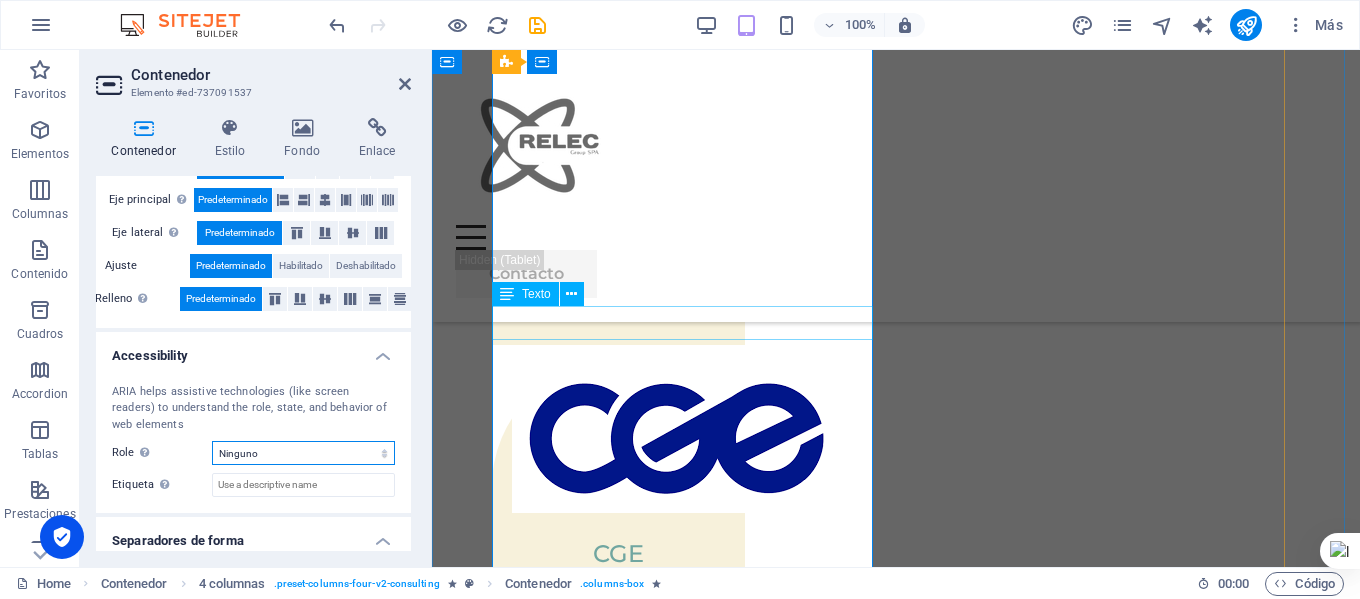 scroll, scrollTop: 3031, scrollLeft: 0, axis: vertical 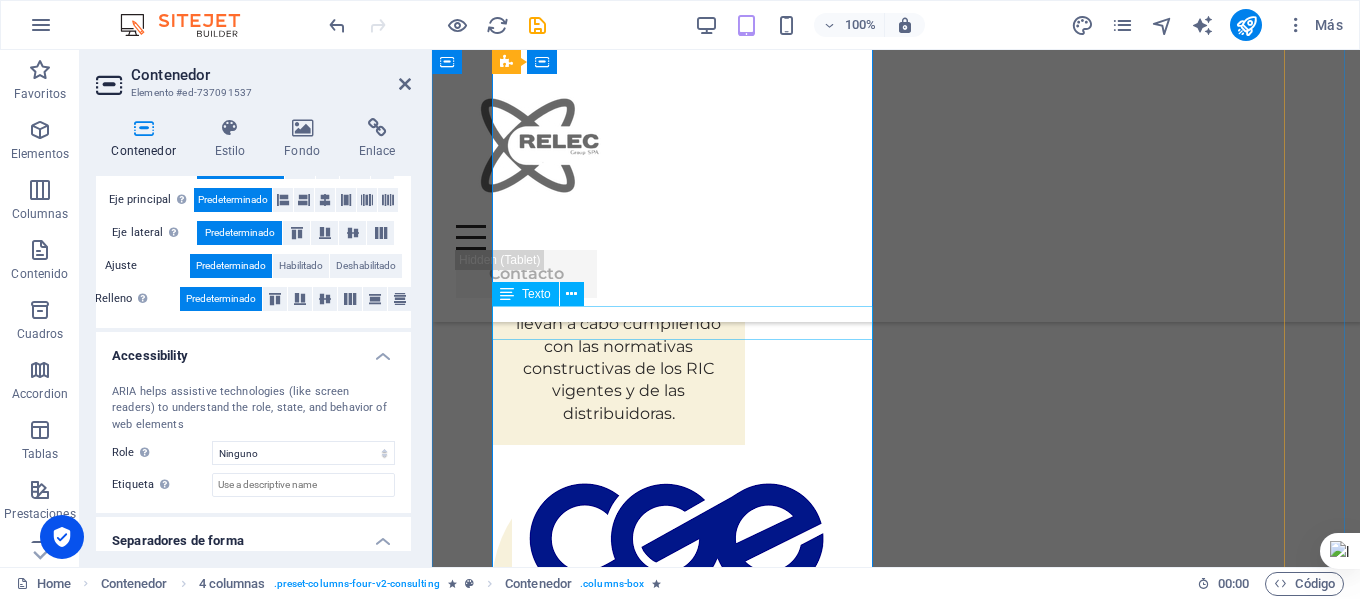 click on "Mantenimiento" at bounding box center (686, 1898) 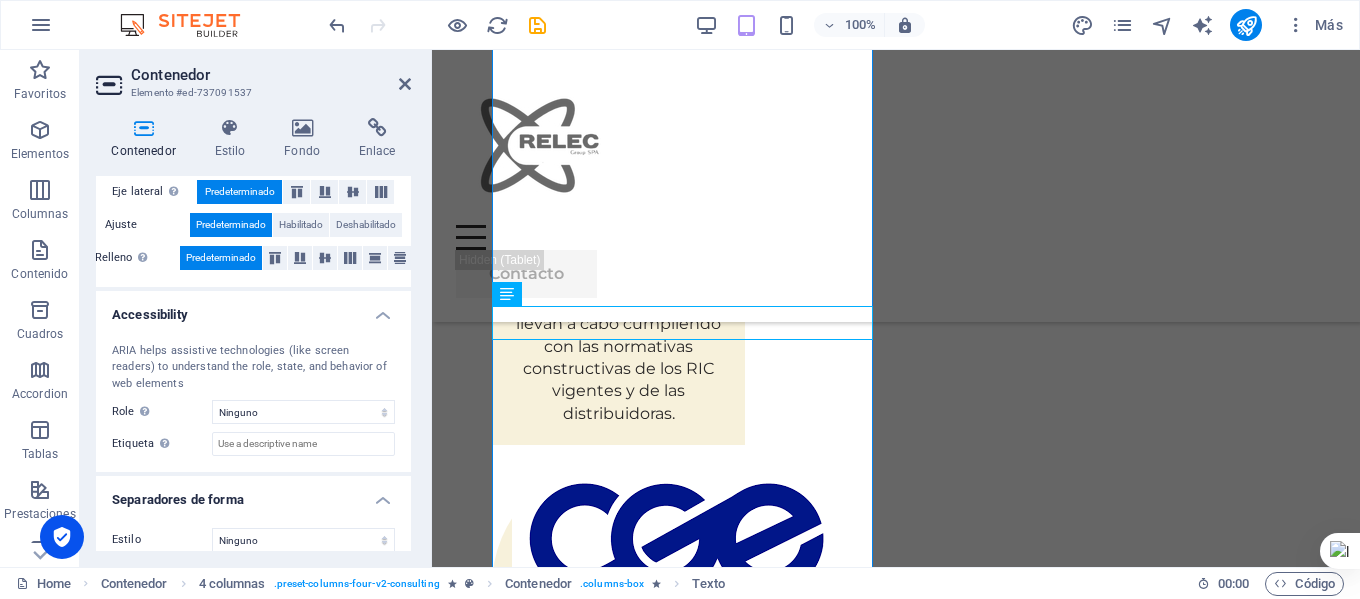 scroll, scrollTop: 458, scrollLeft: 0, axis: vertical 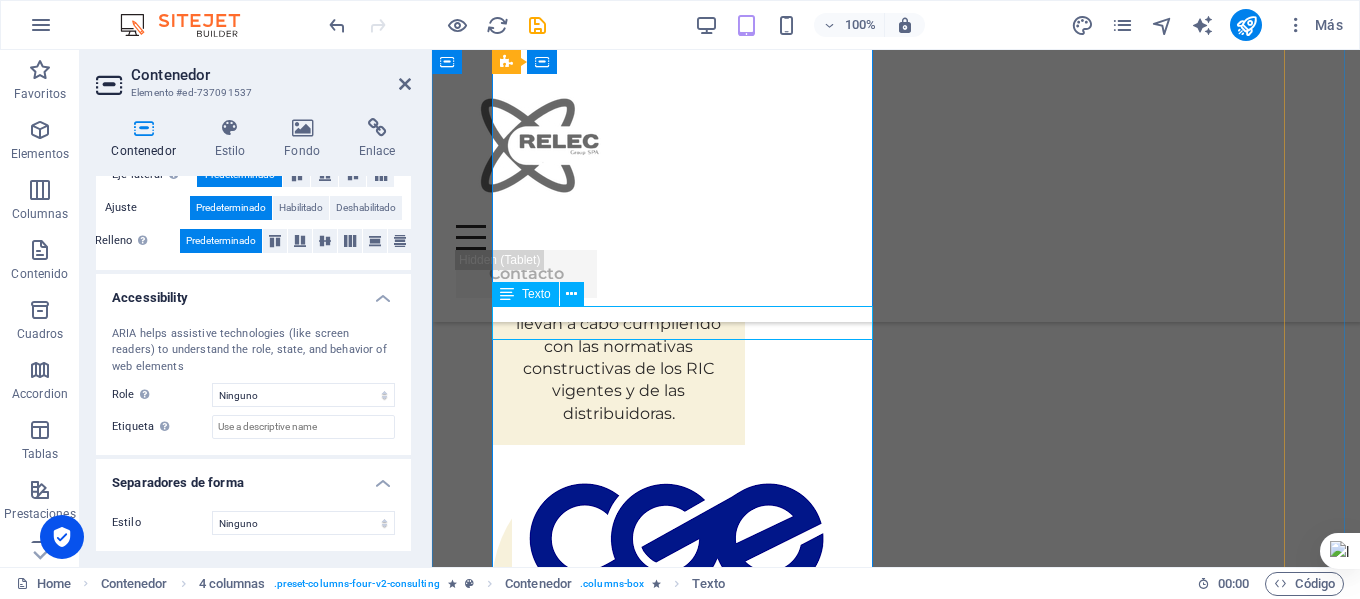 click on "Mantenimiento" at bounding box center [686, 1898] 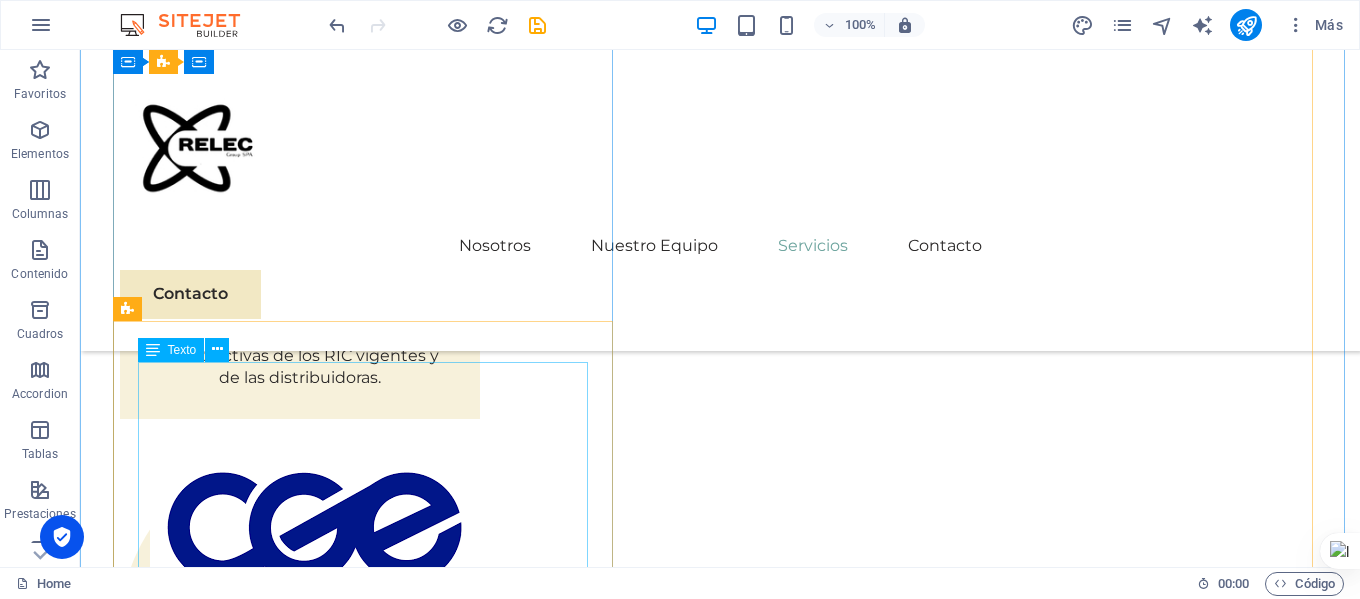 scroll, scrollTop: 3666, scrollLeft: 0, axis: vertical 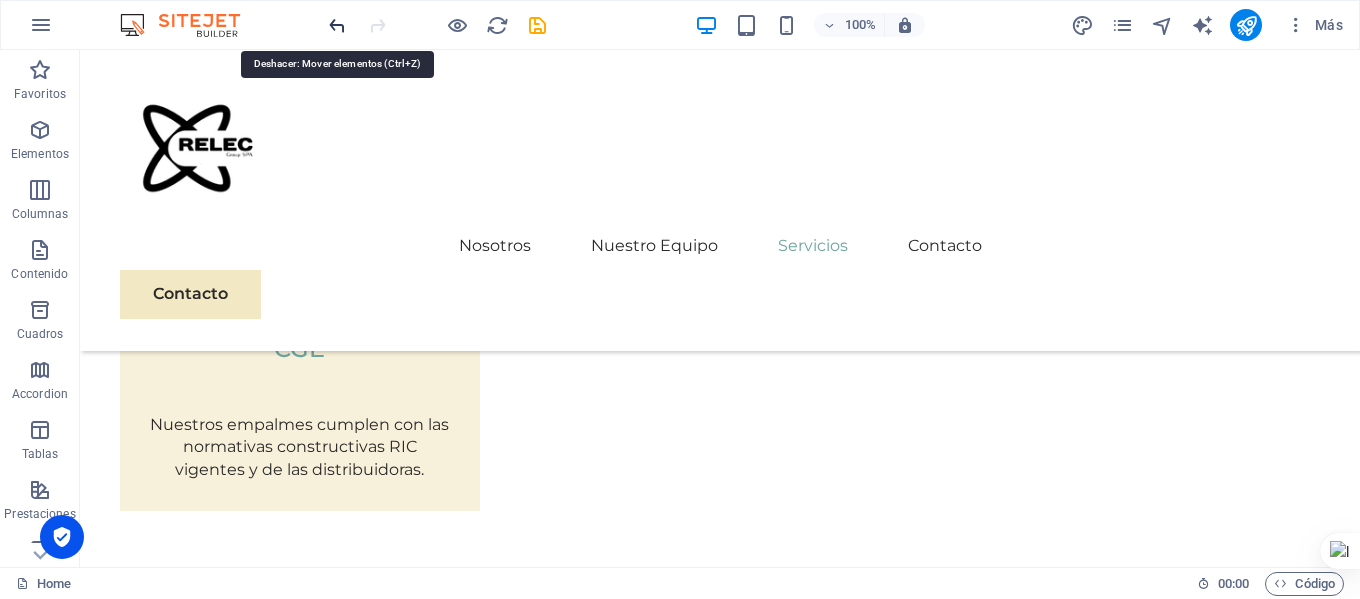 click at bounding box center (337, 25) 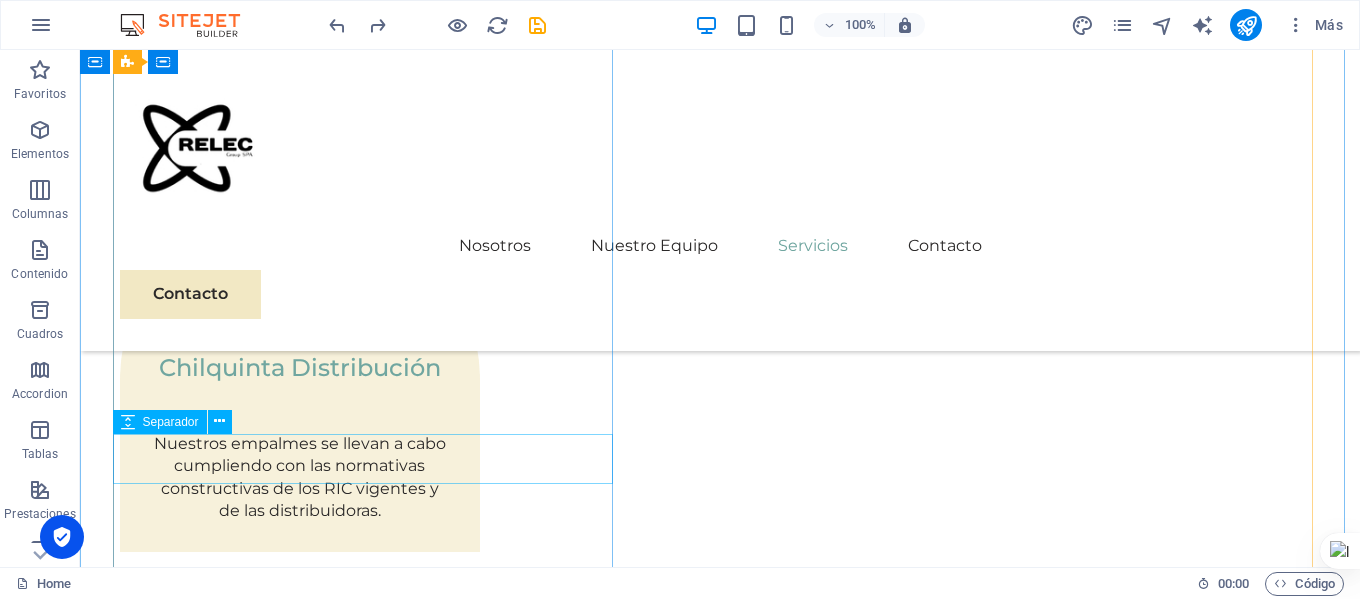 scroll, scrollTop: 3533, scrollLeft: 0, axis: vertical 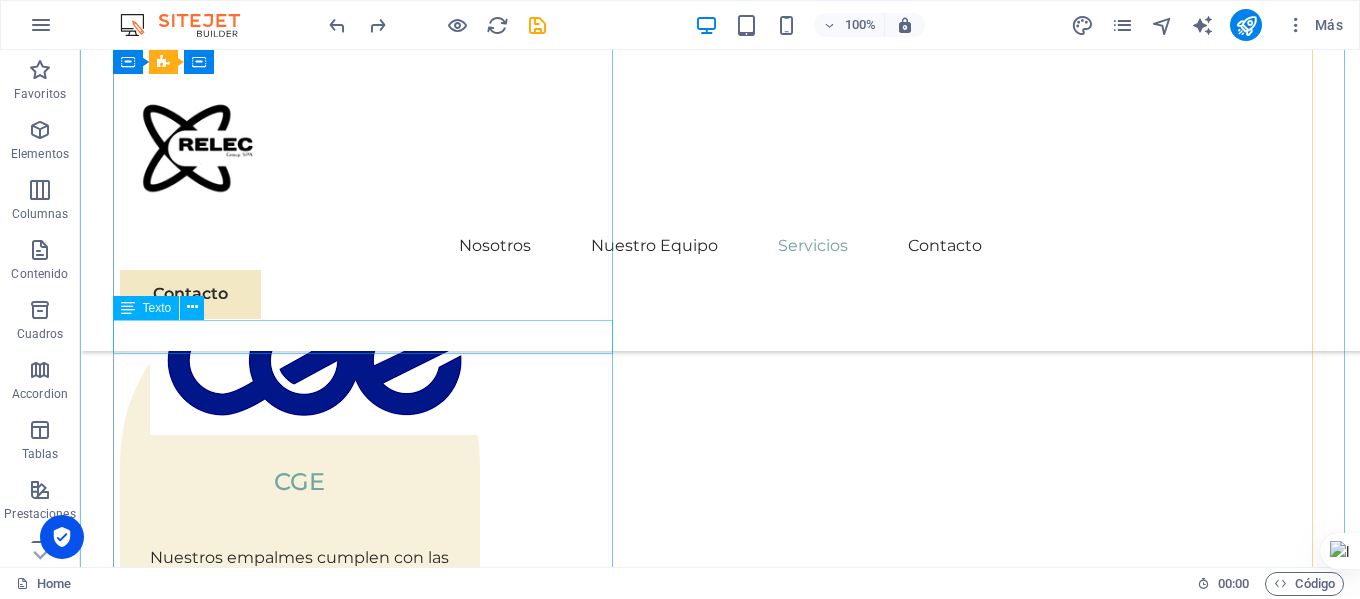 click on "Mantenimiento" at bounding box center [370, 1767] 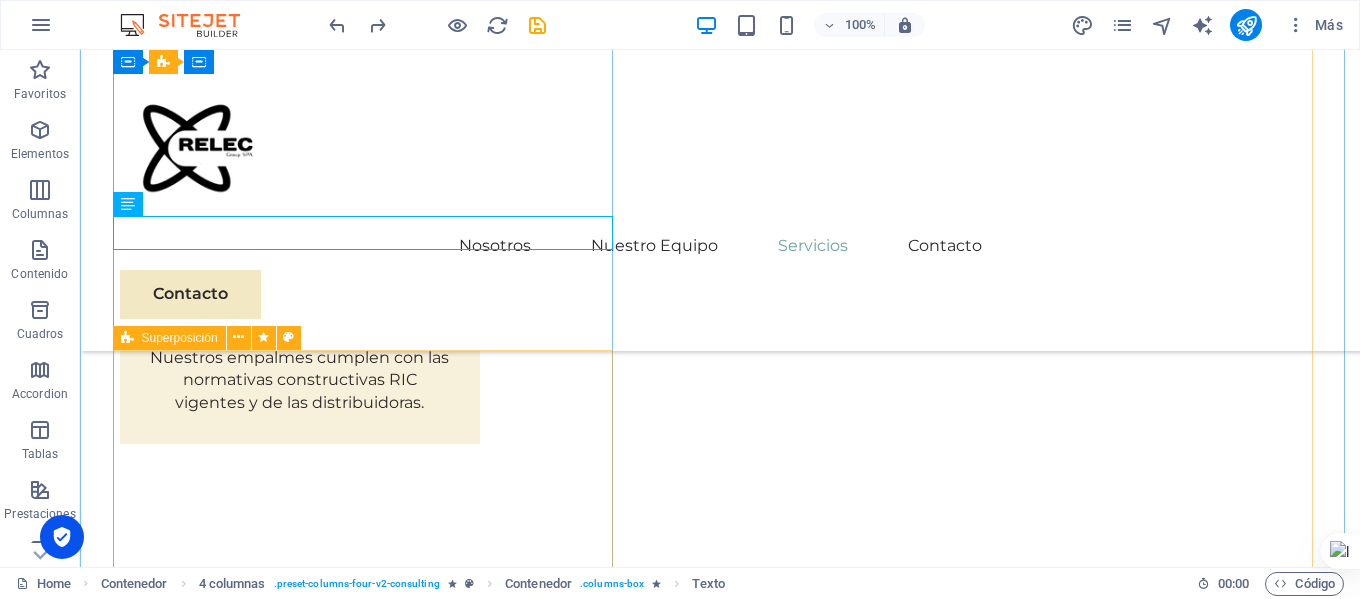 scroll, scrollTop: 3633, scrollLeft: 0, axis: vertical 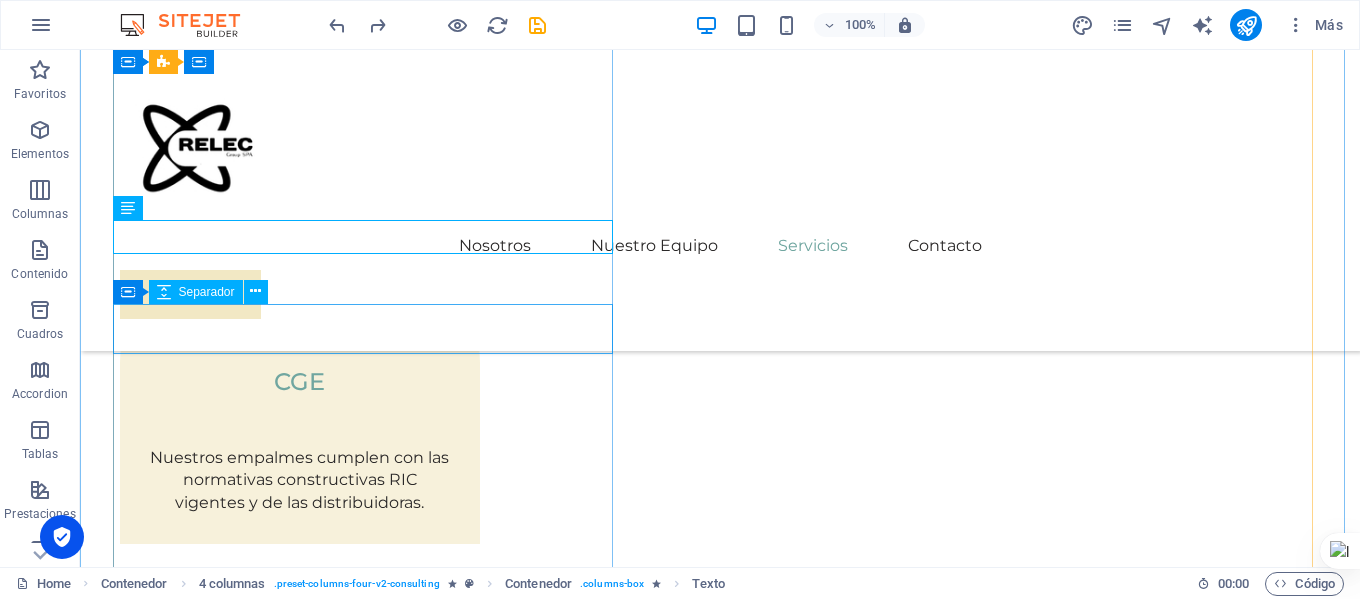 drag, startPoint x: 312, startPoint y: 350, endPoint x: 323, endPoint y: 313, distance: 38.600517 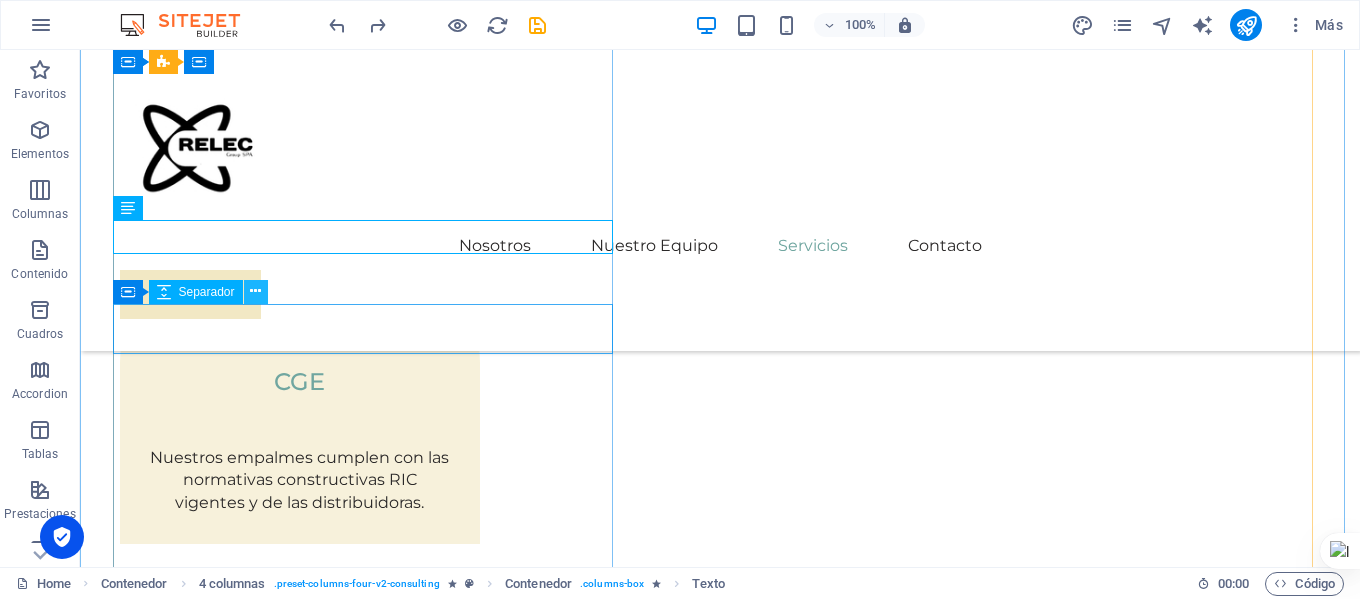 click at bounding box center (256, 292) 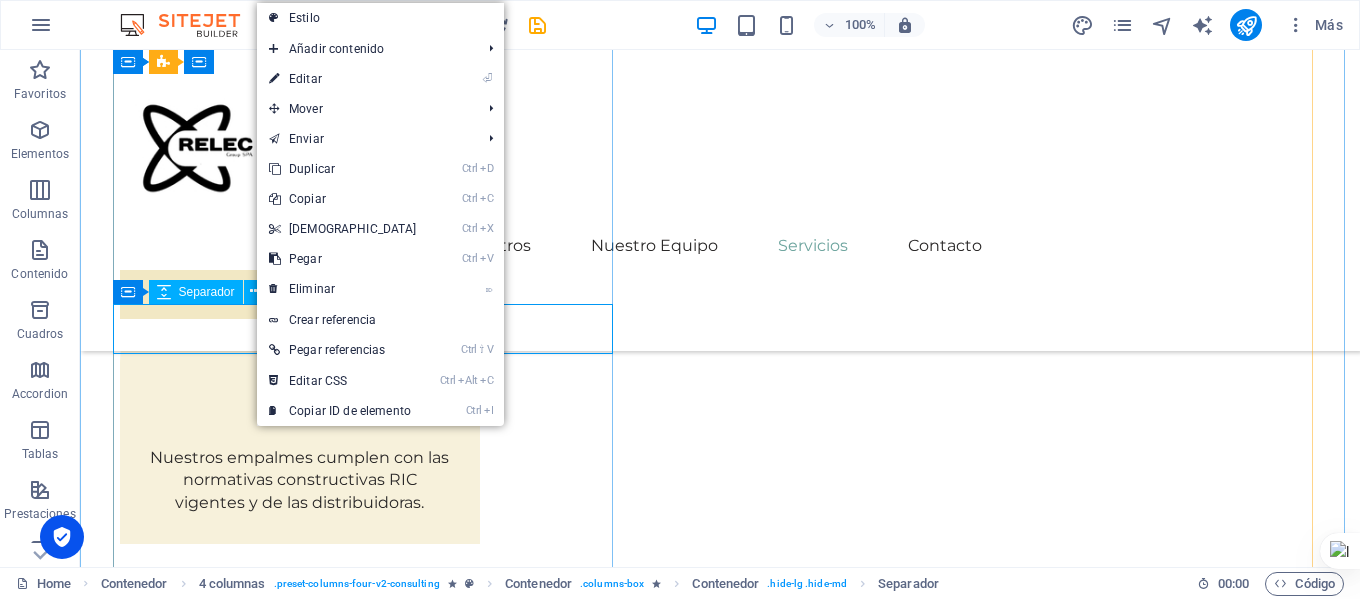 click at bounding box center [370, 1758] 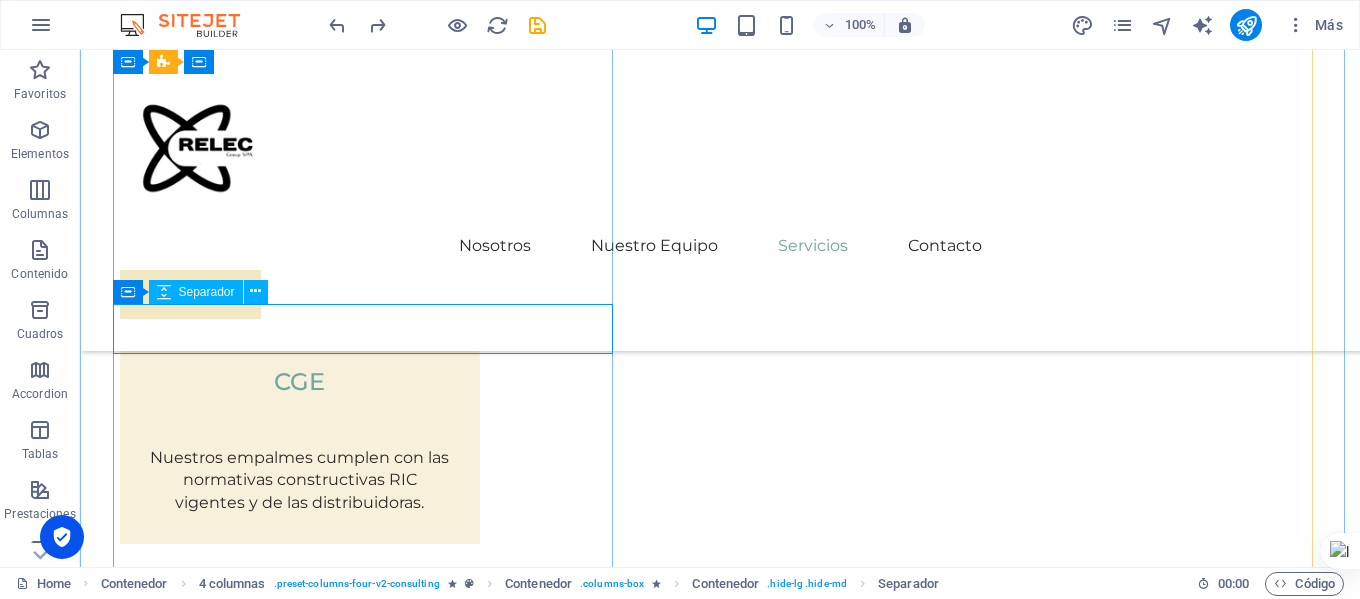 click at bounding box center (370, 1758) 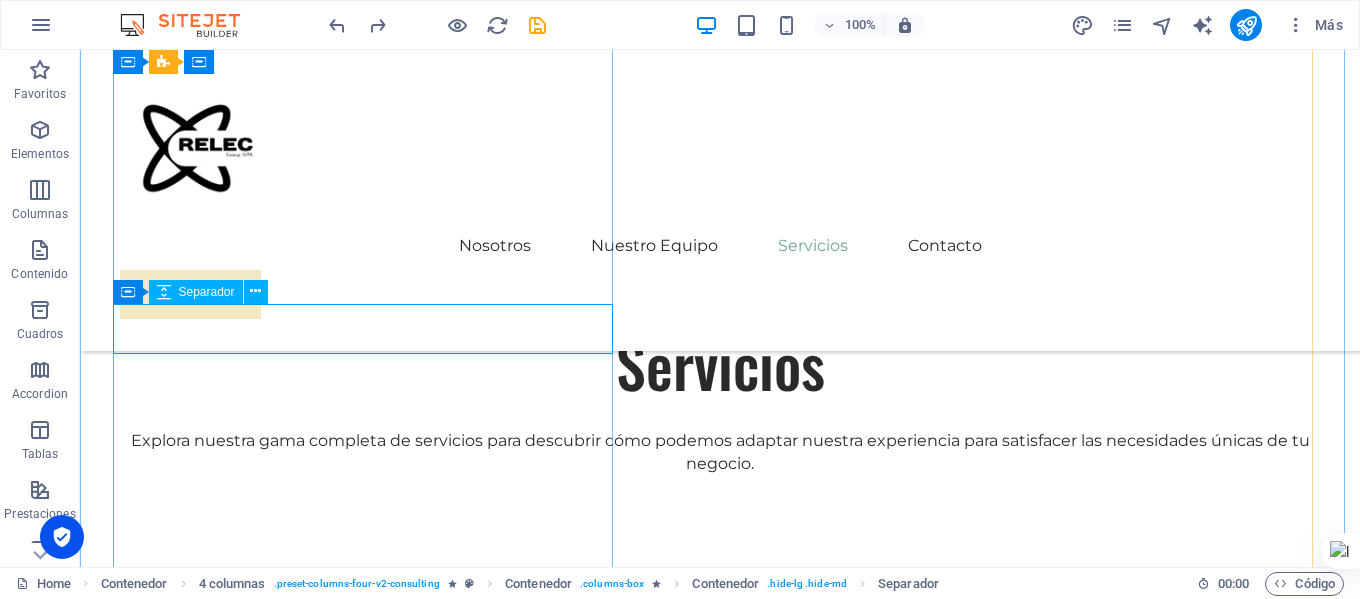 select on "px" 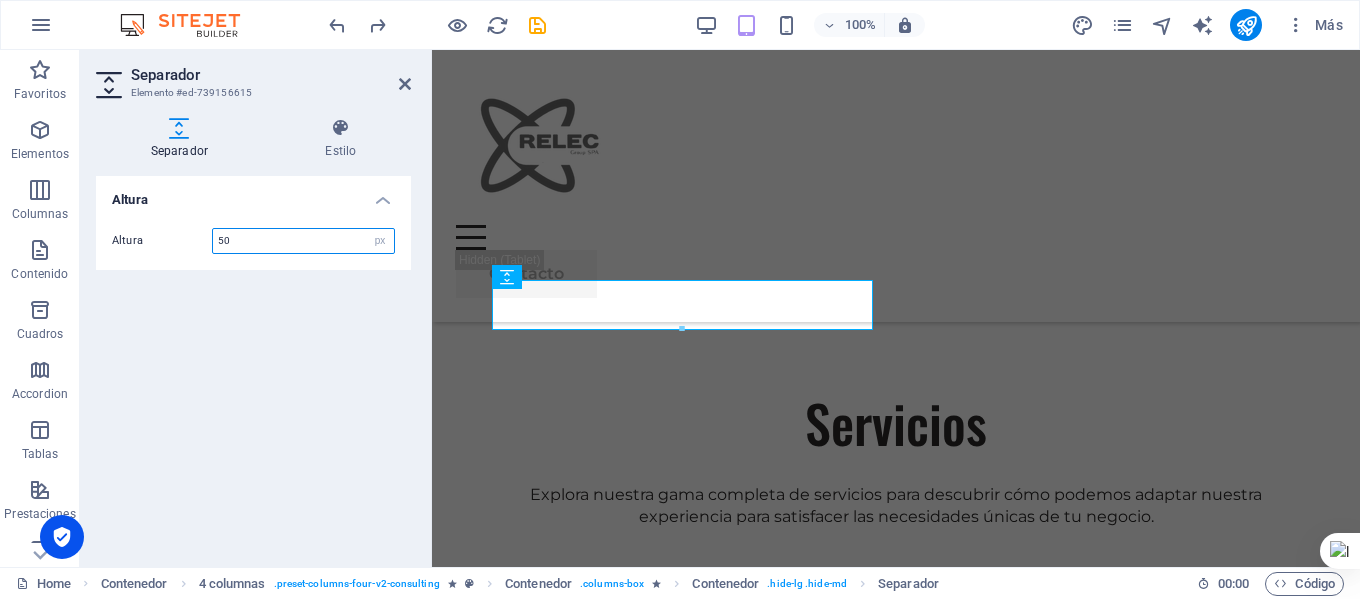 scroll, scrollTop: 3107, scrollLeft: 0, axis: vertical 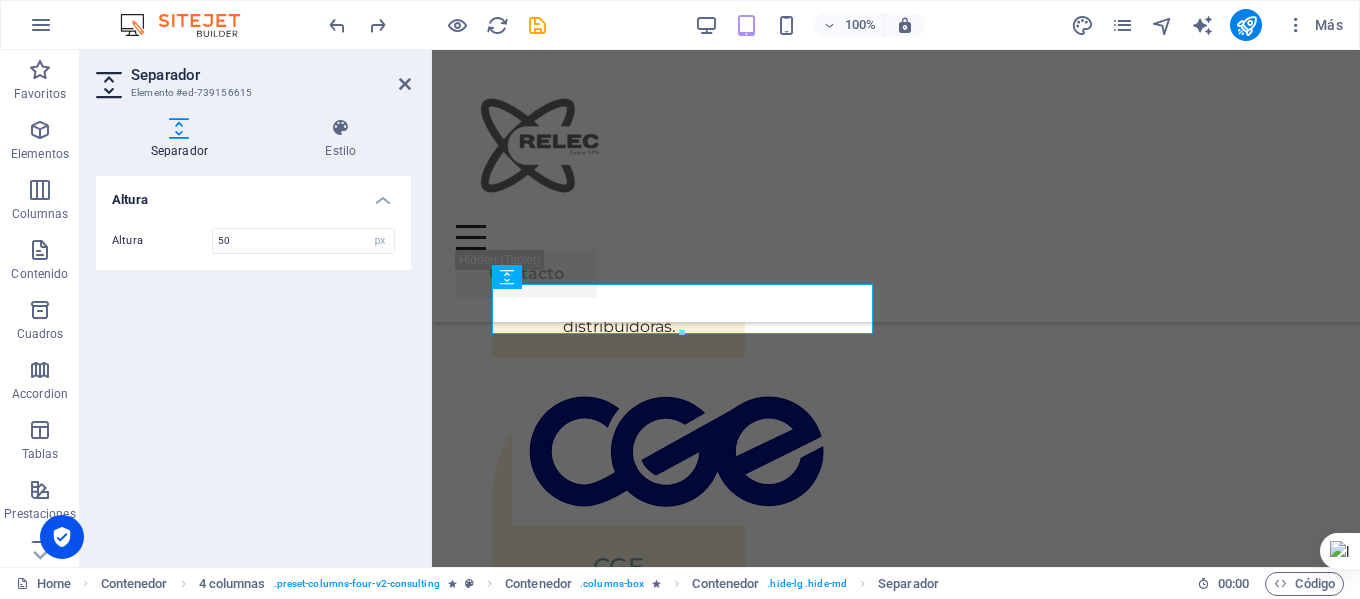 drag, startPoint x: 539, startPoint y: 320, endPoint x: 713, endPoint y: 307, distance: 174.48495 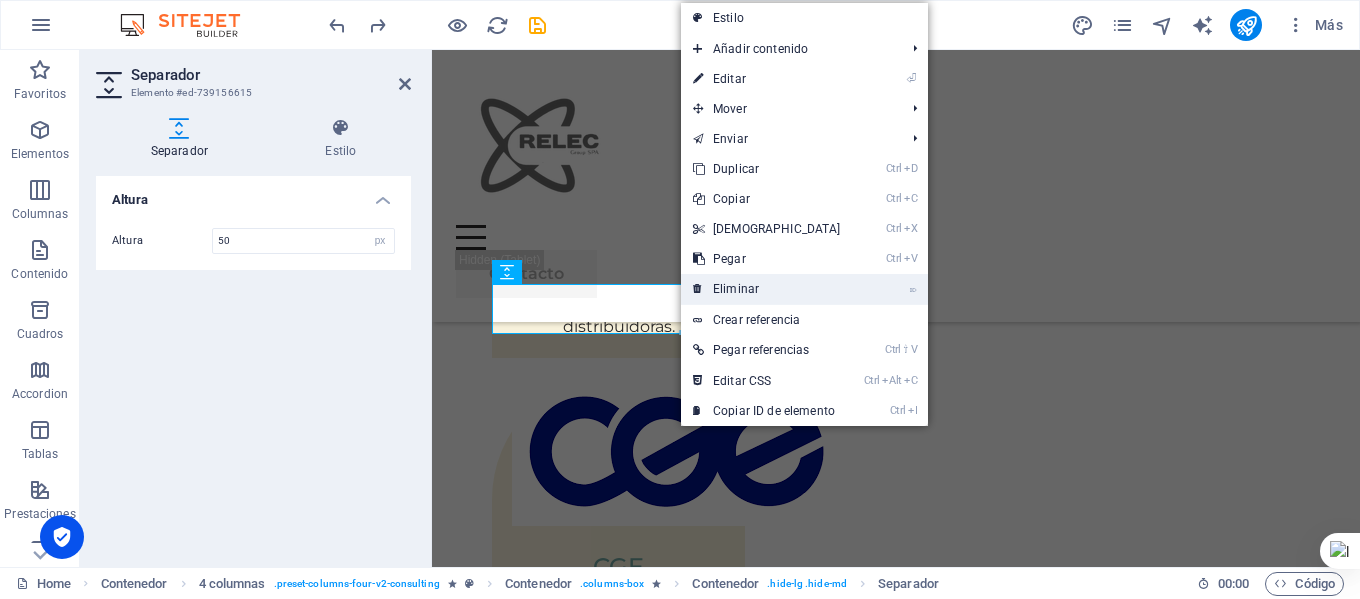 drag, startPoint x: 722, startPoint y: 284, endPoint x: 635, endPoint y: 237, distance: 98.88377 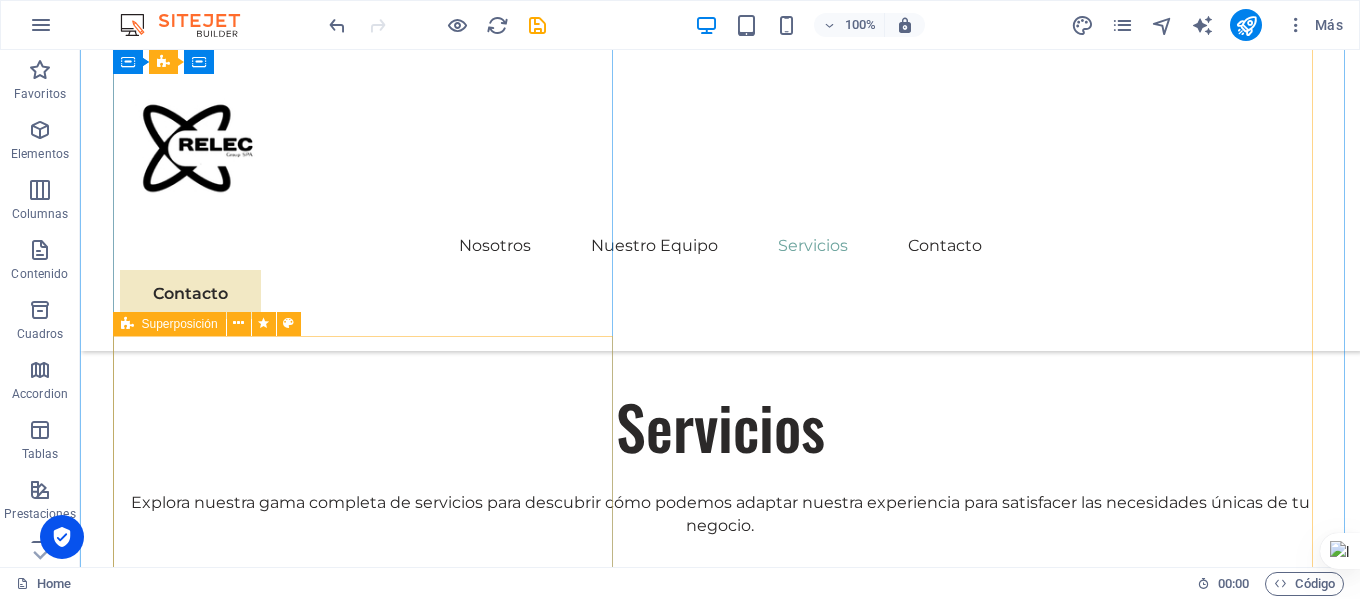 scroll, scrollTop: 3653, scrollLeft: 0, axis: vertical 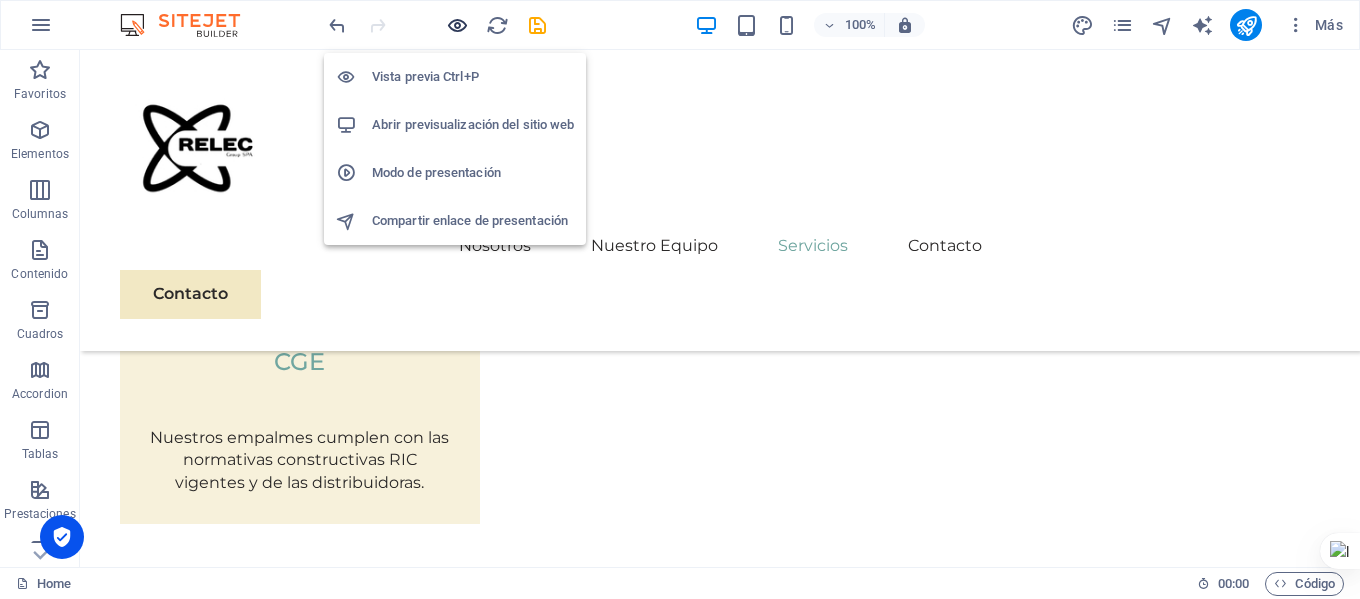 click at bounding box center [457, 25] 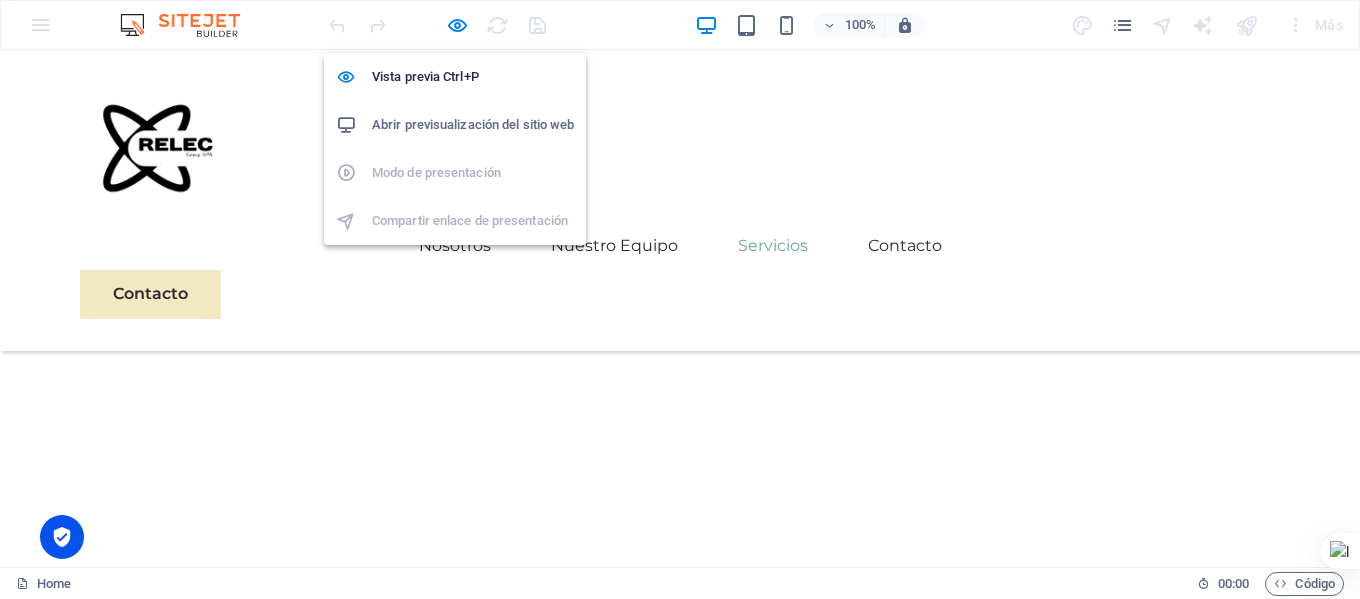 click on "Abrir previsualización del sitio web" at bounding box center [473, 125] 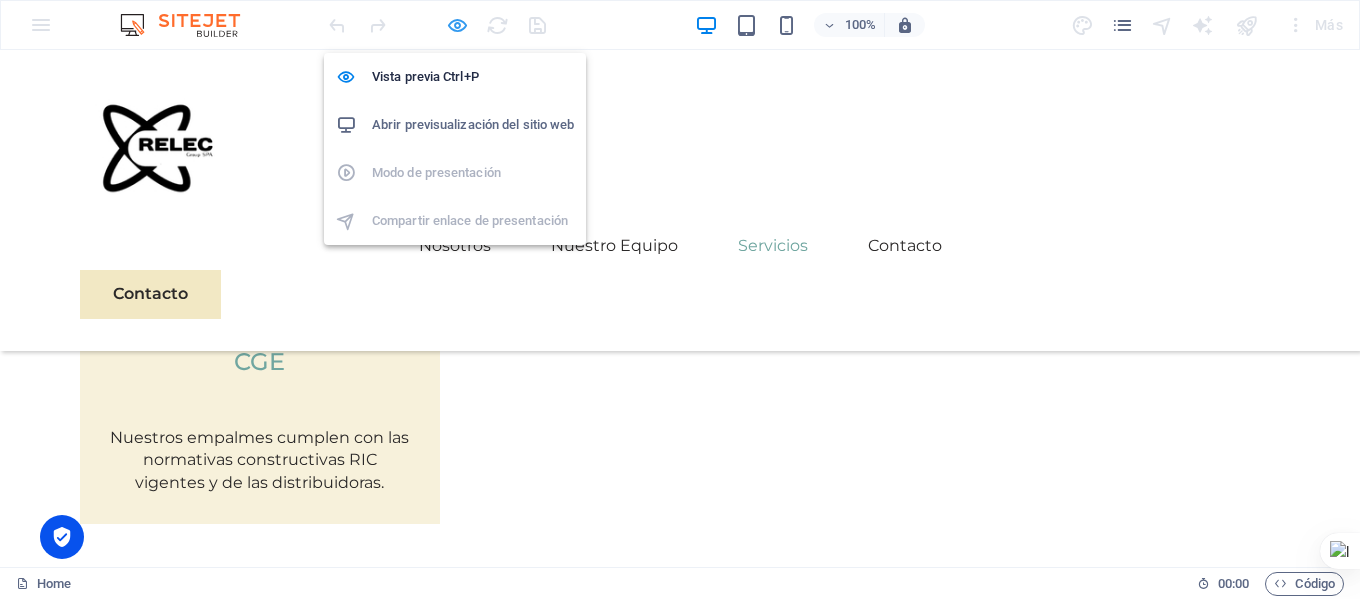 click at bounding box center (457, 25) 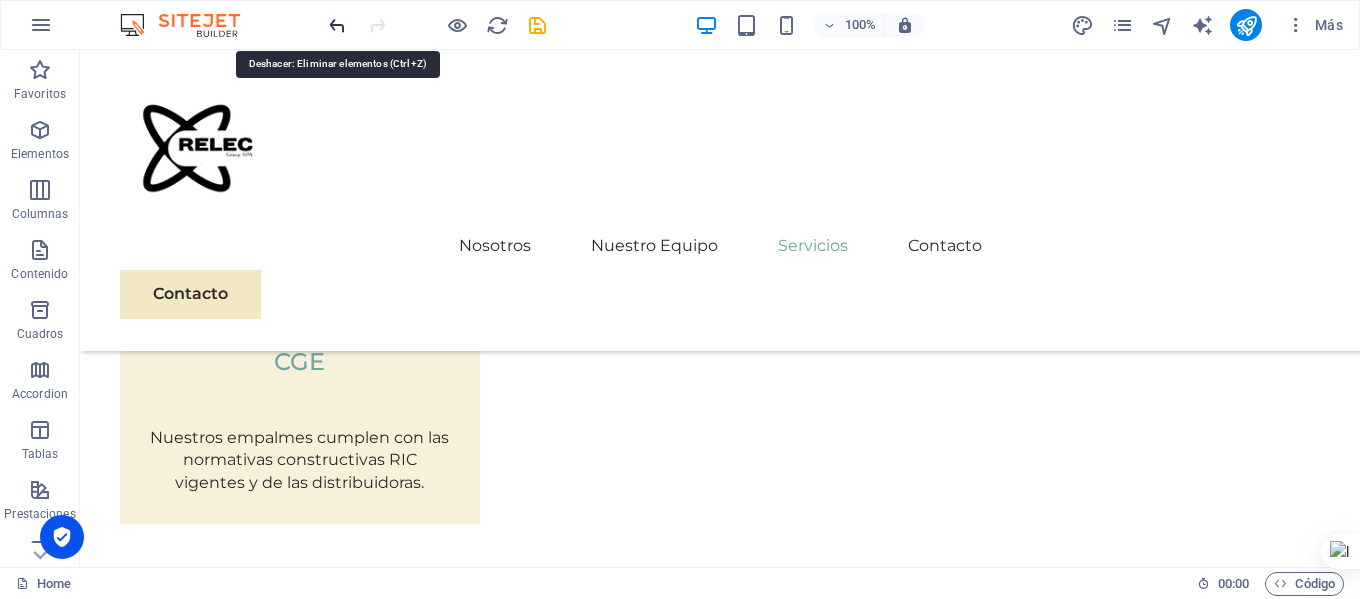 click at bounding box center [337, 25] 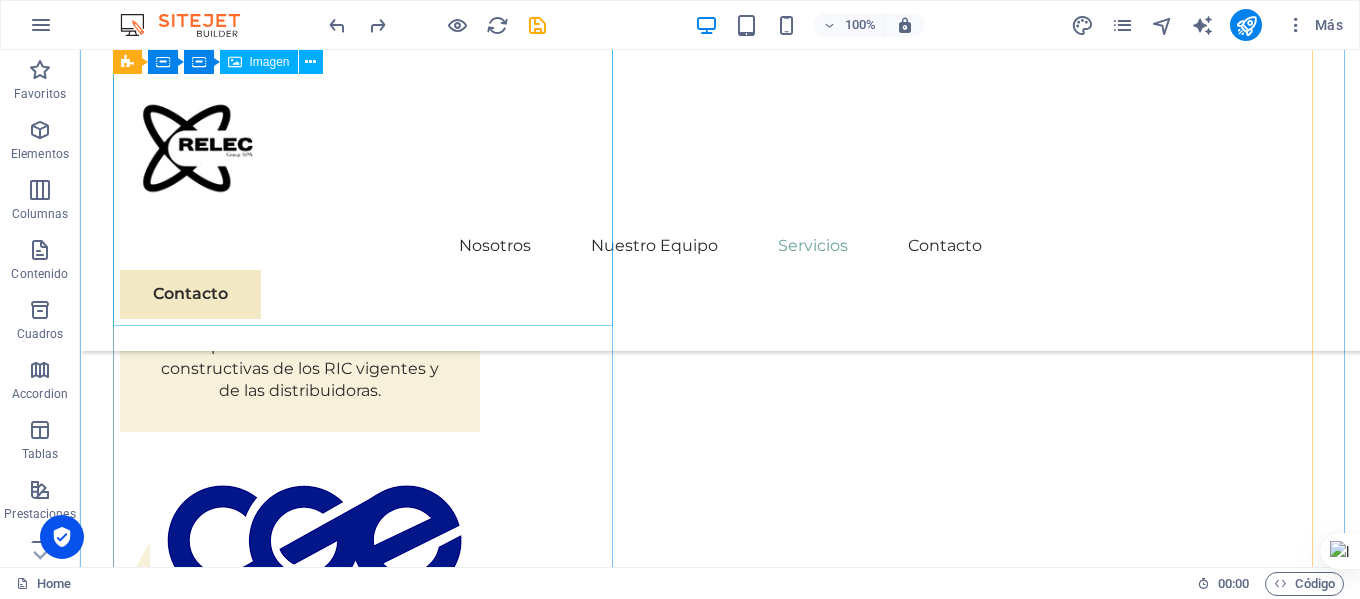 scroll, scrollTop: 3553, scrollLeft: 0, axis: vertical 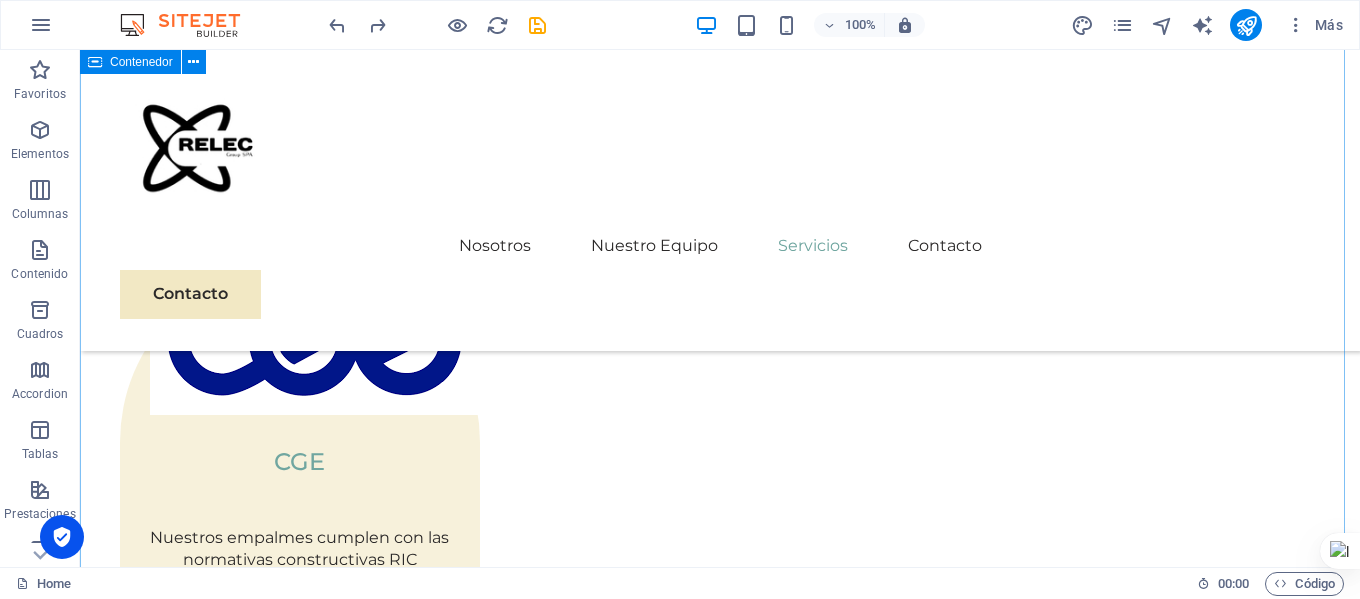 click on "Estos son solo algunos ejemplos de nuestras colaboraciones exitosas con empresas con visión de futuro. Cada proyecto representa un compromiso con la excelencia y una dedicación al crecimiento sostenible. 01
Mantenimiento El mantenimiento de las instalaciones eléctricas es vital para garantizar su seguridad, eficiencia y durabilidad. Un correcto cuidado previene riesgos de cortocircuitos, incendios y fallas que pueden poner en peligro a las personas y dañar los equipos. Además, ayuda a evitar costos elevados por reparaciones inesperadas y mejora el rendimiento del sistema eléctrico. Realizar un mantenimiento regular es esencial para asegurar un suministro eléctrico confiable y seguro en hogares, empresas y cualquier instalación. 02 Sustentabilidad energética 03 Instalaciones eléctricas Industriales y residenciales 04 Planimetria y certificación" at bounding box center [720, 2931] 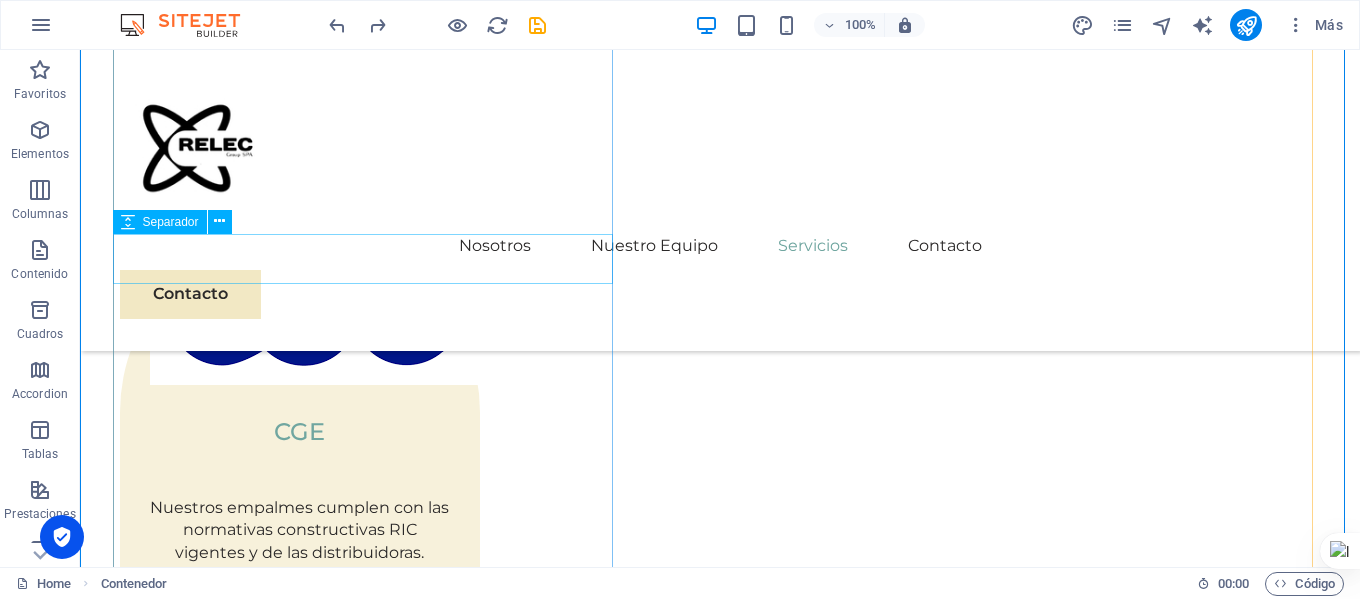 scroll, scrollTop: 3653, scrollLeft: 0, axis: vertical 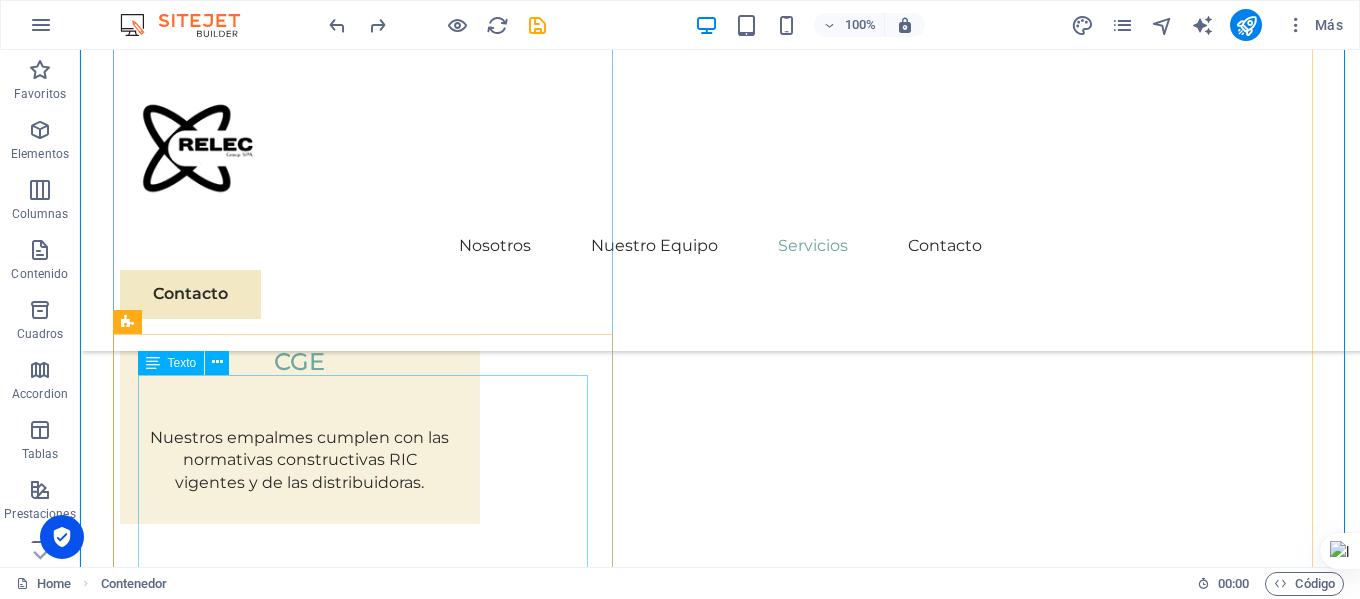 click on "El mantenimiento de las instalaciones eléctricas es vital para garantizar su seguridad, eficiencia y durabilidad. Un correcto cuidado previene riesgos de cortocircuitos, incendios y fallas que pueden poner en peligro a las personas y dañar los equipos. Además, ayuda a evitar costos elevados por reparaciones inesperadas y mejora el rendimiento del sistema eléctrico. Realizar un mantenimiento regular es esencial para asegurar un suministro eléctrico confiable y seguro en hogares, empresas y cualquier instalación." at bounding box center [720, 1849] 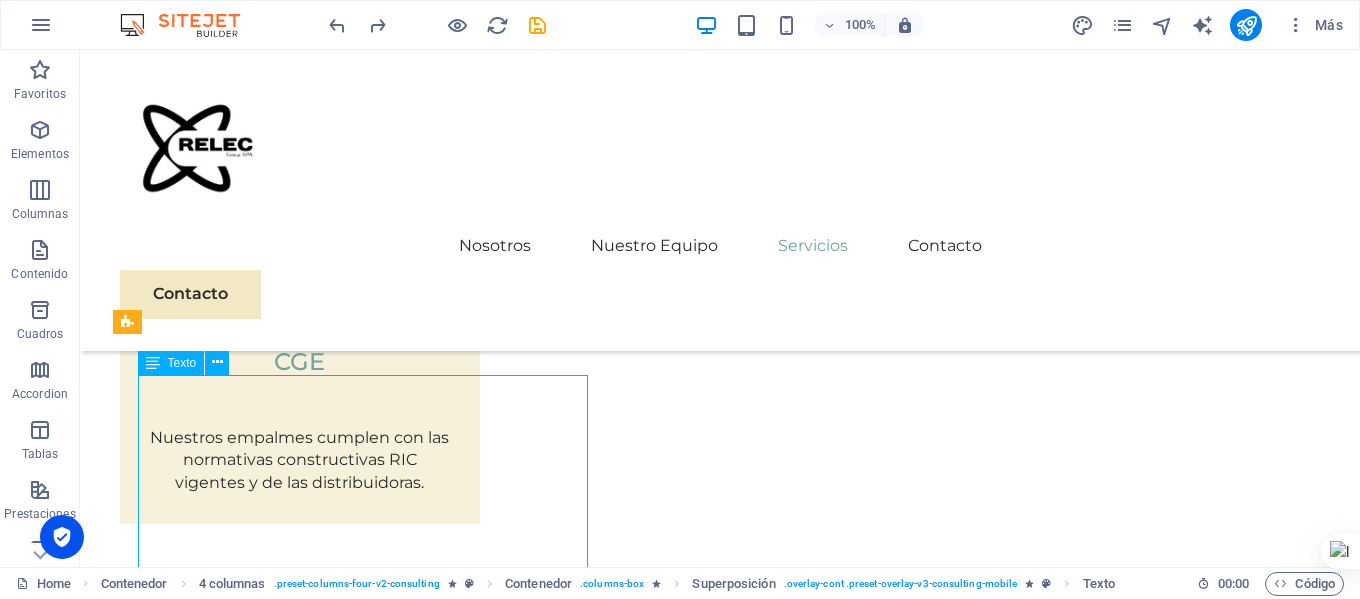 click on "El mantenimiento de las instalaciones eléctricas es vital para garantizar su seguridad, eficiencia y durabilidad. Un correcto cuidado previene riesgos de cortocircuitos, incendios y fallas que pueden poner en peligro a las personas y dañar los equipos. Además, ayuda a evitar costos elevados por reparaciones inesperadas y mejora el rendimiento del sistema eléctrico. Realizar un mantenimiento regular es esencial para asegurar un suministro eléctrico confiable y seguro en hogares, empresas y cualquier instalación." at bounding box center [720, 1849] 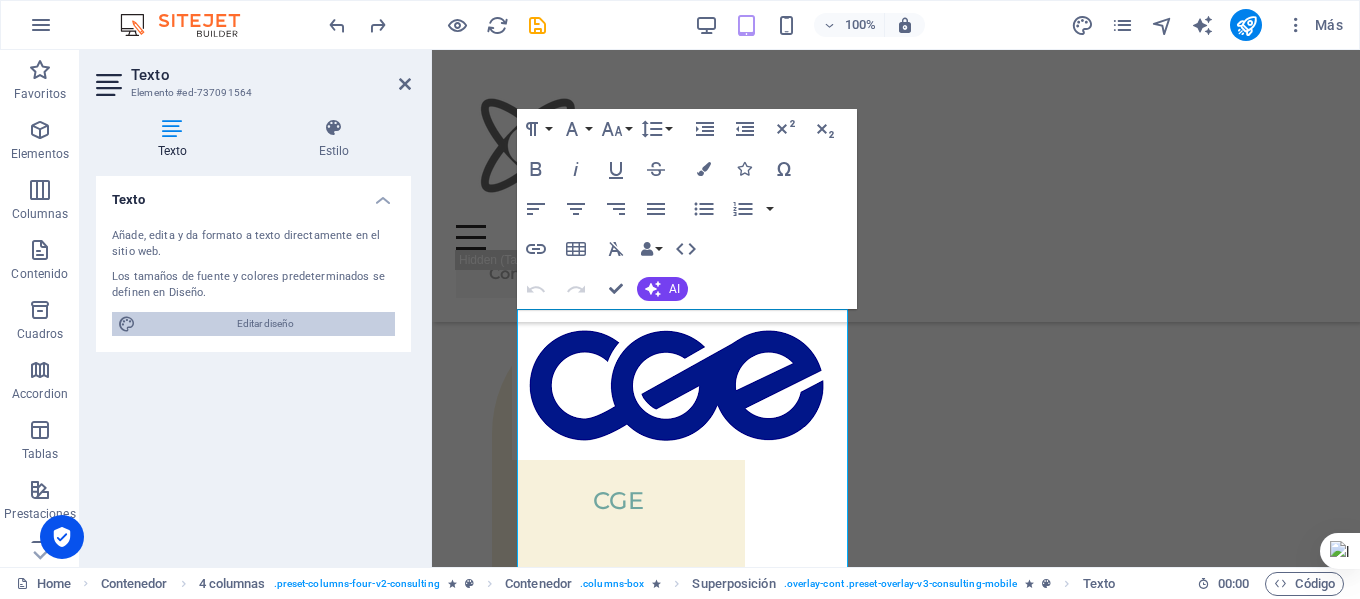 click on "Editar diseño" at bounding box center [265, 324] 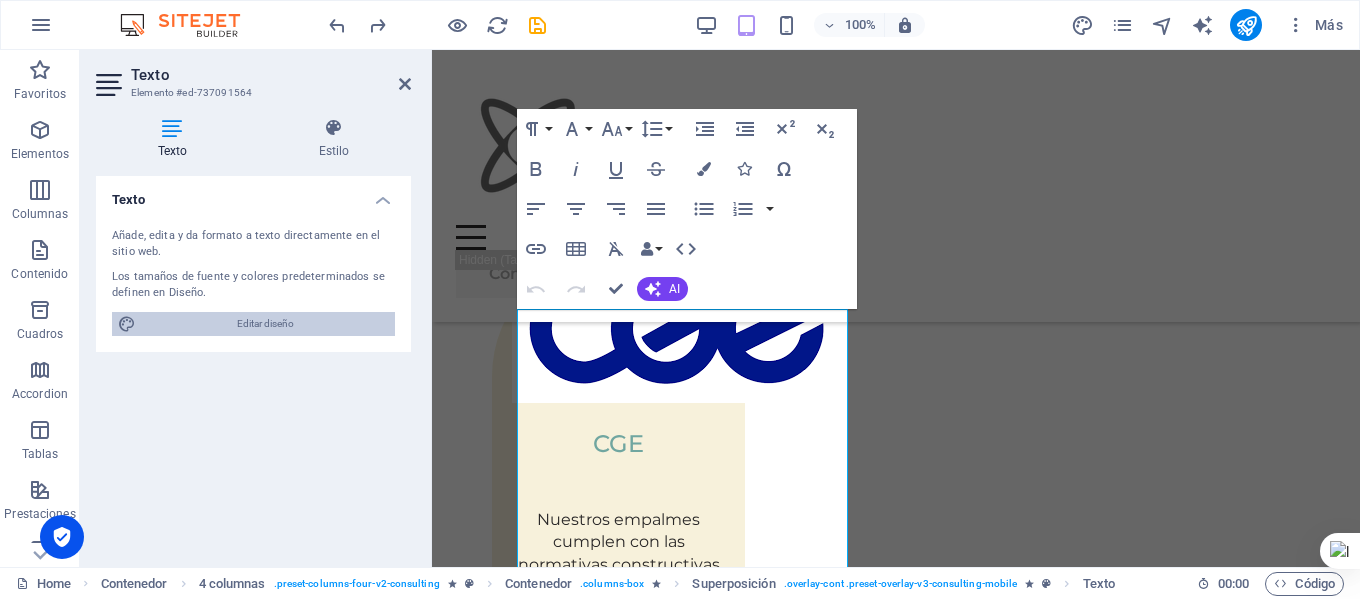 select on "ease-in-out" 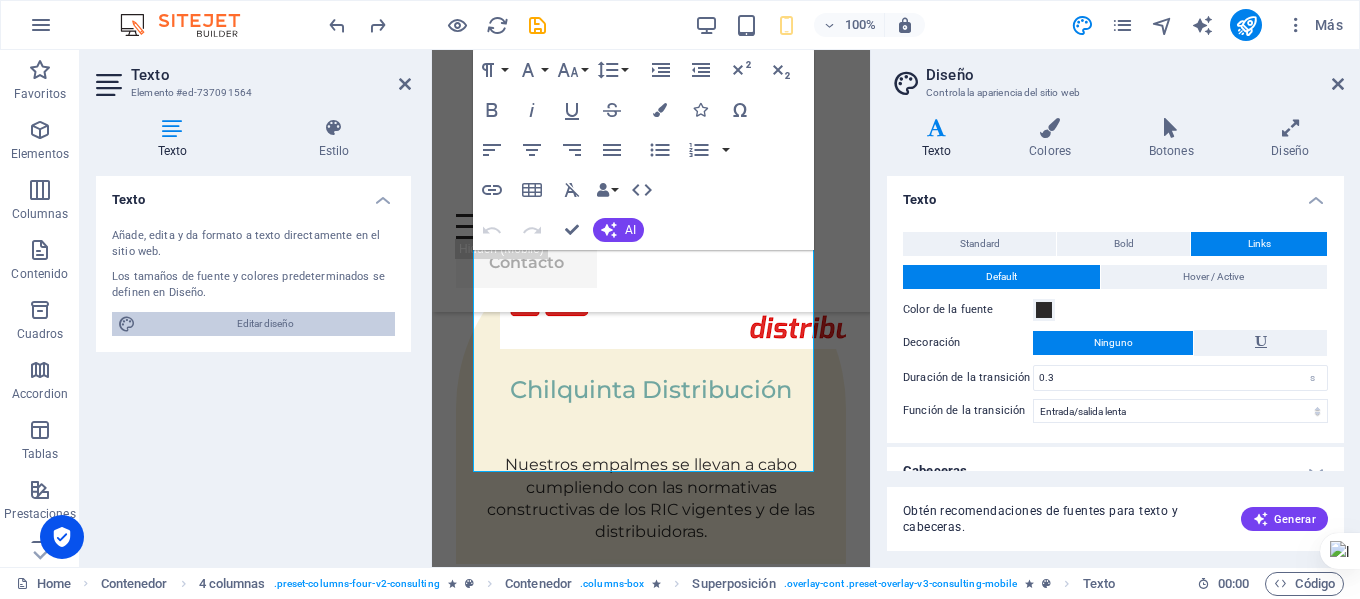 scroll, scrollTop: 4513, scrollLeft: 0, axis: vertical 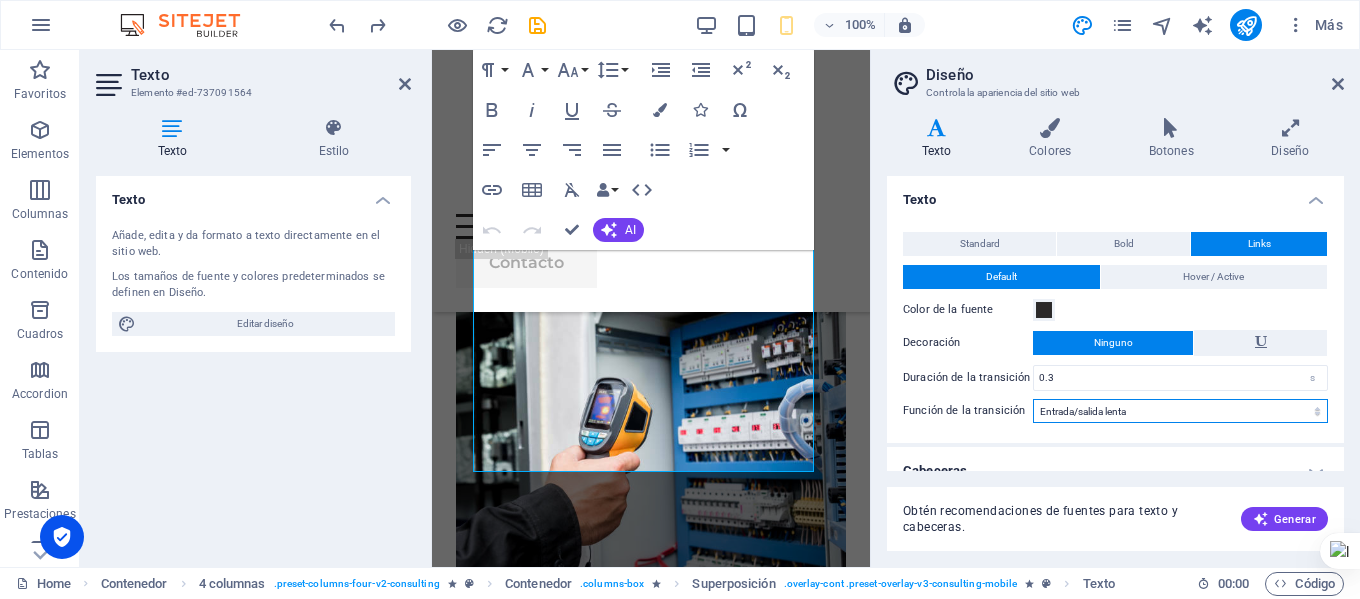 click on "Lentitud Entrada lenta Salida lenta Entrada/salida lenta Lineal" at bounding box center [1180, 411] 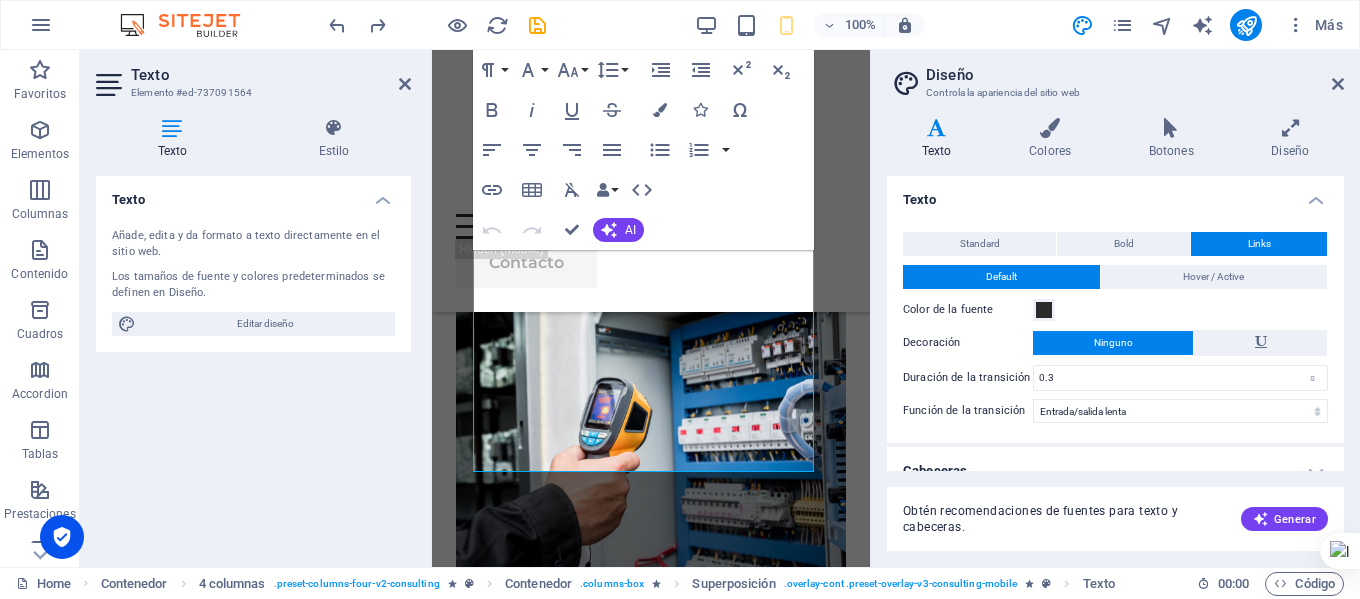 click on "Standard Bold Links Color de la fuente Fuente Montserrat Tamaño de la fuente 16 rem px Alto de línea 1.4 Espesor de la fuente Para mostrar el espesor de la fuente correctamente, puede que deba activarse.  Gestionar [PERSON_NAME] Fino, 100 Extra [PERSON_NAME], 200 [PERSON_NAME], 300 Normal, 400 Medio, 500 [DEMOGRAPHIC_DATA], 600 Negrita, 700 Extra negrita, 800 Negro, 900 Espaciado entre caracteres 0 rem px Estilo de fuente Transformación del texto Tt TT tt Alineación del texto Espesor de la fuente Para mostrar el espesor de la fuente correctamente, puede que deba activarse.  Gestionar [PERSON_NAME] Fino, 100 Extra [PERSON_NAME], 200 [PERSON_NAME], 300 Normal, 400 Medio, 500 Seminegrita, 600 Negrita, 700 Extra negrita, 800 Negro, 900 Default Hover / Active Color de la fuente Color de la fuente Decoración Ninguno Decoración Ninguno Duración de la transición 0.3 s Función de la transición Lentitud Entrada lenta Salida lenta Entrada/salida lenta Lineal" at bounding box center (1115, 327) 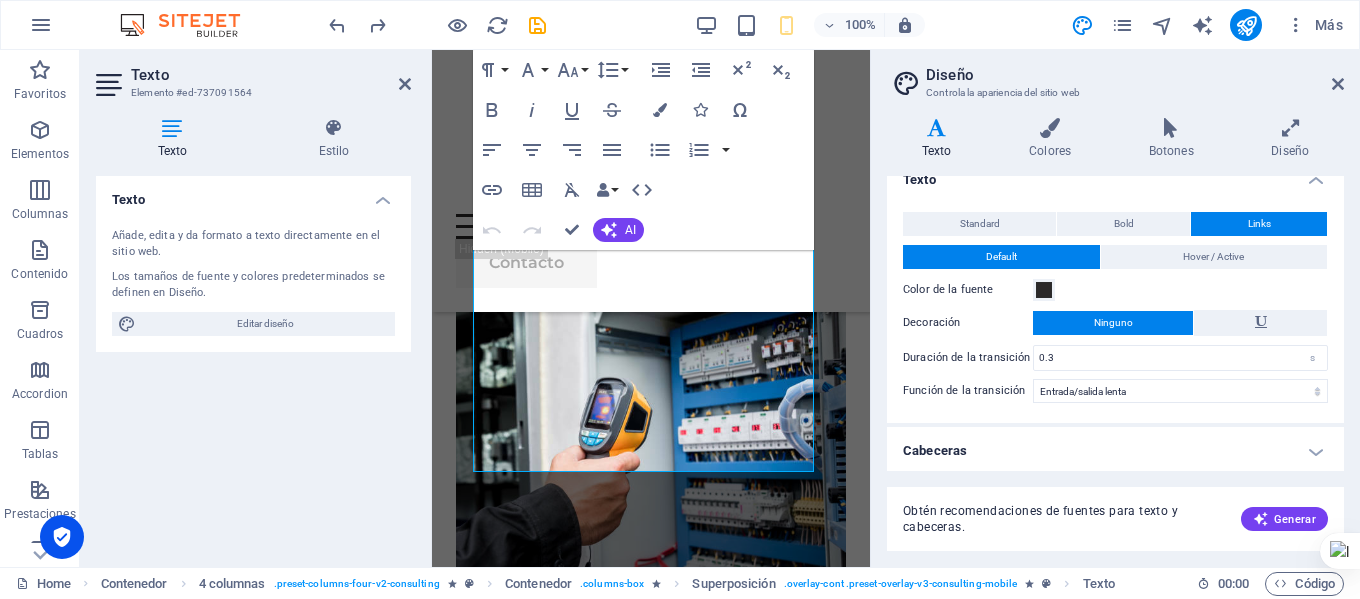 scroll, scrollTop: 24, scrollLeft: 0, axis: vertical 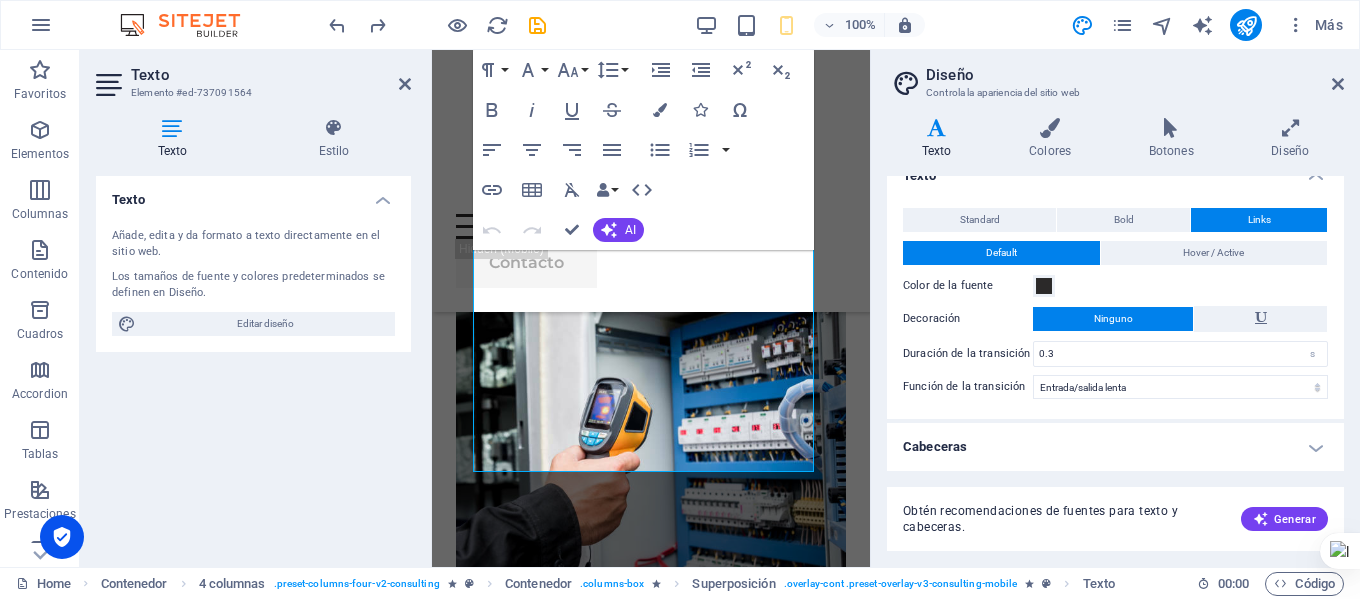 click on "Cabeceras" at bounding box center (1115, 447) 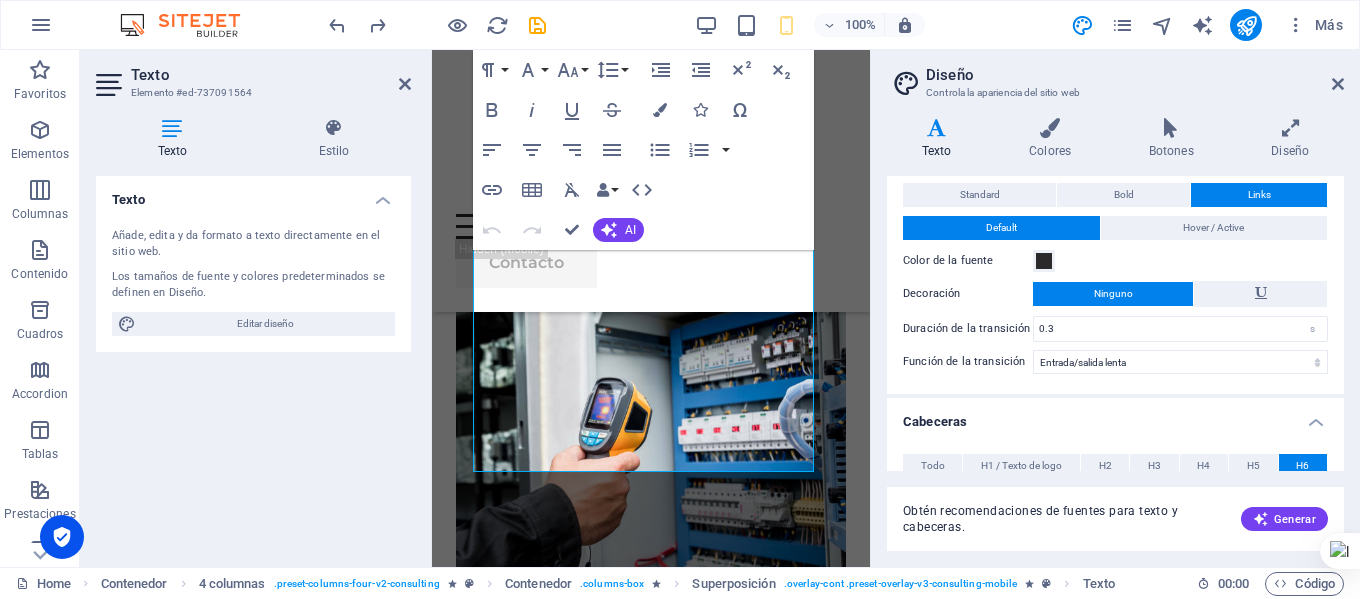 scroll, scrollTop: 0, scrollLeft: 0, axis: both 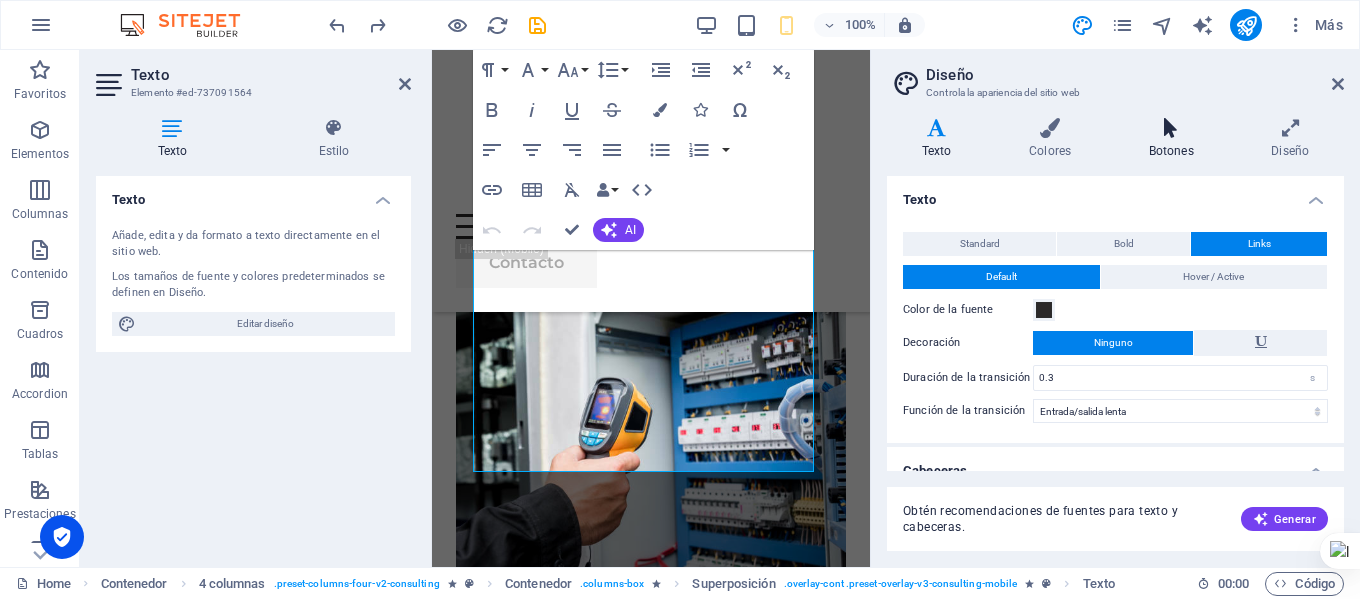 click on "Botones" at bounding box center [1175, 139] 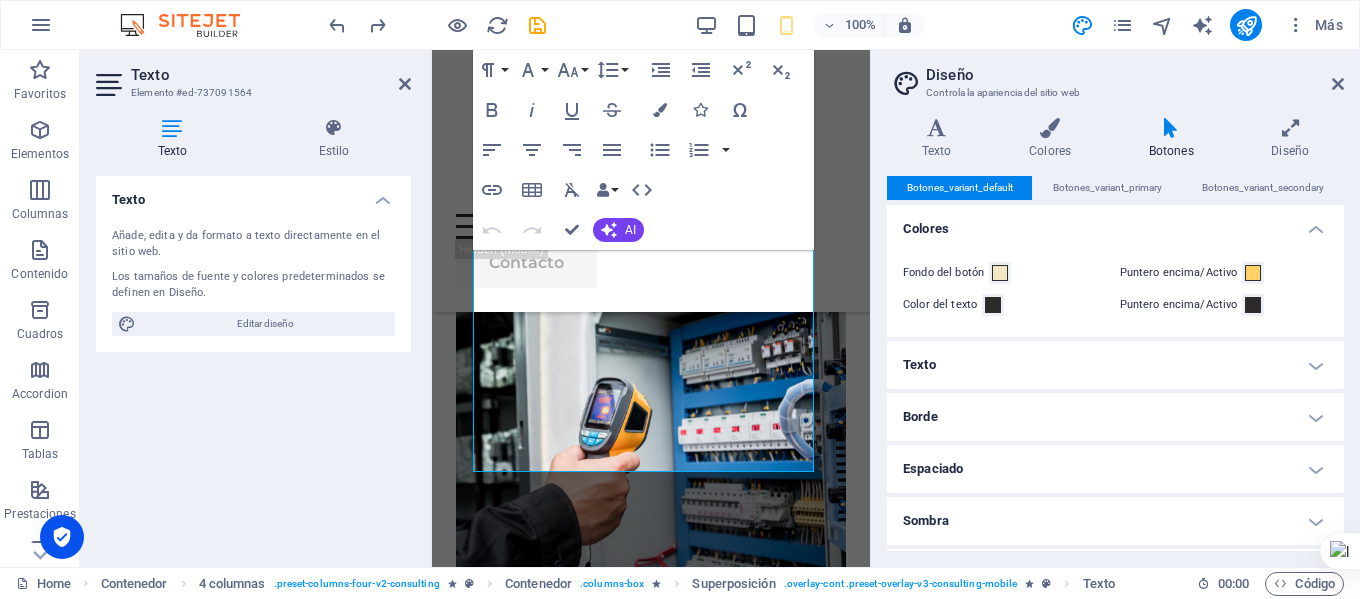 click on "Texto" at bounding box center [1115, 365] 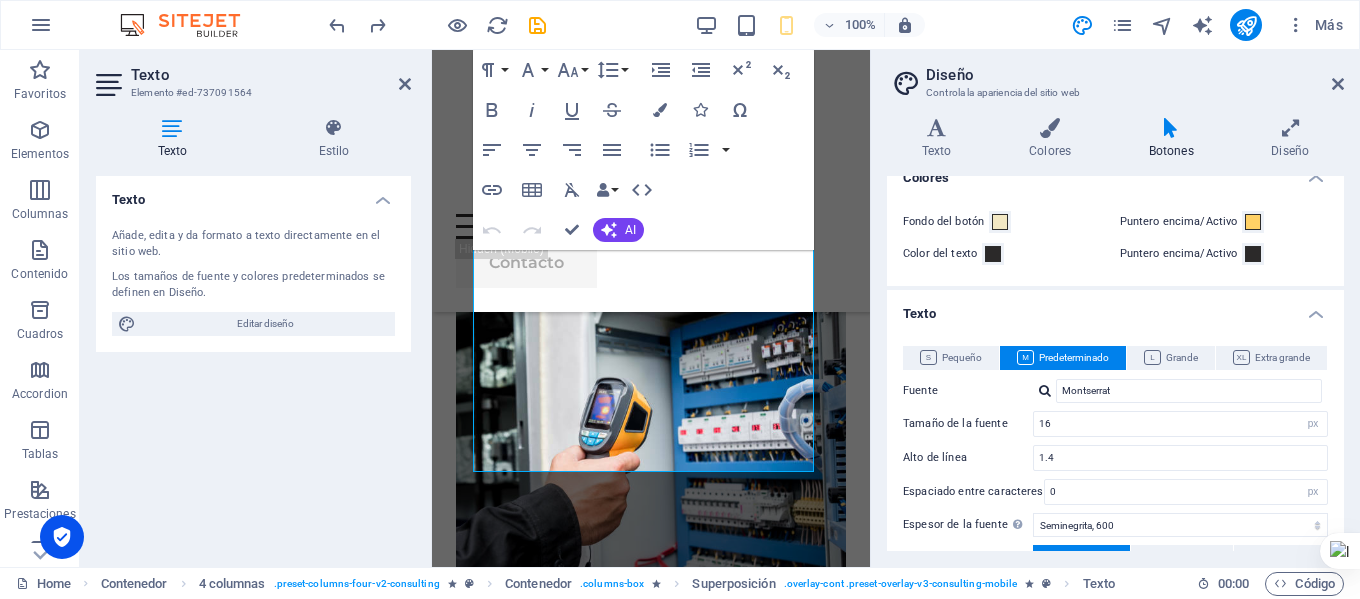 scroll, scrollTop: 0, scrollLeft: 0, axis: both 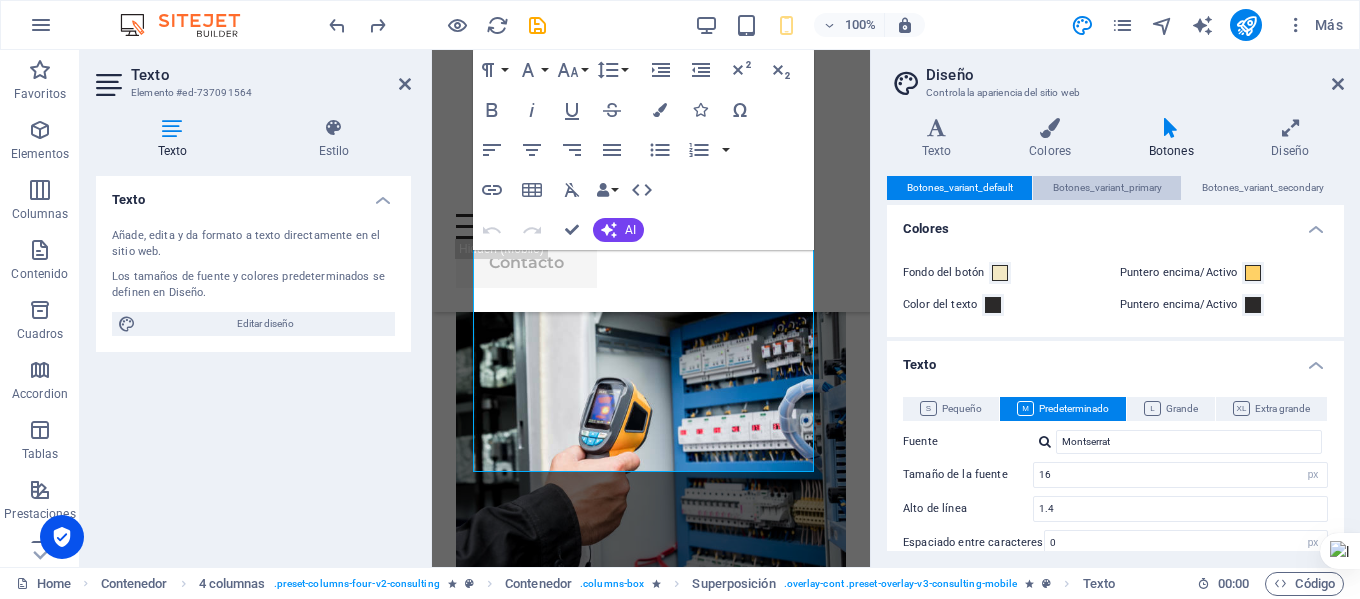click on "Botones_variant_primary" at bounding box center [1107, 188] 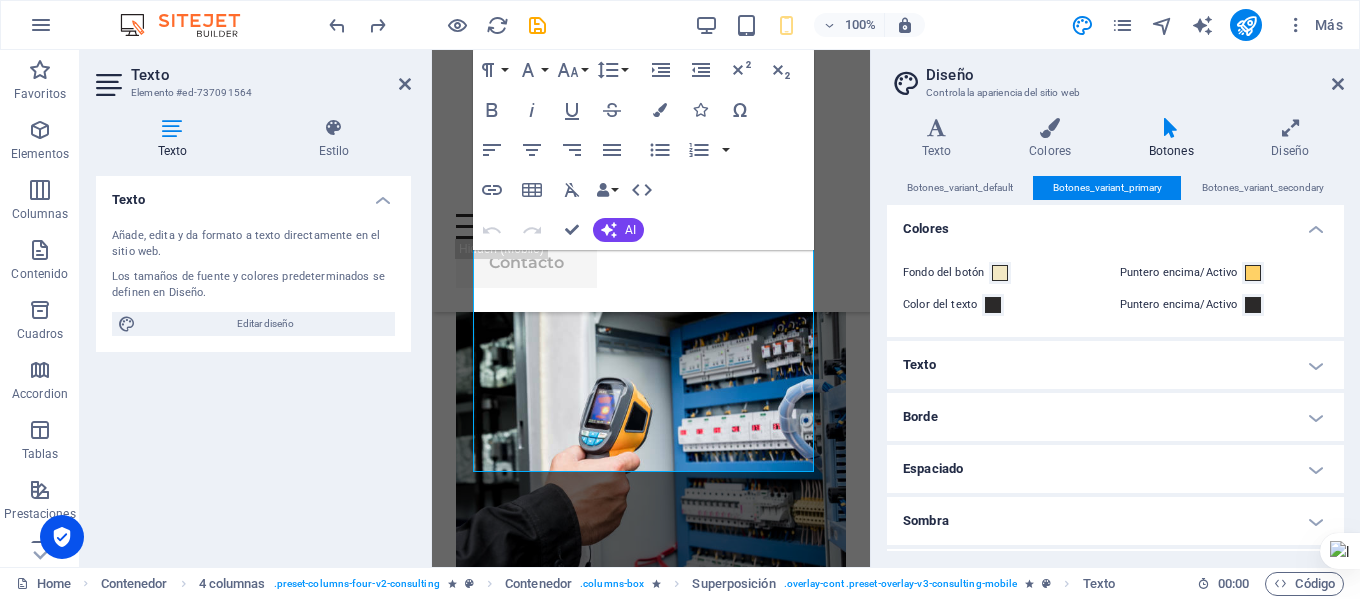 click on "Botones_variant_default Botones_variant_primary Botones_variant_secondary" at bounding box center [1115, 188] 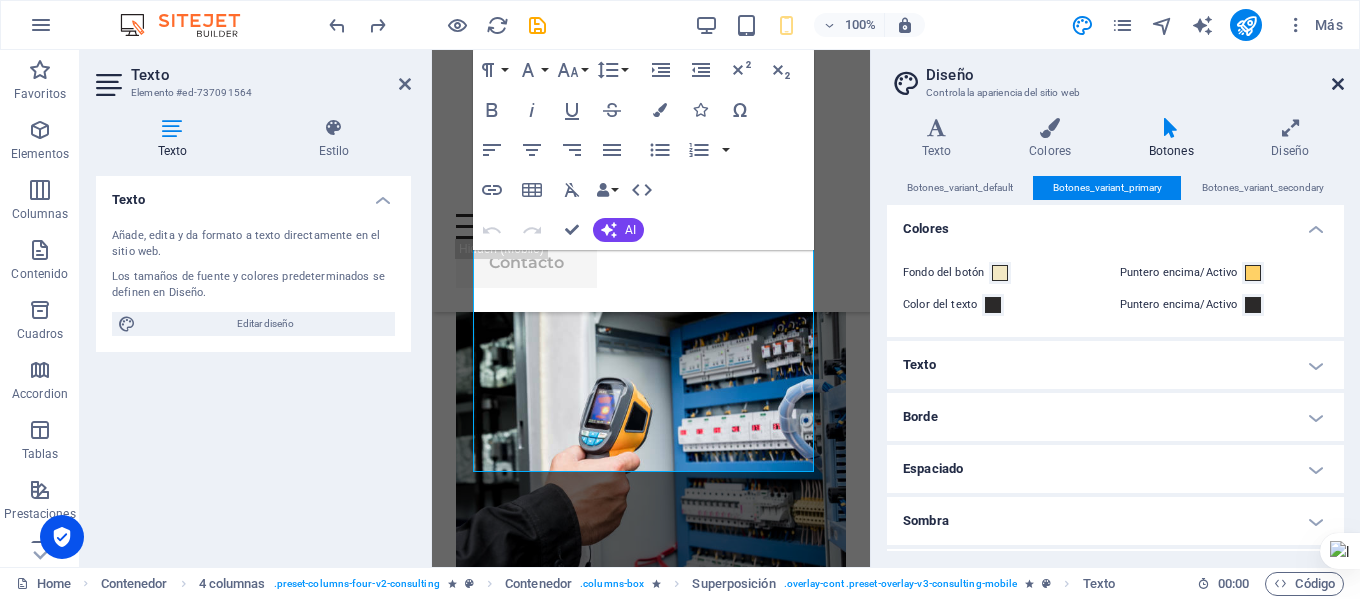click at bounding box center (1338, 84) 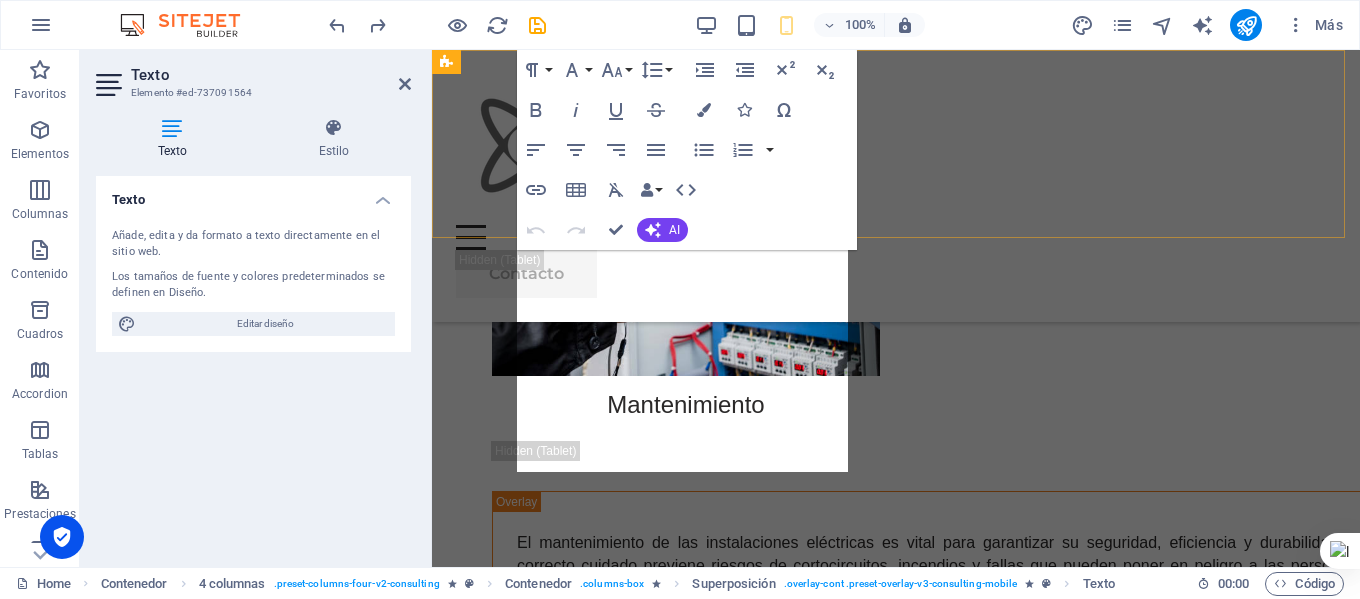 scroll, scrollTop: 3337, scrollLeft: 0, axis: vertical 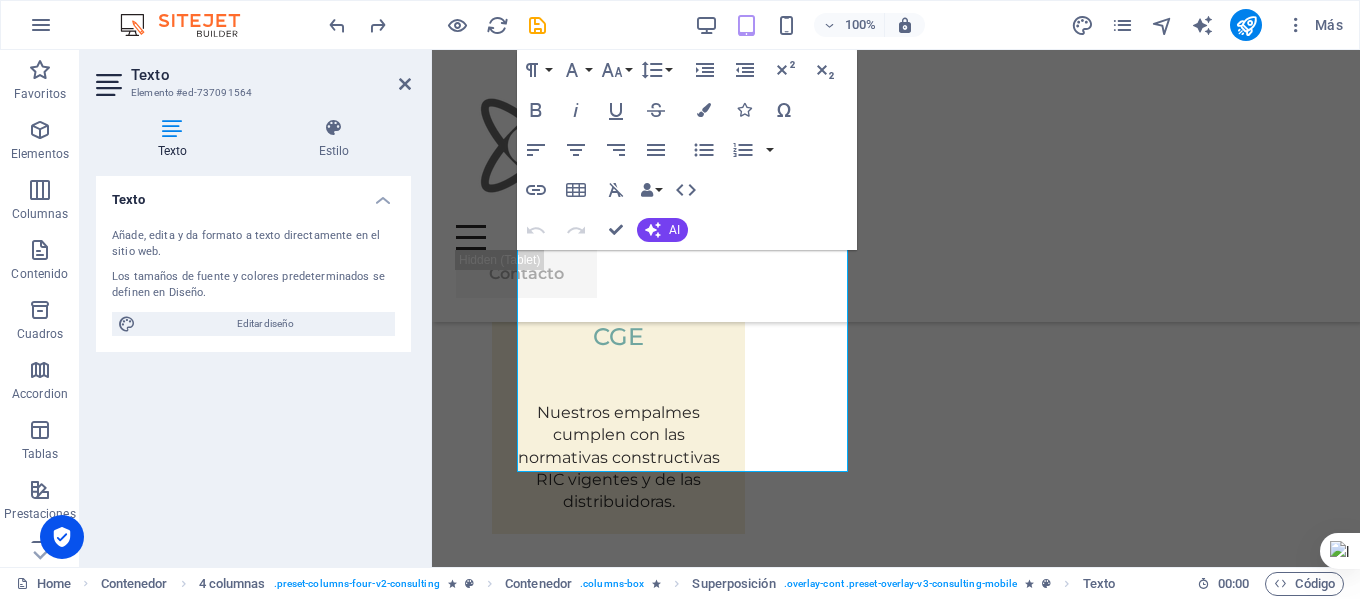 click on "Texto" at bounding box center (253, 194) 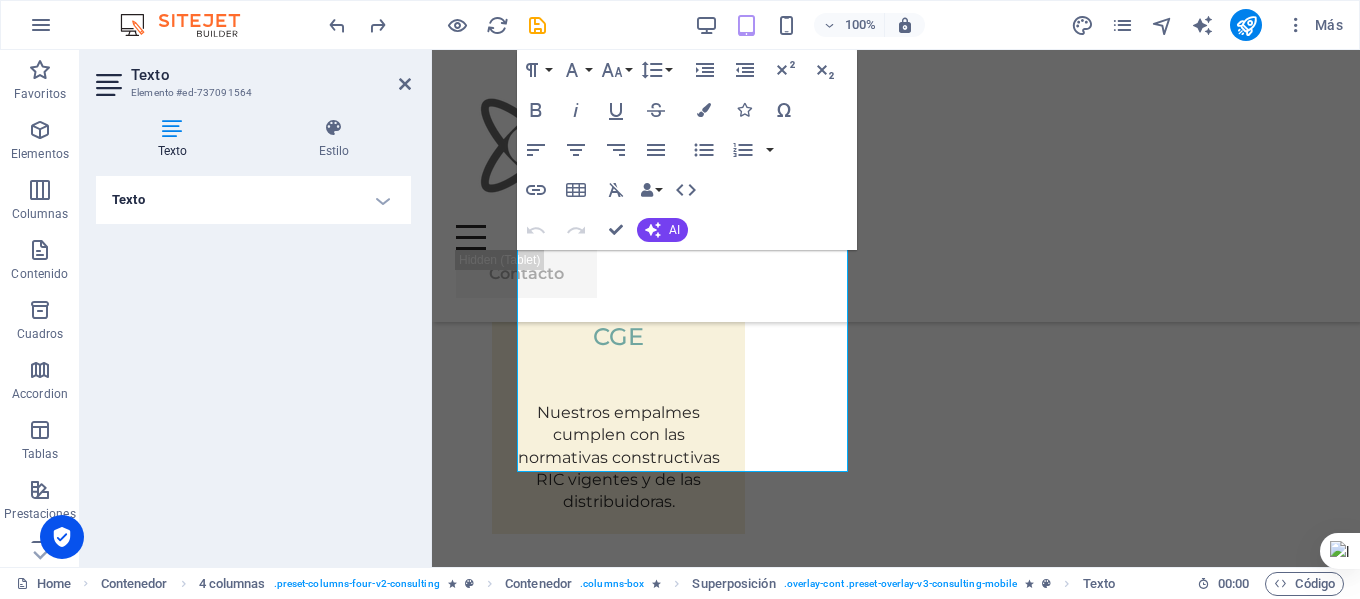click on "Texto" at bounding box center (253, 200) 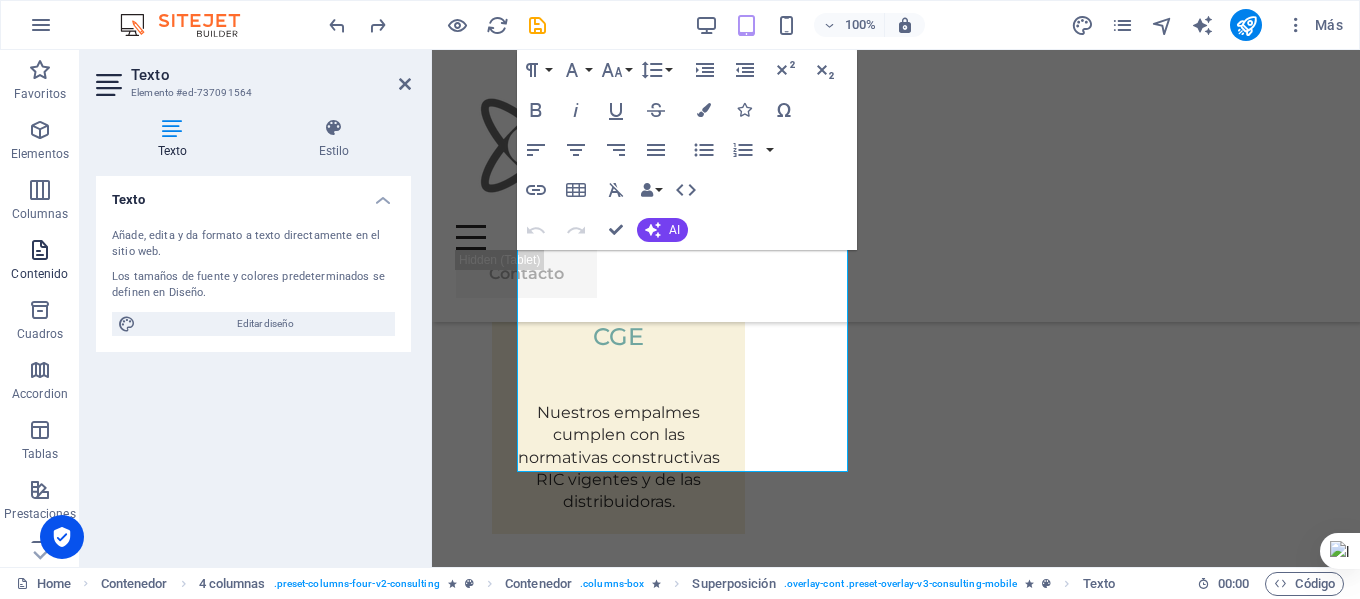 click at bounding box center (40, 250) 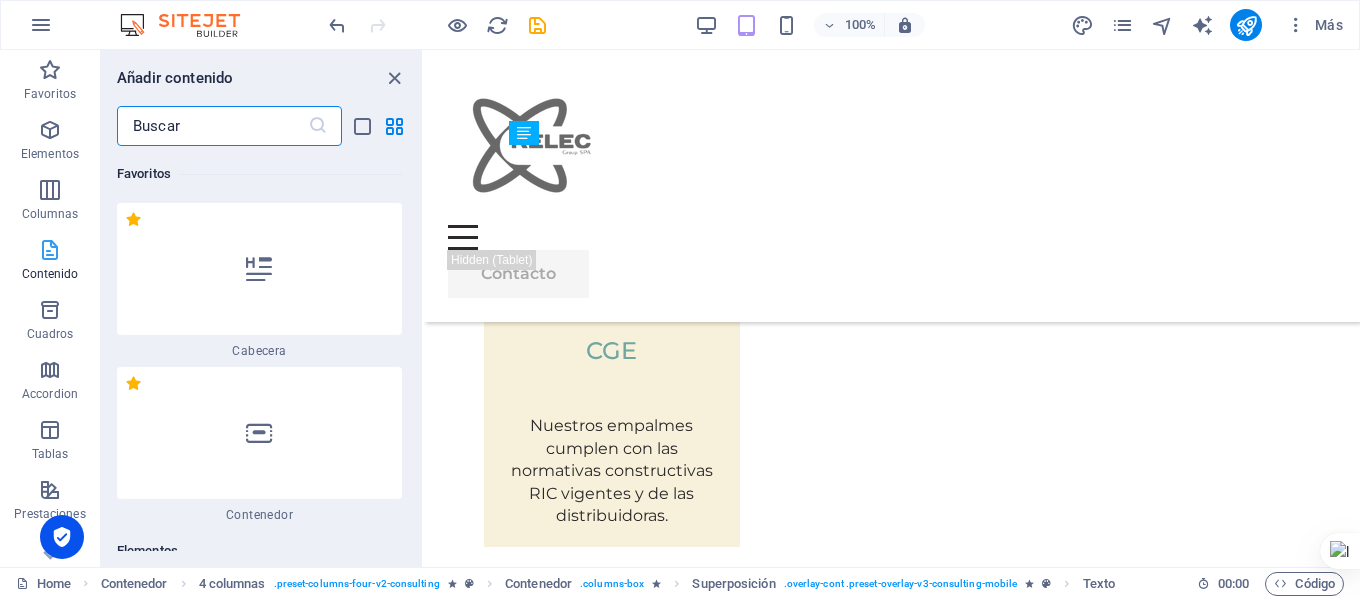 scroll, scrollTop: 3320, scrollLeft: 0, axis: vertical 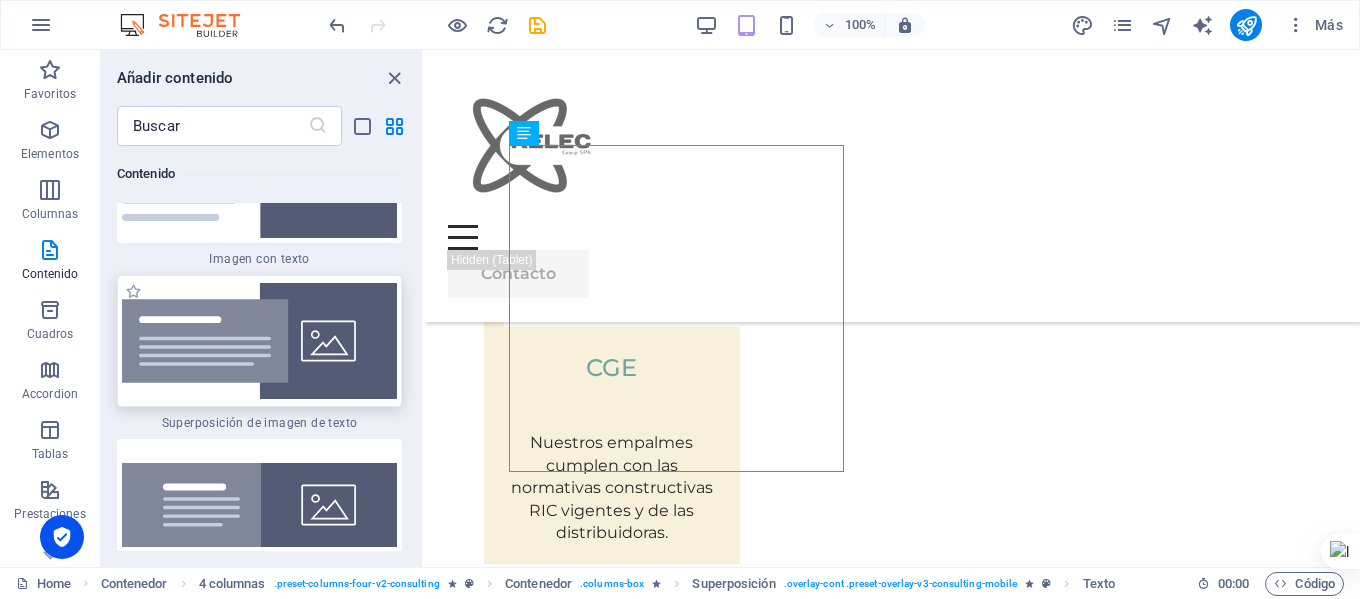 click at bounding box center [259, 341] 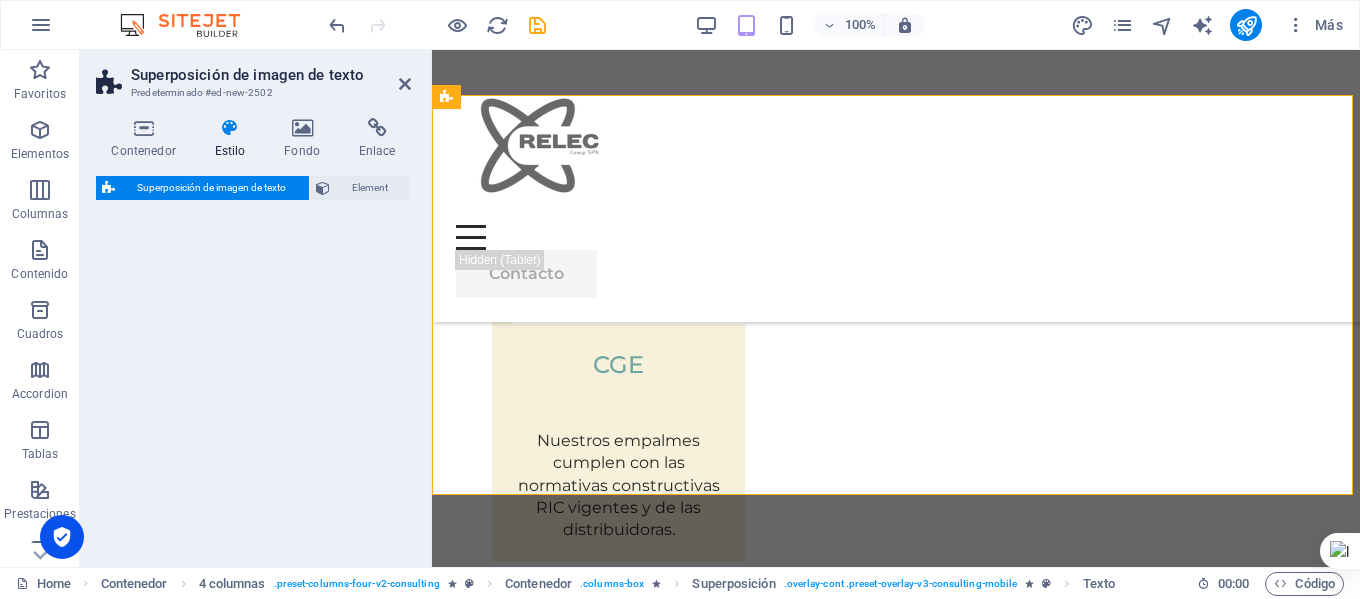 click on "Superposición de imagen de texto Element" at bounding box center (253, 363) 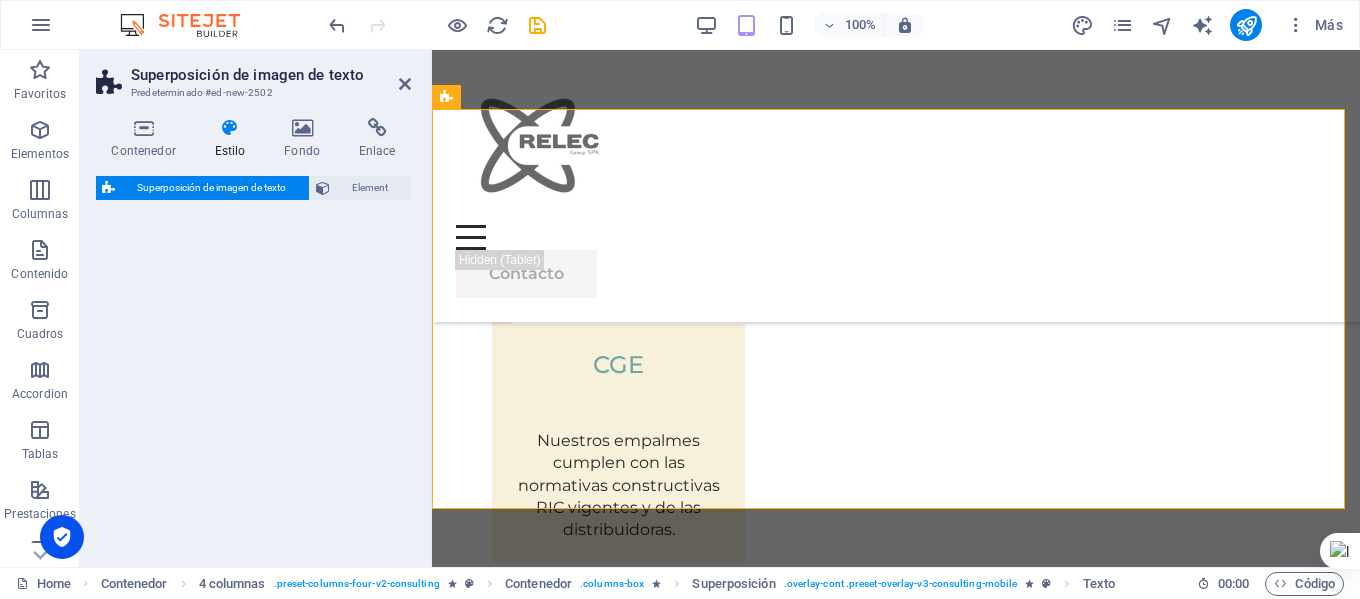 select on "rem" 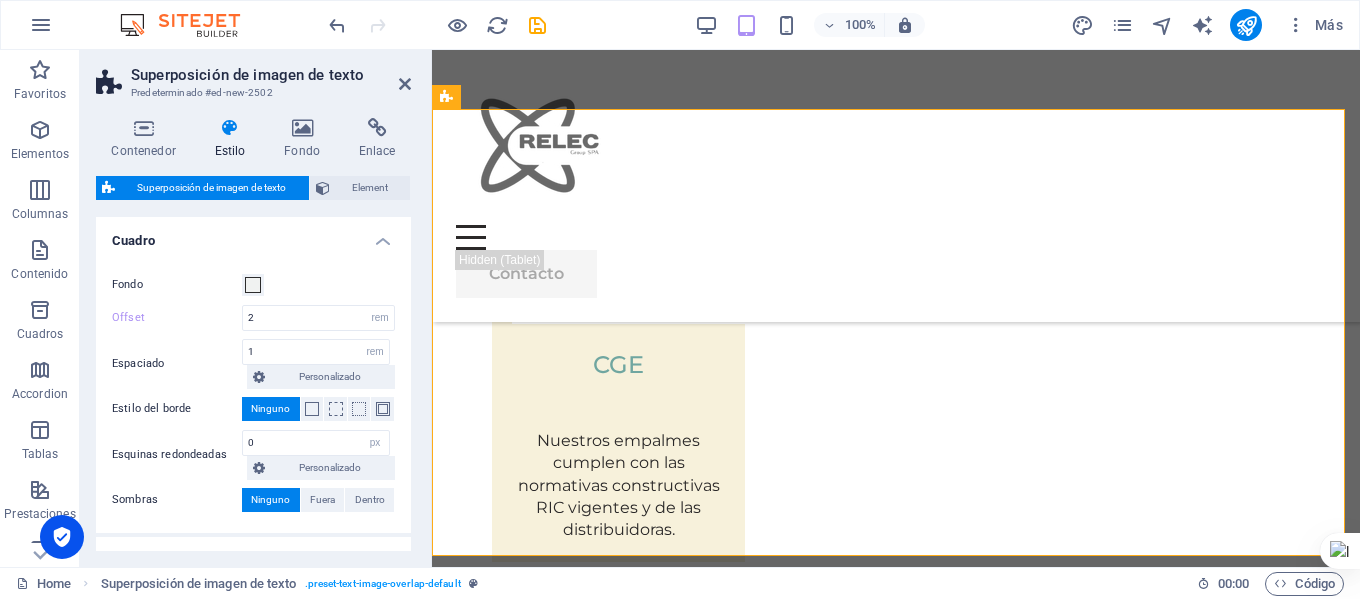 scroll, scrollTop: 4792, scrollLeft: 0, axis: vertical 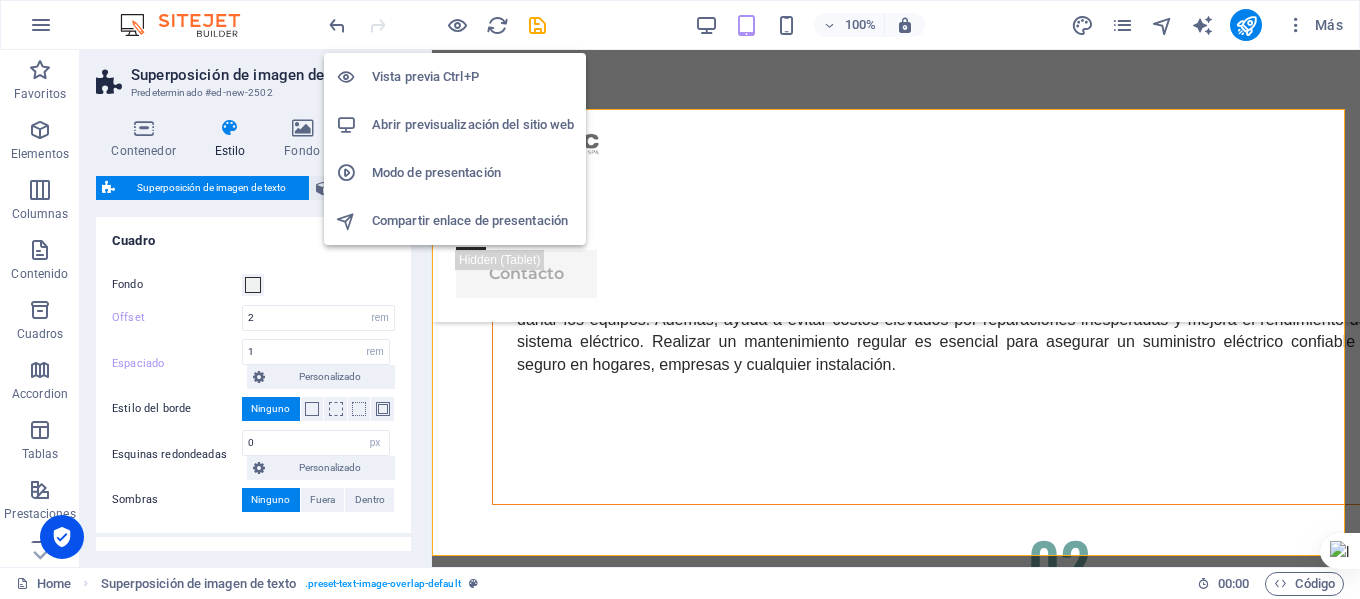 click on "Abrir previsualización del sitio web" at bounding box center [473, 125] 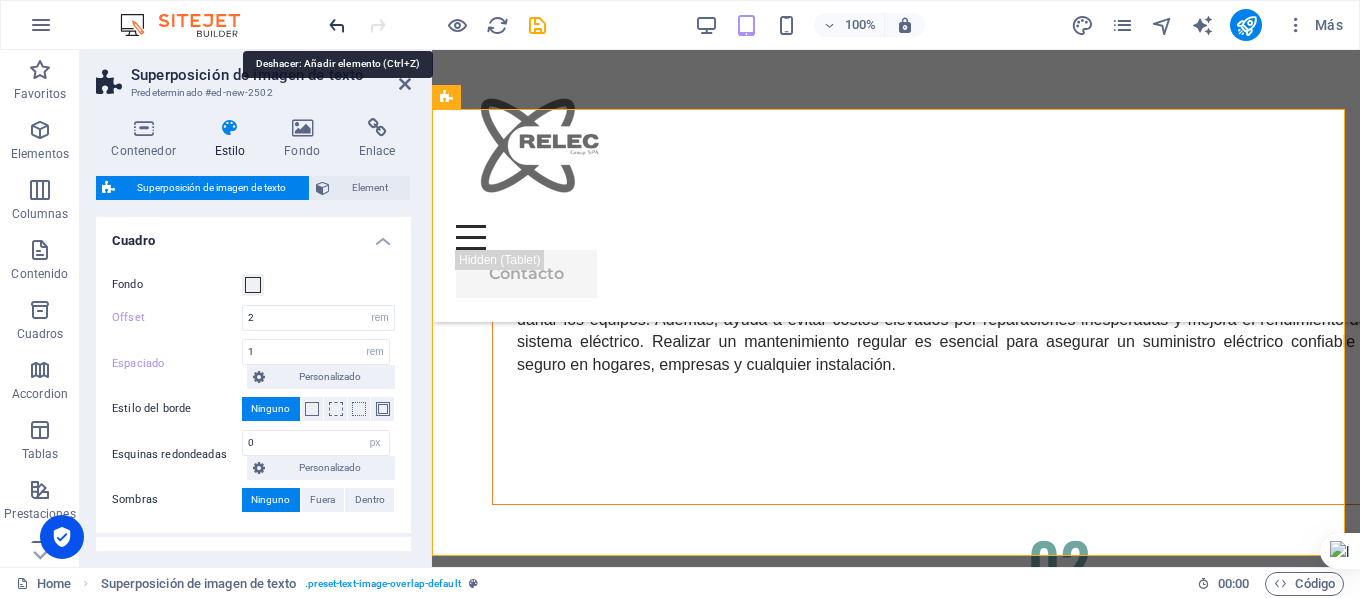 click at bounding box center (337, 25) 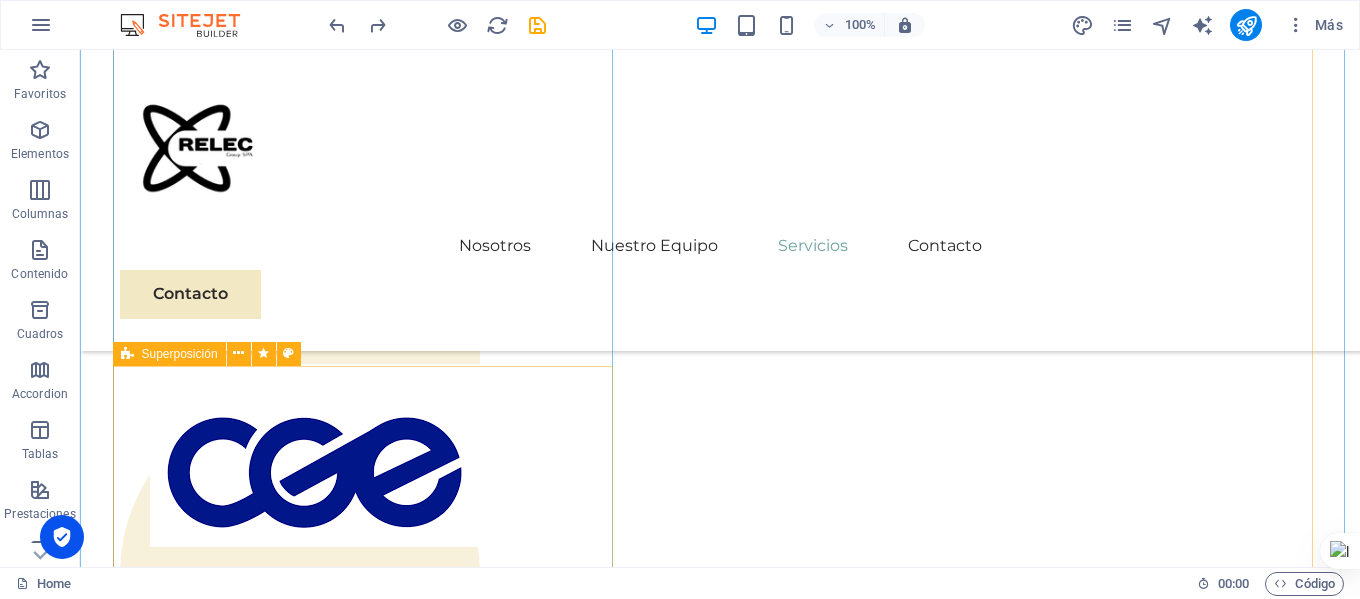 scroll, scrollTop: 3621, scrollLeft: 0, axis: vertical 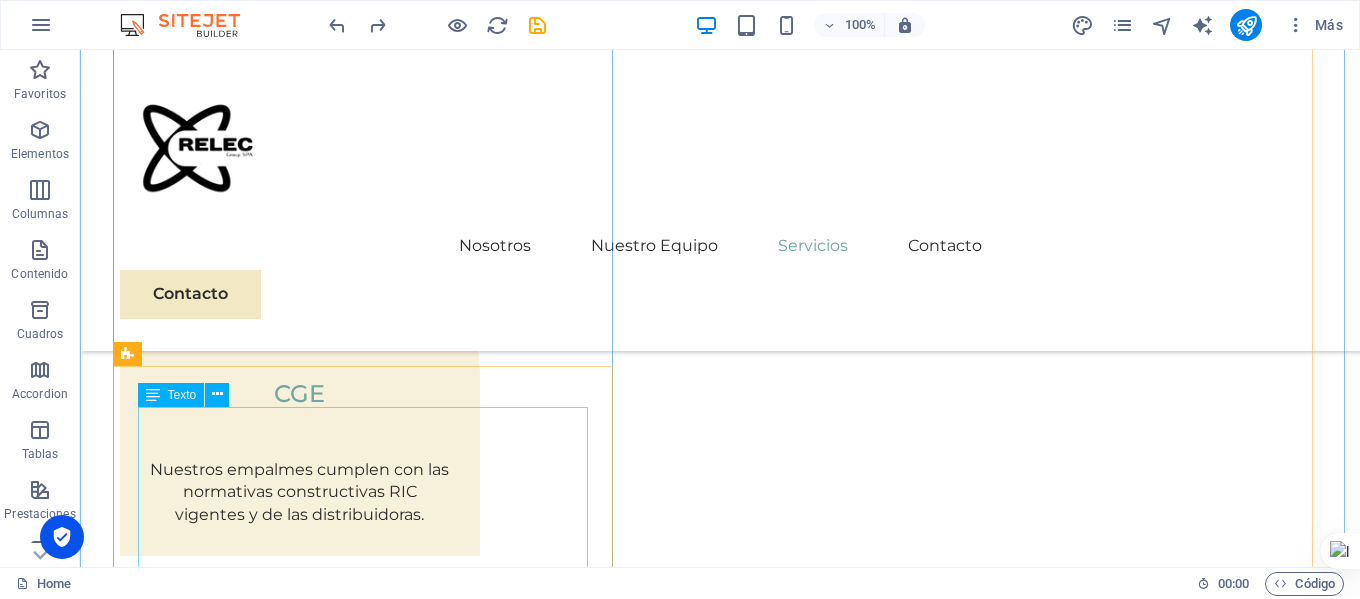 click on "El mantenimiento de las instalaciones eléctricas es vital para garantizar su seguridad, eficiencia y durabilidad. Un correcto cuidado previene riesgos de cortocircuitos, incendios y fallas que pueden poner en peligro a las personas y dañar los equipos. Además, ayuda a evitar costos elevados por reparaciones inesperadas y mejora el rendimiento del sistema eléctrico. Realizar un mantenimiento regular es esencial para asegurar un suministro eléctrico confiable y seguro en hogares, empresas y cualquier instalación." at bounding box center [720, 1881] 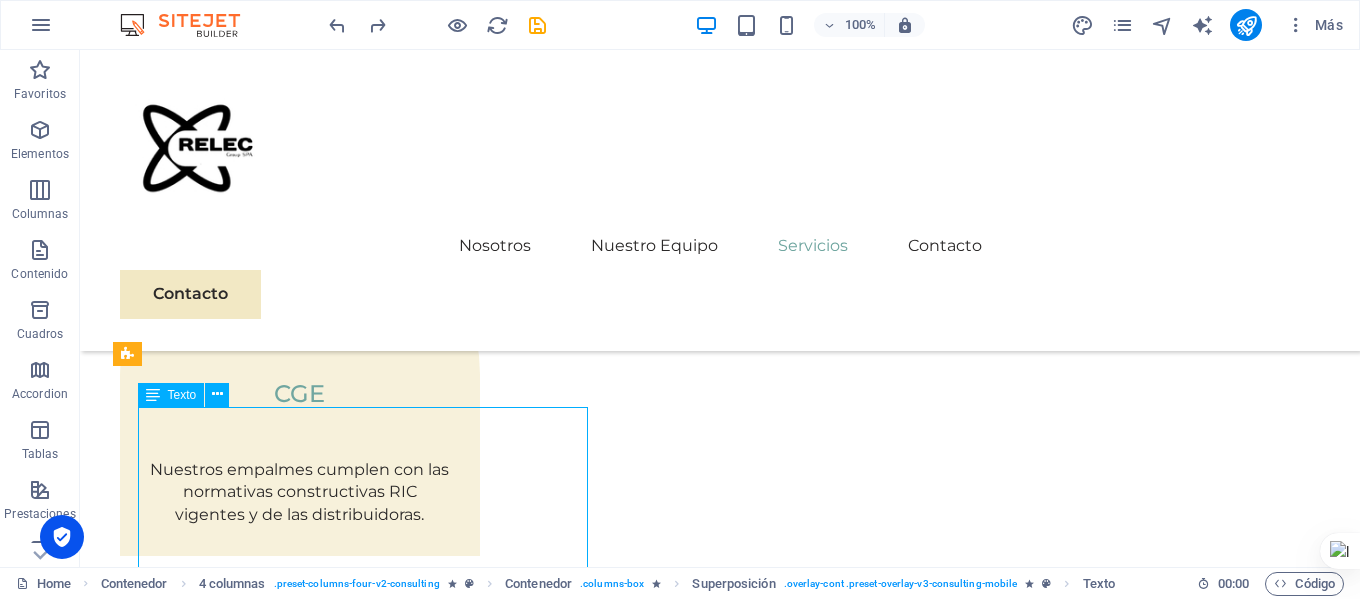 click on "El mantenimiento de las instalaciones eléctricas es vital para garantizar su seguridad, eficiencia y durabilidad. Un correcto cuidado previene riesgos de cortocircuitos, incendios y fallas que pueden poner en peligro a las personas y dañar los equipos. Además, ayuda a evitar costos elevados por reparaciones inesperadas y mejora el rendimiento del sistema eléctrico. Realizar un mantenimiento regular es esencial para asegurar un suministro eléctrico confiable y seguro en hogares, empresas y cualquier instalación." at bounding box center (720, 1881) 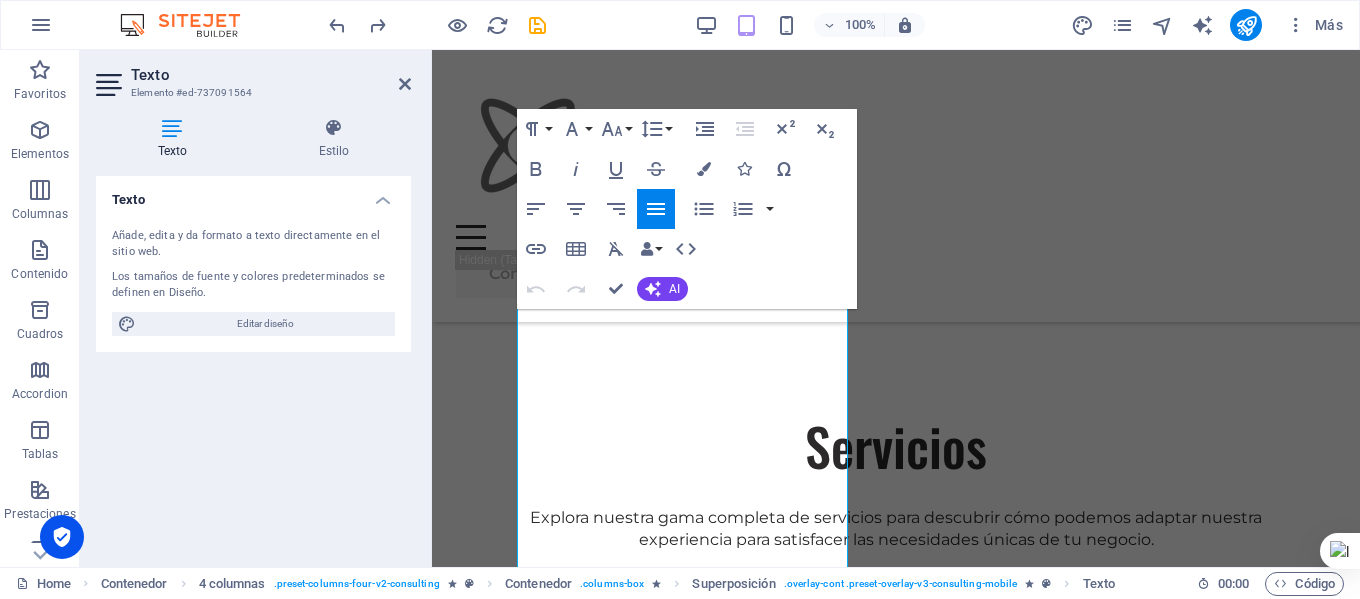 scroll, scrollTop: 3173, scrollLeft: 0, axis: vertical 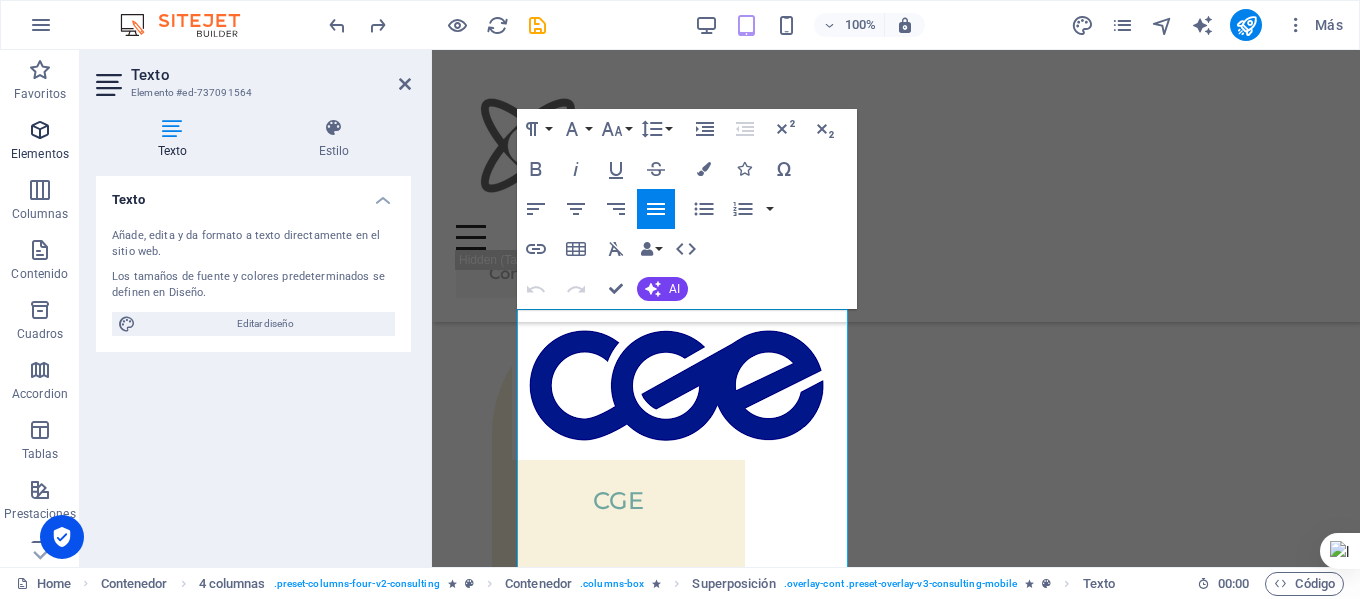 click at bounding box center [40, 130] 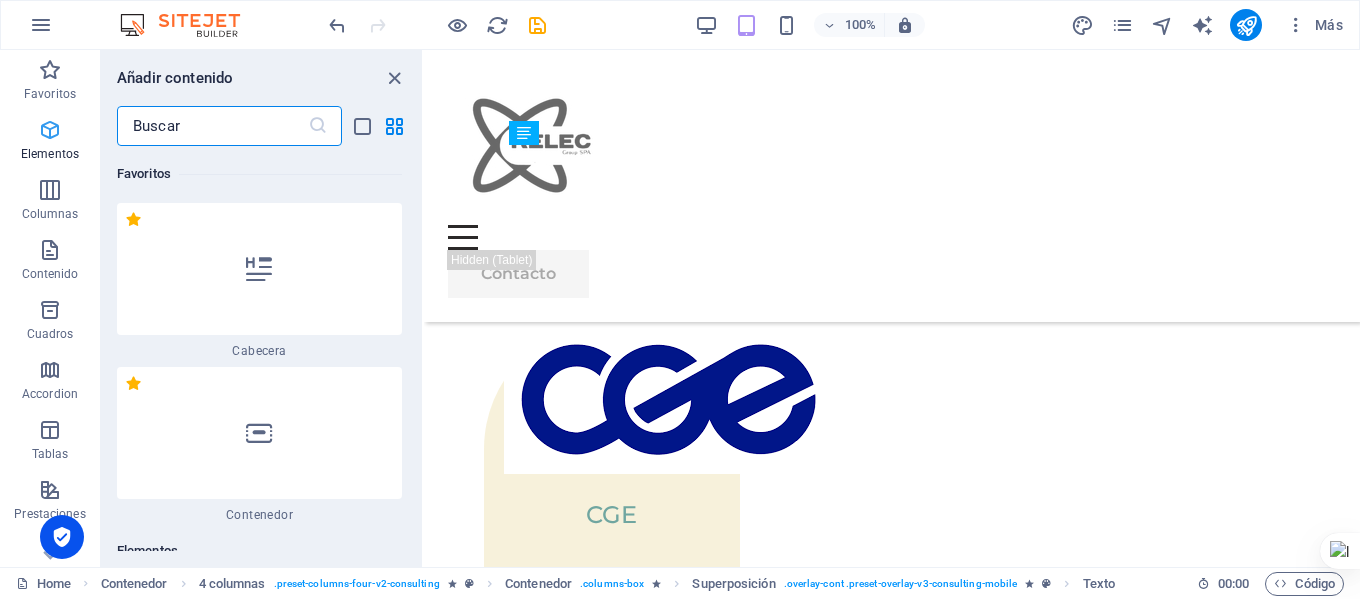 scroll, scrollTop: 3320, scrollLeft: 0, axis: vertical 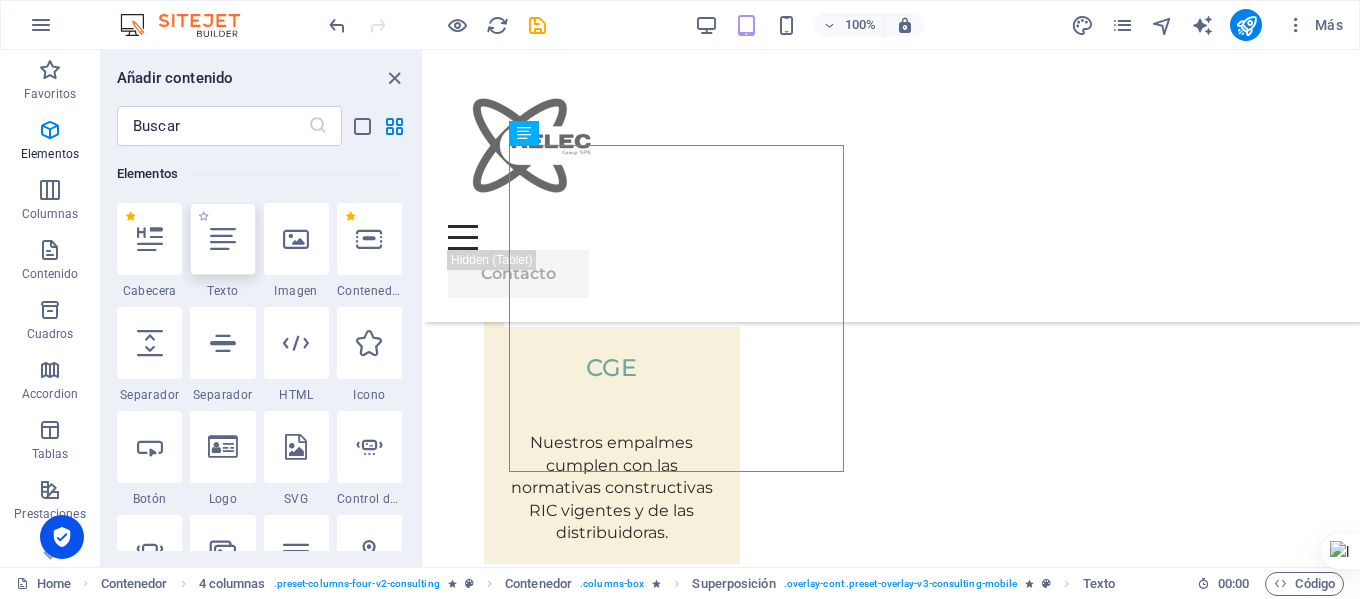 click at bounding box center (223, 239) 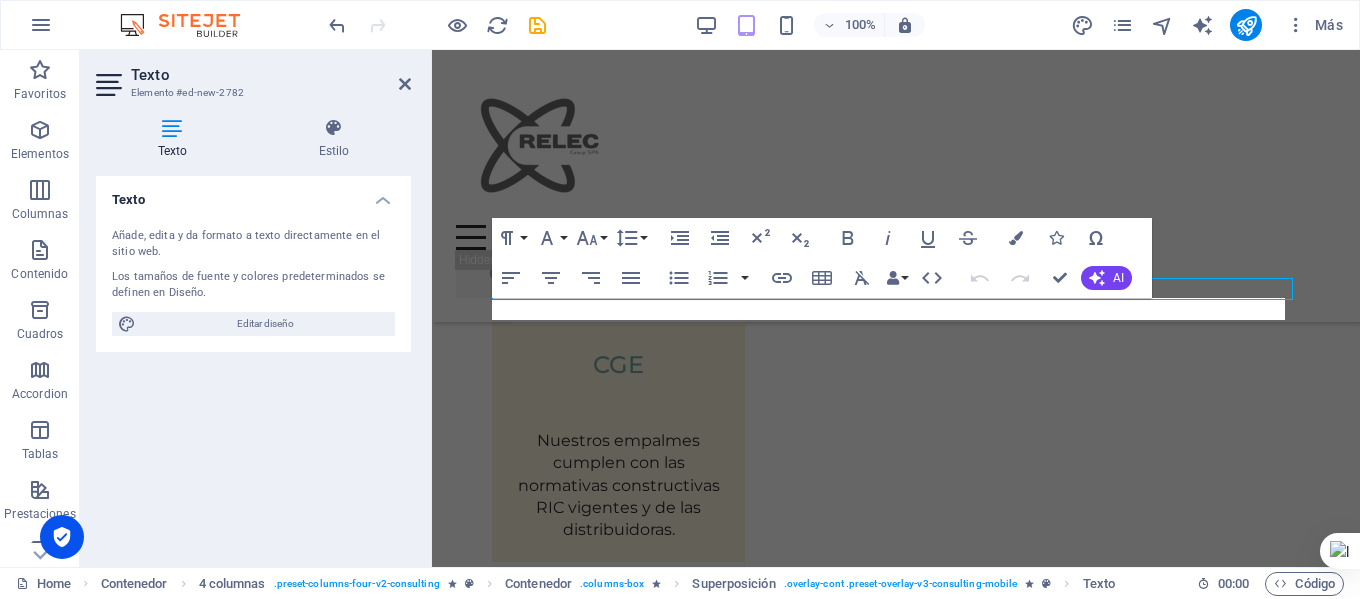 scroll, scrollTop: 2517, scrollLeft: 0, axis: vertical 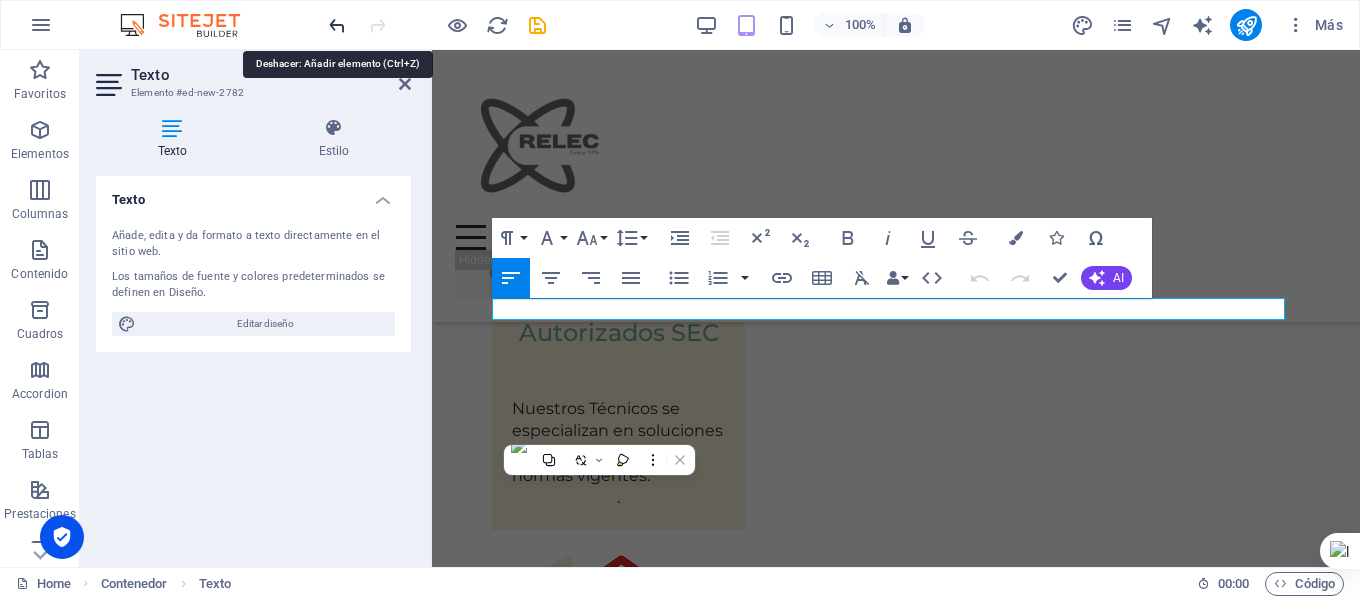 click at bounding box center (337, 25) 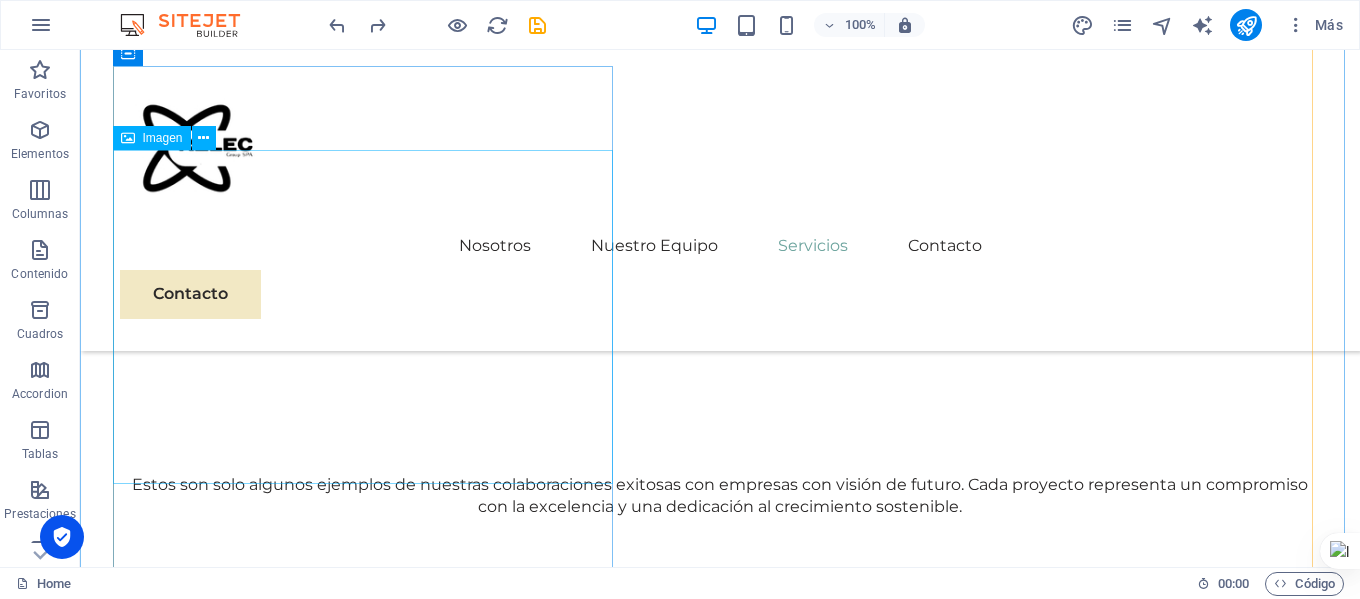scroll, scrollTop: 4740, scrollLeft: 0, axis: vertical 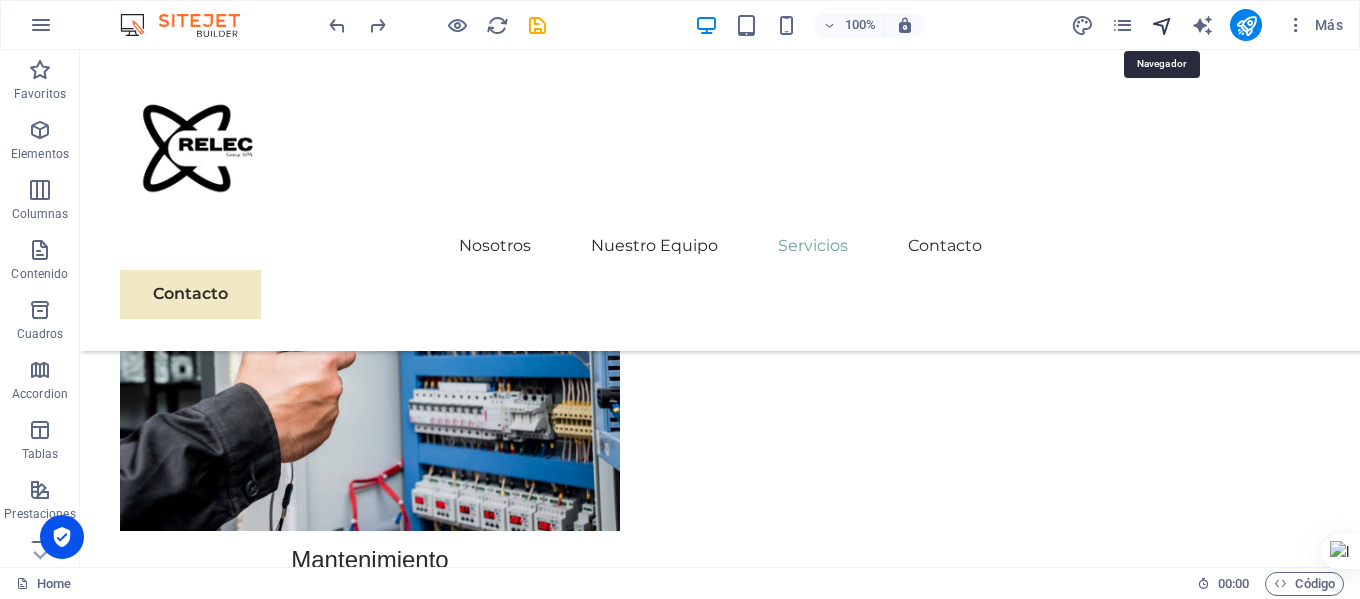 click at bounding box center [1162, 25] 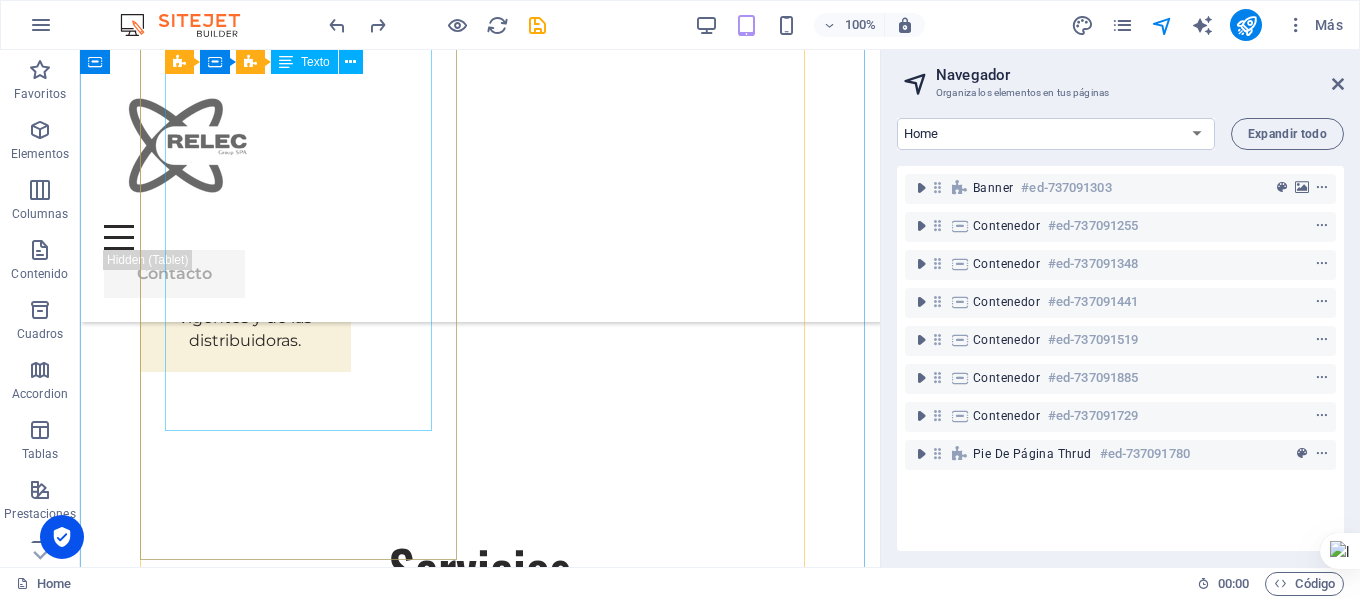 scroll, scrollTop: 3435, scrollLeft: 0, axis: vertical 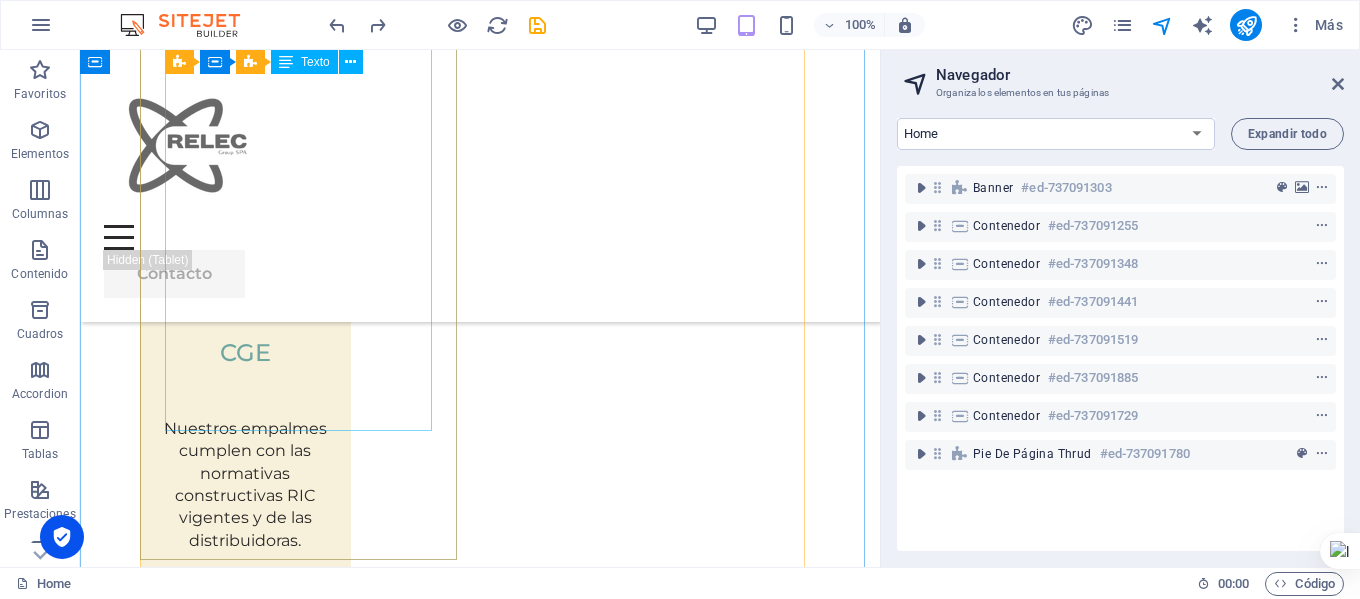 click on "El mantenimiento de las instalaciones eléctricas es vital para garantizar su seguridad, eficiencia y durabilidad. Un correcto cuidado previene riesgos de cortocircuitos, incendios y fallas que pueden poner en peligro a las personas y dañar los equipos. Además, ayuda a evitar costos elevados por reparaciones inesperadas y mejora el rendimiento del sistema eléctrico. Realizar un mantenimiento regular es esencial para asegurar un suministro eléctrico confiable y seguro en hogares, empresas y cualquier instalación." at bounding box center [528, 1764] 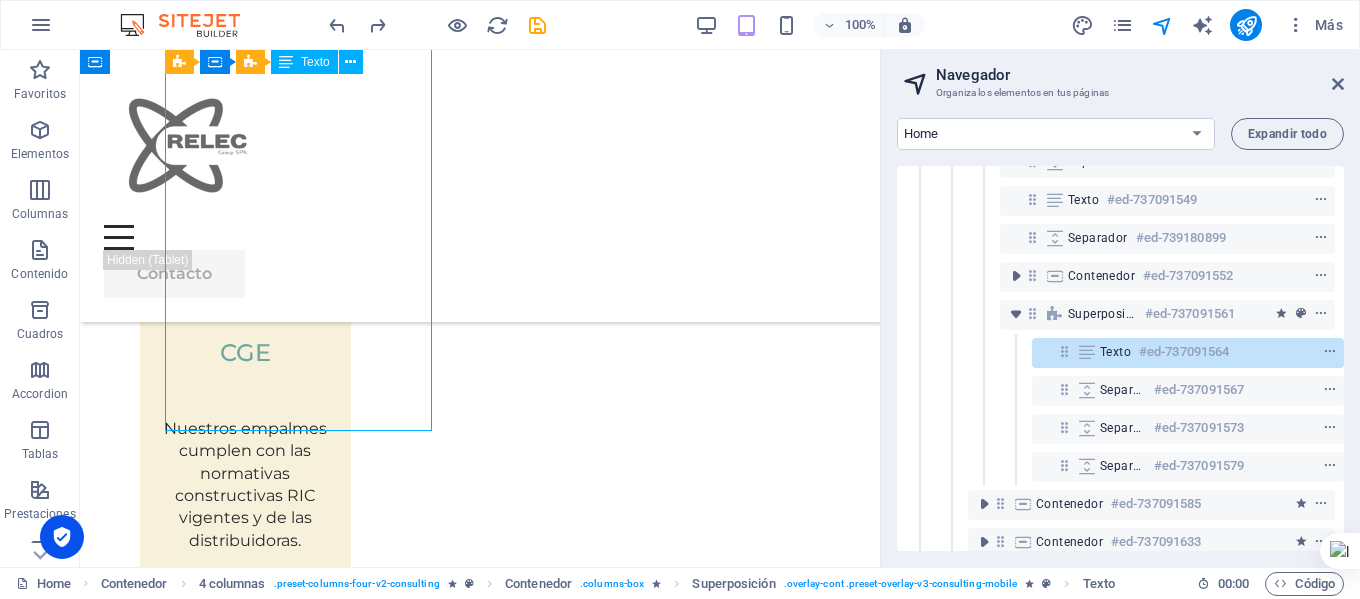 scroll, scrollTop: 484, scrollLeft: 5, axis: both 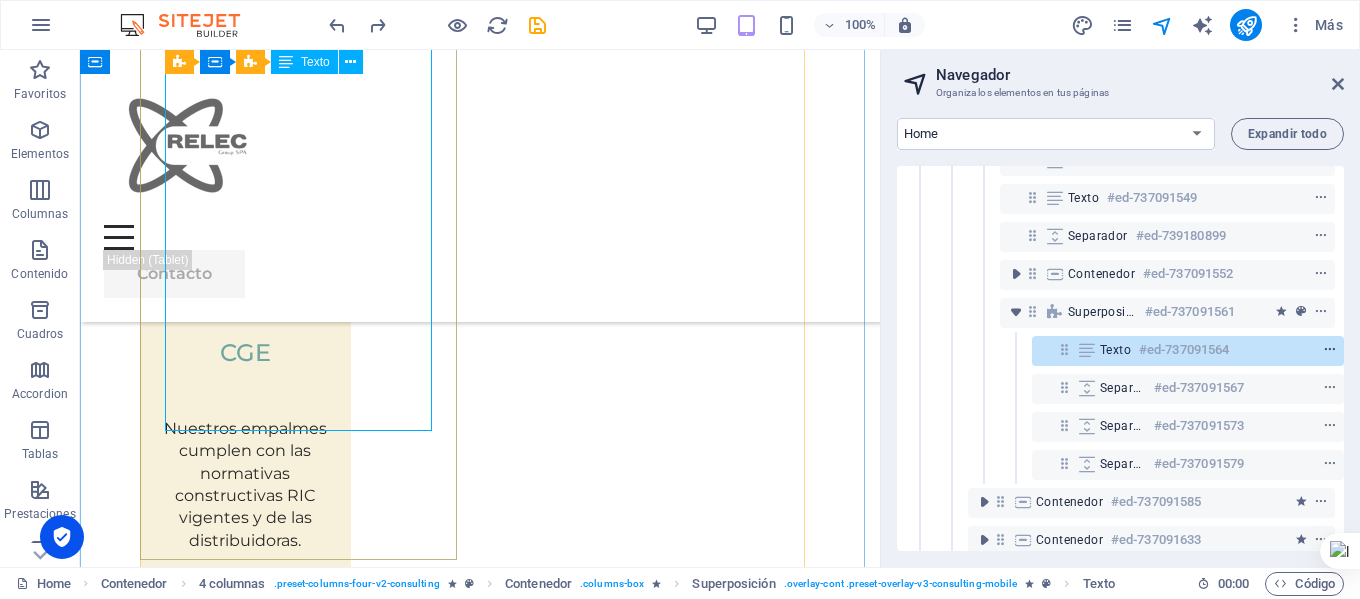 click at bounding box center (1330, 350) 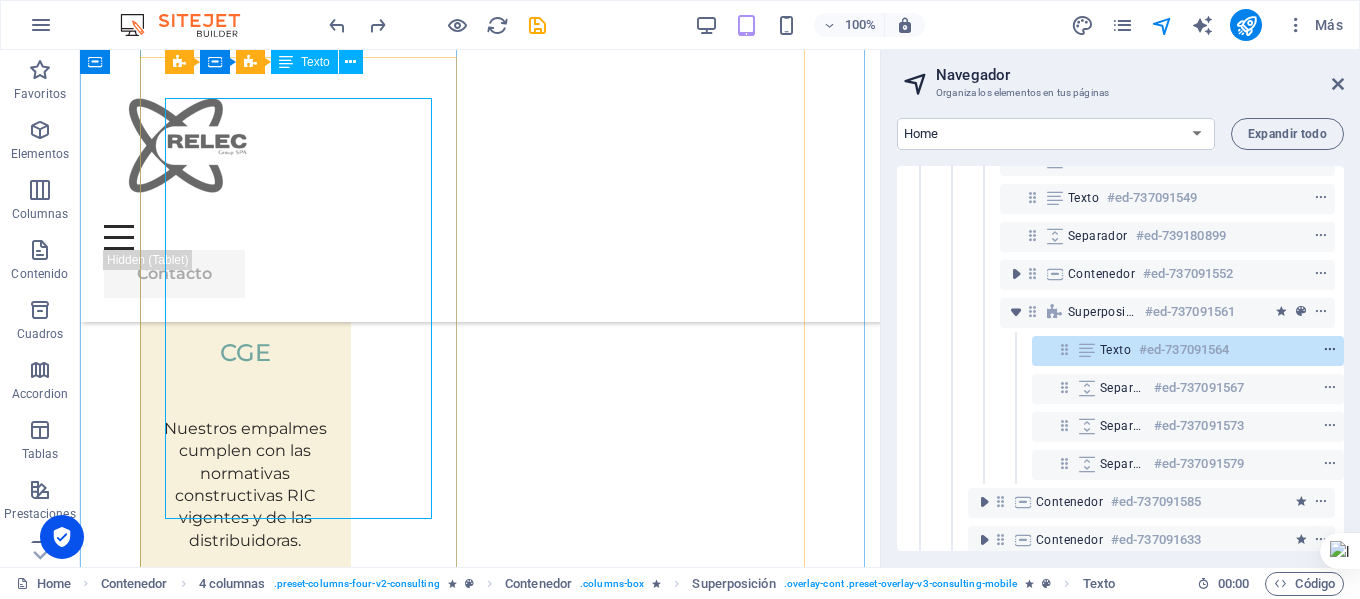 scroll, scrollTop: 3347, scrollLeft: 0, axis: vertical 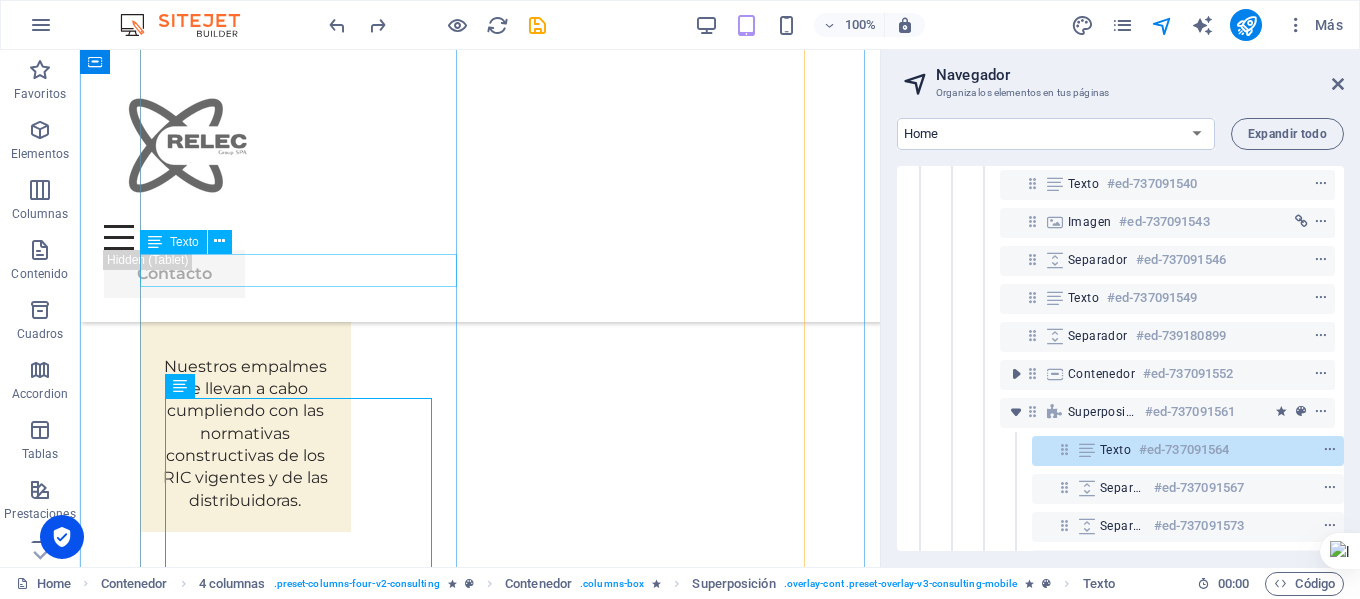 click on "Mantenimiento" at bounding box center [302, 1957] 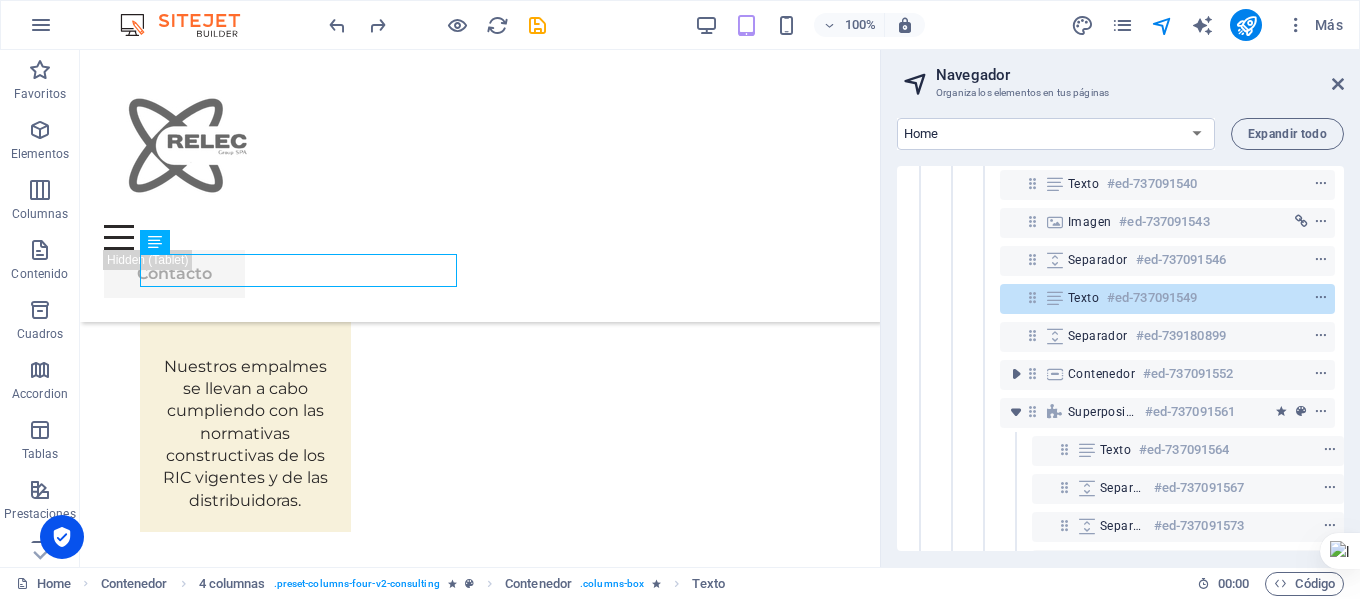 drag, startPoint x: 1099, startPoint y: 446, endPoint x: 1091, endPoint y: 317, distance: 129.24782 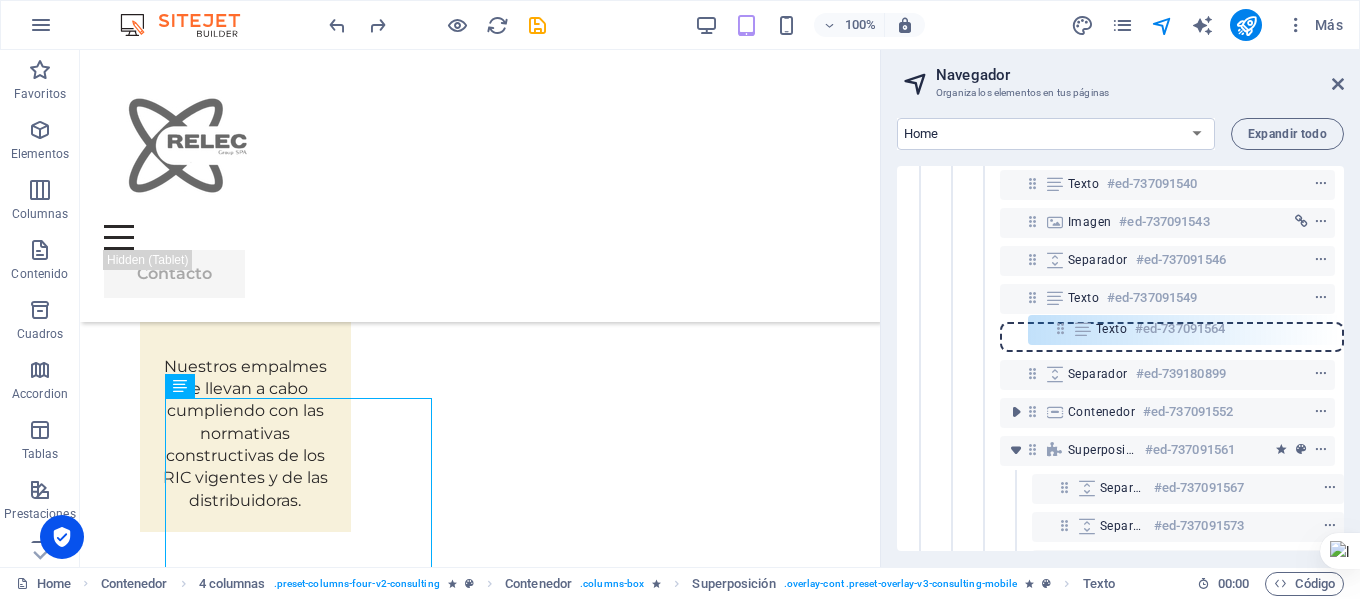 drag, startPoint x: 1061, startPoint y: 448, endPoint x: 1063, endPoint y: 316, distance: 132.01515 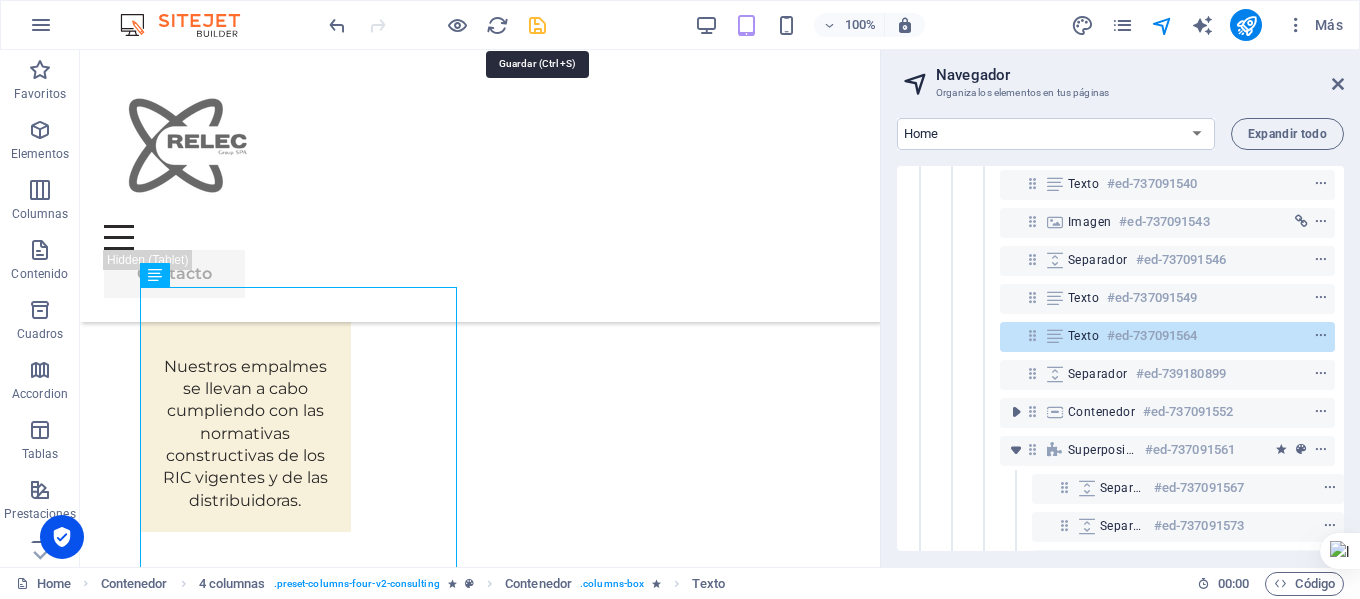 click at bounding box center (537, 25) 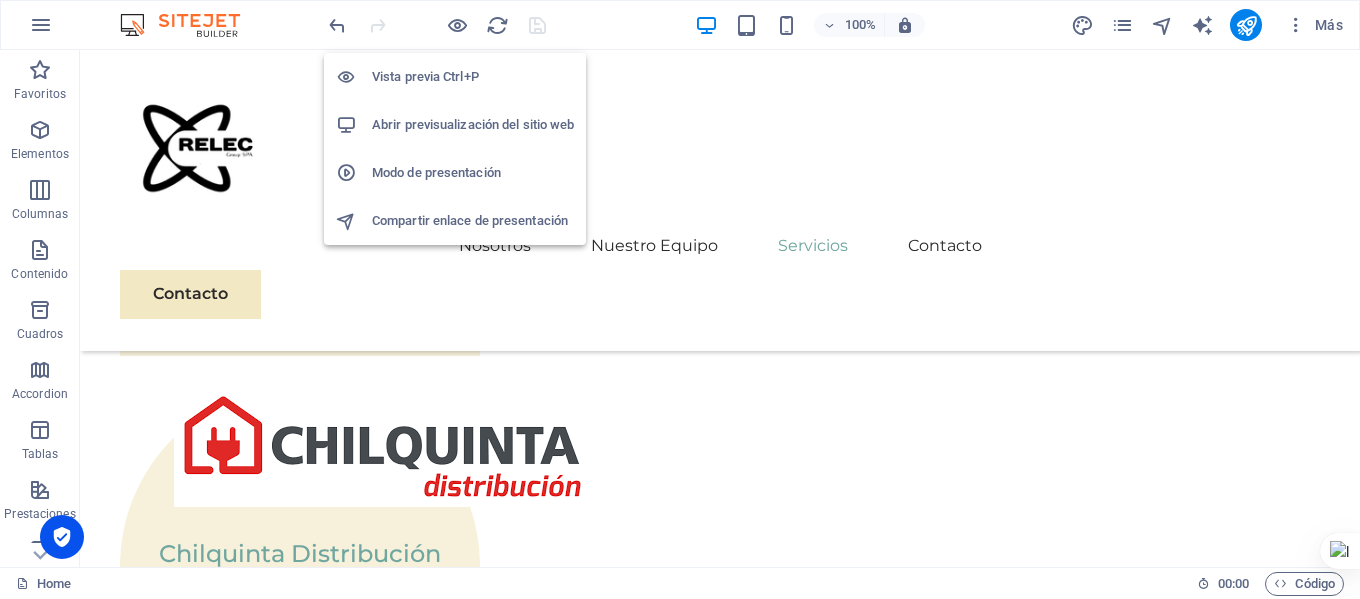 click on "Abrir previsualización del sitio web" at bounding box center (473, 125) 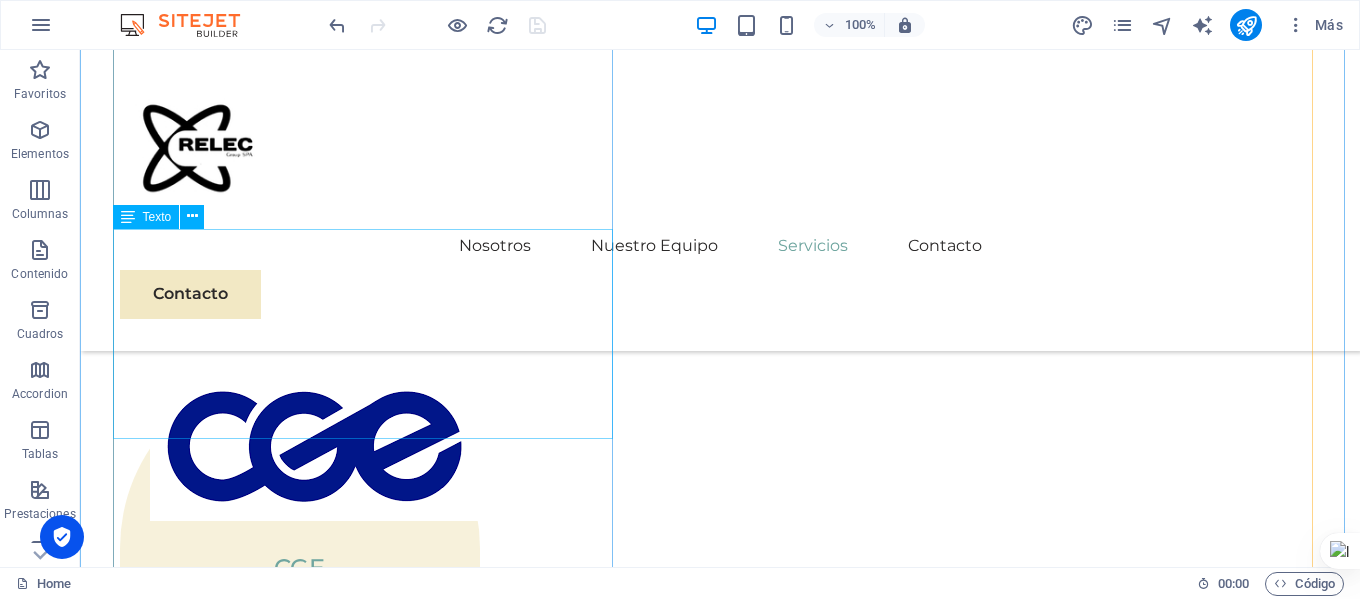 scroll, scrollTop: 3747, scrollLeft: 0, axis: vertical 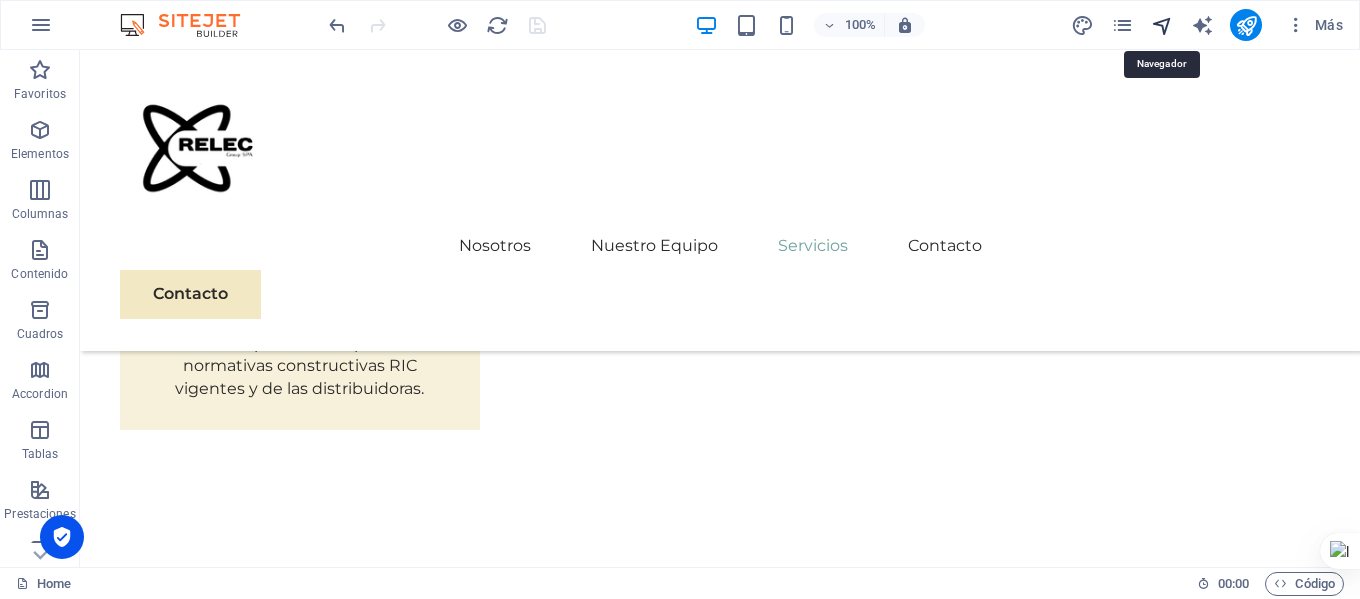 click at bounding box center [1162, 25] 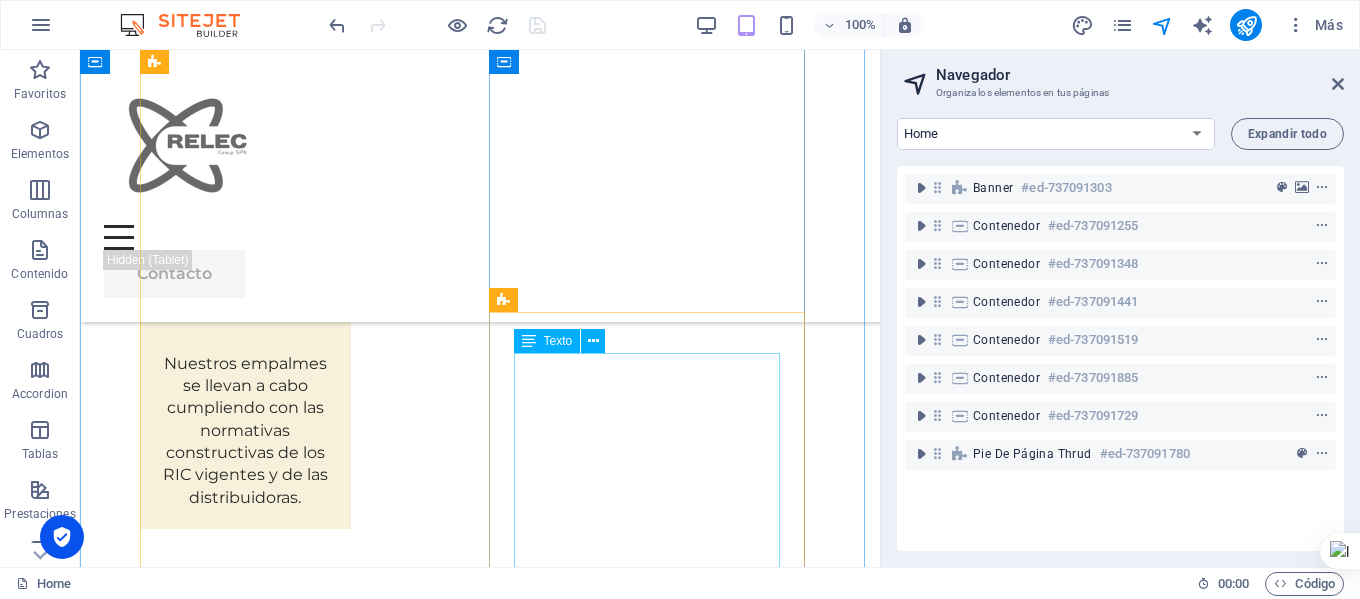 scroll, scrollTop: 3042, scrollLeft: 0, axis: vertical 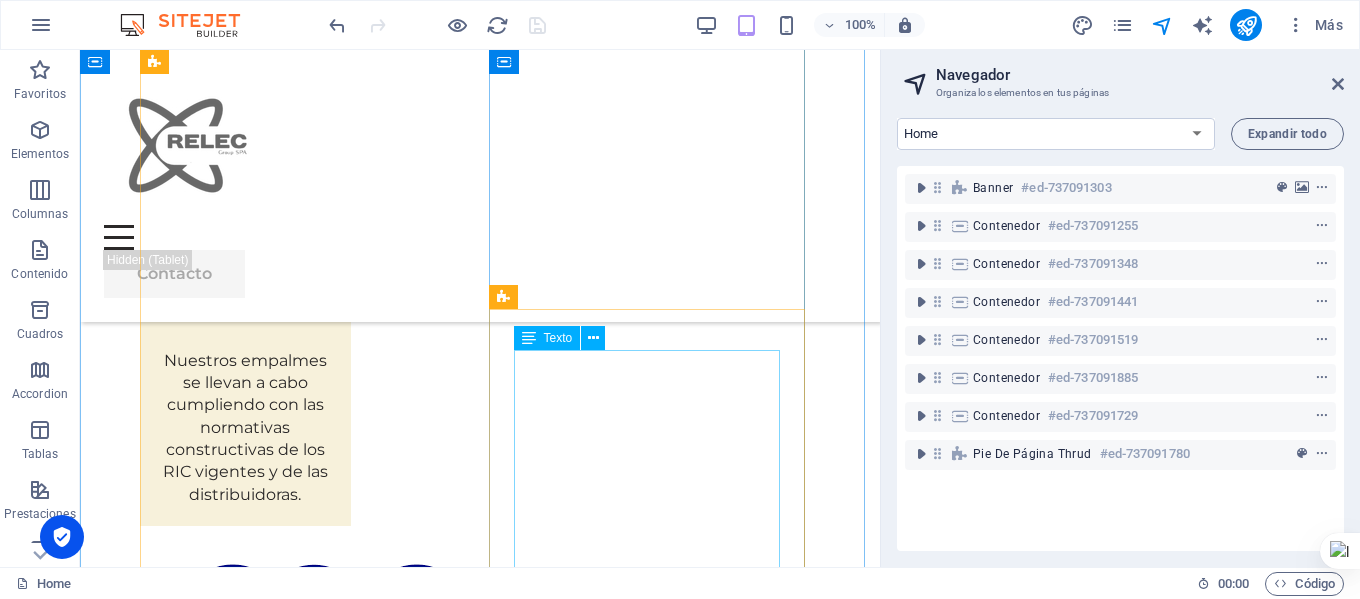 click on "La implementación de paneles solares es clave para un desarrollo energético sostenible y para reducir el impacto ambiental. Aprovechan la energía solar para generar electricidad, disminuyendo la dependencia de combustibles fósiles y las emisiones de gases de efecto invernadero. También ofrecen ahorros a largo plazo en las facturas de energía y fomentan la autonomía energética. En resumen, la energía solar es fundamental para combatir el cambio climático y construir un futuro más limpio." at bounding box center (706, 3019) 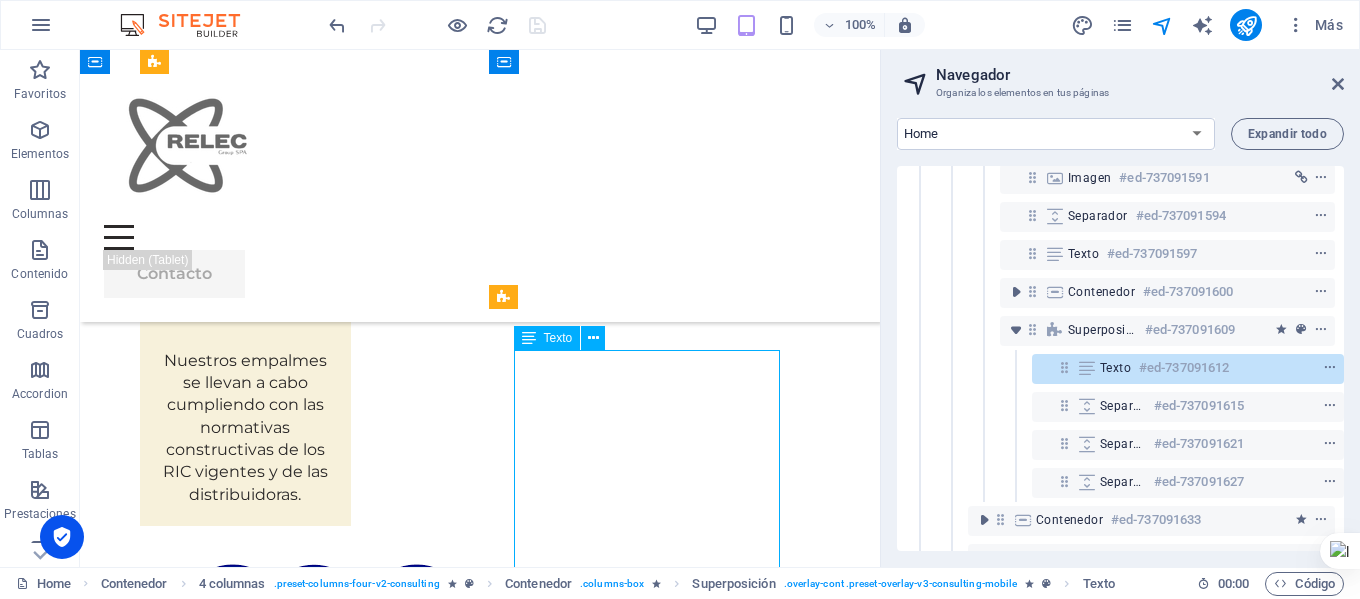 scroll, scrollTop: 484, scrollLeft: 5, axis: both 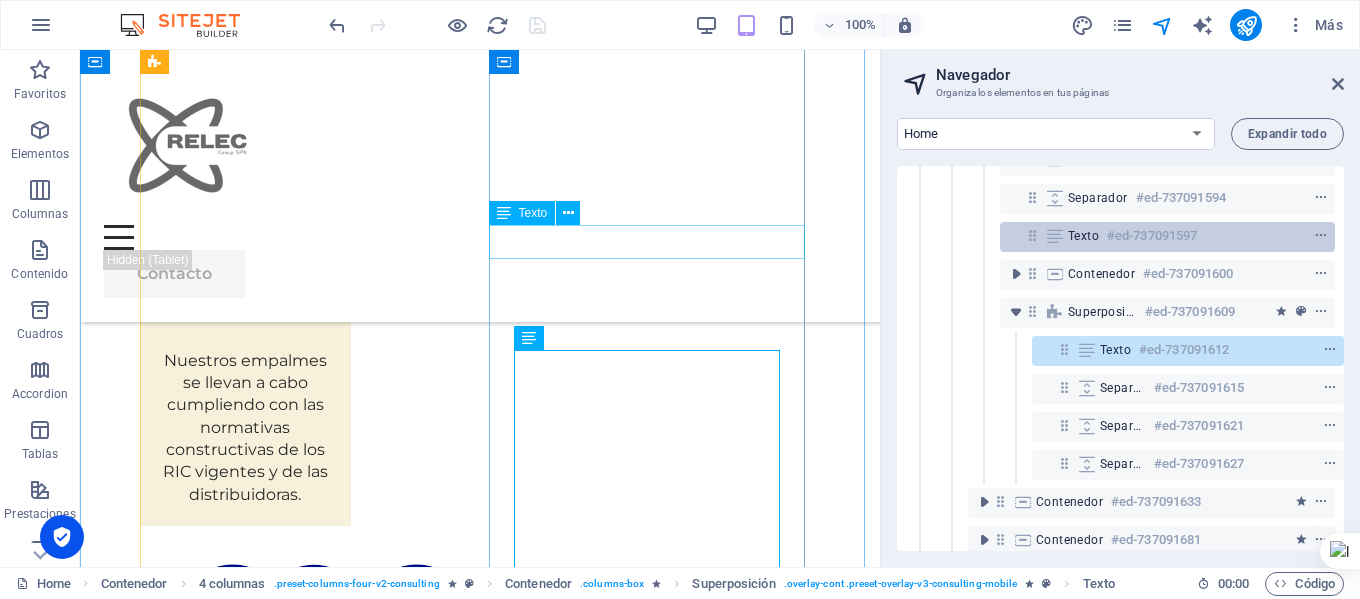 click on "Texto" at bounding box center [1083, 236] 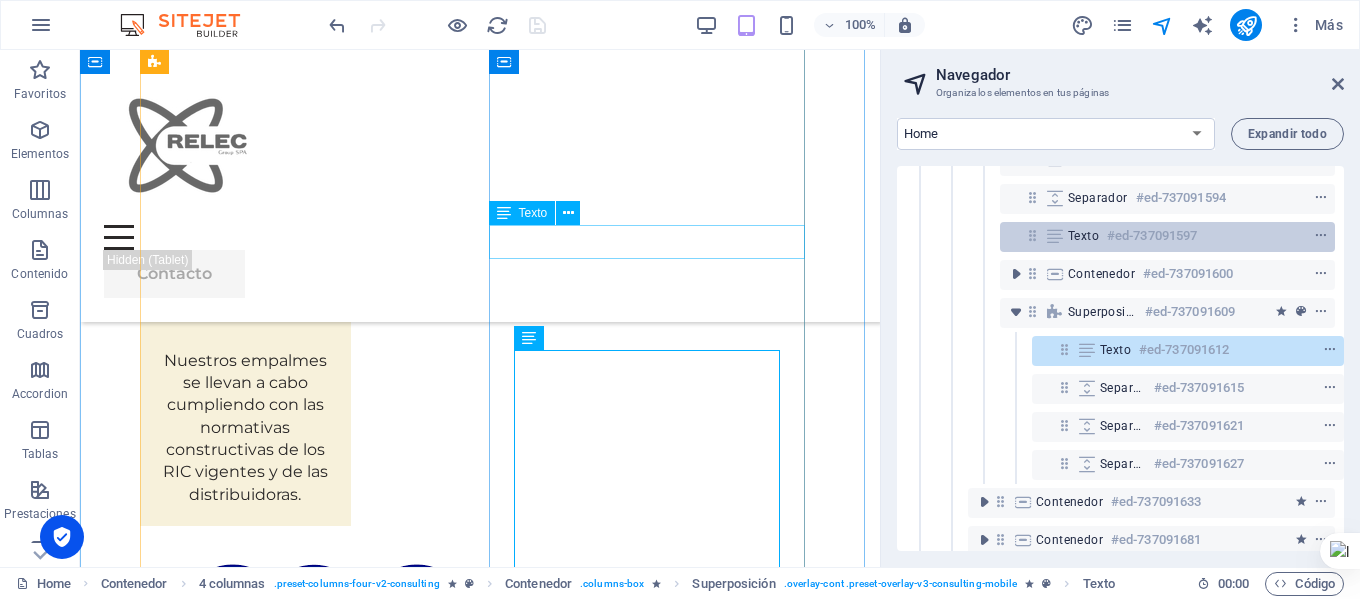 scroll, scrollTop: 2976, scrollLeft: 0, axis: vertical 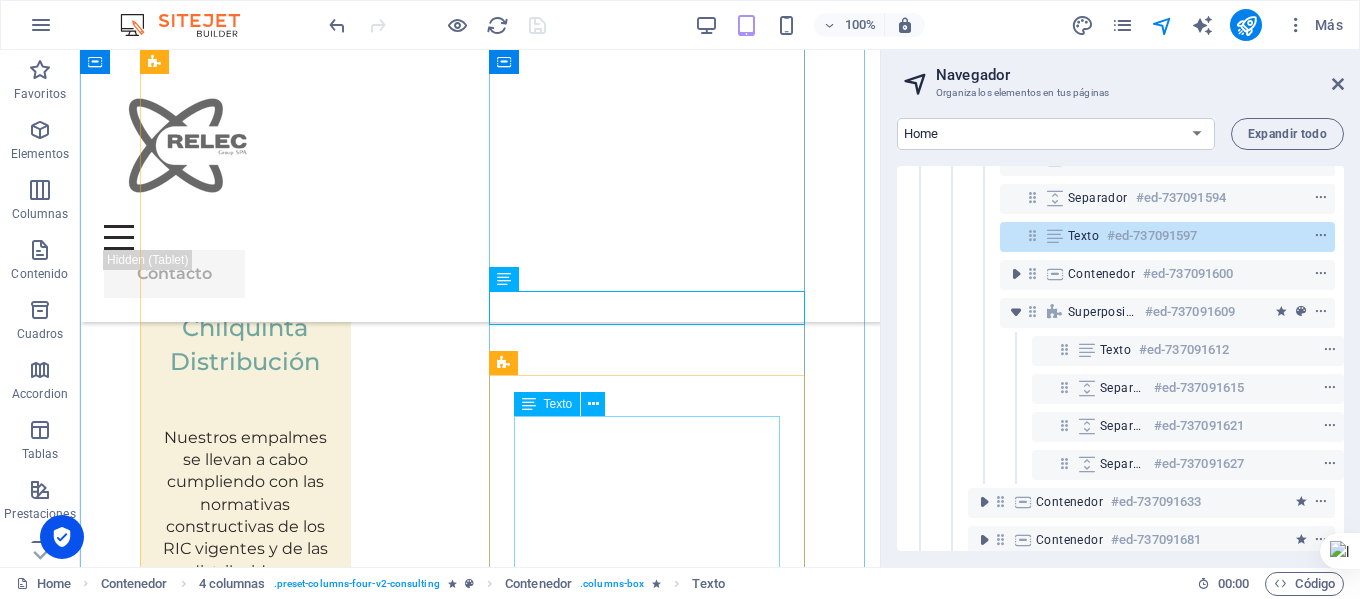 drag, startPoint x: 718, startPoint y: 460, endPoint x: 731, endPoint y: 453, distance: 14.764823 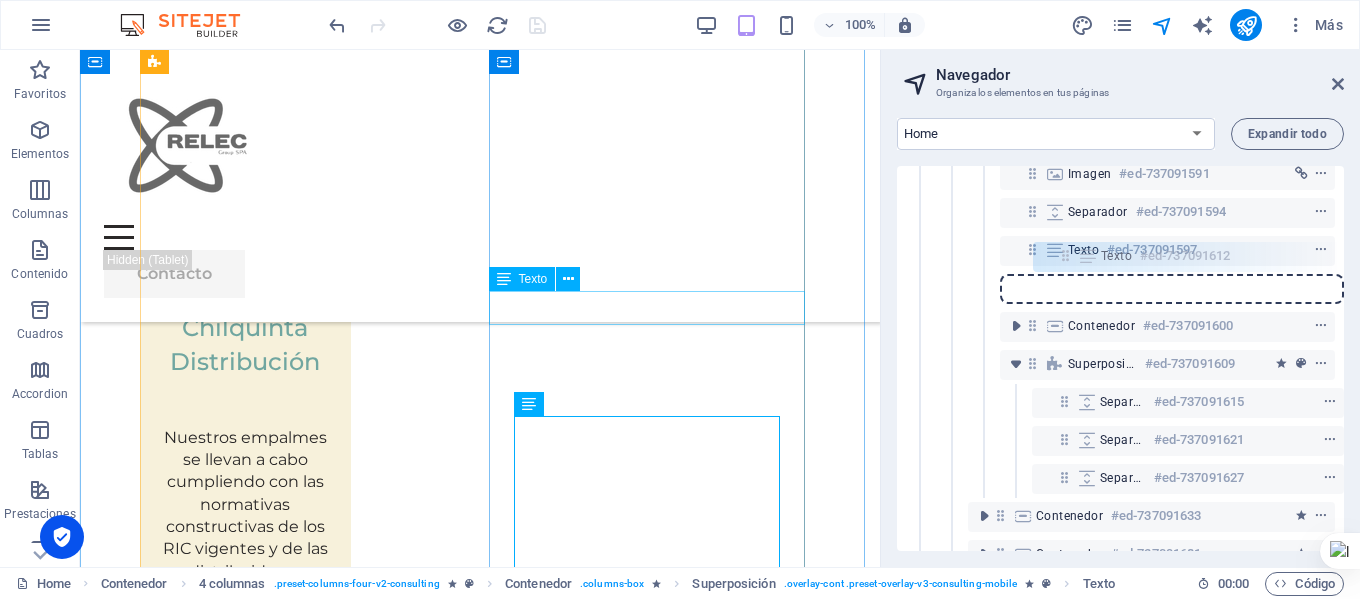 scroll, scrollTop: 461, scrollLeft: 5, axis: both 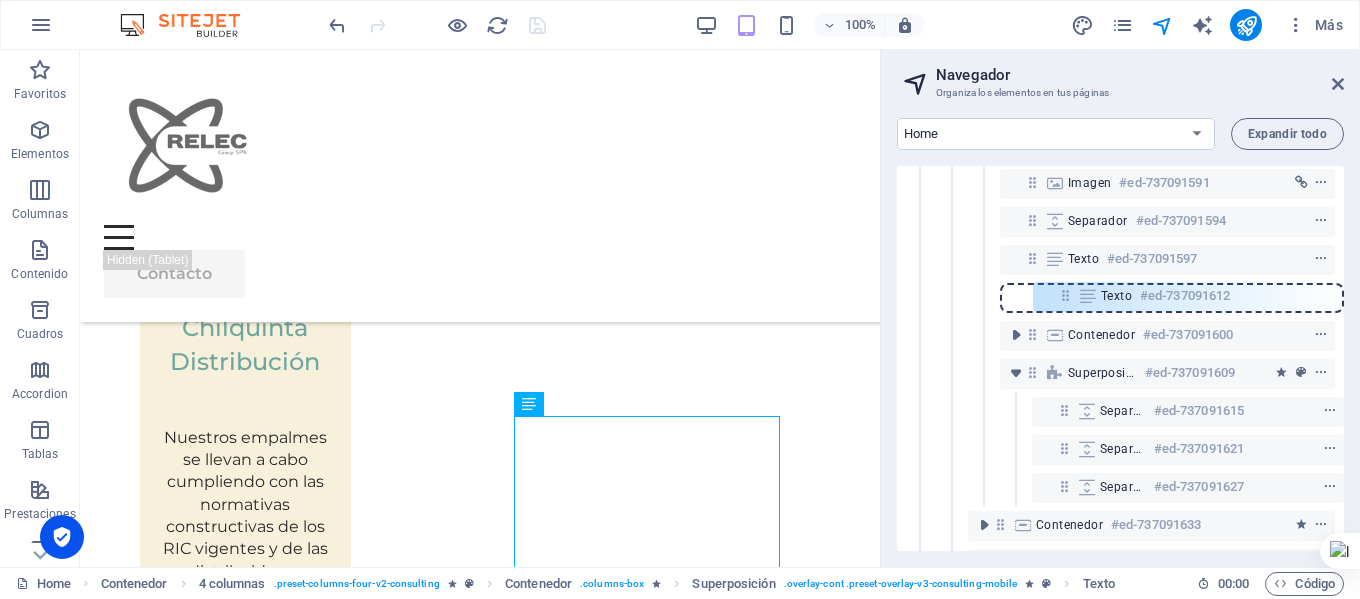drag, startPoint x: 1060, startPoint y: 350, endPoint x: 1065, endPoint y: 288, distance: 62.201286 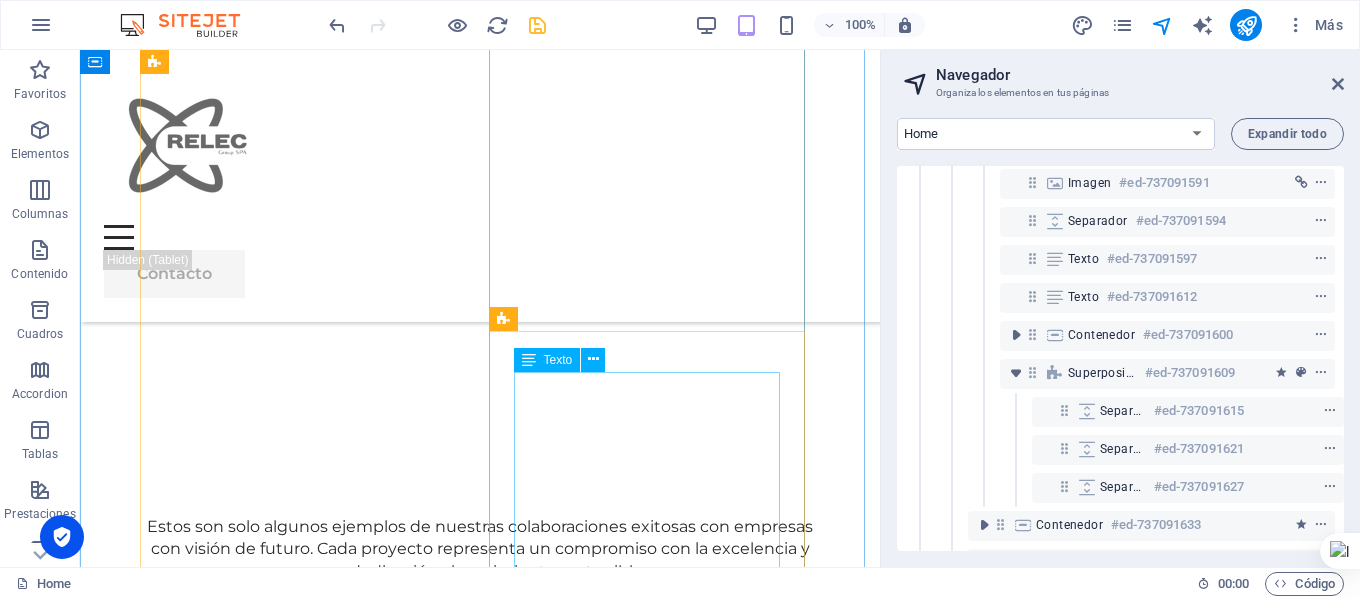 scroll, scrollTop: 4076, scrollLeft: 0, axis: vertical 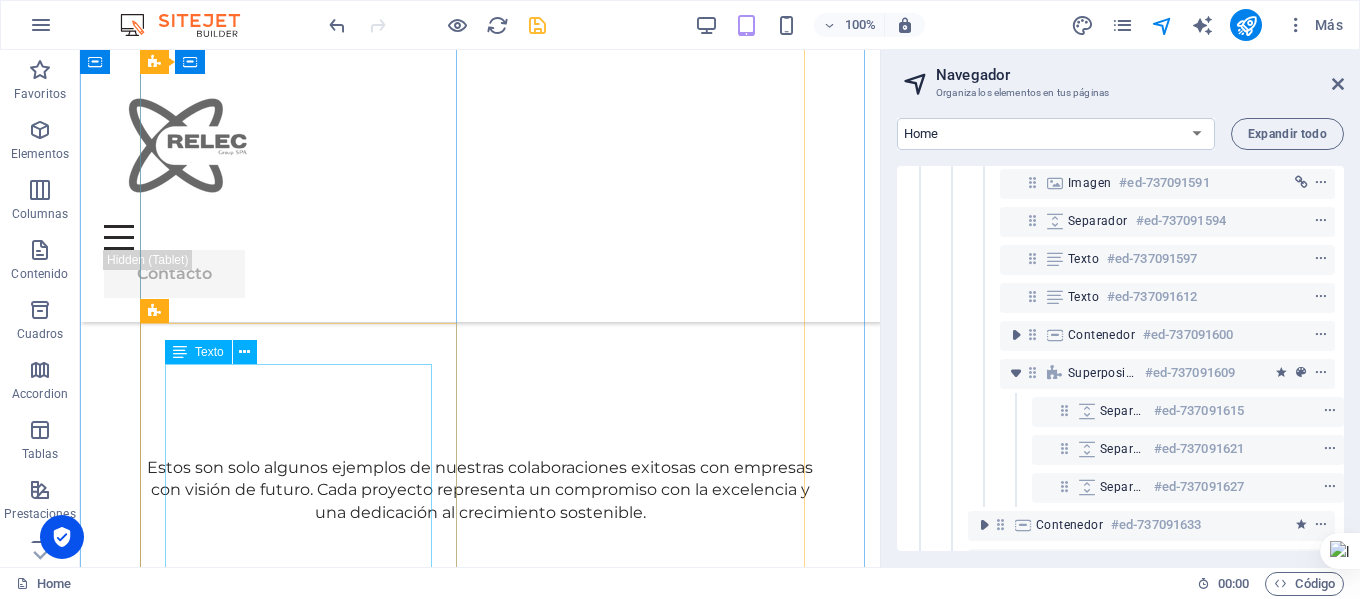 click on "En RELEC GROUP SPA, ofrecemos servicios especializados en instalaciones eléctricas industriales y residenciales. Contamos con un equipo altamente capacitado y tecnología avanzada para garantizar seguridad, eficiencia y durabilidad en cada proyecto. Confíe en nosotros para transformar y optimizar sus espacios con soluciones eléctricas confiables y de calidad. ¡Su seguridad y confort son nuestra prioridad!" at bounding box center (706, 2897) 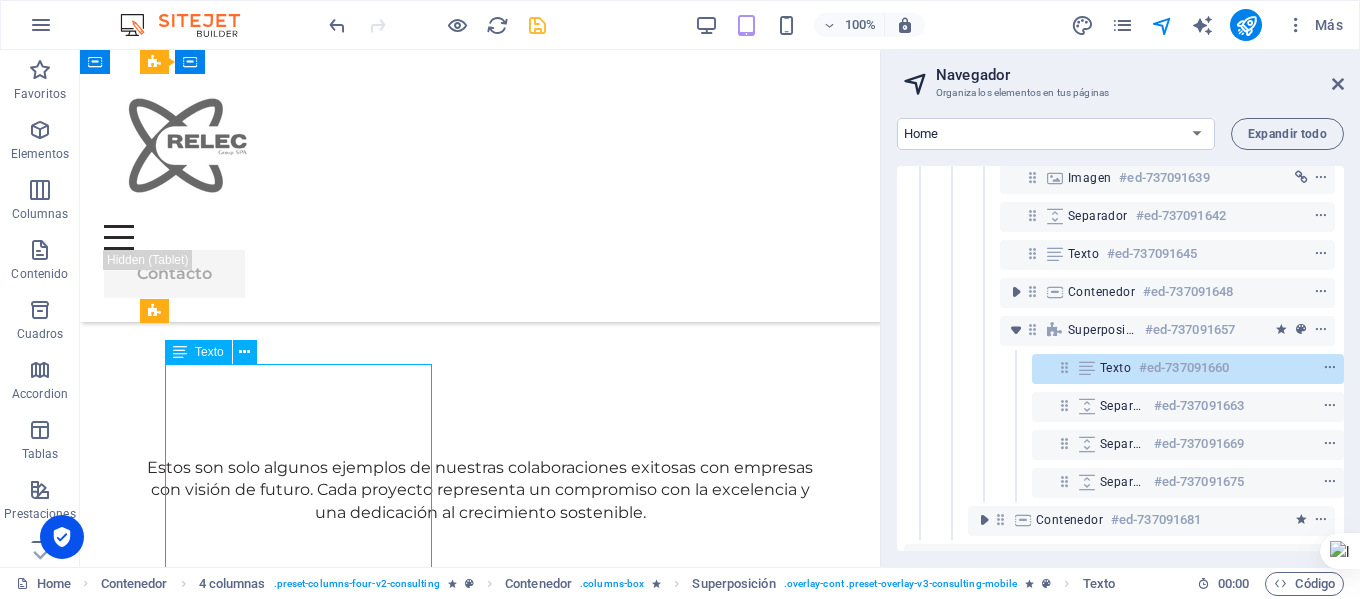 scroll, scrollTop: 902, scrollLeft: 5, axis: both 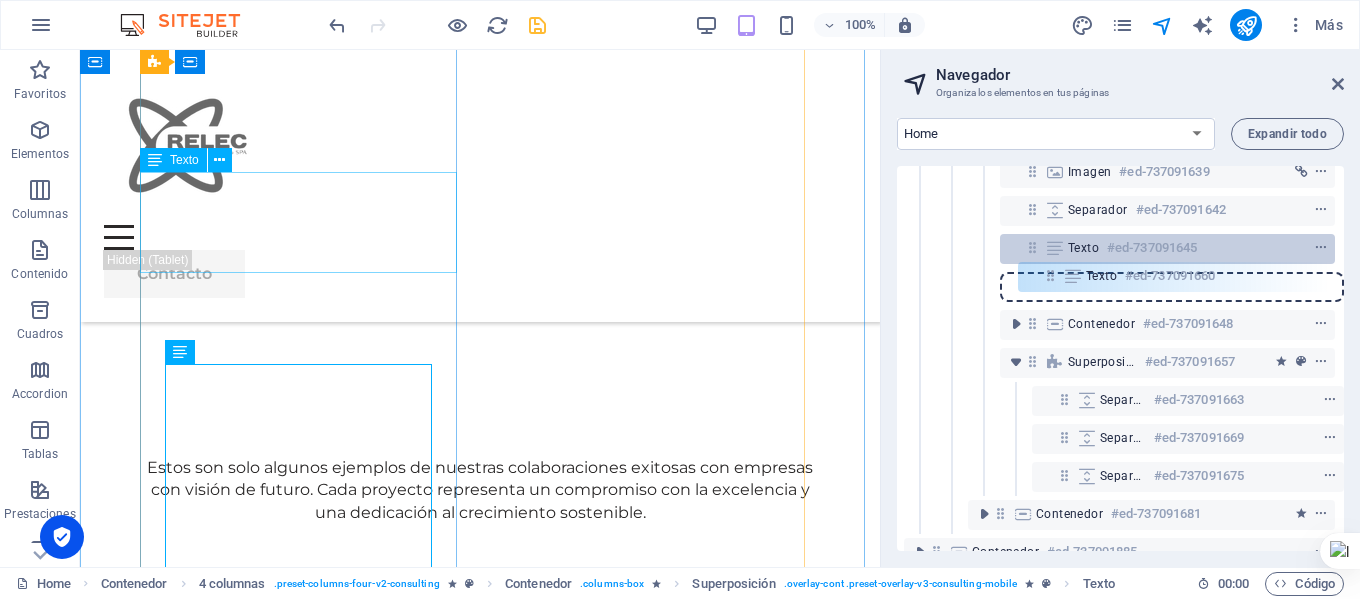 drag, startPoint x: 1061, startPoint y: 349, endPoint x: 1055, endPoint y: 261, distance: 88.20431 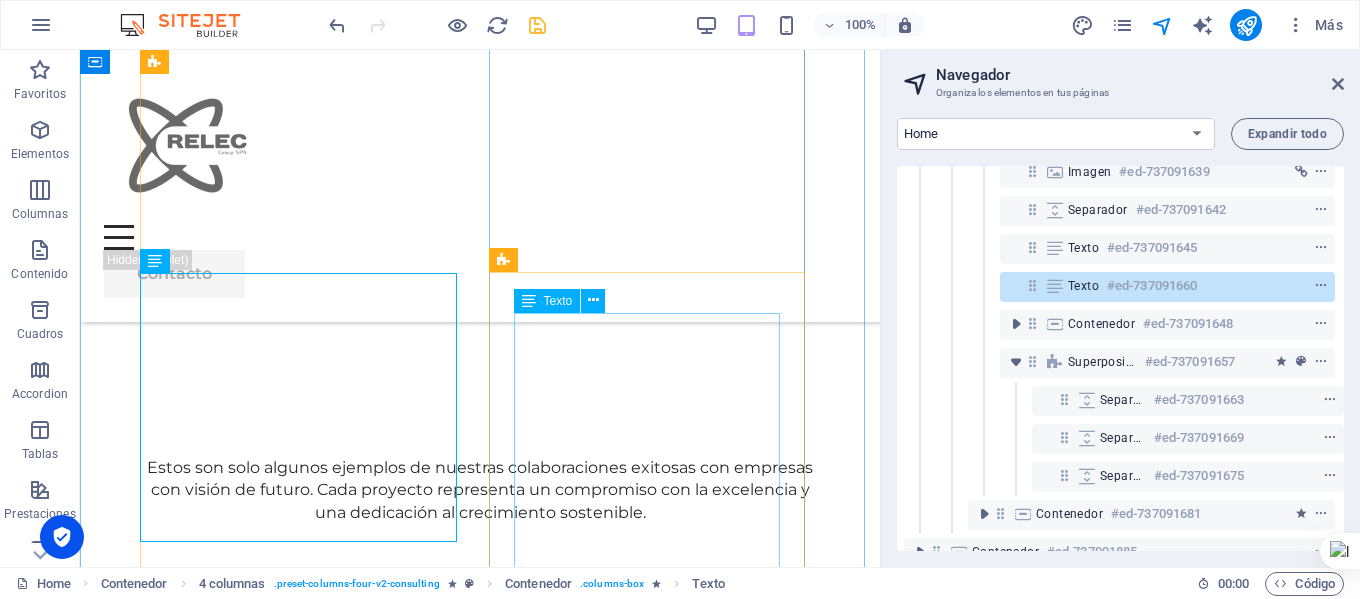 click on "Servicios de planimetría y certificaciones eléctricas precisas y confiables. Nuestra experiencia garantiza la correcta planificación de instalaciones y el cumplimiento de las normativas vigentes, proporcionando seguridad y calidad en cada proyecto. Confíe en nosotros para obtener certificaciones oficiales que avalen la seguridad y eficiencia de sus sistemas eléctricos." at bounding box center (528, 3725) 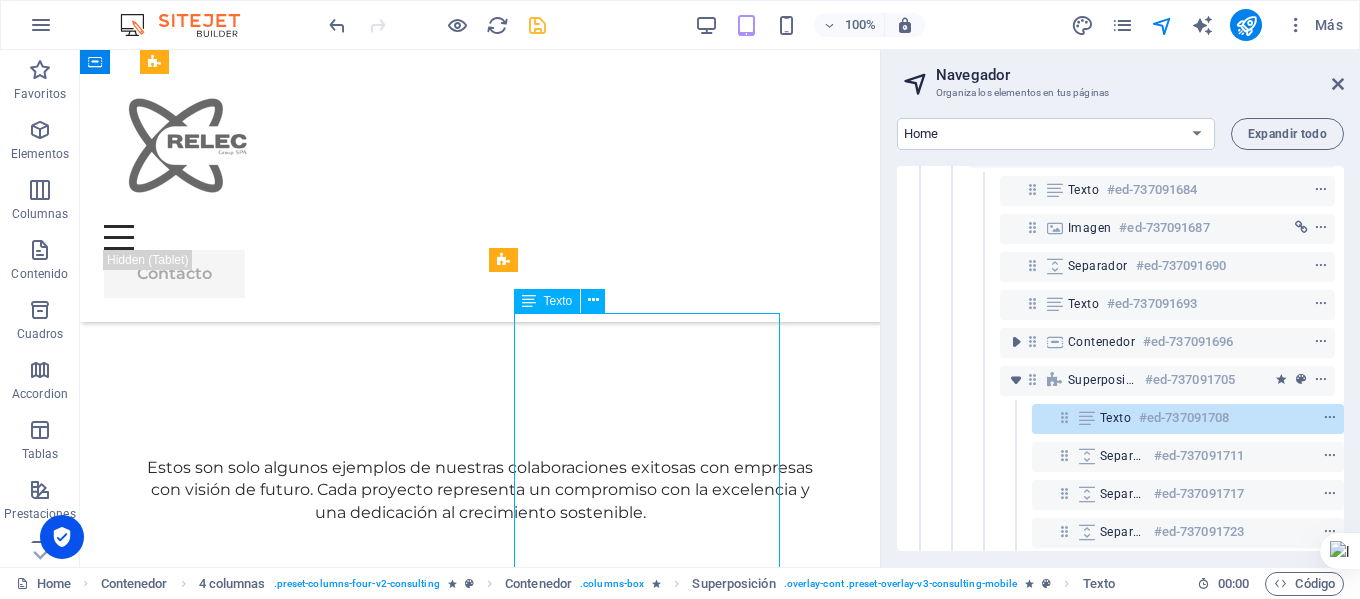 scroll, scrollTop: 1320, scrollLeft: 5, axis: both 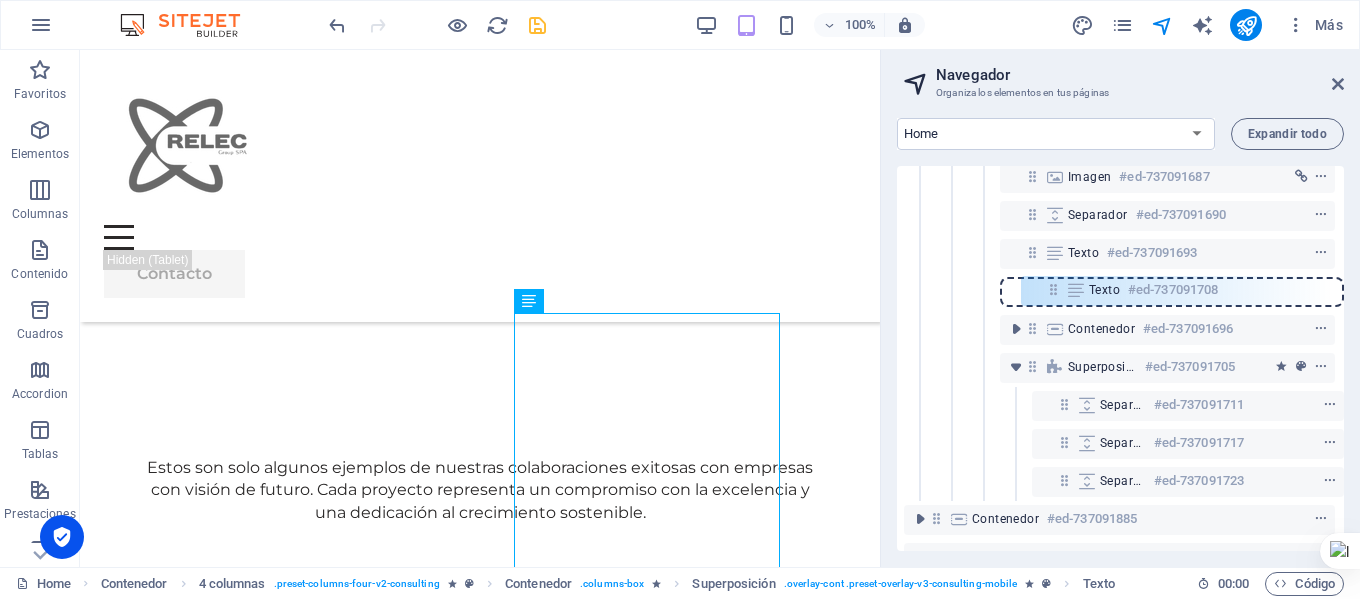 drag, startPoint x: 1057, startPoint y: 347, endPoint x: 1050, endPoint y: 281, distance: 66.37017 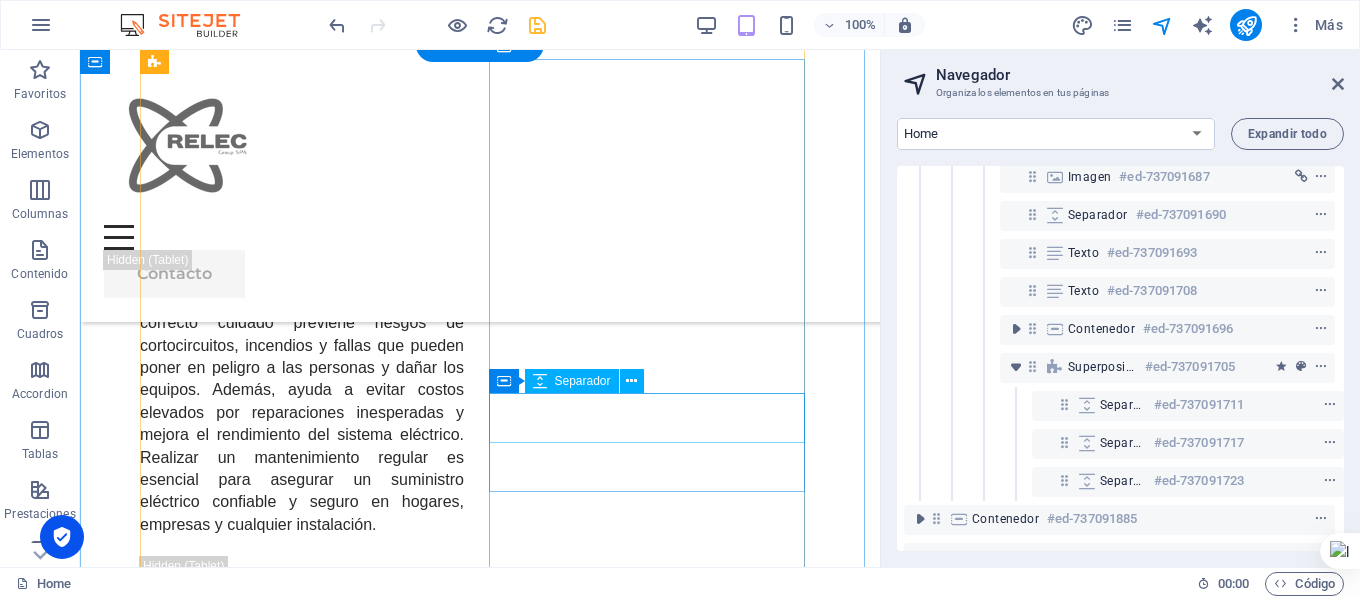 scroll, scrollTop: 4976, scrollLeft: 0, axis: vertical 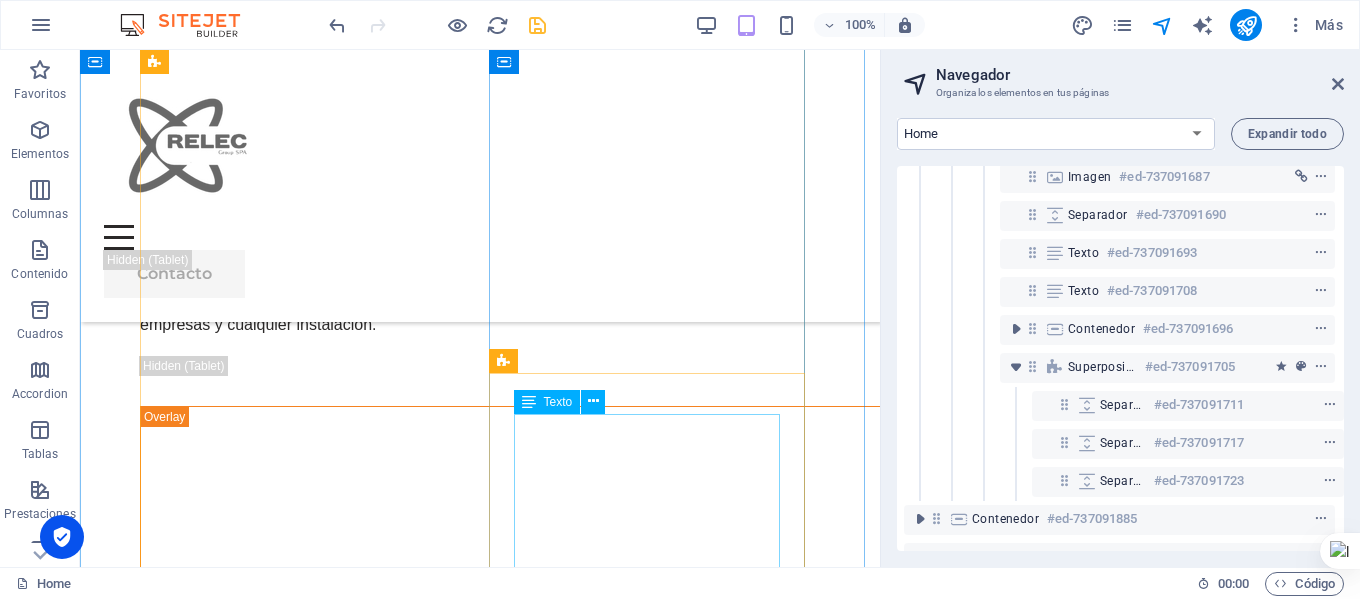 click on "¡Tú energía, garantizada y segura! servicios profesionales de instalación de empalmes monofásicos y trifásicos, cumpliendo con las normas de Chilquinta y Cge. Confía en expertos para una conexión segura y eficiente. ¡Contáctame y conecta tu hogar o negocio con calidad y confianza!" at bounding box center [528, 3732] 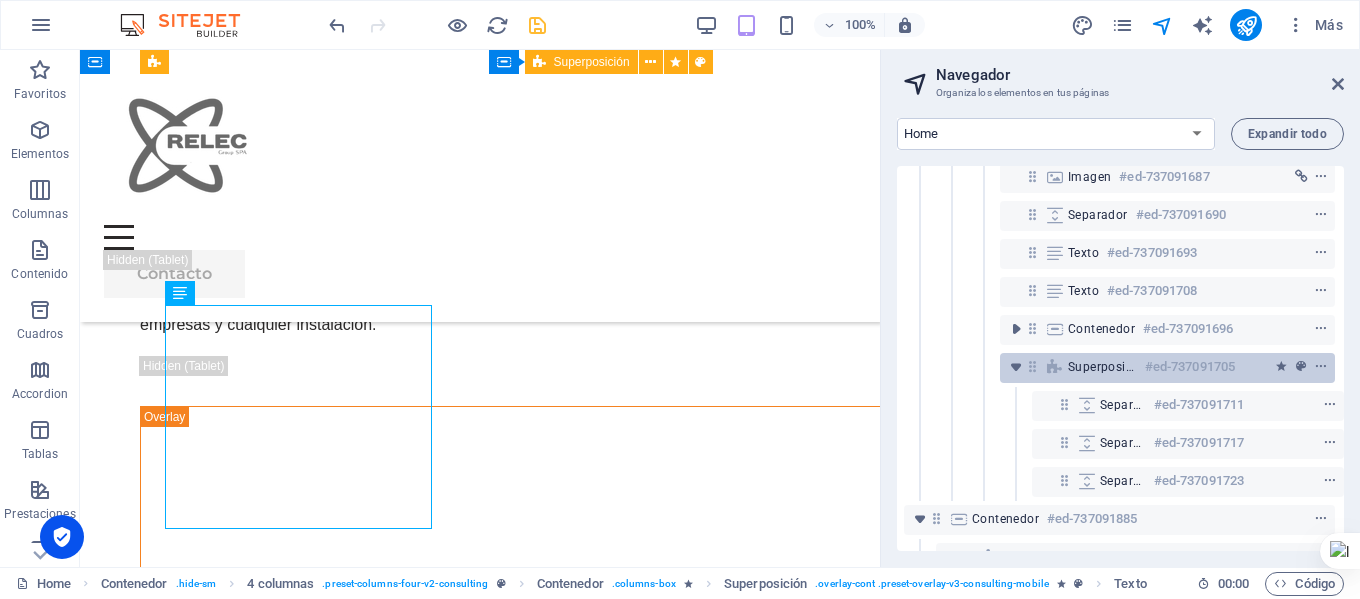 scroll, scrollTop: 5076, scrollLeft: 0, axis: vertical 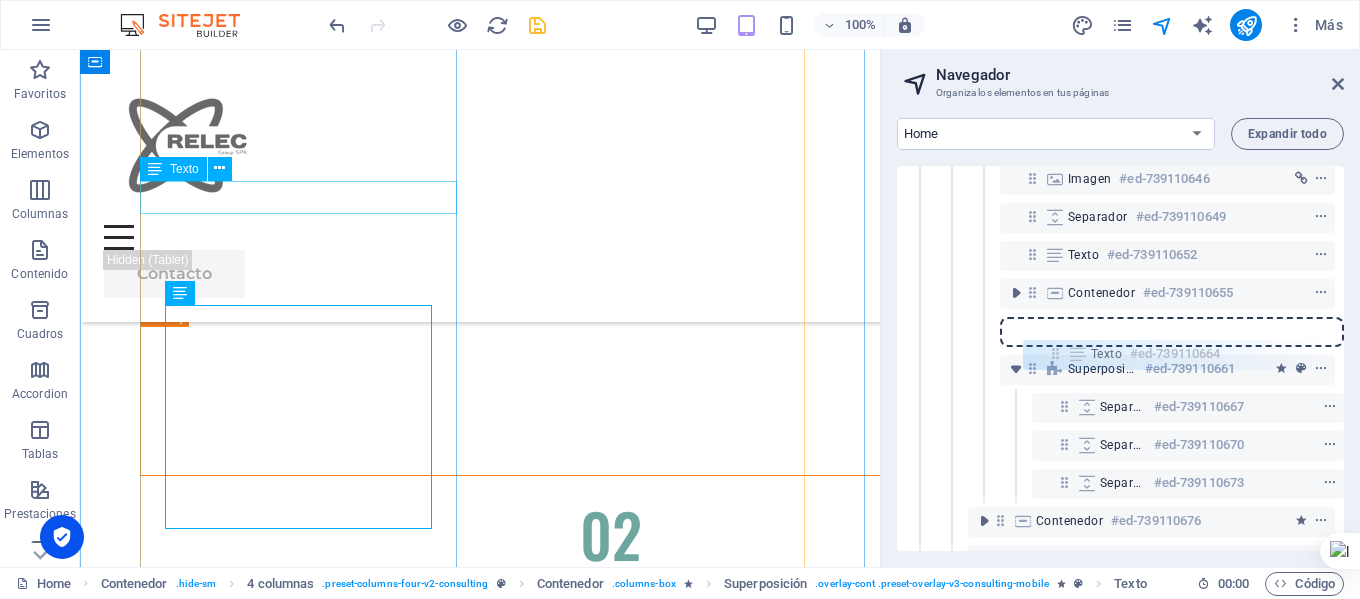 drag, startPoint x: 1146, startPoint y: 400, endPoint x: 1141, endPoint y: 322, distance: 78.160095 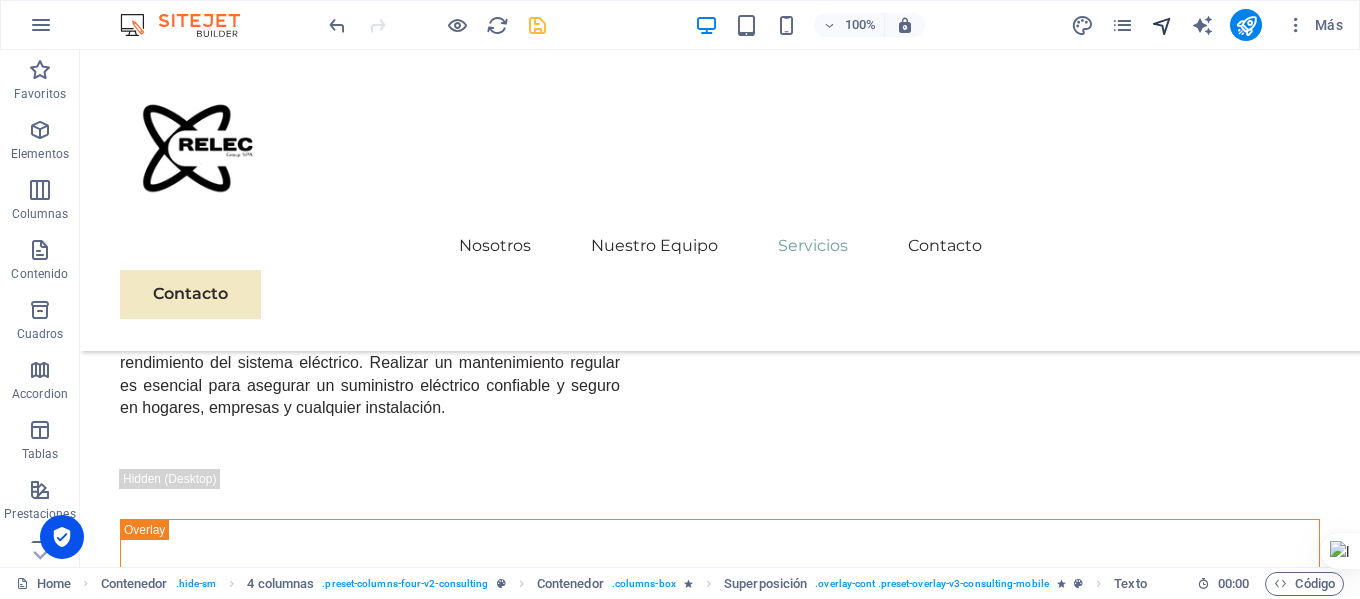 scroll, scrollTop: 5774, scrollLeft: 0, axis: vertical 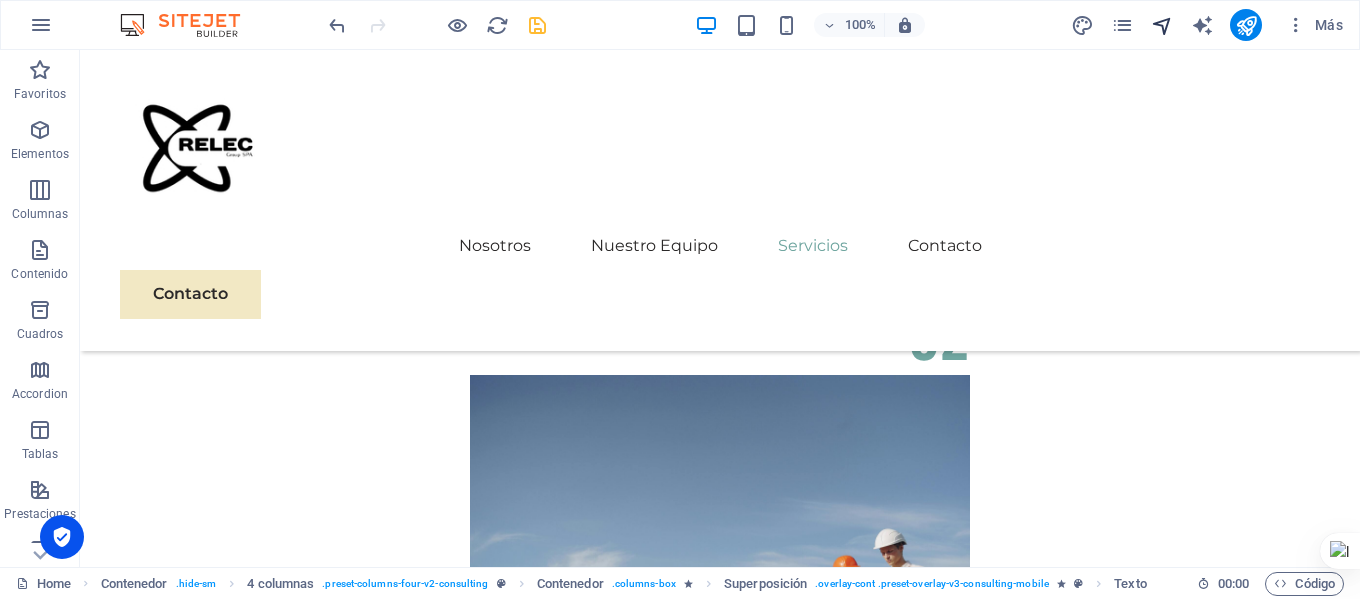 click at bounding box center [1162, 25] 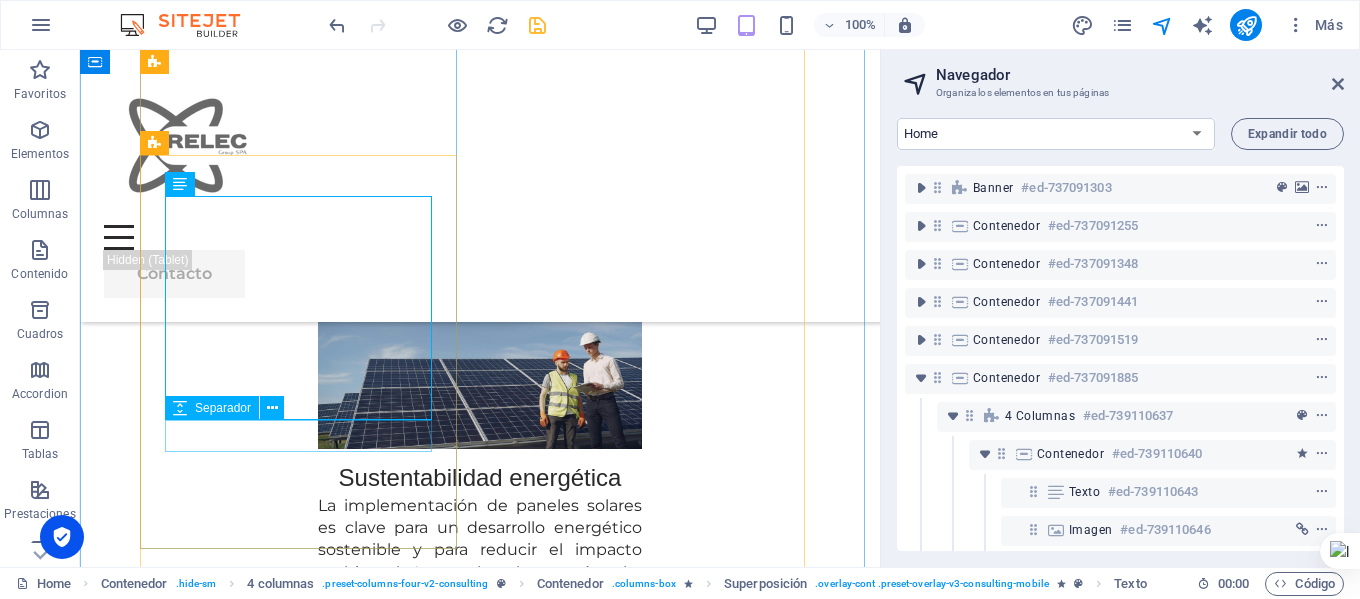 scroll, scrollTop: 5185, scrollLeft: 0, axis: vertical 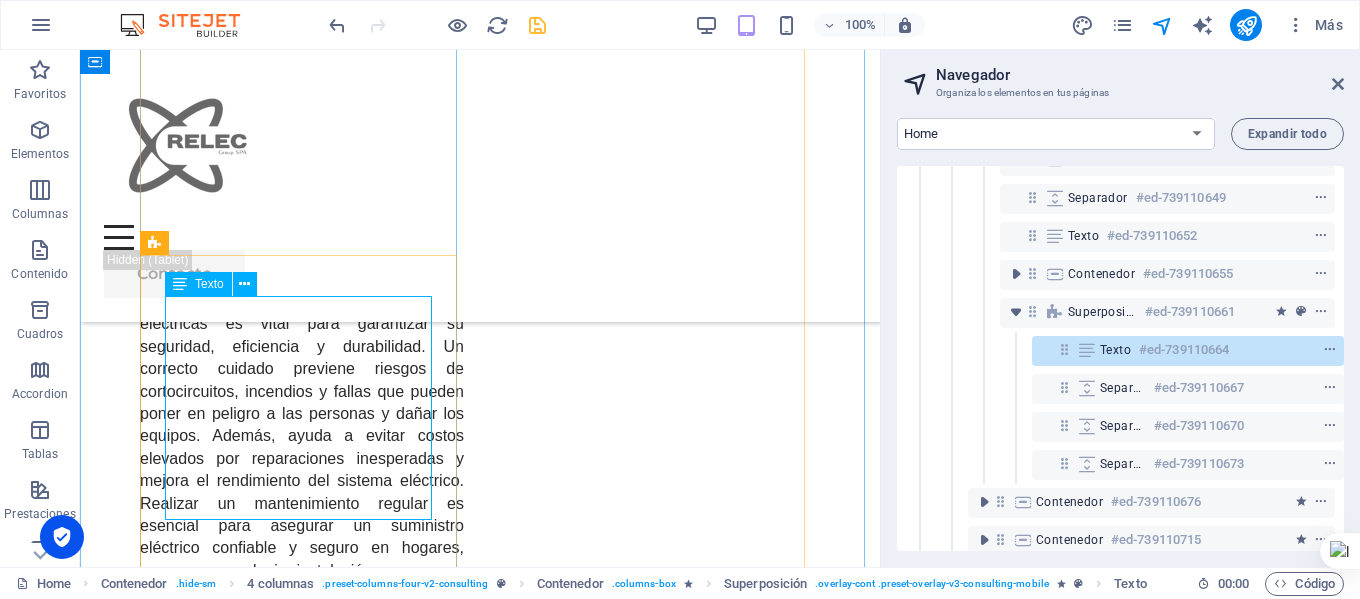 click on "¡Tú energía, garantizada y segura! servicios profesionales de instalación de empalmes monofásicos y trifásicos, cumpliendo con las normas de Chilquinta y Cge. Confía en expertos para una conexión segura y eficiente. ¡Contáctame y conecta tu hogar o negocio con calidad y confianza!" at bounding box center [528, 3978] 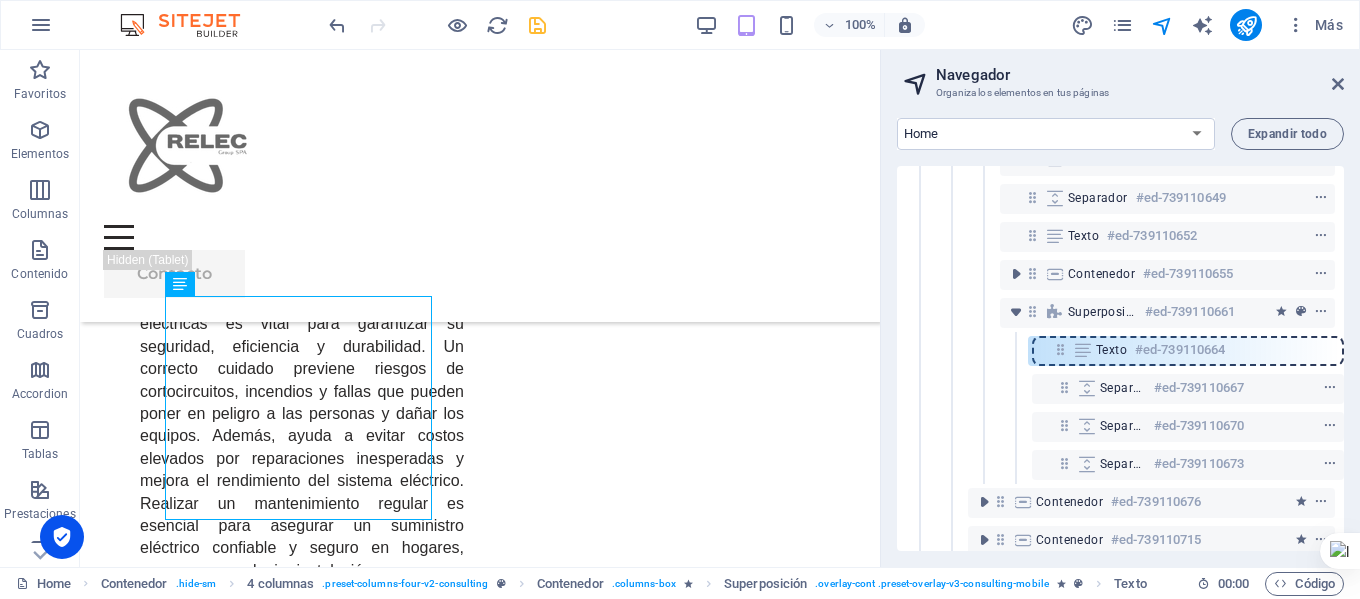 scroll, scrollTop: 369, scrollLeft: 5, axis: both 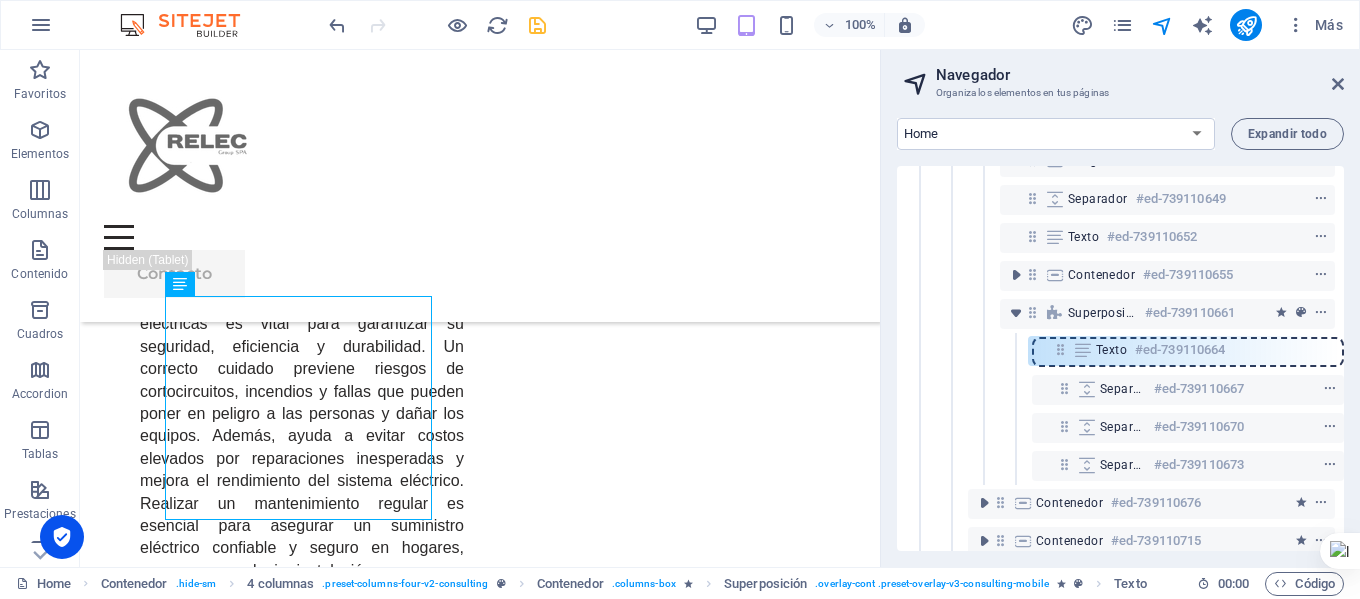 click on "Banner #ed-737091303 Contenedor #ed-737091255 Contenedor #ed-737091348 Contenedor #ed-737091441 Contenedor #ed-737091519 Contenedor #ed-737091885 4 columnas #ed-739110637 Contenedor #ed-739110640 Texto #ed-739110643 Imagen #ed-739110646 Separador #ed-739110649 Texto #ed-739110652 Contenedor #ed-739110655 Superposición #ed-739110661 Texto #ed-739110664 Separador #ed-739110667 Separador #ed-739110670 Separador #ed-739110673 Contenedor #ed-739110676 Contenedor #ed-739110715 Contenedor #ed-739110754 Contenedor #ed-737091729 Pie de página Thrud #ed-737091780" at bounding box center (1120, 358) 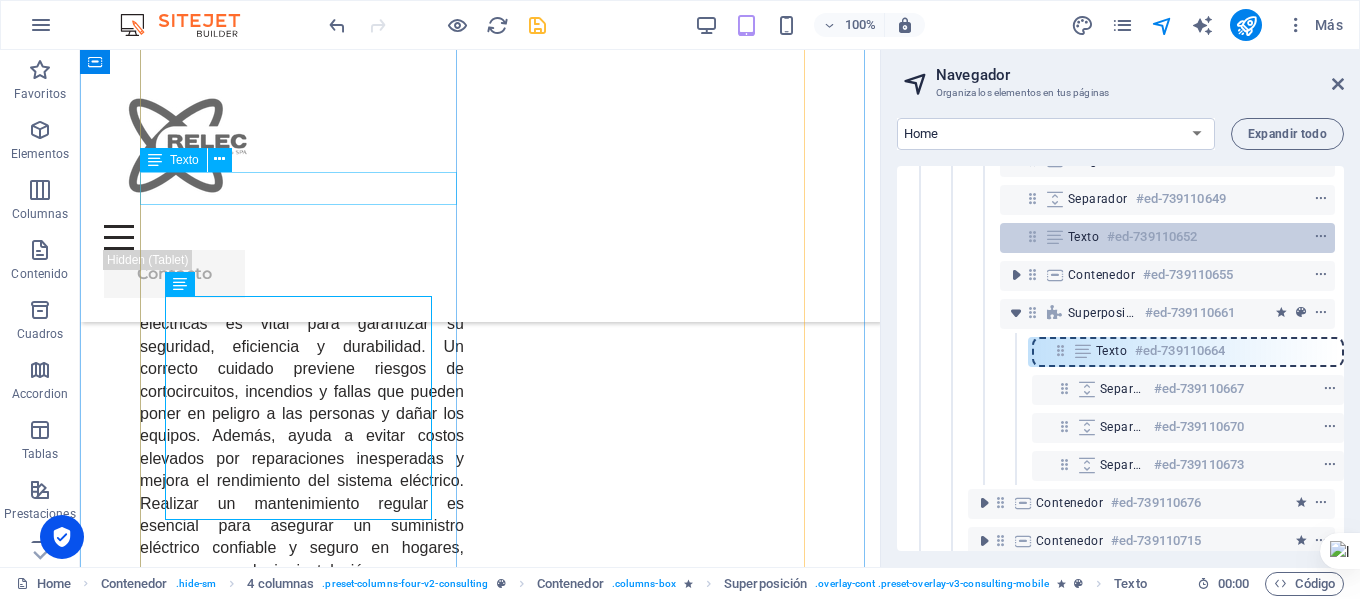 scroll, scrollTop: 368, scrollLeft: 5, axis: both 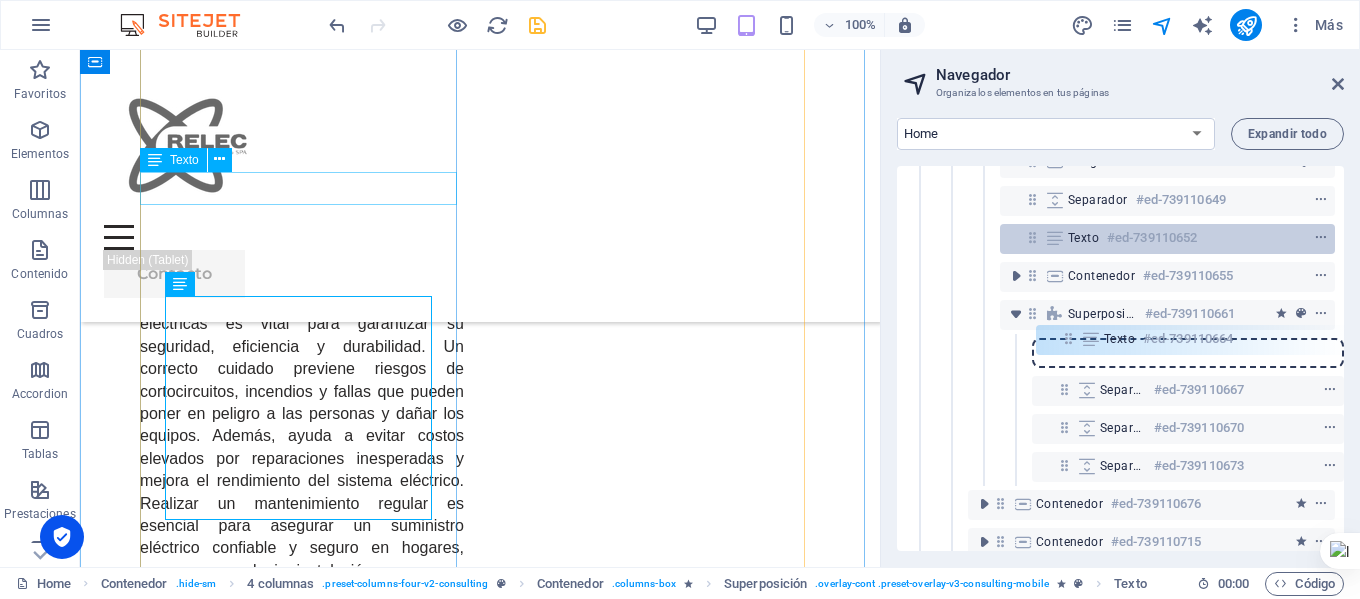 drag, startPoint x: 1055, startPoint y: 353, endPoint x: 1055, endPoint y: 237, distance: 116 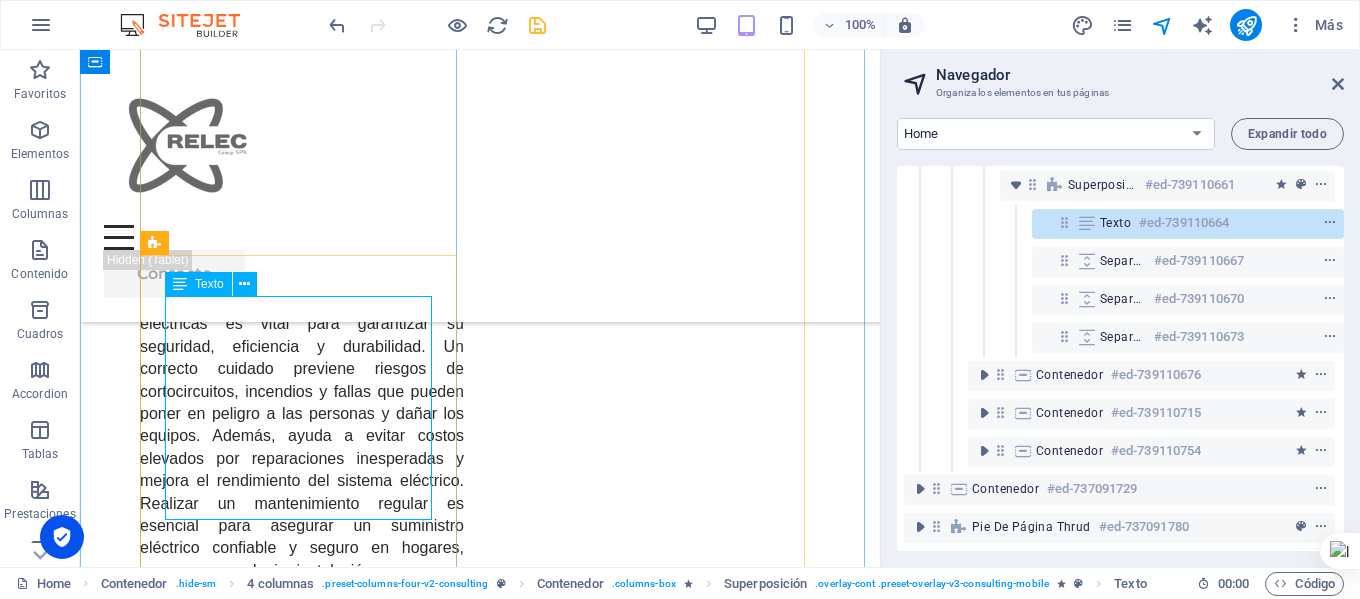 scroll, scrollTop: 312, scrollLeft: 5, axis: both 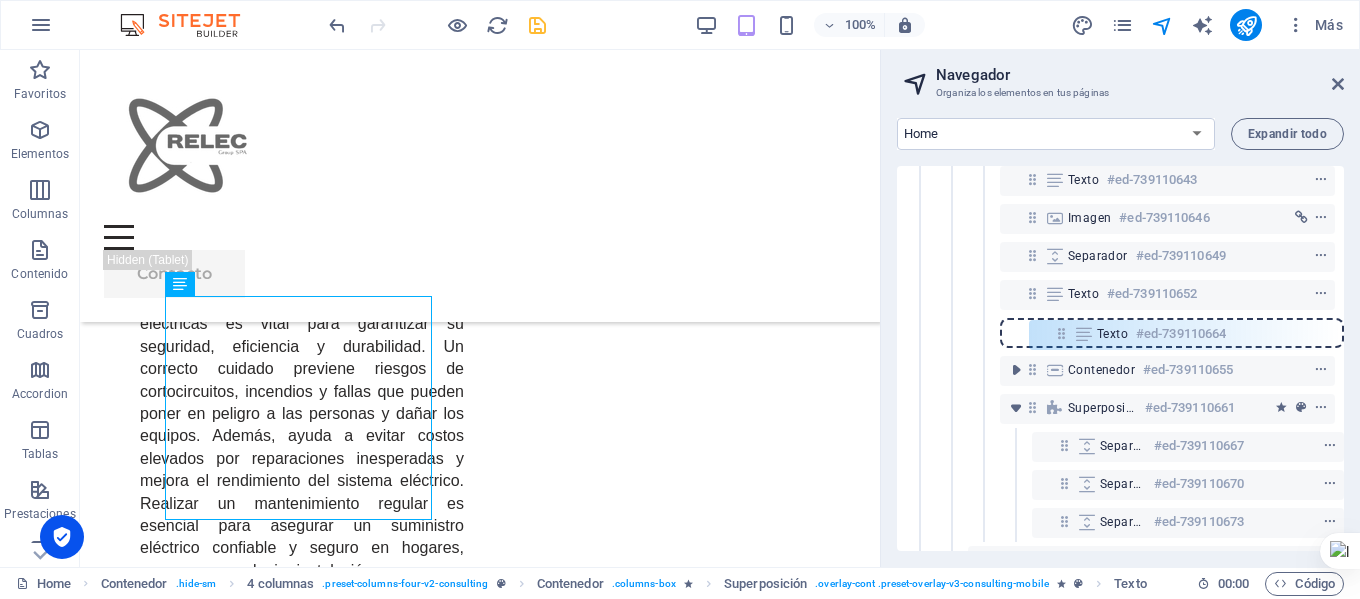 drag, startPoint x: 1062, startPoint y: 405, endPoint x: 1061, endPoint y: 326, distance: 79.00633 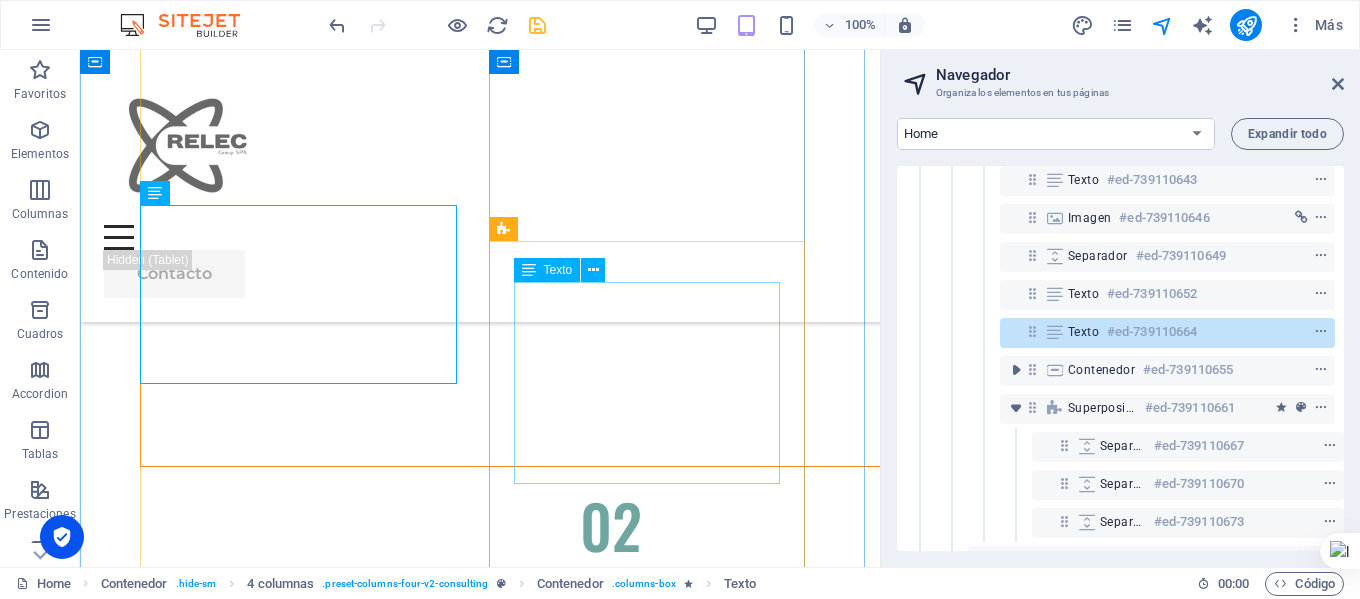 click on "¿Problemas eléctricos de emergencia? ¡Estamos aquí para ayudarte 24/7! Brindamos atención rápida y especializada para todo tipo de emergencias eléctricas. No arriesgues tu seguridad, confía en los expertos. ¡Llámanos ahora y solucionamos tu problema al instante!" at bounding box center [706, 4414] 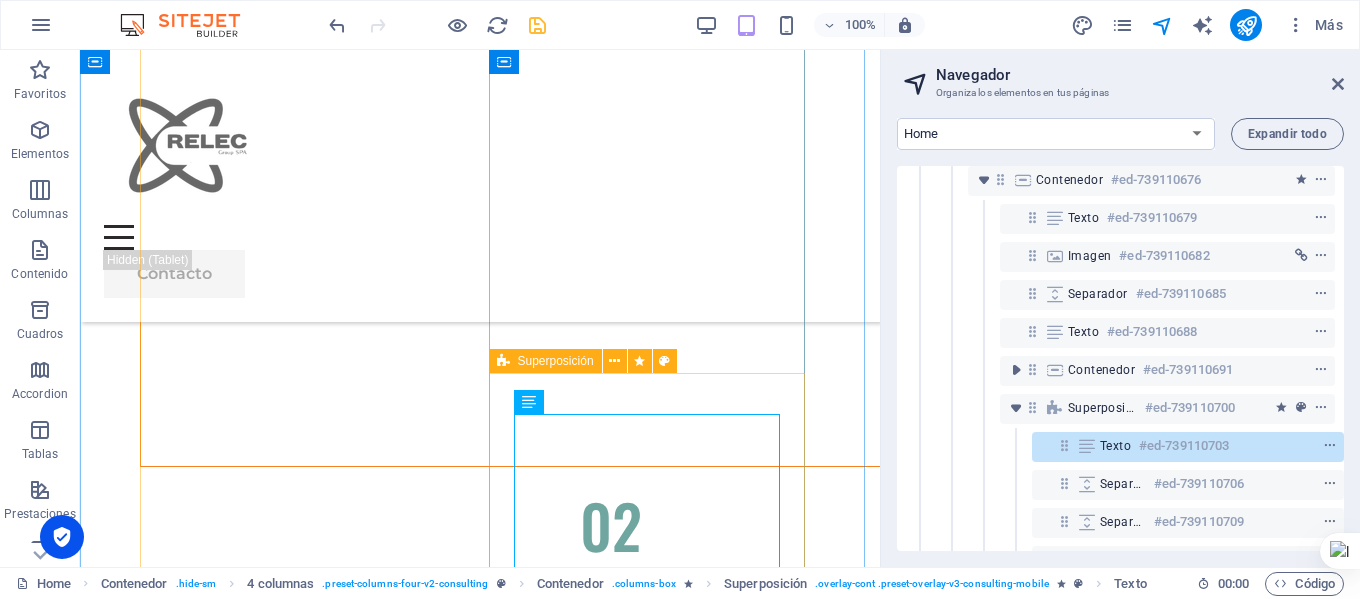 scroll, scrollTop: 788, scrollLeft: 5, axis: both 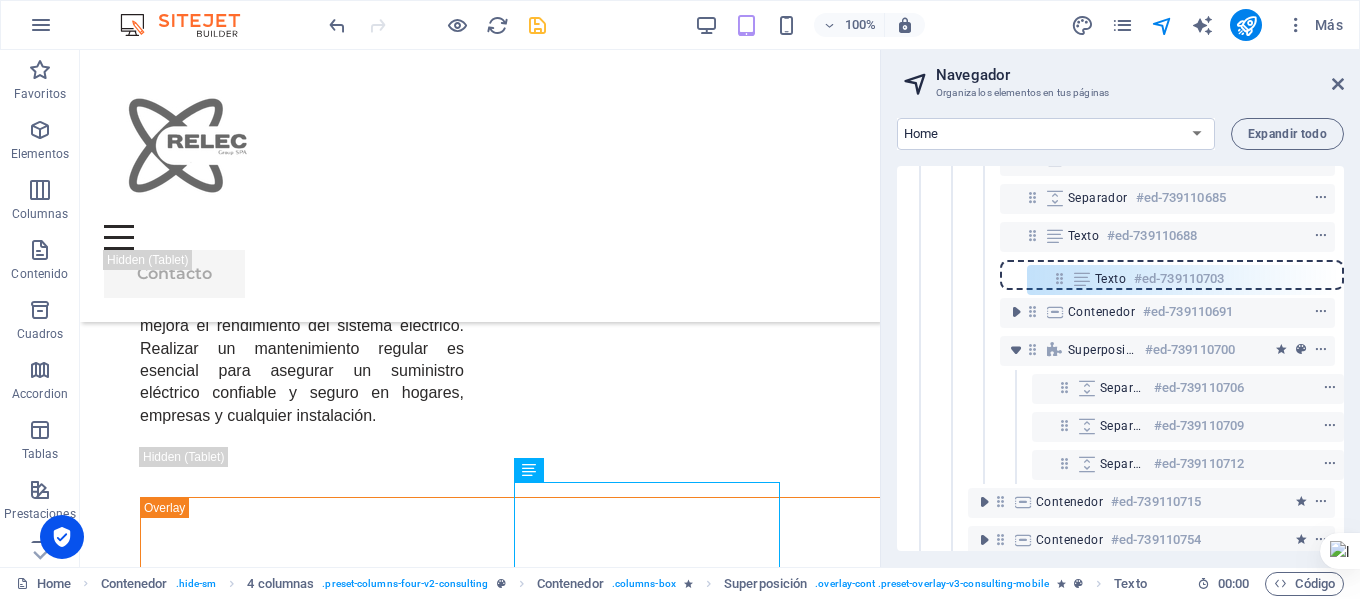 drag, startPoint x: 1061, startPoint y: 347, endPoint x: 1060, endPoint y: 271, distance: 76.00658 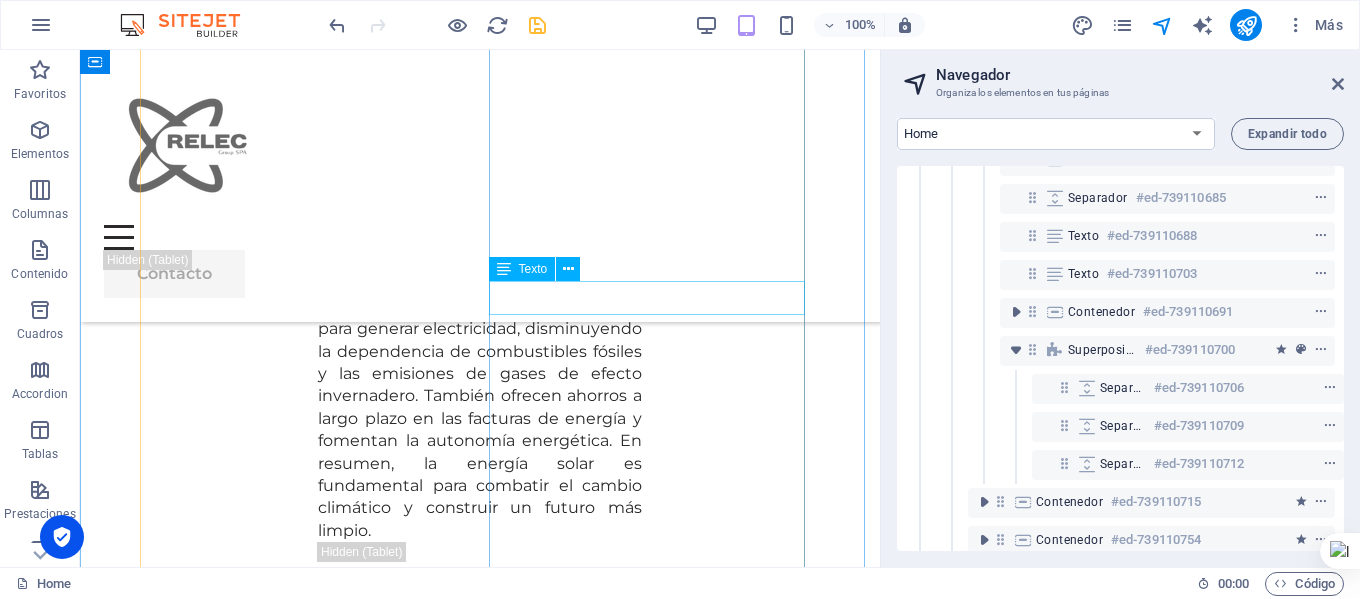 scroll, scrollTop: 5785, scrollLeft: 0, axis: vertical 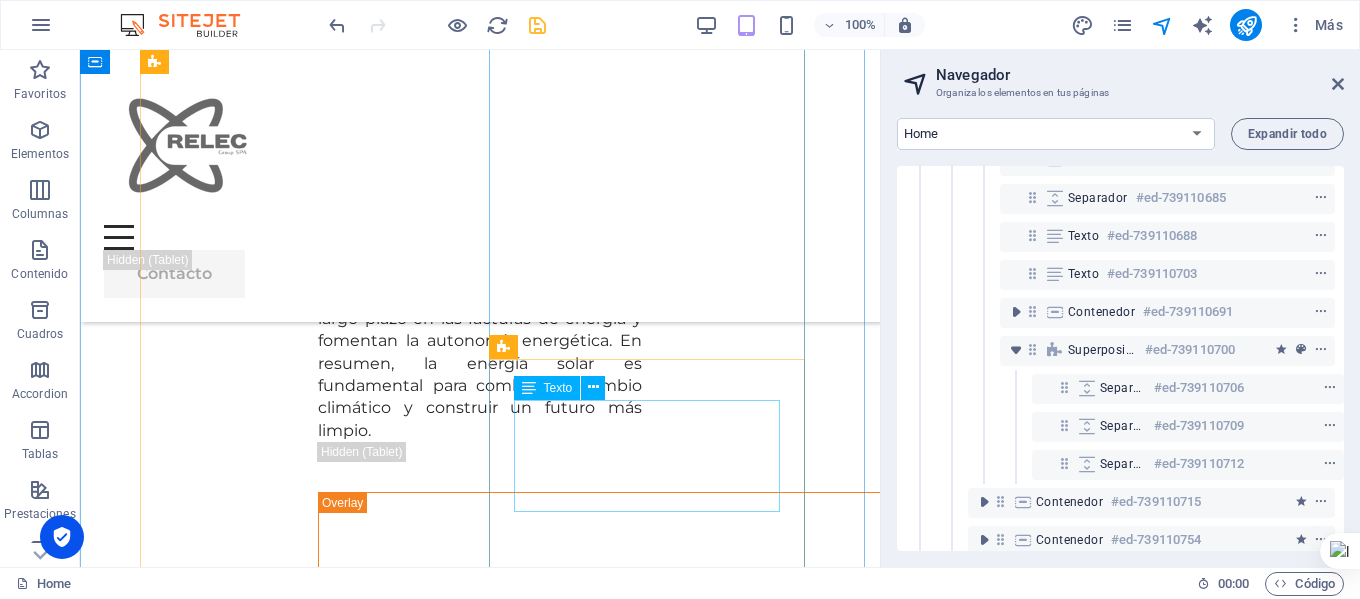 click on "Necesitas un montaje eléctrico confiable y seguro? Ofrecemos servicios profesionales de montaje eléctrico para hogares, empresas y proyectos industriales. Calidad, rapidez y cumplimiento de normas" at bounding box center [706, 4477] 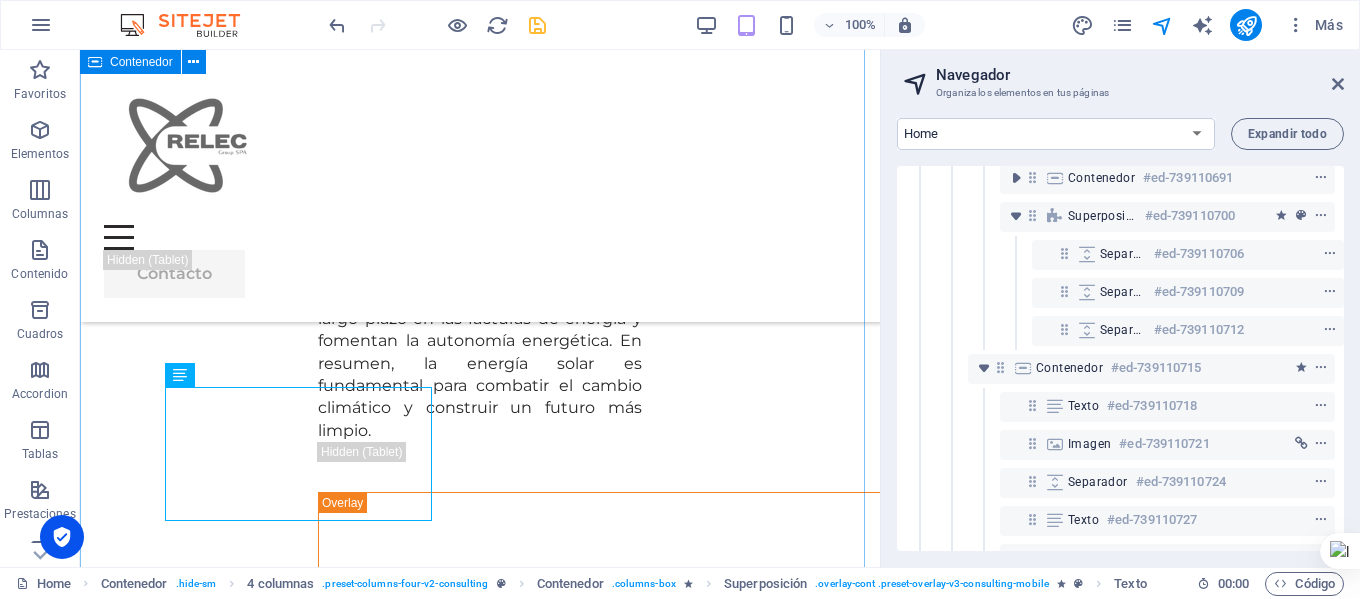 scroll, scrollTop: 1206, scrollLeft: 5, axis: both 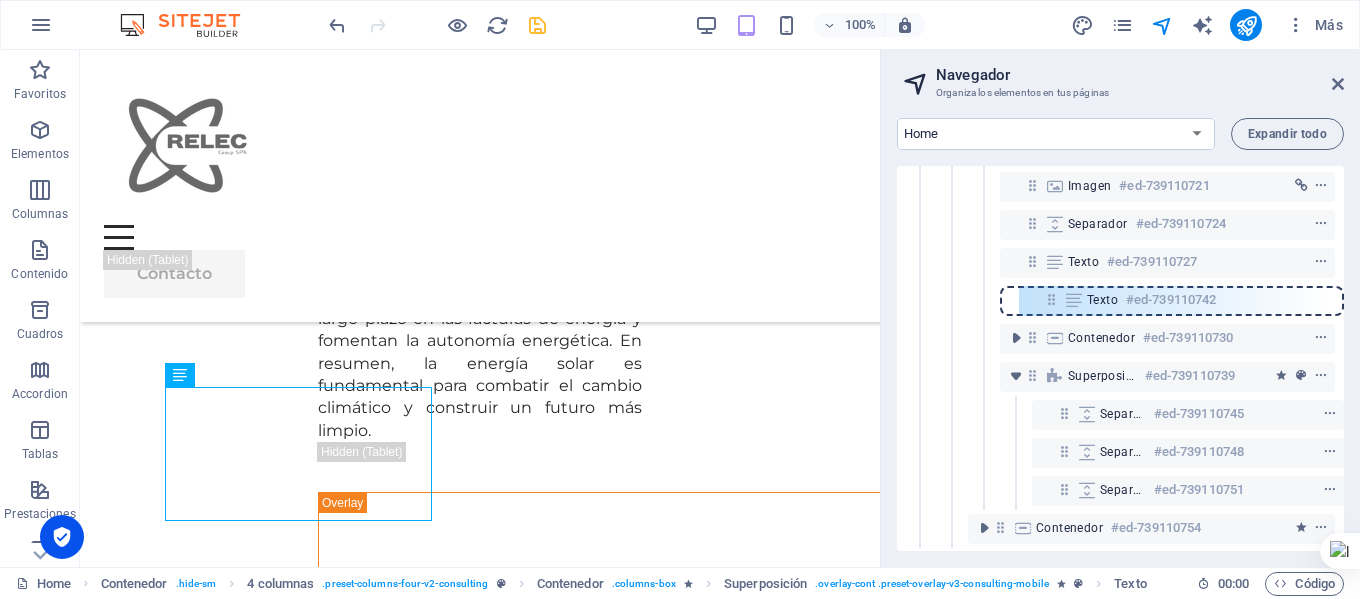 drag, startPoint x: 1062, startPoint y: 344, endPoint x: 1053, endPoint y: 288, distance: 56.718605 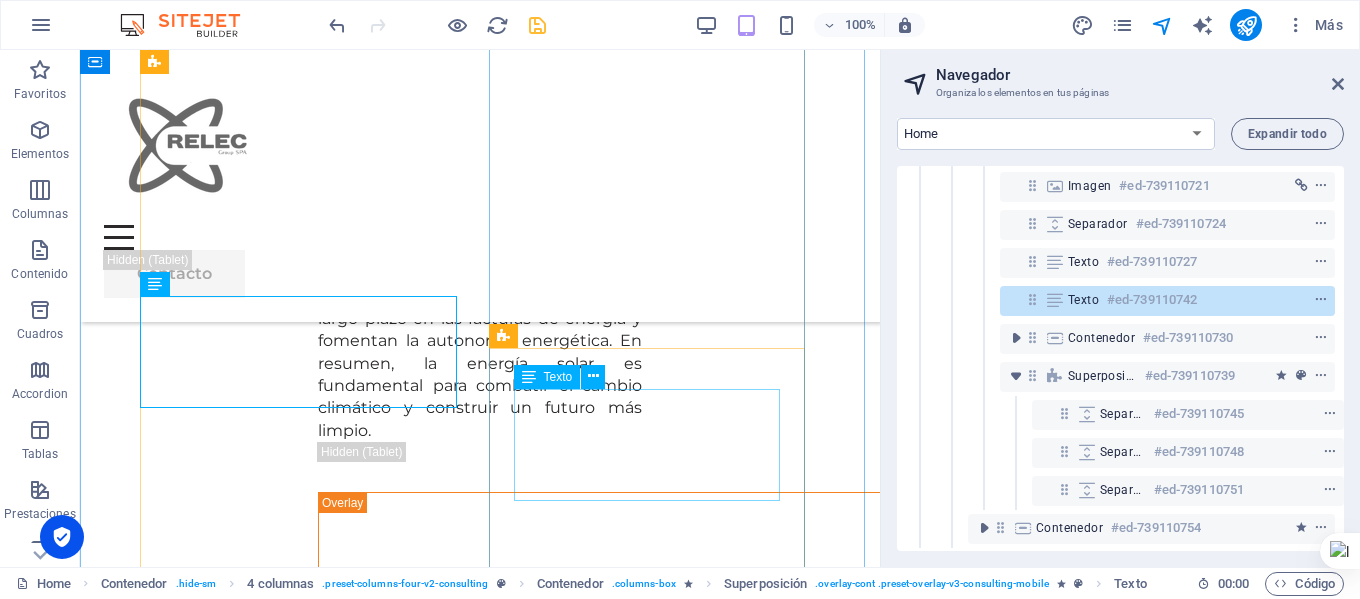 scroll, scrollTop: 5796, scrollLeft: 0, axis: vertical 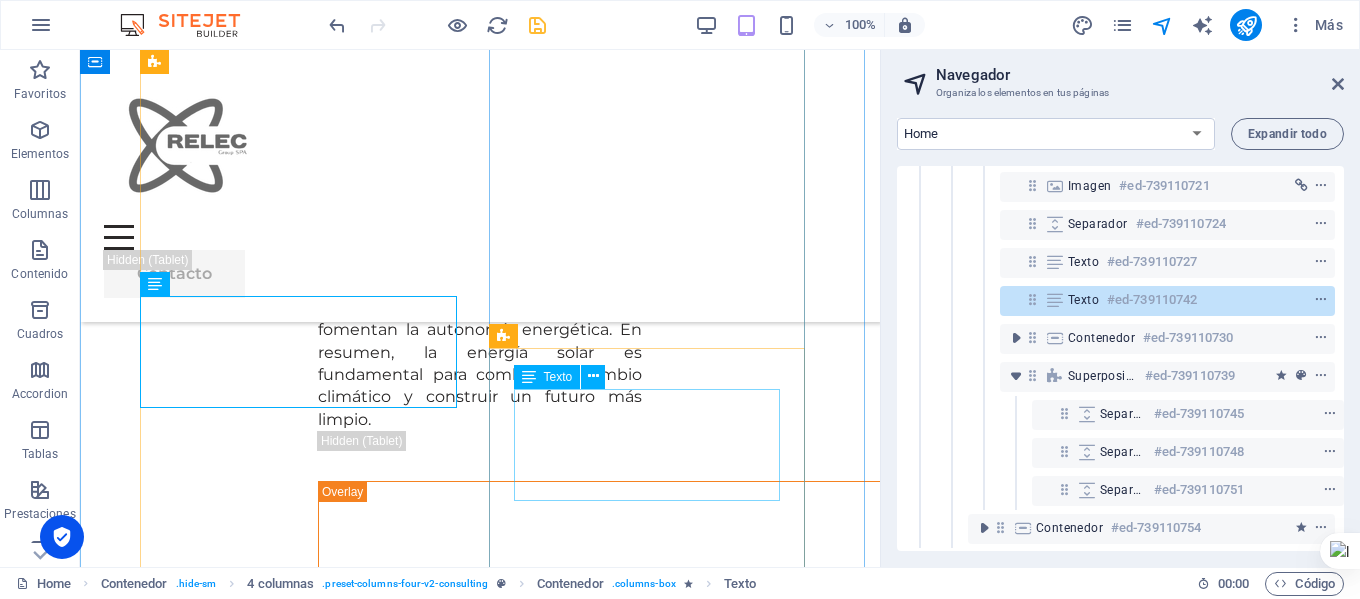 click on "Mediciones eléctricas precisas. Realizamos auditorías y mediciones confiables para garantizar la seguridad y eficiencia de tus instalaciones." at bounding box center (528, 5192) 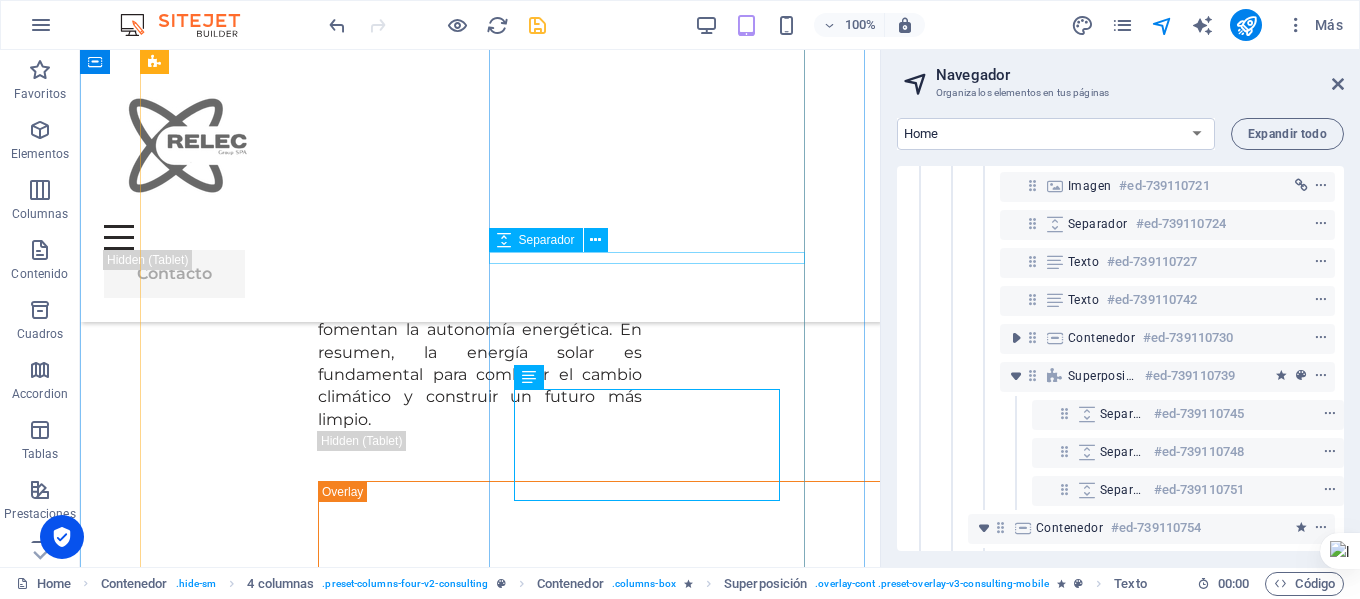 scroll, scrollTop: 1624, scrollLeft: 5, axis: both 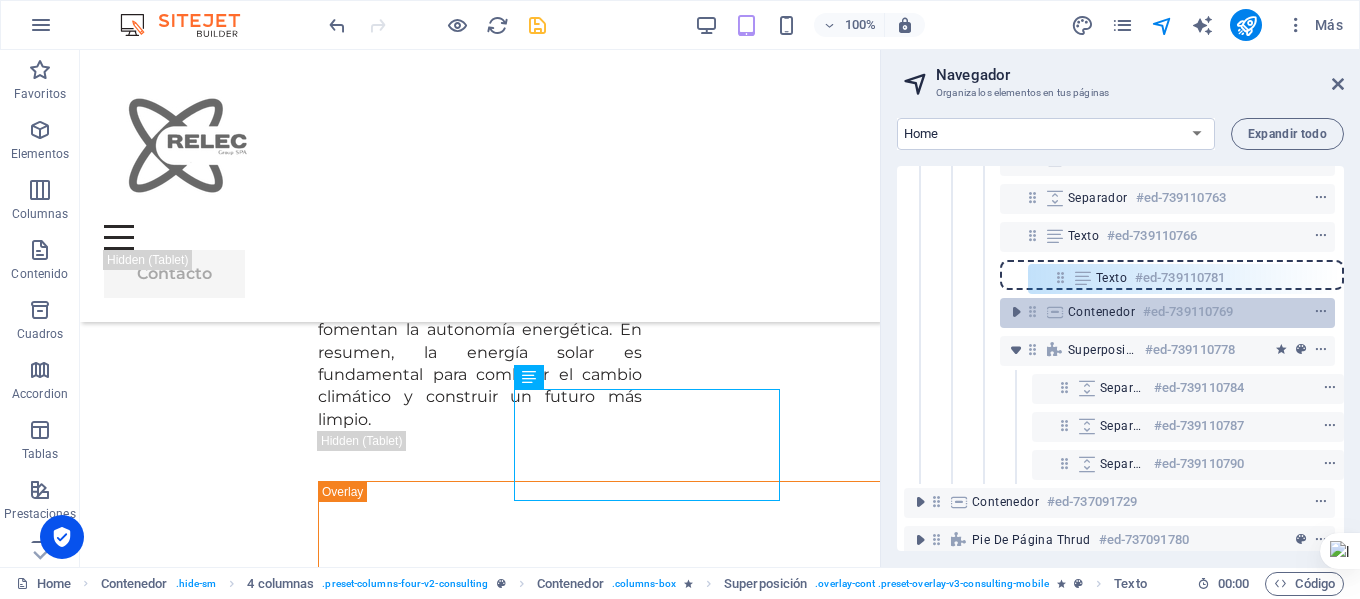 drag, startPoint x: 1061, startPoint y: 348, endPoint x: 1062, endPoint y: 268, distance: 80.00625 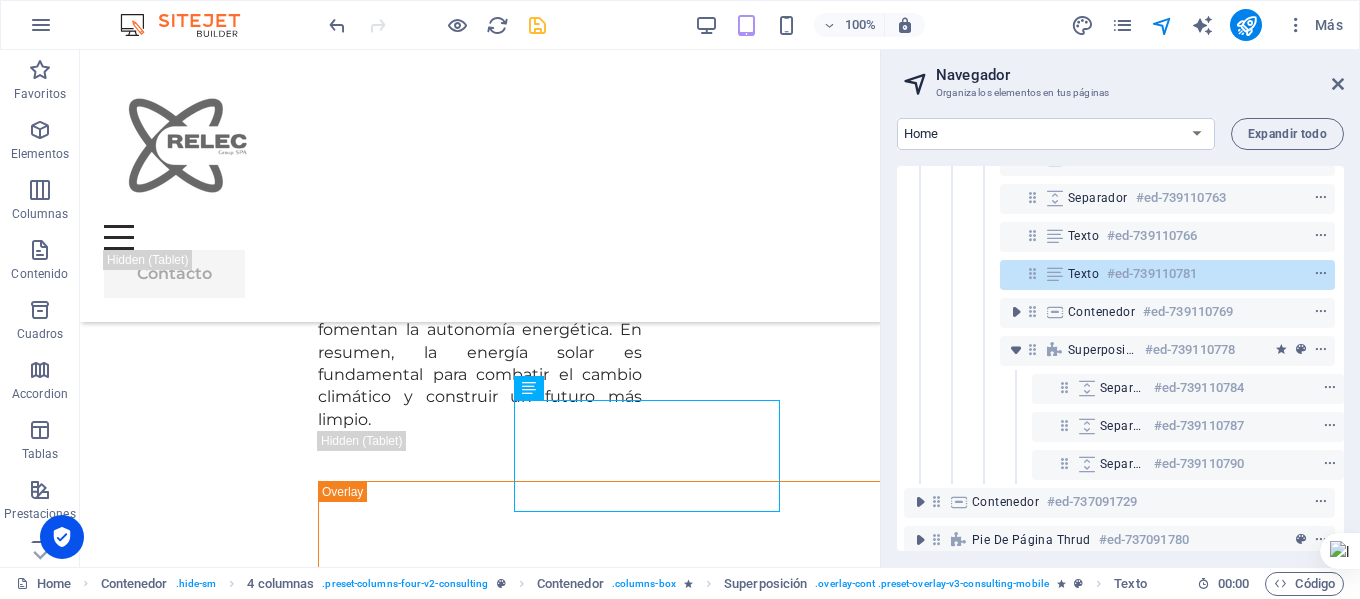 scroll, scrollTop: 5785, scrollLeft: 0, axis: vertical 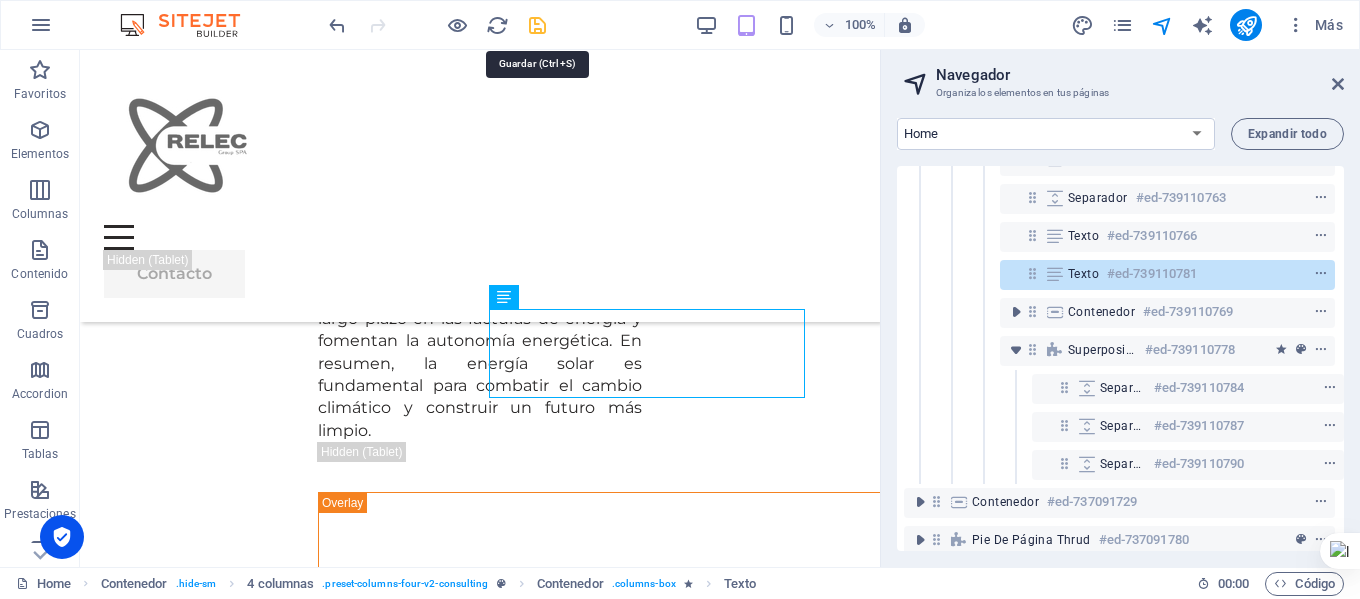 click at bounding box center (537, 25) 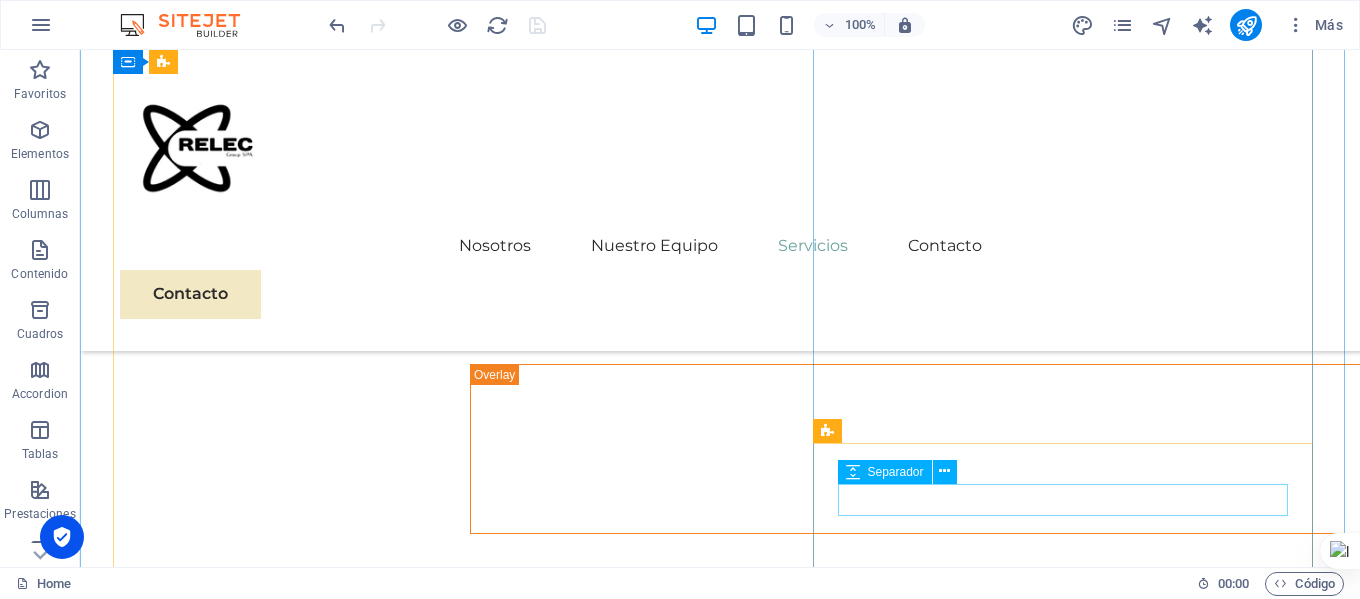 scroll, scrollTop: 6785, scrollLeft: 0, axis: vertical 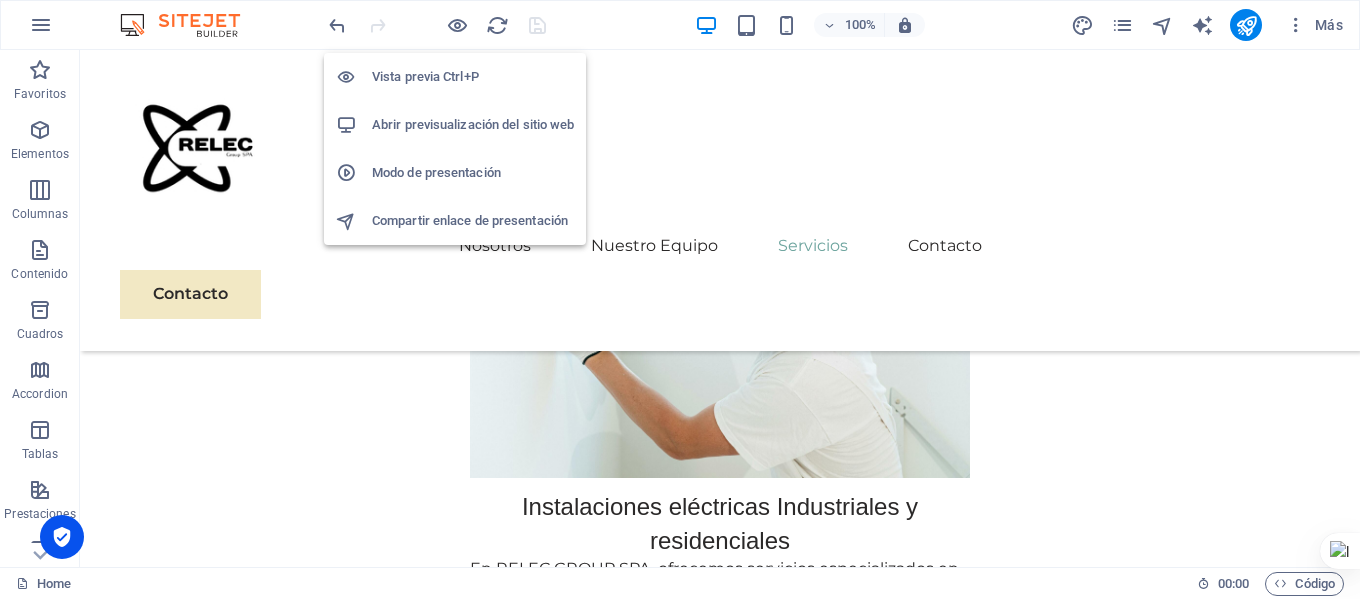 click on "Abrir previsualización del sitio web" at bounding box center (473, 125) 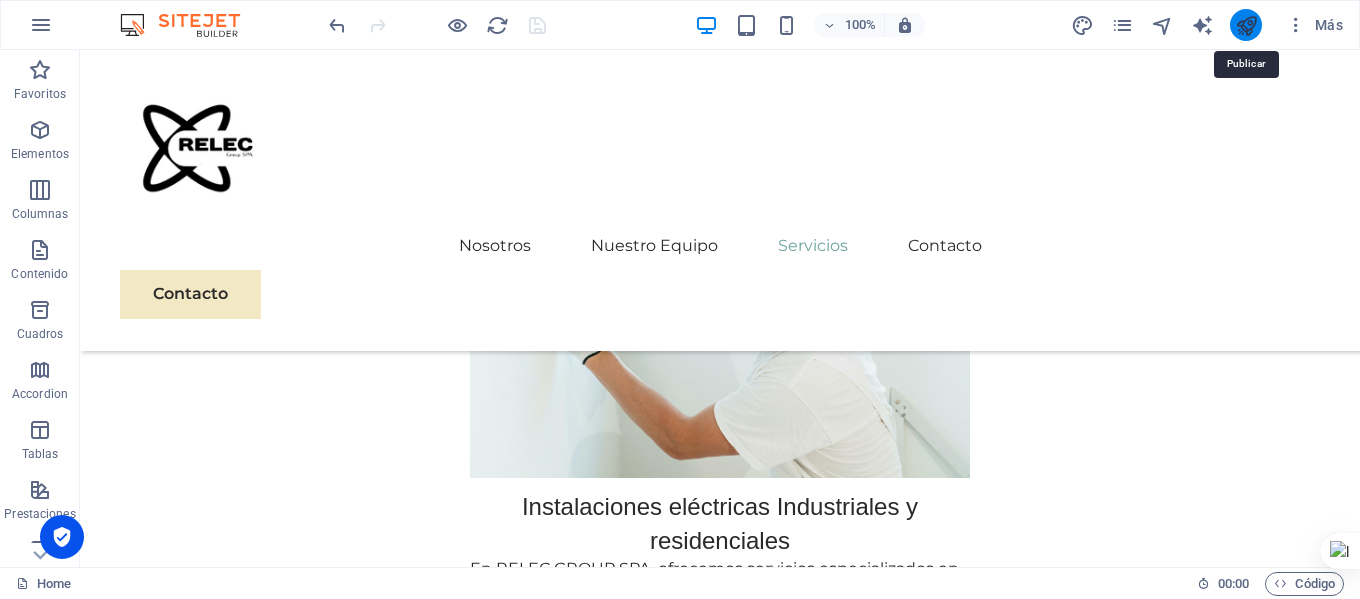 click at bounding box center [1246, 25] 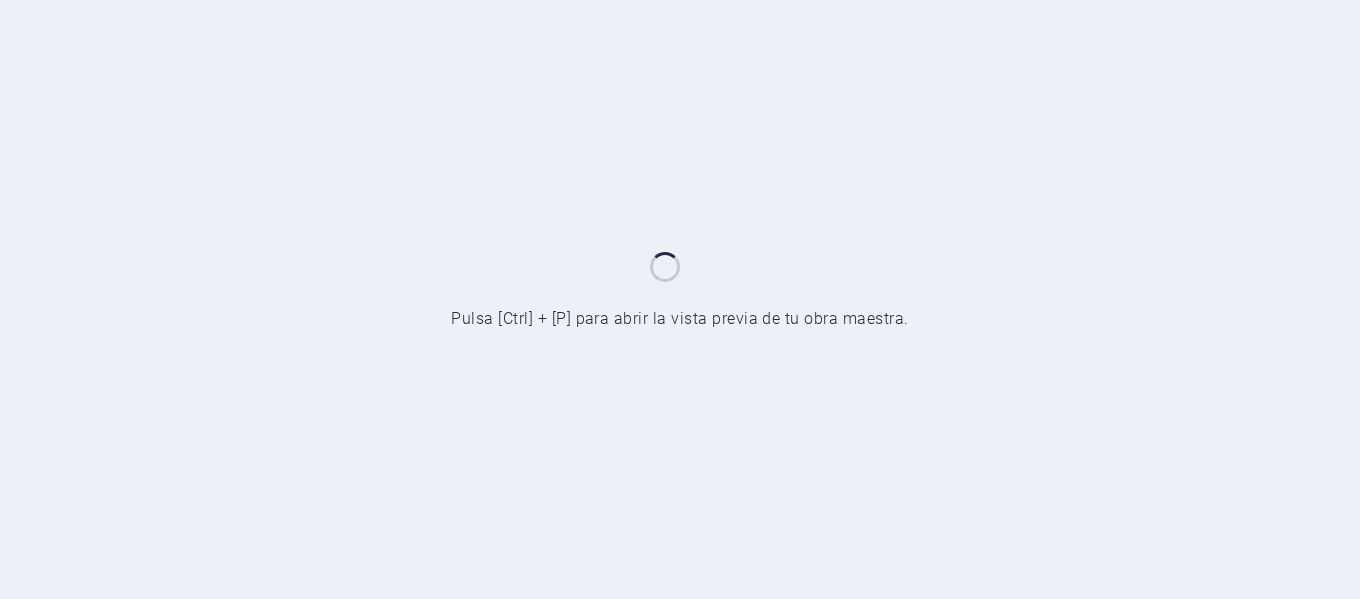 scroll, scrollTop: 0, scrollLeft: 0, axis: both 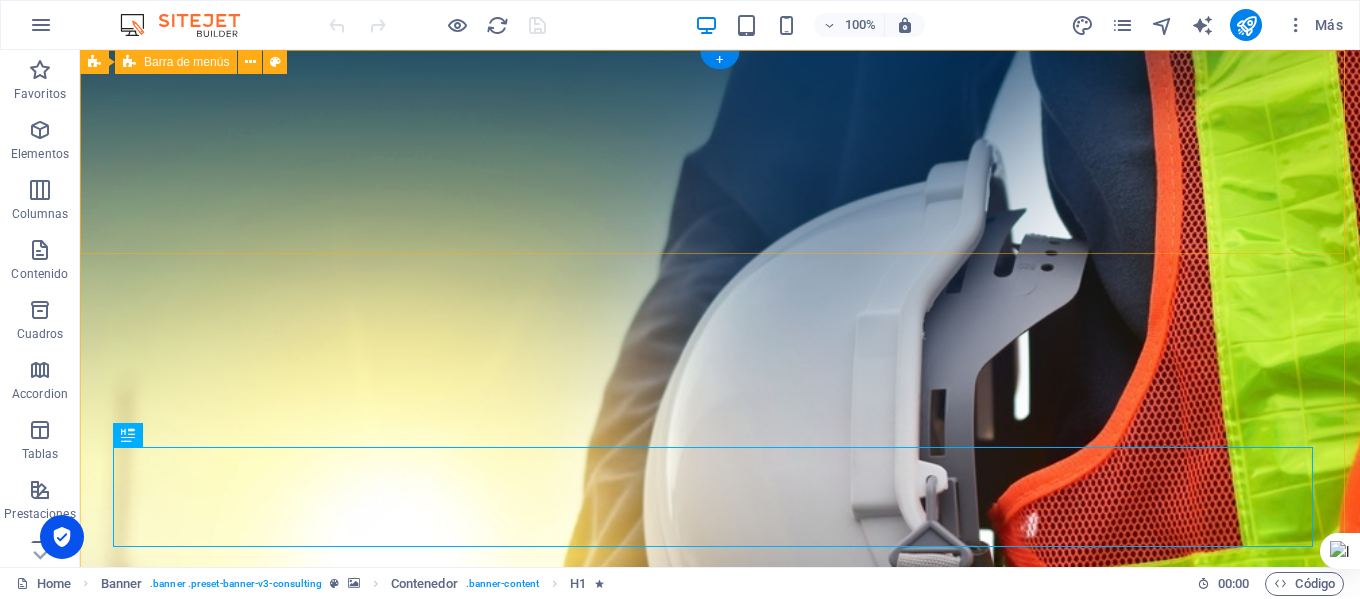 click on "Nosotros Nuestro Equipo Servicios Contacto Contacto" at bounding box center (720, 1100) 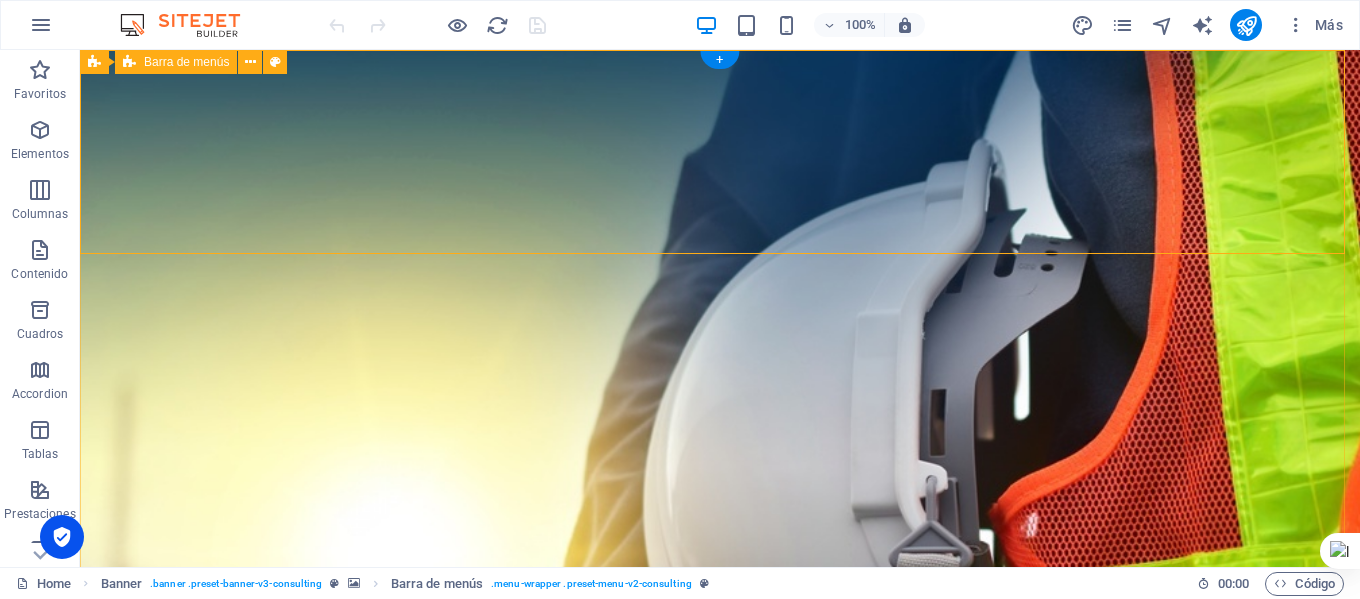 click on "Nosotros Nuestro Equipo Servicios Contacto Contacto" at bounding box center (720, 1100) 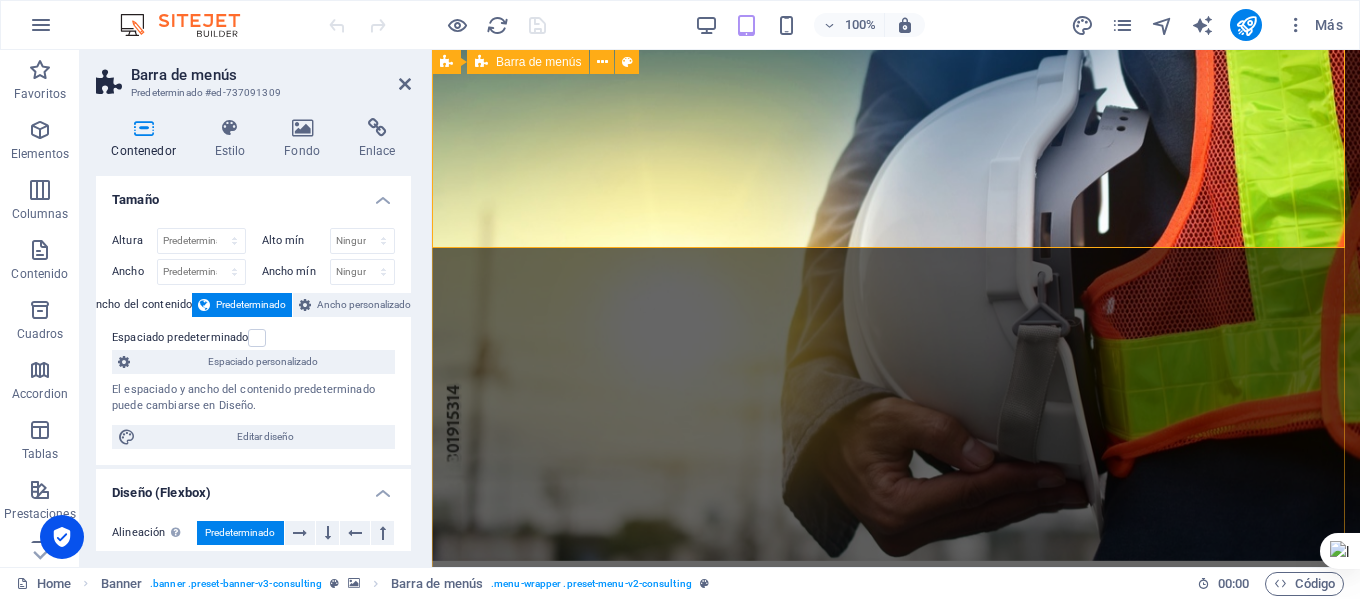 scroll, scrollTop: 0, scrollLeft: 0, axis: both 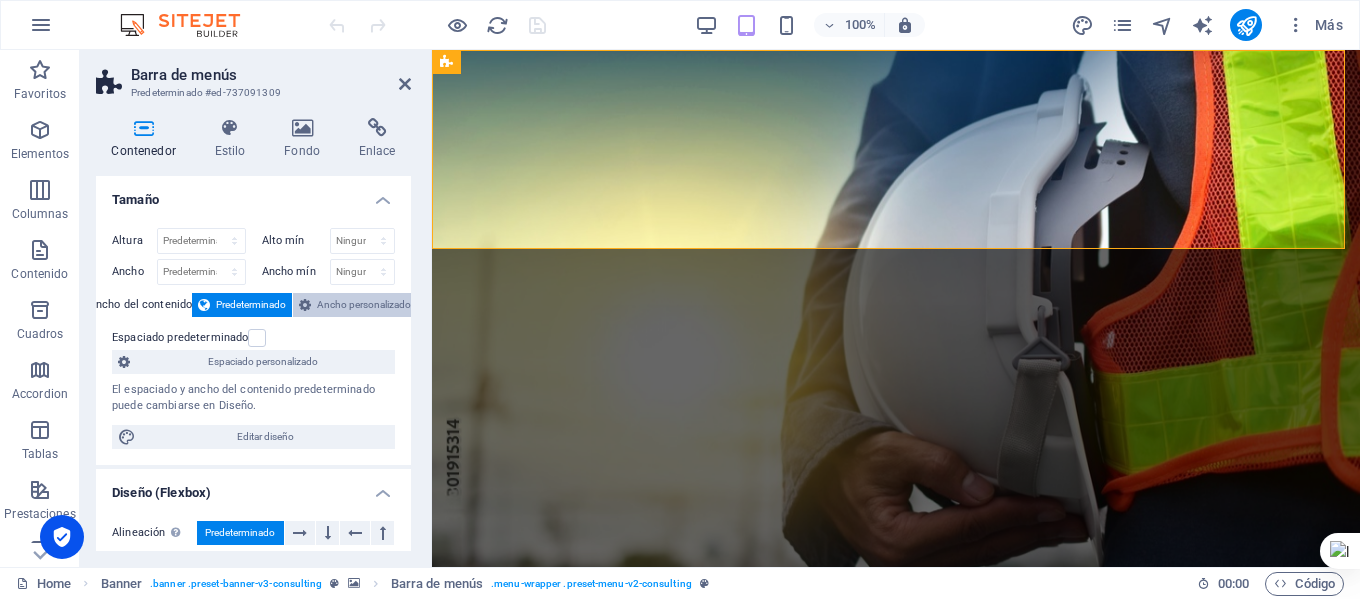 click on "Ancho personalizado" at bounding box center (364, 305) 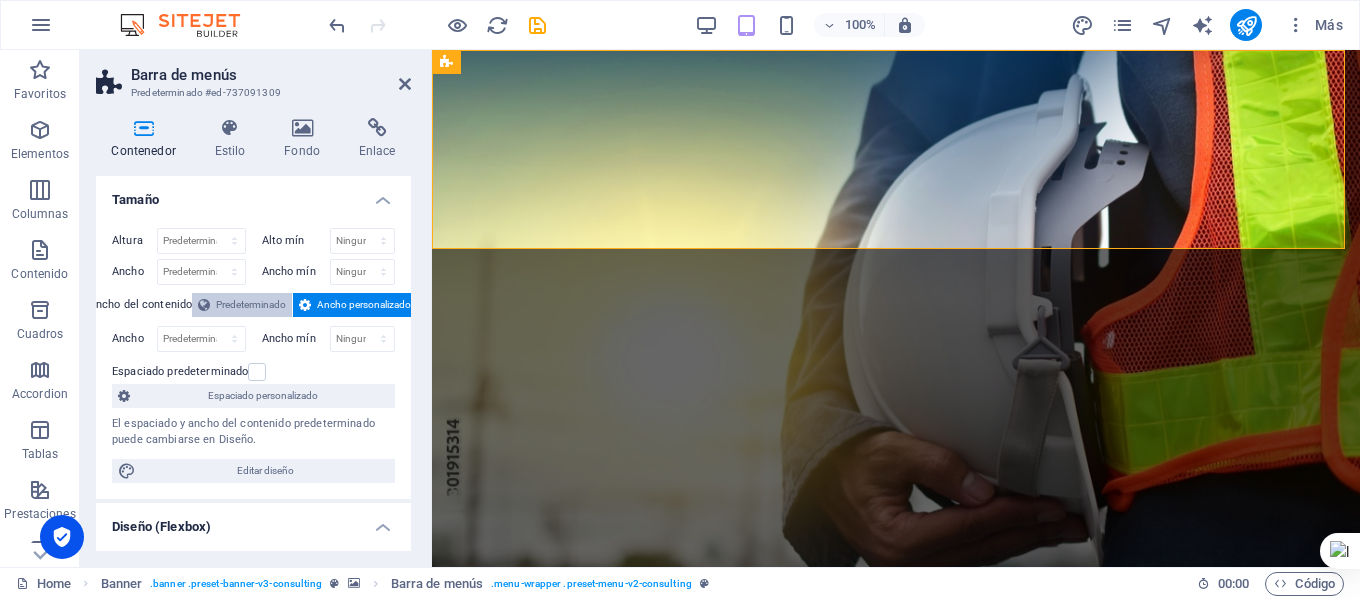 click on "Predeterminado" at bounding box center [251, 305] 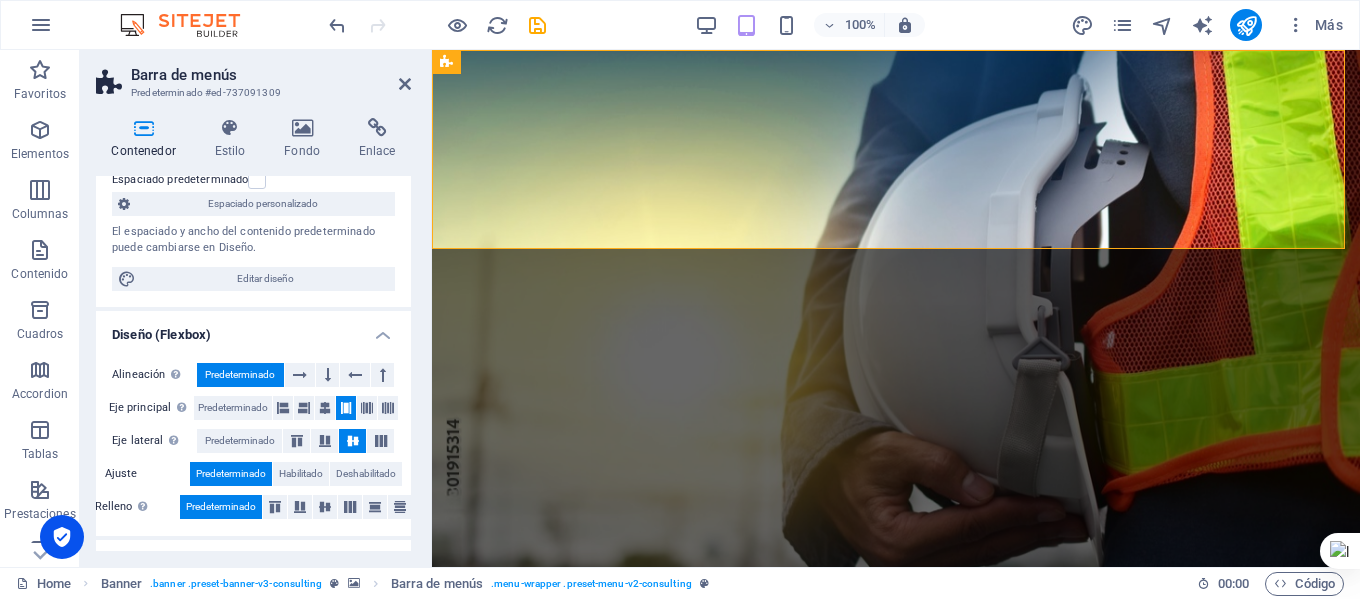 scroll, scrollTop: 200, scrollLeft: 0, axis: vertical 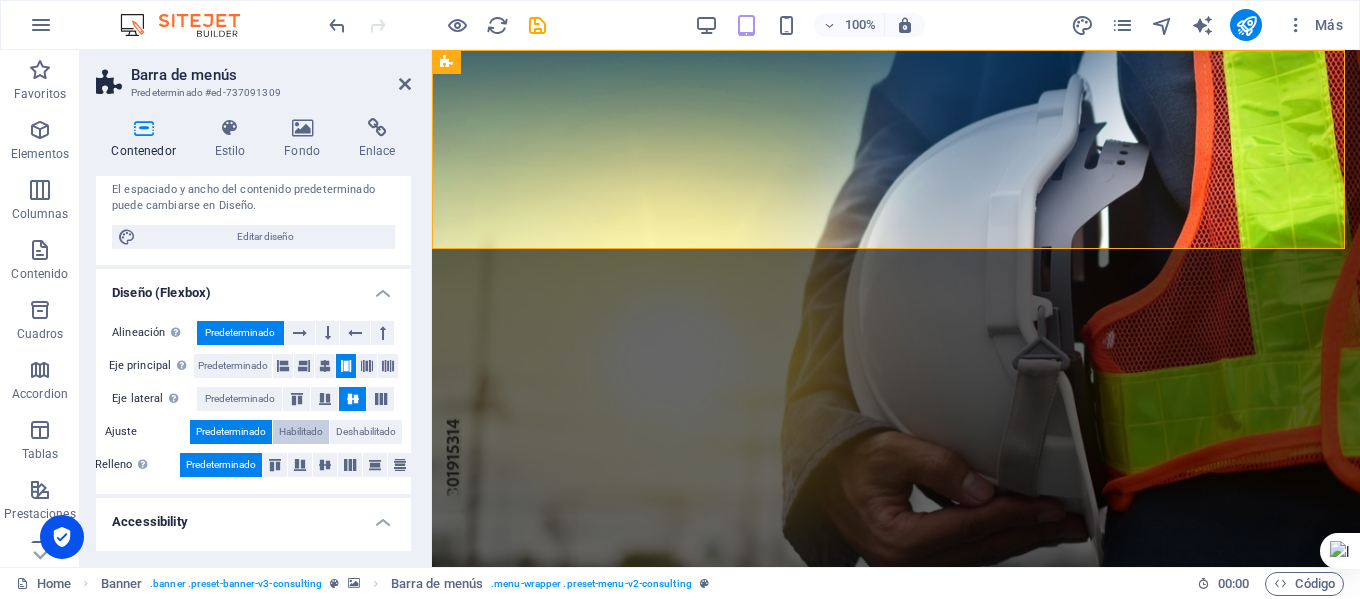 click on "Habilitado" at bounding box center [301, 432] 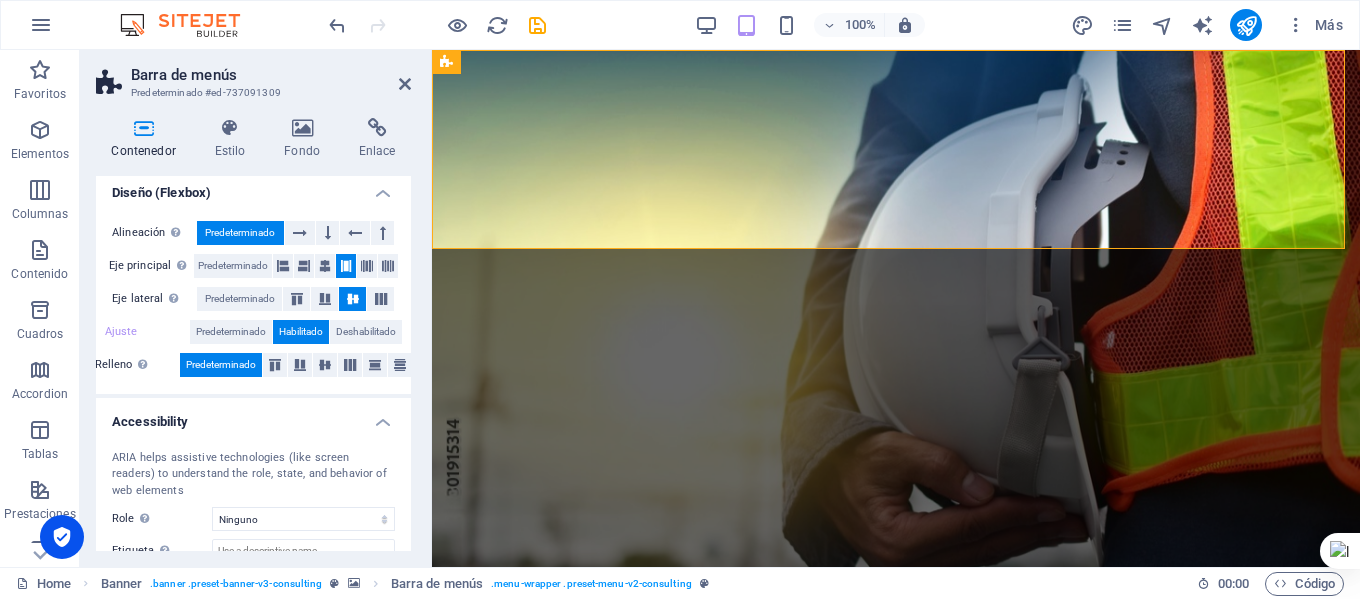 scroll, scrollTop: 400, scrollLeft: 0, axis: vertical 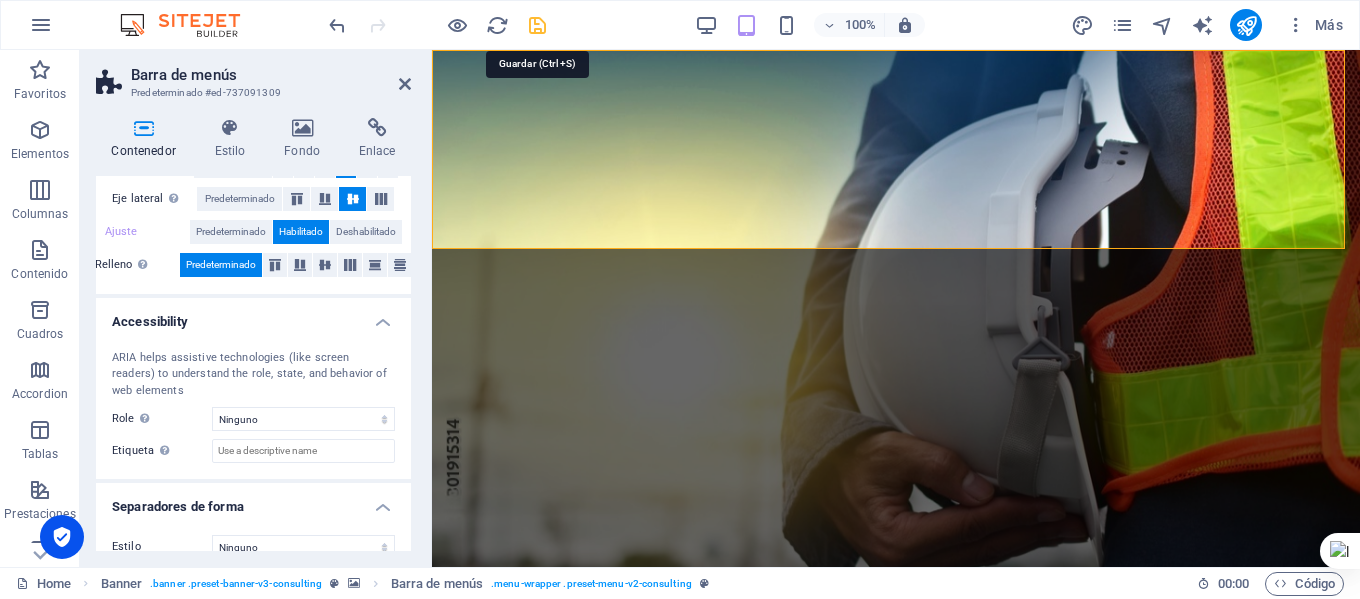click at bounding box center (537, 25) 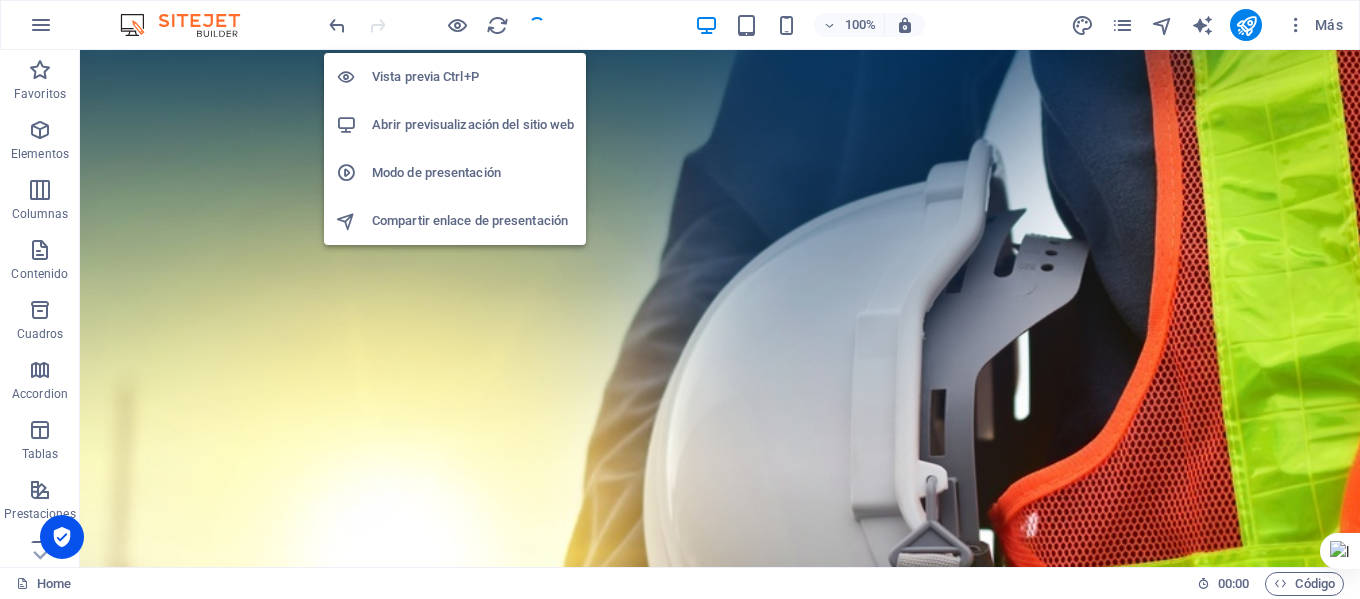 click on "Abrir previsualización del sitio web" at bounding box center (473, 125) 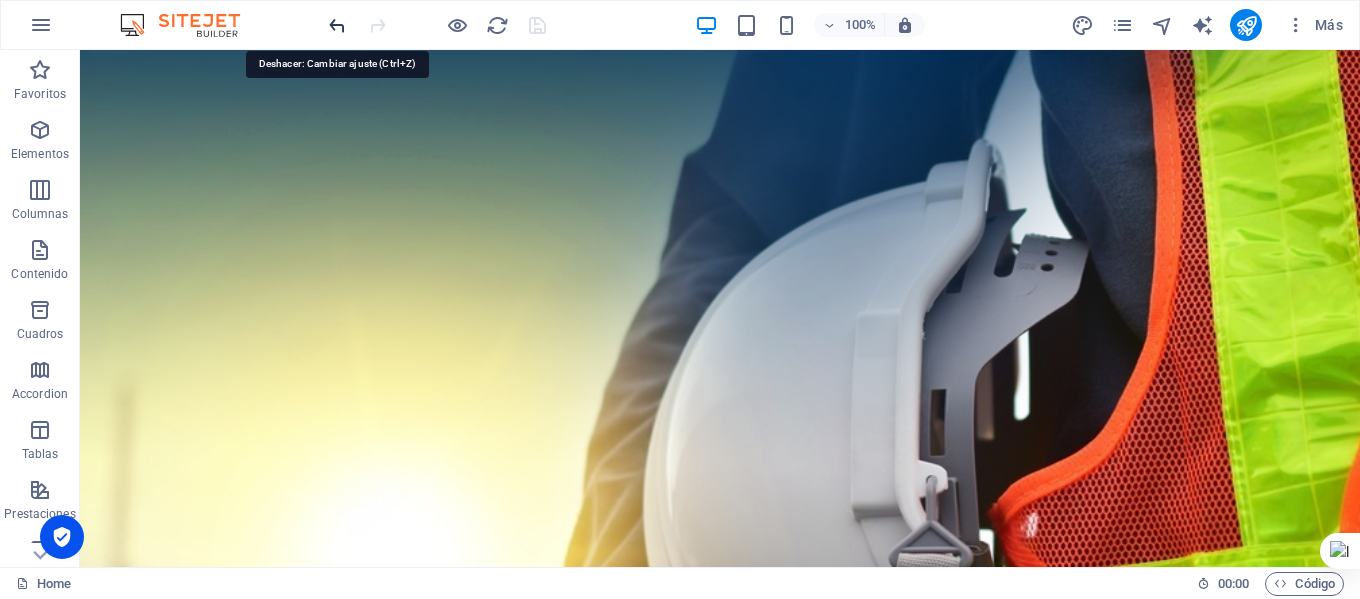 click at bounding box center [337, 25] 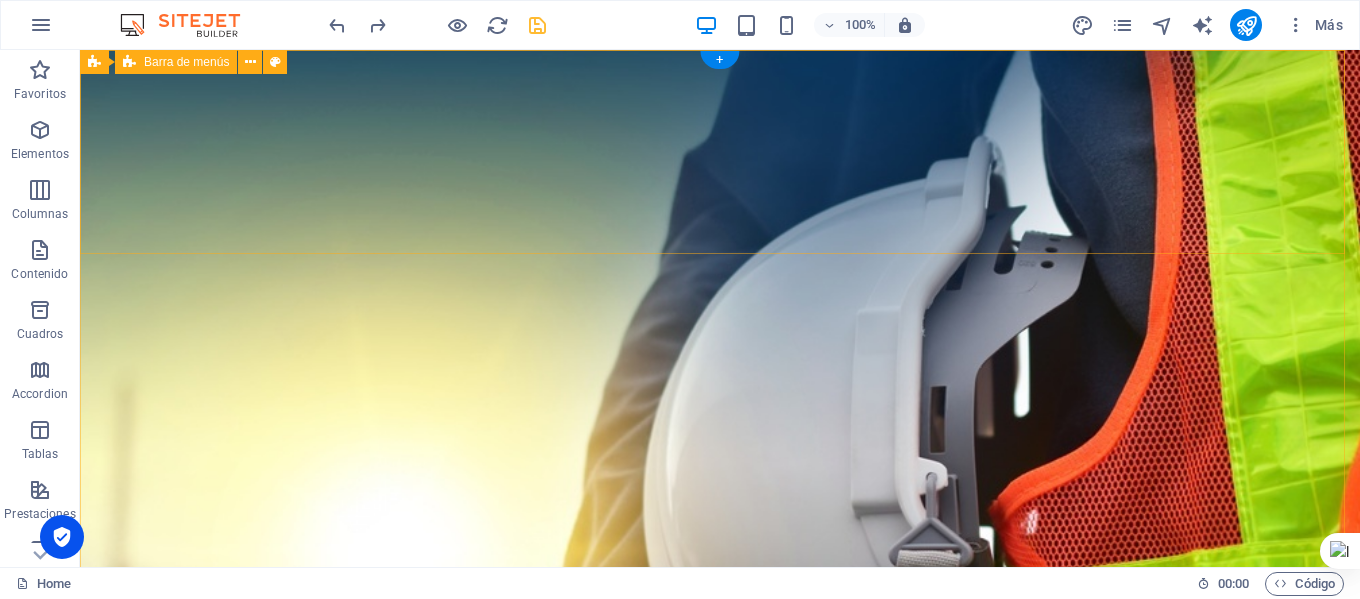 scroll, scrollTop: 0, scrollLeft: 0, axis: both 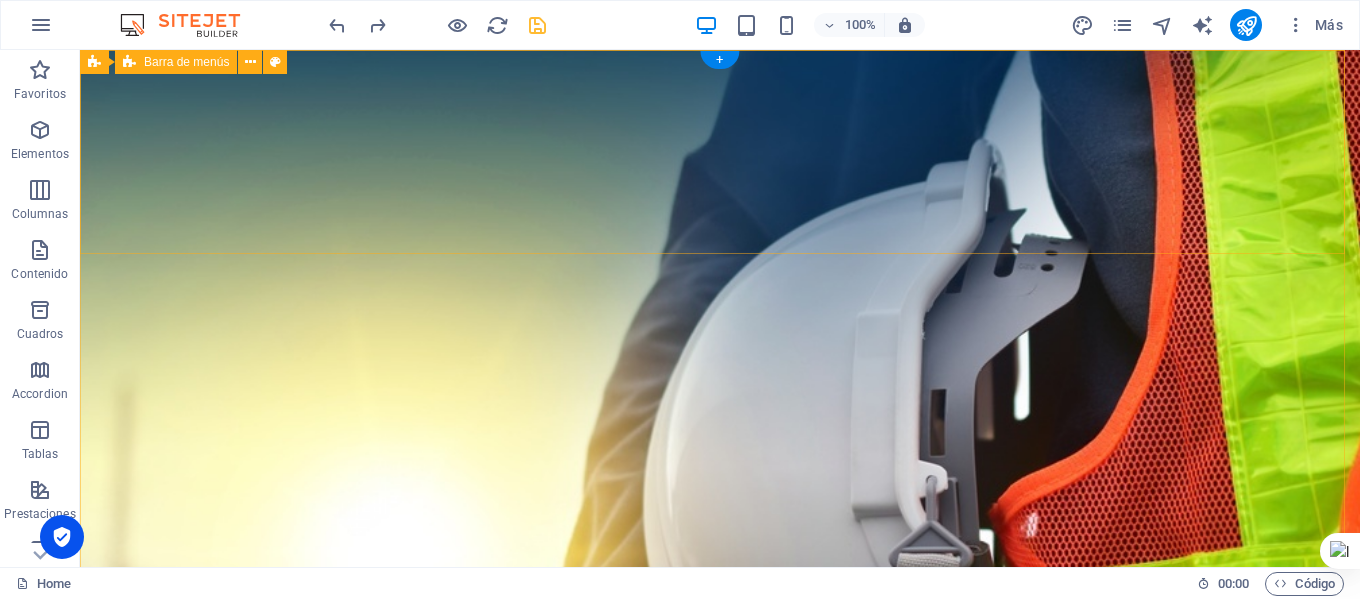 click on "Nosotros Nuestro Equipo Servicios Contacto Contacto" at bounding box center [720, 1100] 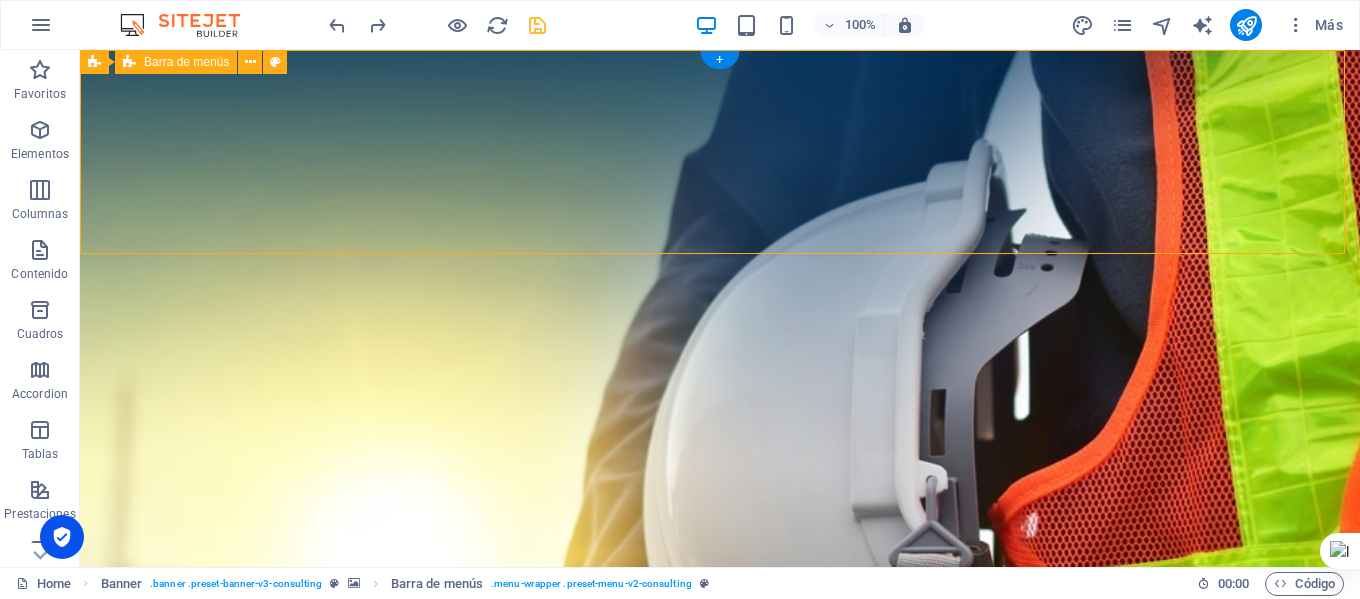 click on "Nosotros Nuestro Equipo Servicios Contacto Contacto" at bounding box center [720, 1100] 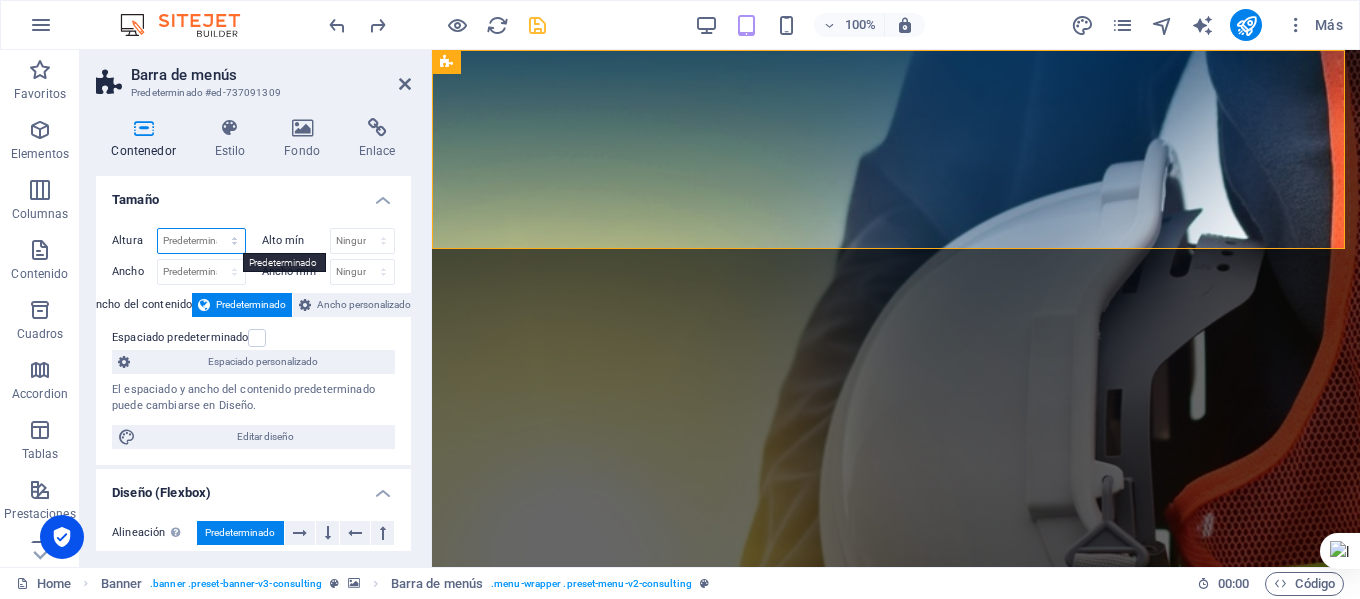click on "Predeterminado px rem % vh vw" at bounding box center [201, 241] 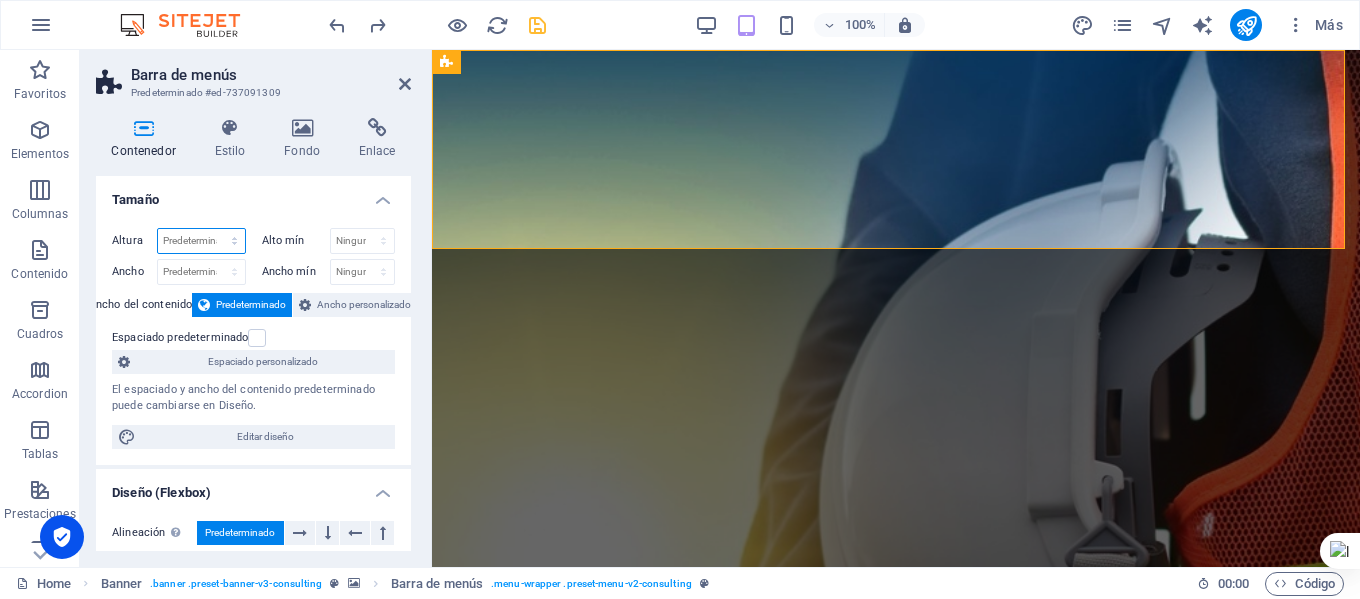 select on "%" 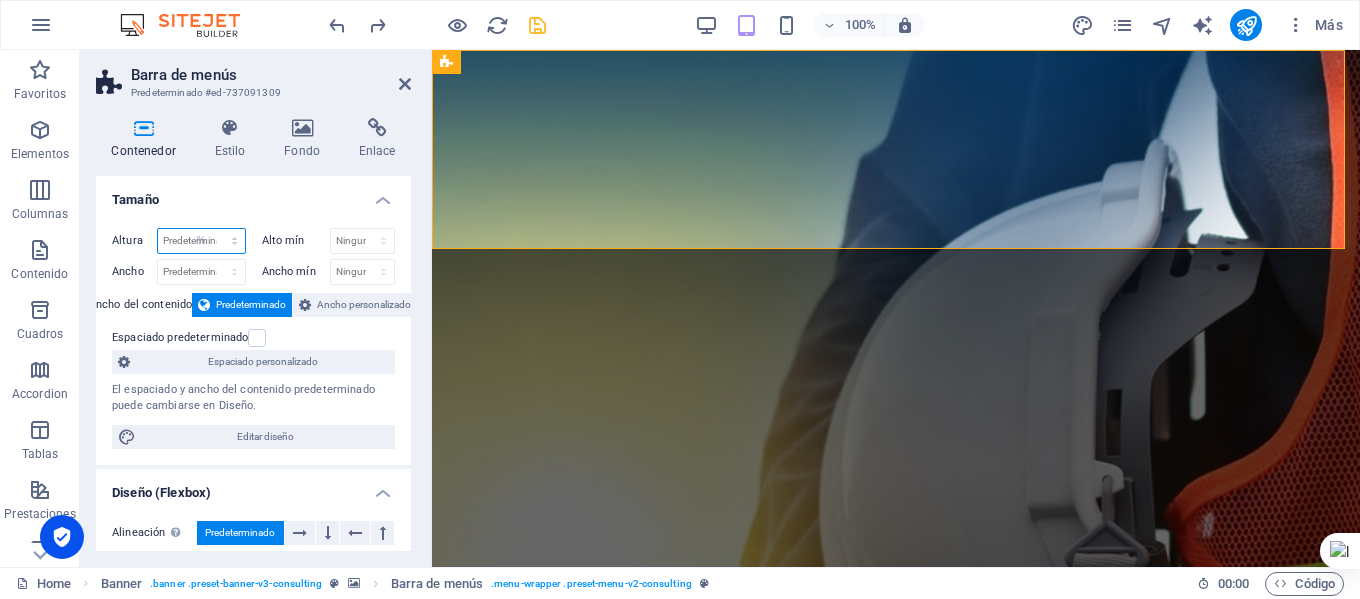 click on "Predeterminado px rem % vh vw" at bounding box center (201, 241) 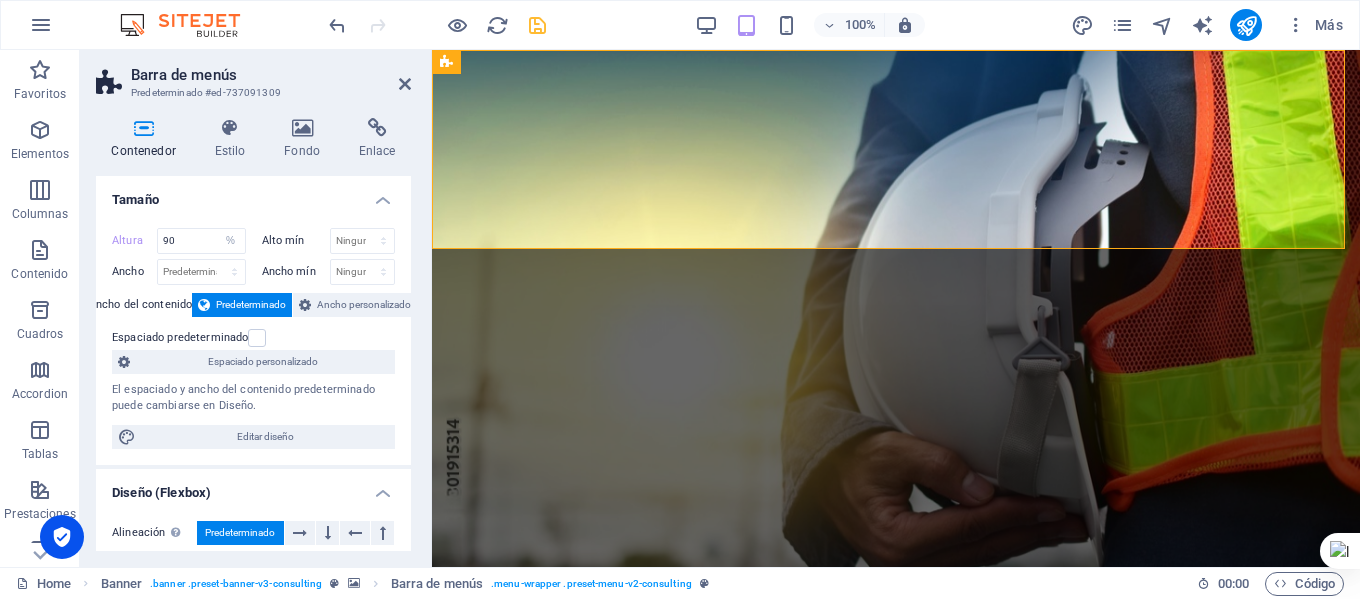 click on "Altura 90 Predeterminado px rem % vh vw Alto mín Ninguno px rem % vh vw Ancho Predeterminado px rem % em vh vw Ancho mín Ninguno px rem % vh vw Ancho del contenido Predeterminado Ancho personalizado Ancho Predeterminado px rem % em vh vw Ancho mín Ninguno px rem % vh vw Espaciado predeterminado Espaciado personalizado El espaciado y ancho del contenido predeterminado puede cambiarse en Diseño. Editar diseño" at bounding box center [253, 338] 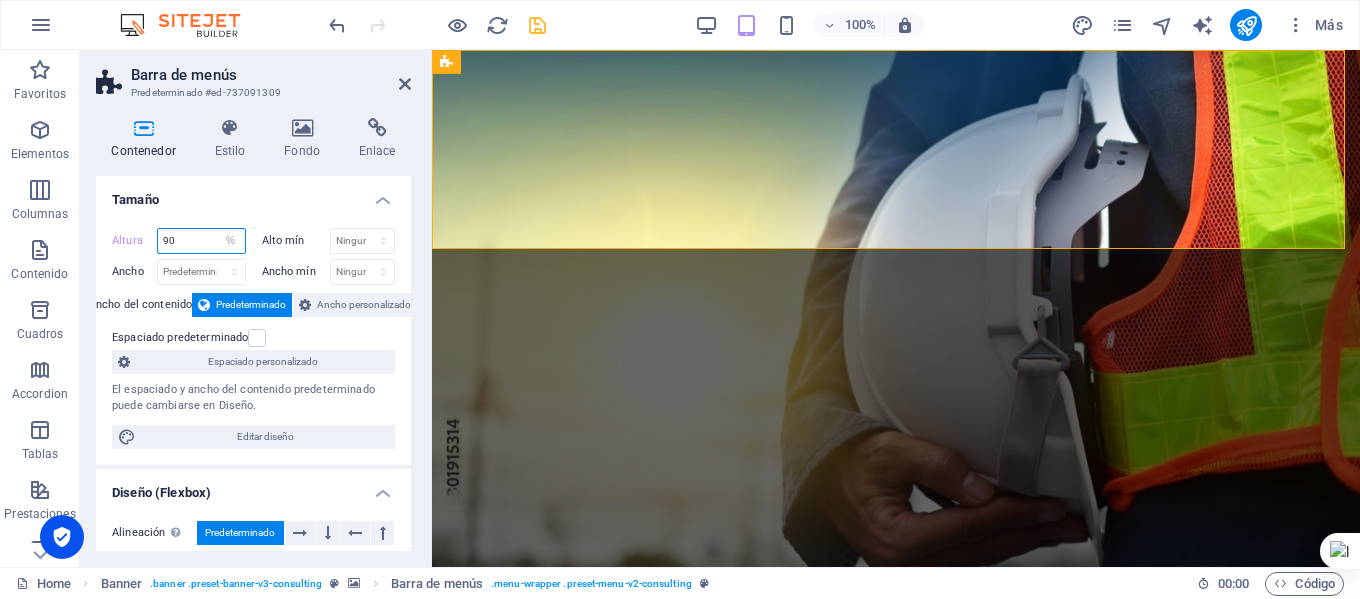 drag, startPoint x: 200, startPoint y: 239, endPoint x: 153, endPoint y: 242, distance: 47.095646 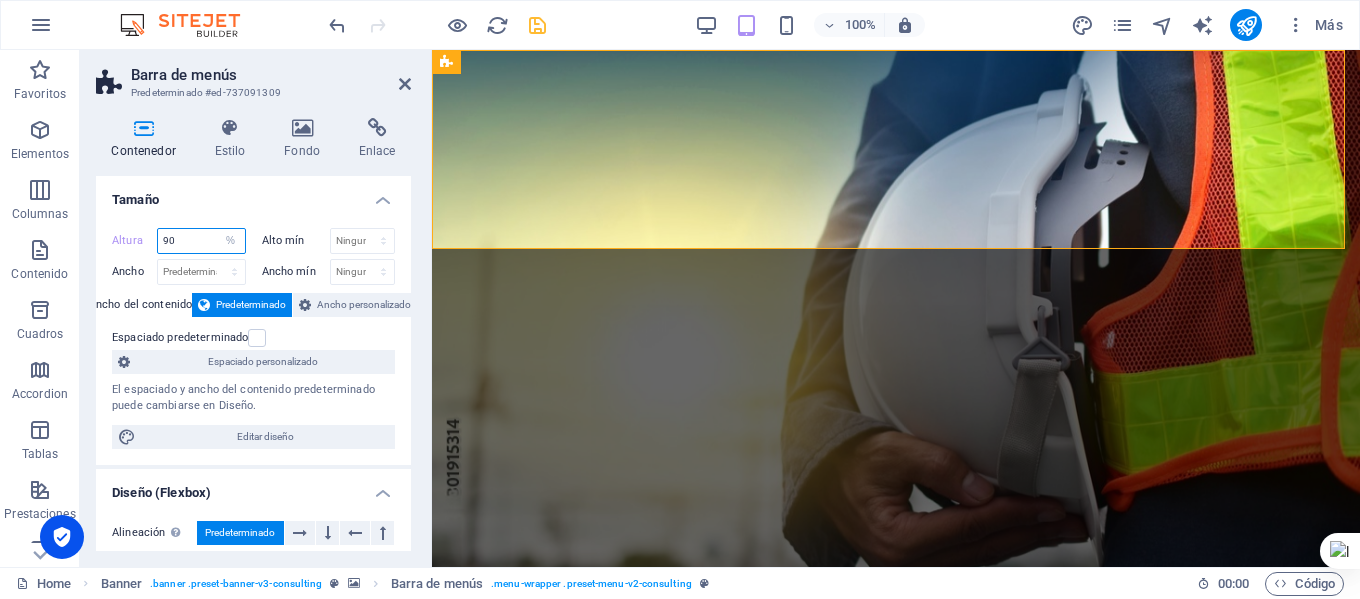 click on "Altura 90 Predeterminado px rem % vh vw" at bounding box center (179, 241) 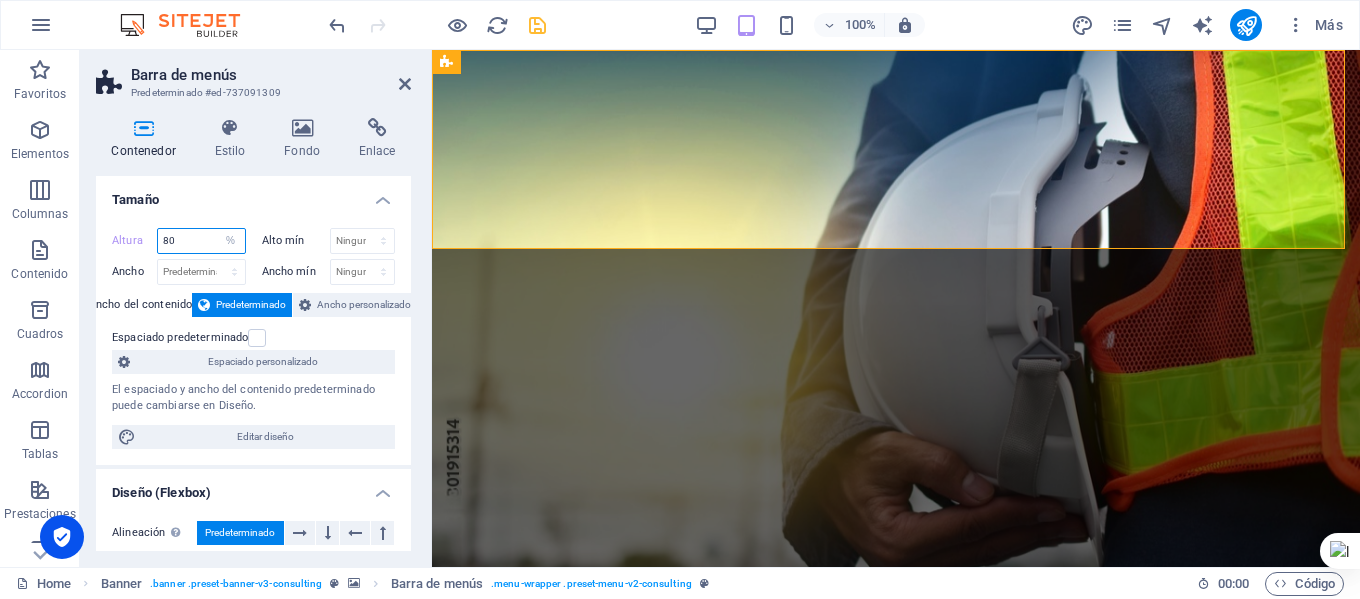type on "80" 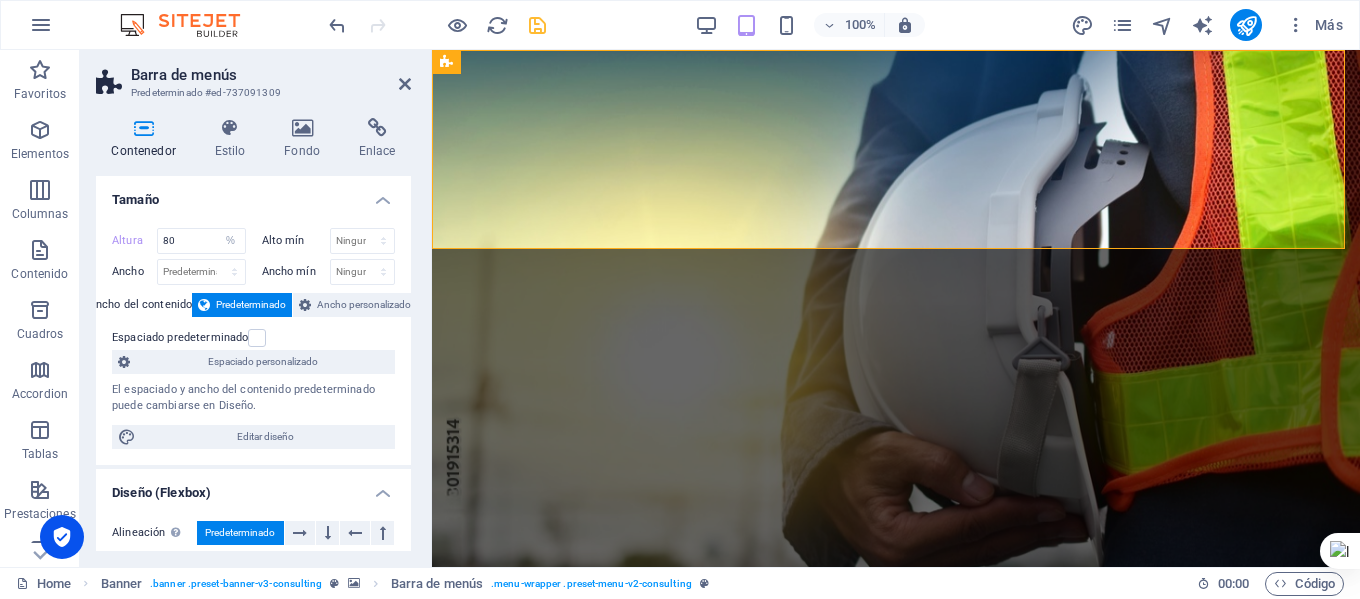 click on "Tamaño" at bounding box center [253, 194] 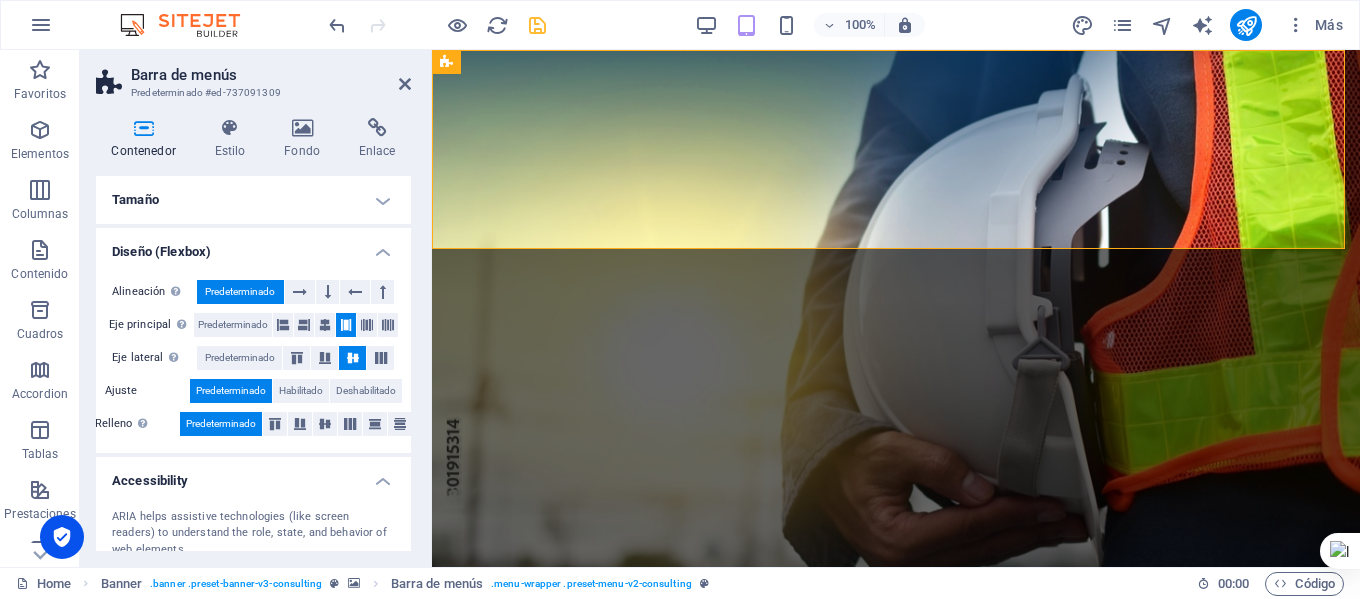 click on "Tamaño" at bounding box center (253, 200) 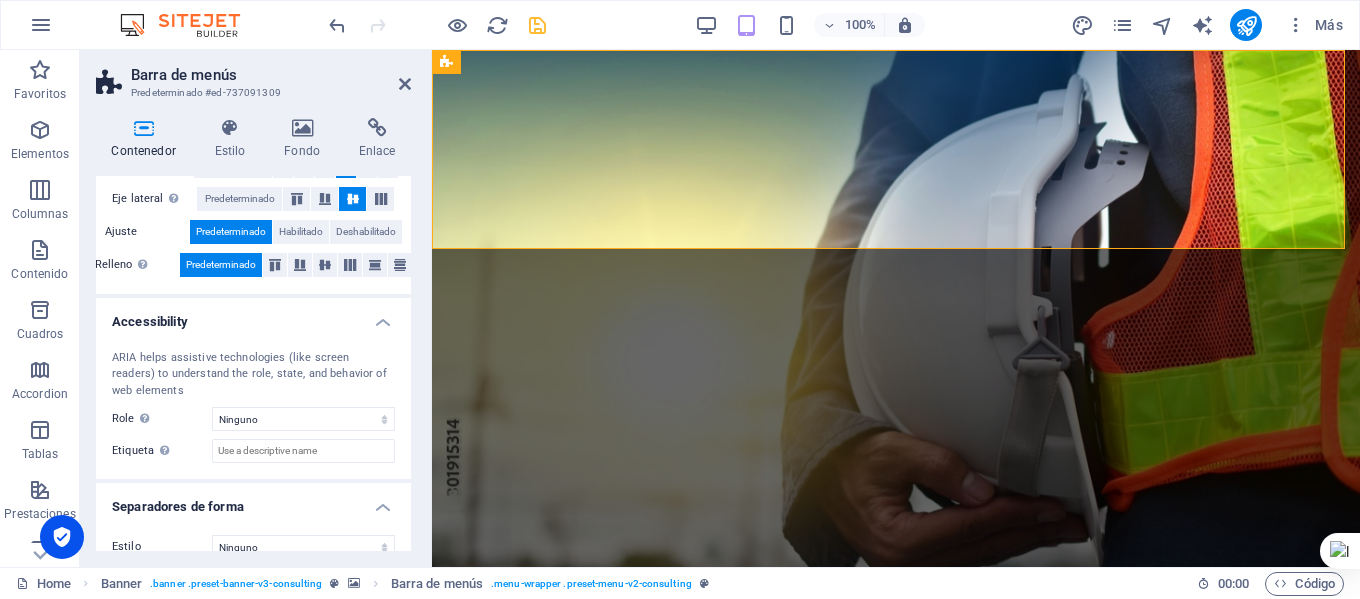 scroll, scrollTop: 424, scrollLeft: 0, axis: vertical 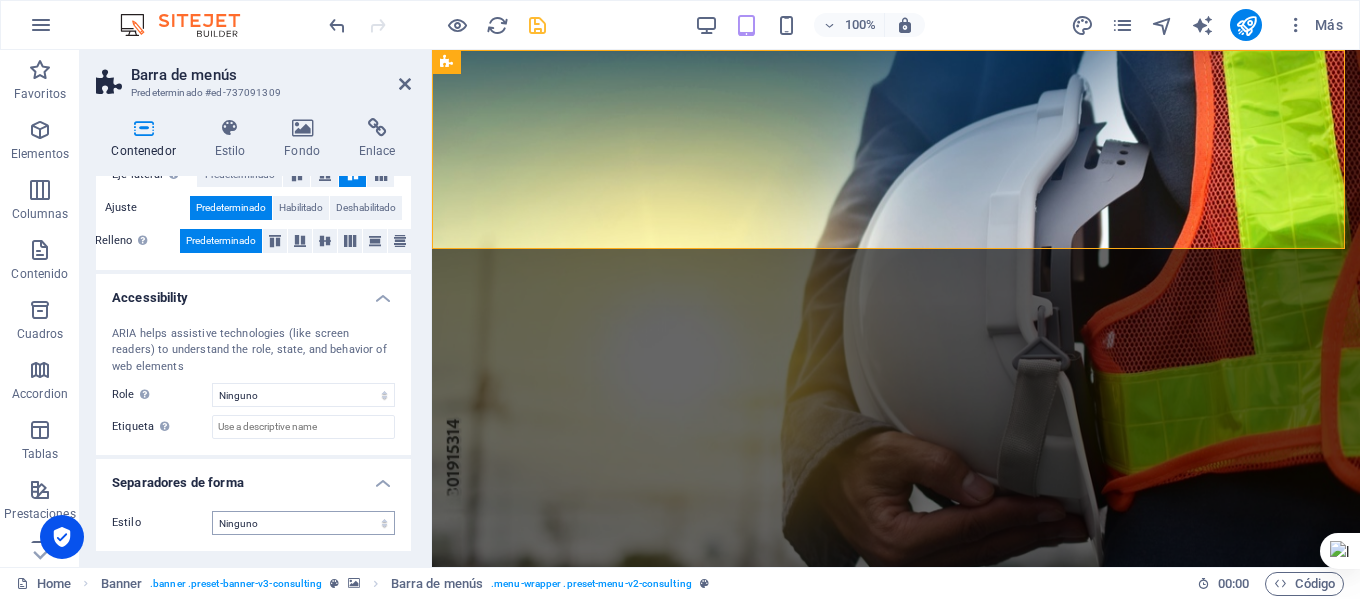 drag, startPoint x: 406, startPoint y: 471, endPoint x: 383, endPoint y: 515, distance: 49.648766 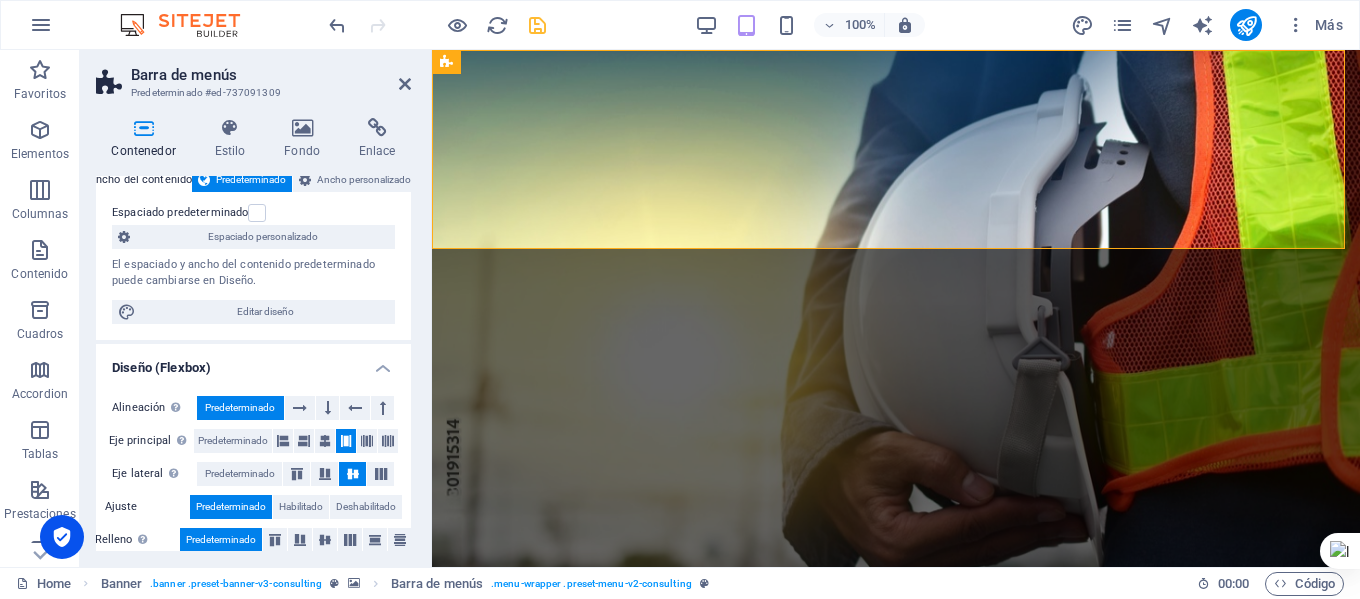 scroll, scrollTop: 124, scrollLeft: 0, axis: vertical 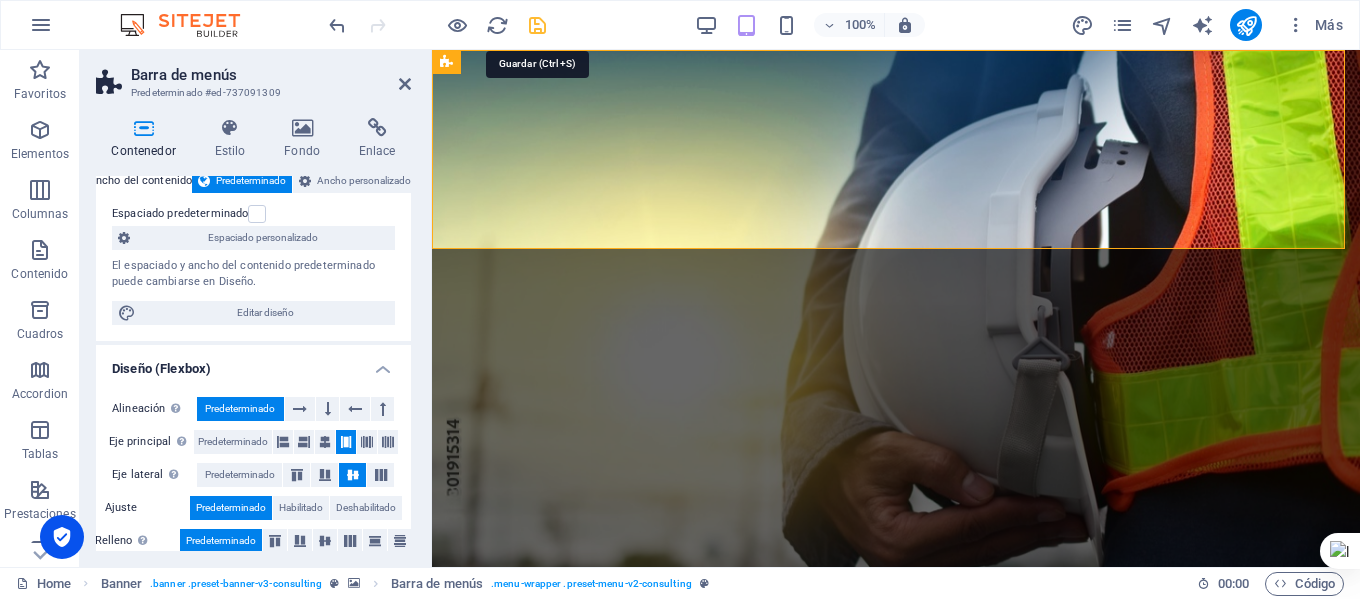 drag, startPoint x: 537, startPoint y: 26, endPoint x: 433, endPoint y: 2, distance: 106.733315 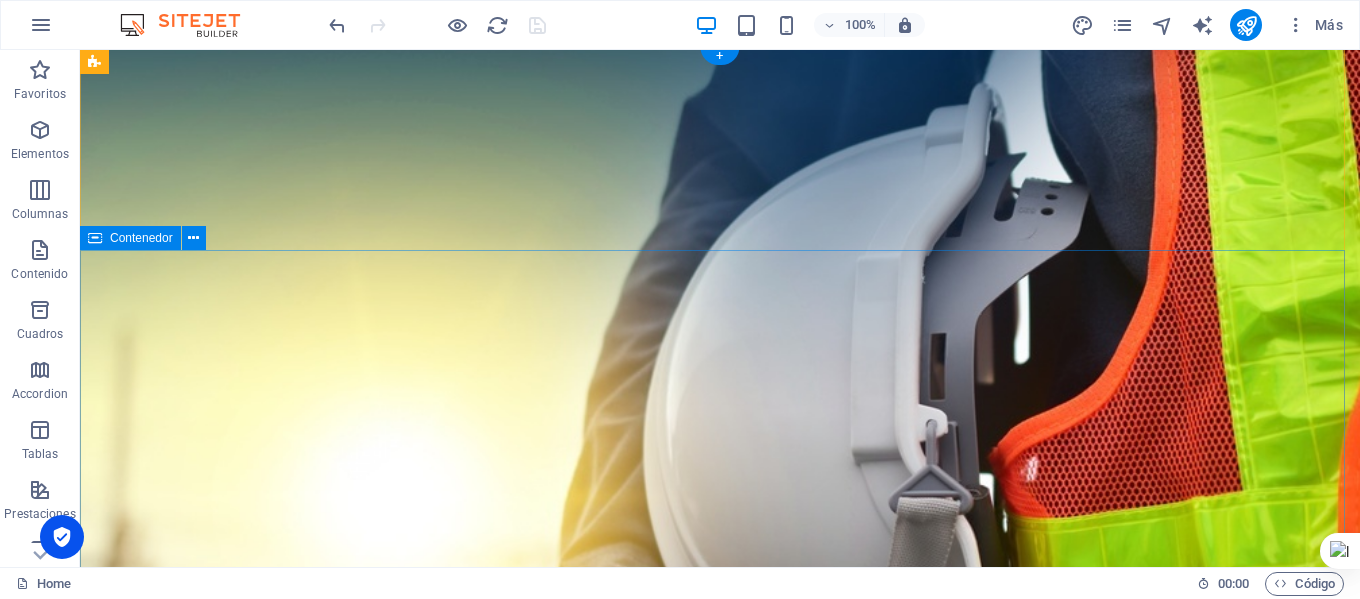 scroll, scrollTop: 0, scrollLeft: 0, axis: both 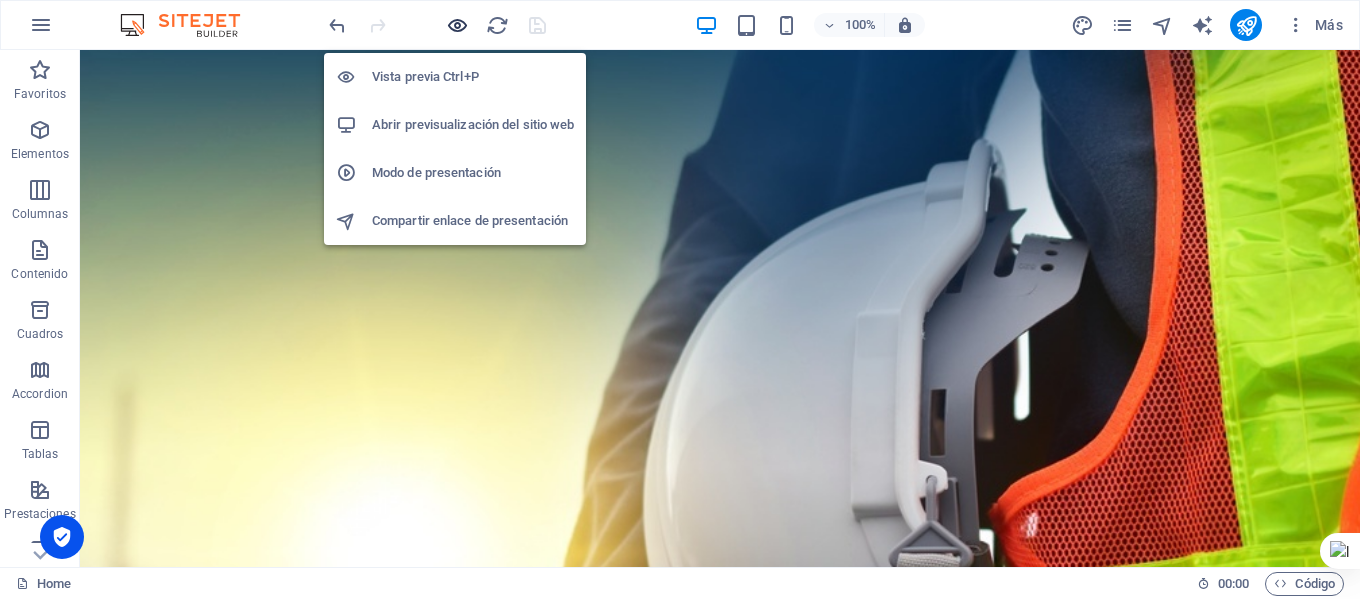 click at bounding box center (457, 25) 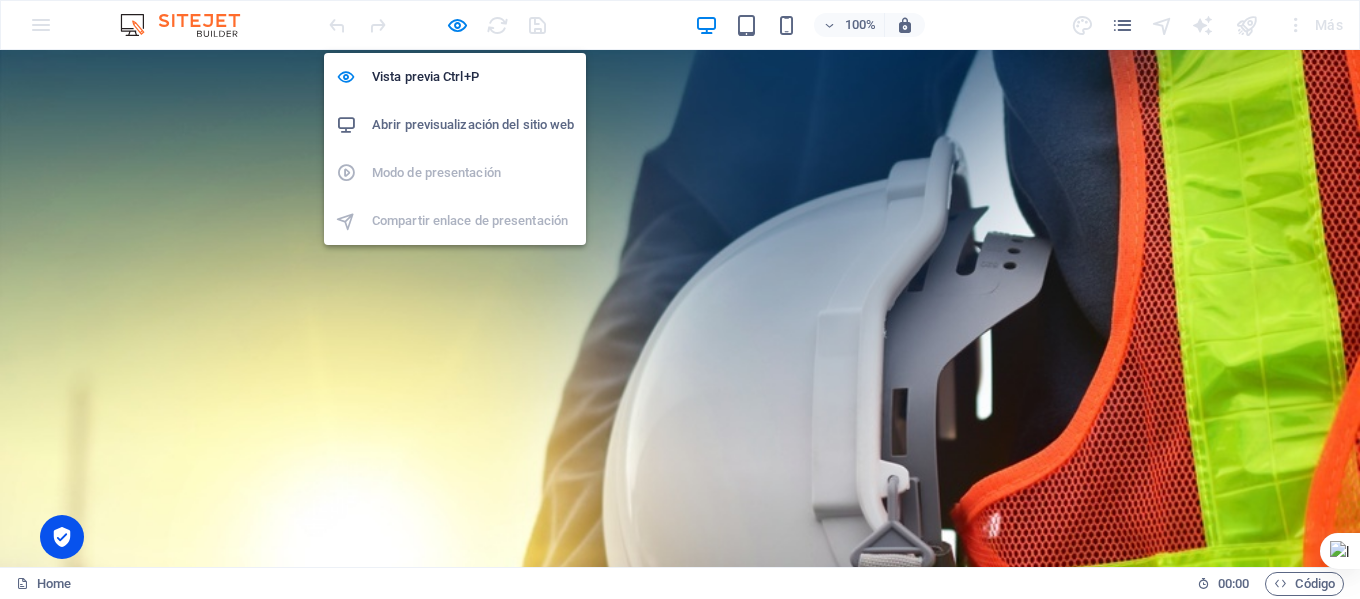 click on "Abrir previsualización del sitio web" at bounding box center (473, 125) 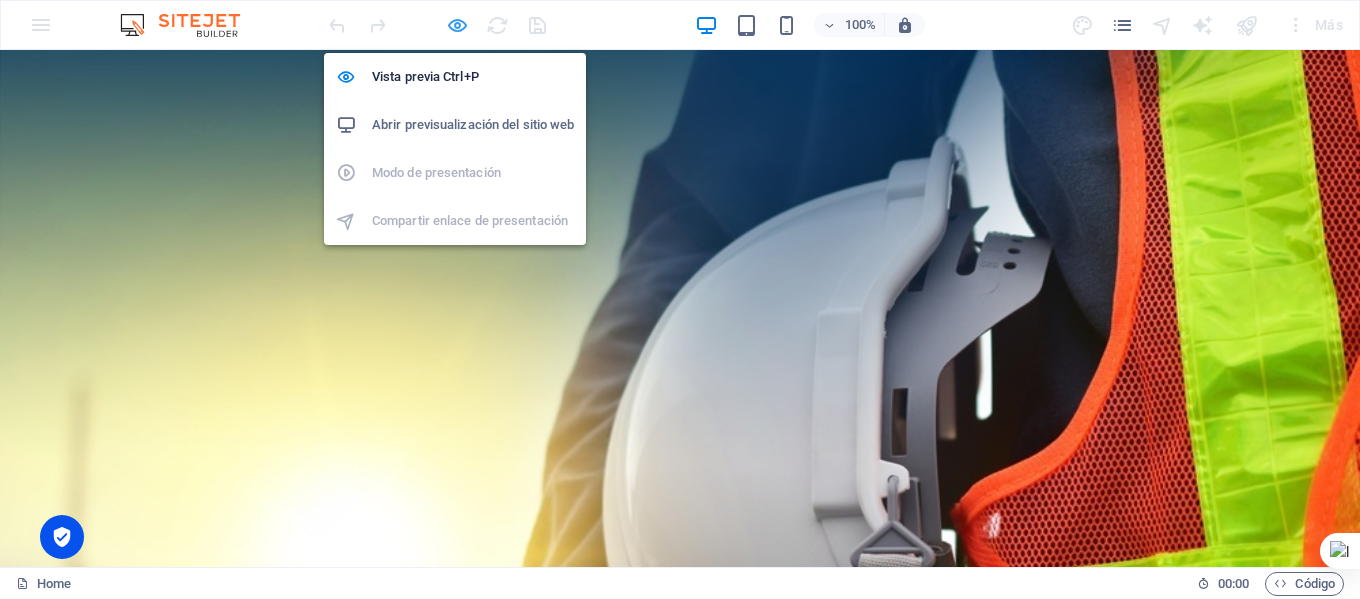 click at bounding box center [457, 25] 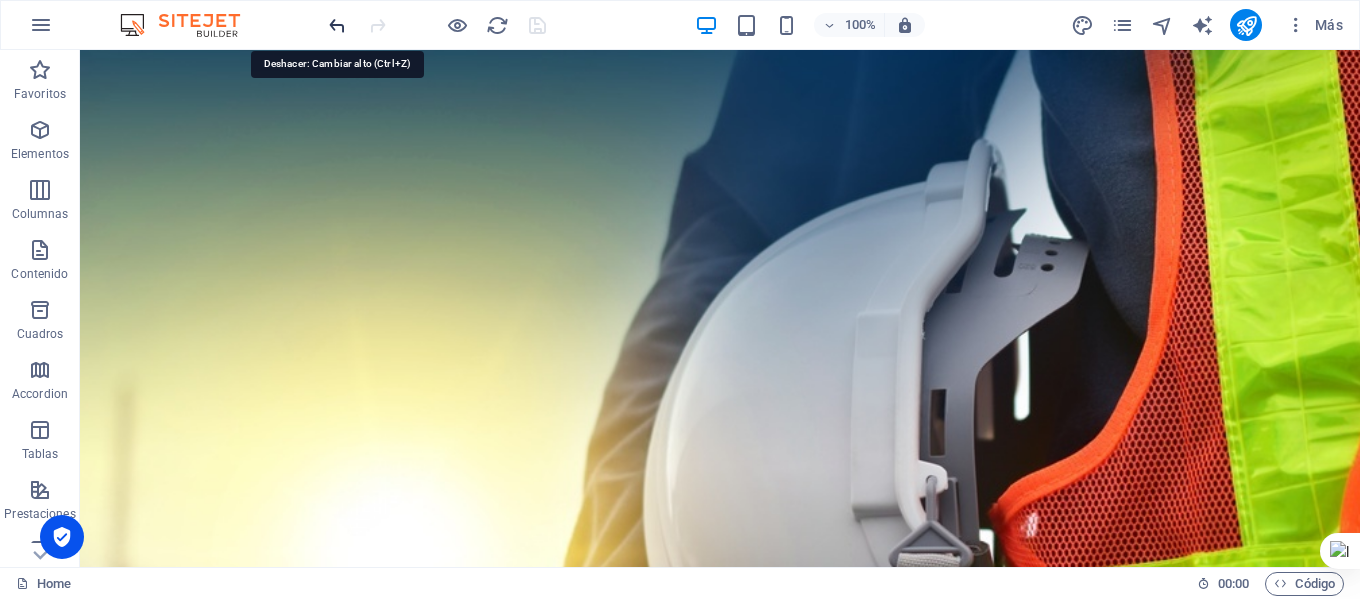 click at bounding box center [337, 25] 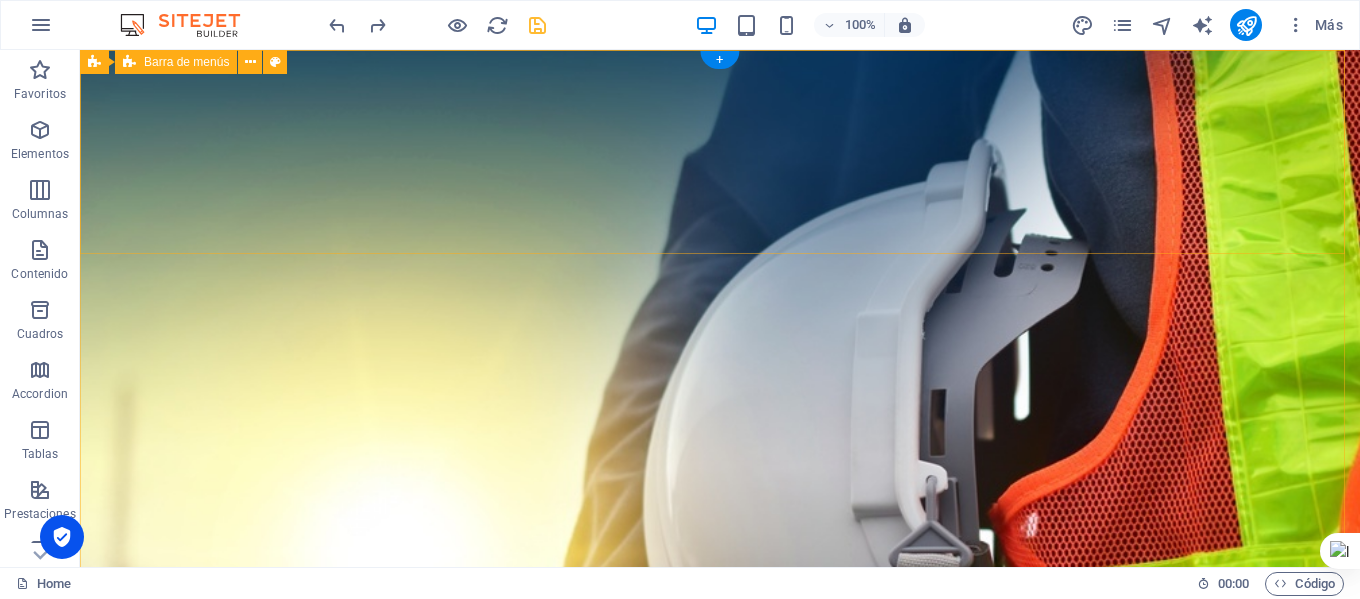 click on "Nosotros Nuestro Equipo Servicios Contacto Contacto" at bounding box center [720, 1100] 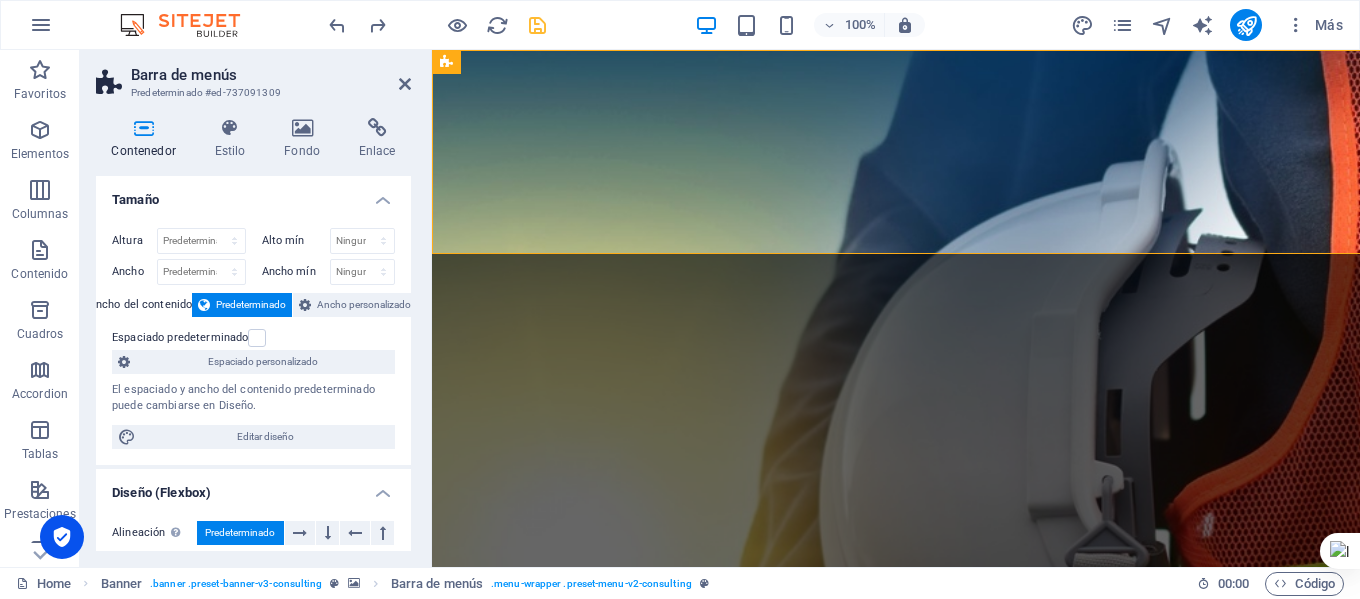 type on "90" 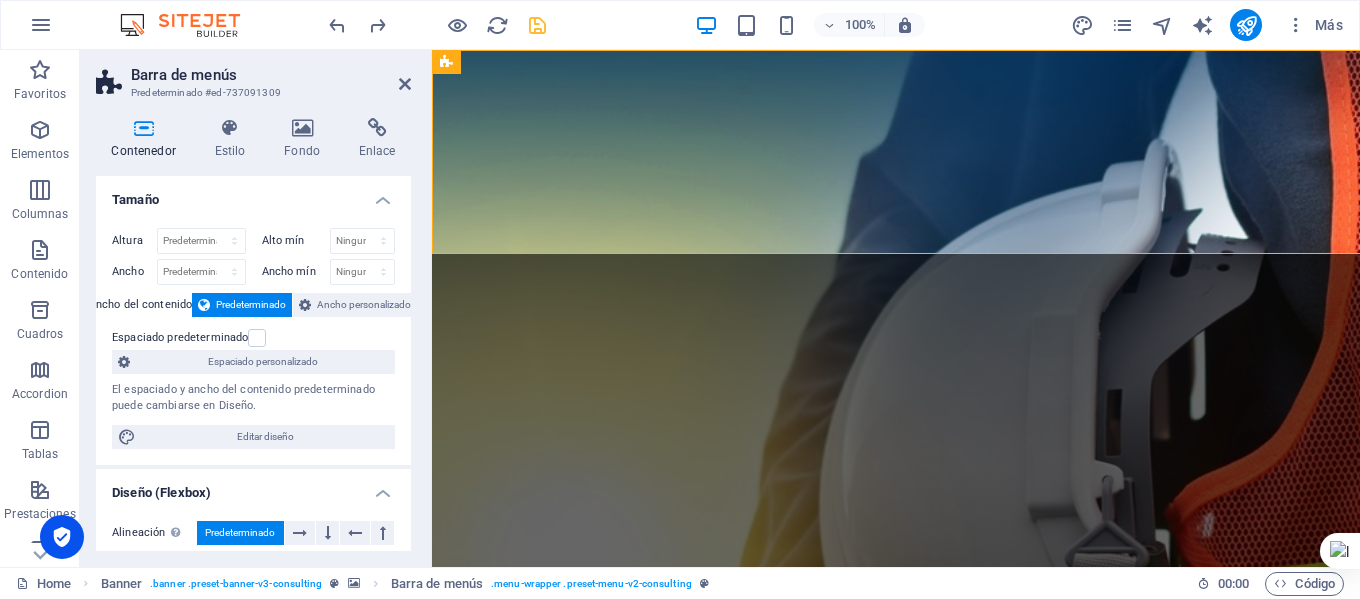 select on "%" 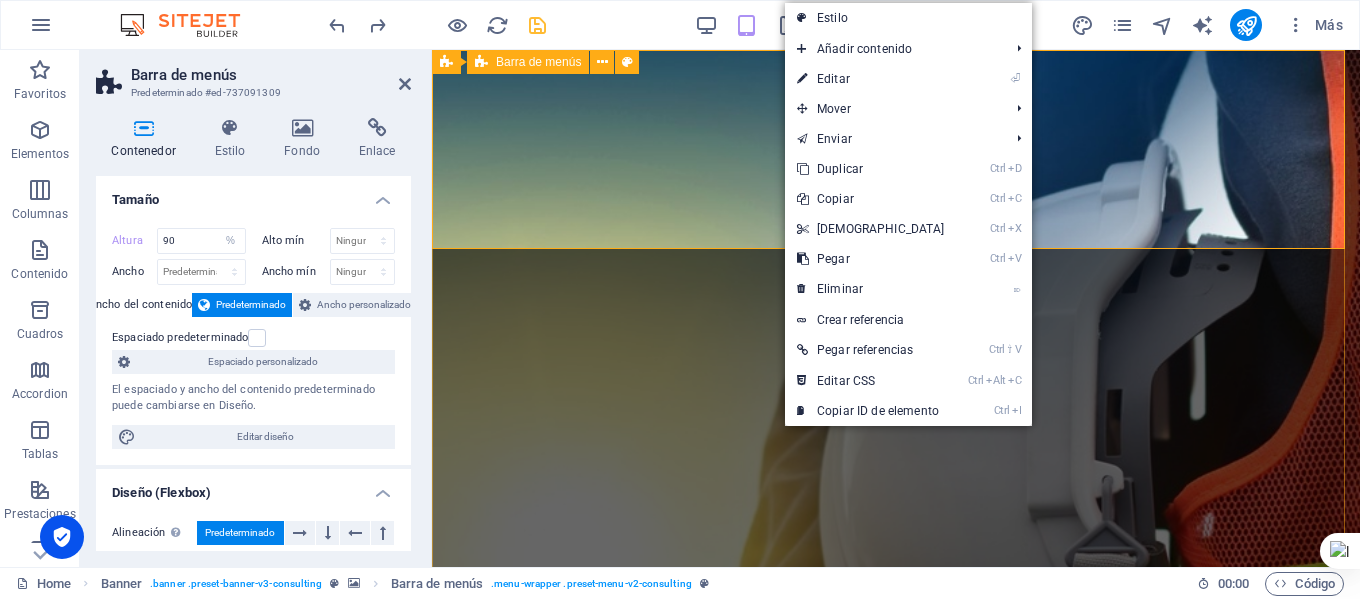 drag, startPoint x: 741, startPoint y: 211, endPoint x: 709, endPoint y: 231, distance: 37.735924 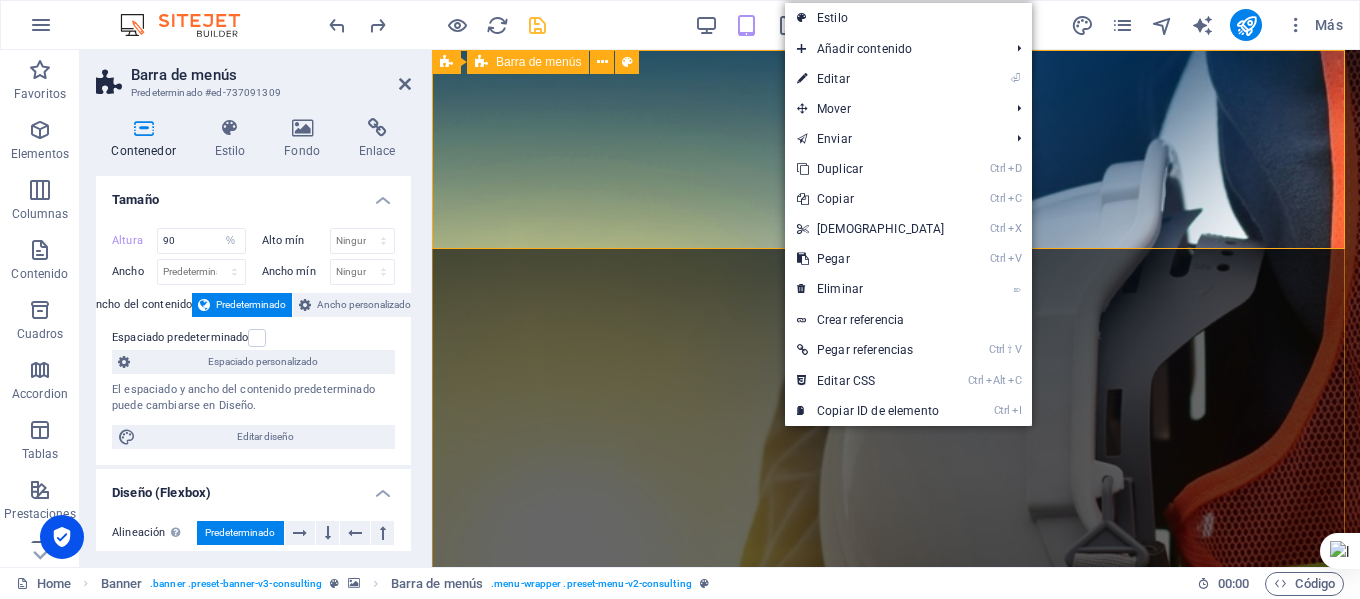 click on "Nosotros Nuestro Equipo Servicios Contacto Contacto" at bounding box center (896, 1086) 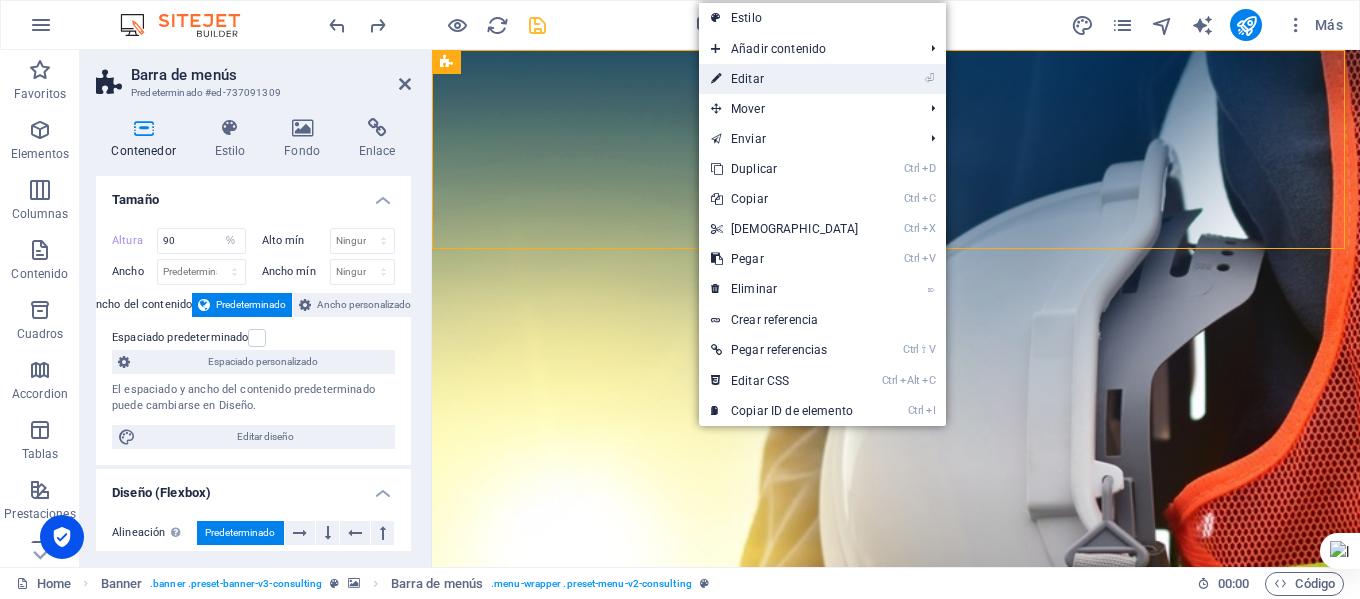 click on "⏎  Editar" at bounding box center (785, 79) 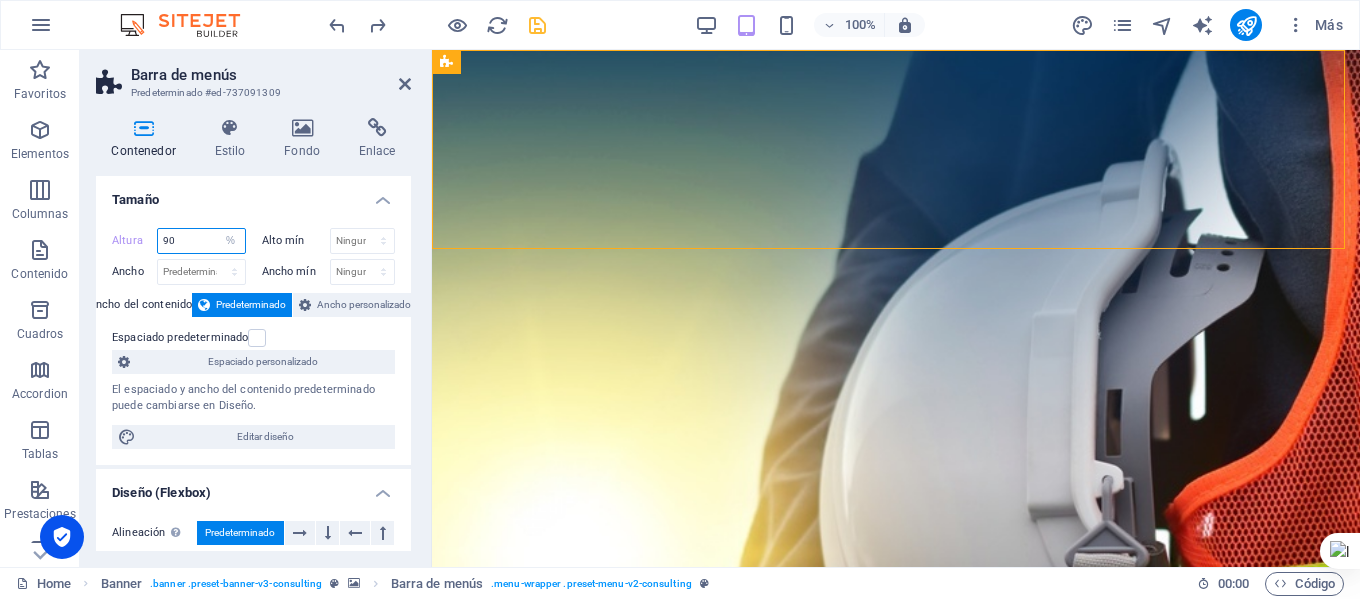 drag, startPoint x: 198, startPoint y: 242, endPoint x: 163, endPoint y: 236, distance: 35.510563 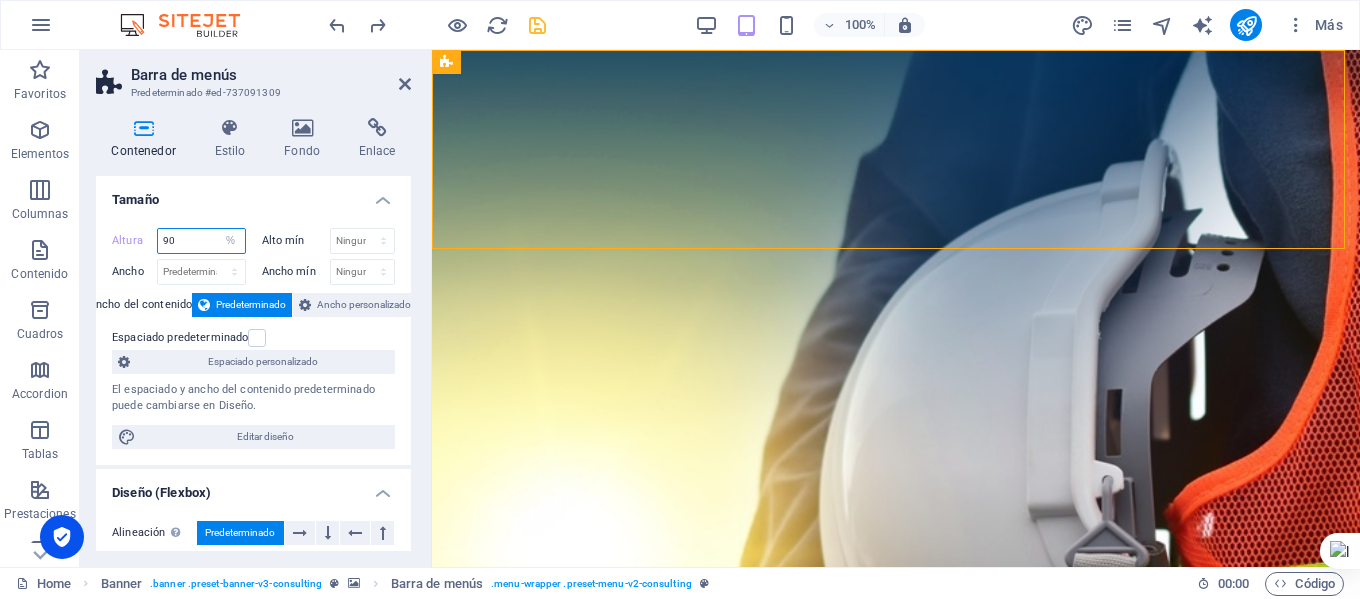 click on "90" at bounding box center [201, 241] 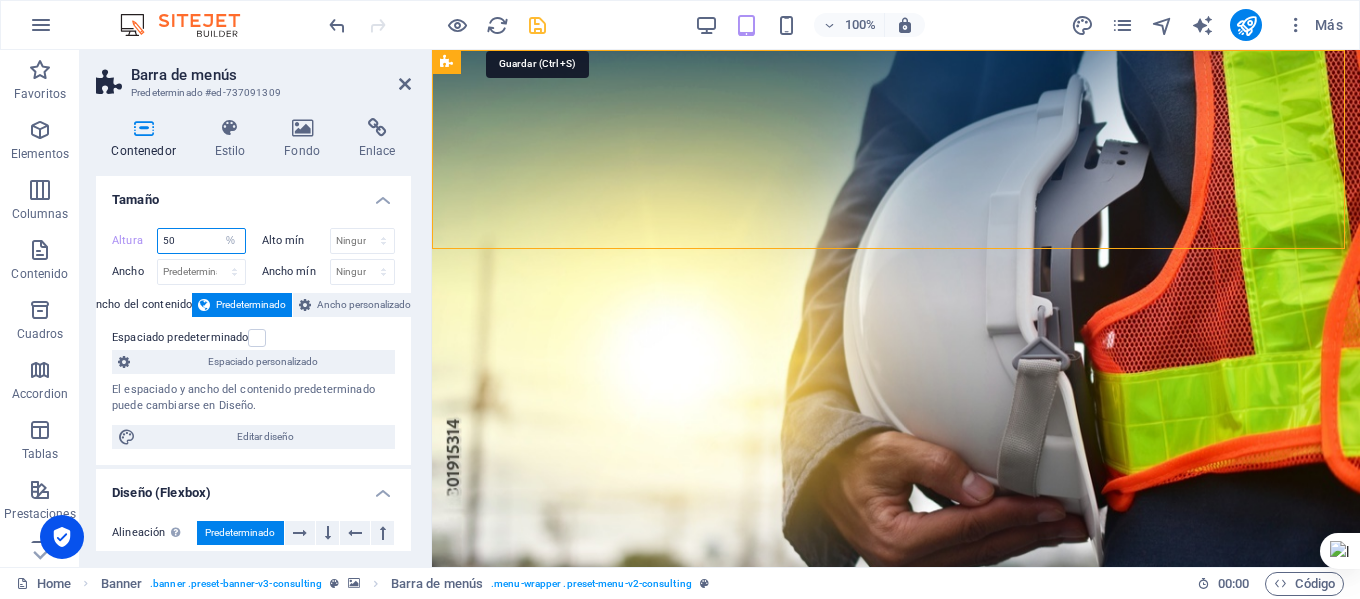 type on "50" 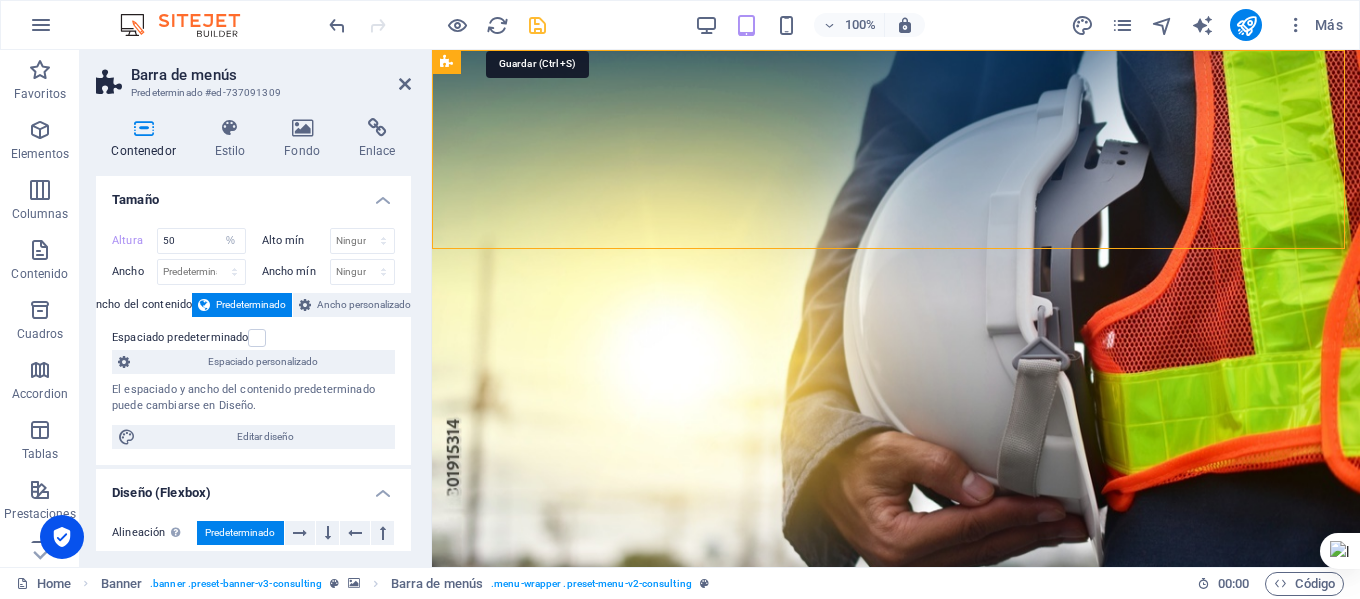 click at bounding box center [537, 25] 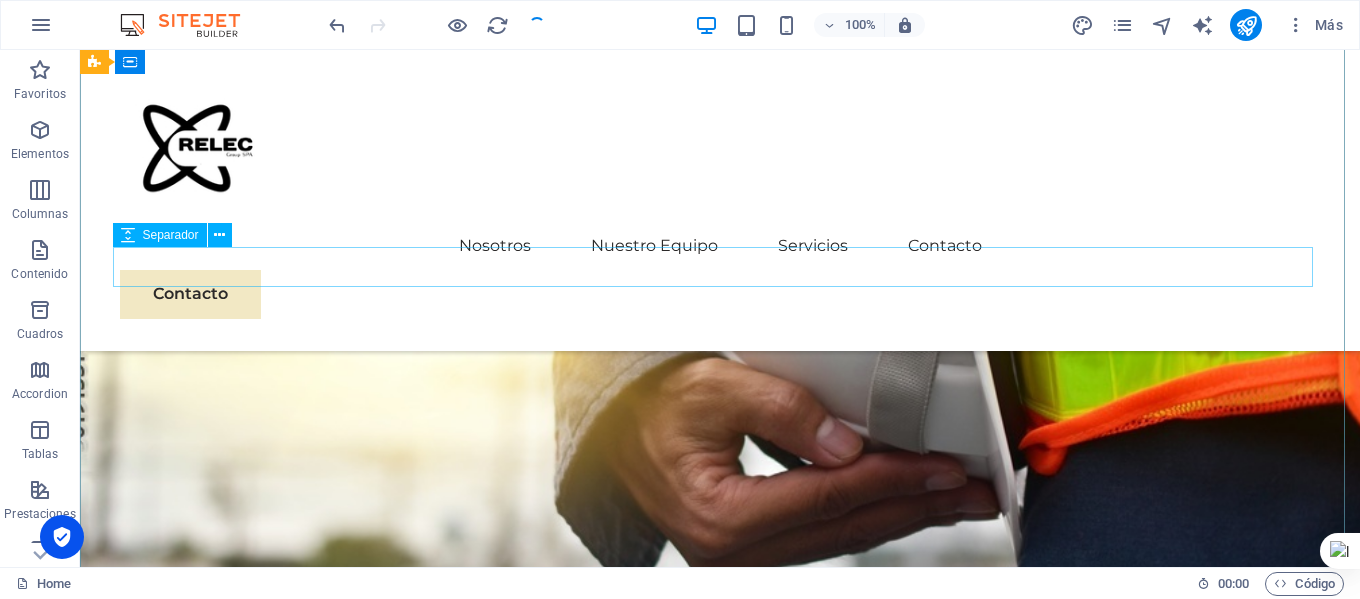 scroll, scrollTop: 0, scrollLeft: 0, axis: both 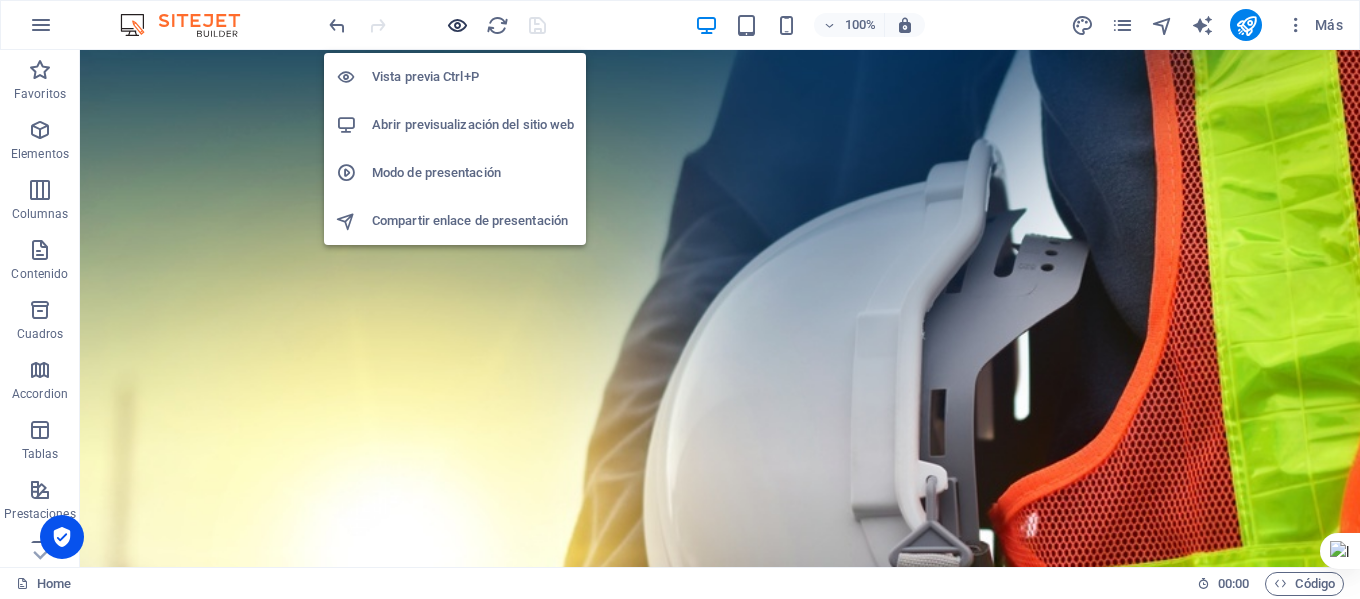 click at bounding box center (457, 25) 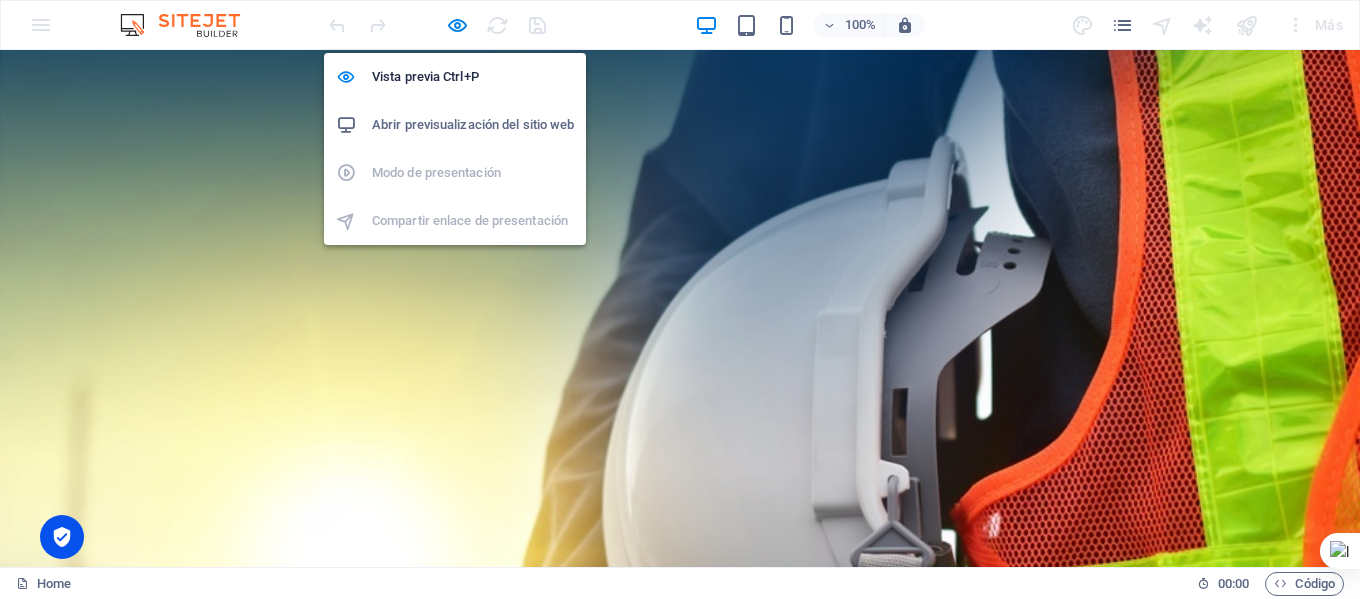 click on "Abrir previsualización del sitio web" at bounding box center (473, 125) 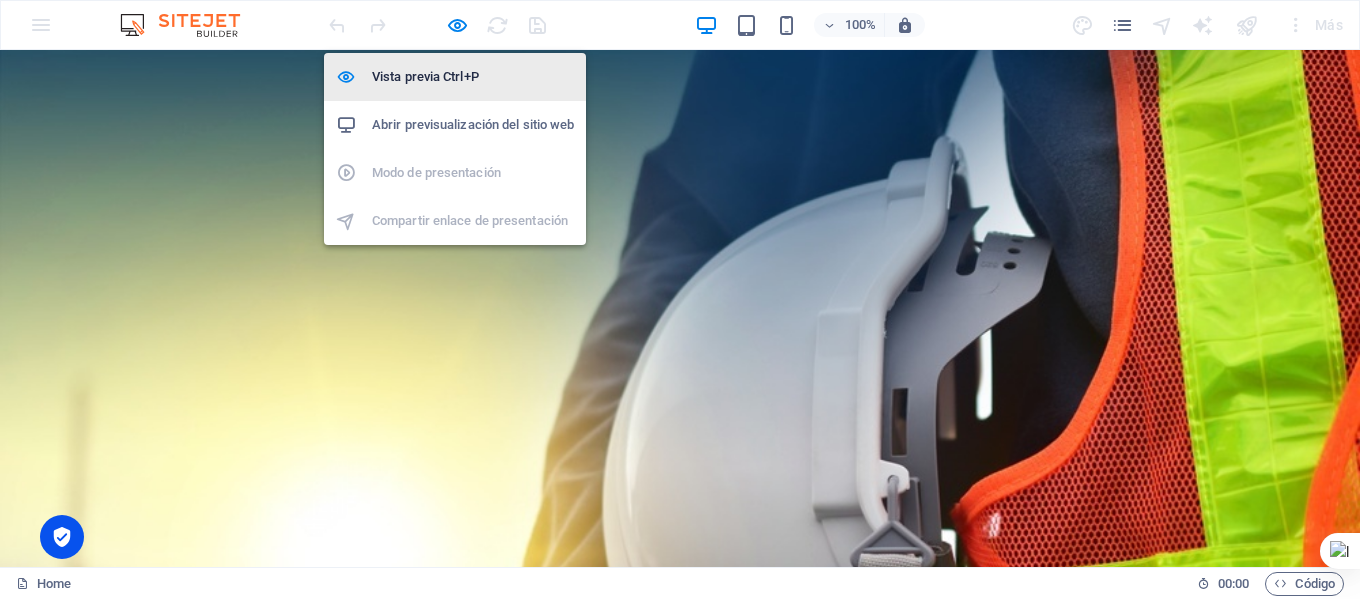 drag, startPoint x: 459, startPoint y: 24, endPoint x: 461, endPoint y: 54, distance: 30.066593 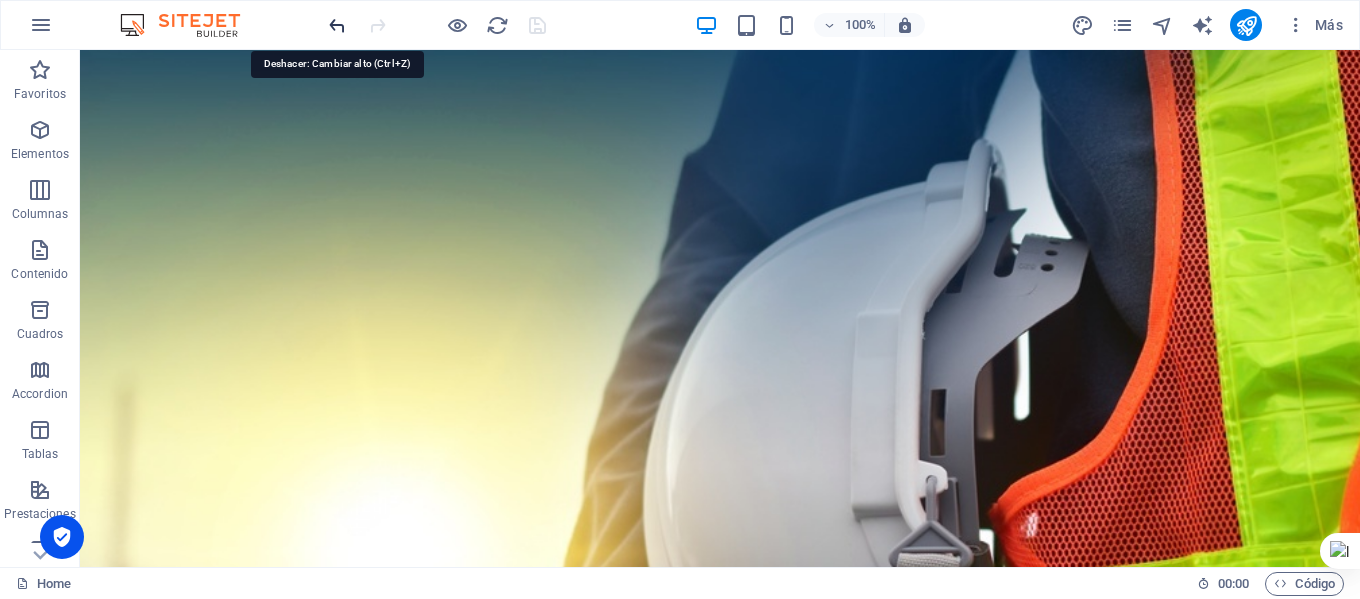 click at bounding box center [337, 25] 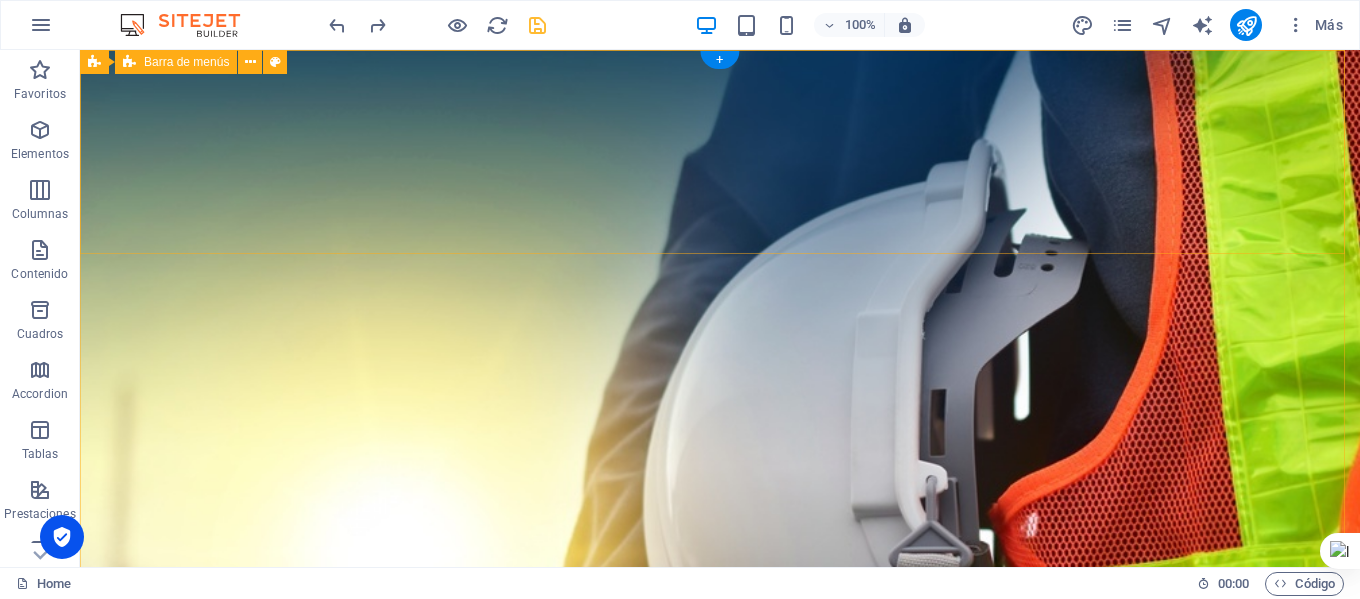 click on "Nosotros Nuestro Equipo Servicios Contacto Contacto" at bounding box center (720, 1100) 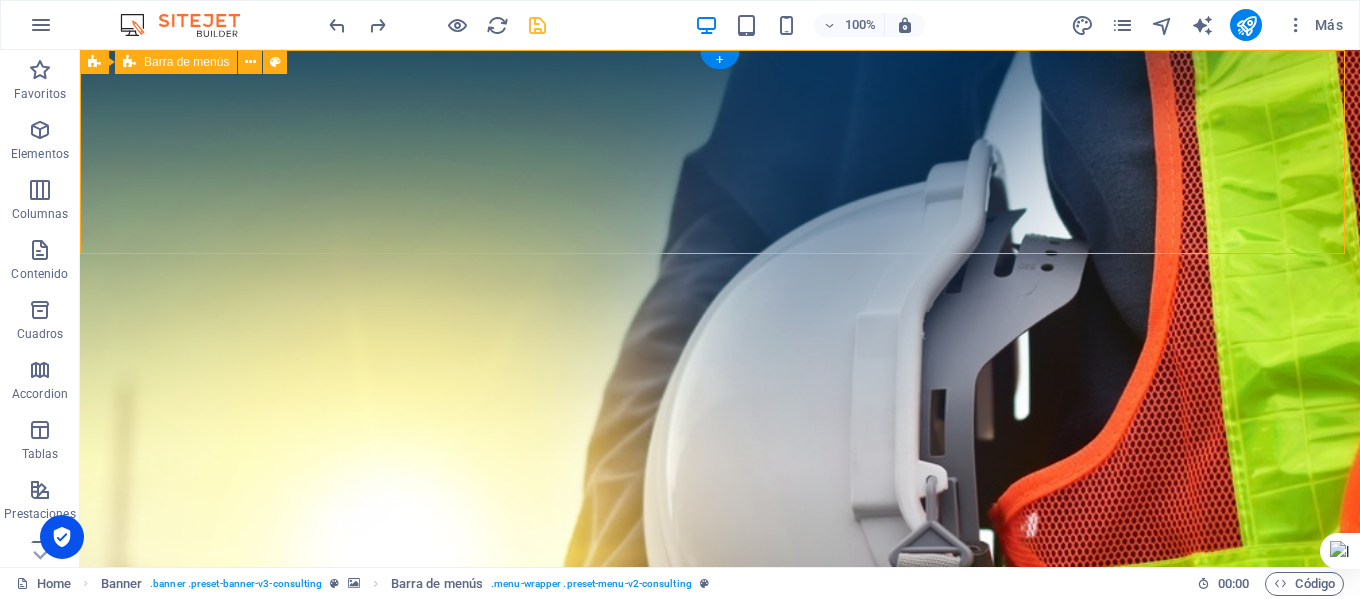 click on "Nosotros Nuestro Equipo Servicios Contacto Contacto" at bounding box center [720, 1100] 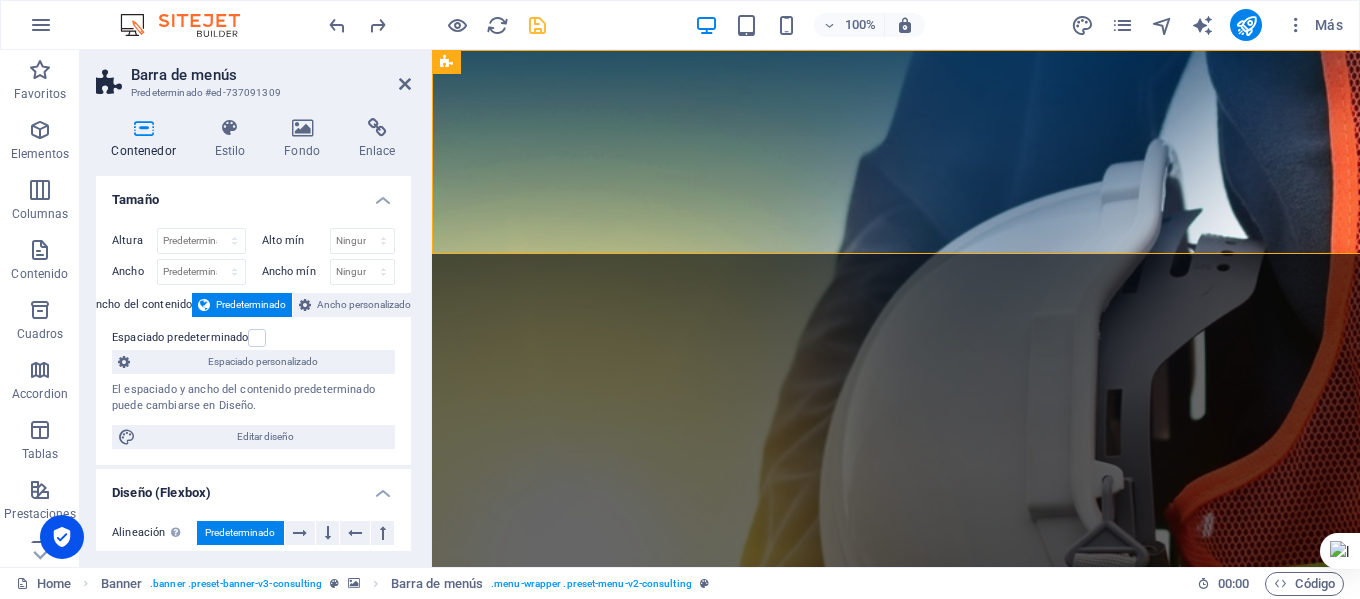 type on "90" 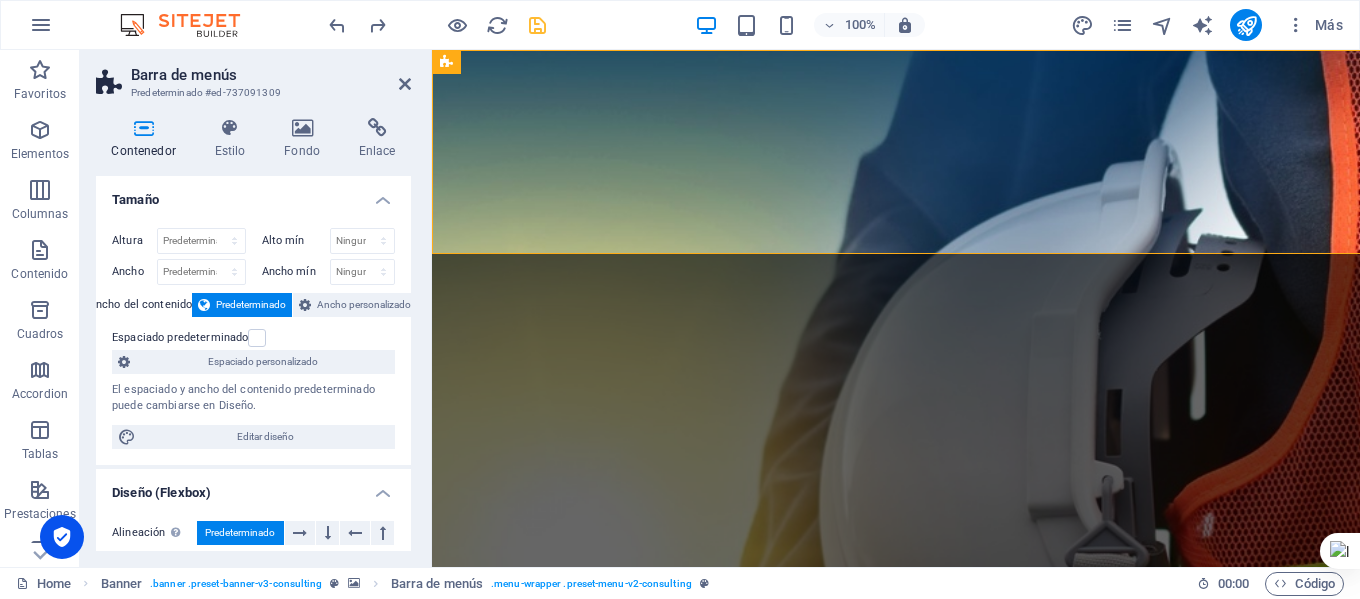 select on "%" 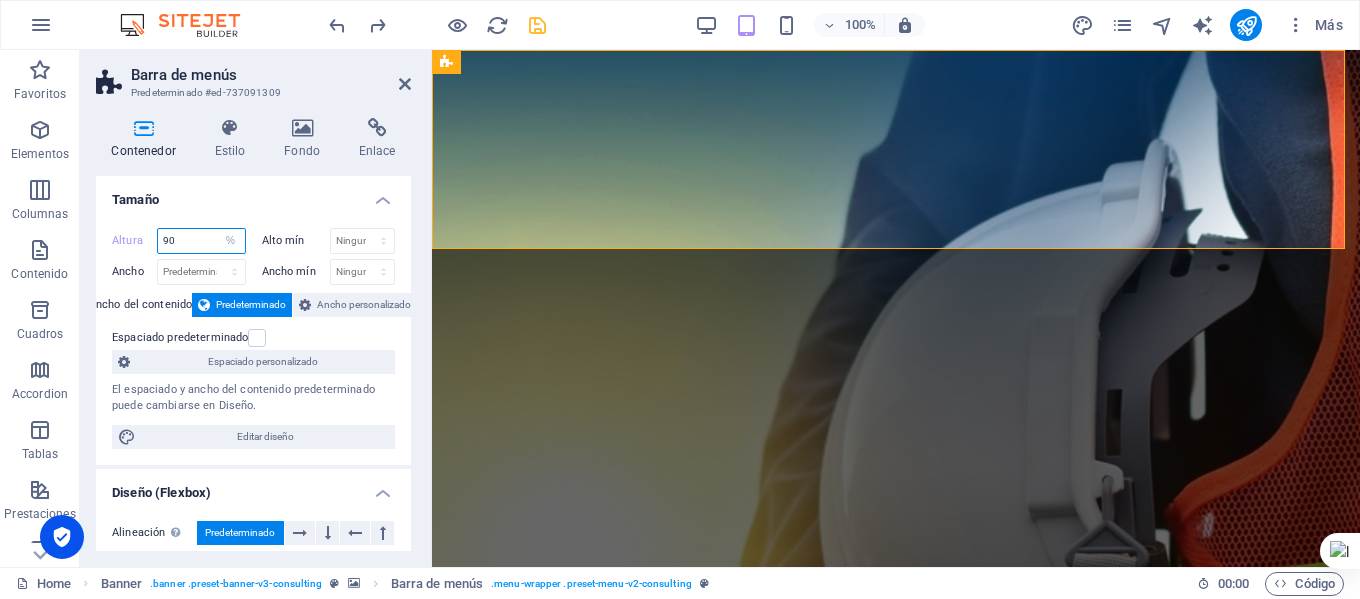 drag, startPoint x: 213, startPoint y: 242, endPoint x: 145, endPoint y: 236, distance: 68.26419 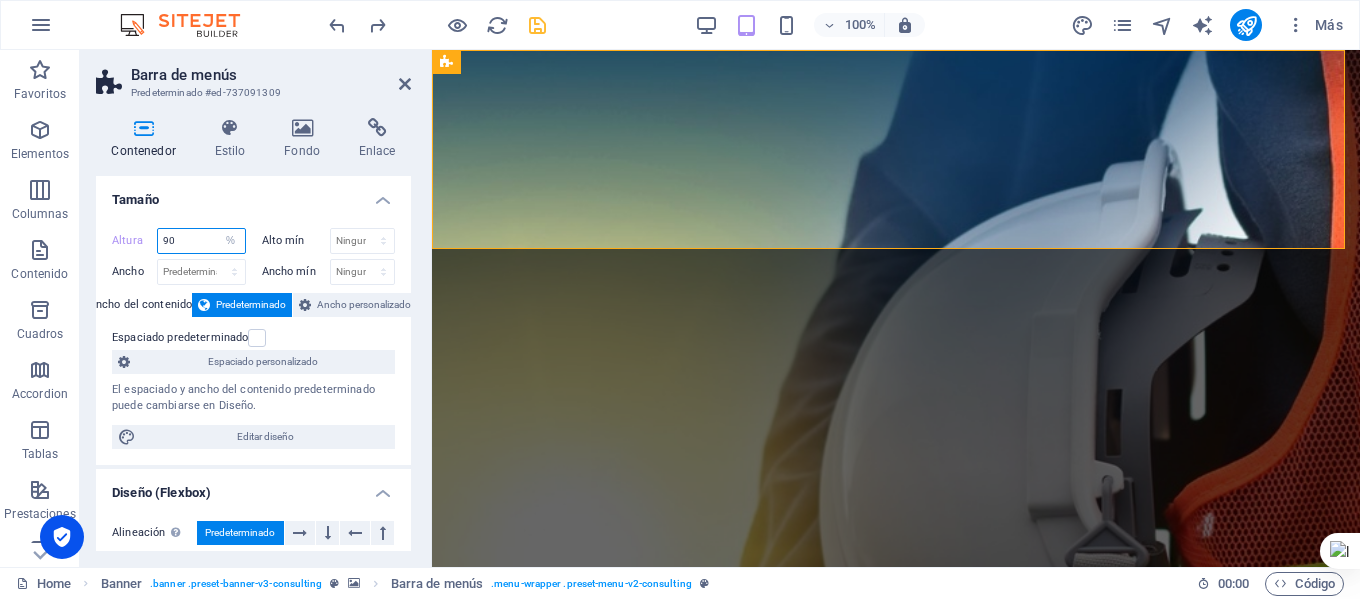 click on "Altura 90 Predeterminado px rem % vh vw" at bounding box center [179, 241] 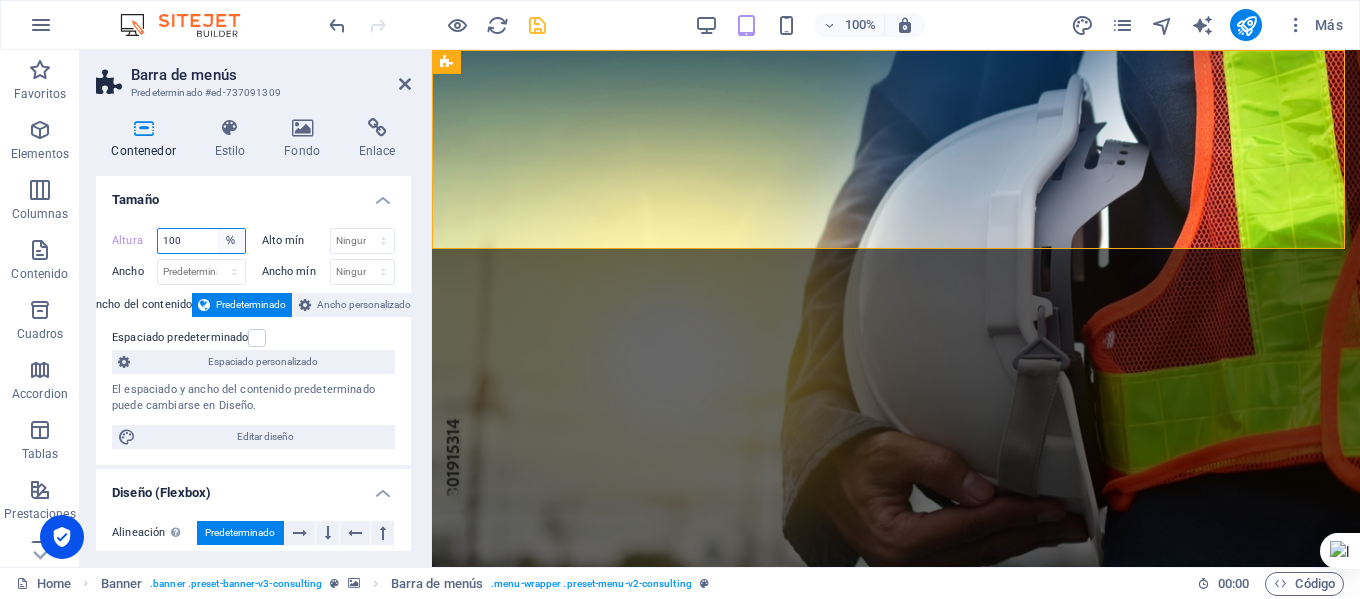 type on "100" 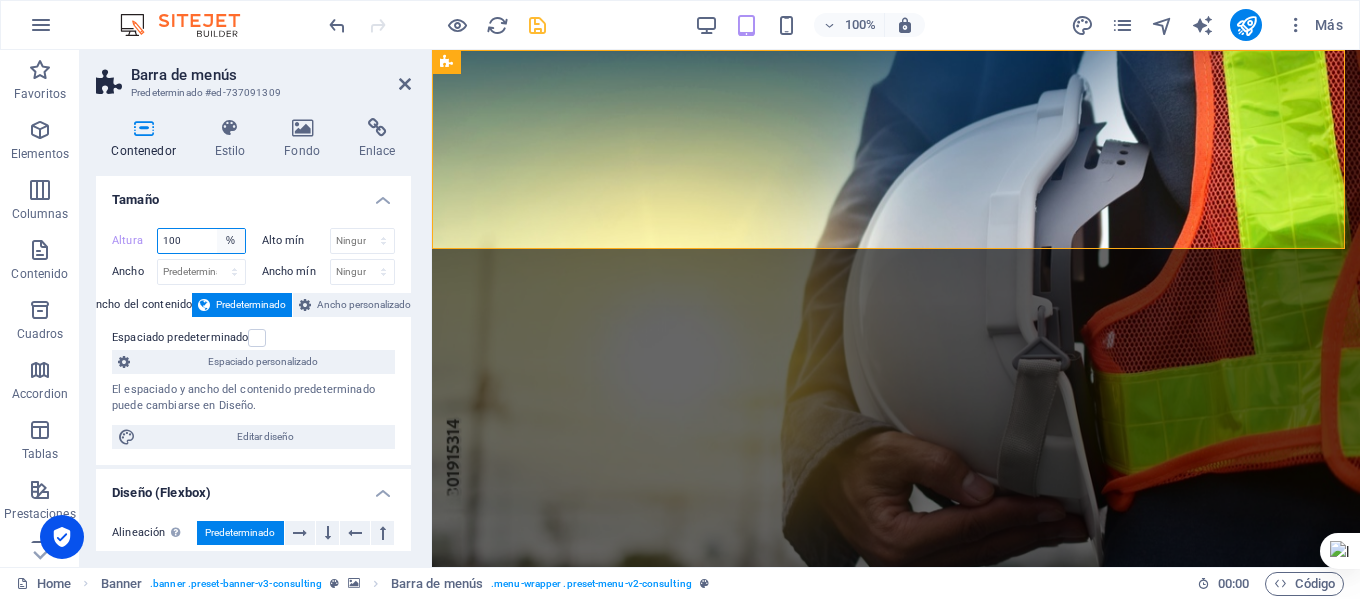 click on "Predeterminado px rem % vh vw" at bounding box center (231, 241) 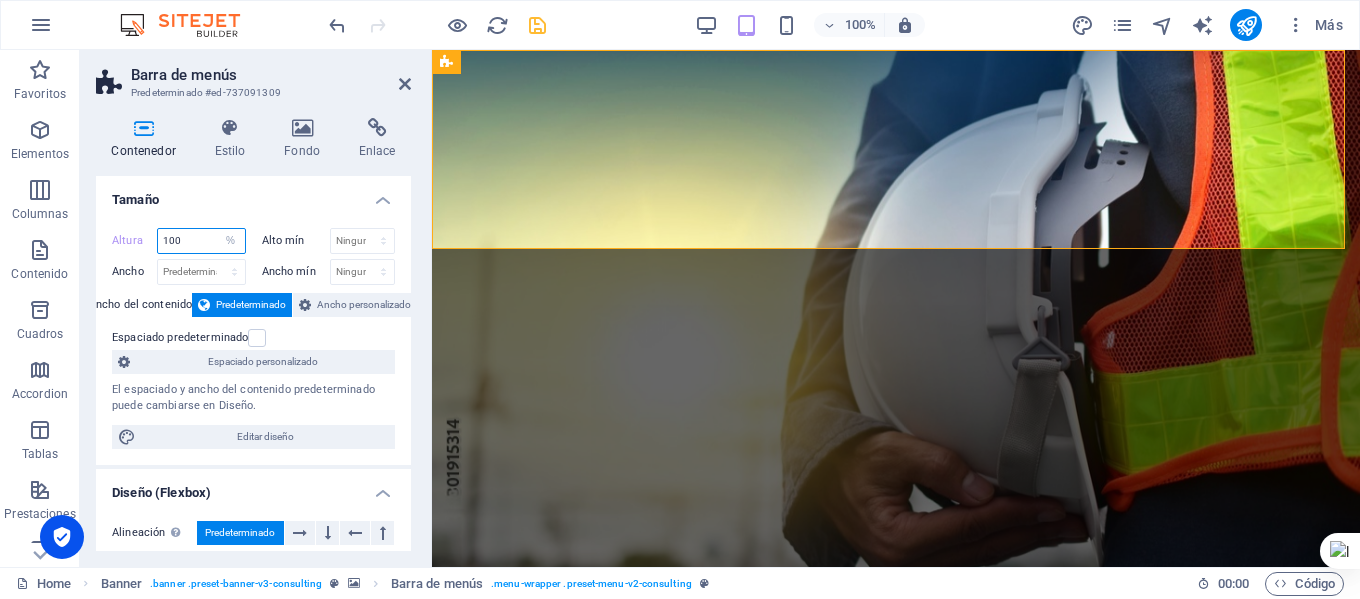 select on "default" 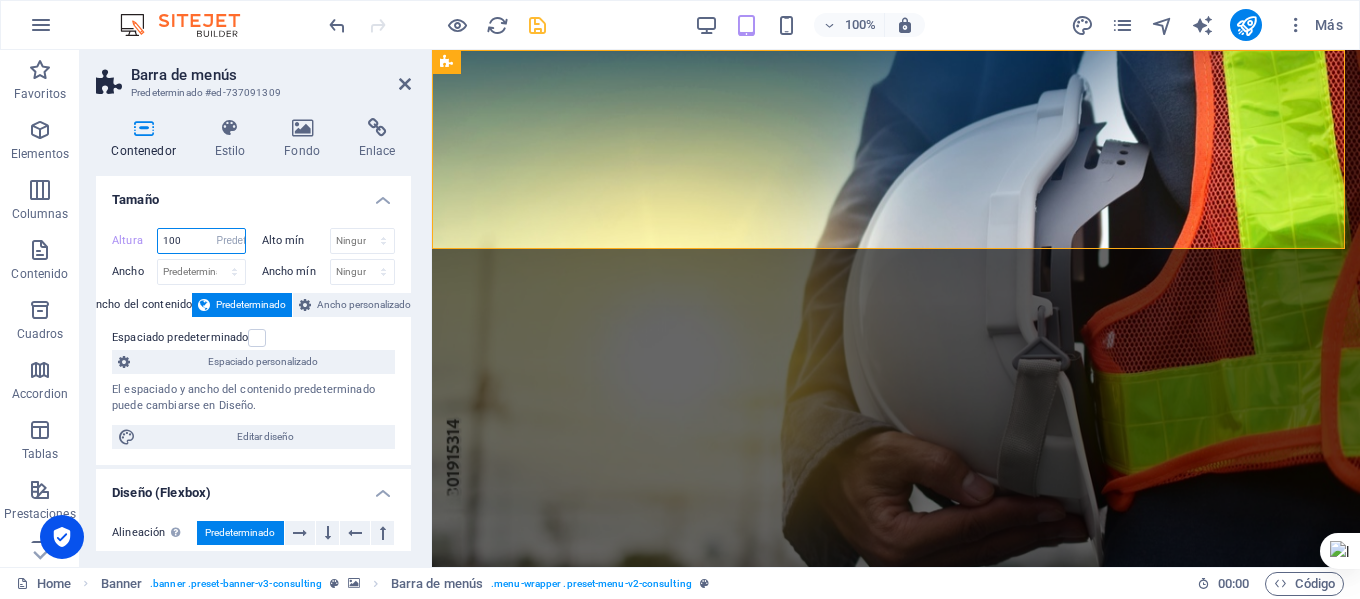 click on "Predeterminado px rem % vh vw" at bounding box center (231, 241) 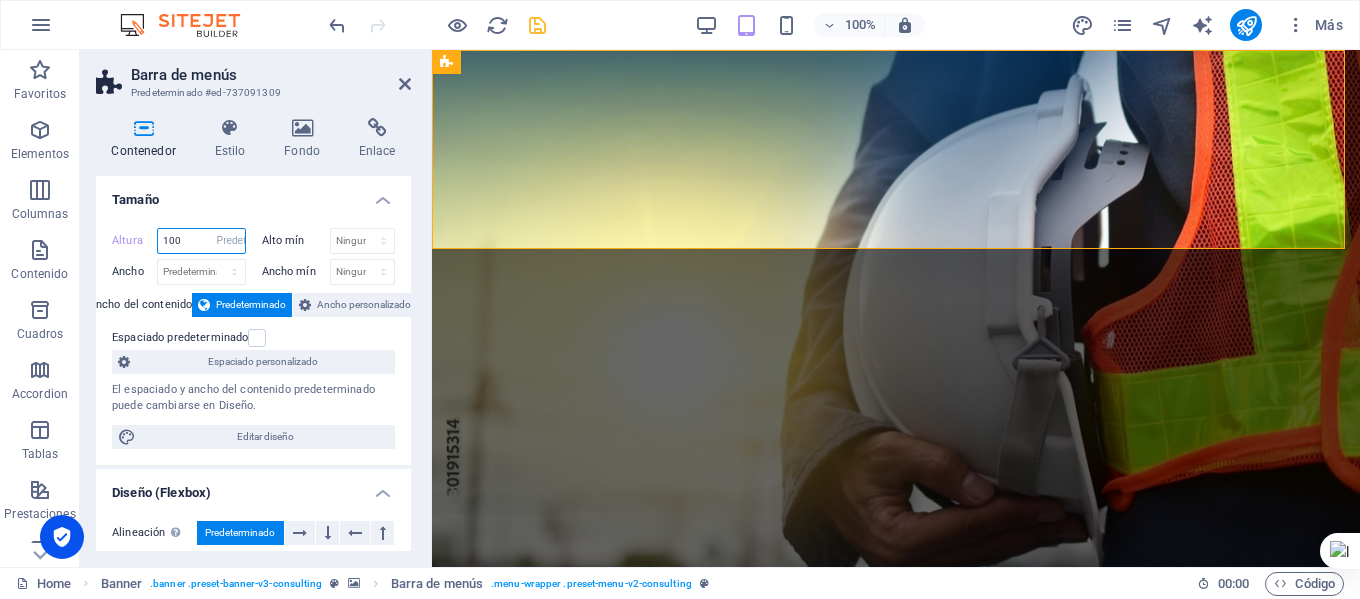 type on "100" 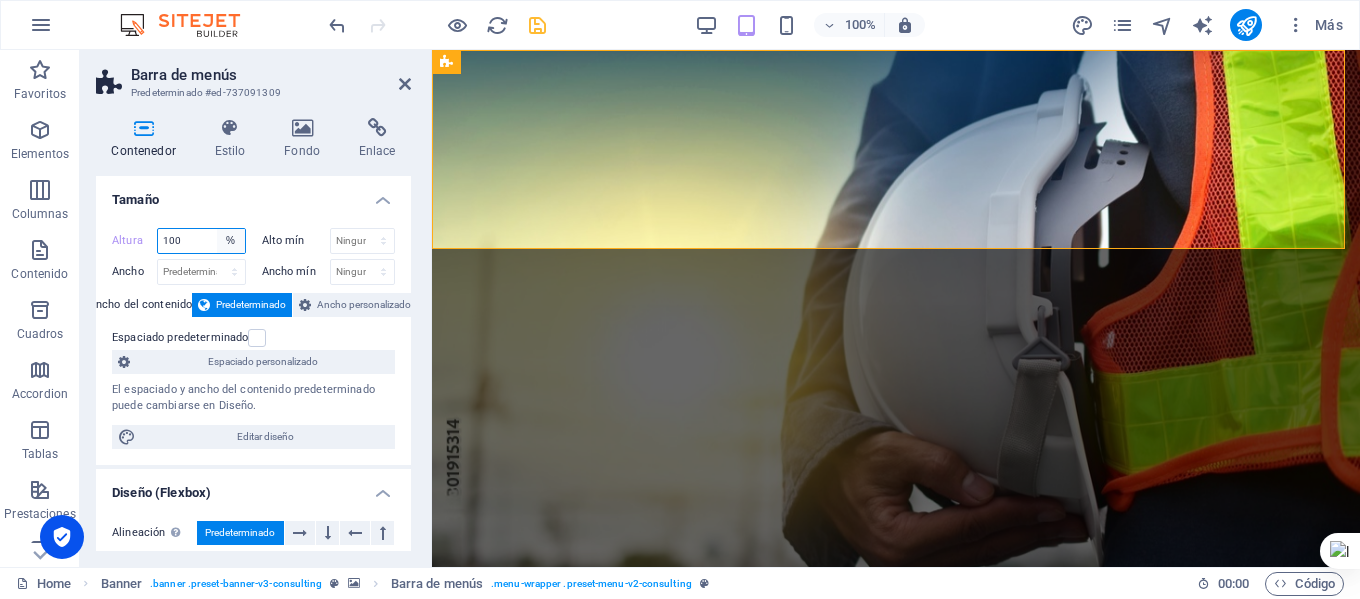 click on "Predeterminado px rem % vh vw" at bounding box center [231, 241] 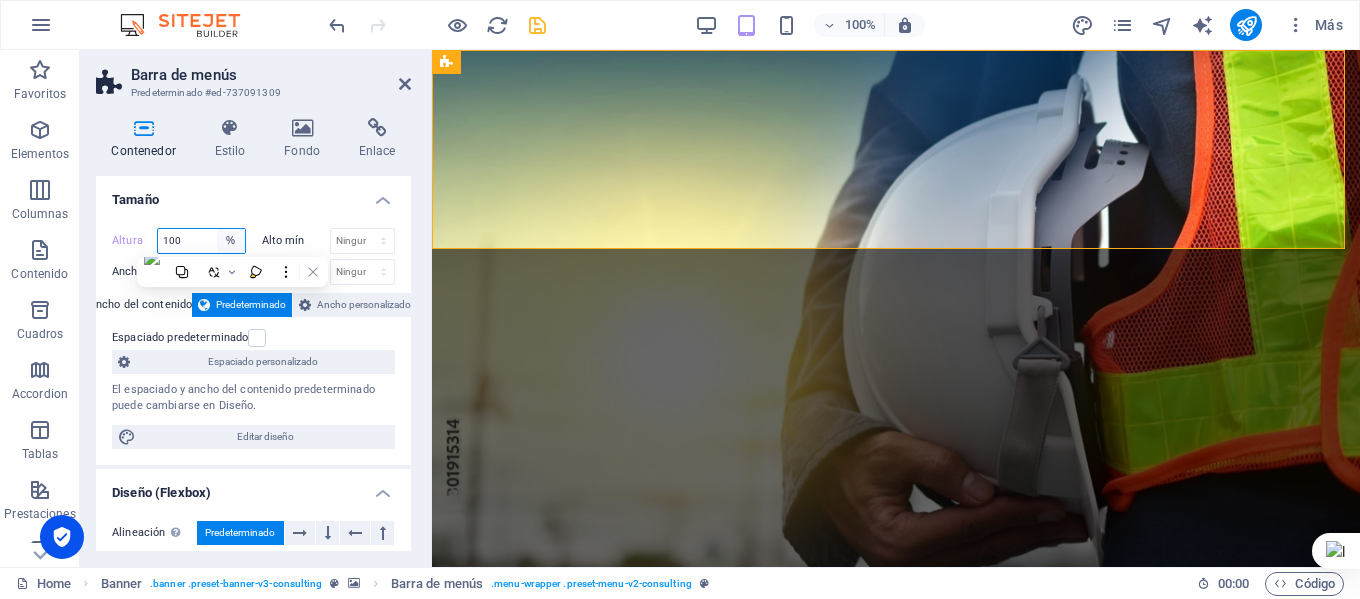 select on "default" 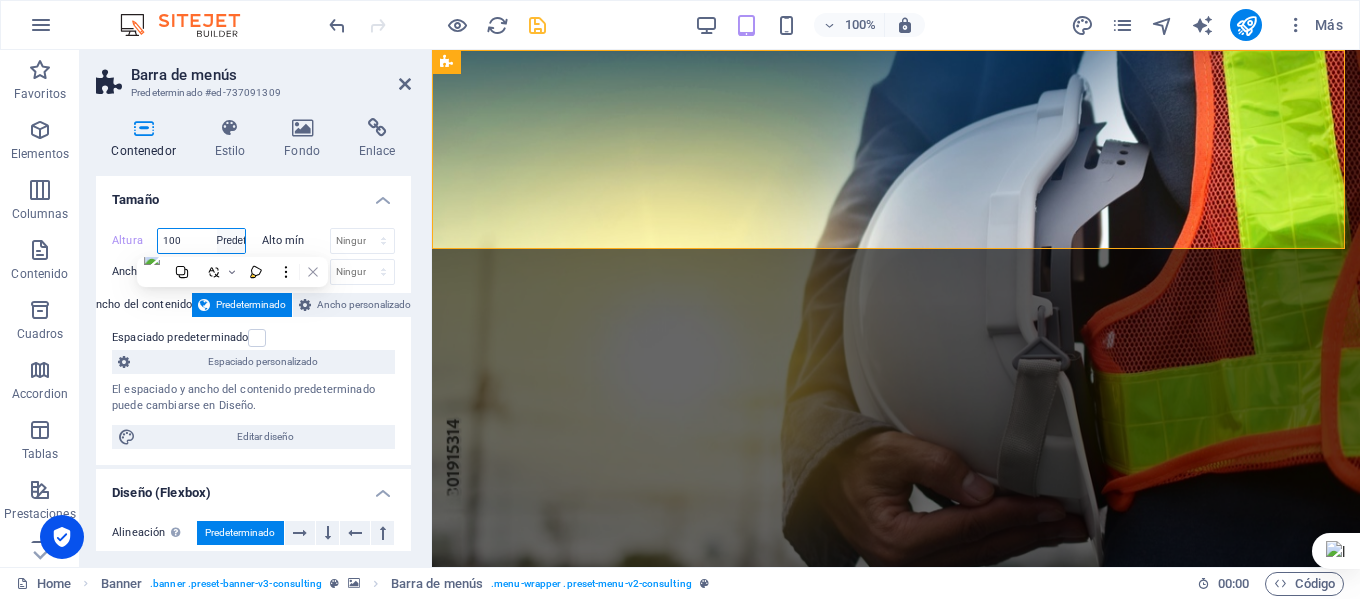 click on "Predeterminado px rem % vh vw" at bounding box center (231, 241) 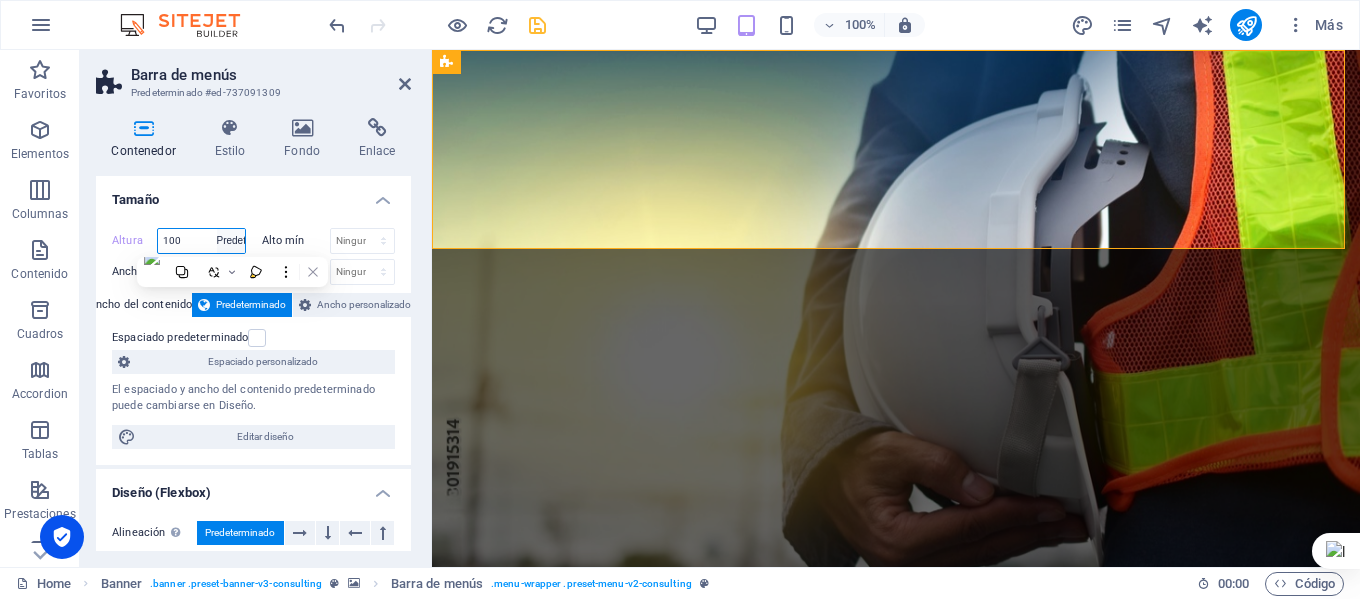 type on "100" 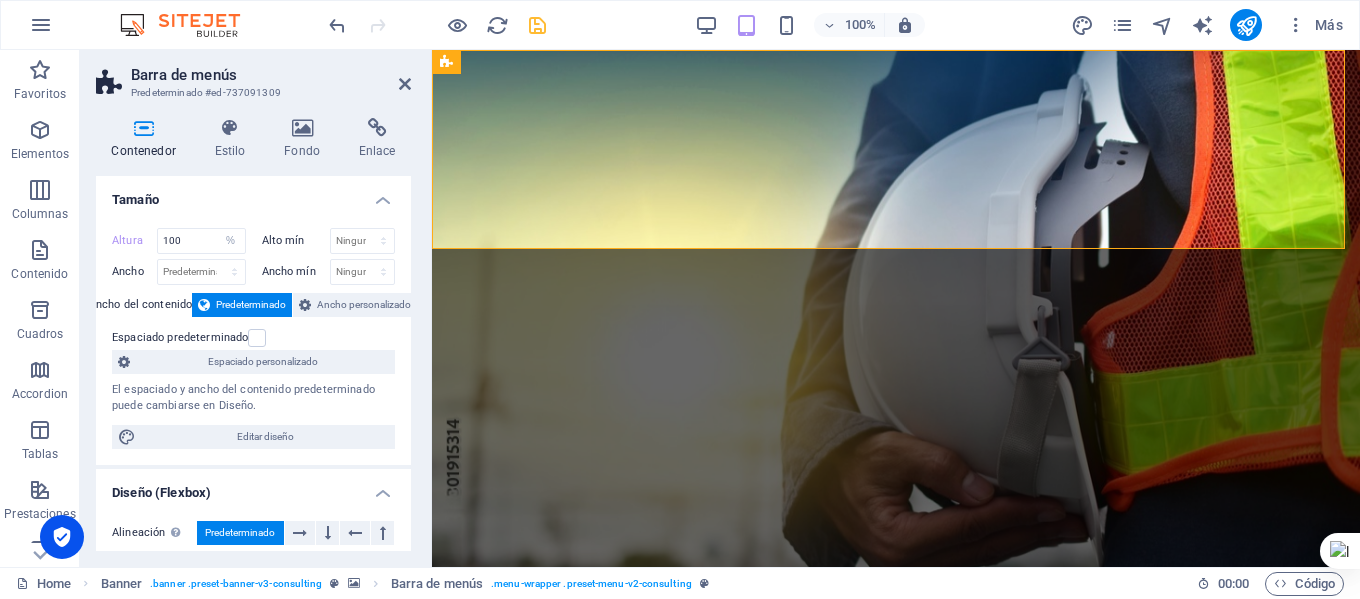click on "Altura 100 Predeterminado px rem % vh vw Alto mín Ninguno px rem % vh vw Ancho Predeterminado px rem % em vh vw Ancho mín Ninguno px rem % vh vw Ancho del contenido Predeterminado Ancho personalizado Ancho Predeterminado px rem % em vh vw Ancho mín Ninguno px rem % vh vw Espaciado predeterminado Espaciado personalizado El espaciado y ancho del contenido predeterminado puede cambiarse en Diseño. Editar diseño" at bounding box center (253, 338) 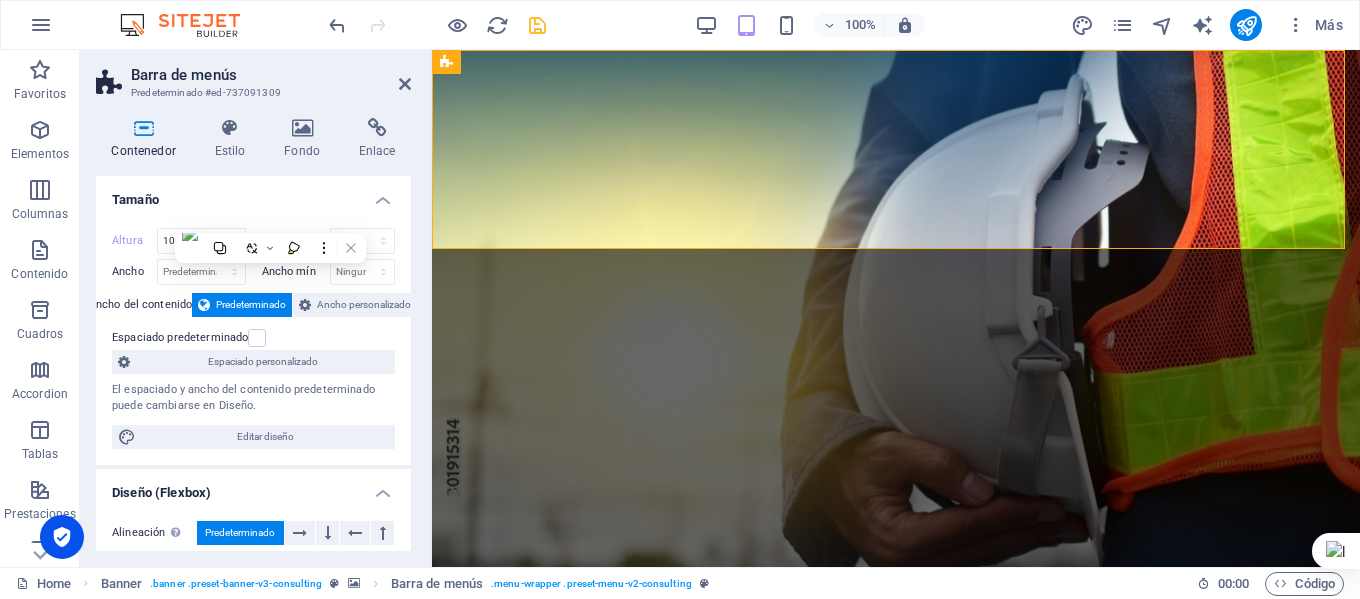 click on "Tamaño" at bounding box center (253, 194) 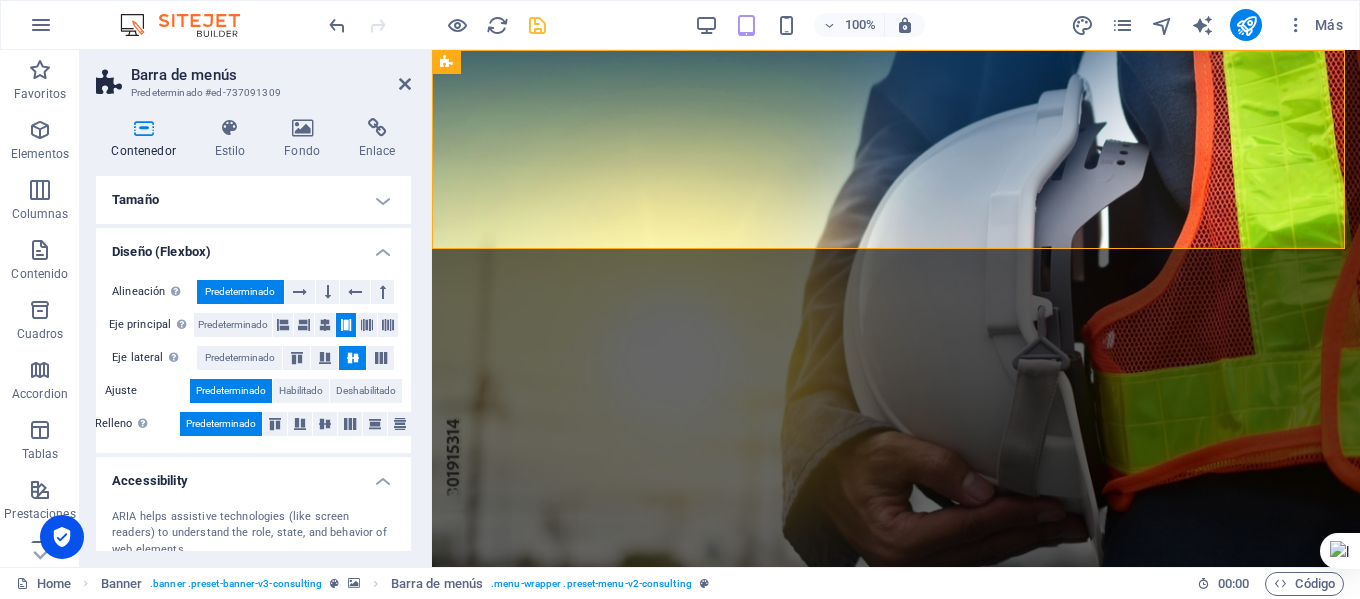click on "Tamaño" at bounding box center (253, 200) 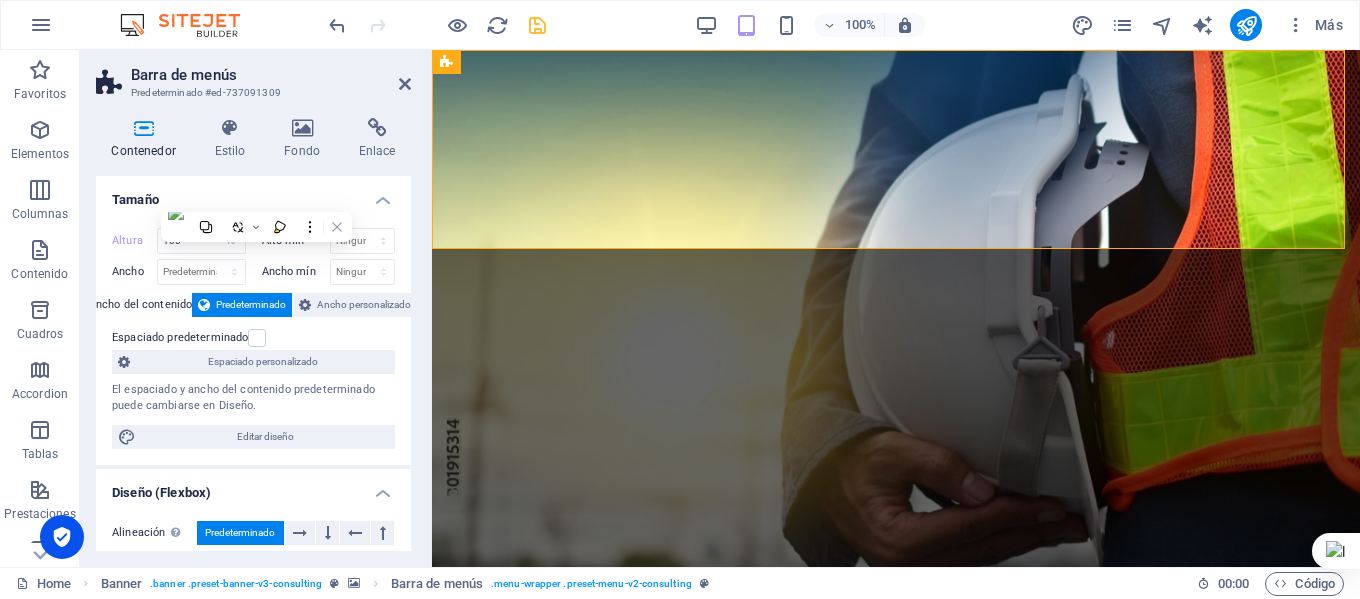 click on "Tamaño" at bounding box center [253, 194] 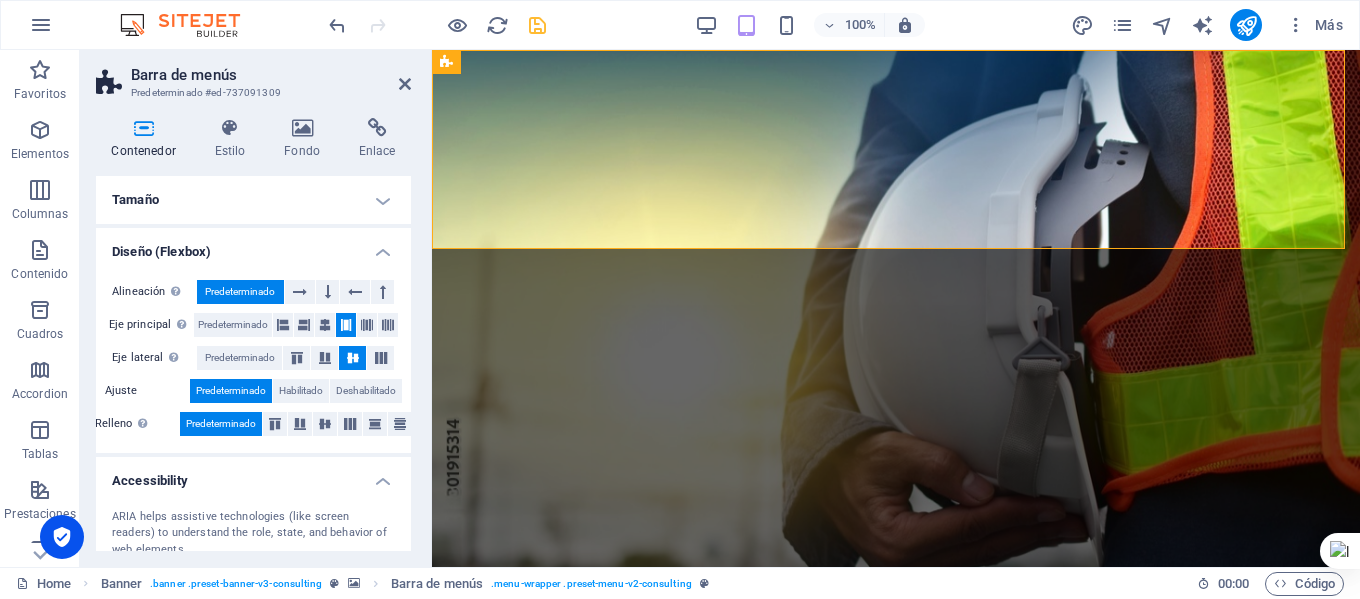 click on "Tamaño" at bounding box center [253, 200] 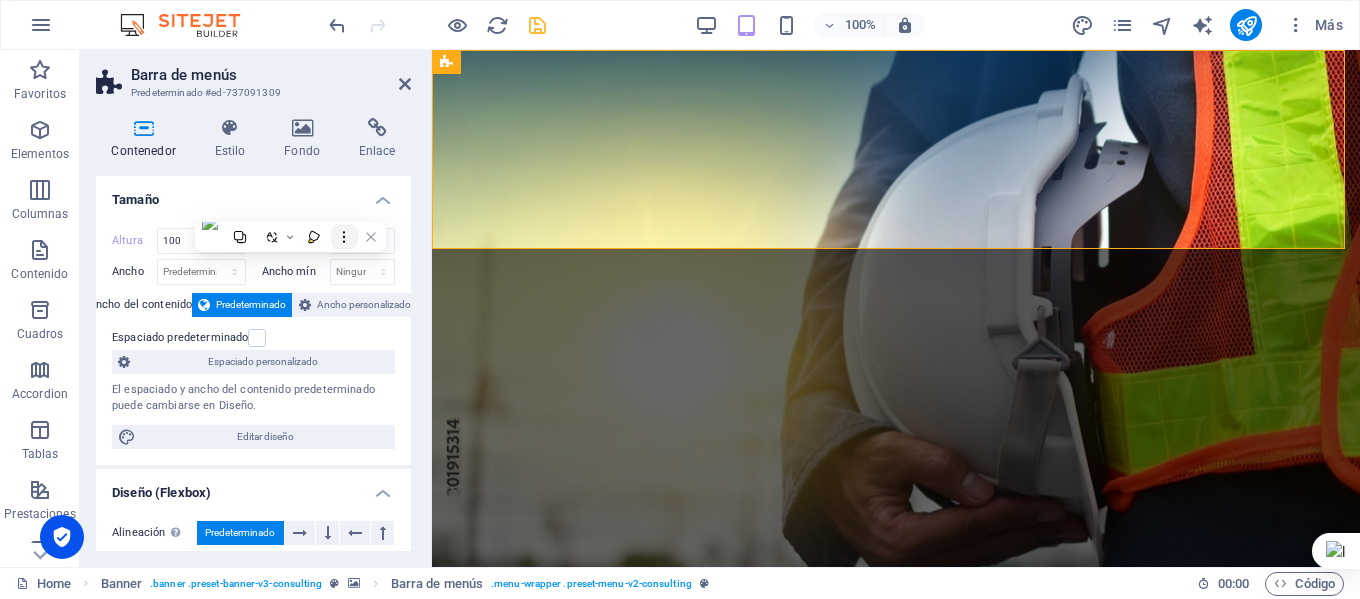 click 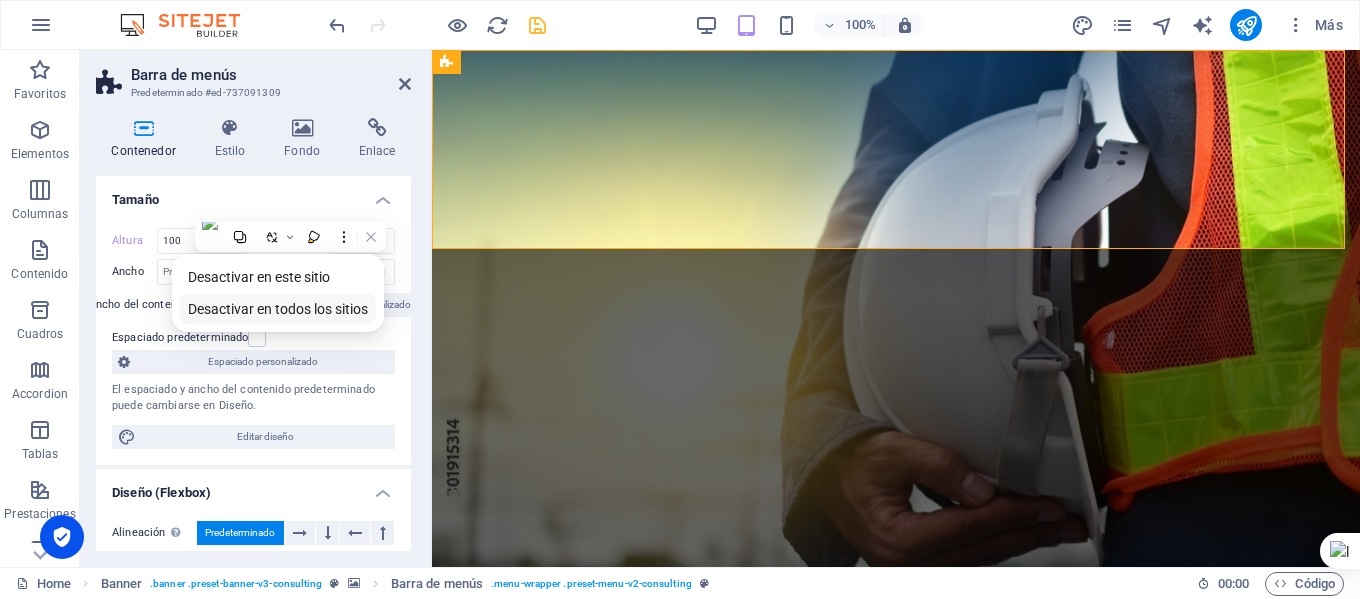 click on "Desactivar en todos los sitios" at bounding box center [278, 309] 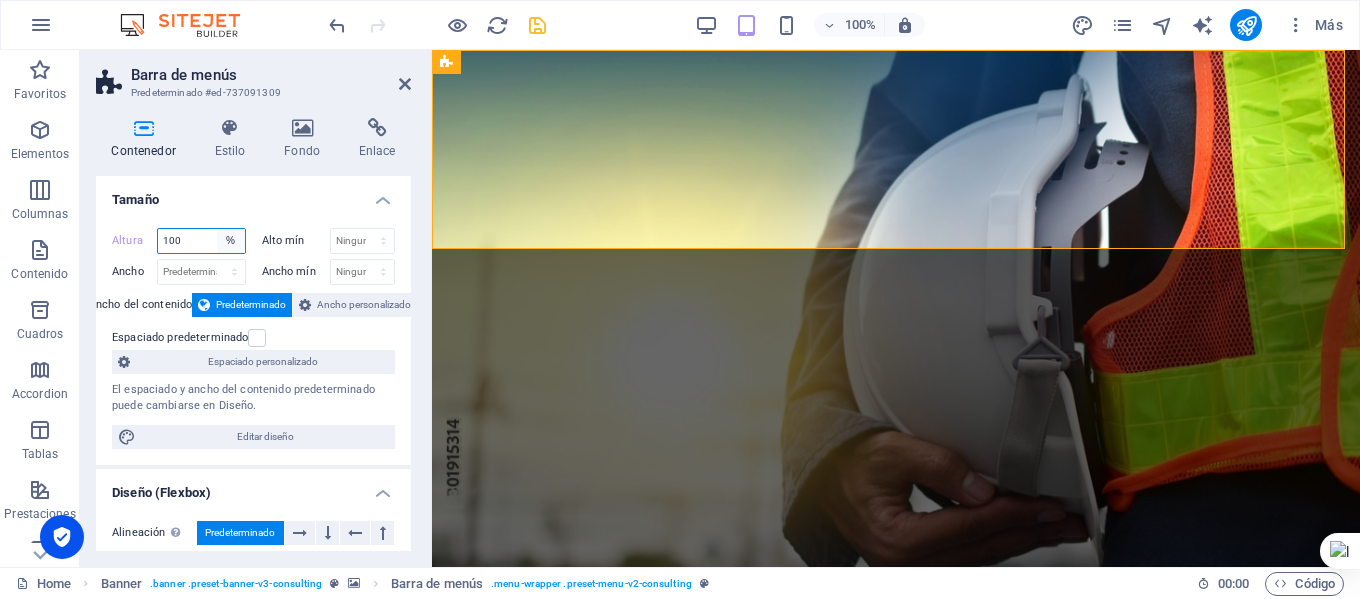 click on "Predeterminado px rem % vh vw" at bounding box center (231, 241) 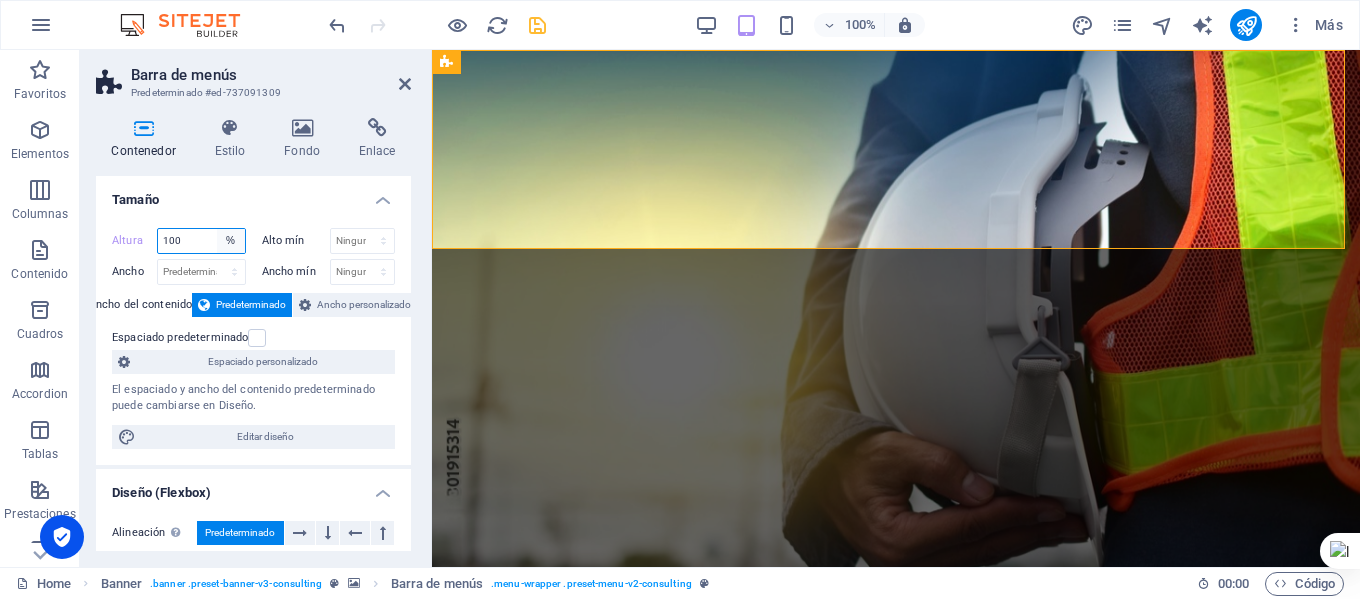 select on "default" 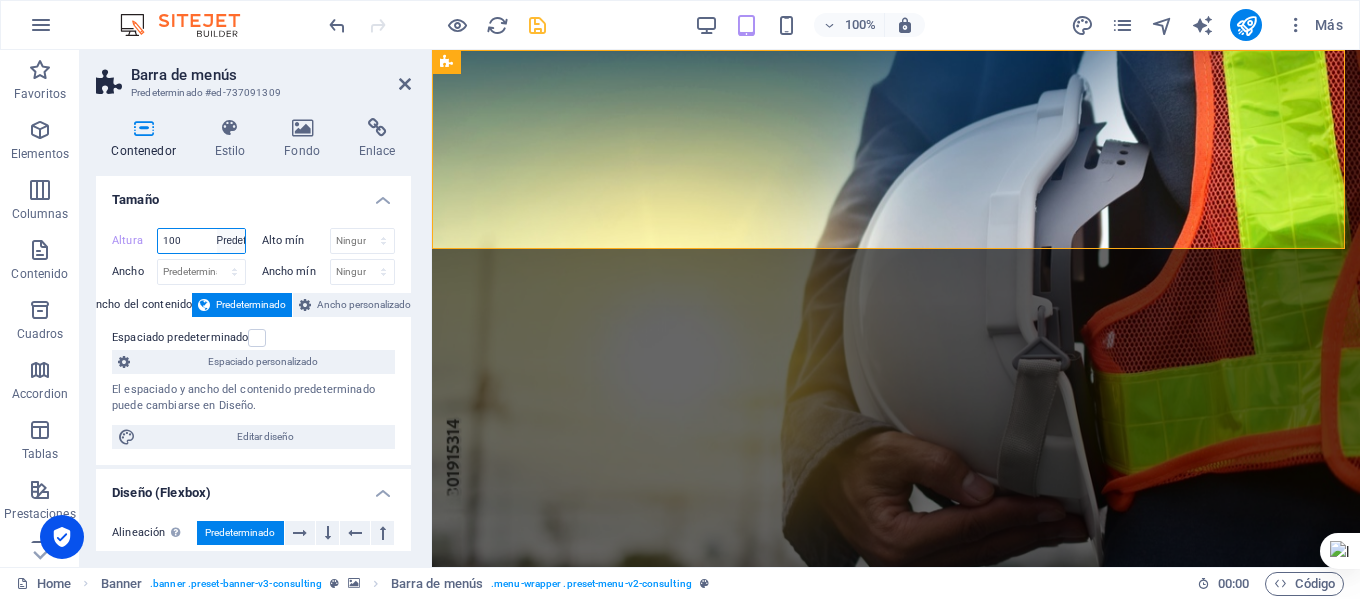 click on "Predeterminado px rem % vh vw" at bounding box center [231, 241] 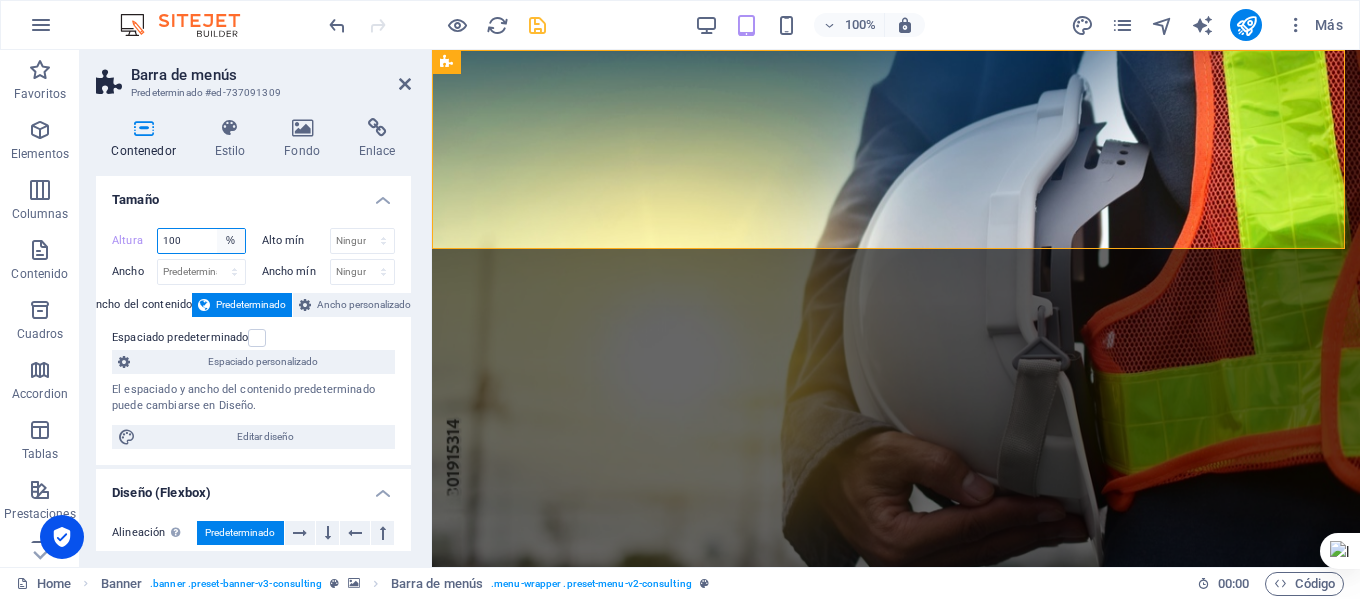 click on "Predeterminado px rem % vh vw" at bounding box center [231, 241] 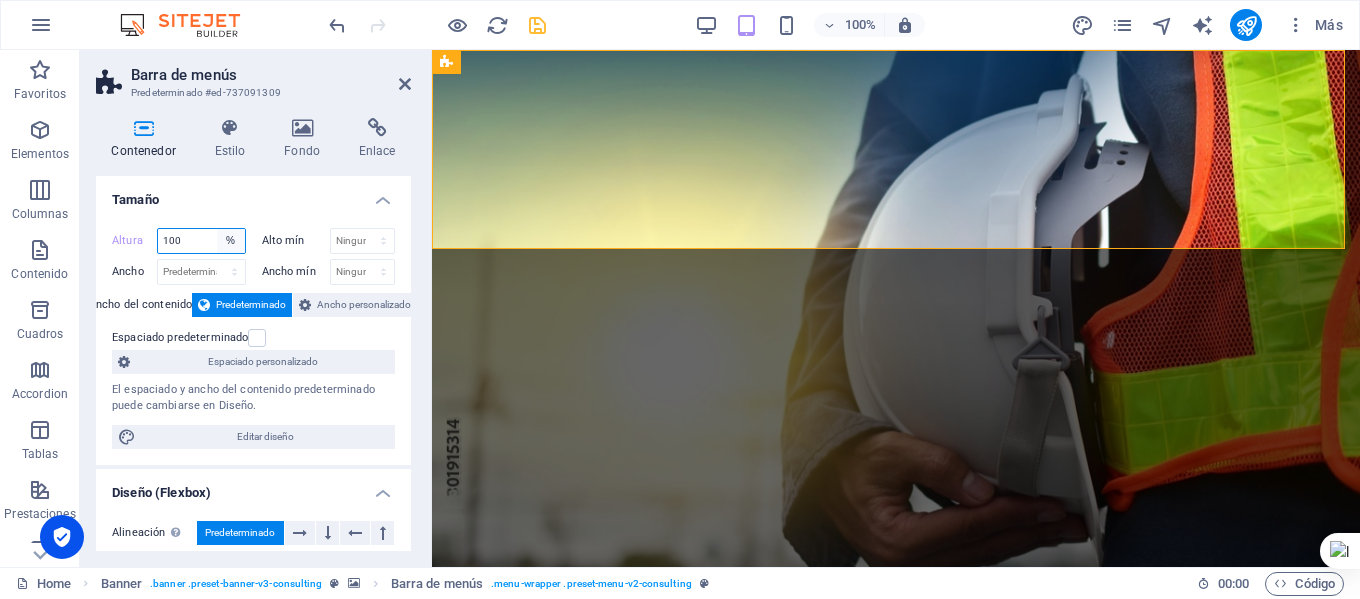 select on "default" 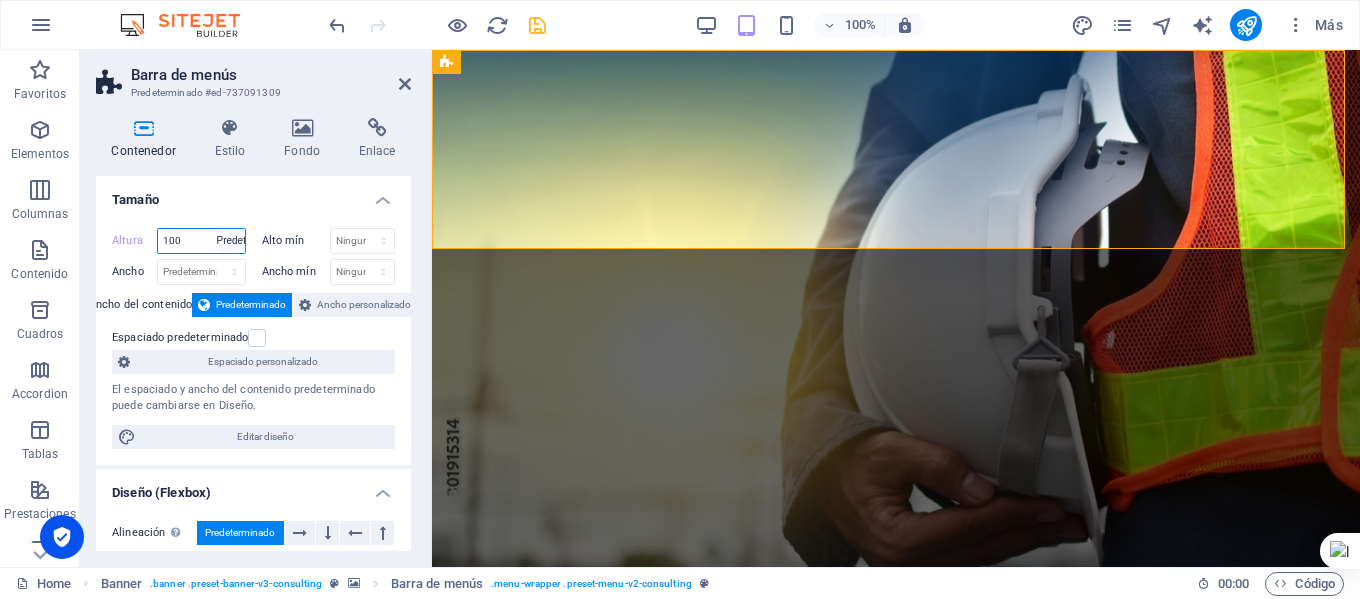 click on "Predeterminado px rem % vh vw" at bounding box center (231, 241) 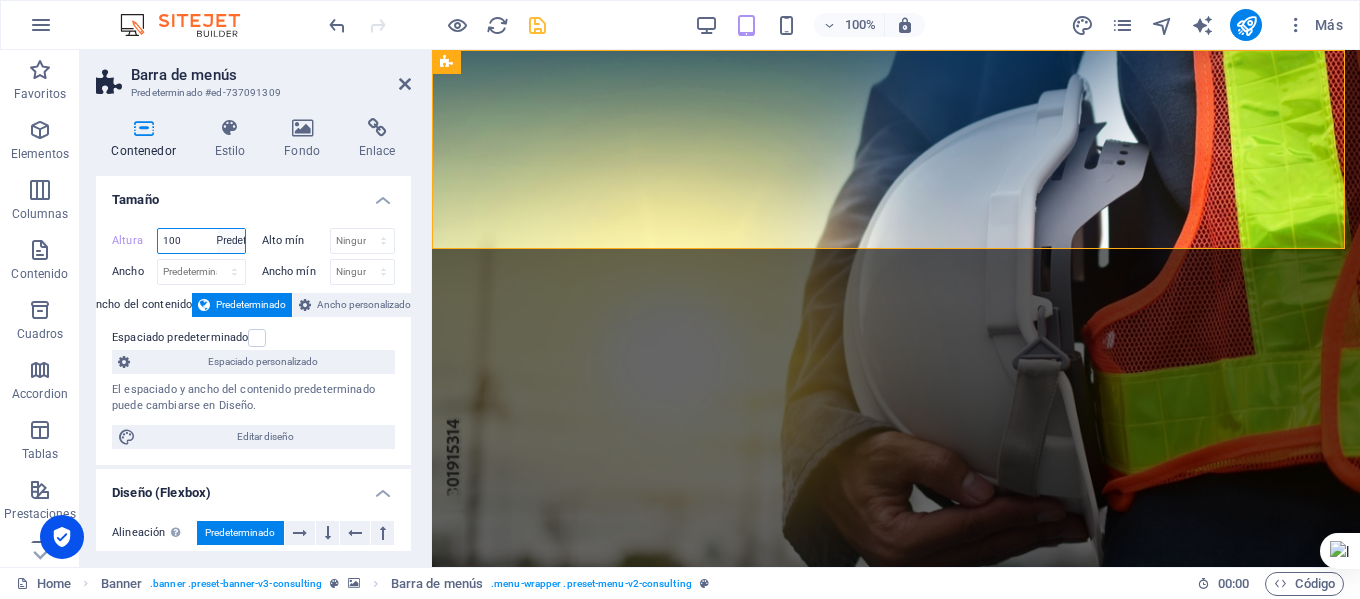 type on "100" 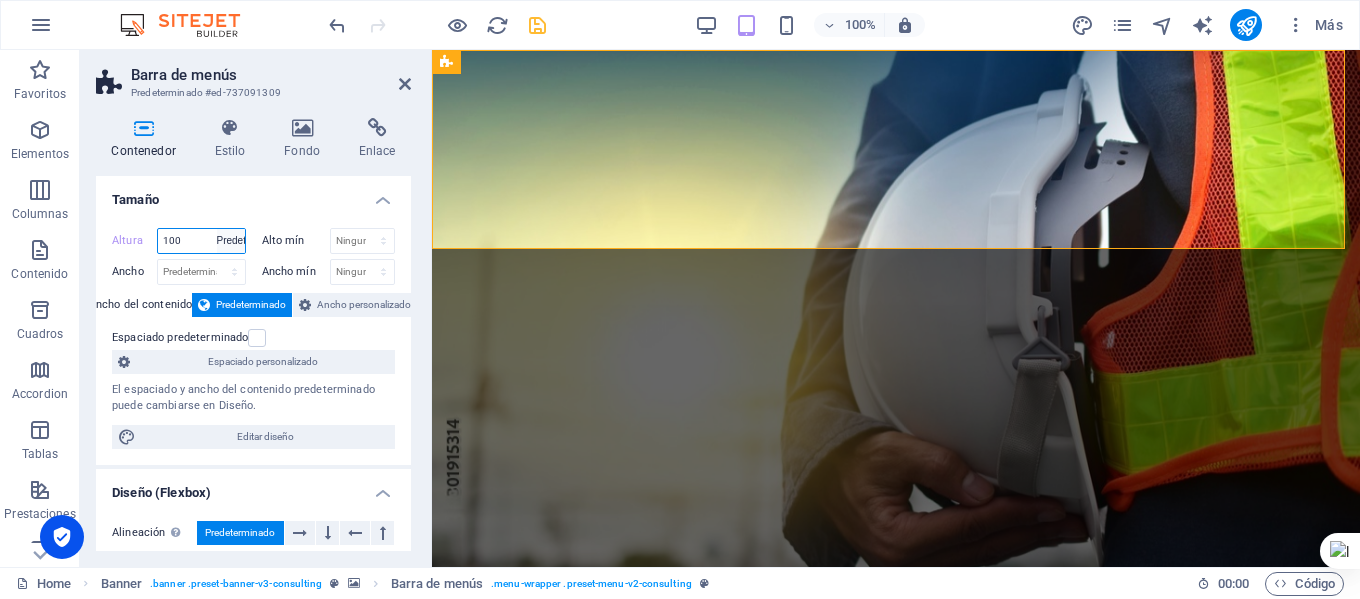 select on "%" 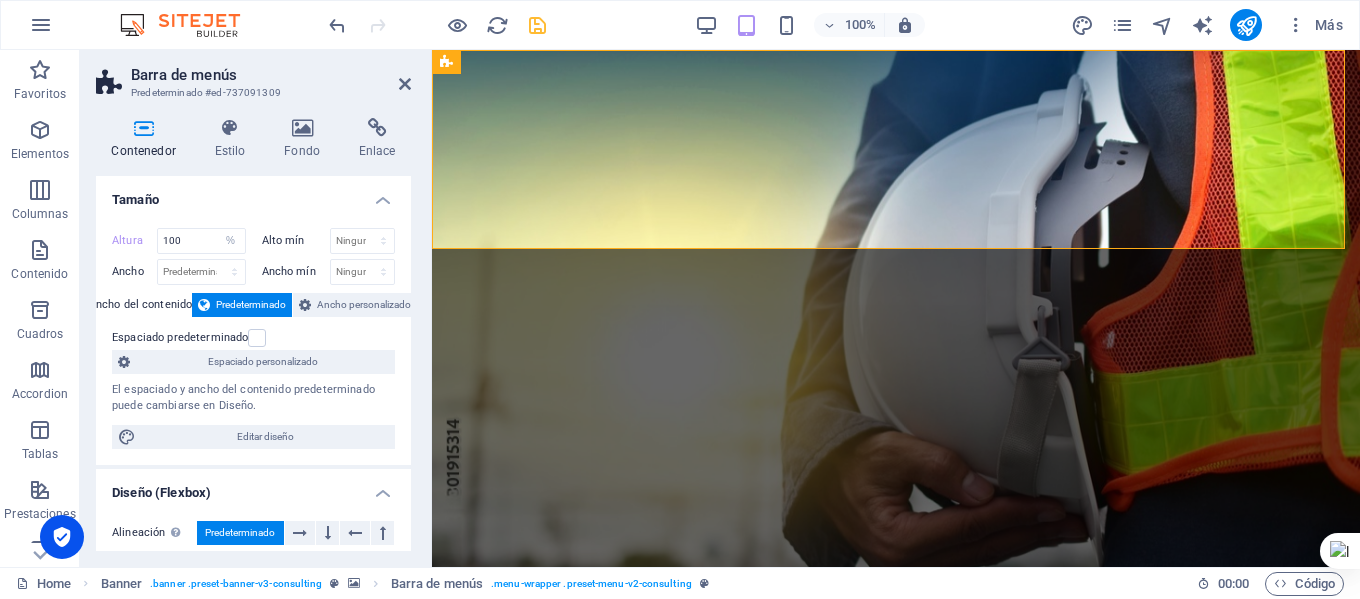 click at bounding box center [537, 25] 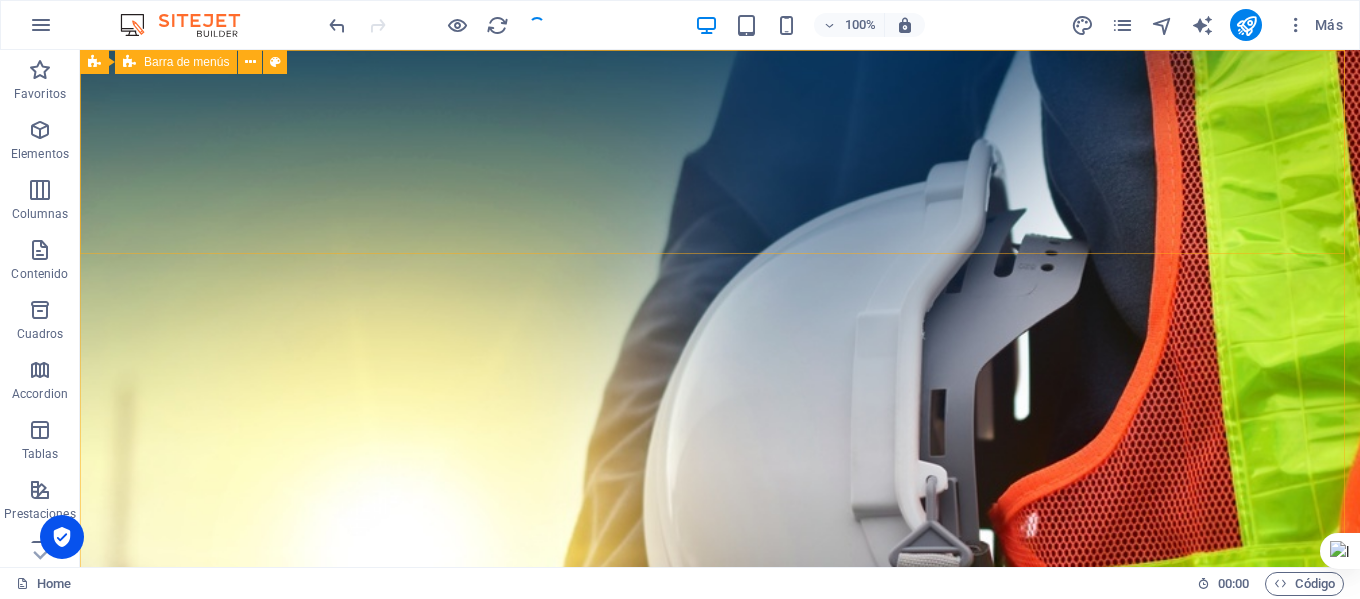 click on "Barra de menús" at bounding box center [186, 62] 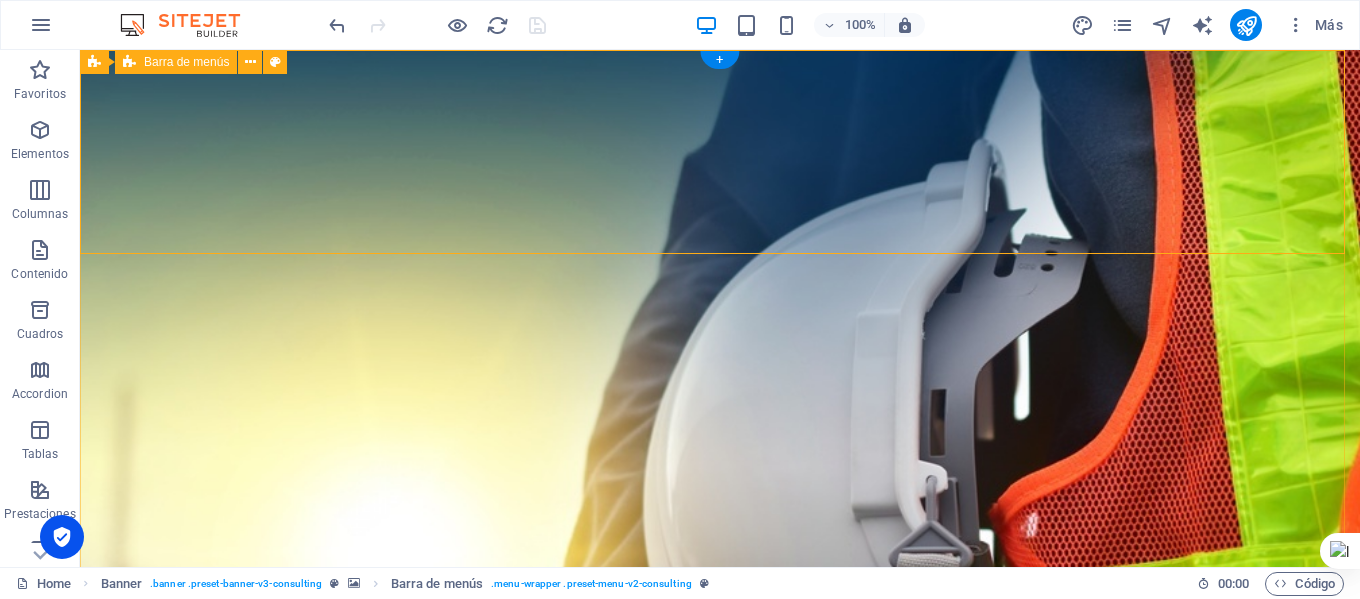 click on "Nosotros Nuestro Equipo Servicios Contacto Contacto" at bounding box center (720, 1100) 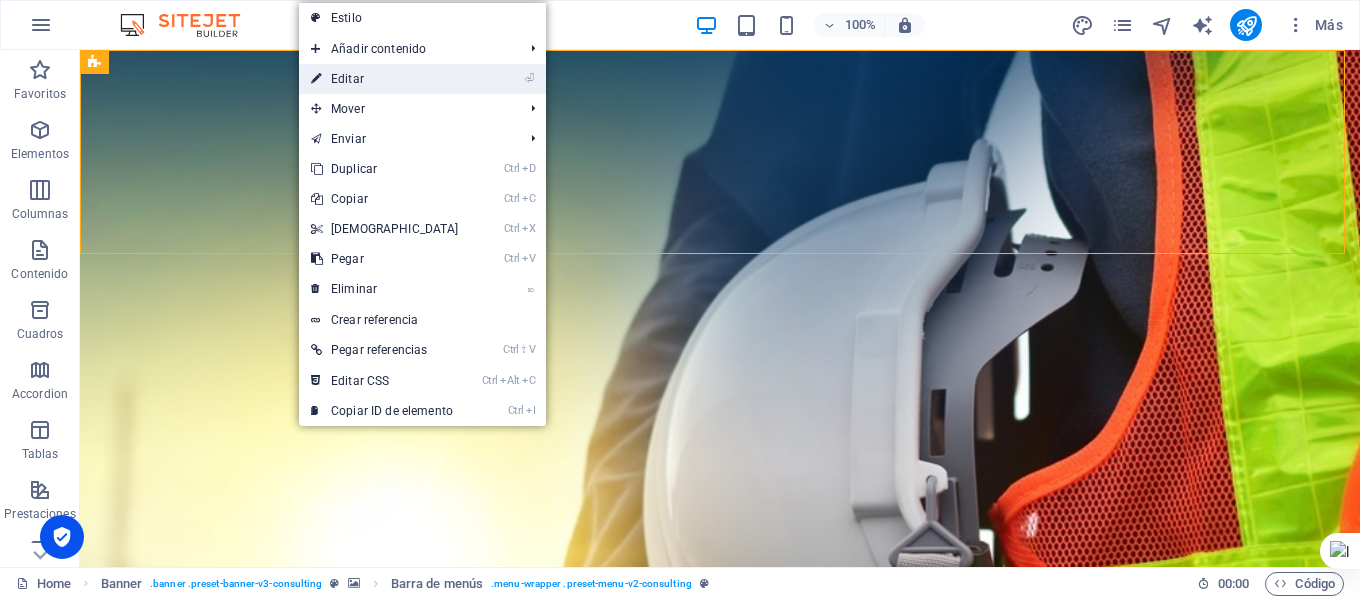 click on "⏎  Editar" at bounding box center [385, 79] 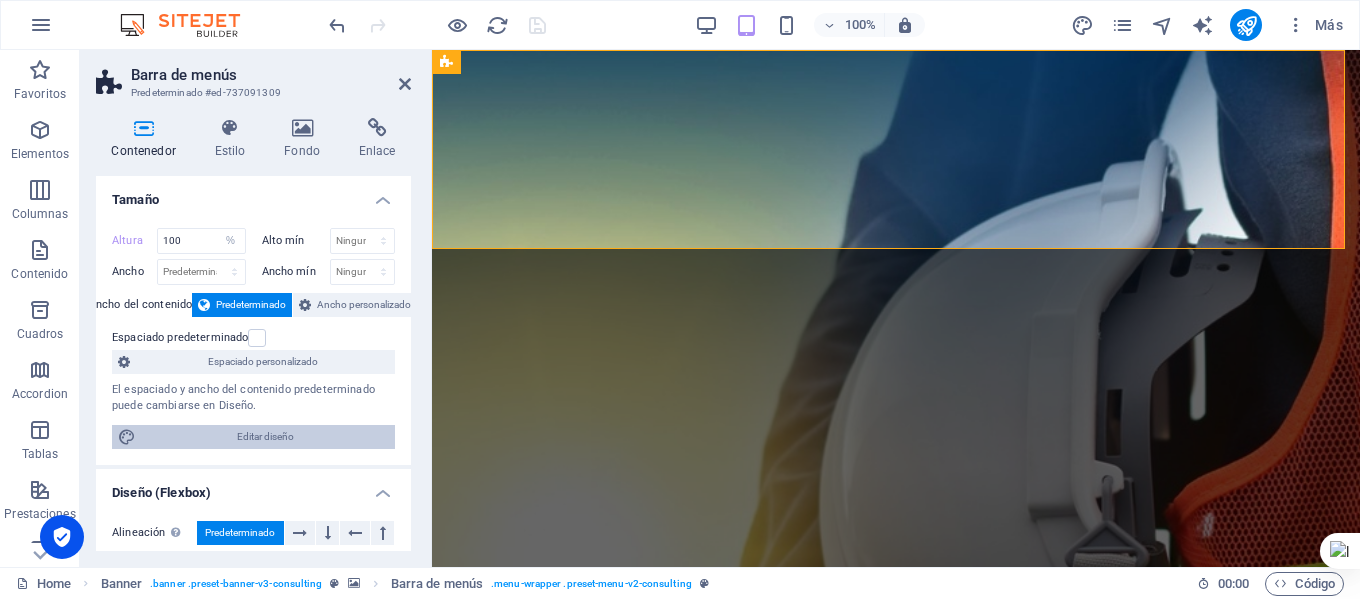 click on "Editar diseño" at bounding box center (265, 437) 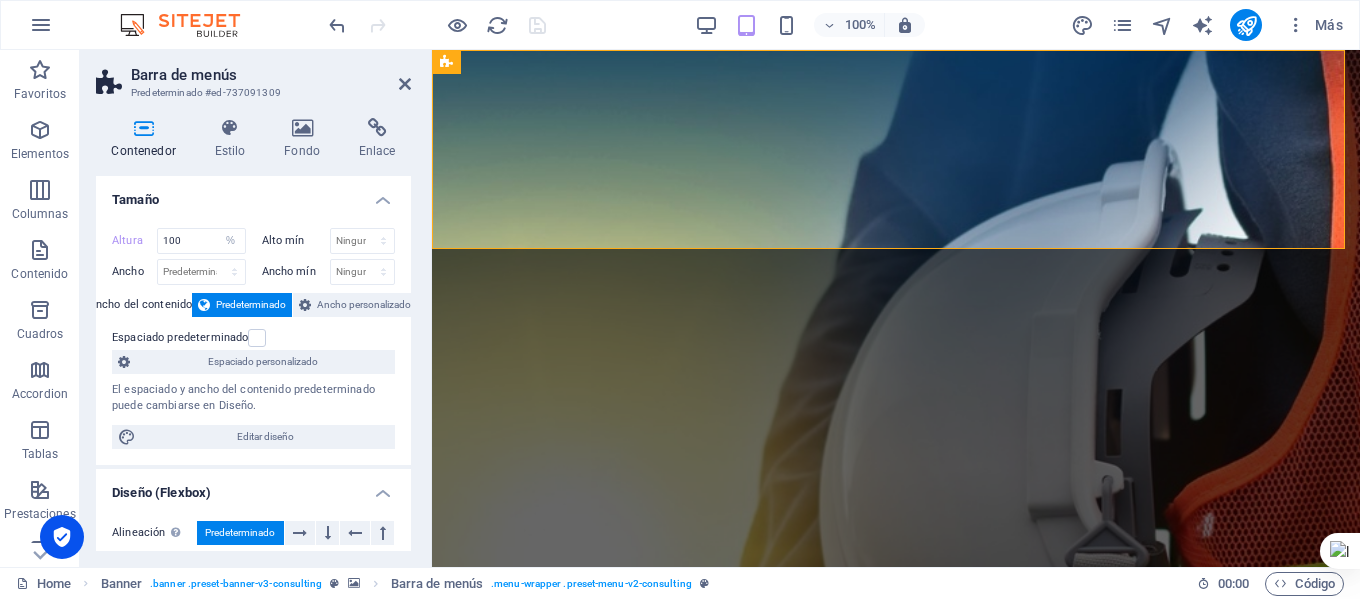 select on "rem" 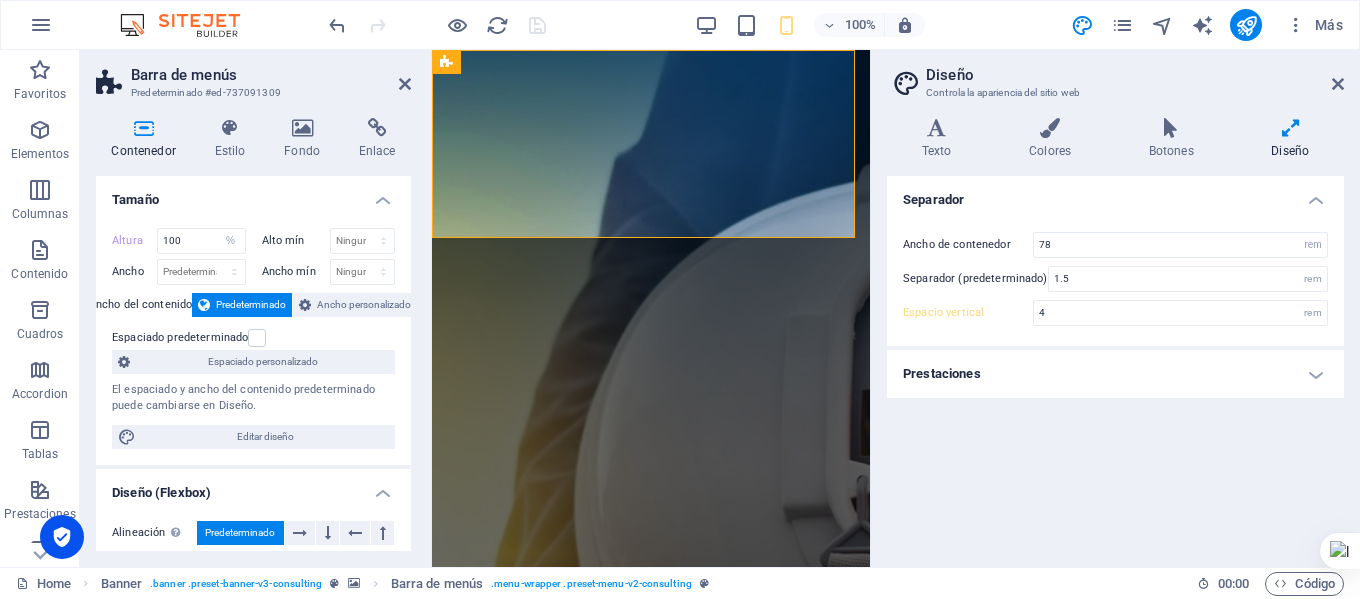 click on "Prestaciones" at bounding box center (1115, 374) 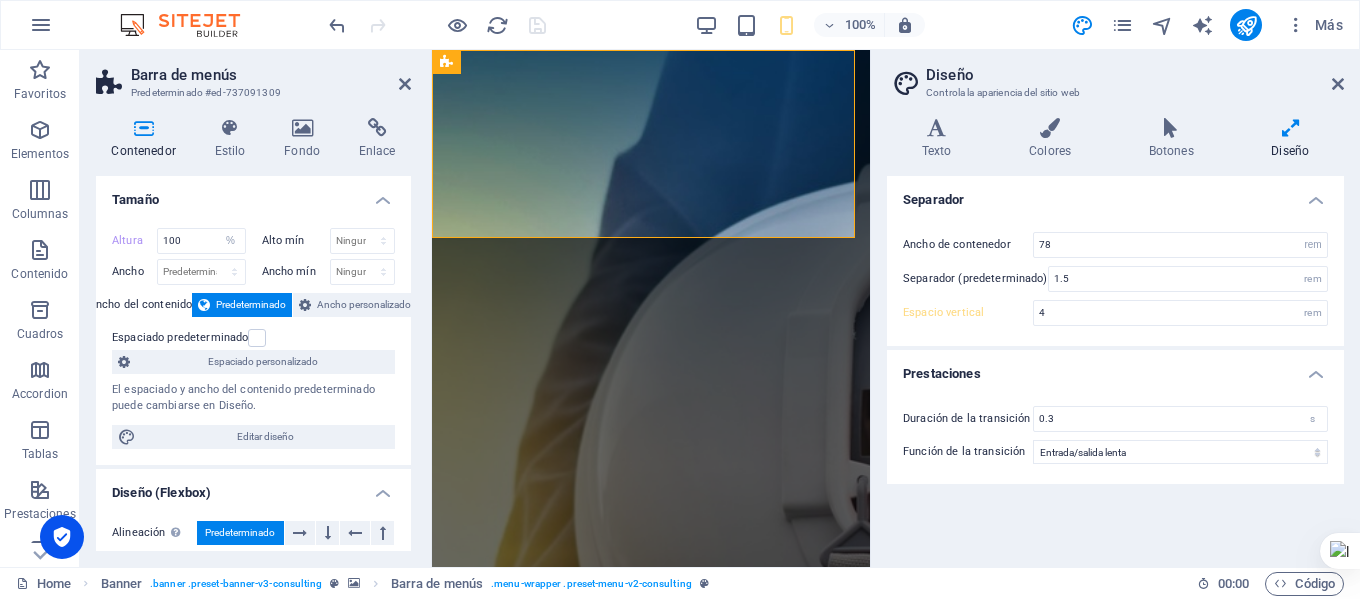 click on "Diseño Controla la apariencia del sitio web Variantes  Texto  Colores  Botones  Diseño Texto Standard Bold Links Color de la fuente Fuente Montserrat Tamaño de la fuente 16 rem px Alto de línea 1.4 Espesor de la fuente Para mostrar el espesor de la fuente correctamente, puede que deba activarse.  Gestionar fuentes Fino, 100 Extra delgado, 200 Delgado, 300 Normal, 400 Medio, 500 Seminegrita, 600 Negrita, 700 Extra negrita, 800 Negro, 900 Espaciado entre caracteres 0 rem px Estilo de fuente Transformación del texto Tt TT tt Alineación del texto Espesor de la fuente Para mostrar el espesor de la fuente correctamente, puede que deba activarse.  Gestionar fuentes Fino, 100 Extra delgado, 200 Delgado, 300 Normal, 400 Medio, 500 Seminegrita, 600 Negrita, 700 Extra negrita, 800 Negro, 900 Default Hover / Active Color de la fuente Color de la fuente Decoración Ninguno Decoración Ninguno Duración de la transición 0.3 s Función de la transición Lentitud Entrada lenta Salida lenta Entrada/salida lenta Lineal" at bounding box center (1115, 308) 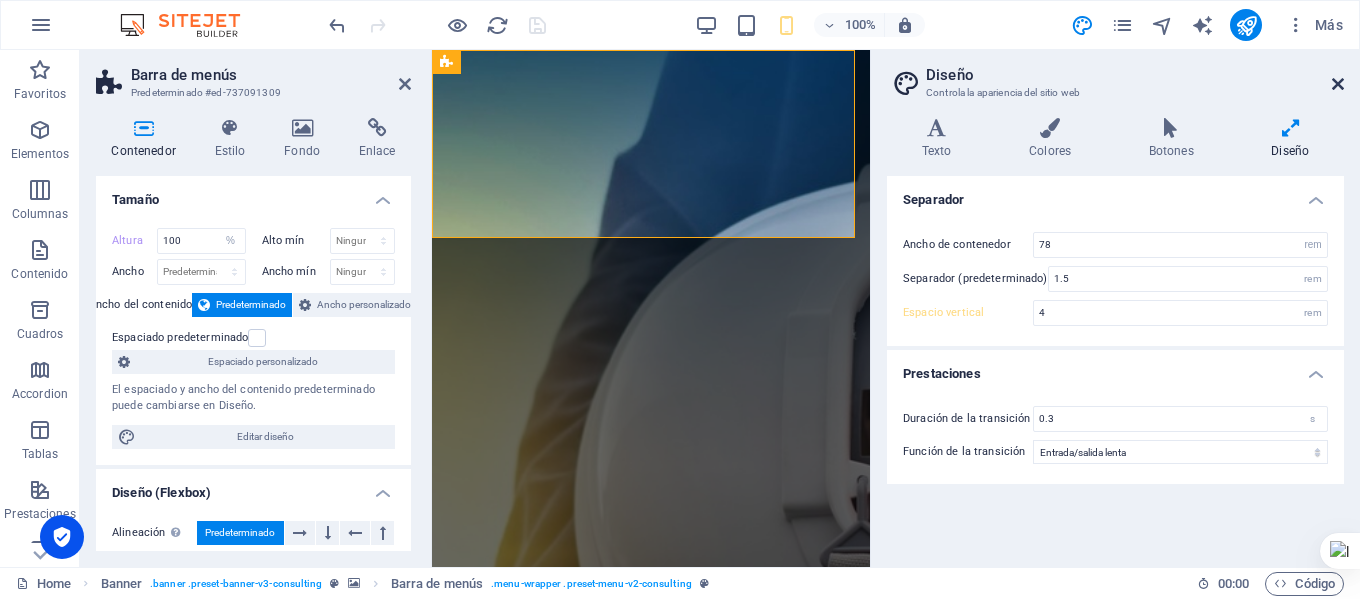 click at bounding box center (1338, 84) 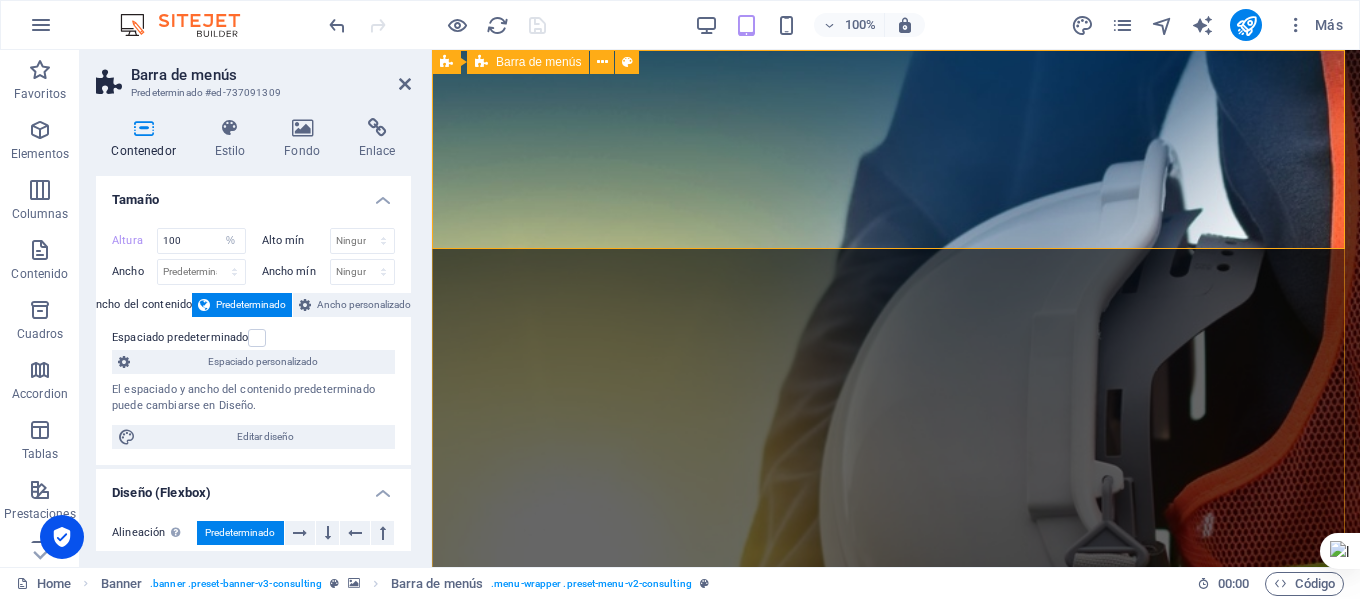 click on "Nosotros Nuestro Equipo Servicios Contacto Contacto" at bounding box center (896, 1086) 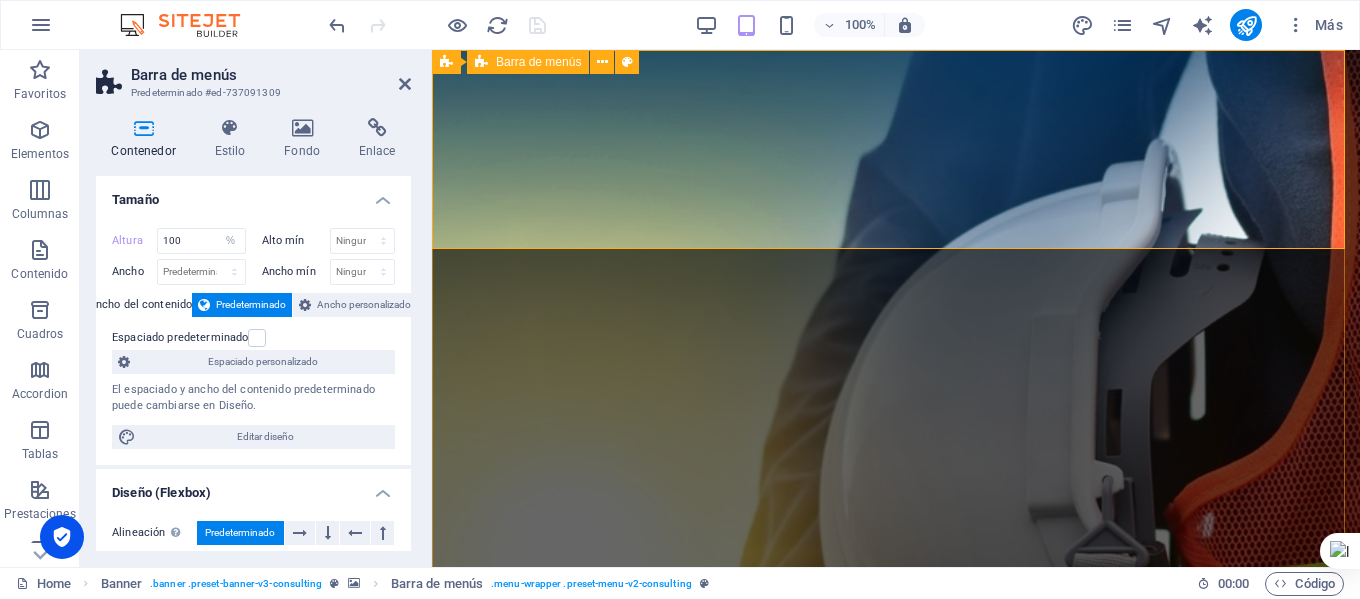 click on "Soluciones Electricas Día a día mejorando para usted." at bounding box center (896, 1395) 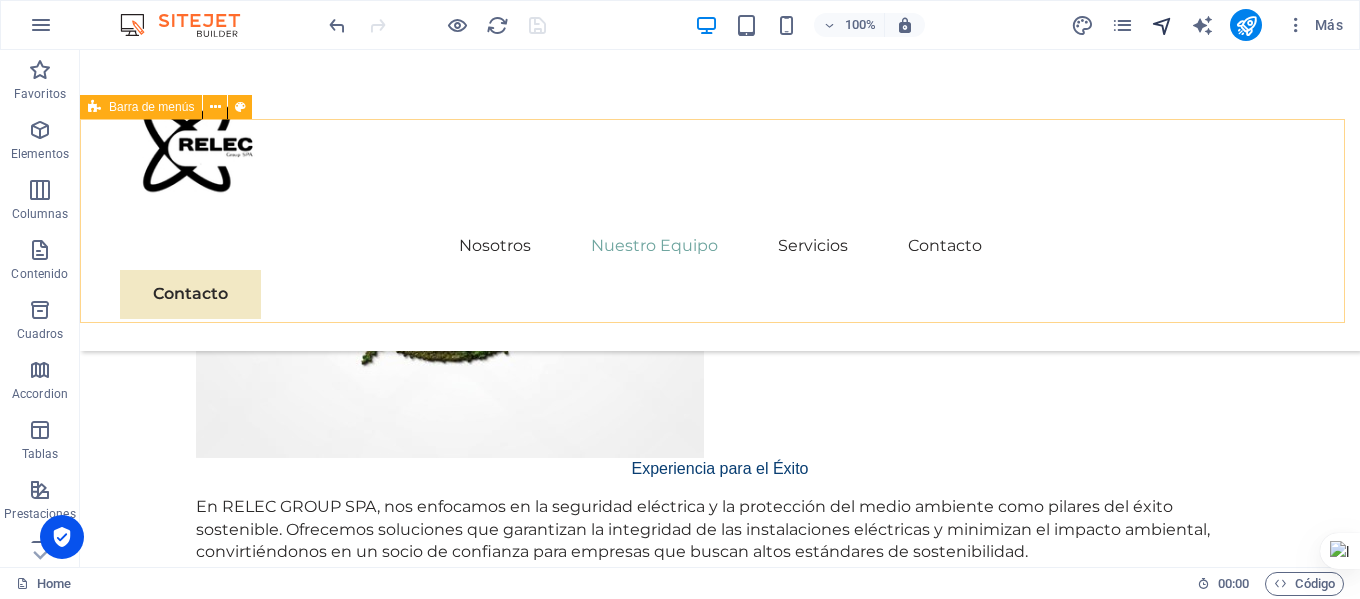 scroll, scrollTop: 1800, scrollLeft: 0, axis: vertical 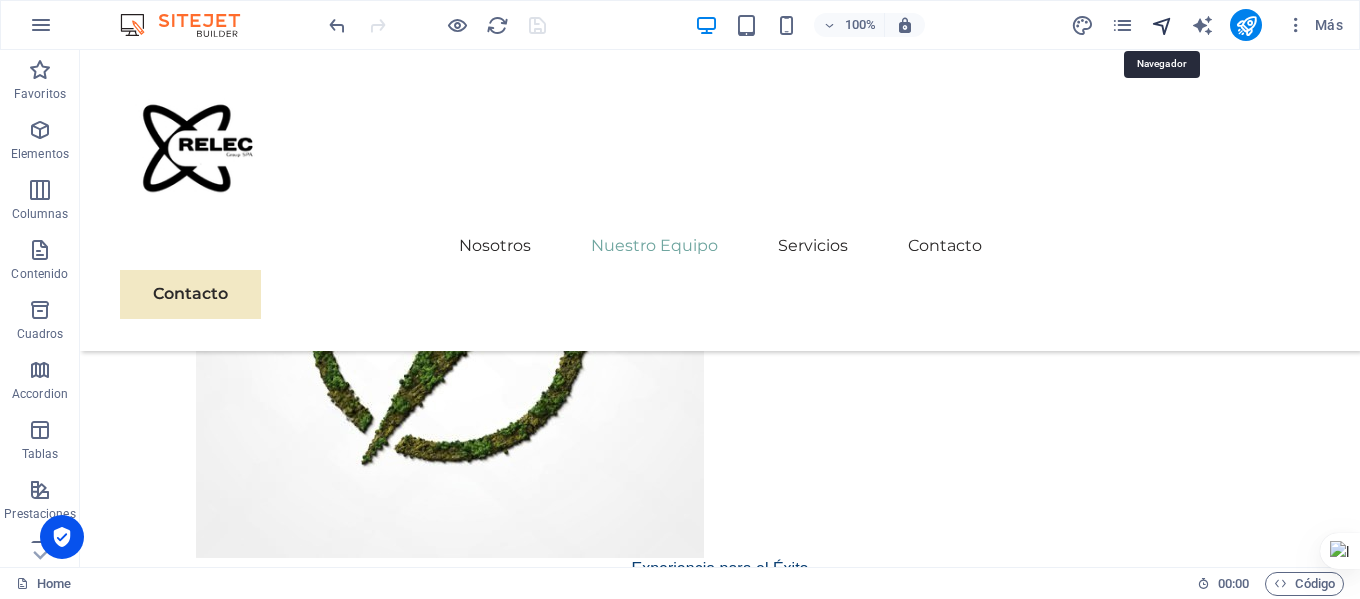 drag, startPoint x: 1162, startPoint y: 28, endPoint x: 652, endPoint y: 247, distance: 555.0324 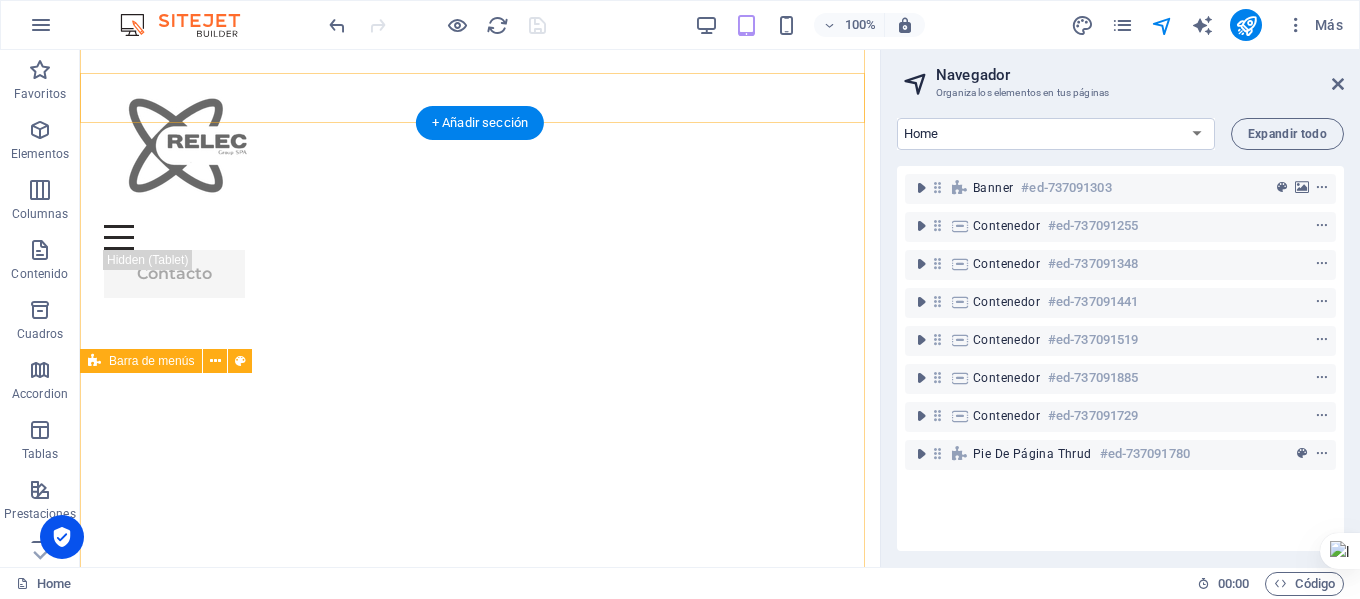 scroll, scrollTop: 713, scrollLeft: 0, axis: vertical 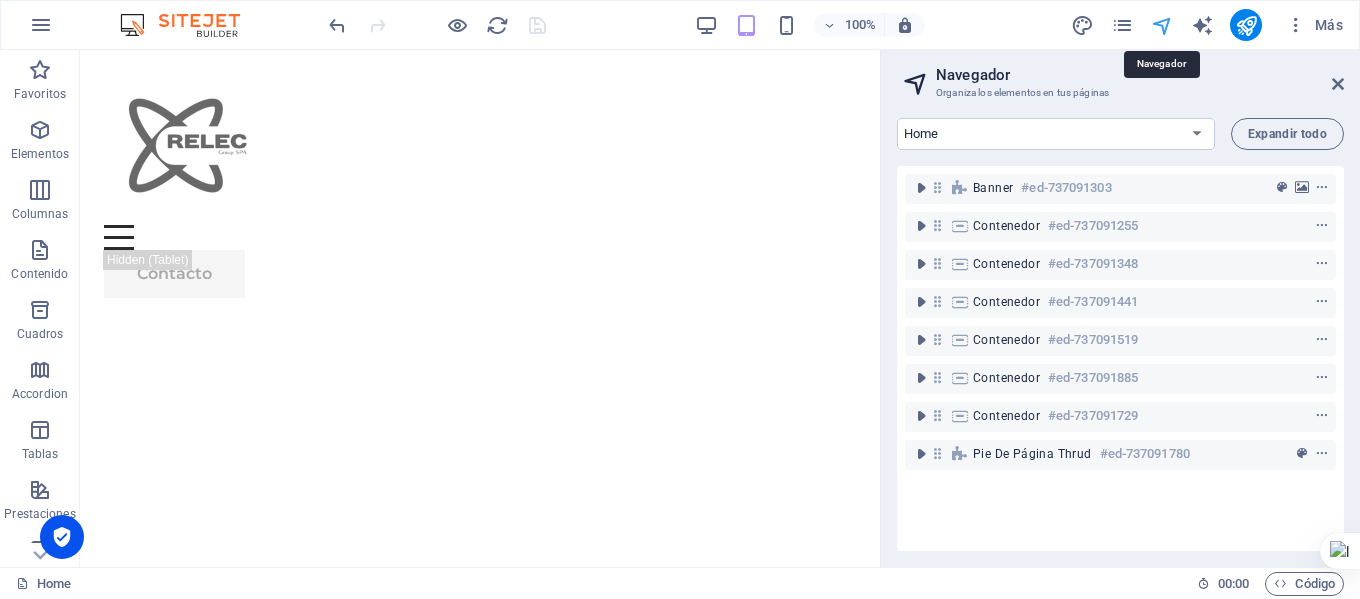 click at bounding box center (1162, 25) 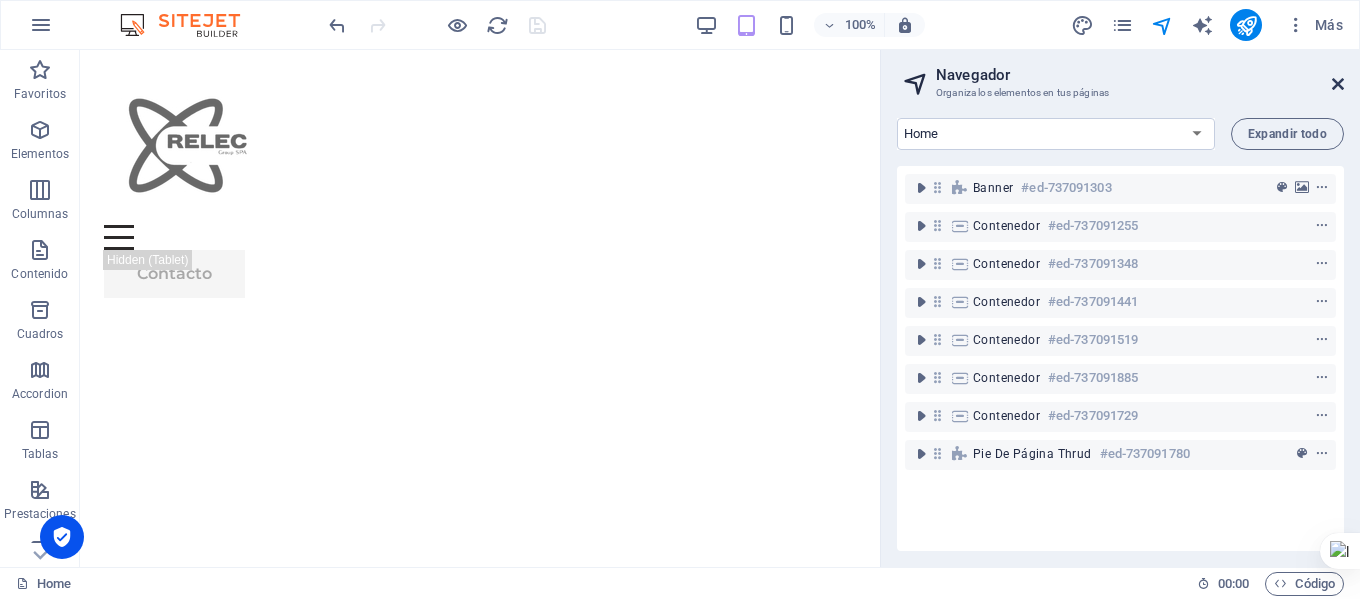 click at bounding box center [1338, 84] 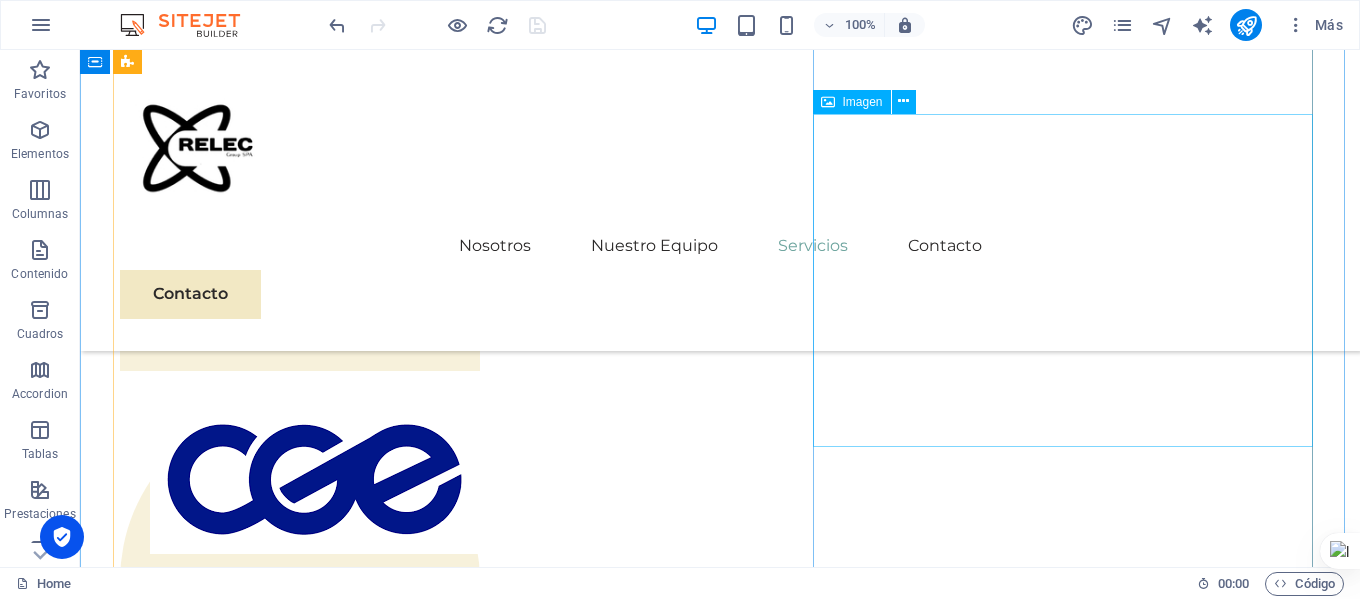 scroll, scrollTop: 3613, scrollLeft: 0, axis: vertical 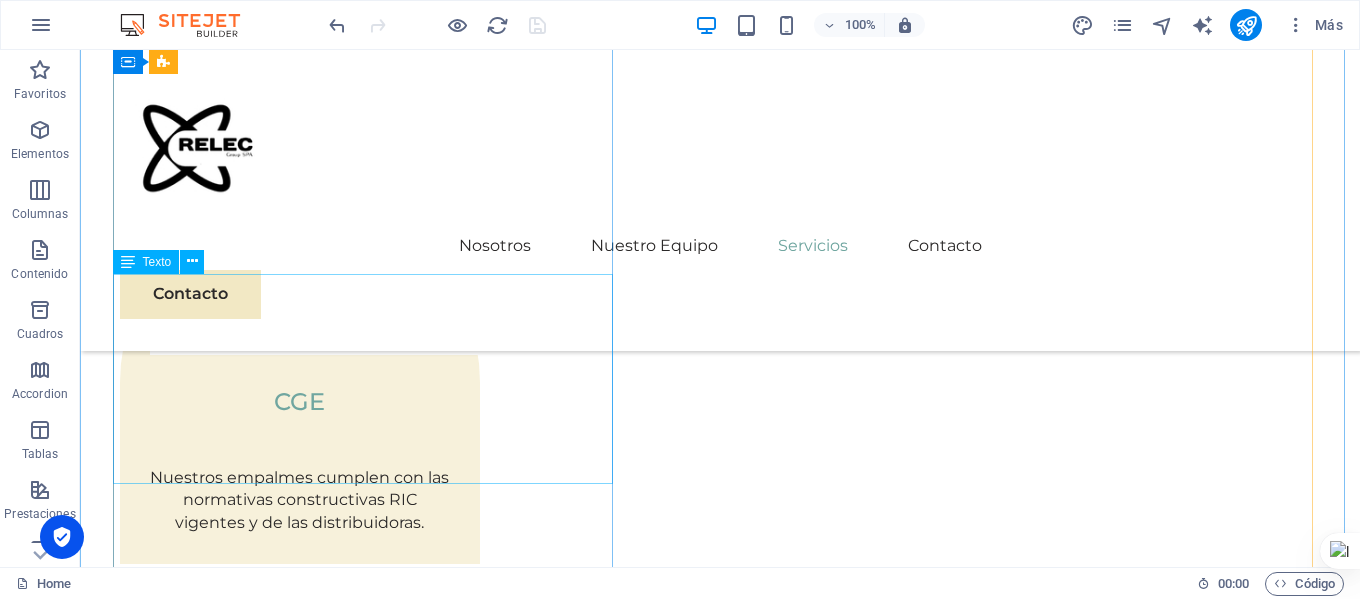 click on "El mantenimiento de las instalaciones eléctricas es vital para garantizar su seguridad, eficiencia y durabilidad. Un correcto cuidado previene riesgos de cortocircuitos, incendios y fallas que pueden poner en peligro a las personas y dañar los equipos. Además, ayuda a evitar costos elevados por reparaciones inesperadas y mejora el rendimiento del sistema eléctrico. Realizar un mantenimiento regular es esencial para asegurar un suministro eléctrico confiable y seguro en hogares, empresas y cualquier instalación." at bounding box center (370, 1792) 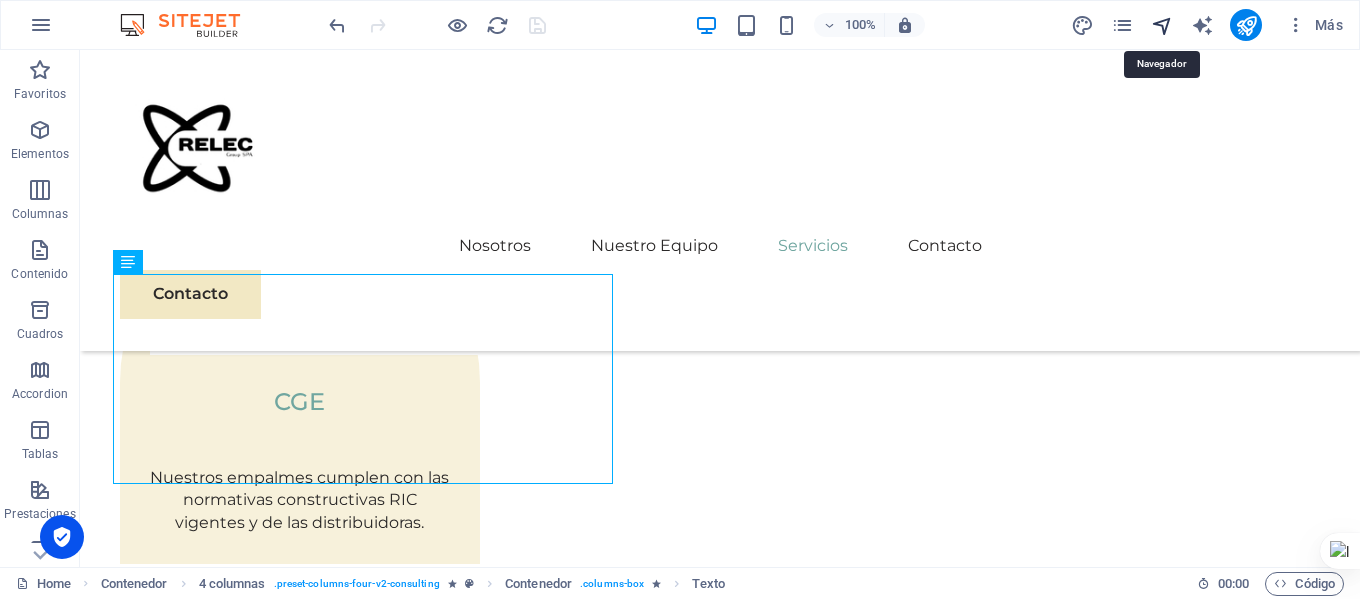 click at bounding box center (1162, 25) 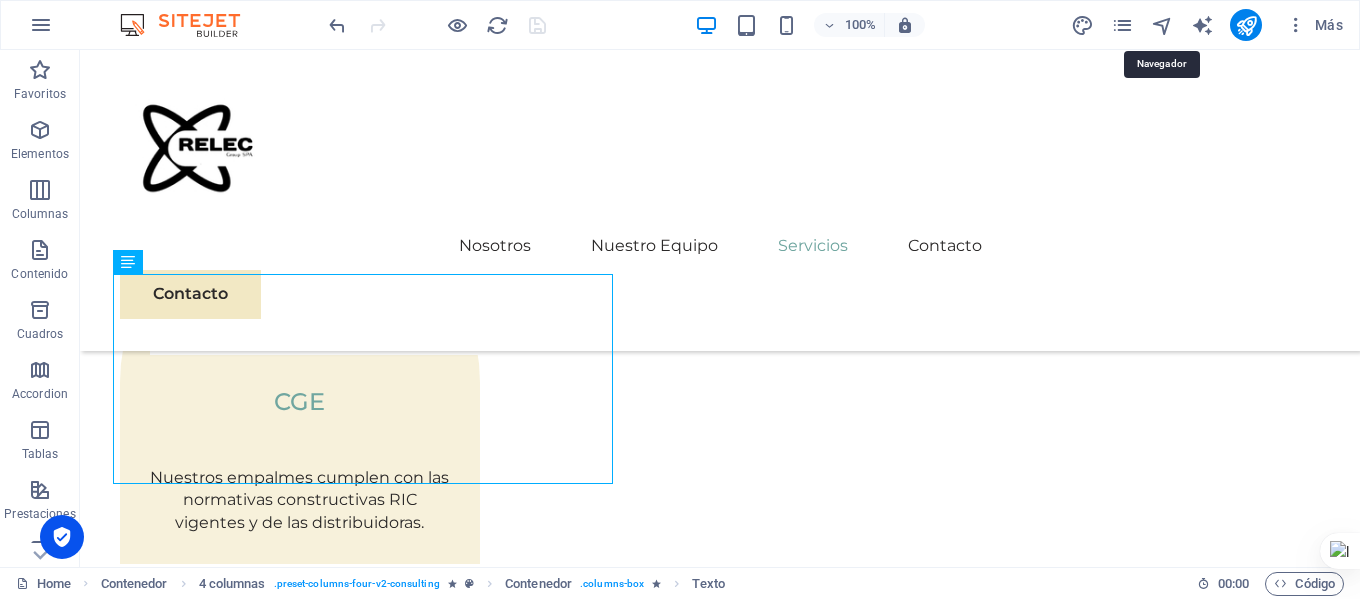 scroll, scrollTop: 3926, scrollLeft: 0, axis: vertical 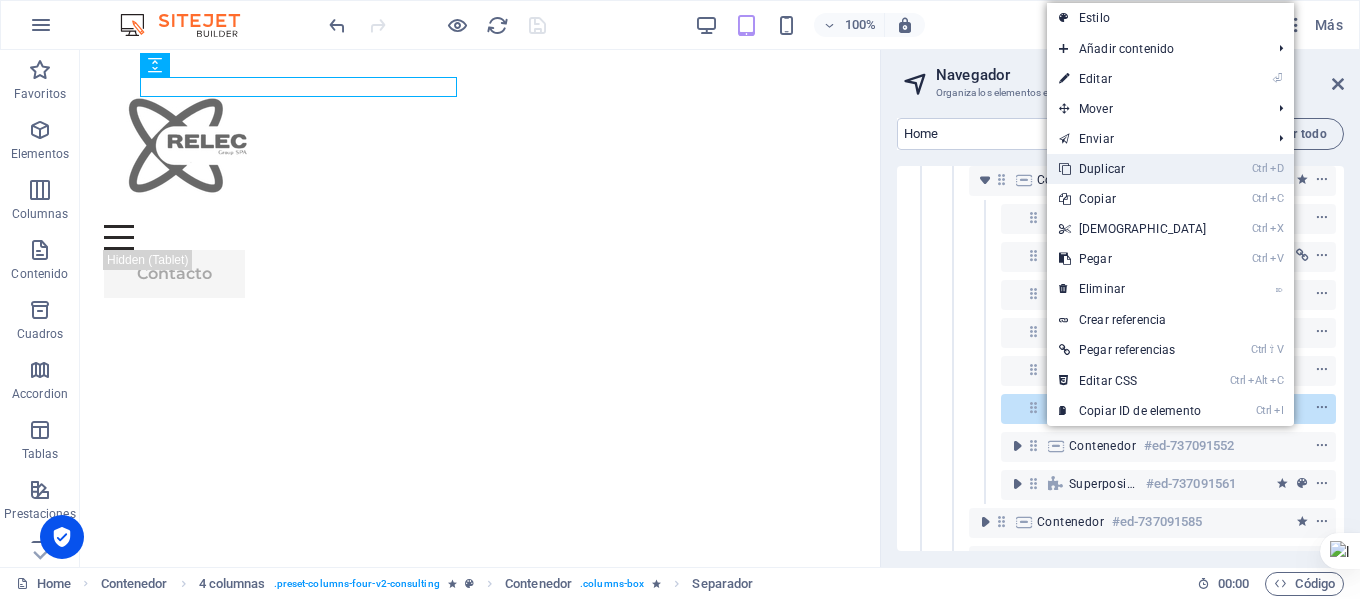 click on "Ctrl D  Duplicar" at bounding box center [1133, 169] 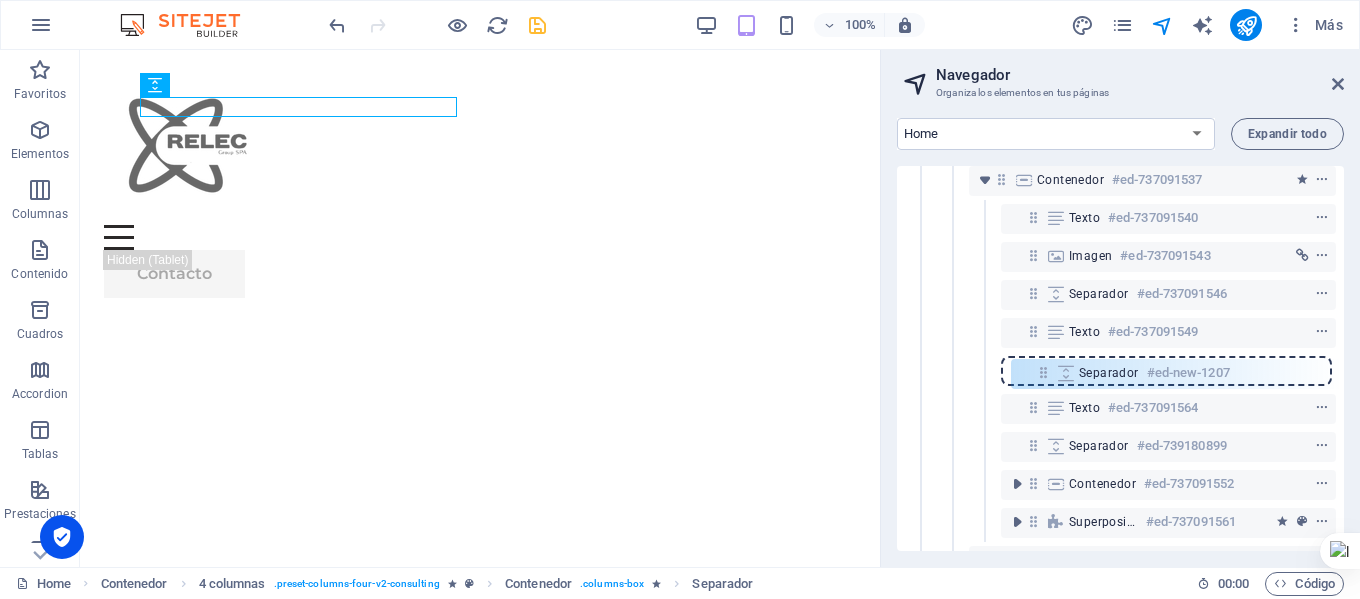 drag, startPoint x: 1036, startPoint y: 449, endPoint x: 1049, endPoint y: 315, distance: 134.62912 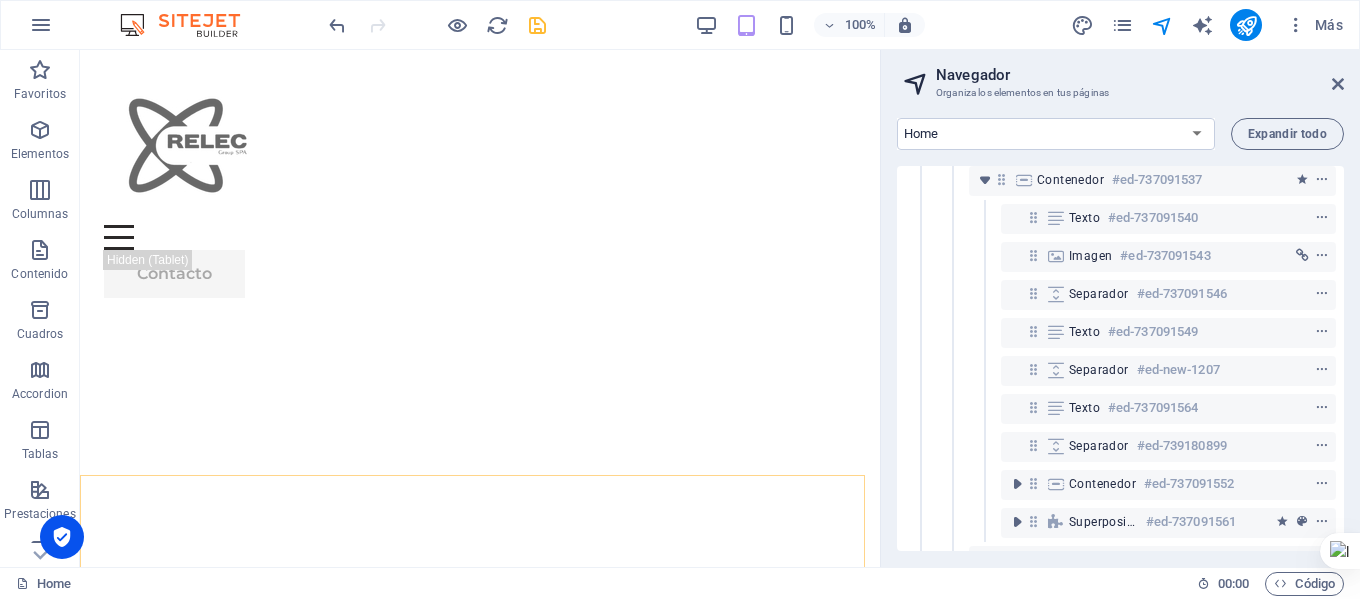 scroll, scrollTop: 2954, scrollLeft: 0, axis: vertical 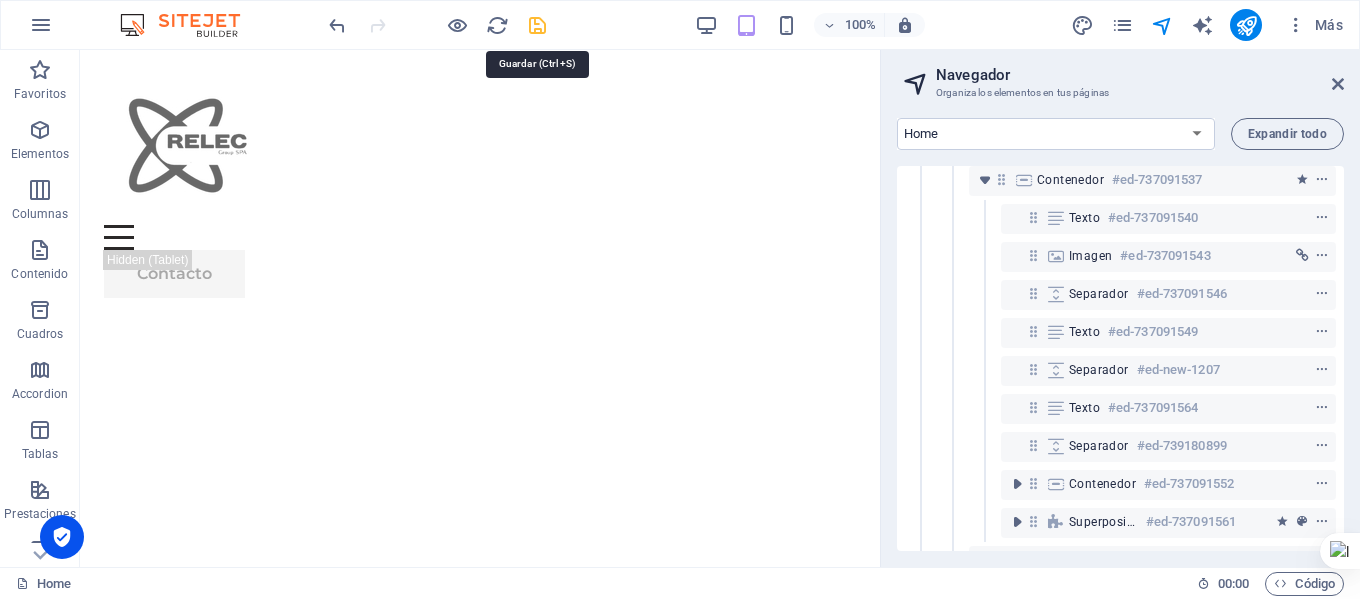 drag, startPoint x: 542, startPoint y: 27, endPoint x: 585, endPoint y: 82, distance: 69.81404 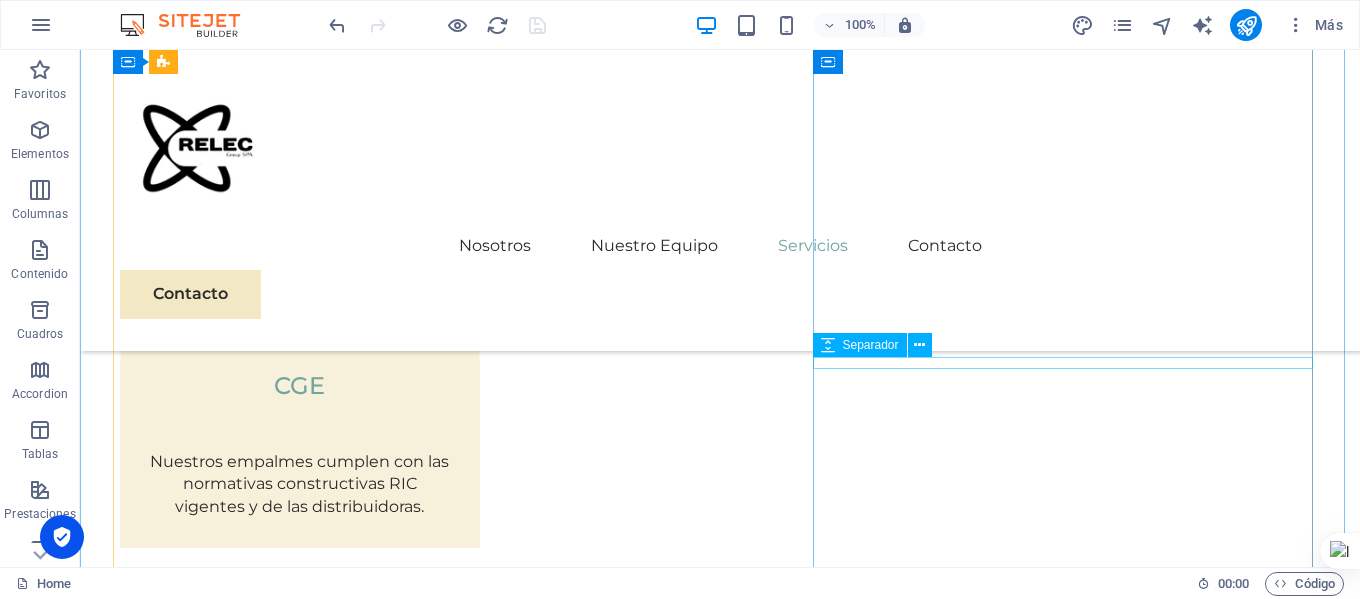 scroll, scrollTop: 3654, scrollLeft: 0, axis: vertical 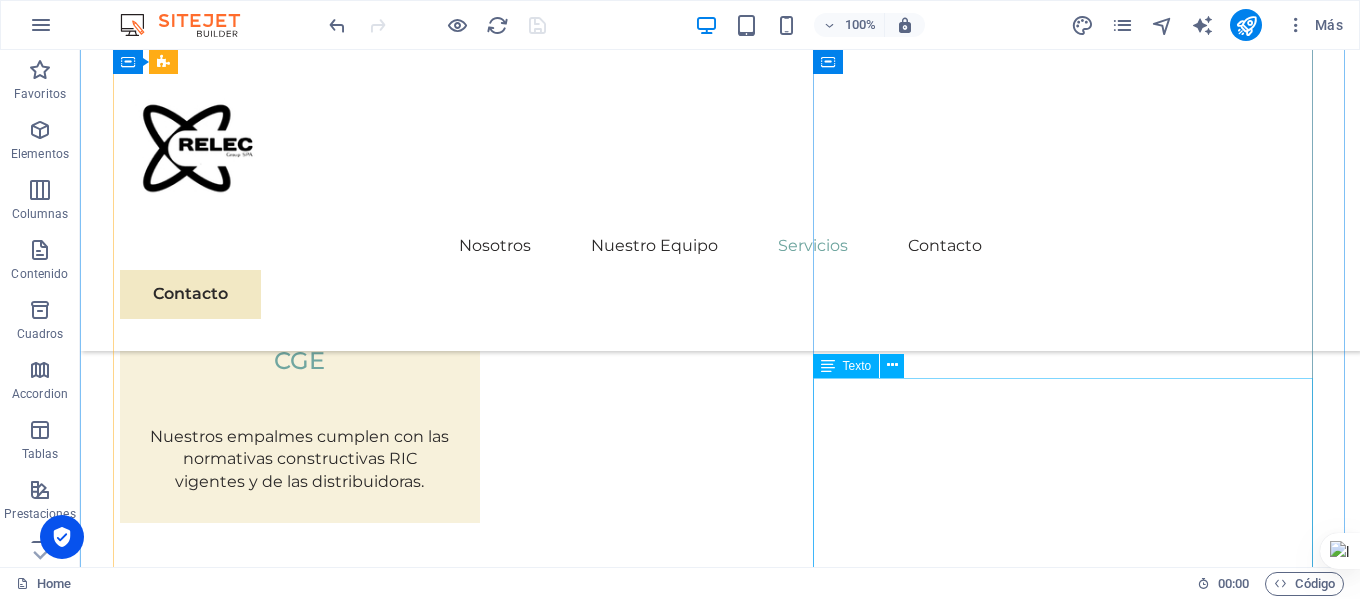 click on "La implementación de paneles solares es clave para un desarrollo energético sostenible y para reducir el impacto ambiental. Aprovechan la energía solar para generar electricidad, disminuyendo la dependencia de combustibles fósiles y las emisiones de gases de efecto invernadero. También ofrecen ahorros a largo plazo en las facturas de energía y fomentan la autonomía energética. En resumen, la energía solar es fundamental para combatir el cambio climático y construir un futuro más limpio." at bounding box center (720, 3025) 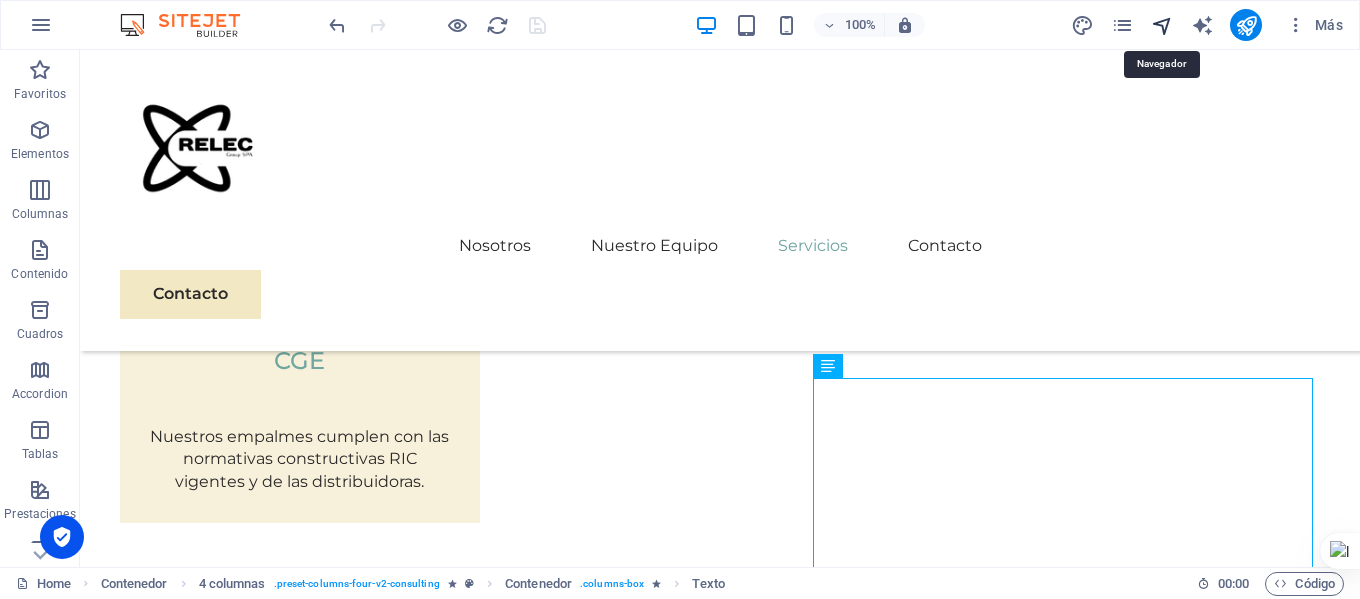 click at bounding box center [1162, 25] 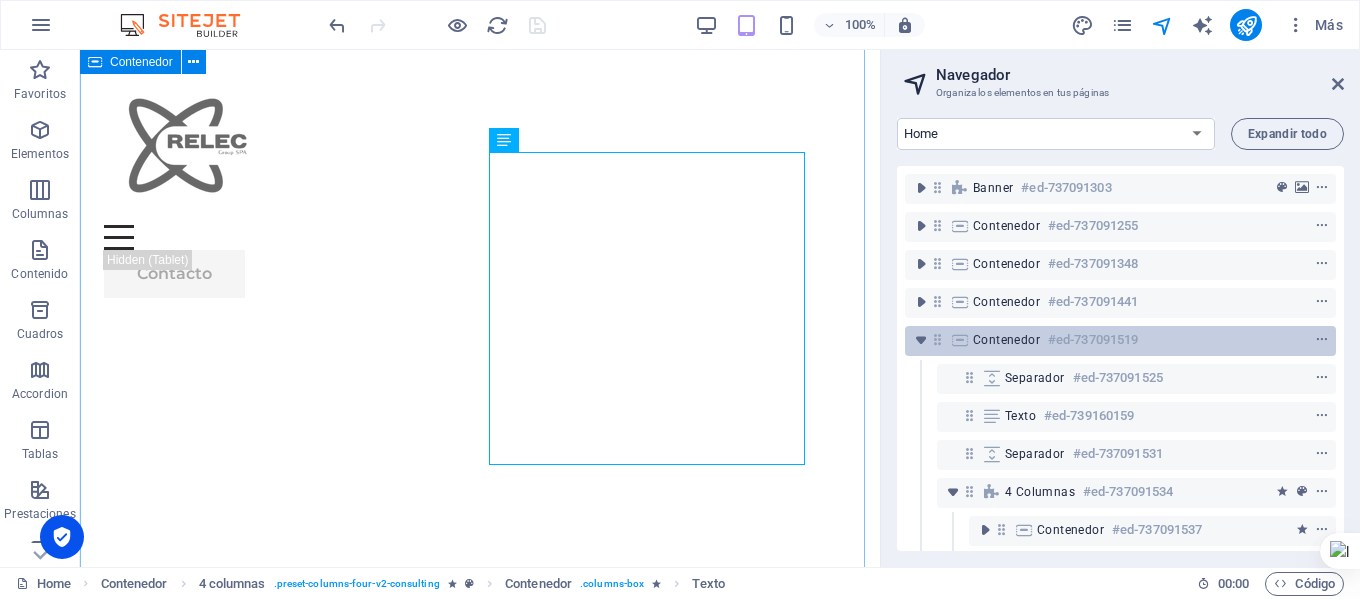 scroll, scrollTop: 3522, scrollLeft: 0, axis: vertical 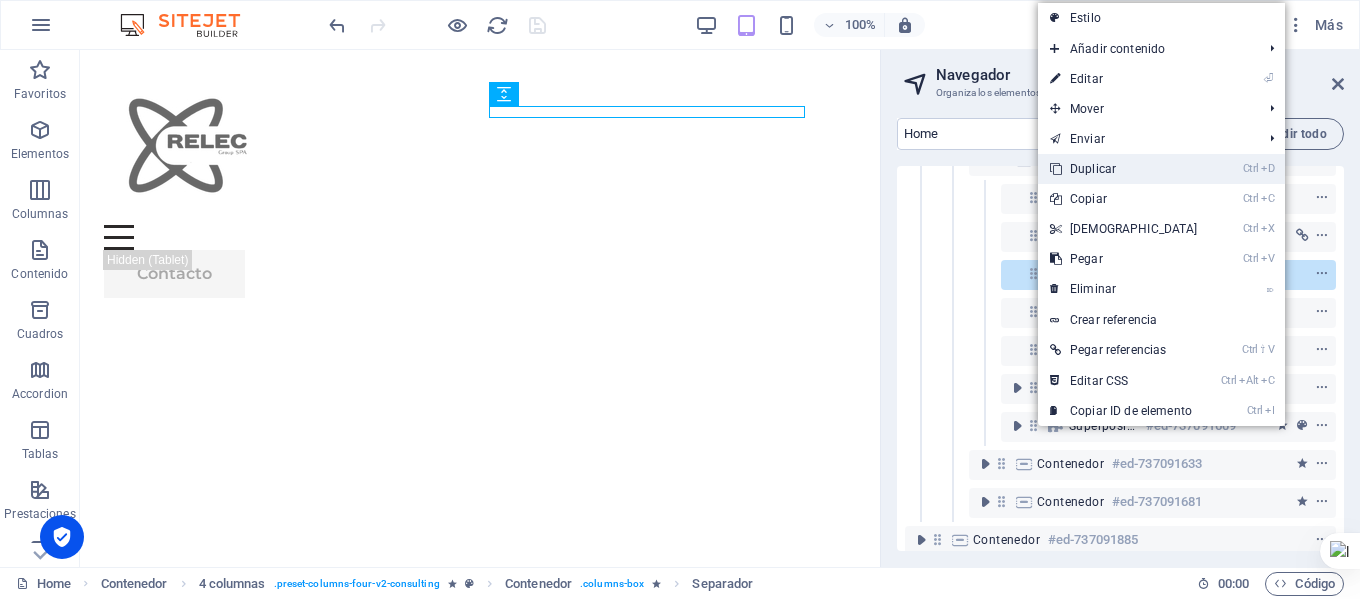 click on "Ctrl D  Duplicar" at bounding box center [1124, 169] 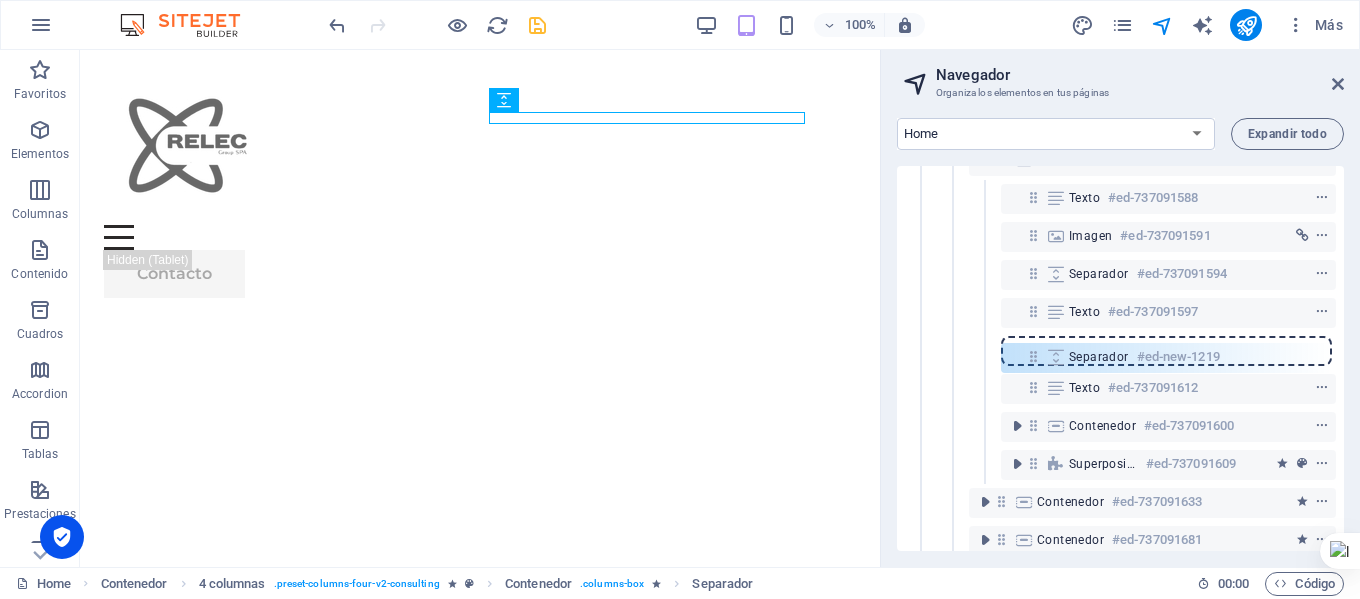 drag, startPoint x: 1034, startPoint y: 312, endPoint x: 1034, endPoint y: 356, distance: 44 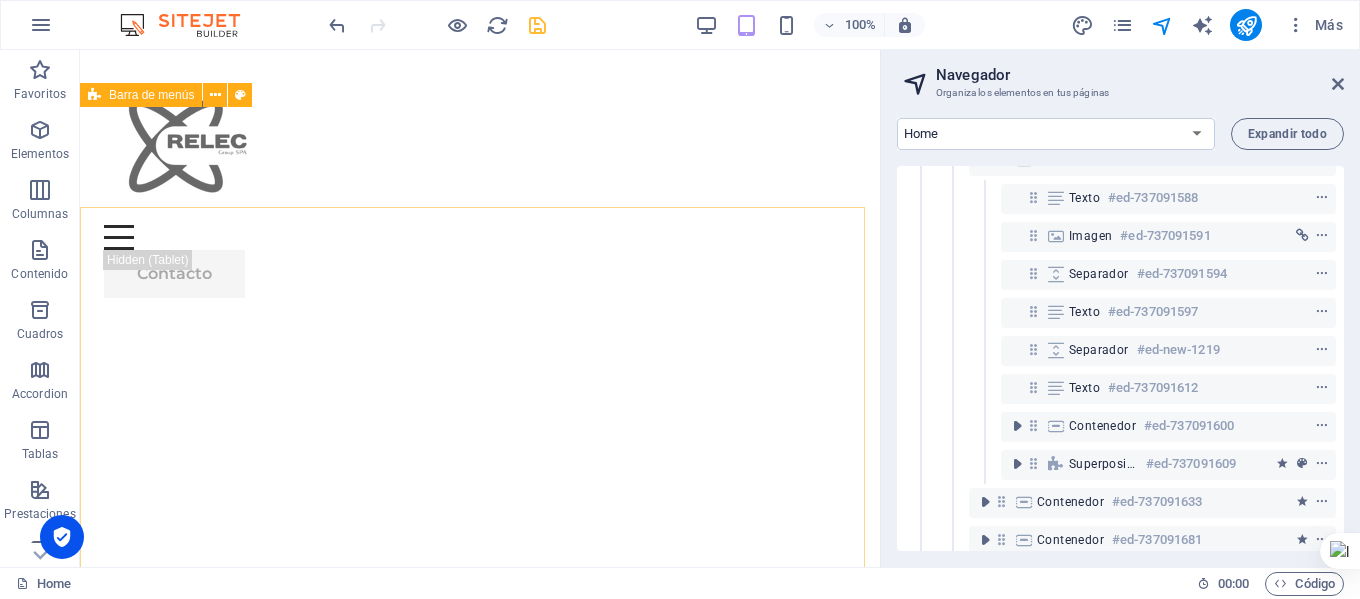 scroll, scrollTop: 2822, scrollLeft: 0, axis: vertical 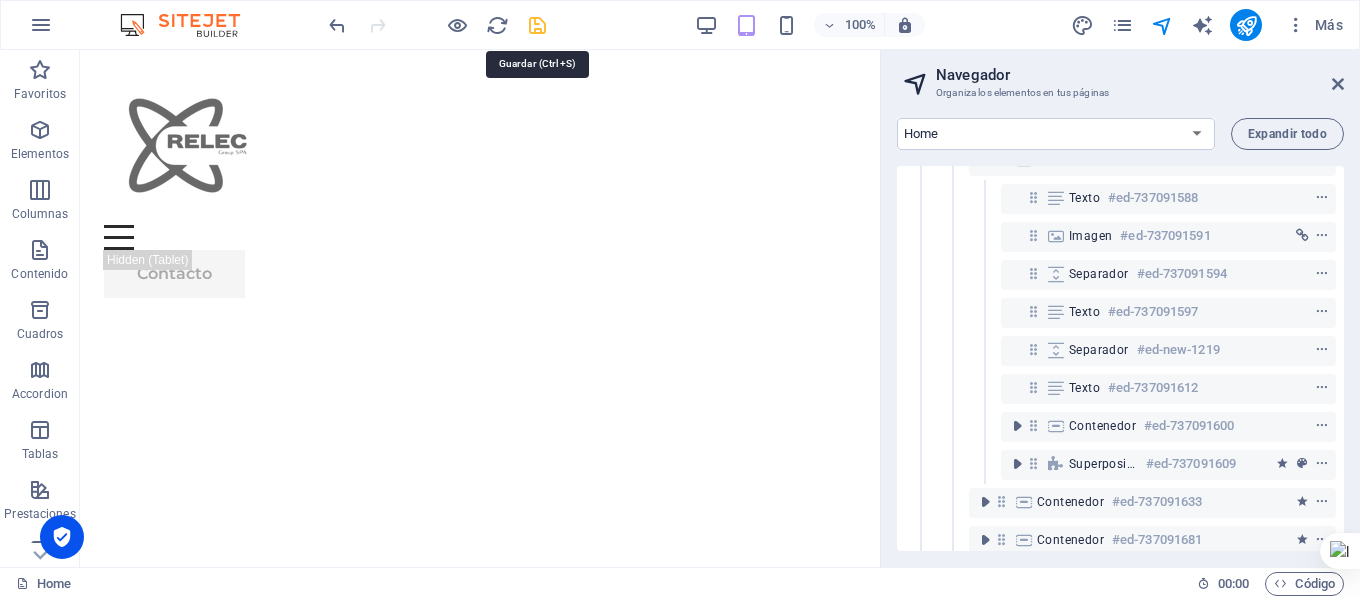 click at bounding box center [537, 25] 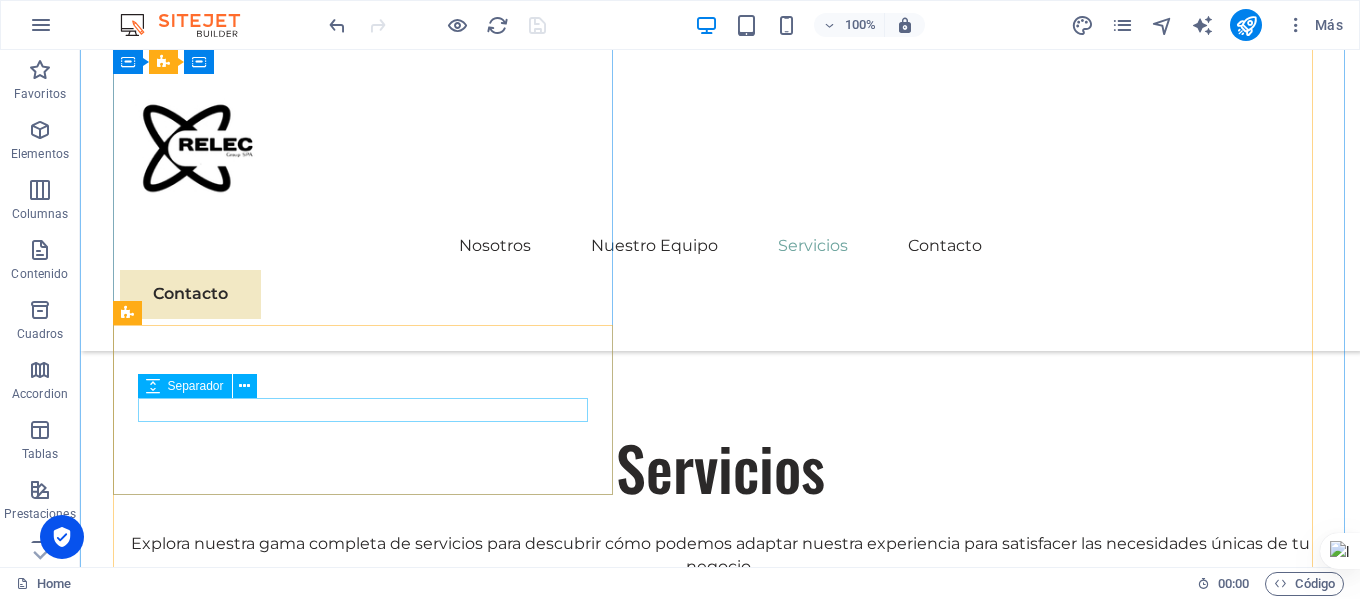 scroll, scrollTop: 3922, scrollLeft: 0, axis: vertical 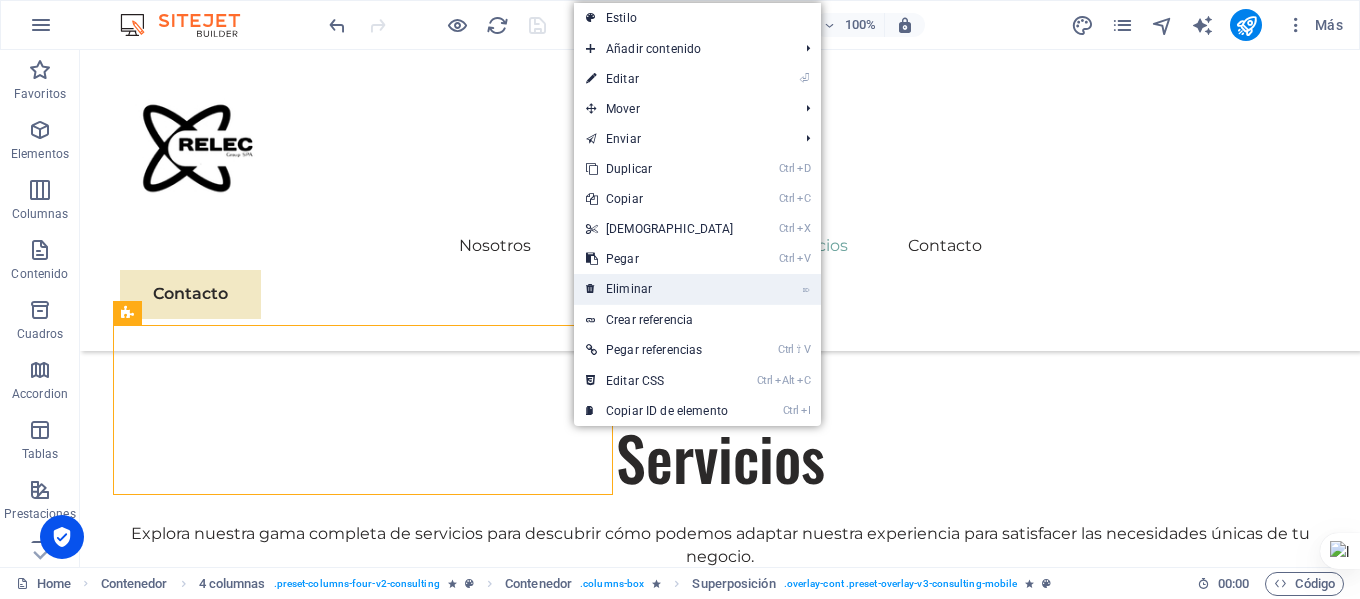 click on "⌦  Eliminar" at bounding box center (660, 289) 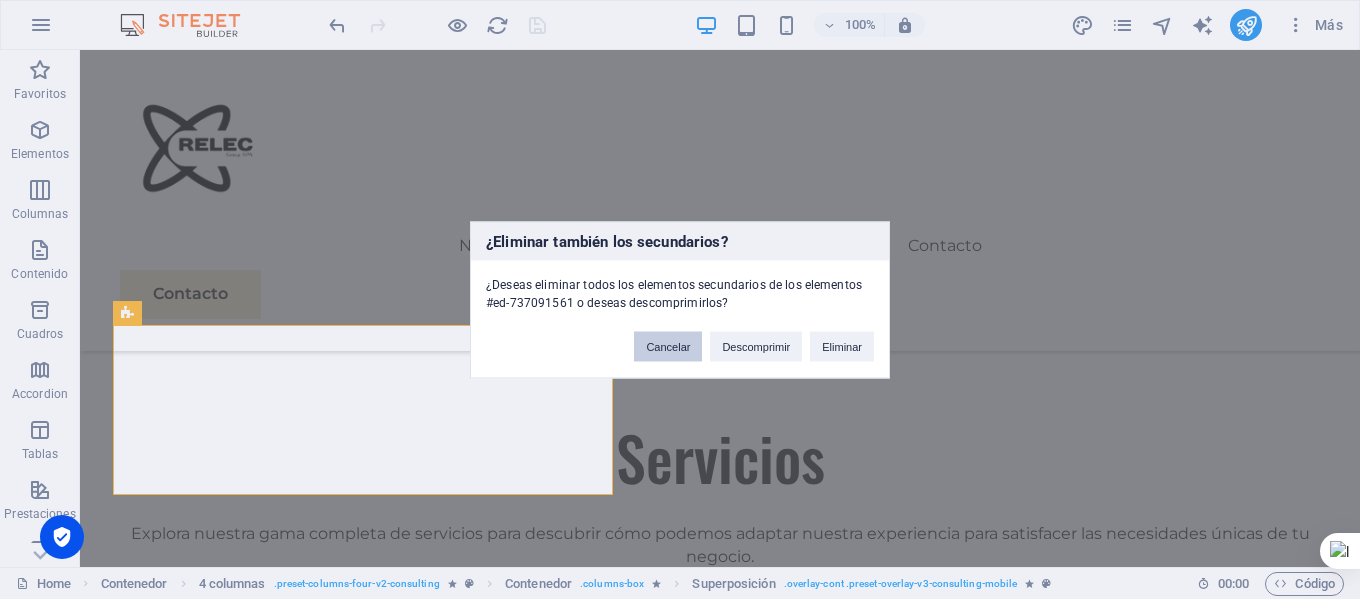 click on "Cancelar" at bounding box center (668, 346) 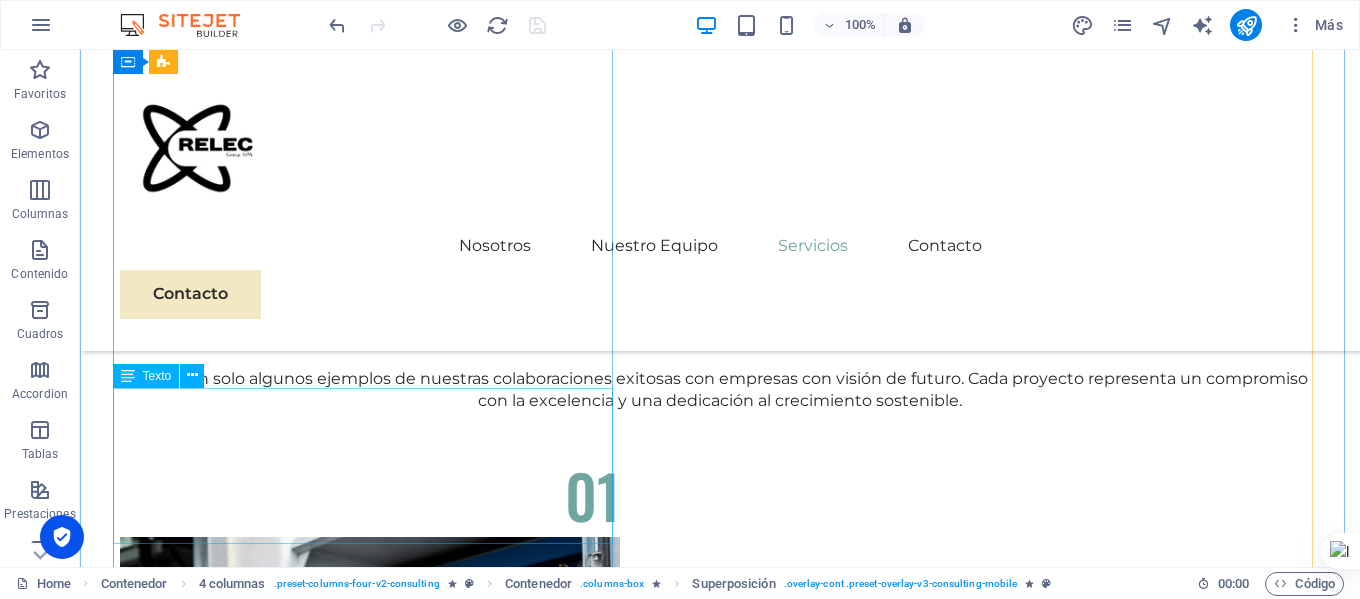 scroll, scrollTop: 4522, scrollLeft: 0, axis: vertical 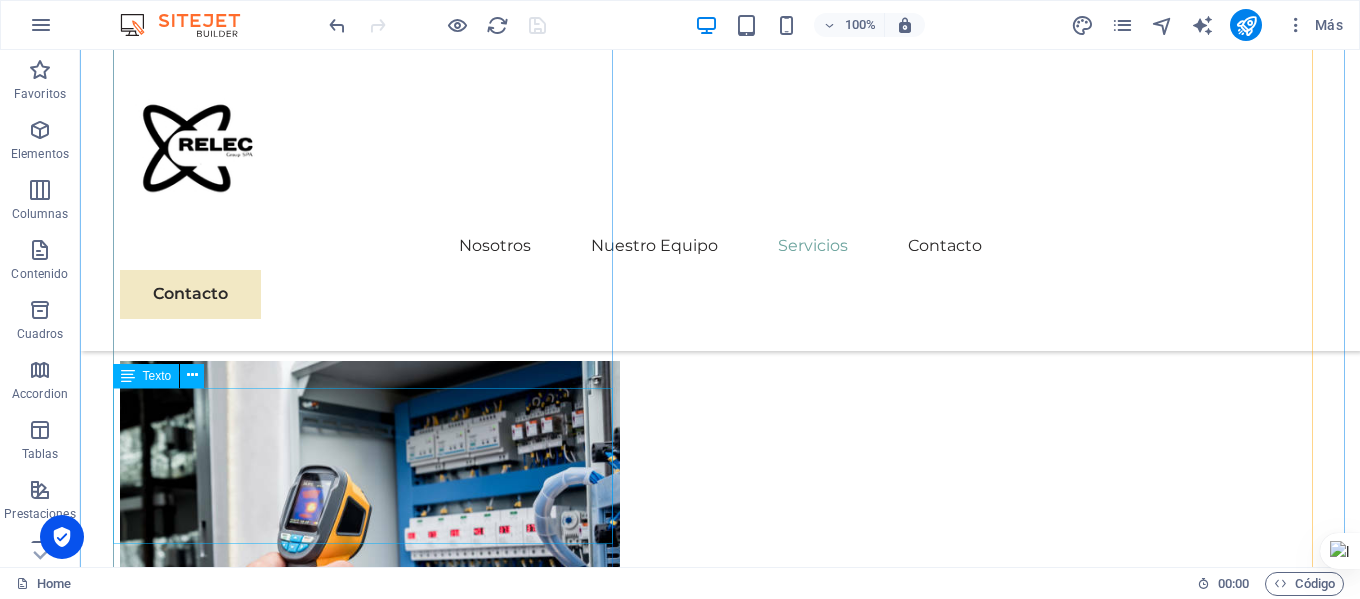 click on "En RELEC GROUP SPA, ofrecemos servicios especializados en instalaciones eléctricas industriales y residenciales. Contamos con un equipo altamente capacitado y tecnología avanzada para garantizar seguridad, eficiencia y durabilidad en cada proyecto. Confíe en nosotros para transformar y optimizar sus espacios con soluciones eléctricas confiables y de calidad. ¡Su seguridad y confort son nuestra prioridad!" at bounding box center [720, 2961] 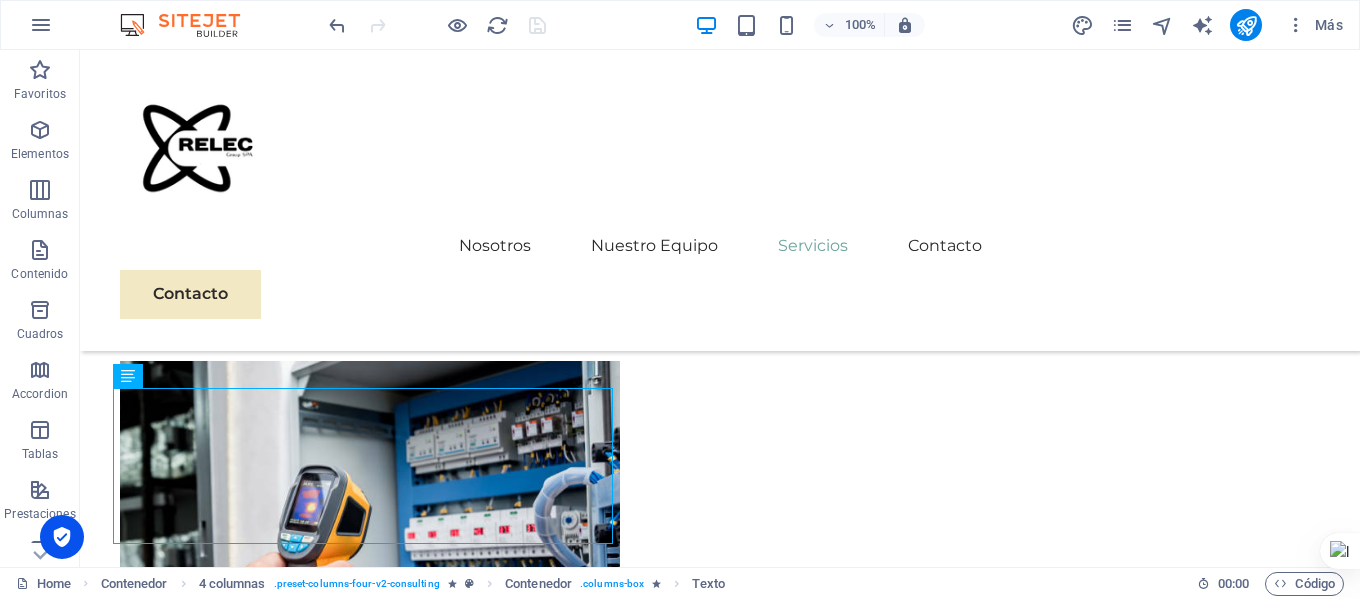 click at bounding box center [1162, 25] 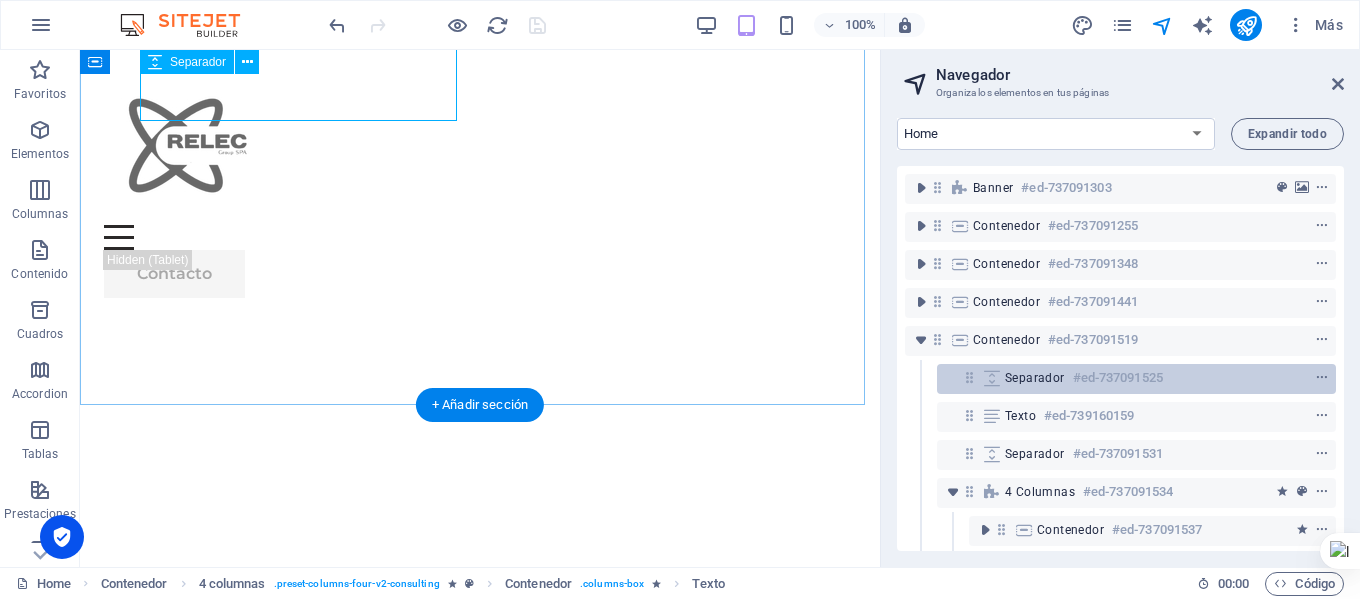 scroll, scrollTop: 4835, scrollLeft: 0, axis: vertical 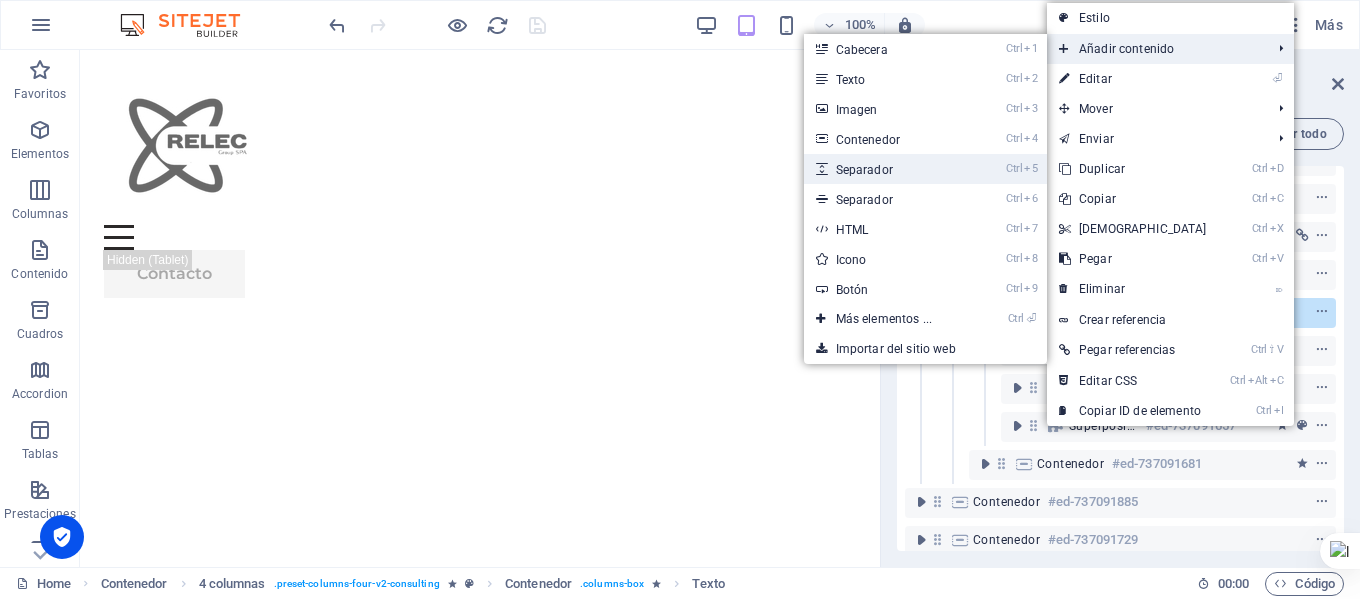 click on "Ctrl 5  Separador" at bounding box center (888, 169) 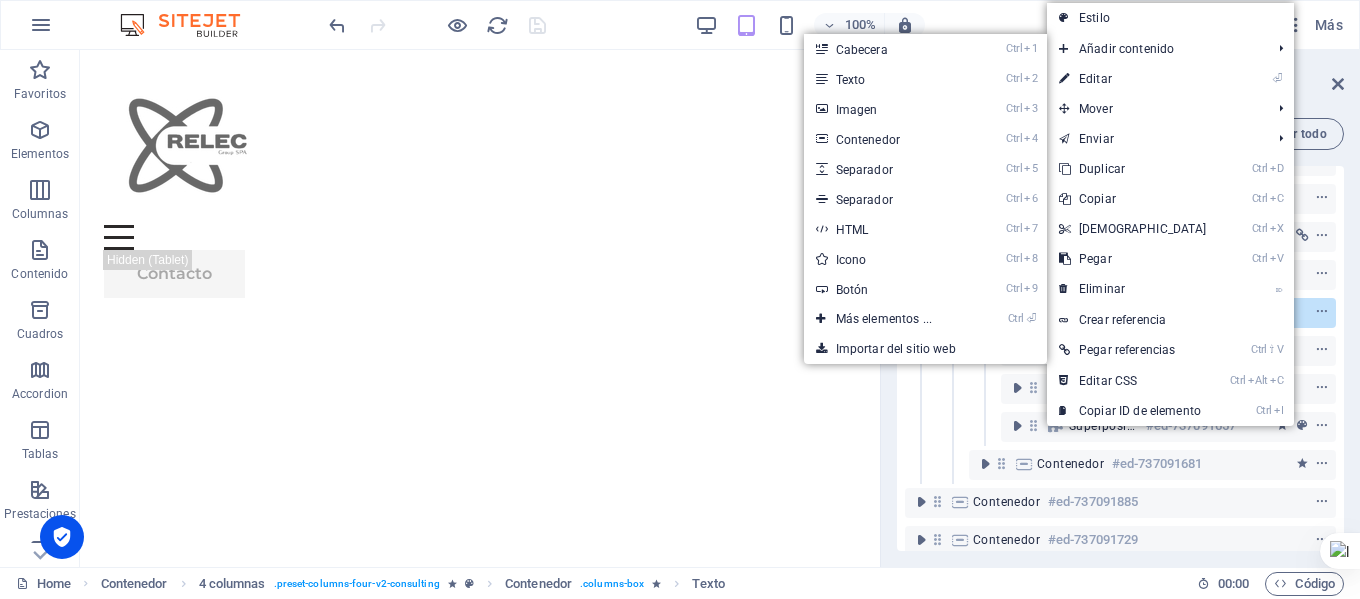 select on "px" 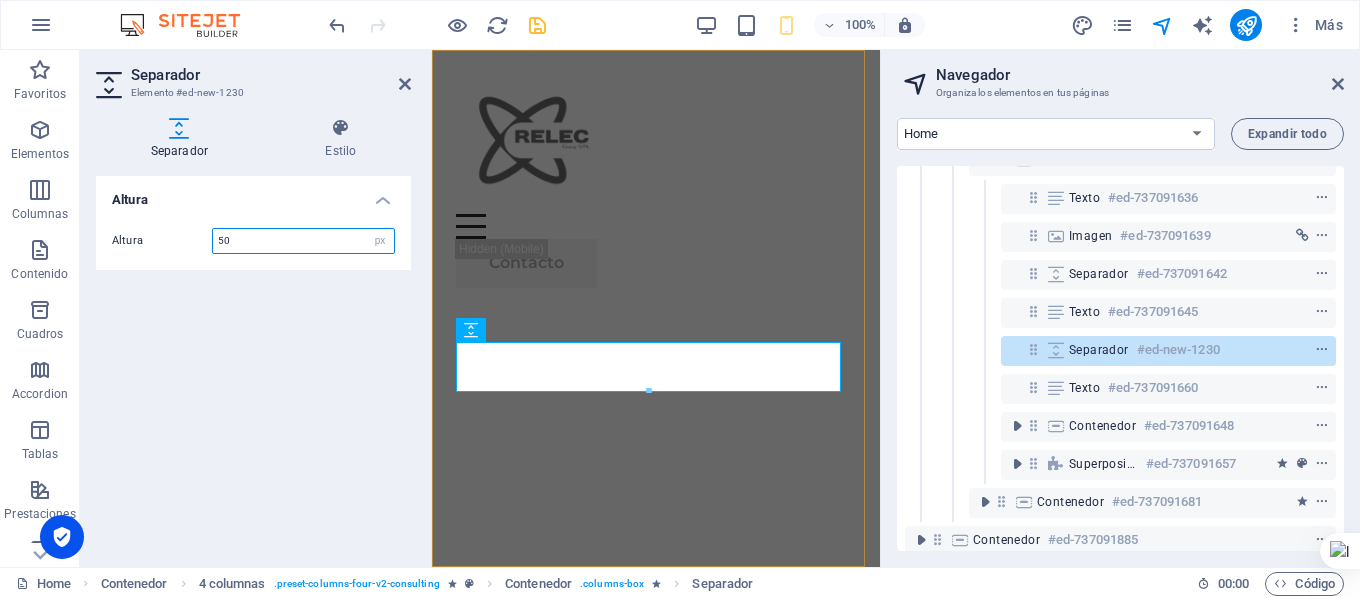 scroll, scrollTop: 6298, scrollLeft: 0, axis: vertical 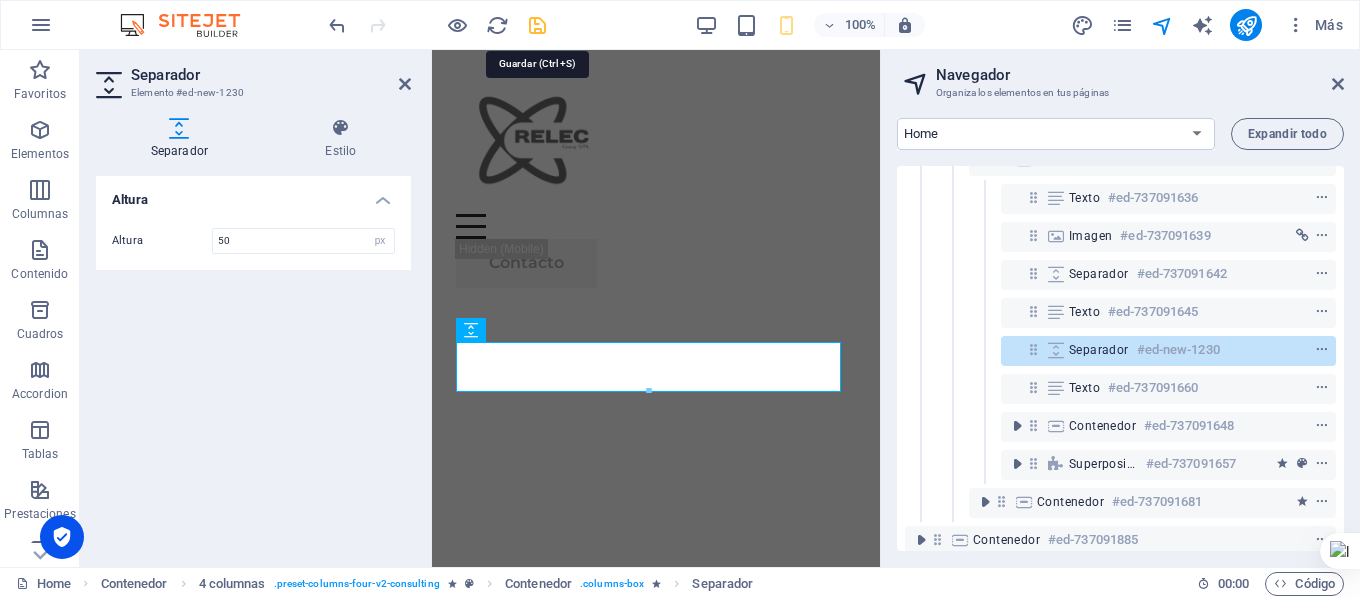 drag, startPoint x: 536, startPoint y: 24, endPoint x: 529, endPoint y: 152, distance: 128.19127 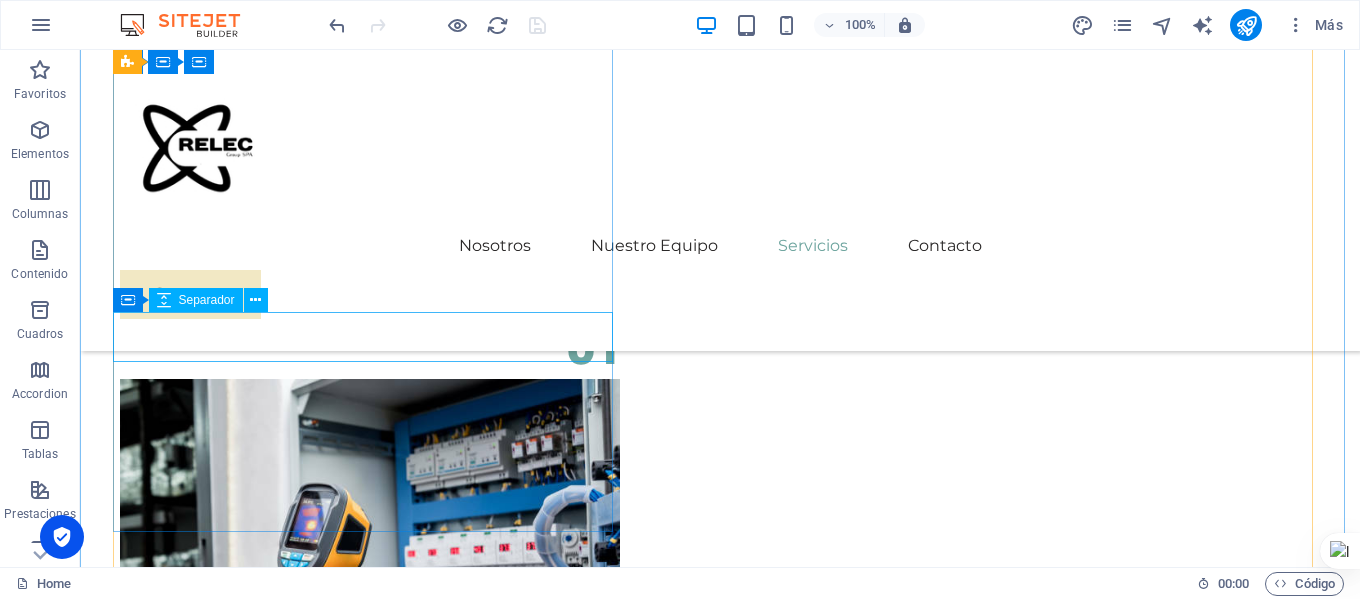 scroll, scrollTop: 4804, scrollLeft: 0, axis: vertical 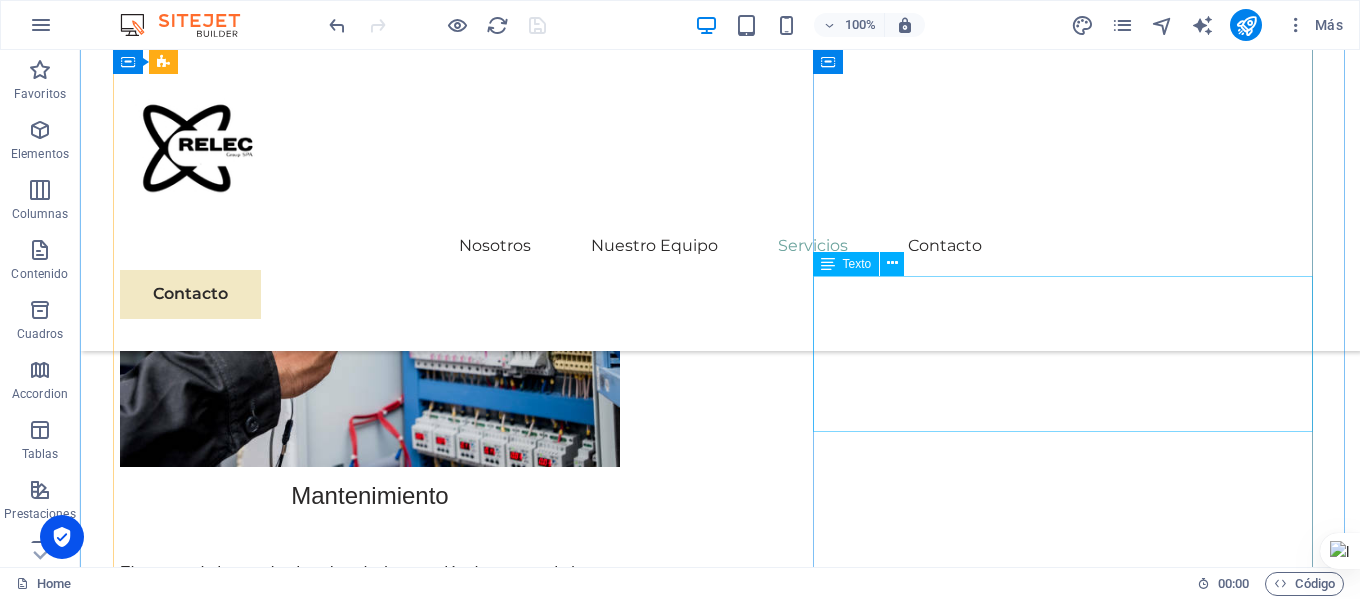 click on "Servicios de planimetría y certificaciones eléctricas precisas y confiables. Nuestra experiencia garantiza la correcta planificación de instalaciones y el cumplimiento de las normativas vigentes, proporcionando seguridad y calidad en cada proyecto. Confíe en nosotros para obtener certificaciones oficiales que avalen la seguridad y eficiencia de sus sistemas eléctricos." at bounding box center (370, 3668) 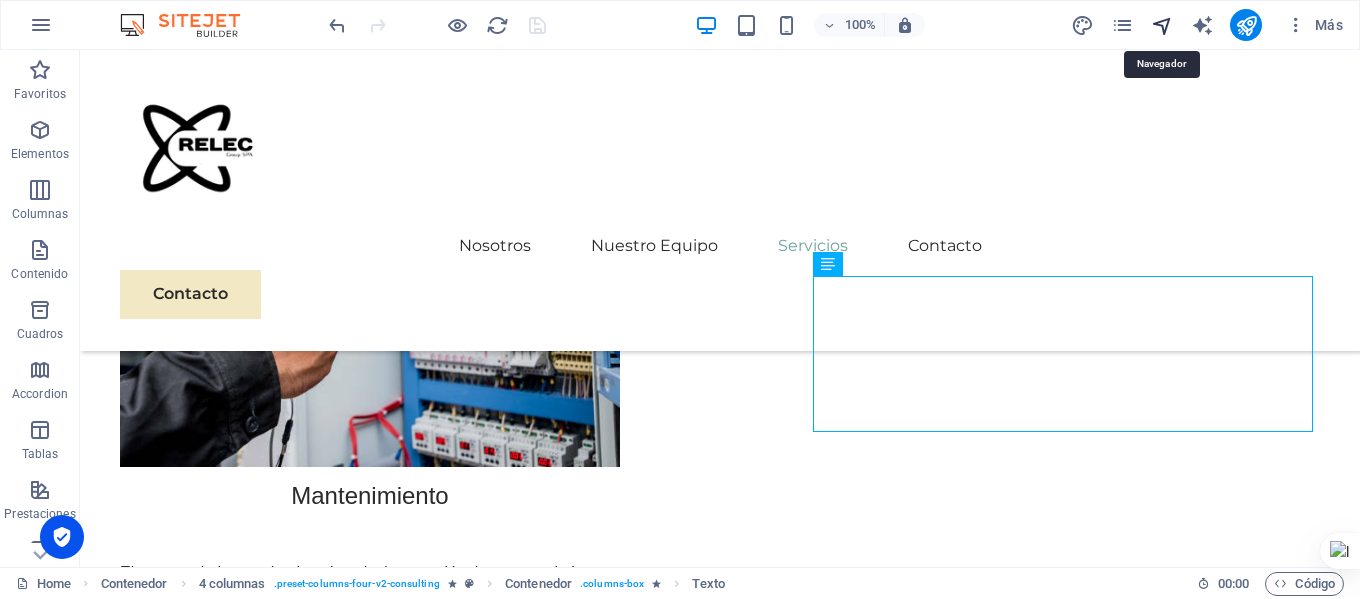click at bounding box center (1162, 25) 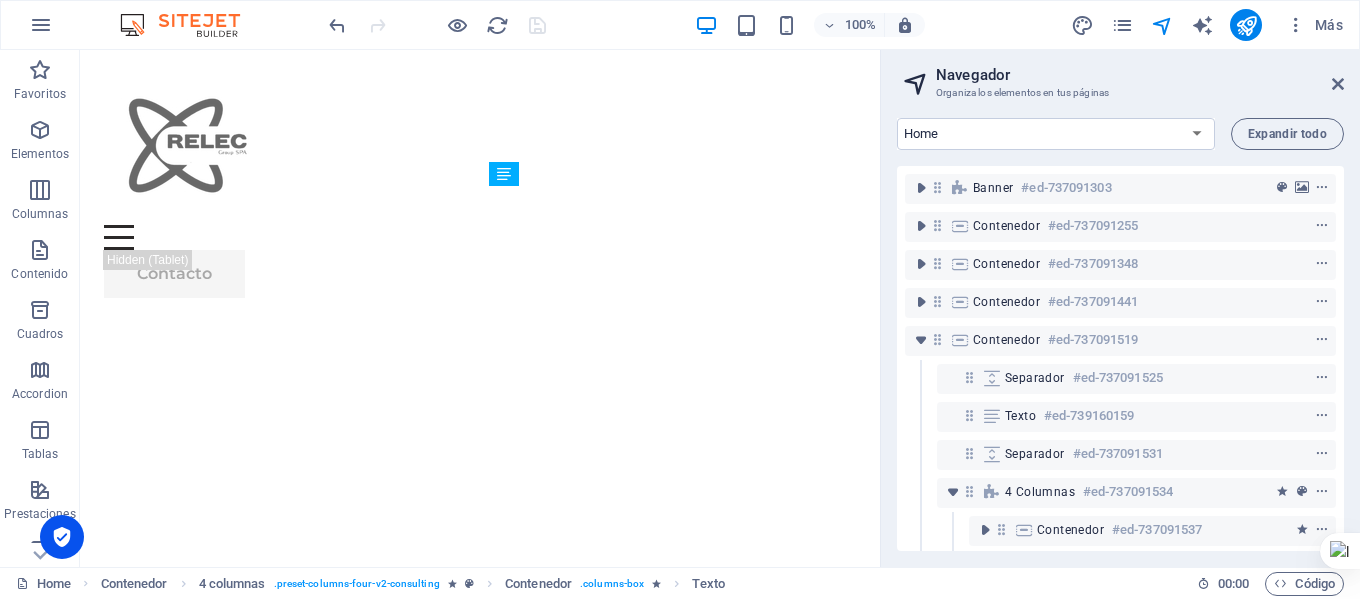scroll, scrollTop: 4450, scrollLeft: 0, axis: vertical 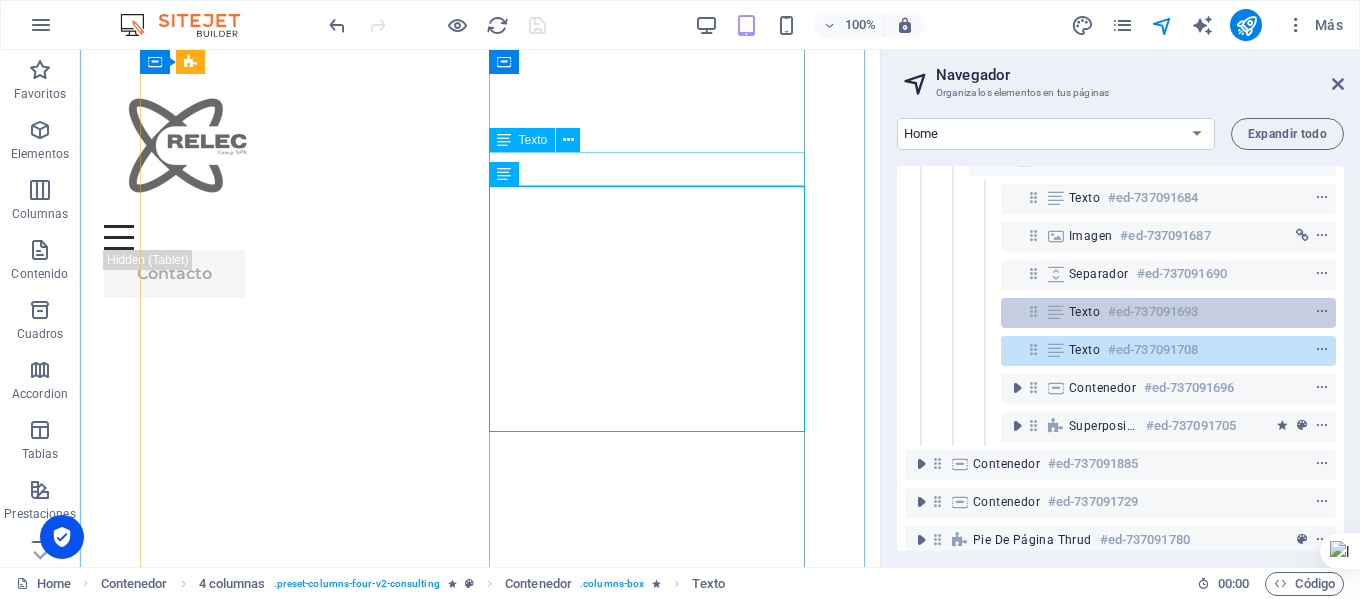 click on "Texto" at bounding box center [1084, 312] 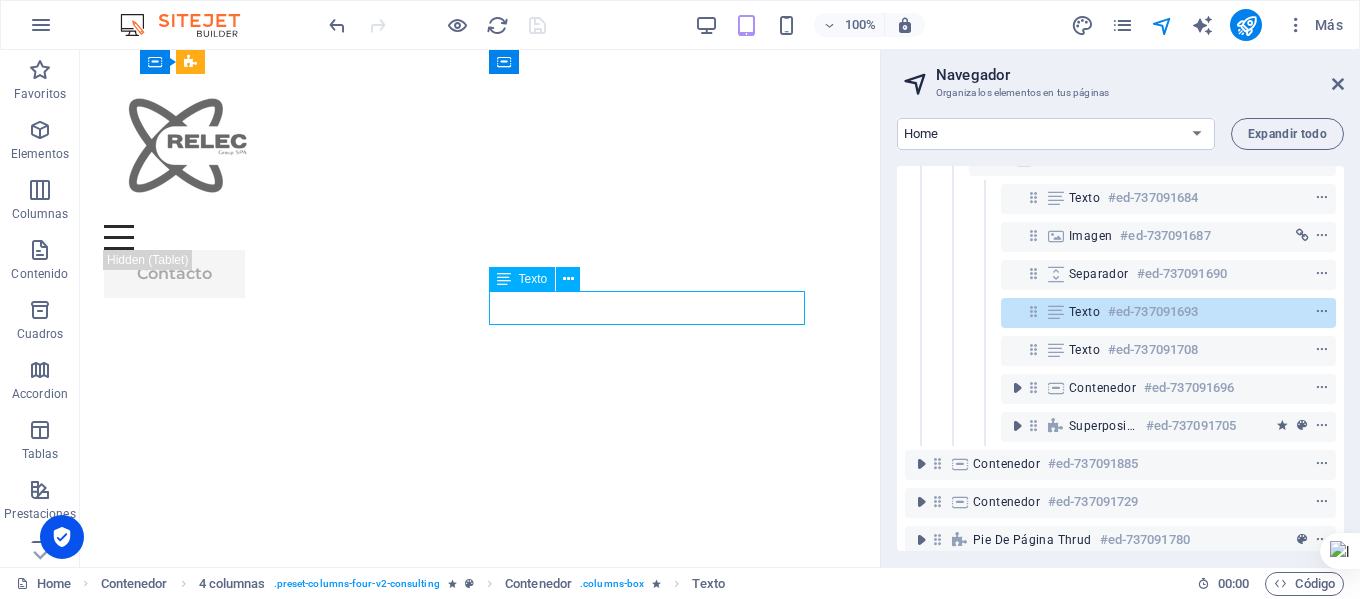 scroll, scrollTop: 4311, scrollLeft: 0, axis: vertical 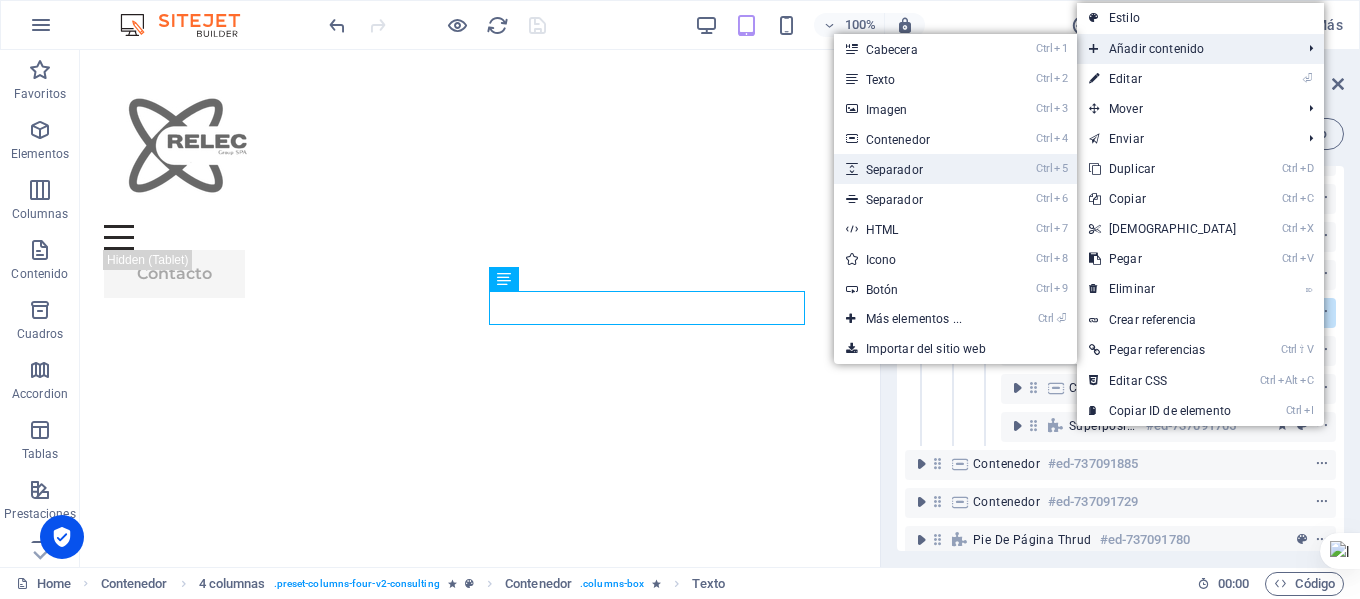 click on "Ctrl 5  Separador" at bounding box center [918, 169] 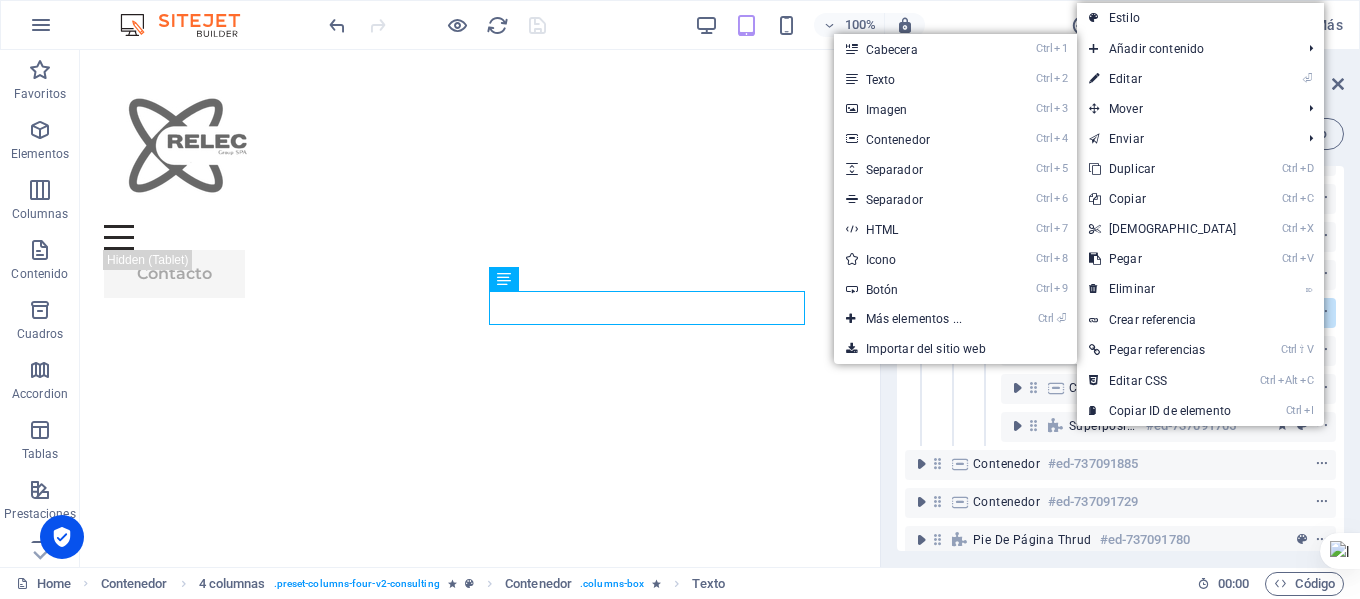 select on "px" 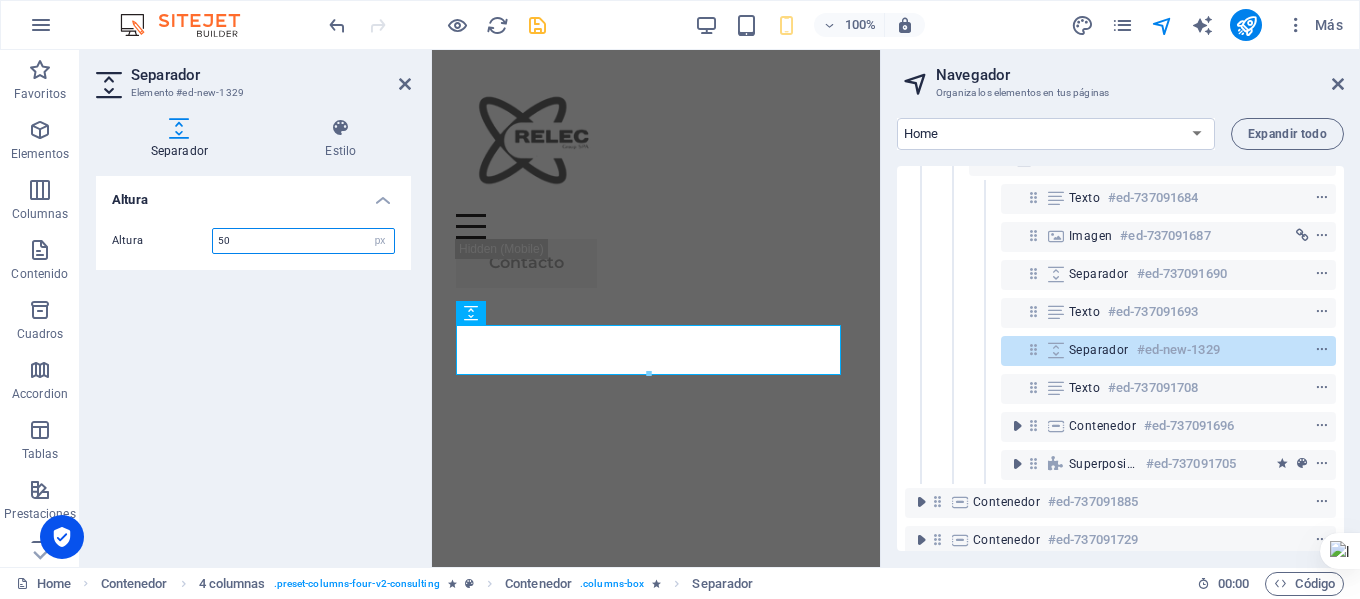 scroll, scrollTop: 7129, scrollLeft: 0, axis: vertical 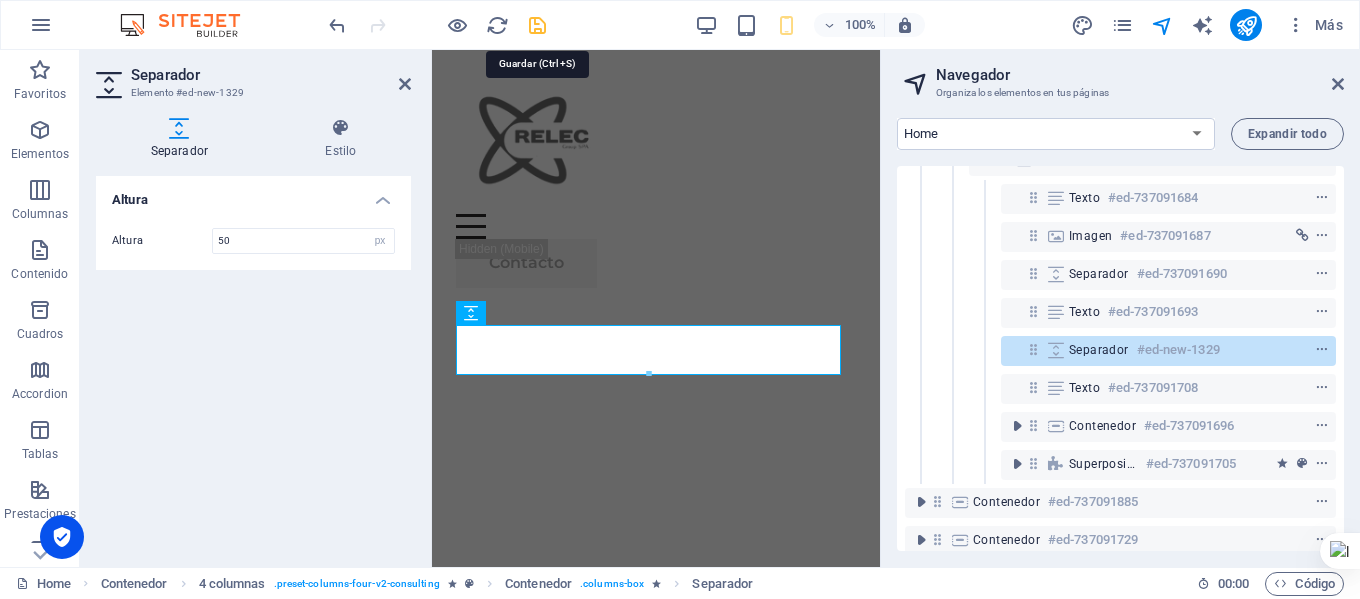 click at bounding box center [537, 25] 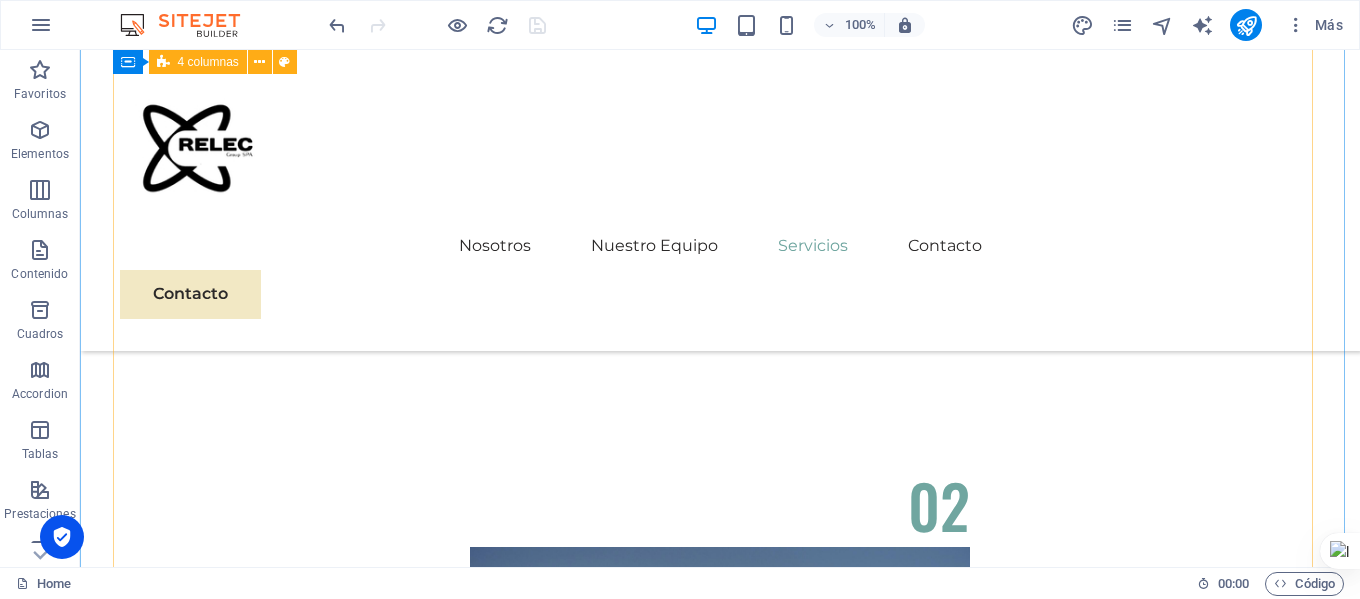 scroll, scrollTop: 5752, scrollLeft: 0, axis: vertical 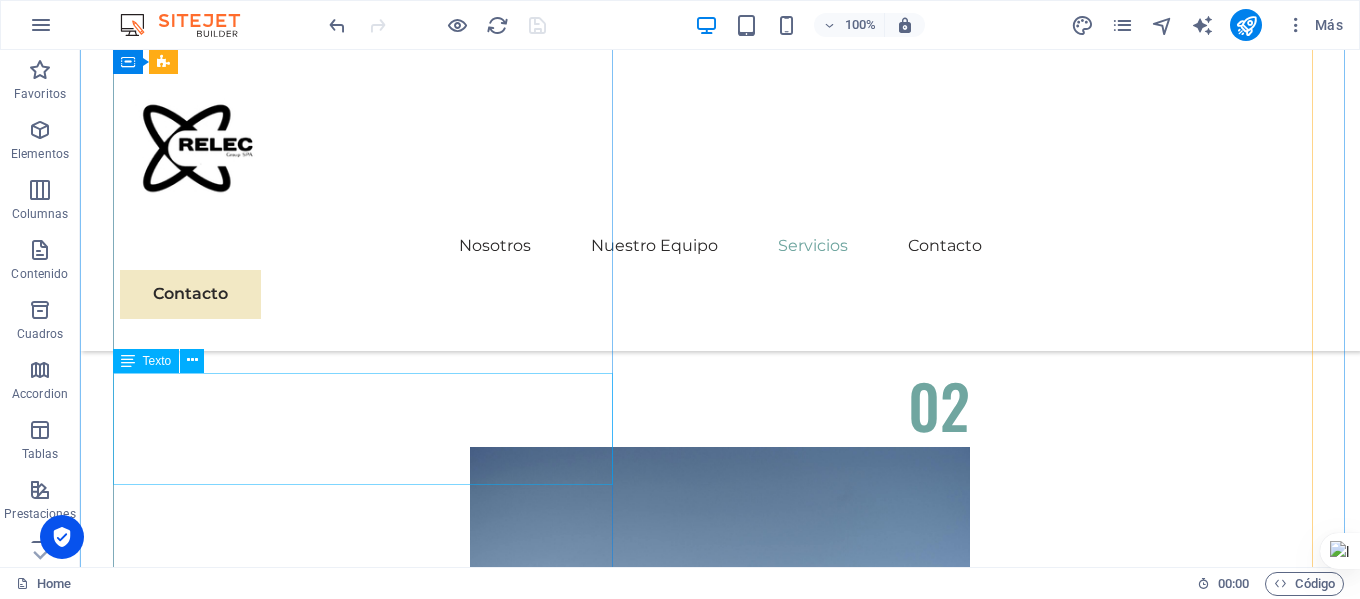 click on "¡Tú energía, garantizada y segura! servicios profesionales de instalación de empalmes monofásicos y trifásicos, cumpliendo con las normas de Chilquinta y Cge. Confía en expertos para una conexión segura y eficiente. ¡Contáctame y conecta tu hogar o negocio con calidad y confianza!" at bounding box center (370, 3743) 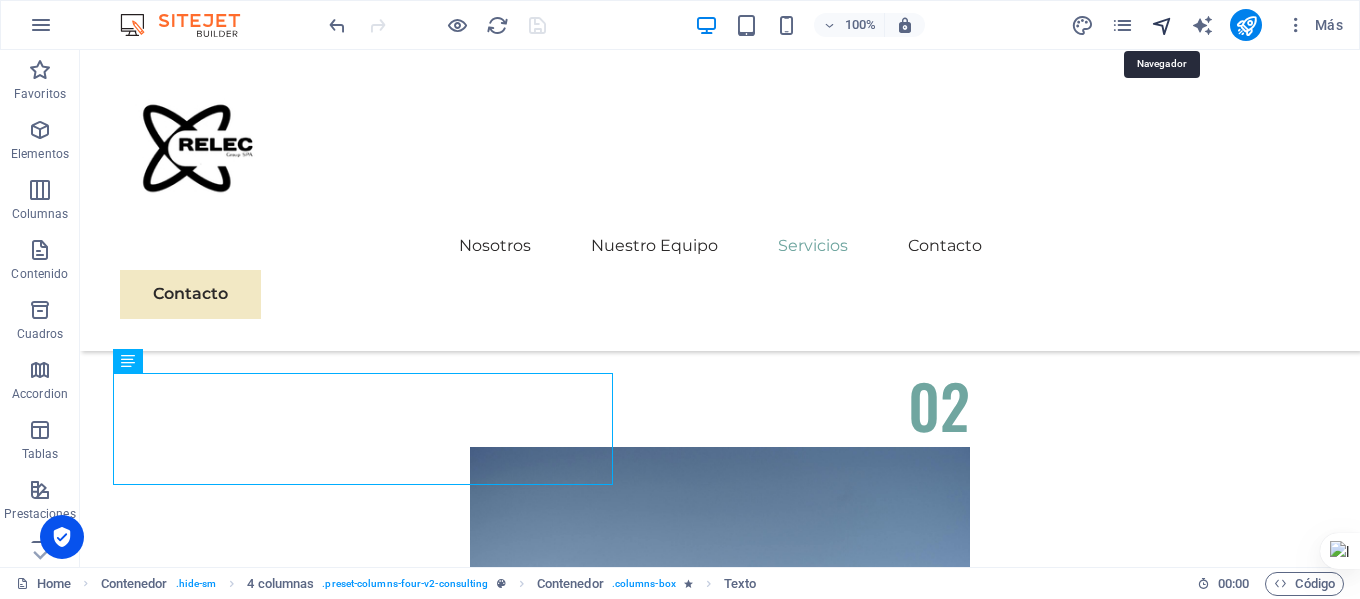 click at bounding box center [1162, 25] 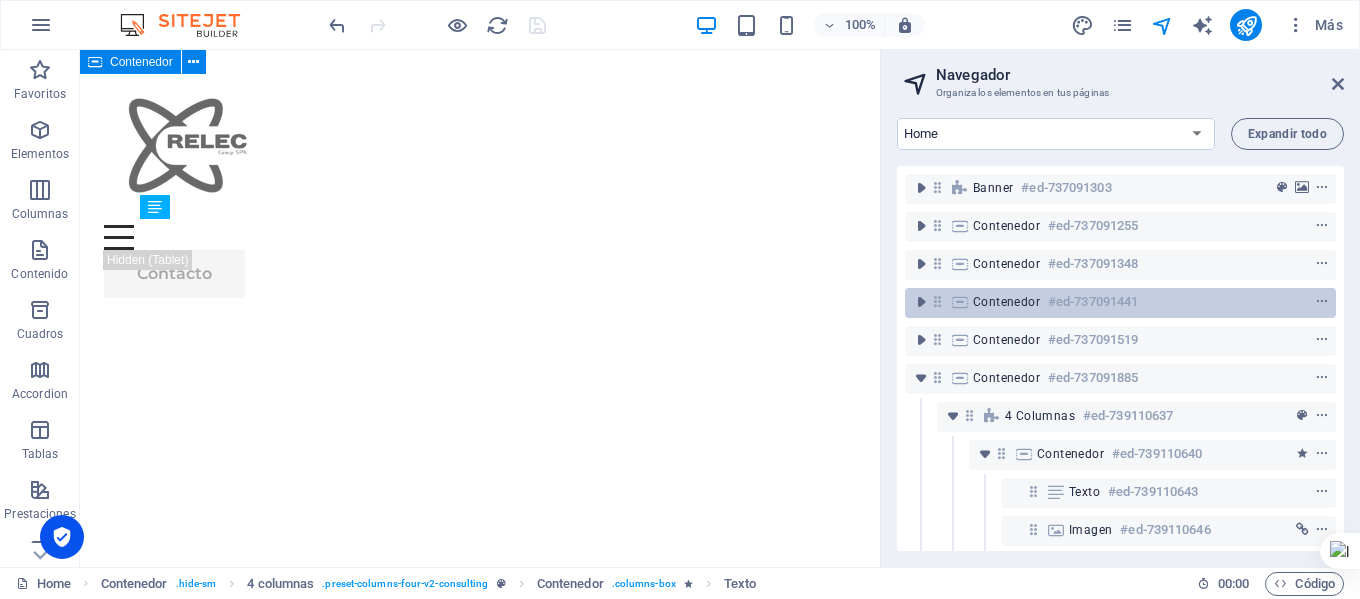 scroll, scrollTop: 5459, scrollLeft: 0, axis: vertical 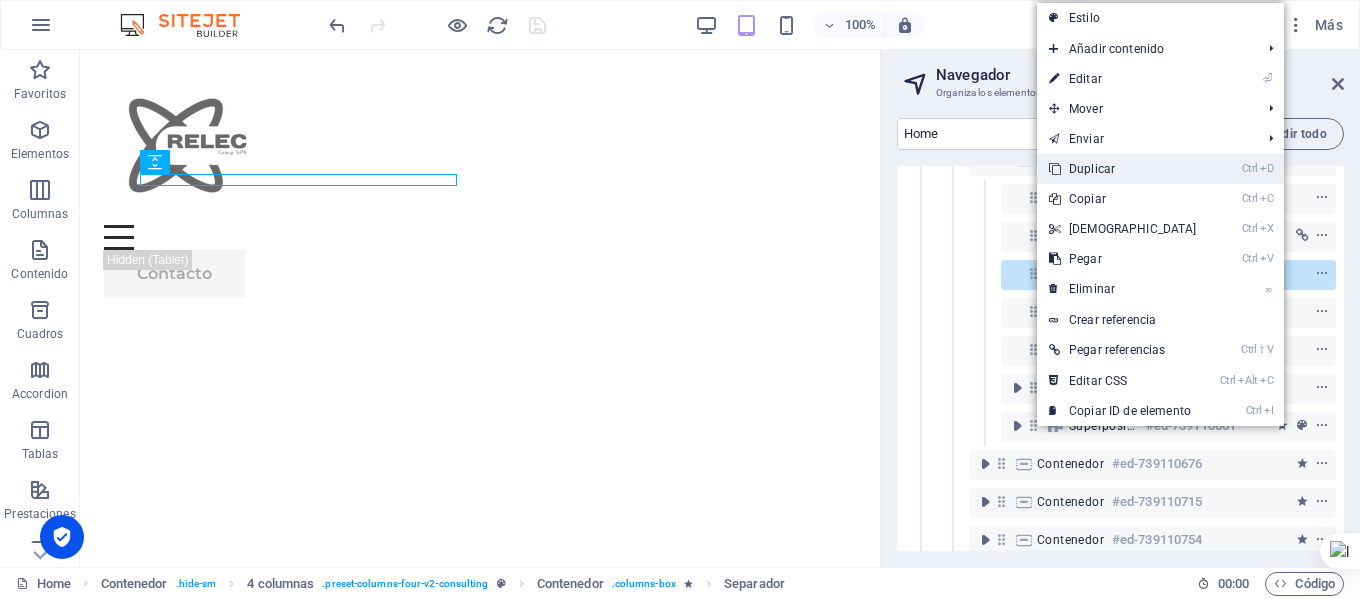 click on "Ctrl D  Duplicar" at bounding box center [1123, 169] 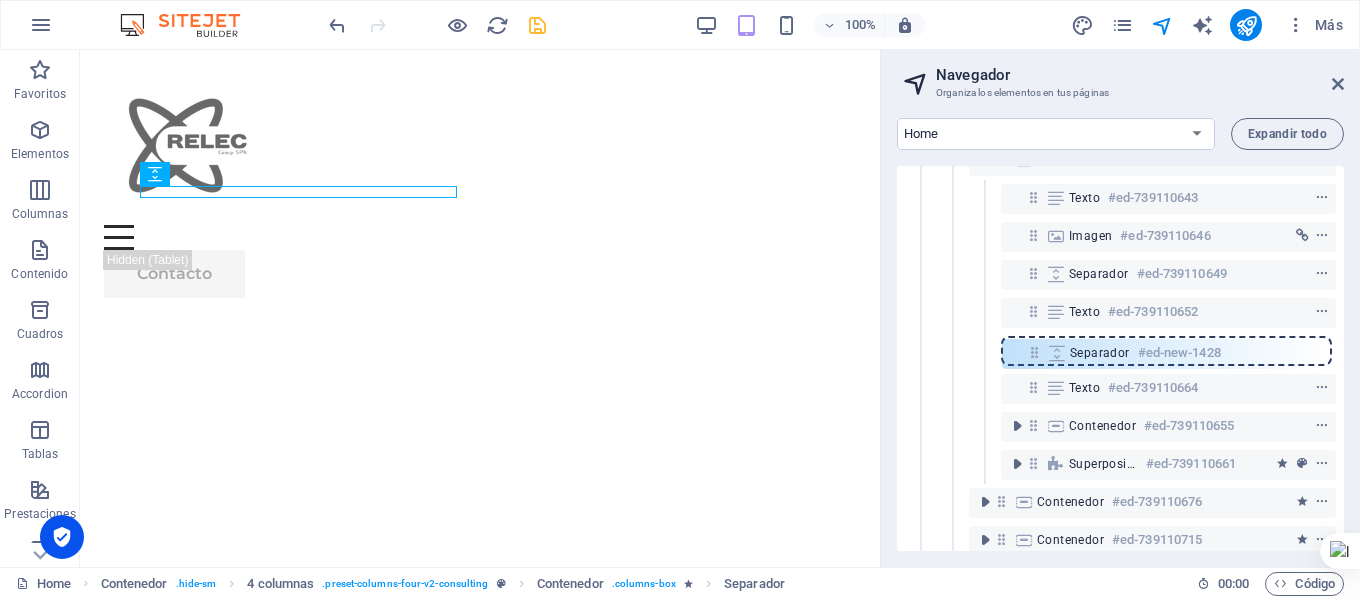 drag, startPoint x: 1033, startPoint y: 309, endPoint x: 1030, endPoint y: 351, distance: 42.107006 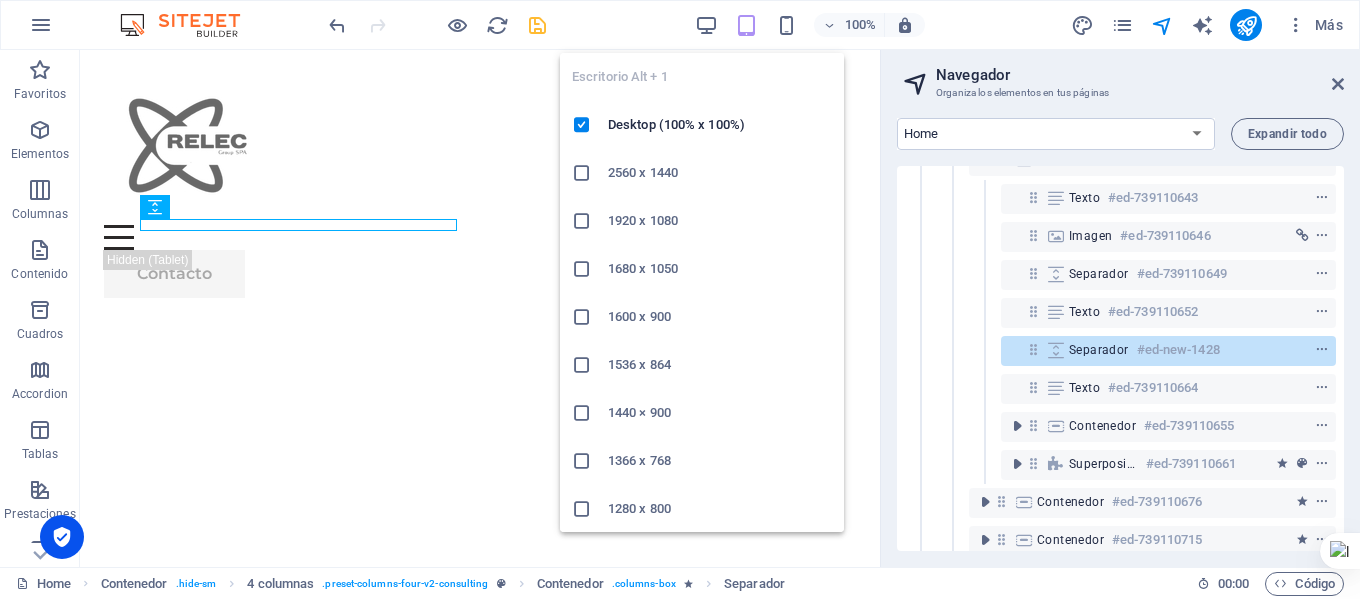 click at bounding box center (537, 25) 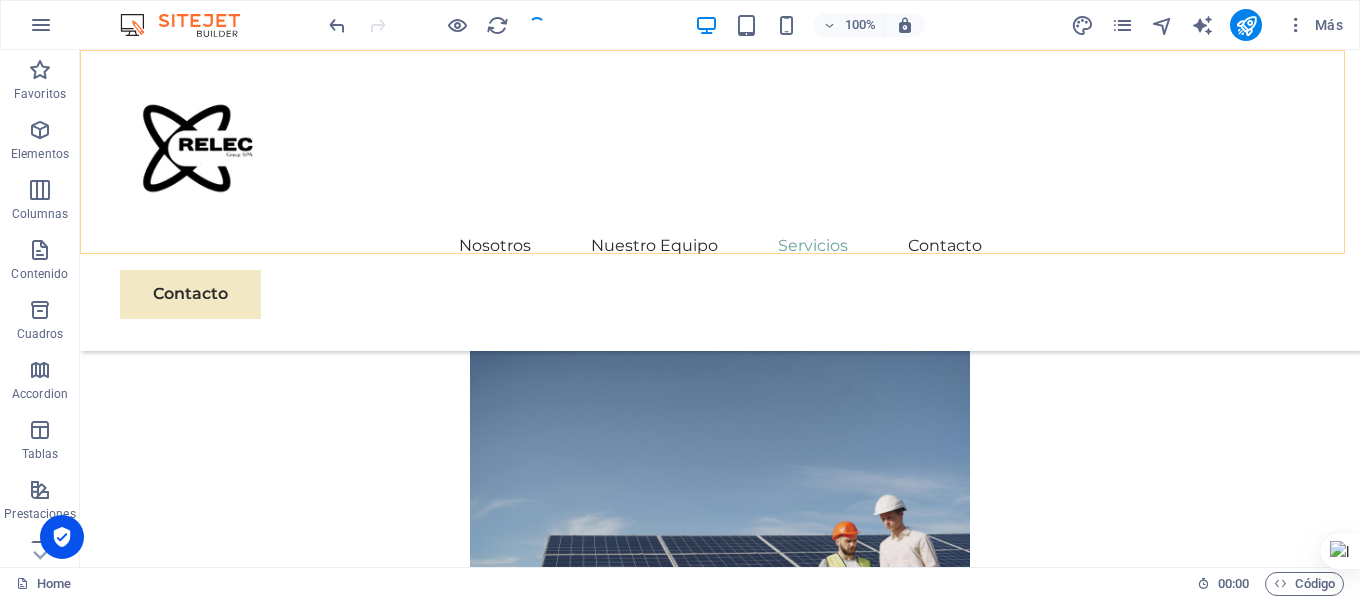 scroll, scrollTop: 5859, scrollLeft: 0, axis: vertical 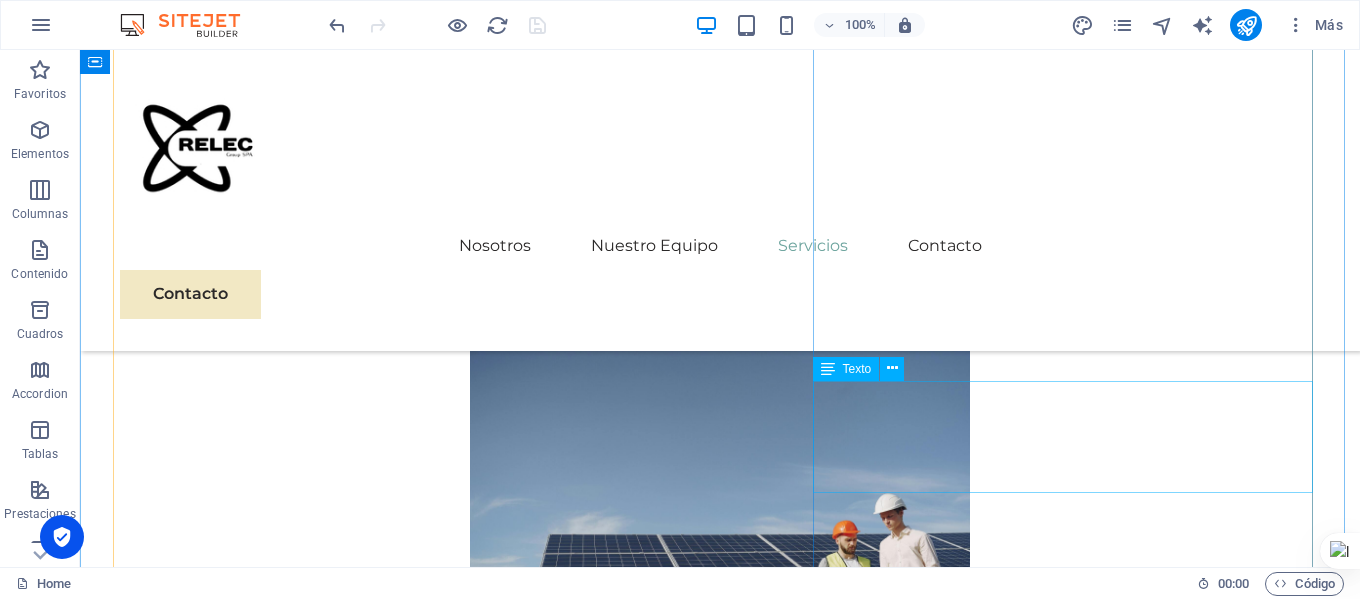 click on "¿Problemas eléctricos de emergencia? ¡Estamos aquí para ayudarte 24/7! Brindamos atención rápida y especializada para todo tipo de emergencias eléctricas. No arriesgues tu seguridad, confía en los expertos. ¡Llámanos ahora y solucionamos tu problema al instante!" at bounding box center (720, 4733) 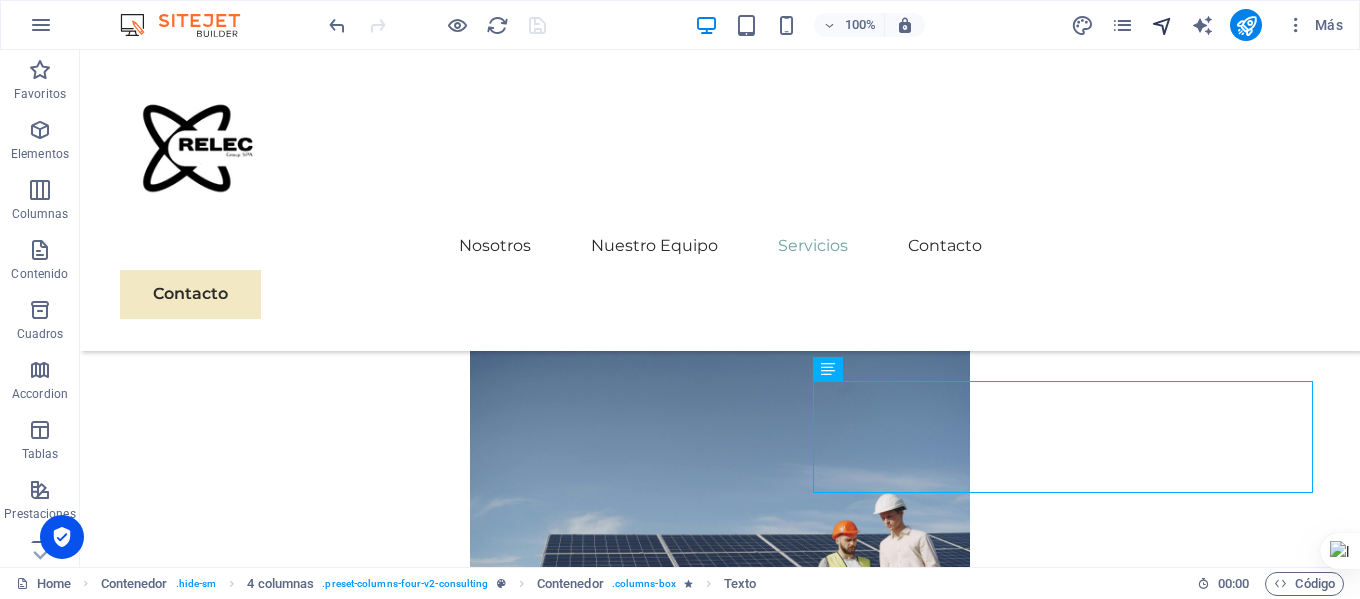 click at bounding box center [1162, 25] 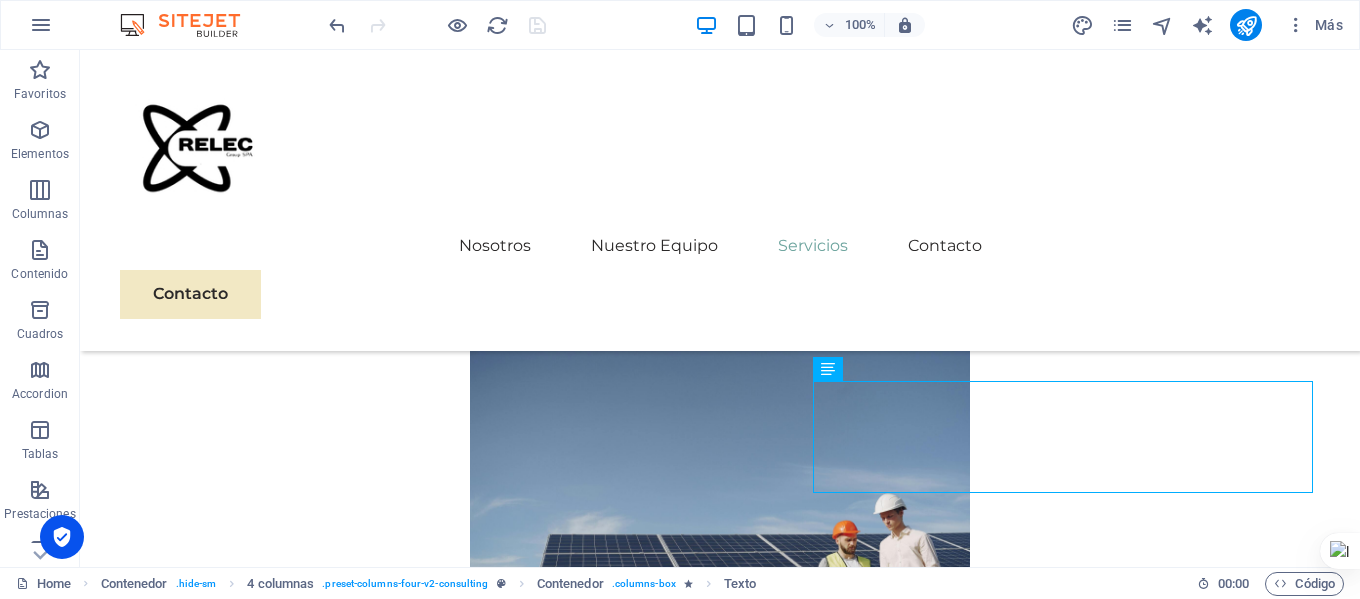 scroll, scrollTop: 5414, scrollLeft: 0, axis: vertical 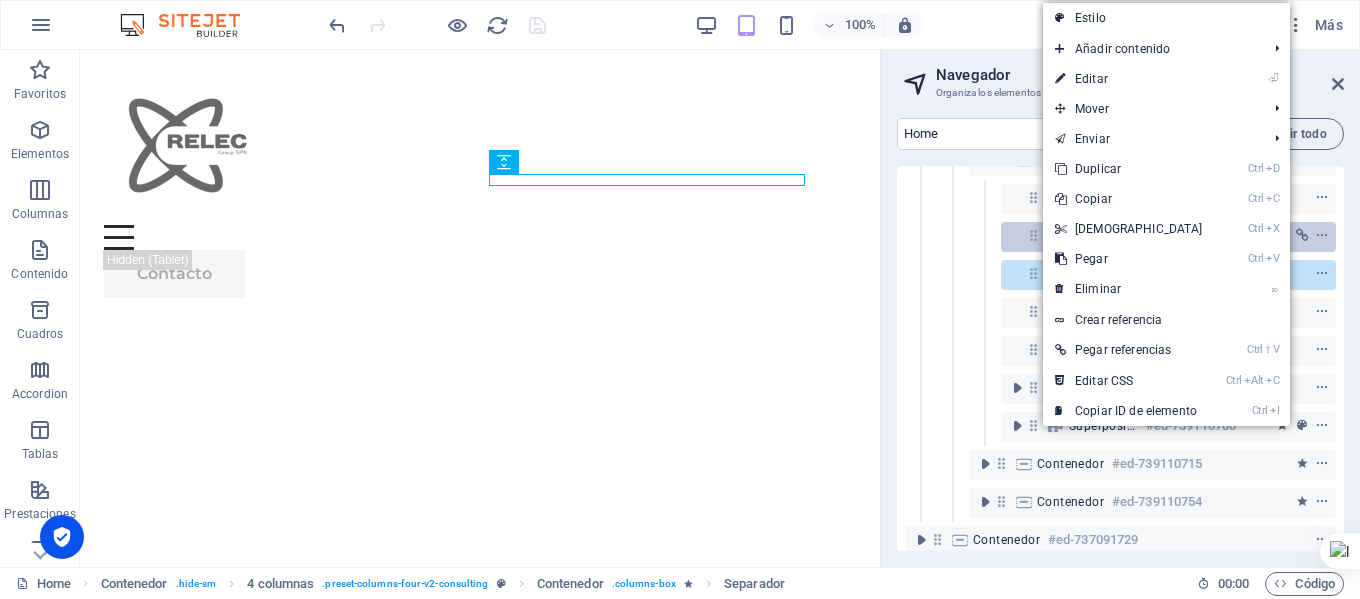 click on "Ctrl D  Duplicar" at bounding box center (1129, 169) 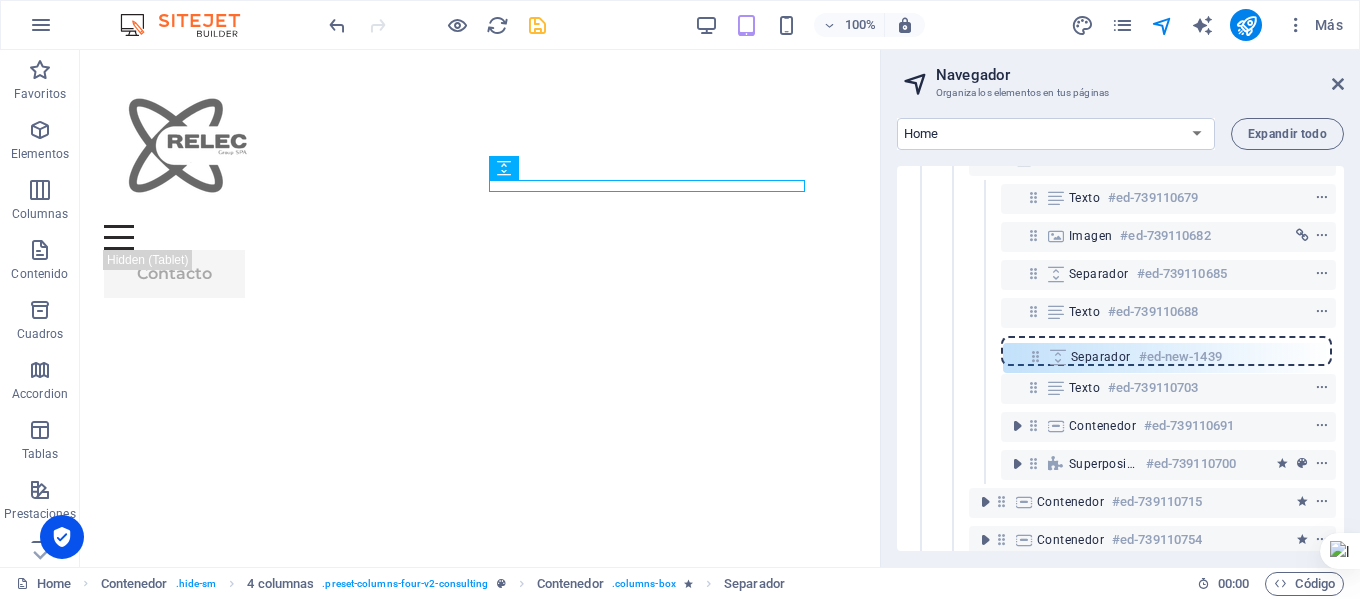 drag, startPoint x: 1033, startPoint y: 317, endPoint x: 1035, endPoint y: 368, distance: 51.0392 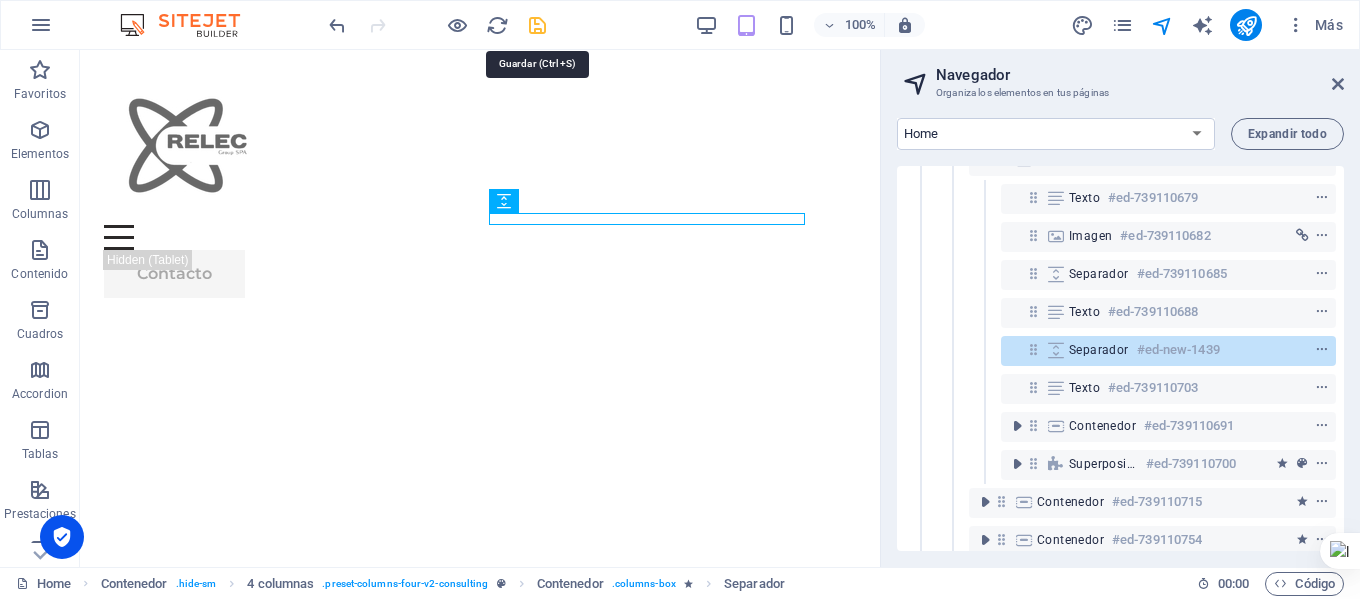 click at bounding box center (537, 25) 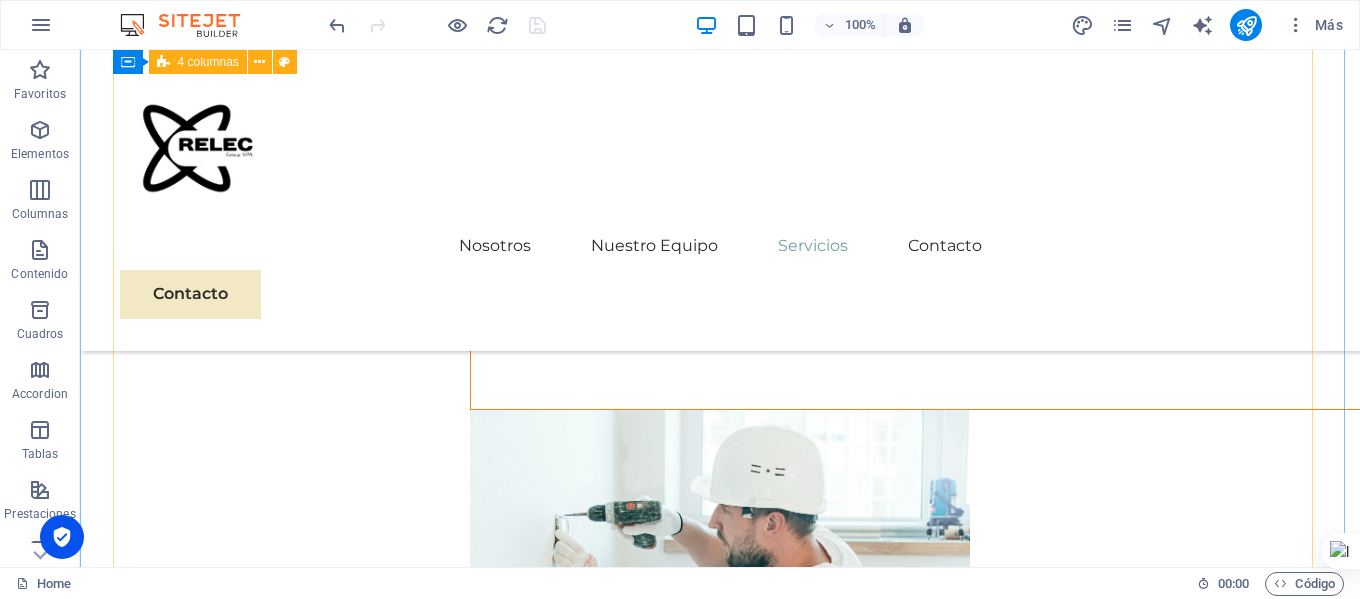 scroll, scrollTop: 6614, scrollLeft: 0, axis: vertical 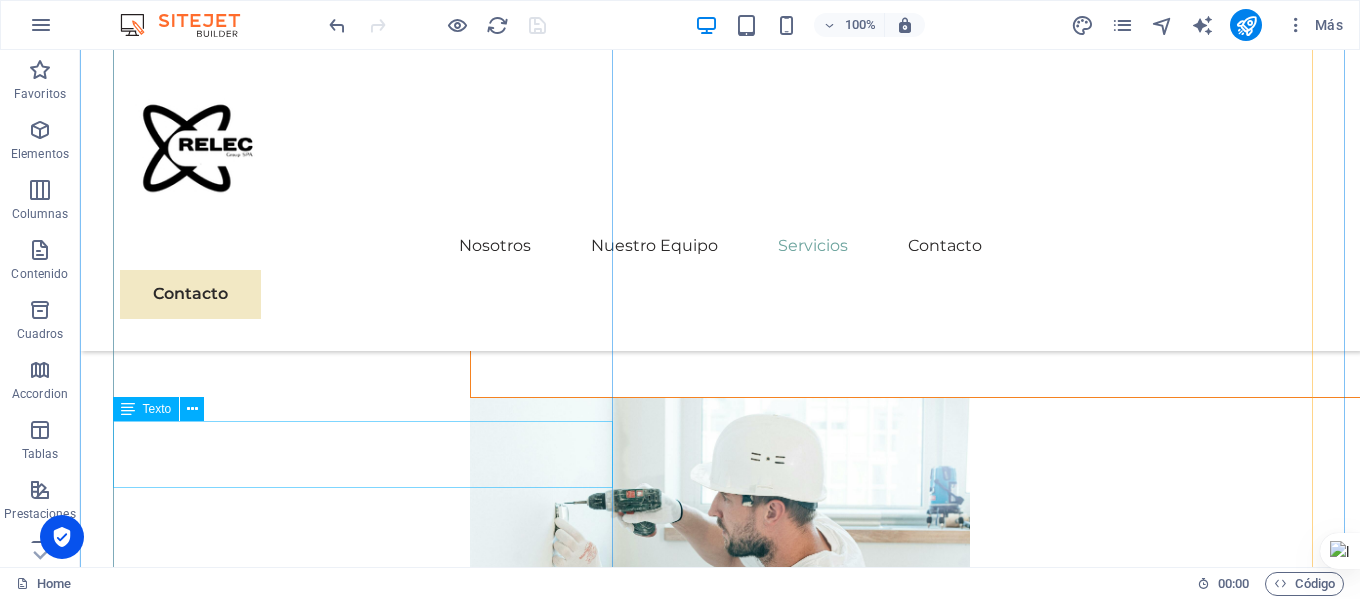 drag, startPoint x: 506, startPoint y: 461, endPoint x: 572, endPoint y: 448, distance: 67.26812 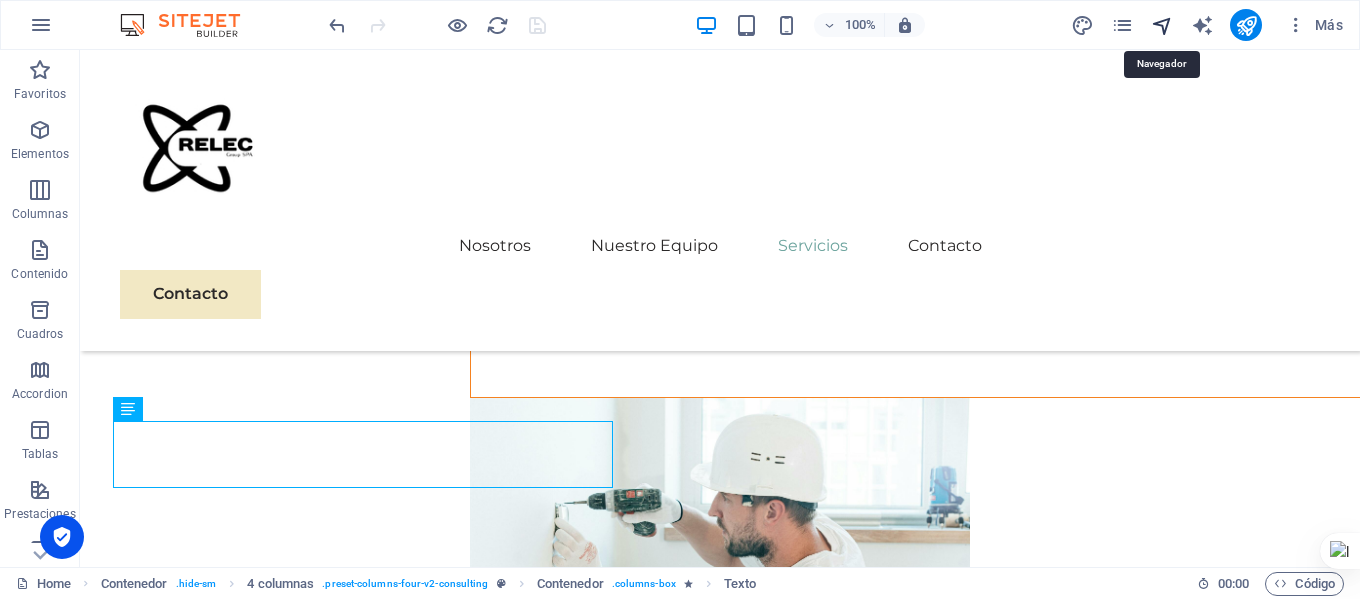 click at bounding box center (1162, 25) 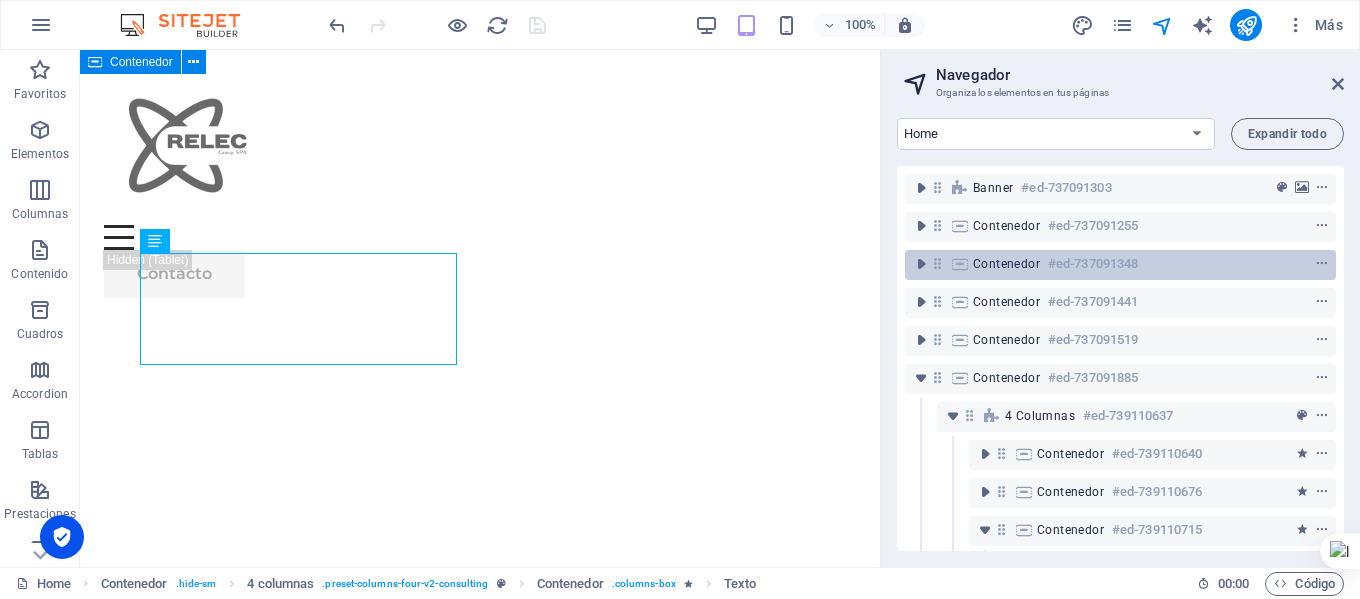 scroll, scrollTop: 6228, scrollLeft: 0, axis: vertical 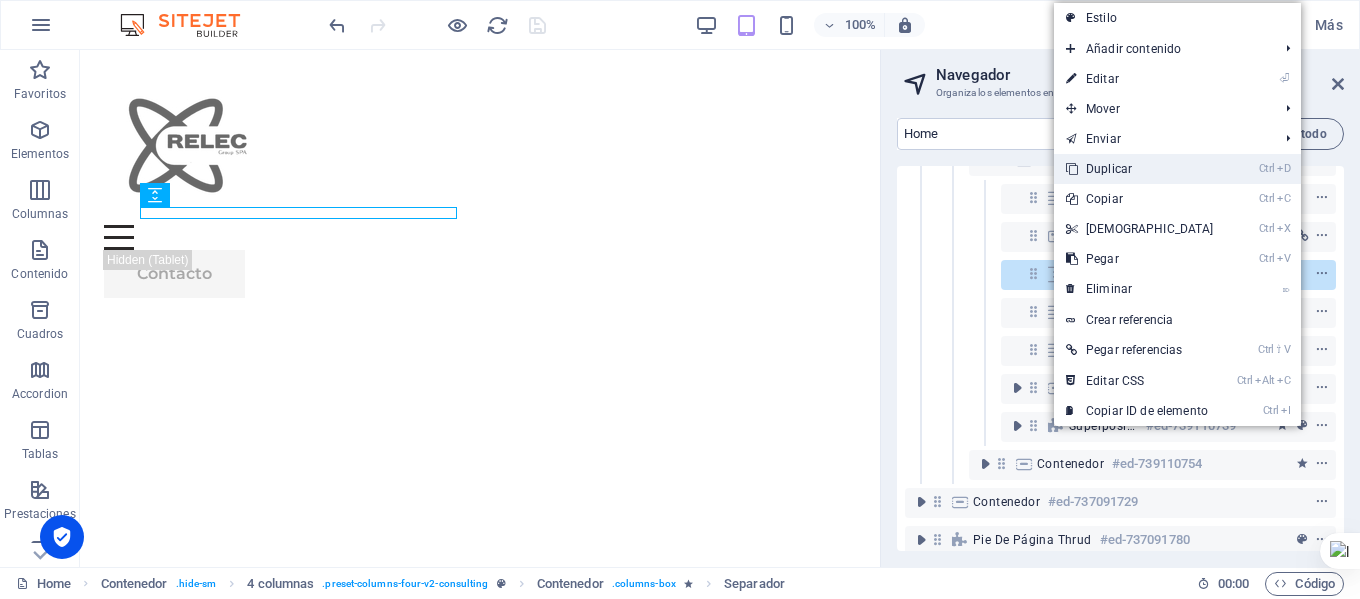 click on "Ctrl D  Duplicar" at bounding box center [1140, 169] 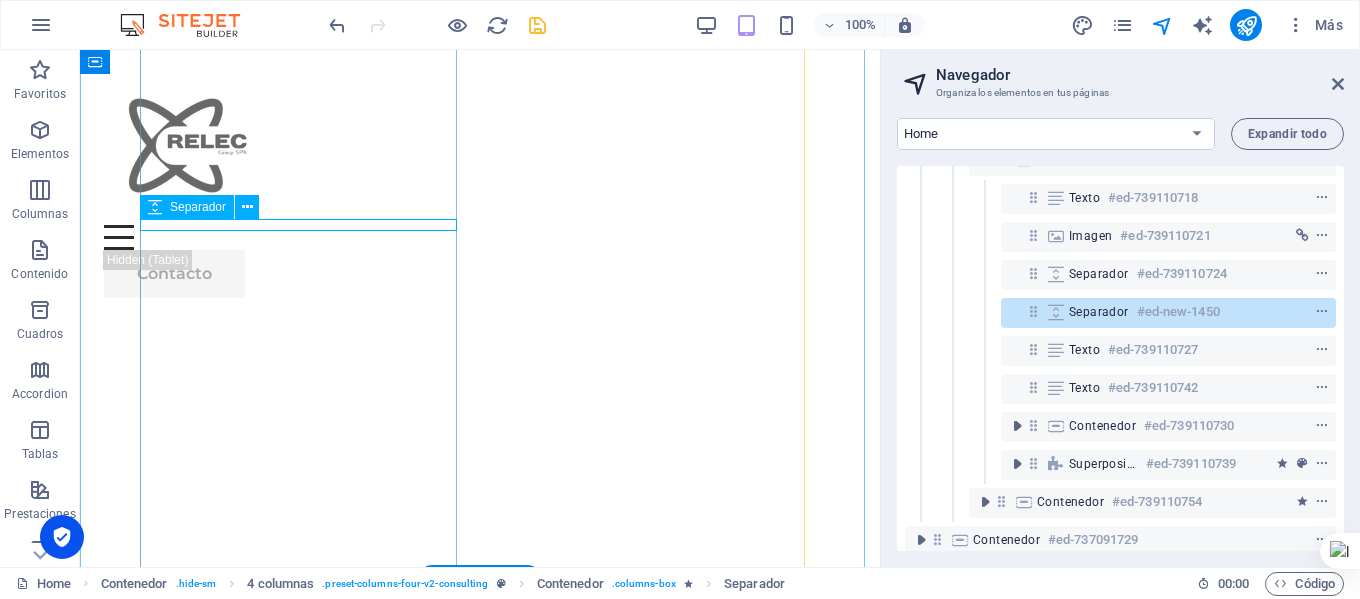 scroll, scrollTop: 6222, scrollLeft: 0, axis: vertical 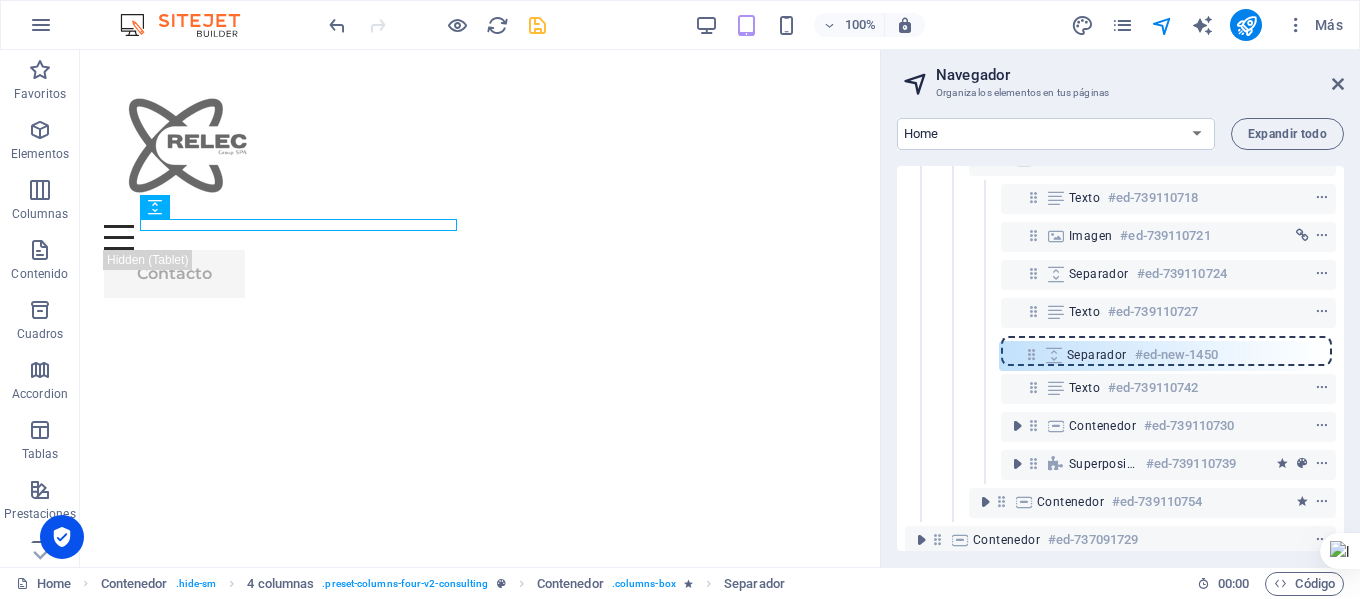 drag, startPoint x: 1030, startPoint y: 310, endPoint x: 1027, endPoint y: 363, distance: 53.08484 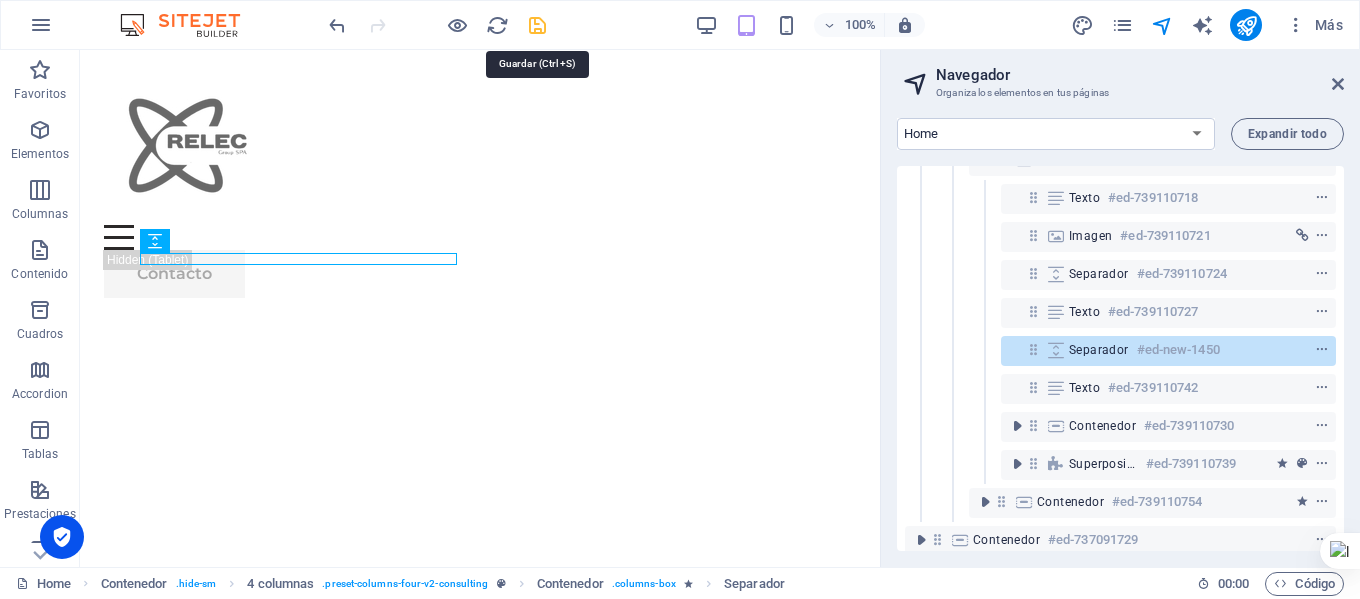 click at bounding box center (537, 25) 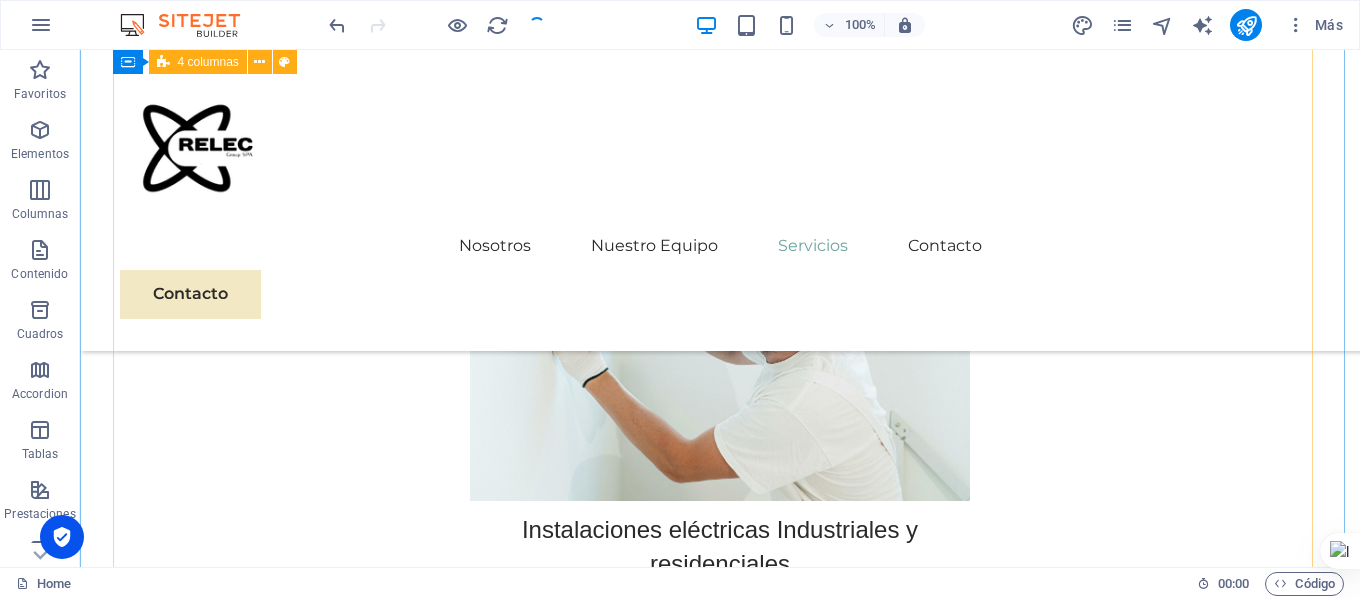 scroll, scrollTop: 6922, scrollLeft: 0, axis: vertical 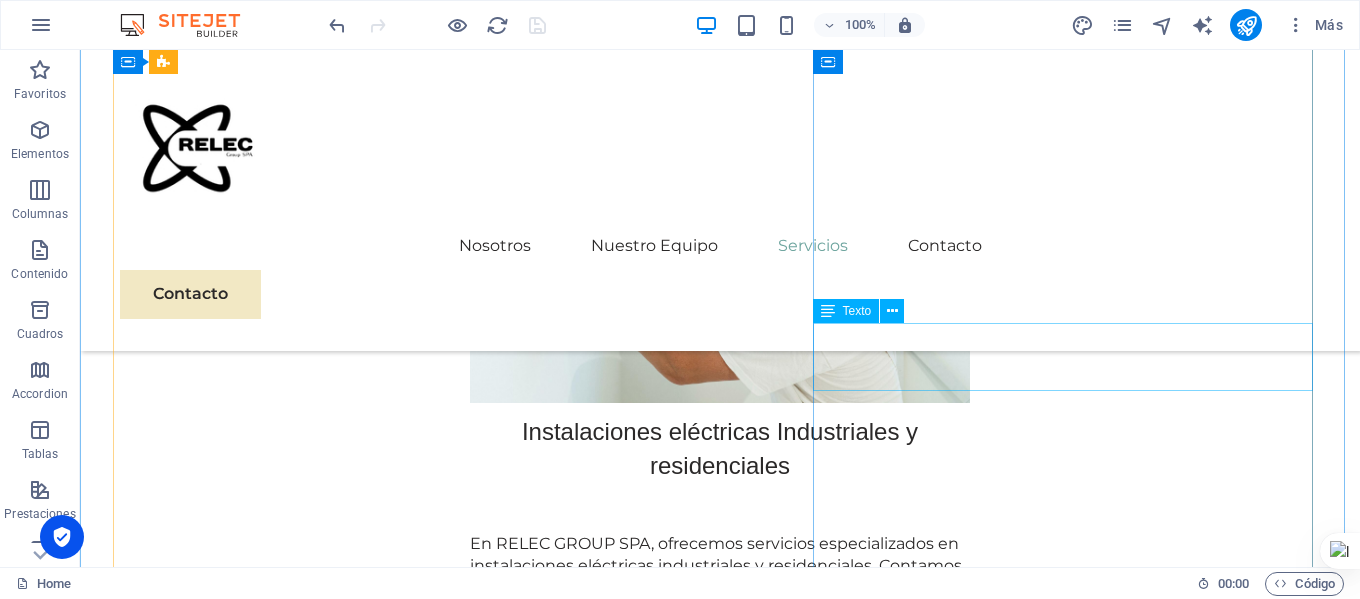 click on "Mediciones eléctricas precisas. Realizamos auditorías y mediciones confiables para garantizar la seguridad y eficiencia de tus instalaciones." at bounding box center (370, 5355) 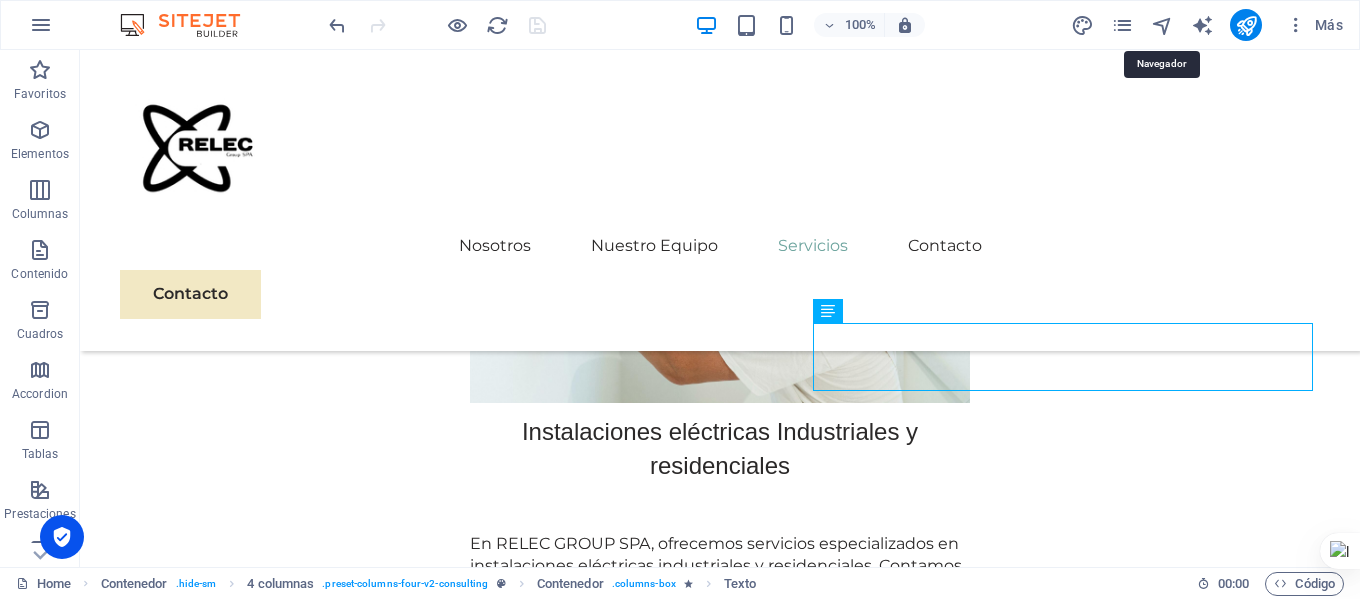 drag, startPoint x: 1165, startPoint y: 23, endPoint x: 1125, endPoint y: 44, distance: 45.17743 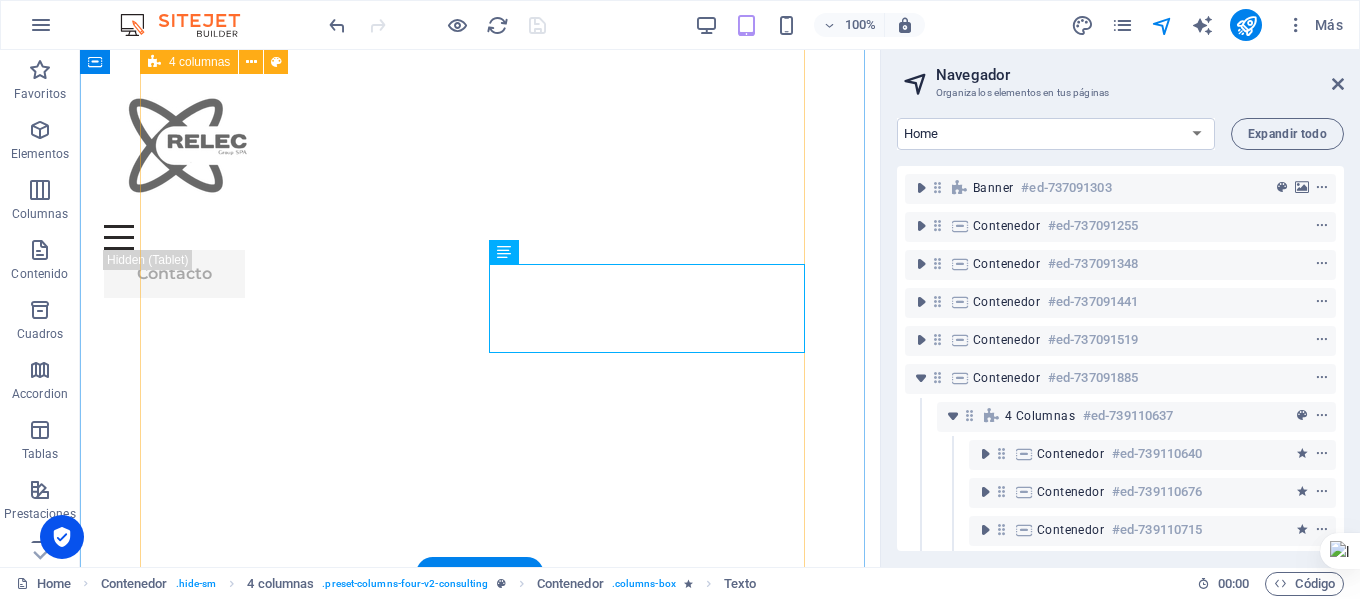 scroll, scrollTop: 6230, scrollLeft: 0, axis: vertical 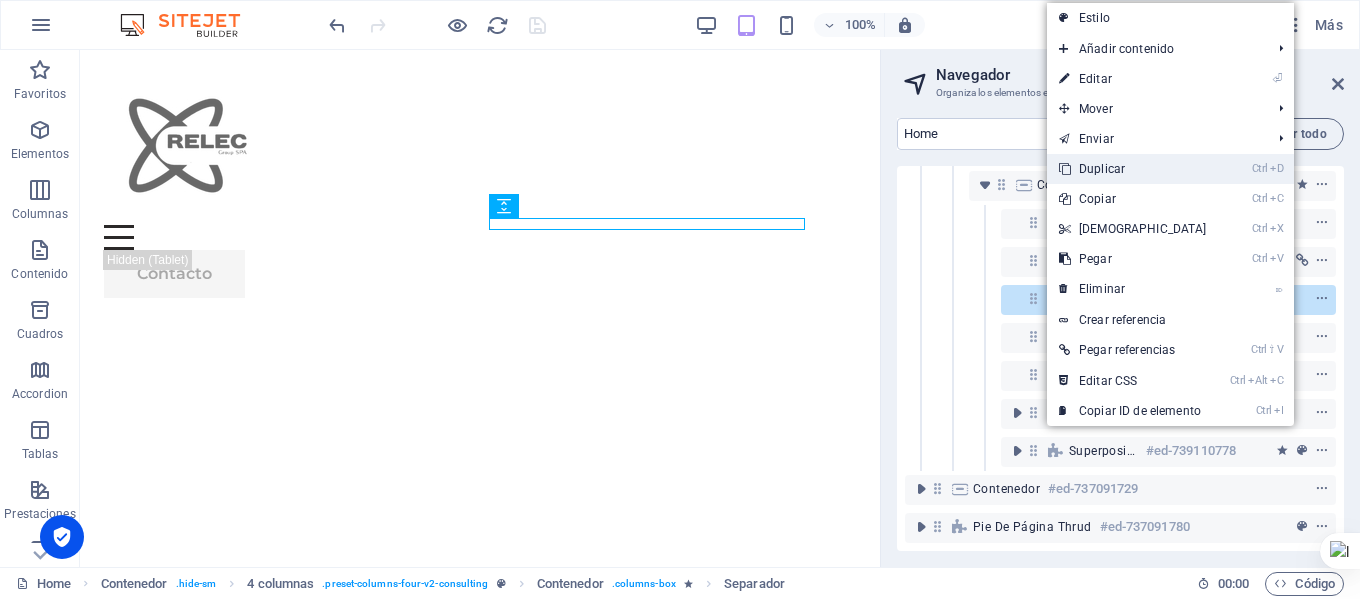 click on "Ctrl D  Duplicar" at bounding box center (1133, 169) 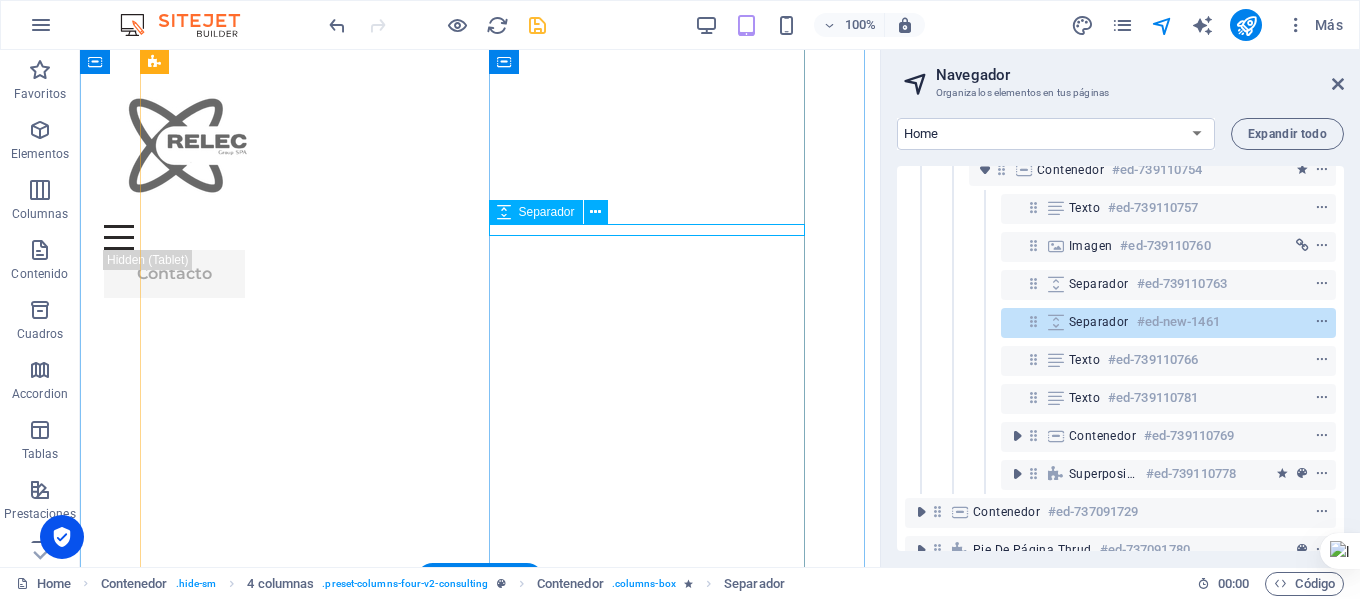 scroll, scrollTop: 6236, scrollLeft: 0, axis: vertical 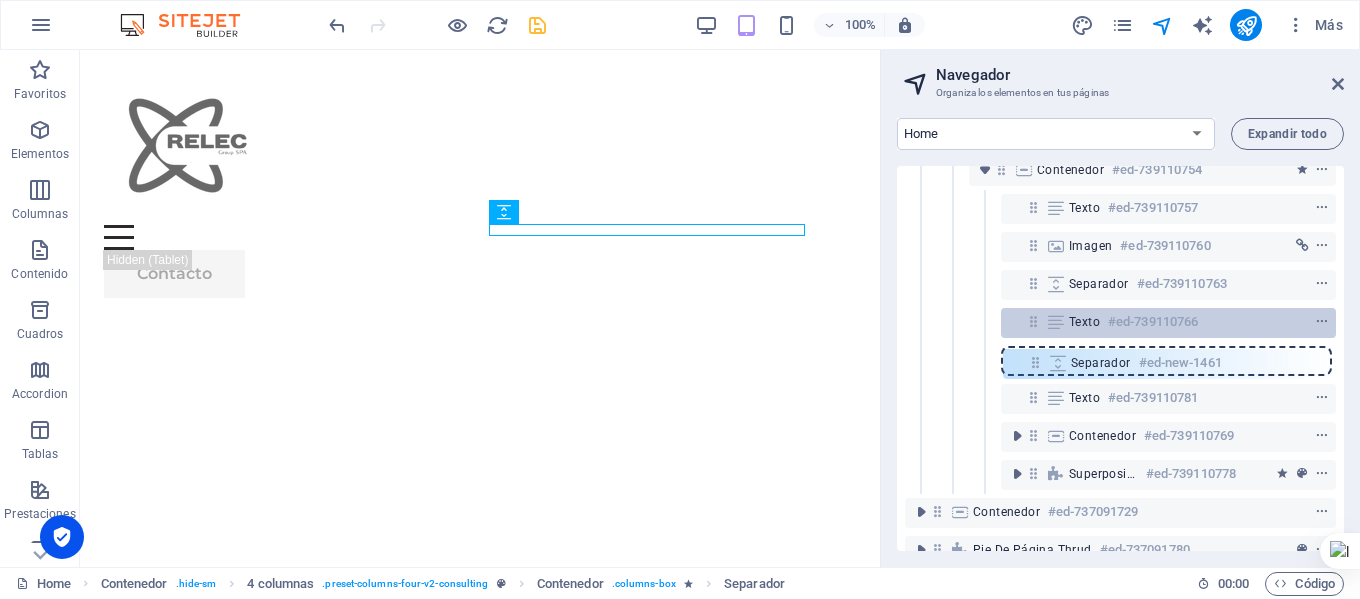 drag, startPoint x: 1037, startPoint y: 322, endPoint x: 1040, endPoint y: 368, distance: 46.09772 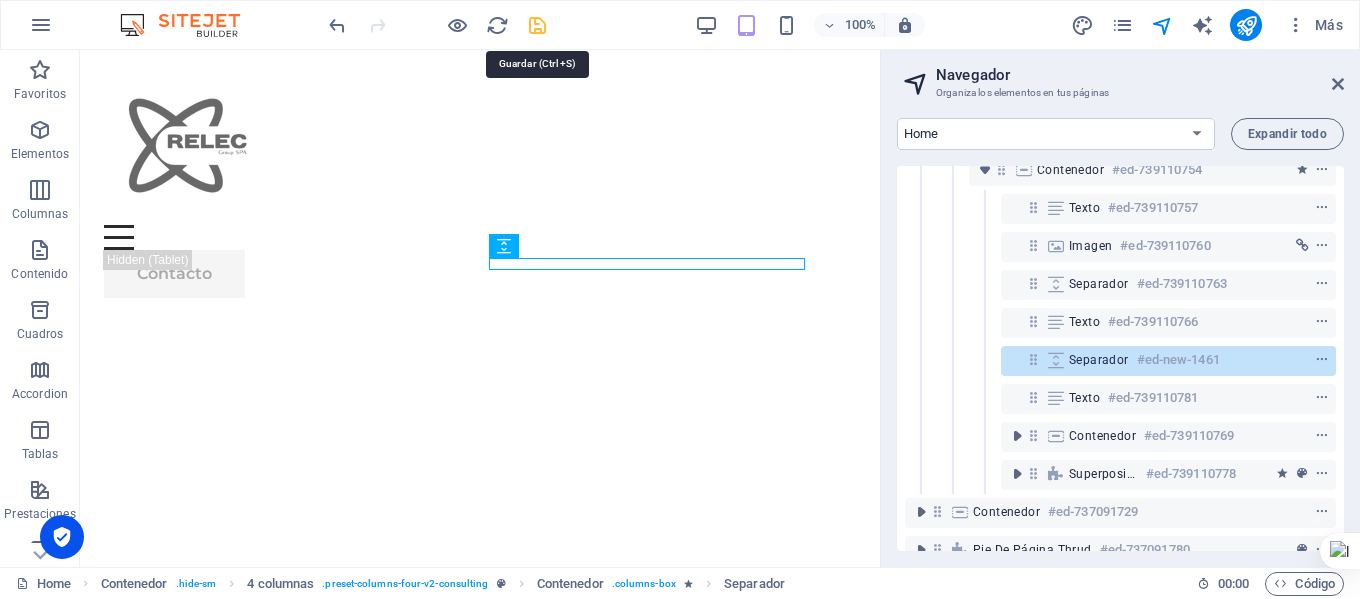 click at bounding box center (537, 25) 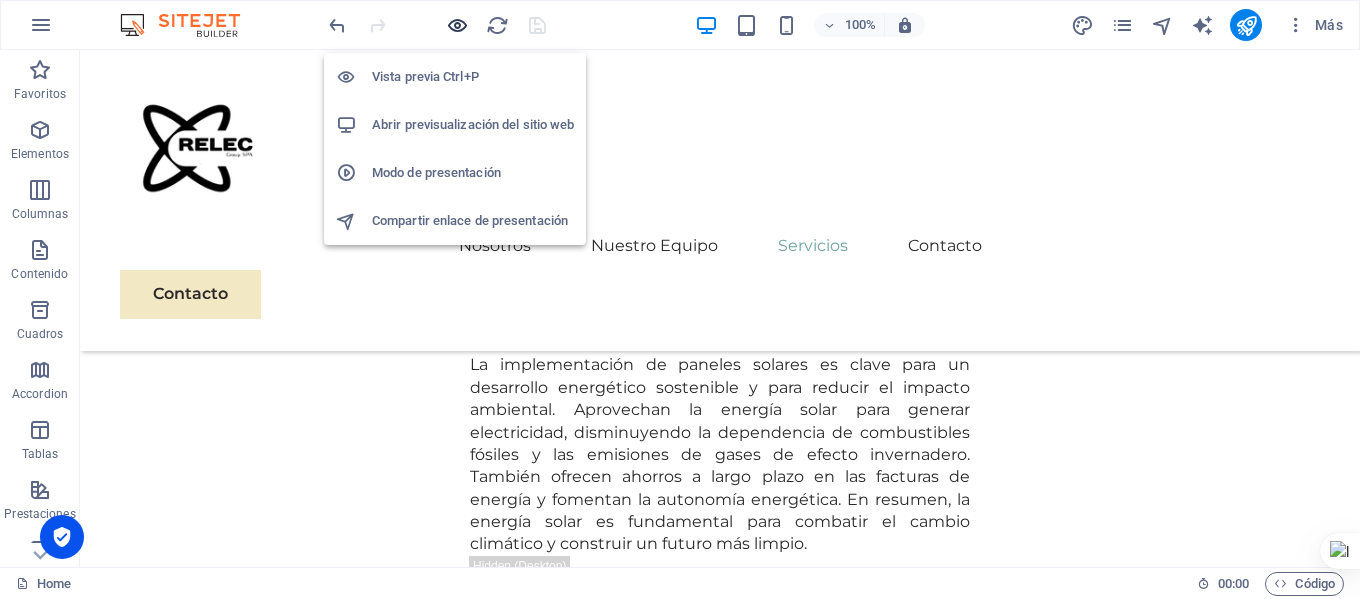click at bounding box center [457, 25] 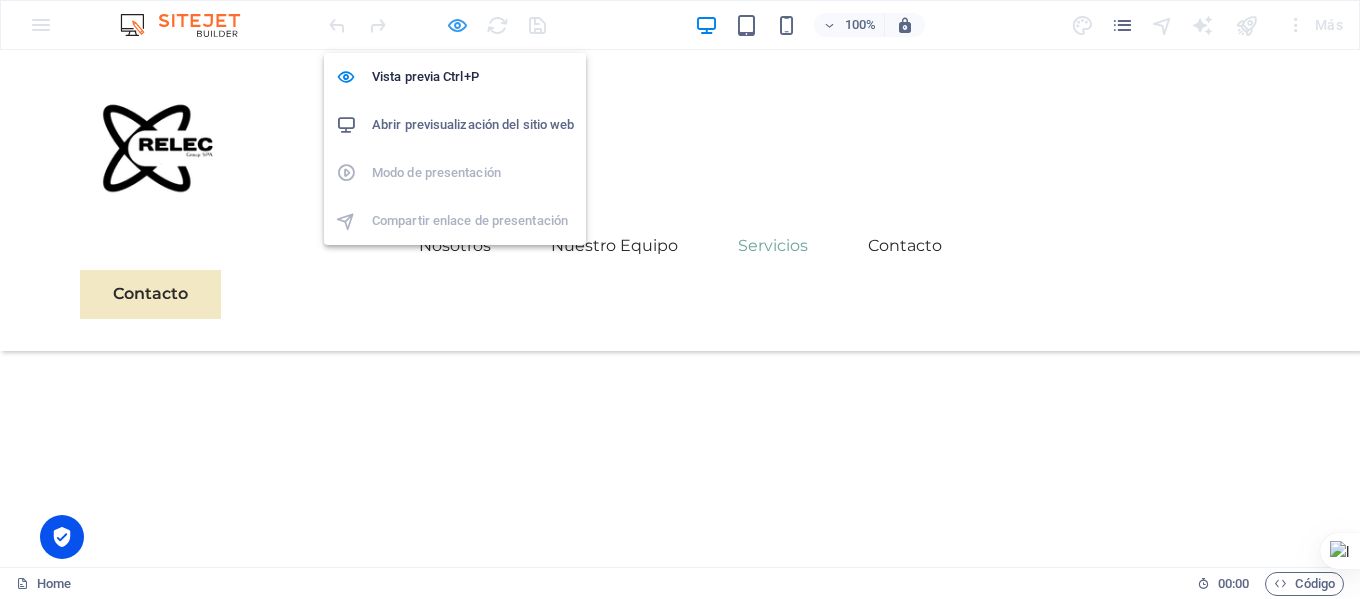 scroll, scrollTop: 5796, scrollLeft: 0, axis: vertical 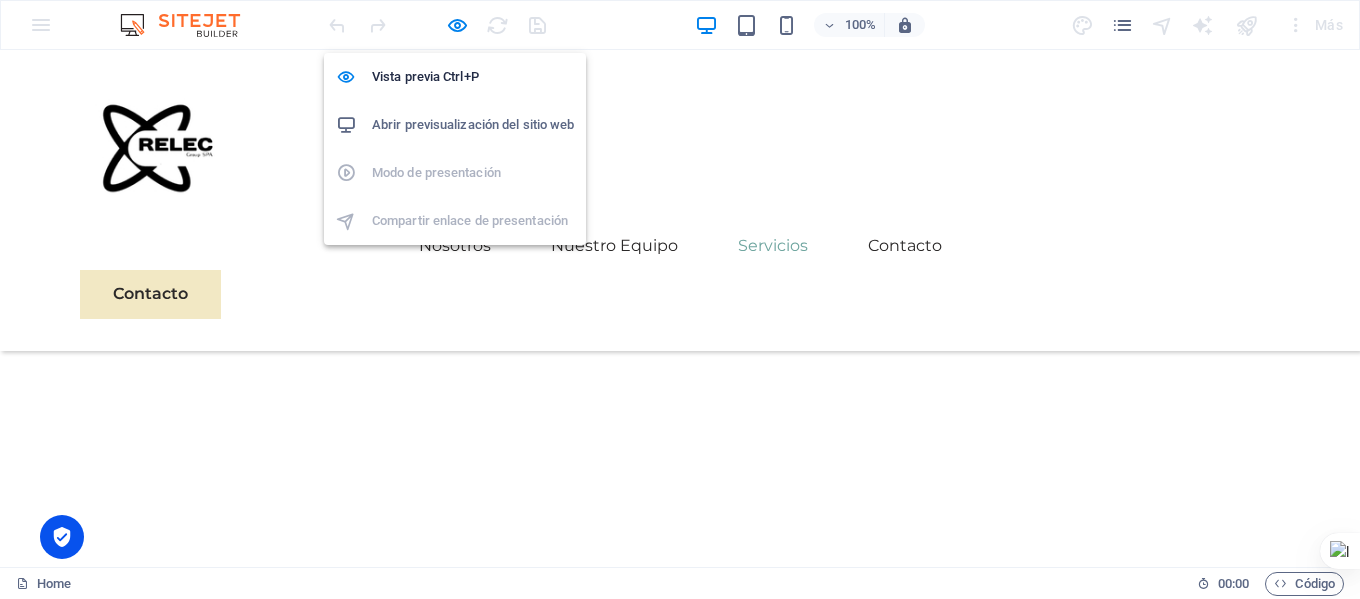 click on "Abrir previsualización del sitio web" at bounding box center (473, 125) 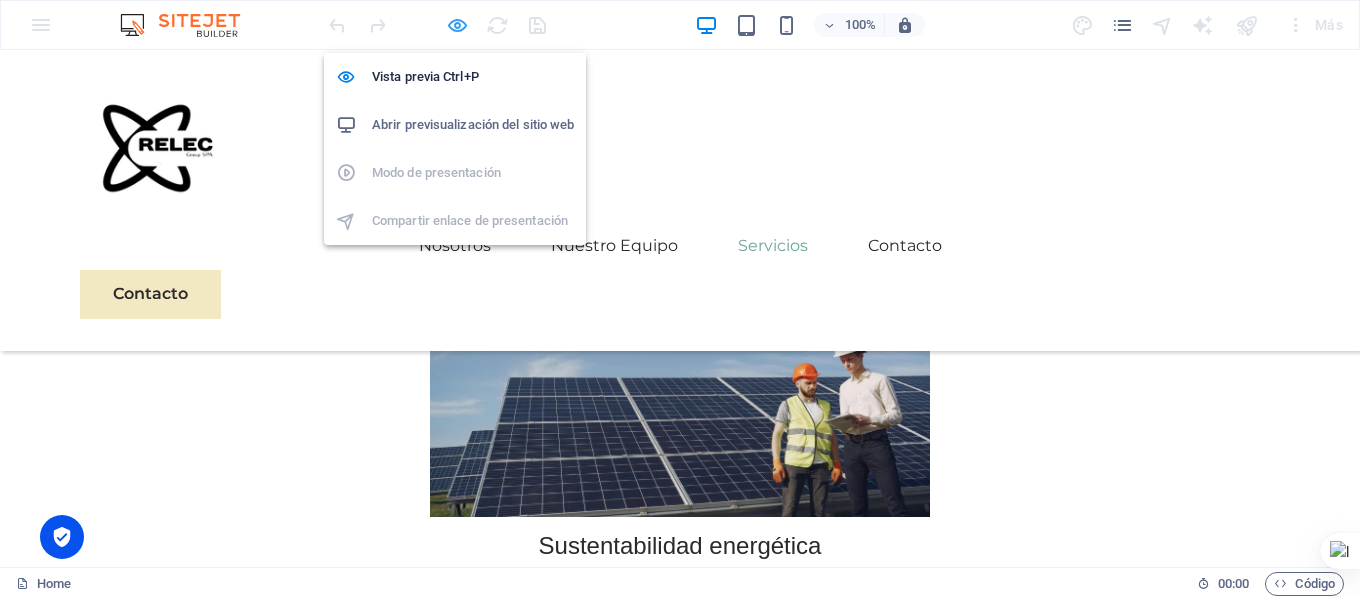 click at bounding box center [457, 25] 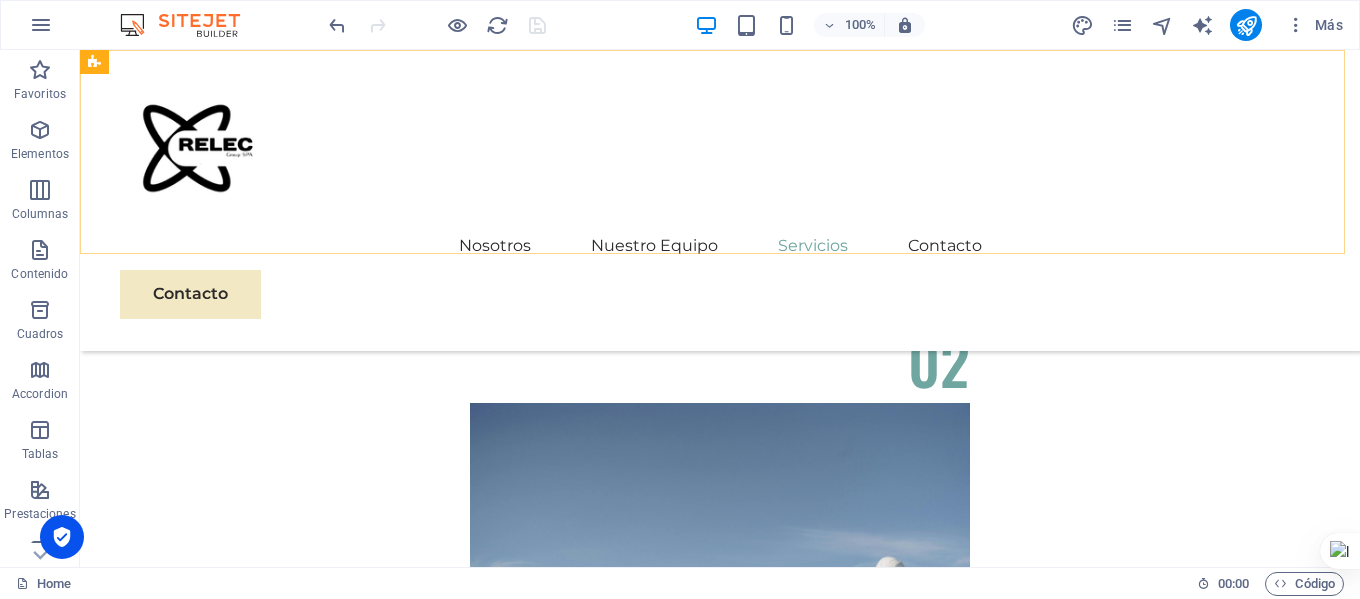 scroll, scrollTop: 6236, scrollLeft: 0, axis: vertical 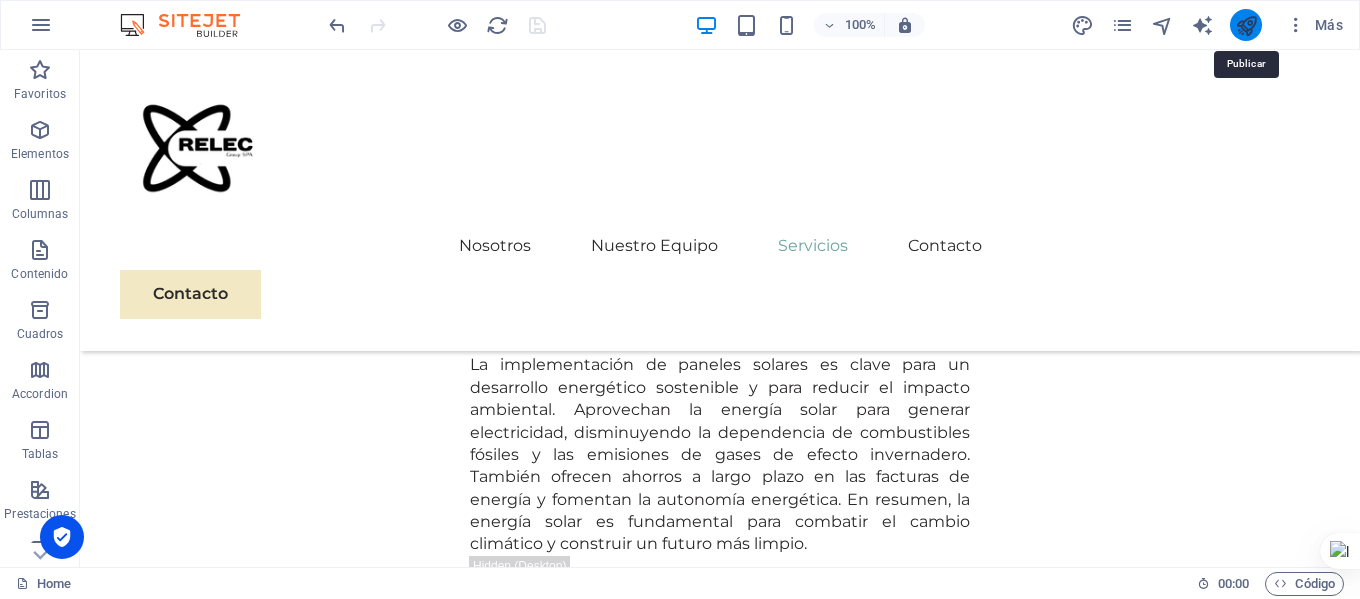 click at bounding box center [1246, 25] 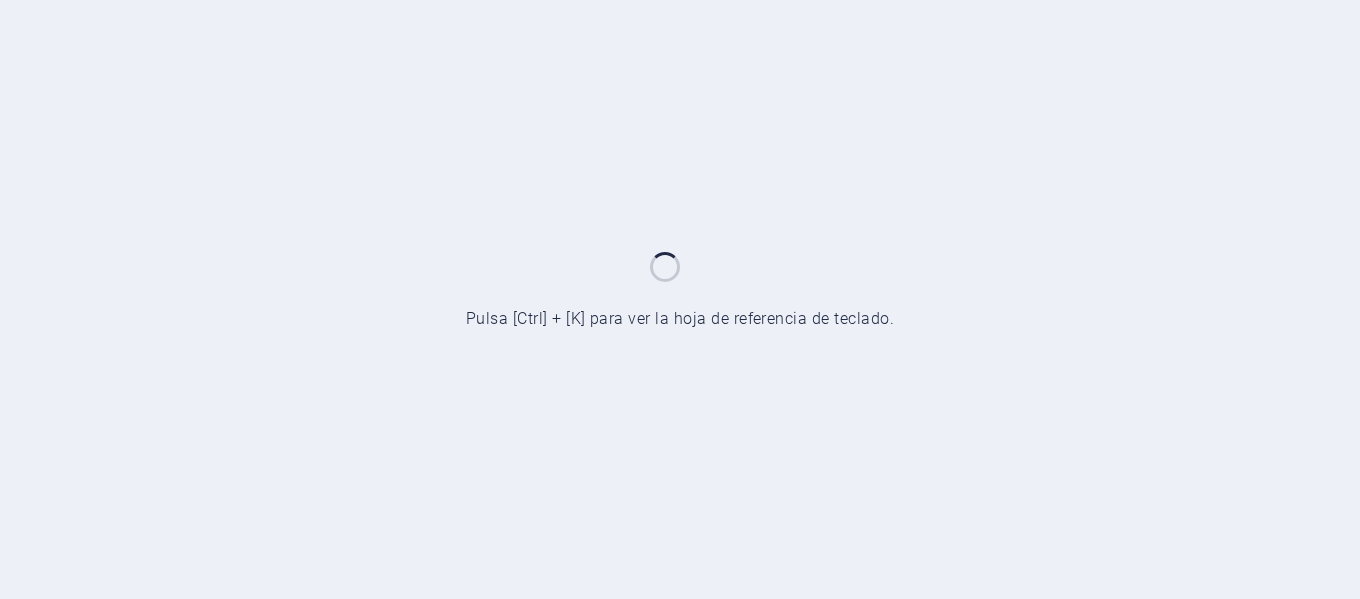 scroll, scrollTop: 0, scrollLeft: 0, axis: both 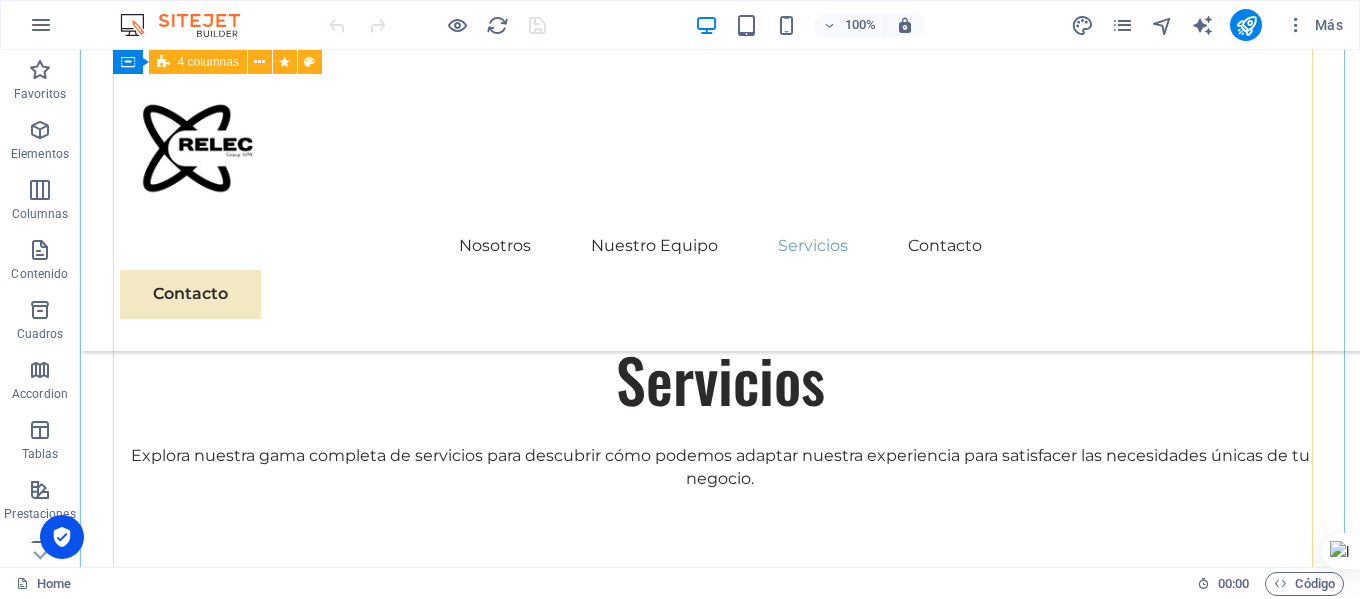 click at bounding box center [720, 1730] 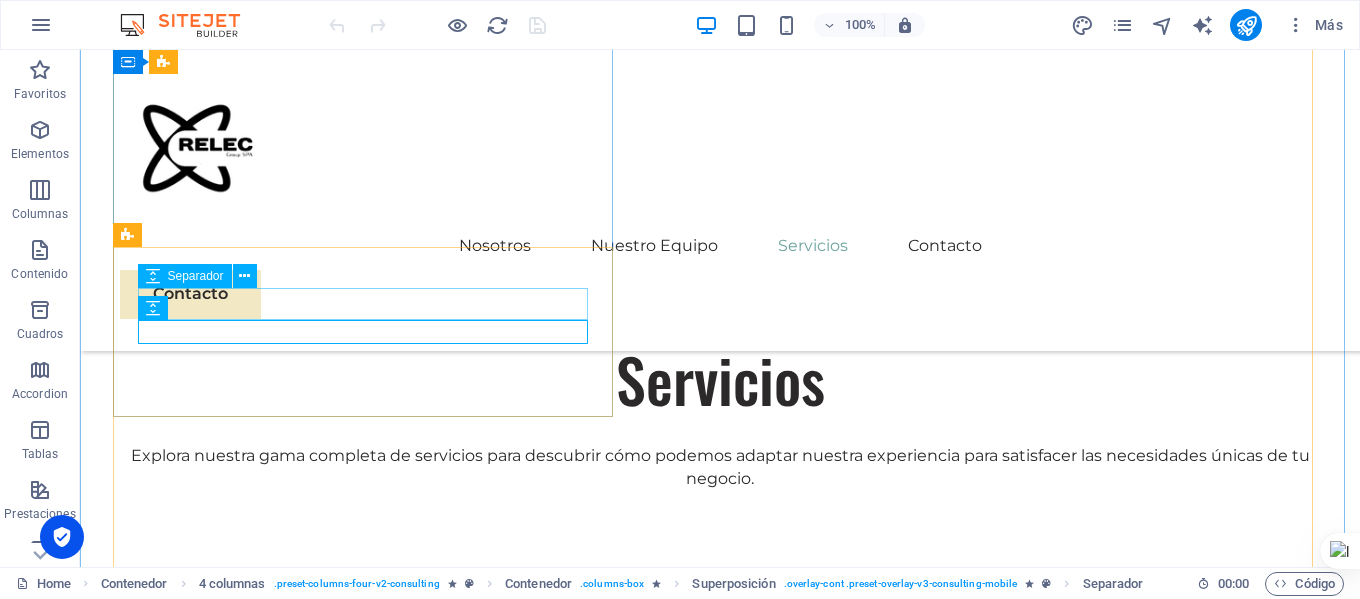 click at bounding box center [720, 1702] 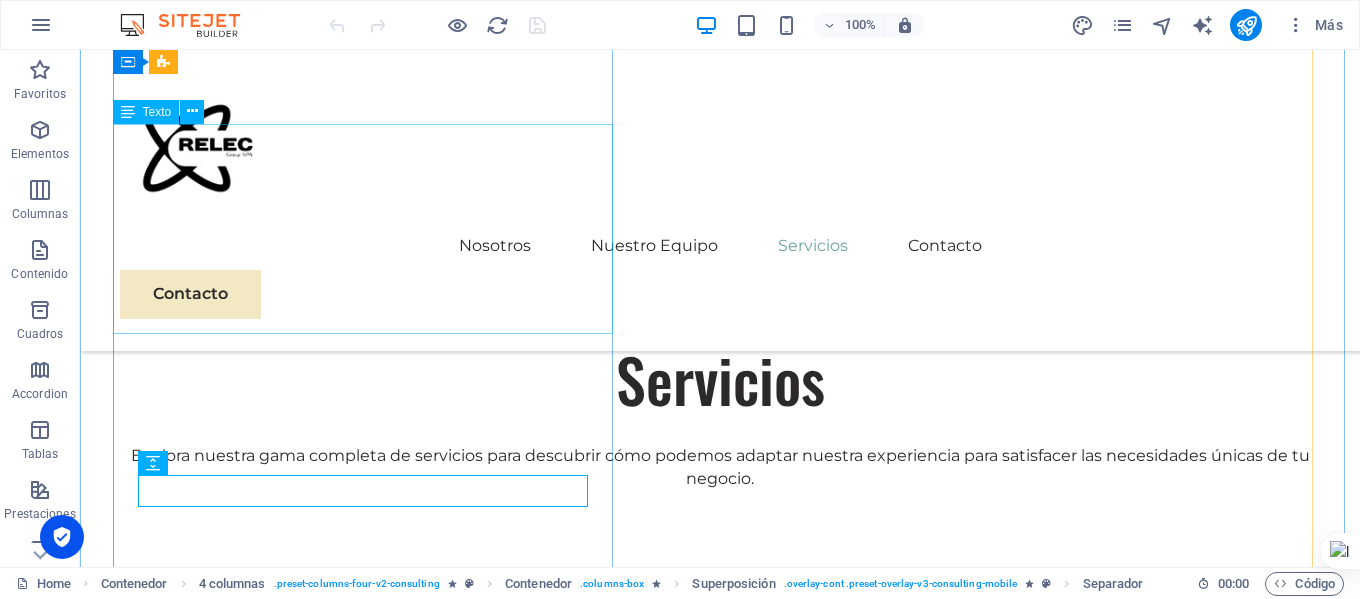 scroll, scrollTop: 3800, scrollLeft: 0, axis: vertical 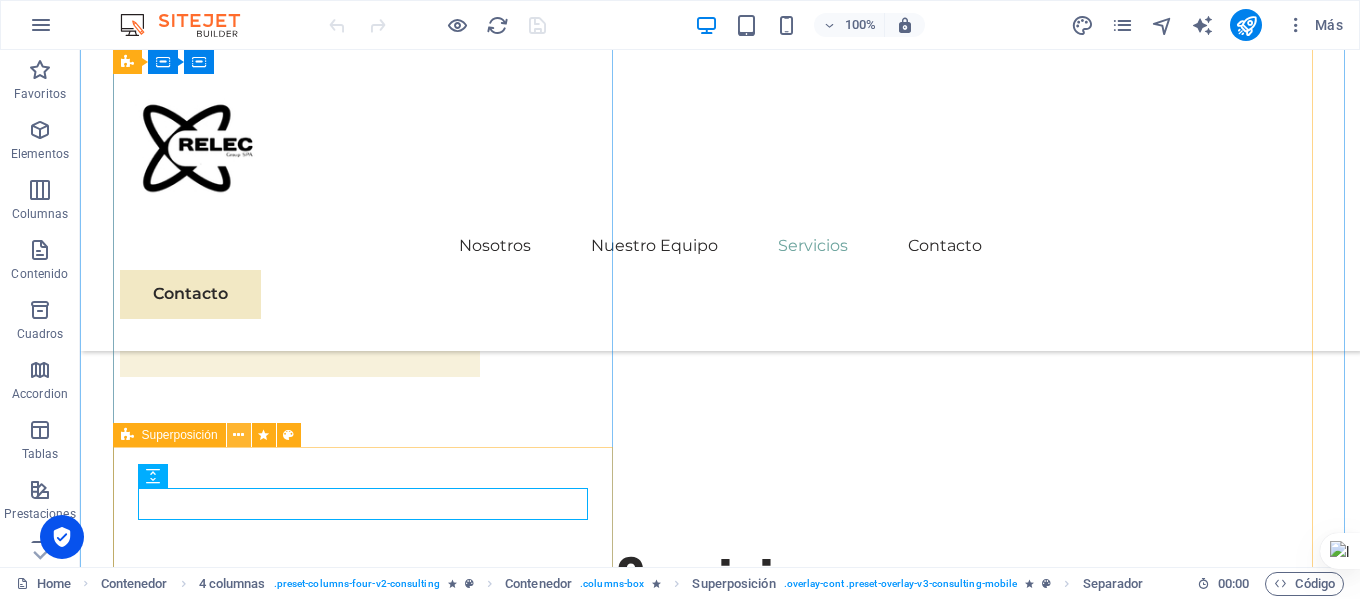 click at bounding box center [238, 435] 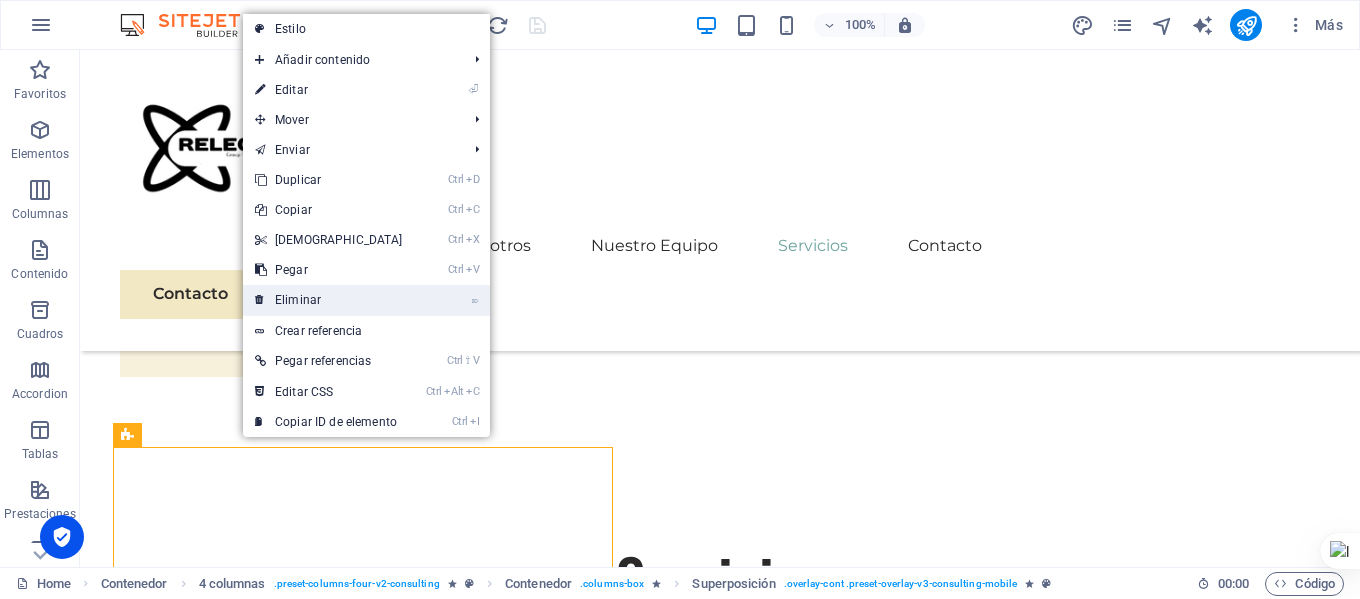 click on "⌦  Eliminar" at bounding box center [329, 300] 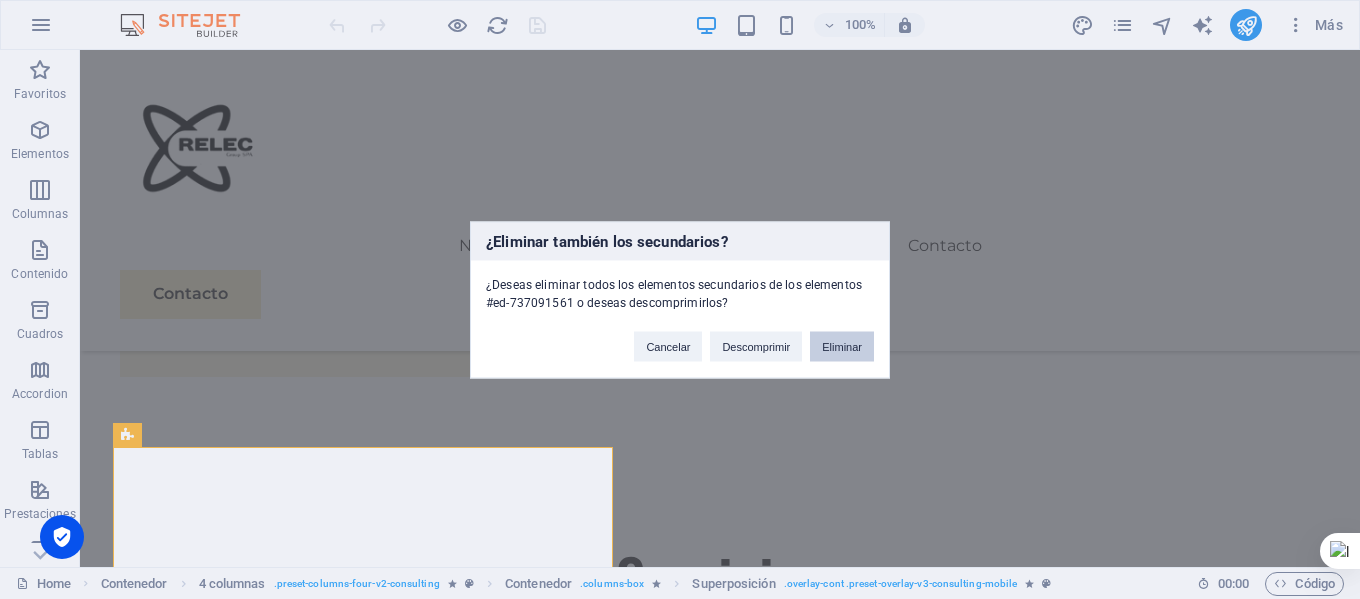drag, startPoint x: 852, startPoint y: 347, endPoint x: 772, endPoint y: 299, distance: 93.29523 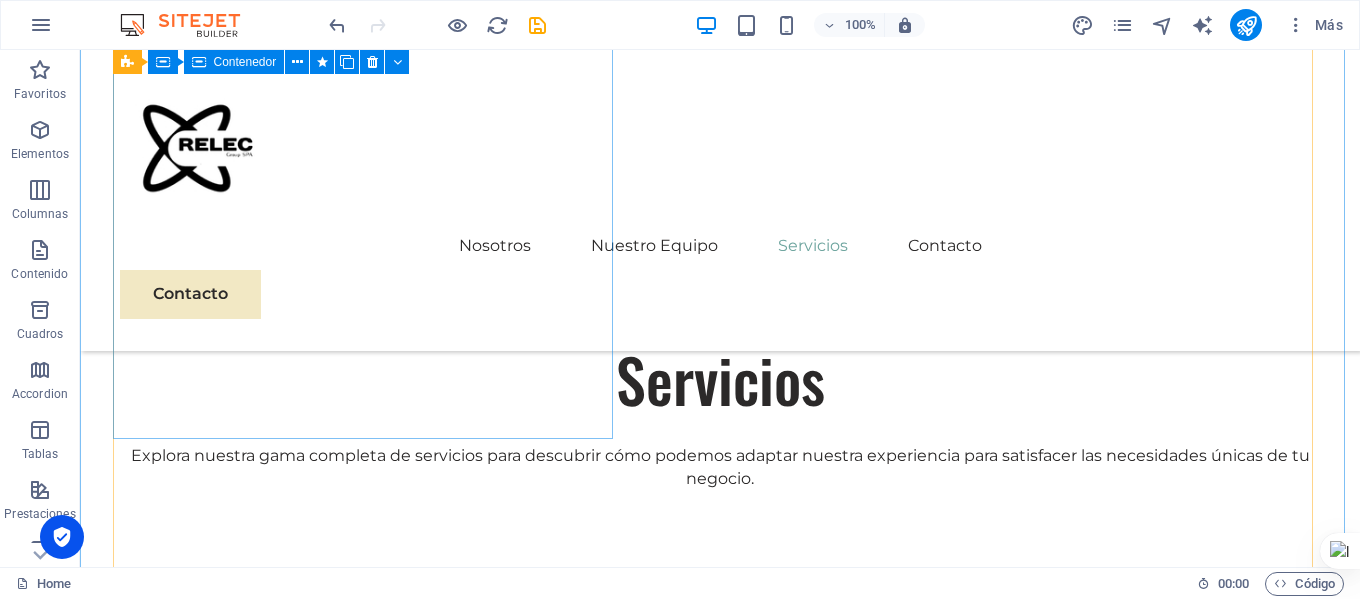 scroll, scrollTop: 3800, scrollLeft: 0, axis: vertical 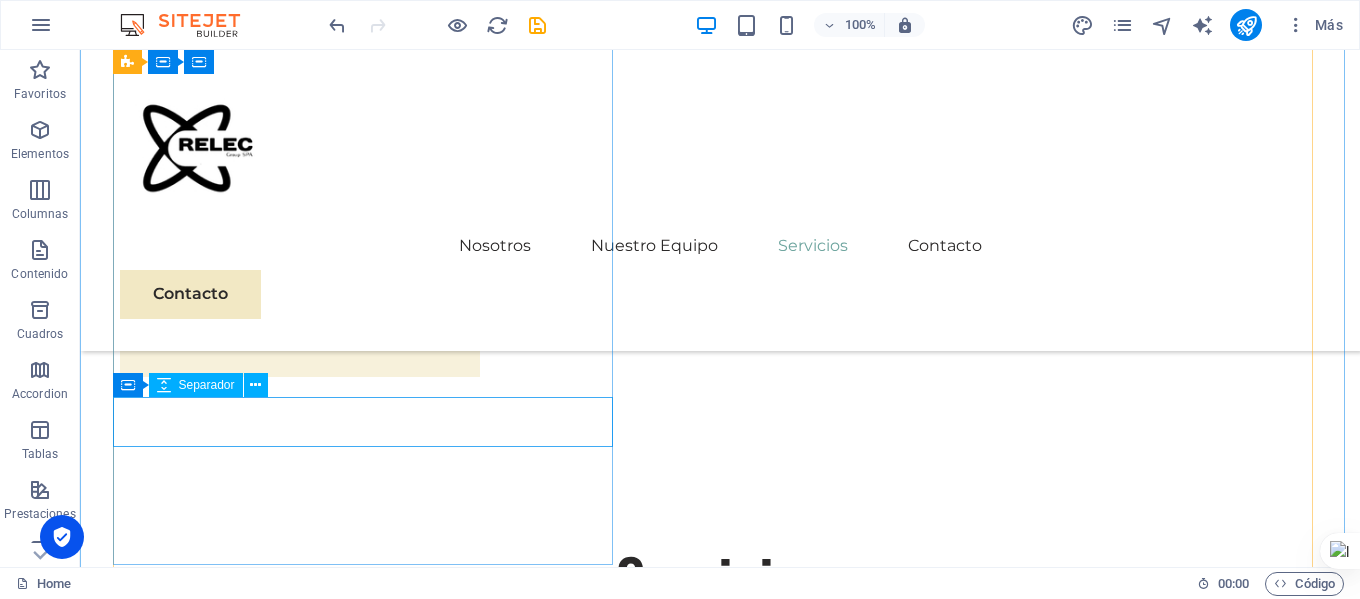 click at bounding box center [370, 1820] 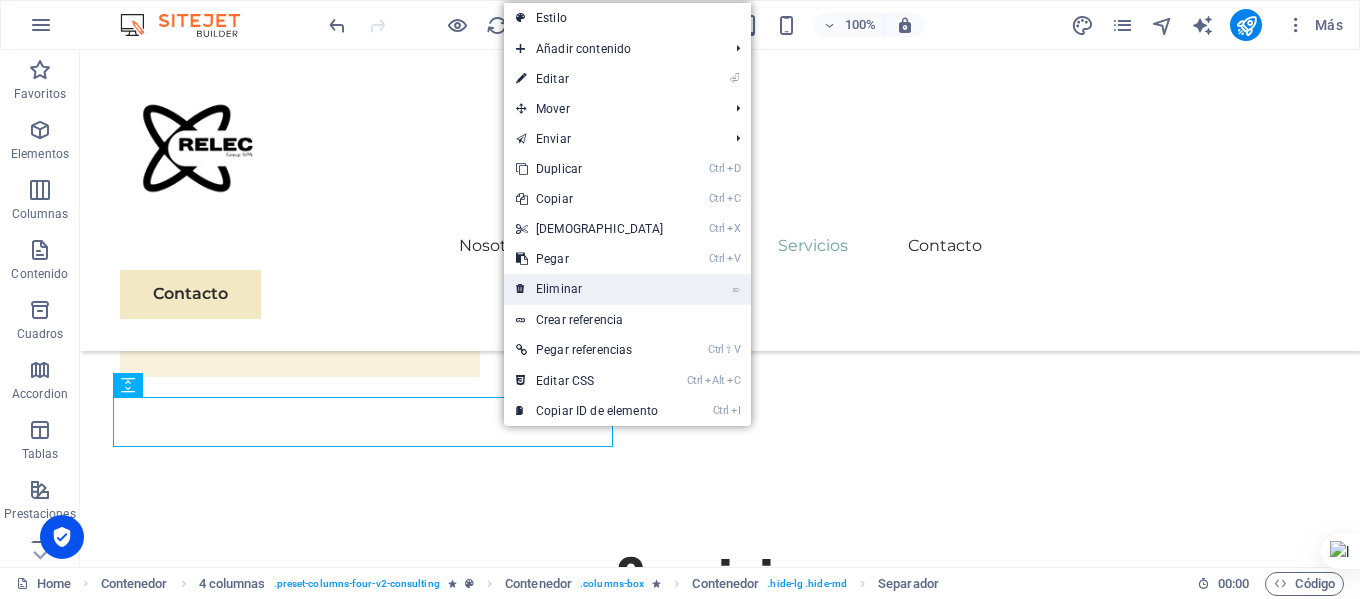 click on "⌦  Eliminar" at bounding box center (590, 289) 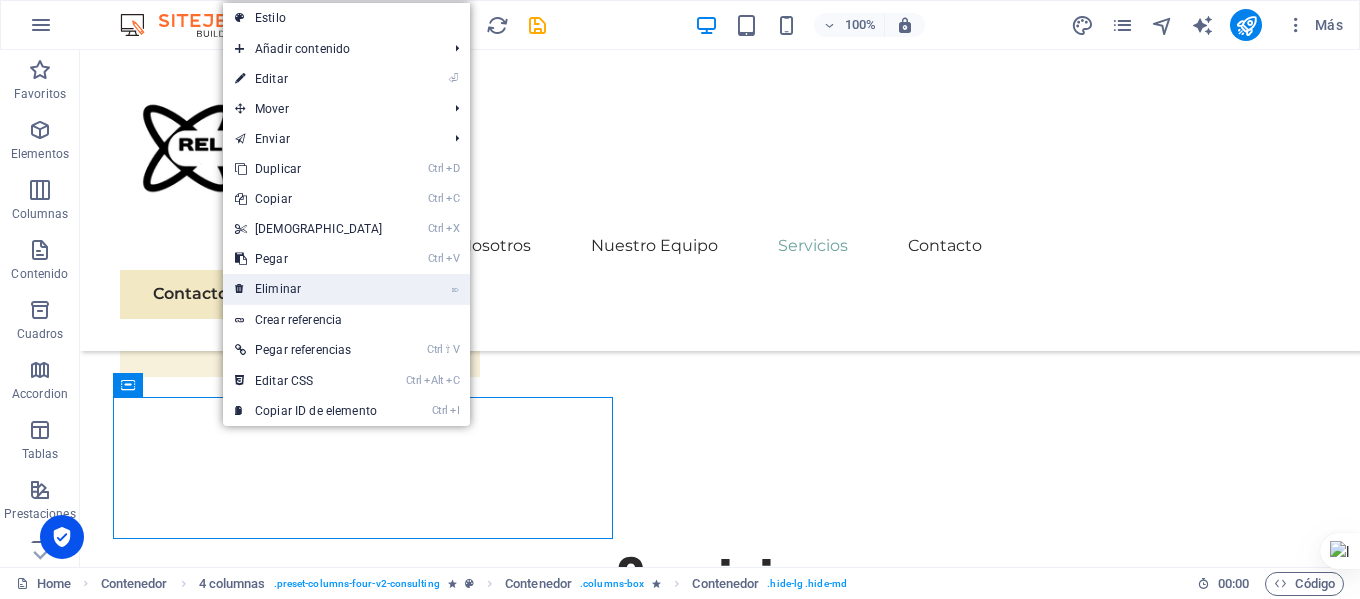 click on "⌦  Eliminar" at bounding box center (309, 289) 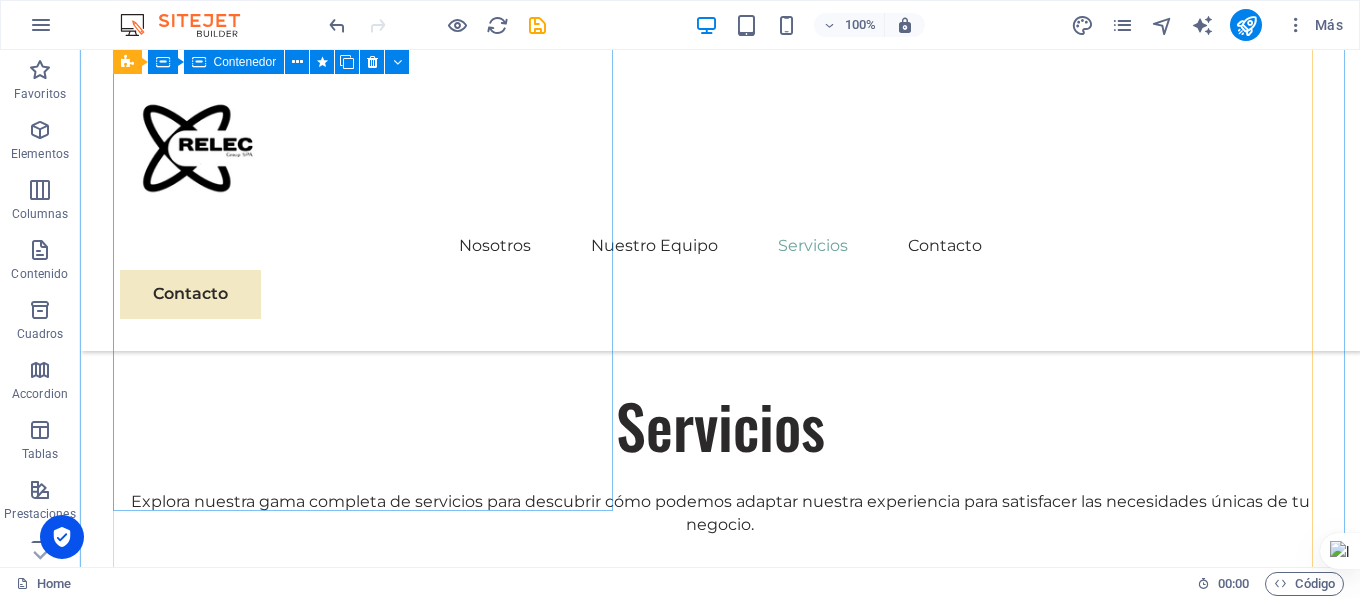 scroll, scrollTop: 3800, scrollLeft: 0, axis: vertical 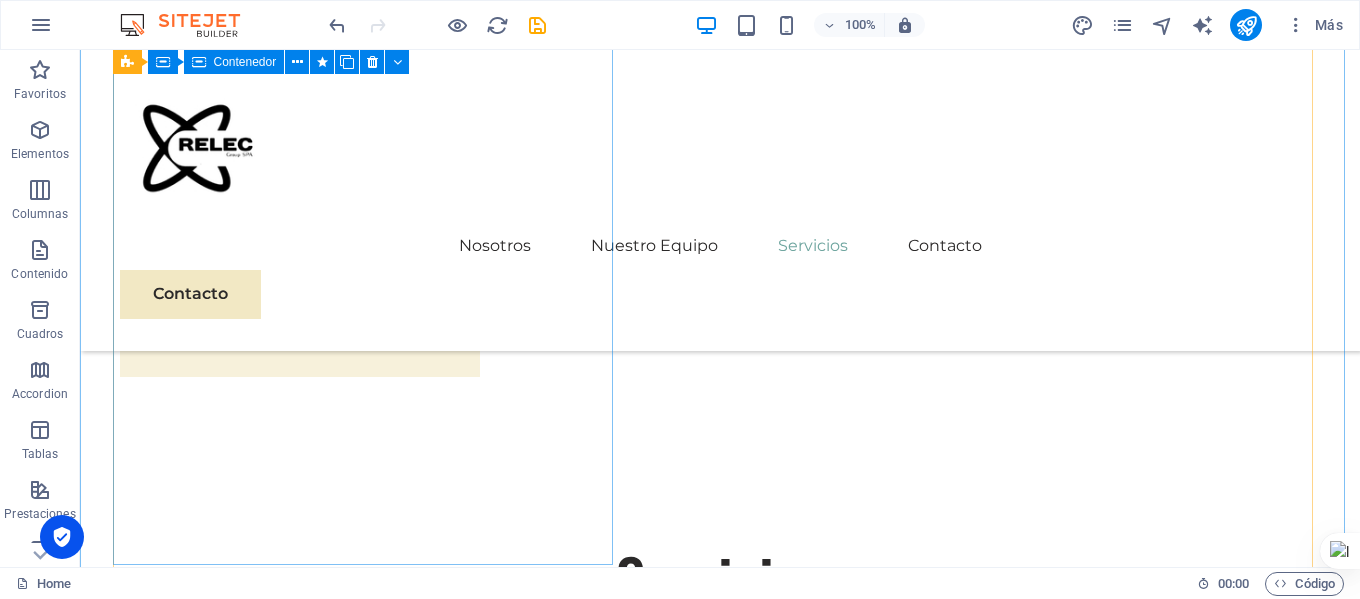 click on "01
Mantenimiento El mantenimiento de las instalaciones eléctricas es vital para garantizar su seguridad, eficiencia y durabilidad. Un correcto cuidado previene riesgos de cortocircuitos, incendios y fallas que pueden poner en peligro a las personas y dañar los equipos. Además, ayuda a evitar costos elevados por reparaciones inesperadas y mejora el rendimiento del sistema eléctrico. Realizar un mantenimiento regular es esencial para asegurar un suministro eléctrico confiable y seguro en hogares, empresas y cualquier instalación." at bounding box center [370, 1397] 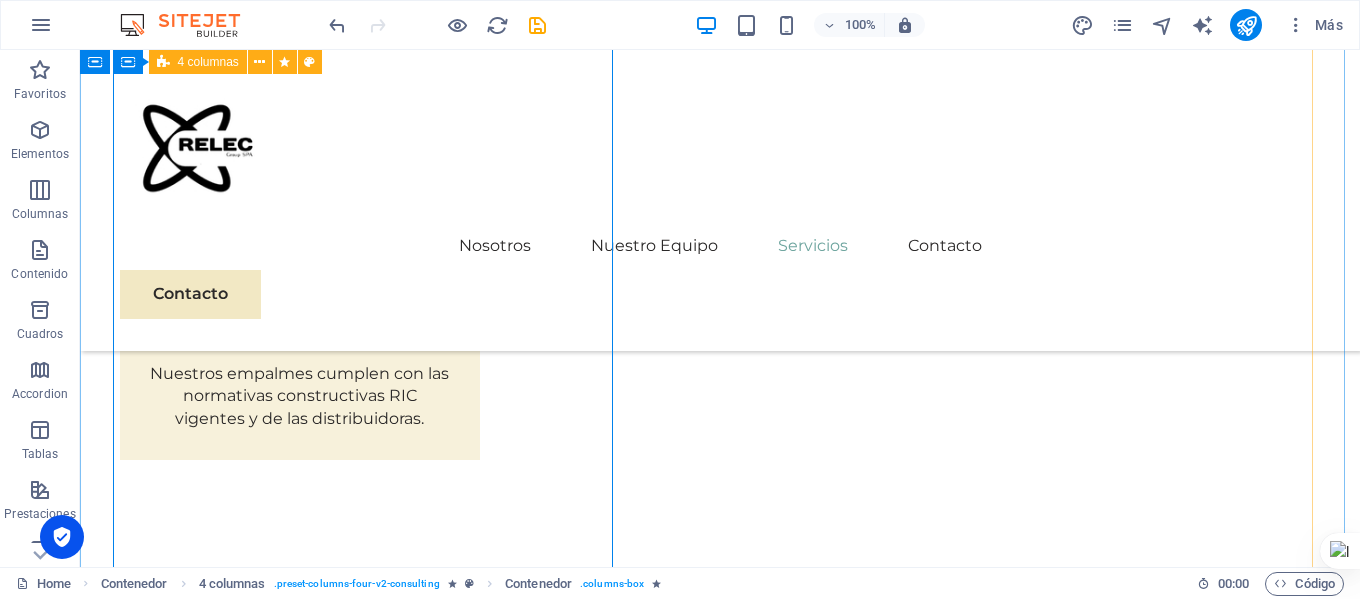 scroll, scrollTop: 3700, scrollLeft: 0, axis: vertical 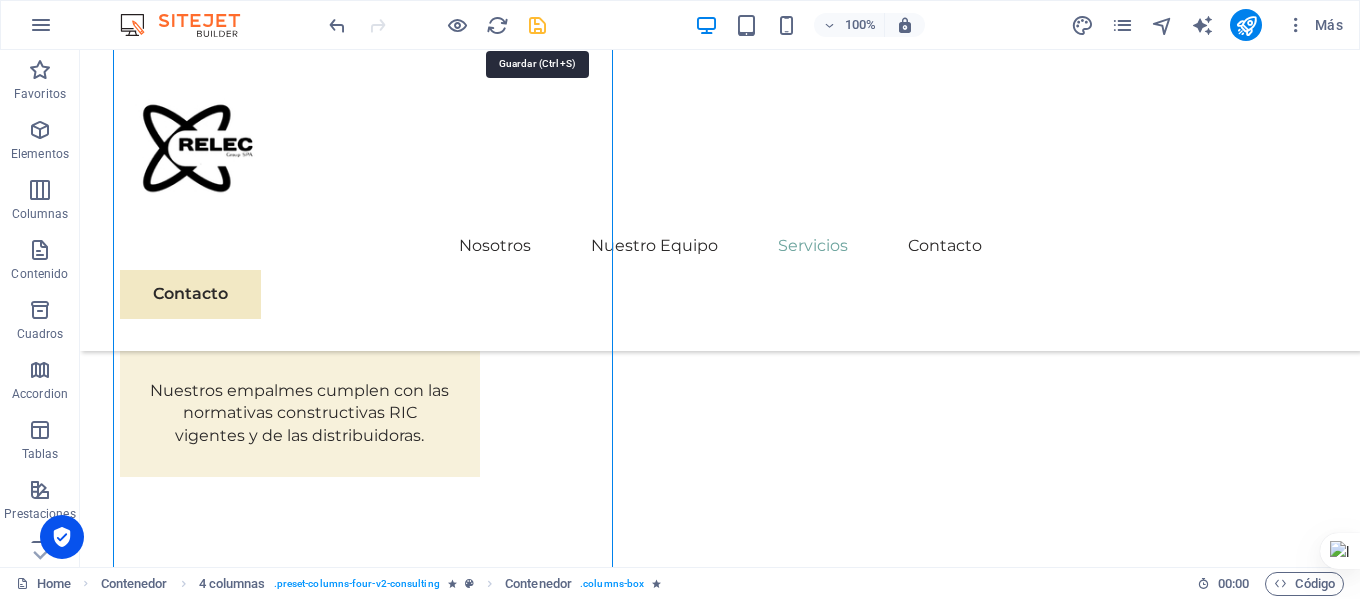 click at bounding box center [537, 25] 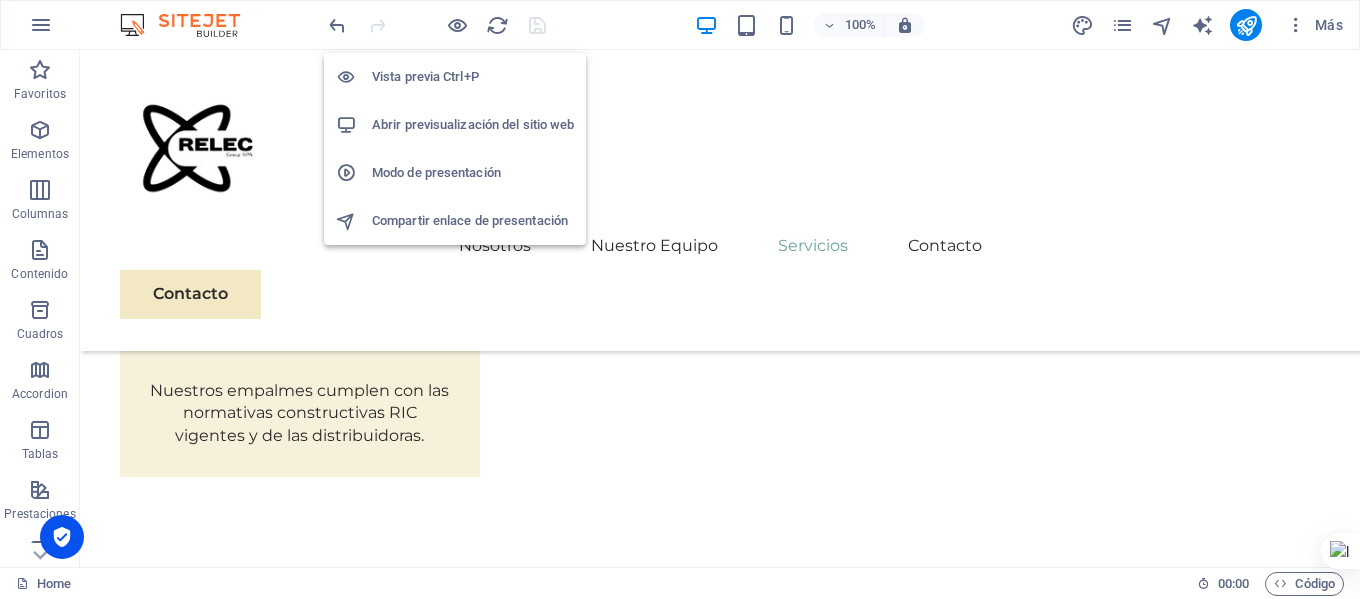 click on "Abrir previsualización del sitio web" at bounding box center [473, 125] 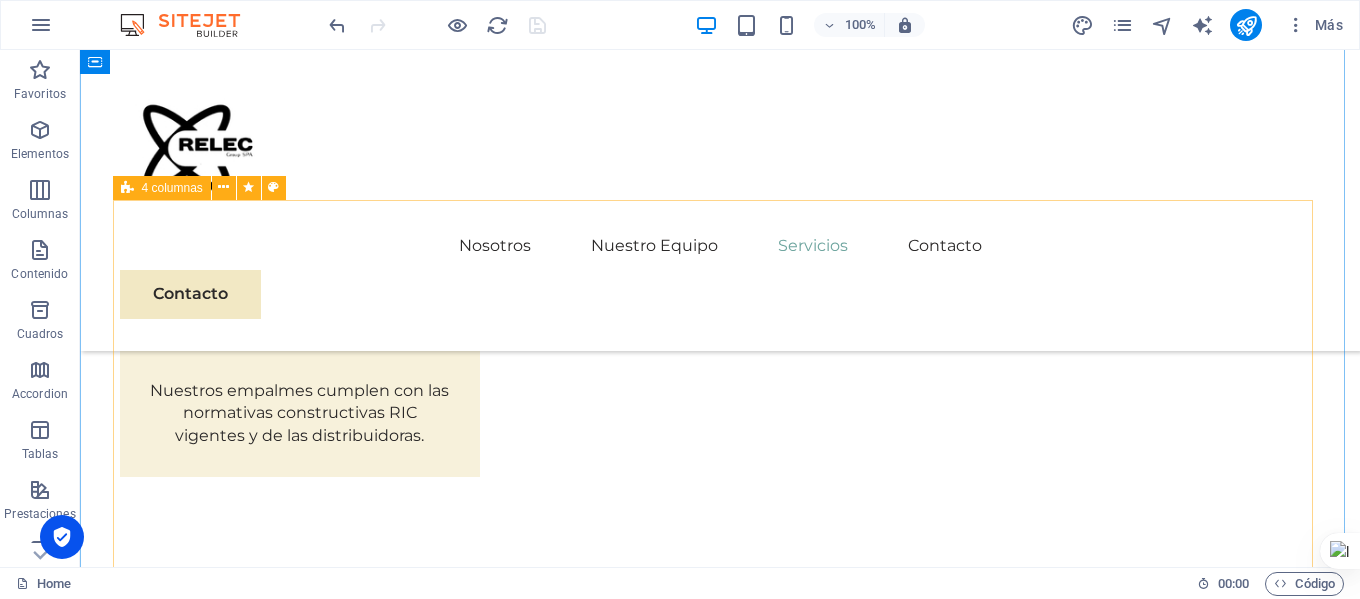 scroll, scrollTop: 3100, scrollLeft: 0, axis: vertical 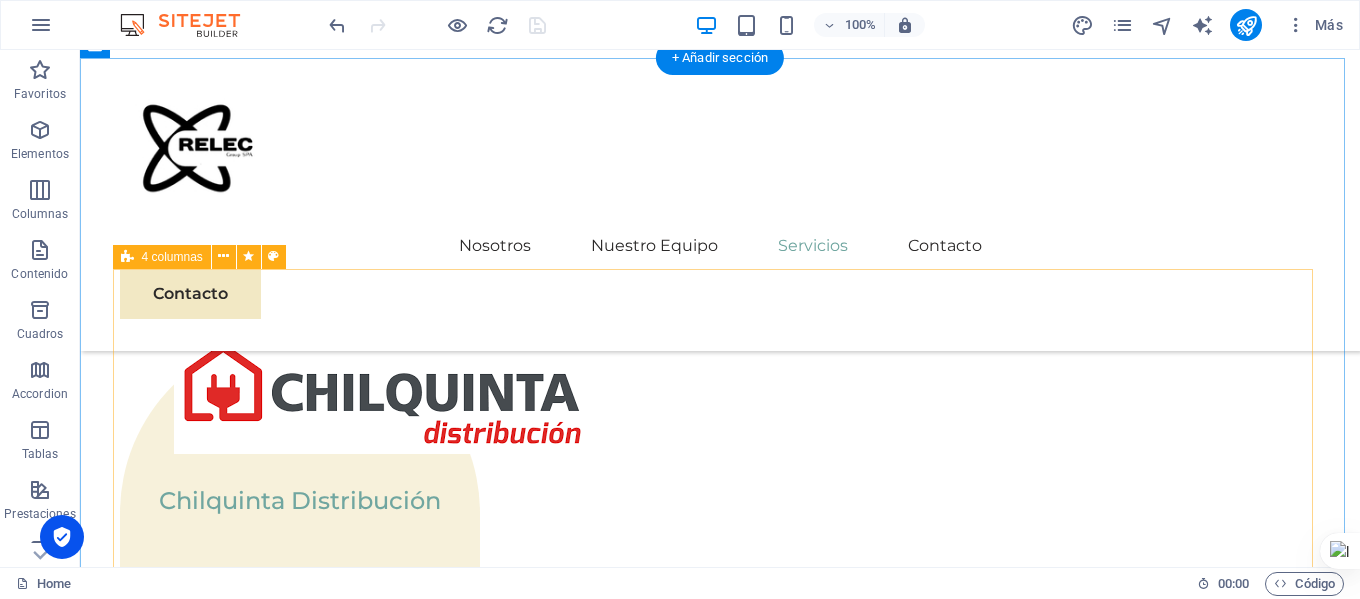 click on "01
Mantenimiento El mantenimiento de las instalaciones eléctricas es vital para garantizar su seguridad, eficiencia y durabilidad. Un correcto cuidado previene riesgos de cortocircuitos, incendios y fallas que pueden poner en peligro a las personas y dañar los equipos. Además, ayuda a evitar costos elevados por reparaciones inesperadas y mejora el rendimiento del sistema eléctrico. Realizar un mantenimiento regular es esencial para asegurar un suministro eléctrico confiable y seguro en hogares, empresas y cualquier instalación. 02 Sustentabilidad energética 03 Instalaciones eléctricas Industriales y residenciales 04 Planimetria y certificación" at bounding box center [720, 3600] 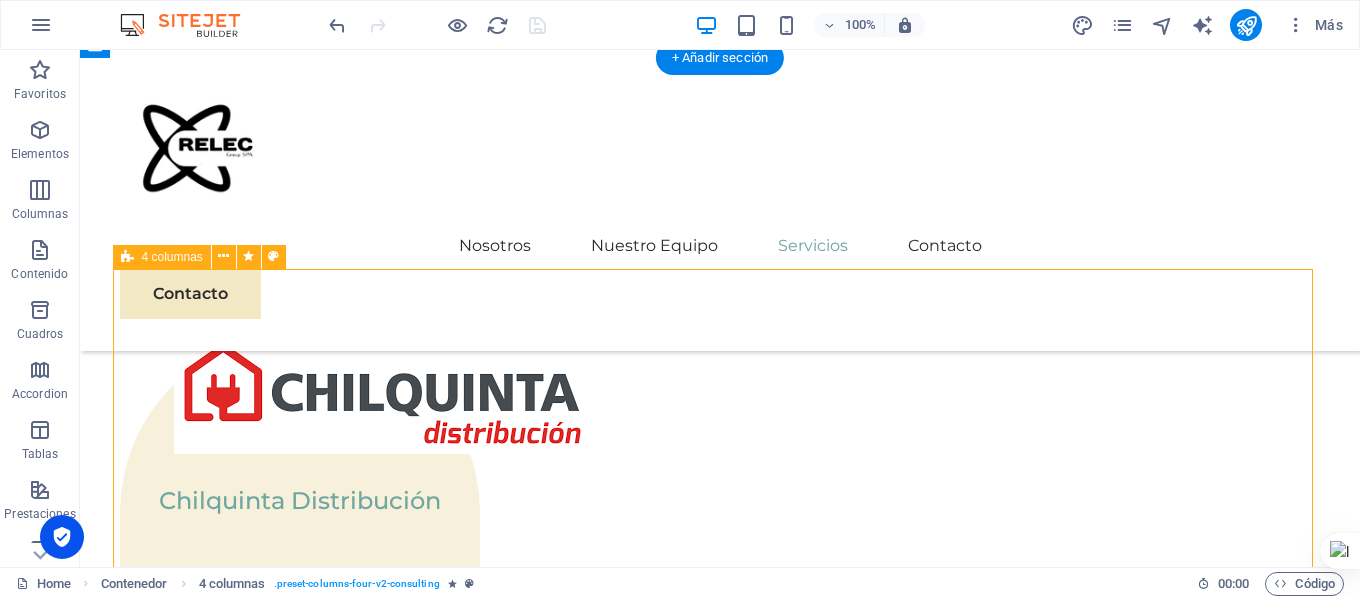click on "02" at bounding box center (720, 2837) 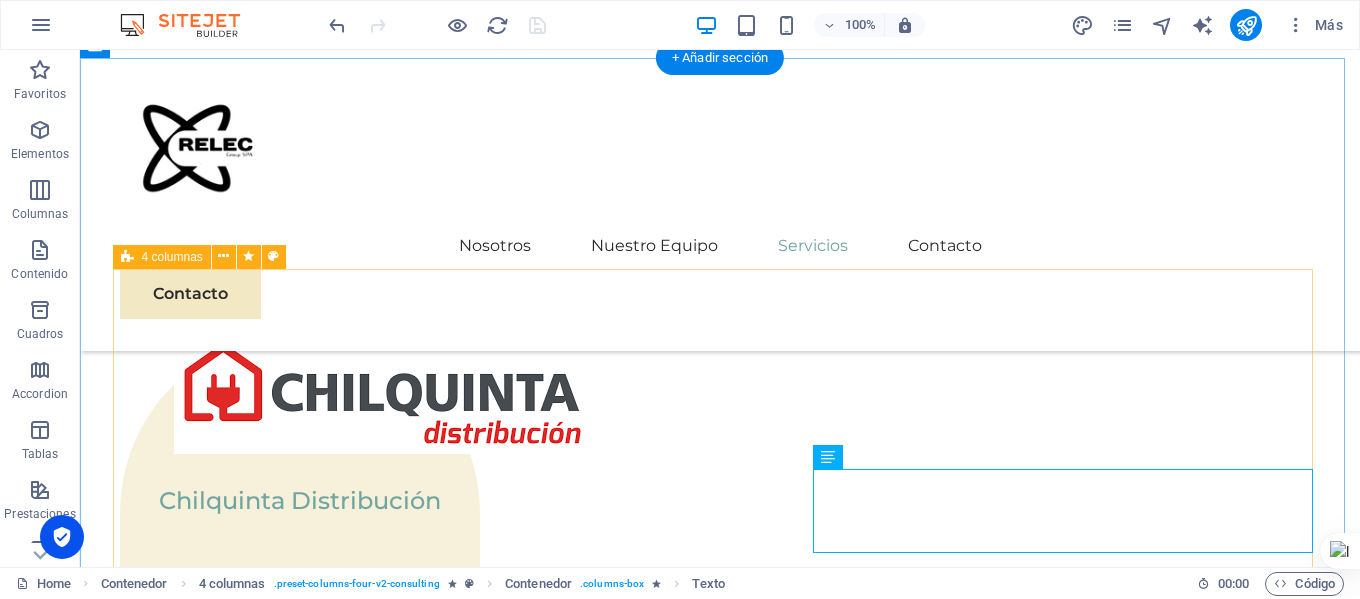 click on "01
Mantenimiento El mantenimiento de las instalaciones eléctricas es vital para garantizar su seguridad, eficiencia y durabilidad. Un correcto cuidado previene riesgos de cortocircuitos, incendios y fallas que pueden poner en peligro a las personas y dañar los equipos. Además, ayuda a evitar costos elevados por reparaciones inesperadas y mejora el rendimiento del sistema eléctrico. Realizar un mantenimiento regular es esencial para asegurar un suministro eléctrico confiable y seguro en hogares, empresas y cualquier instalación. 02 Sustentabilidad energética 03 Instalaciones eléctricas Industriales y residenciales 04 Planimetria y certificación" at bounding box center (720, 3600) 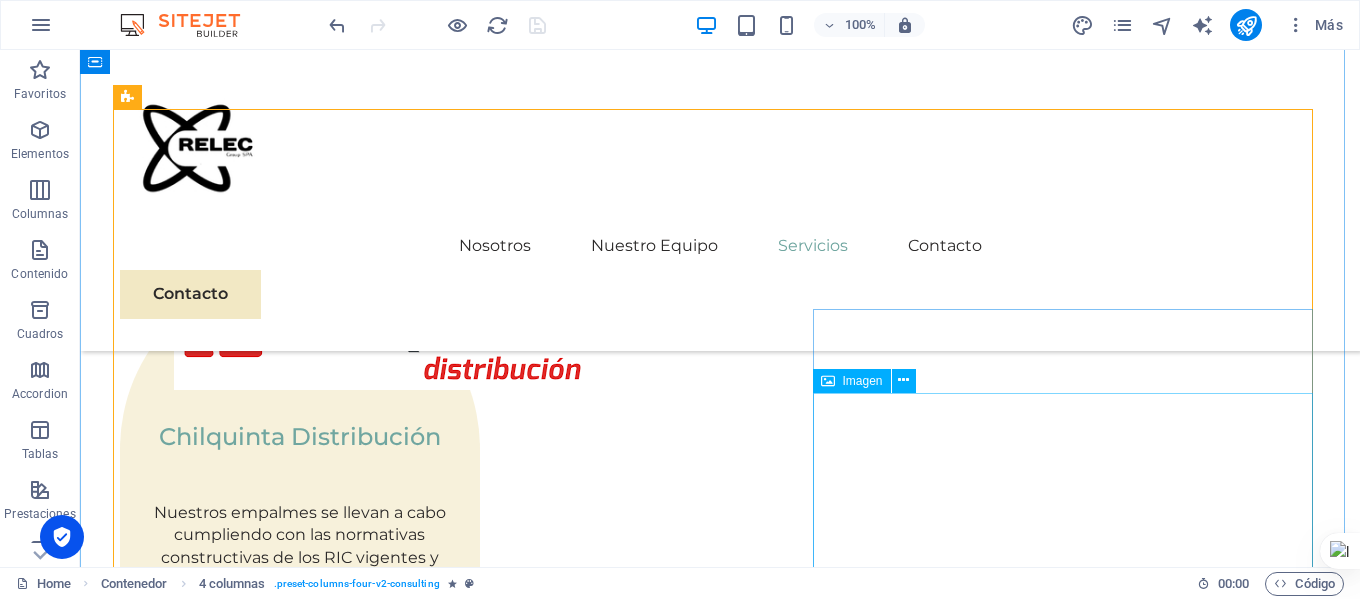 scroll, scrollTop: 3100, scrollLeft: 0, axis: vertical 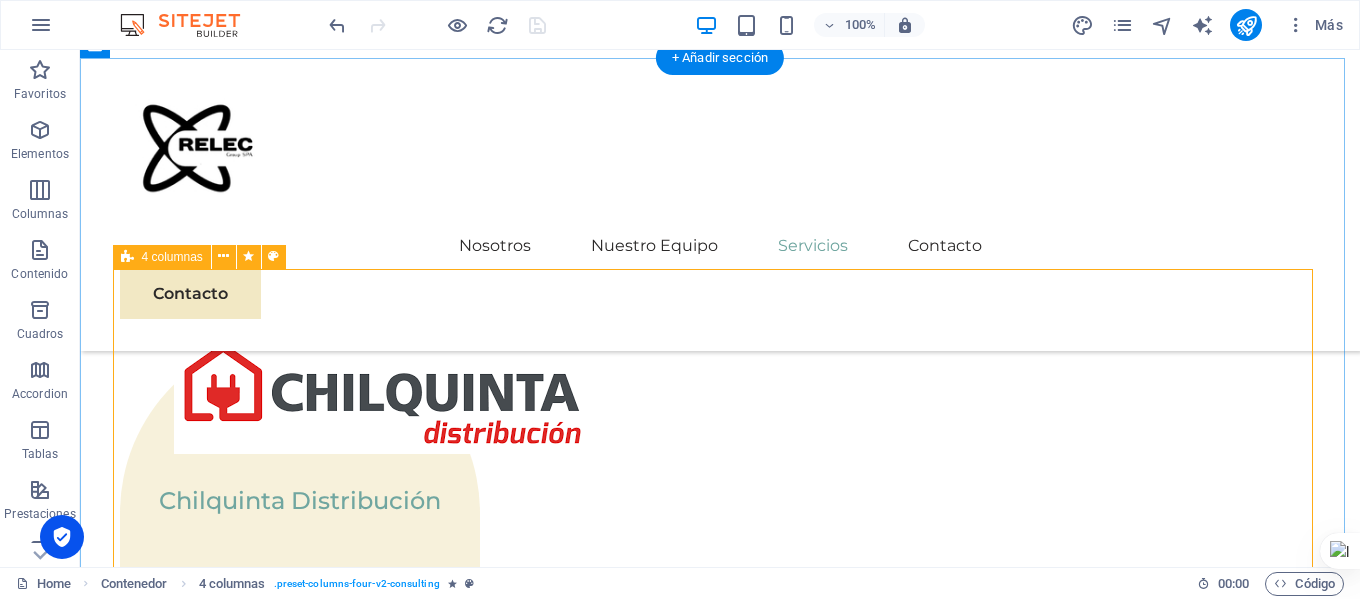 click on "01
Mantenimiento El mantenimiento de las instalaciones eléctricas es vital para garantizar su seguridad, eficiencia y durabilidad. Un correcto cuidado previene riesgos de cortocircuitos, incendios y fallas que pueden poner en peligro a las personas y dañar los equipos. Además, ayuda a evitar costos elevados por reparaciones inesperadas y mejora el rendimiento del sistema eléctrico. Realizar un mantenimiento regular es esencial para asegurar un suministro eléctrico confiable y seguro en hogares, empresas y cualquier instalación. 02 Sustentabilidad energética 03 Instalaciones eléctricas Industriales y residenciales 04 Planimetria y certificación" at bounding box center [720, 3600] 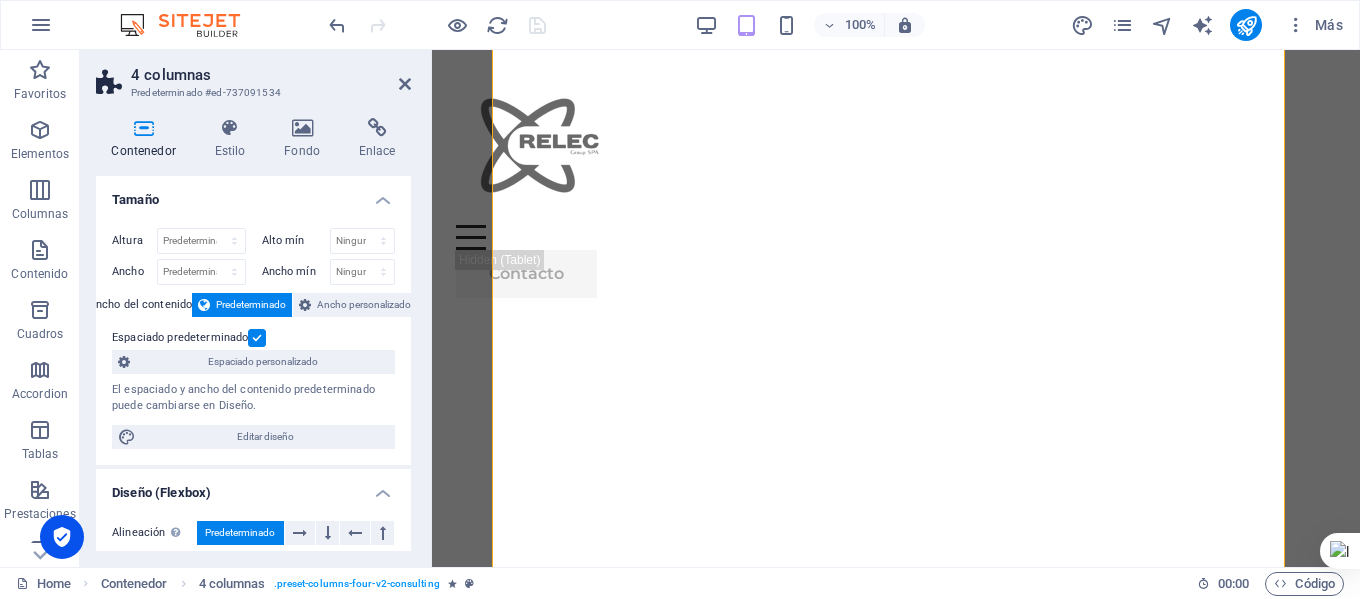 scroll, scrollTop: 3413, scrollLeft: 0, axis: vertical 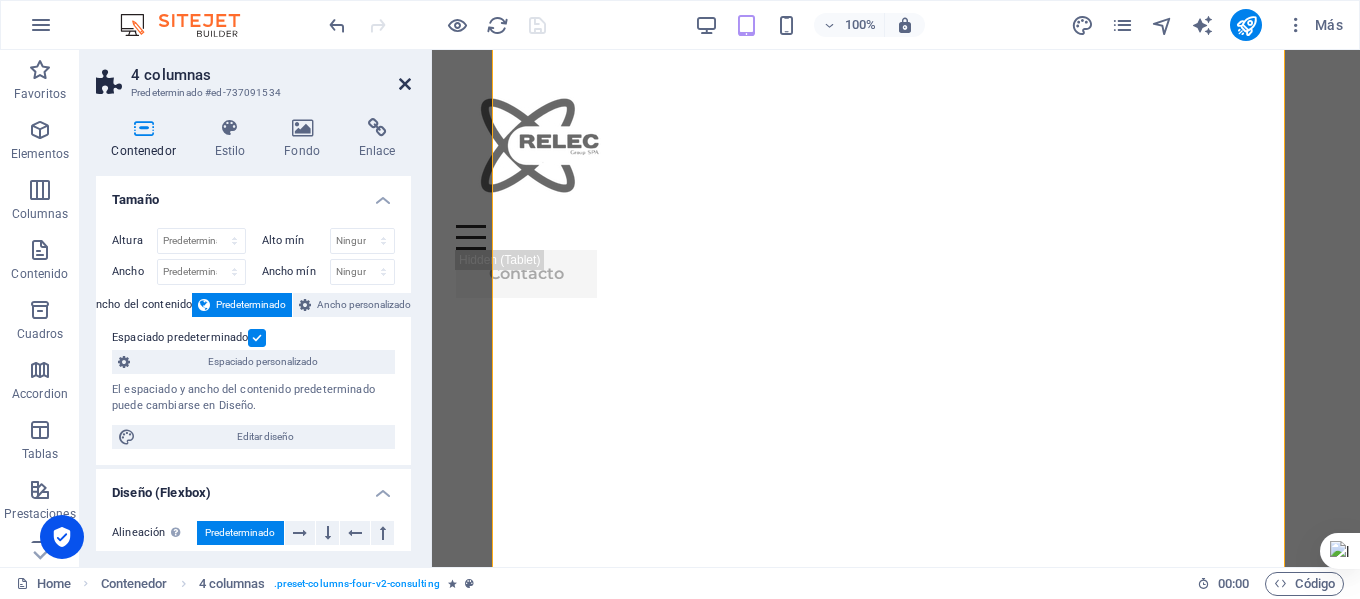 click at bounding box center (405, 84) 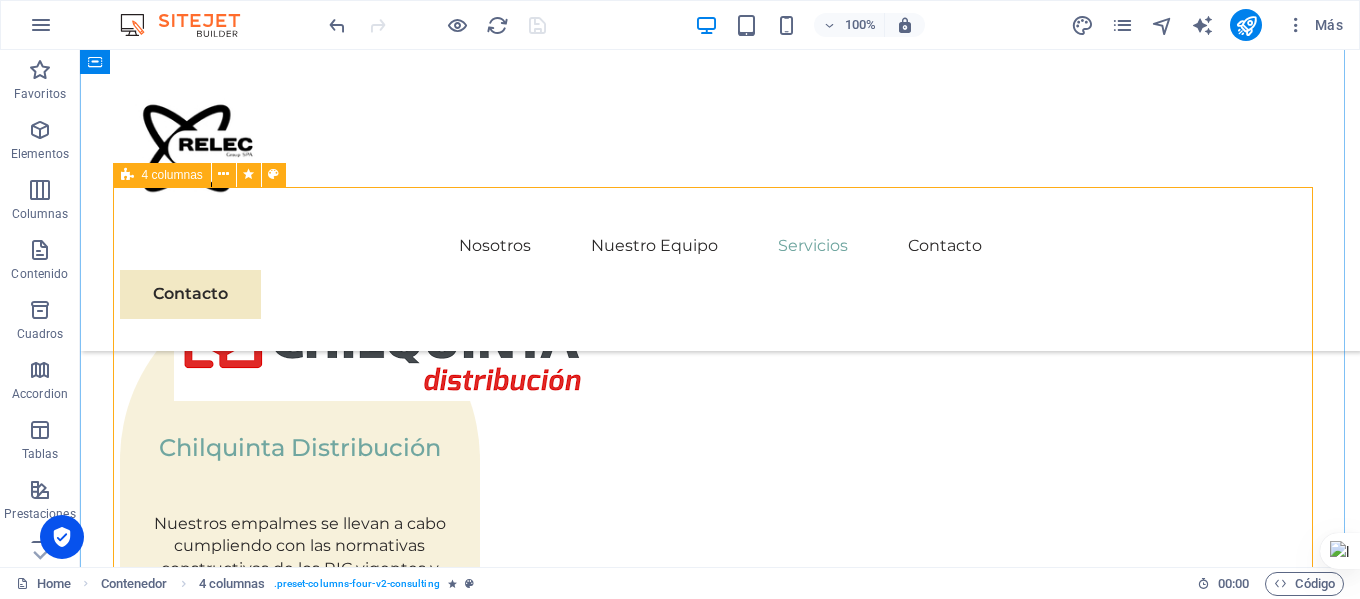 scroll, scrollTop: 3213, scrollLeft: 0, axis: vertical 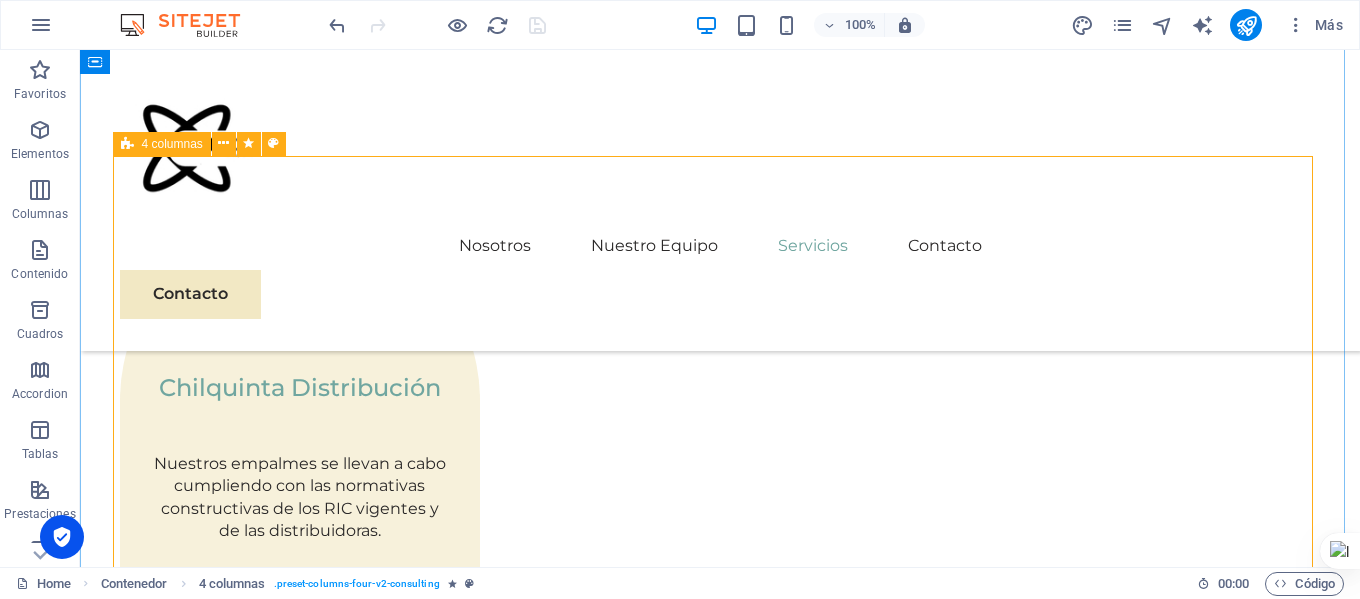 click on "01
Mantenimiento El mantenimiento de las instalaciones eléctricas es vital para garantizar su seguridad, eficiencia y durabilidad. Un correcto cuidado previene riesgos de cortocircuitos, incendios y fallas que pueden poner en peligro a las personas y dañar los equipos. Además, ayuda a evitar costos elevados por reparaciones inesperadas y mejora el rendimiento del sistema eléctrico. Realizar un mantenimiento regular es esencial para asegurar un suministro eléctrico confiable y seguro en hogares, empresas y cualquier instalación. 02 Sustentabilidad energética 03 Instalaciones eléctricas Industriales y residenciales 04 Planimetria y certificación" at bounding box center (720, 3487) 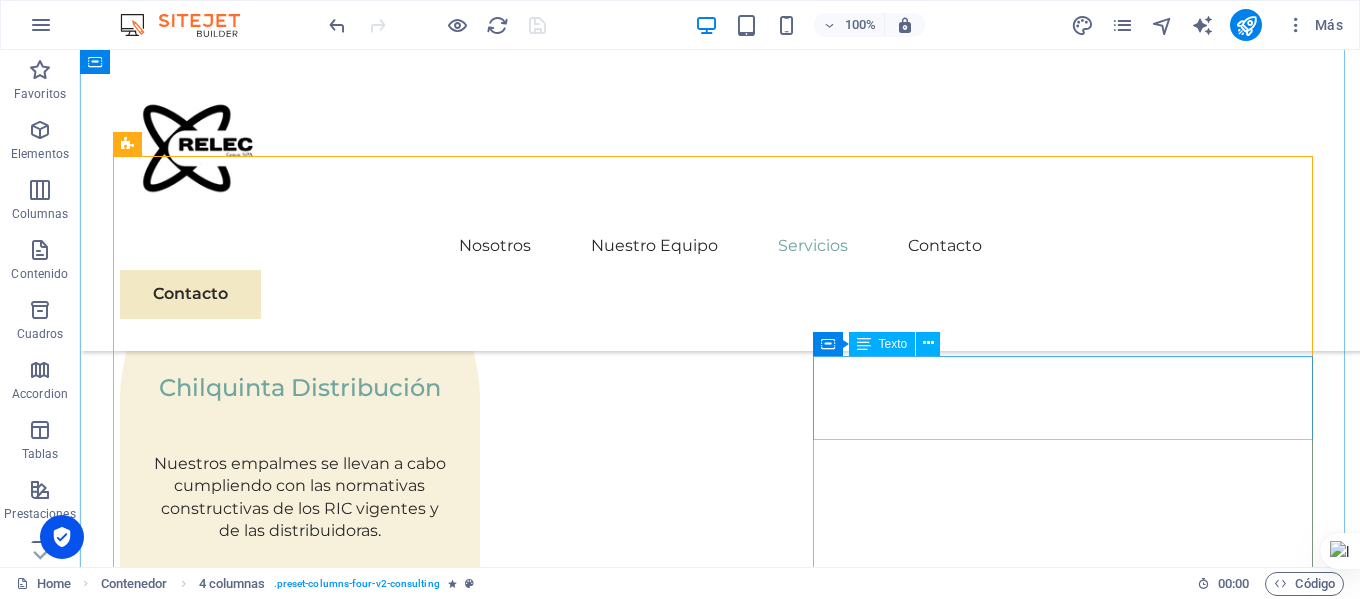 click on "02" at bounding box center (720, 2724) 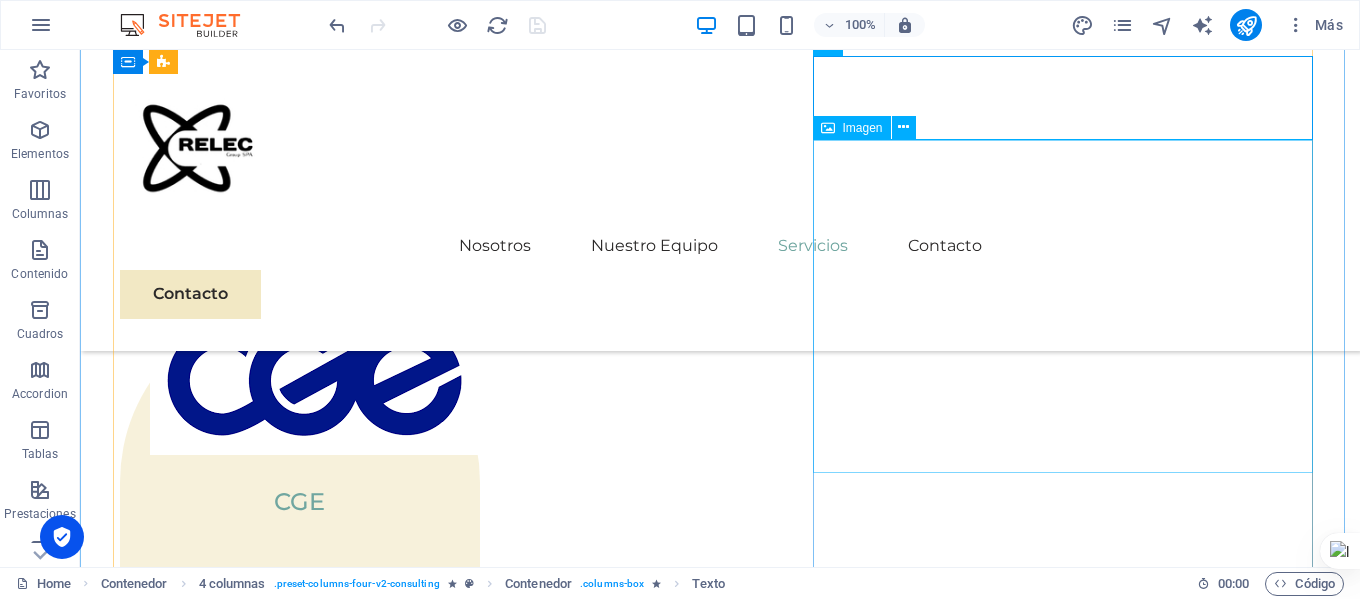 scroll, scrollTop: 3413, scrollLeft: 0, axis: vertical 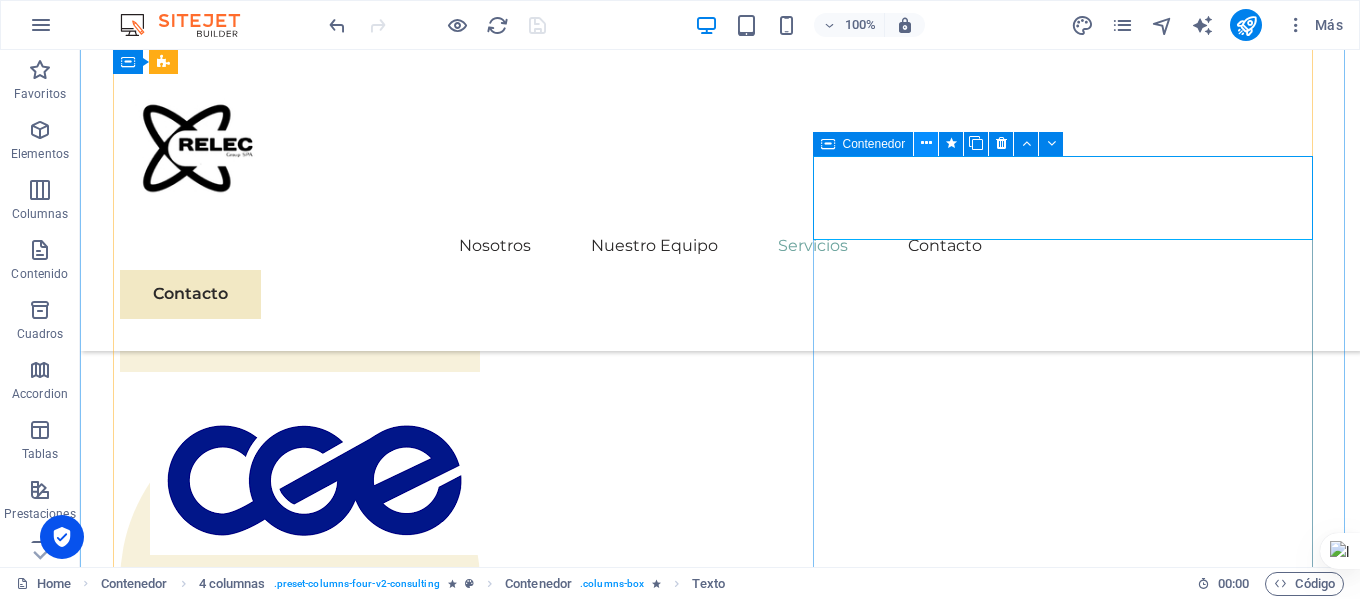 click at bounding box center [926, 143] 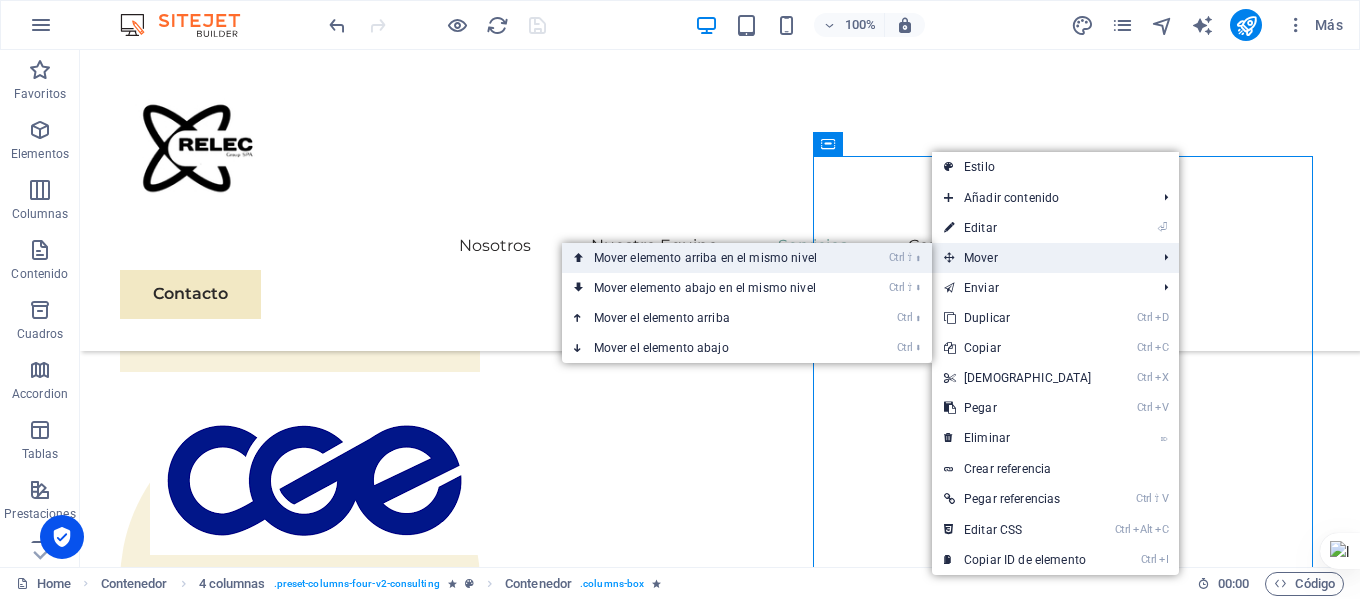 click on "Ctrl ⇧ ⬆  Mover elemento arriba en el mismo nivel" at bounding box center (709, 258) 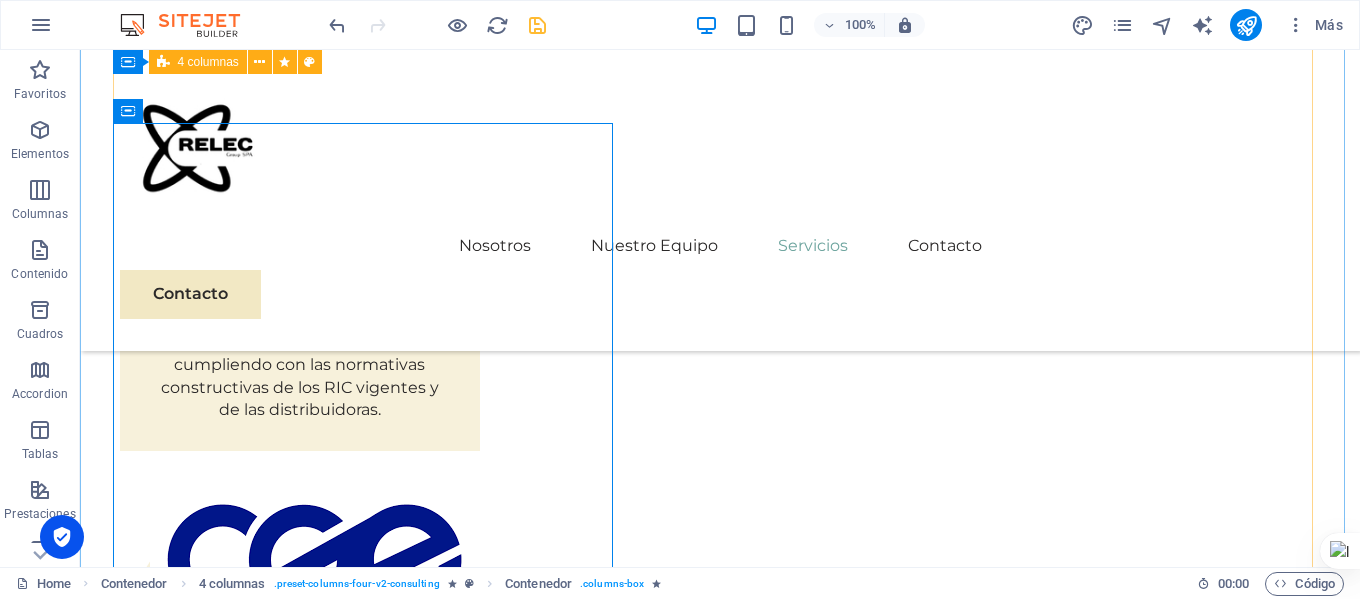 scroll, scrollTop: 3213, scrollLeft: 0, axis: vertical 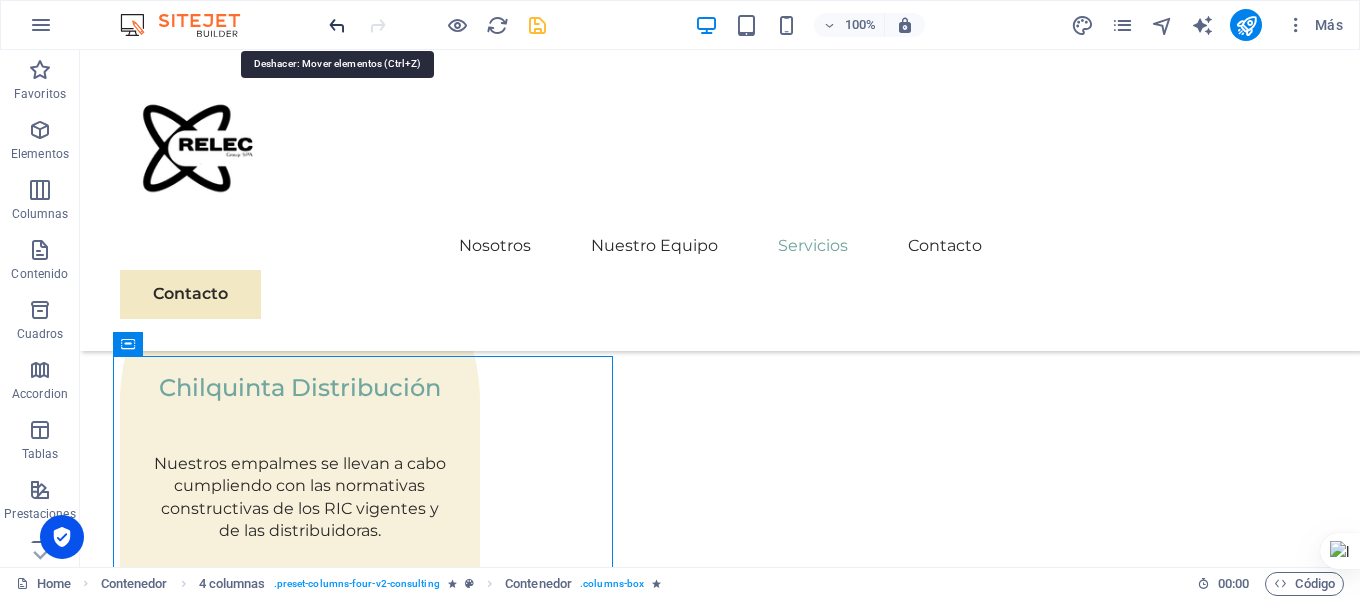 click at bounding box center [337, 25] 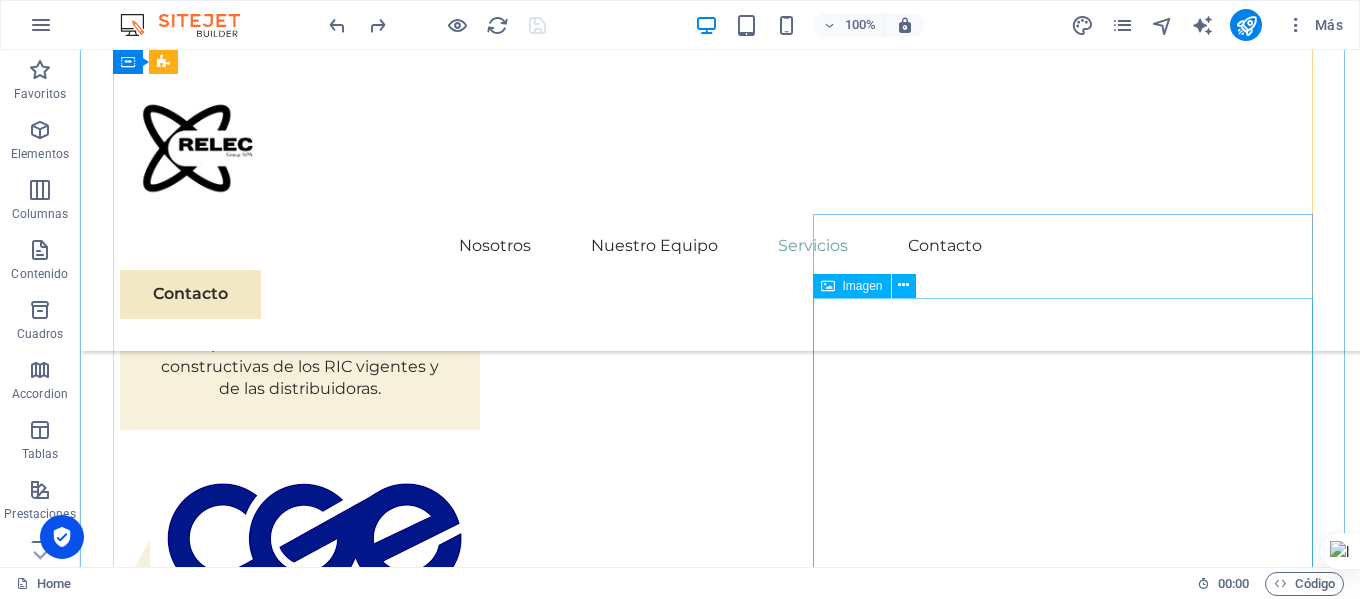 scroll, scrollTop: 3313, scrollLeft: 0, axis: vertical 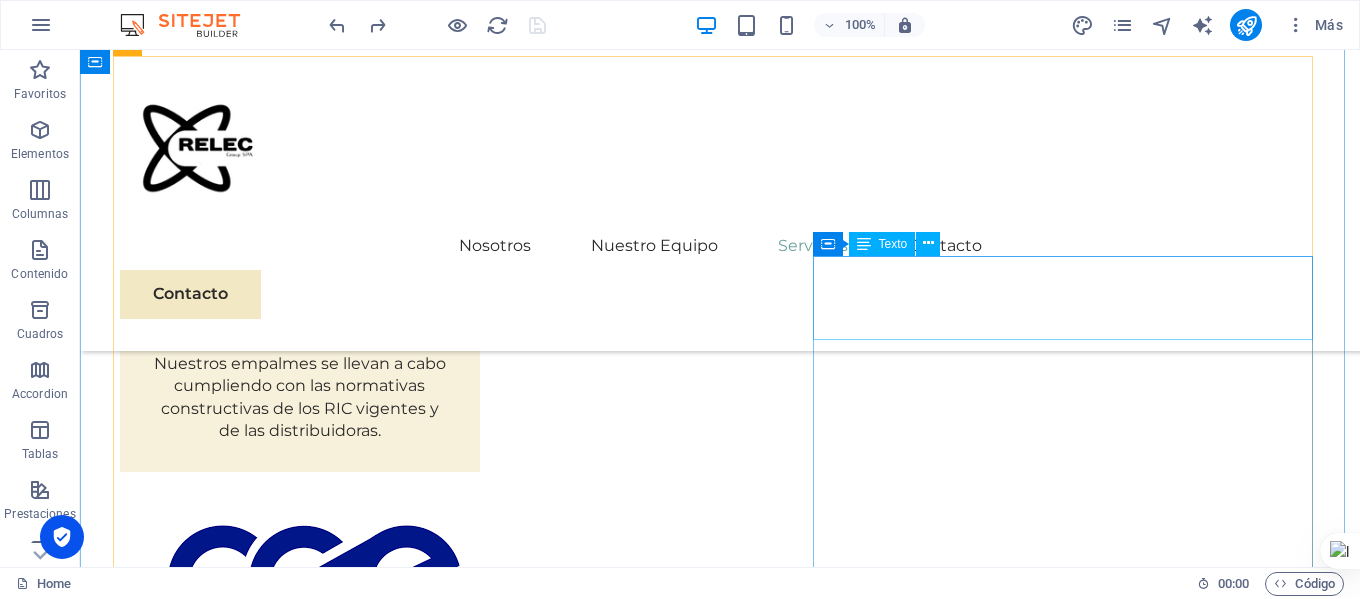 click on "02" at bounding box center [720, 2624] 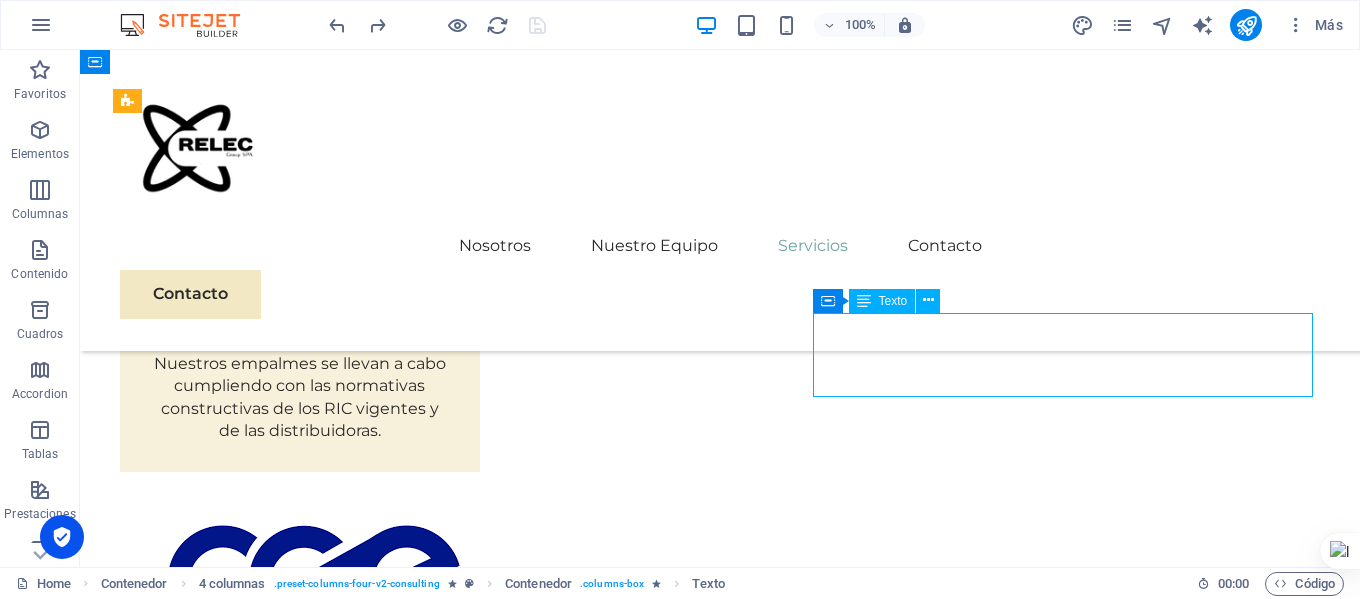 scroll, scrollTop: 3213, scrollLeft: 0, axis: vertical 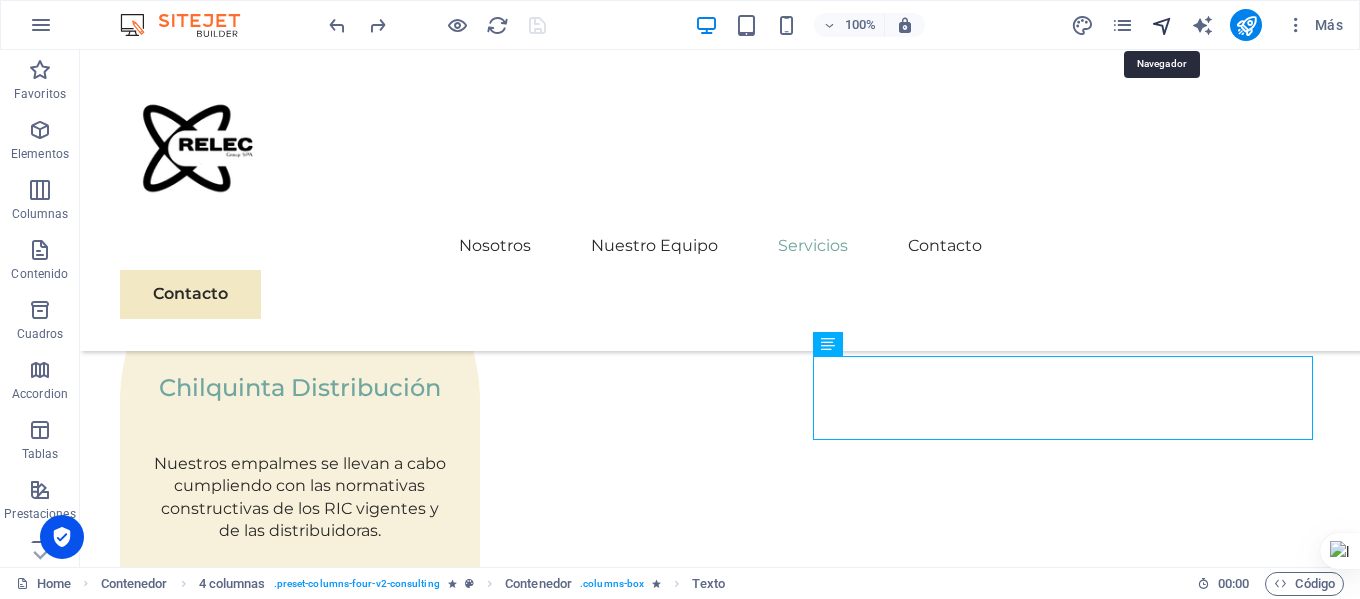 click at bounding box center [1162, 25] 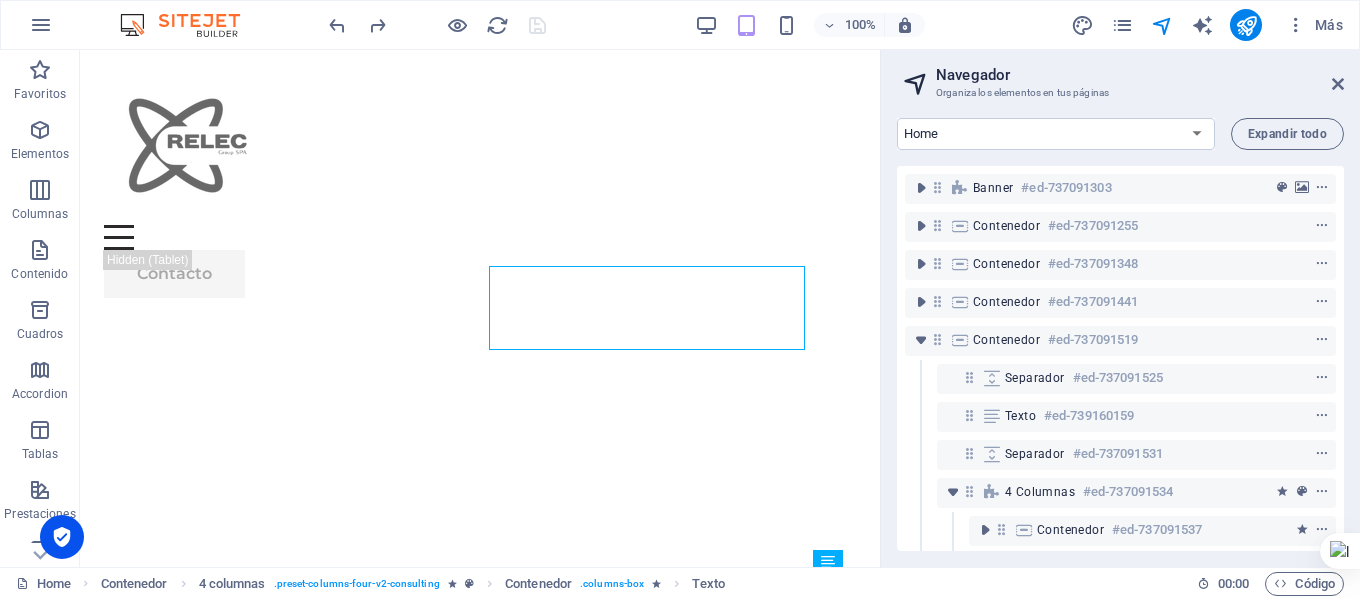 scroll, scrollTop: 2995, scrollLeft: 0, axis: vertical 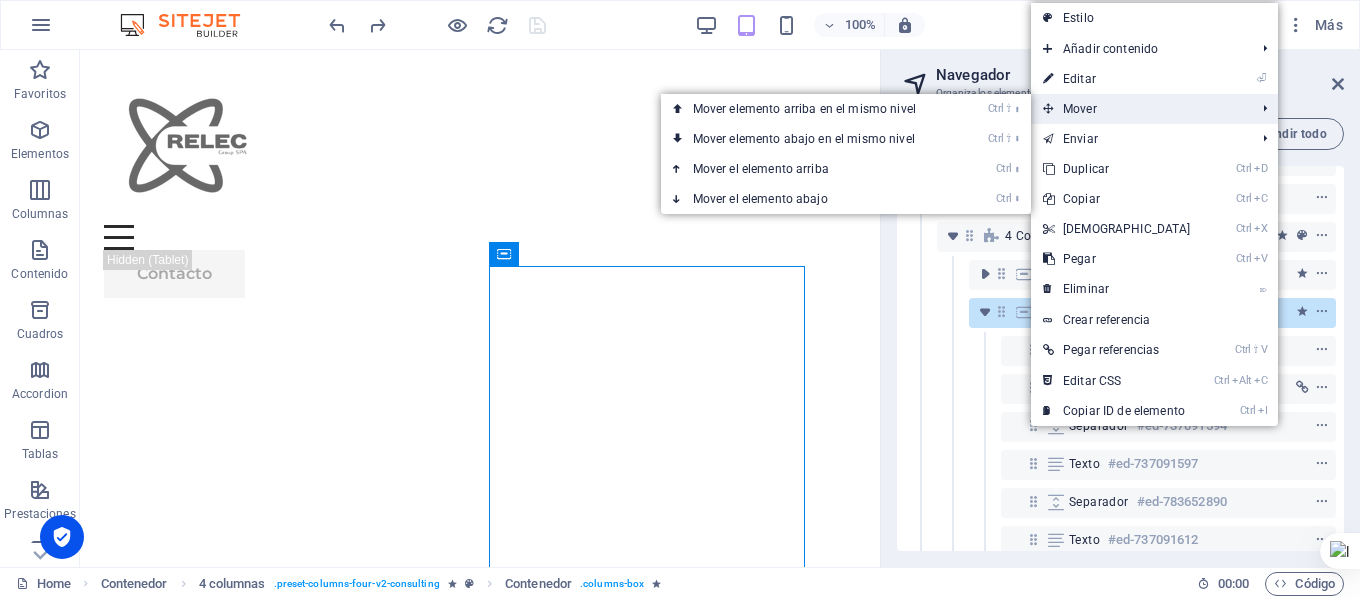 click on "Mover" at bounding box center [1139, 109] 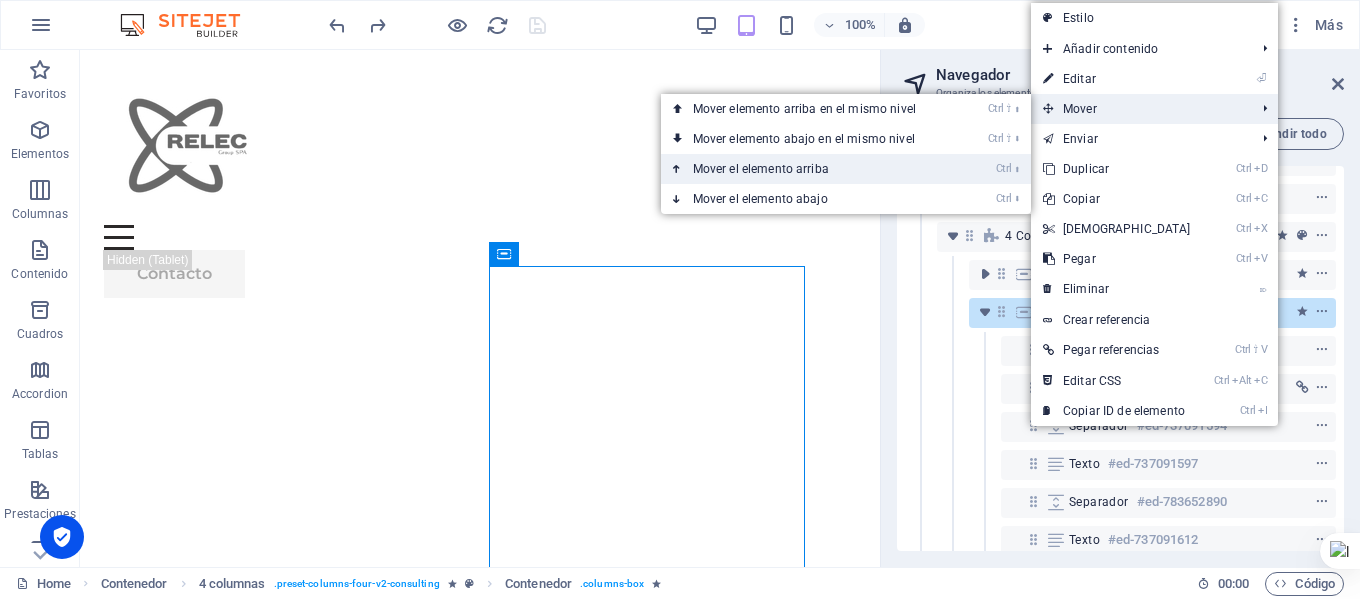 click on "Ctrl ⬆  Mover el elemento arriba" at bounding box center [808, 169] 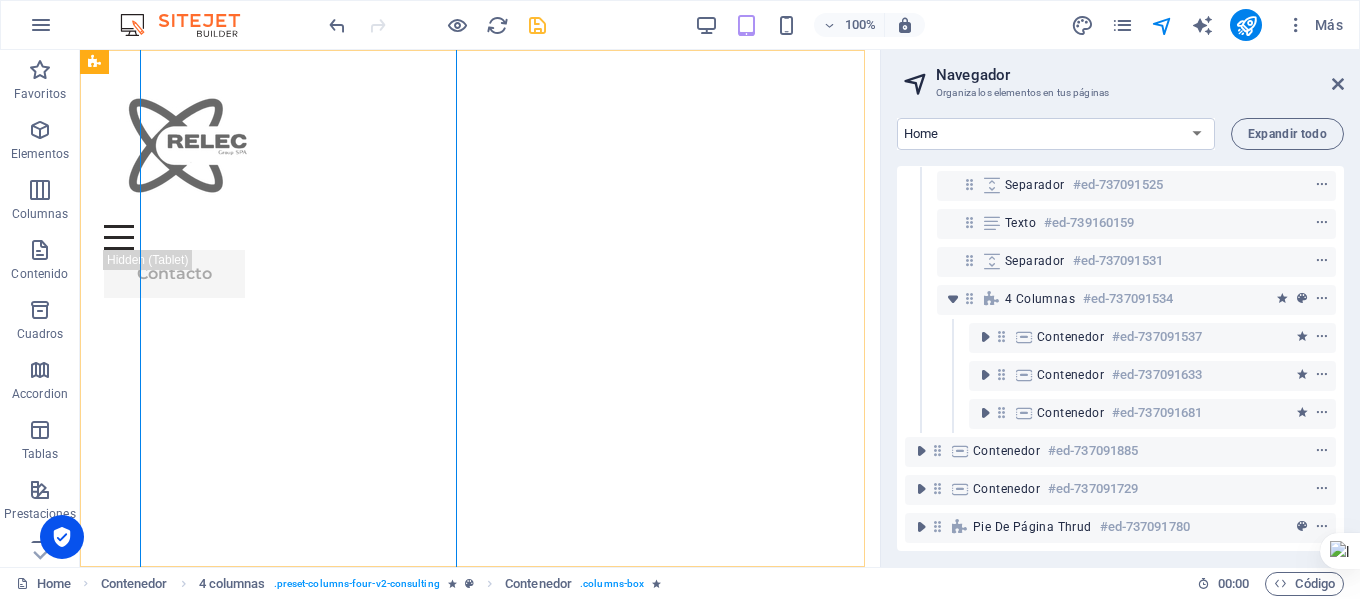 scroll, scrollTop: 4178, scrollLeft: 0, axis: vertical 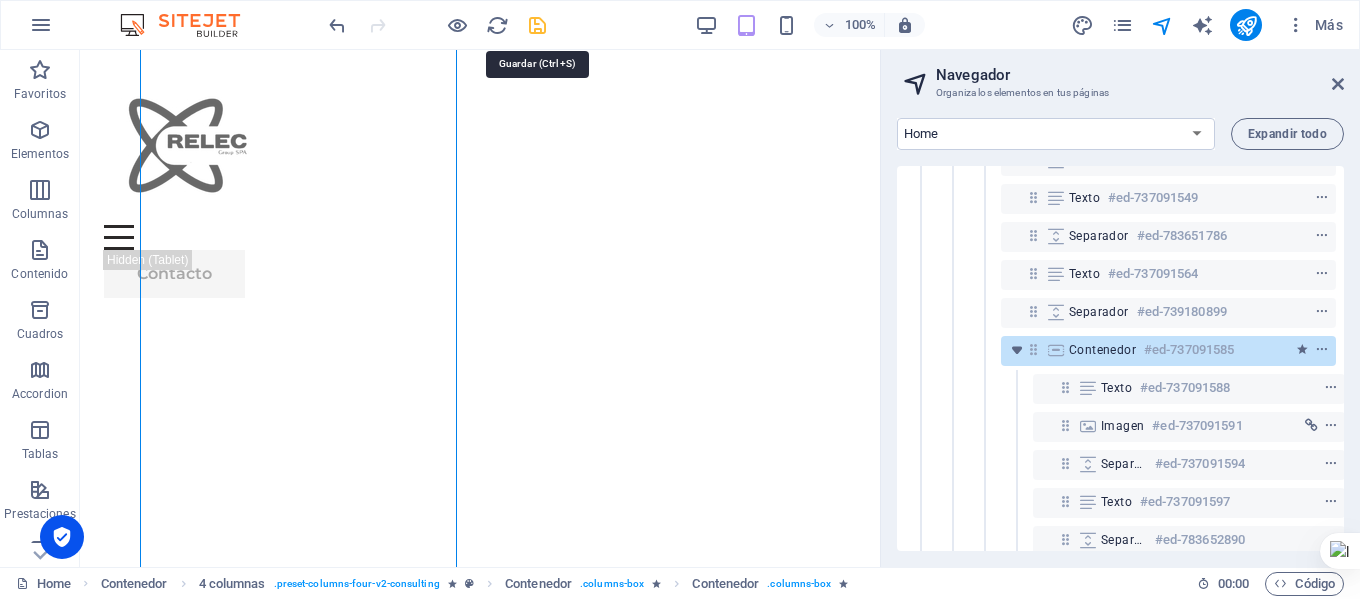 click at bounding box center (537, 25) 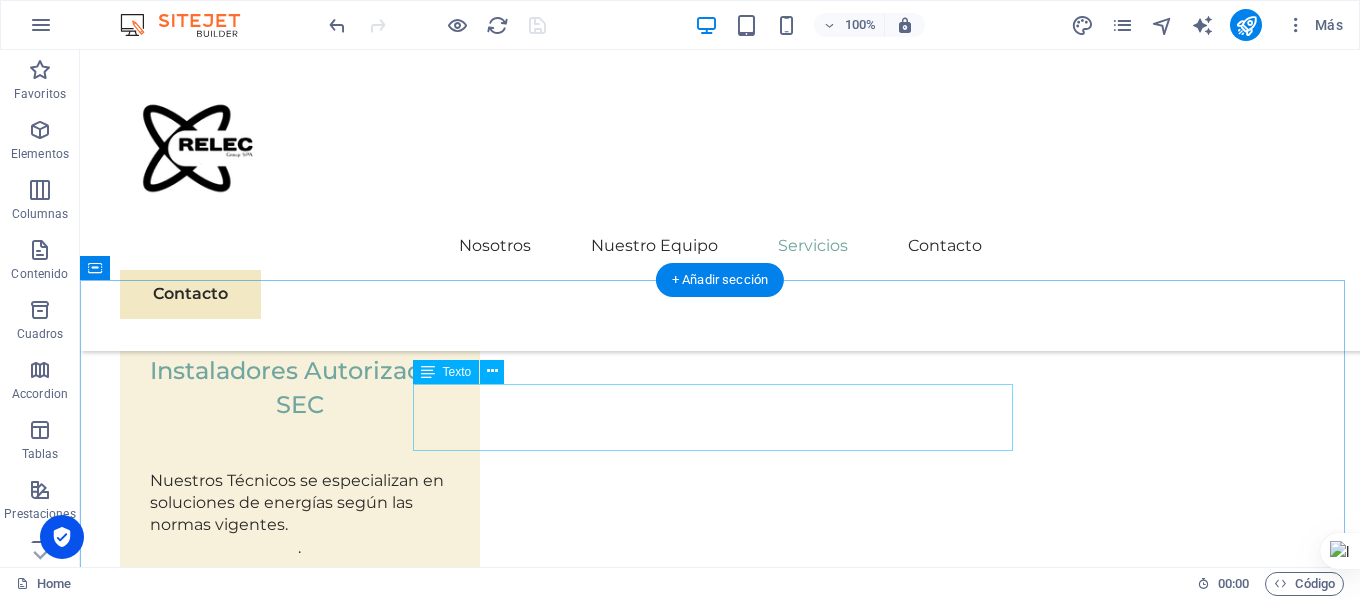 scroll, scrollTop: 2878, scrollLeft: 0, axis: vertical 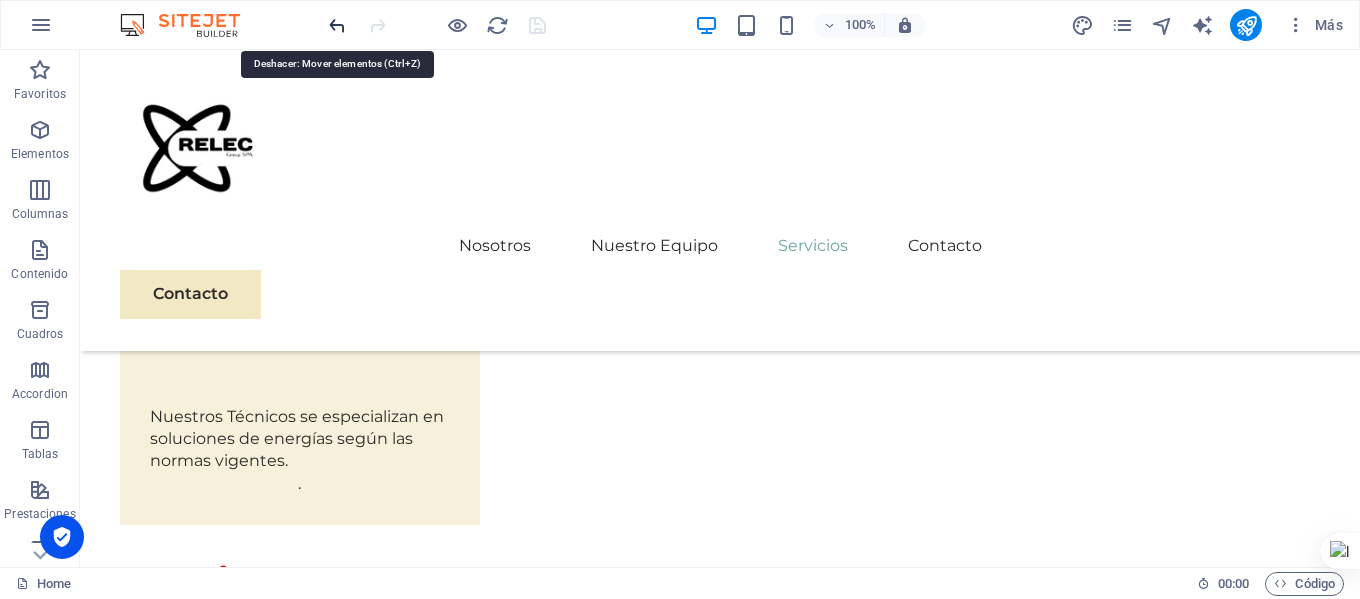 click at bounding box center [337, 25] 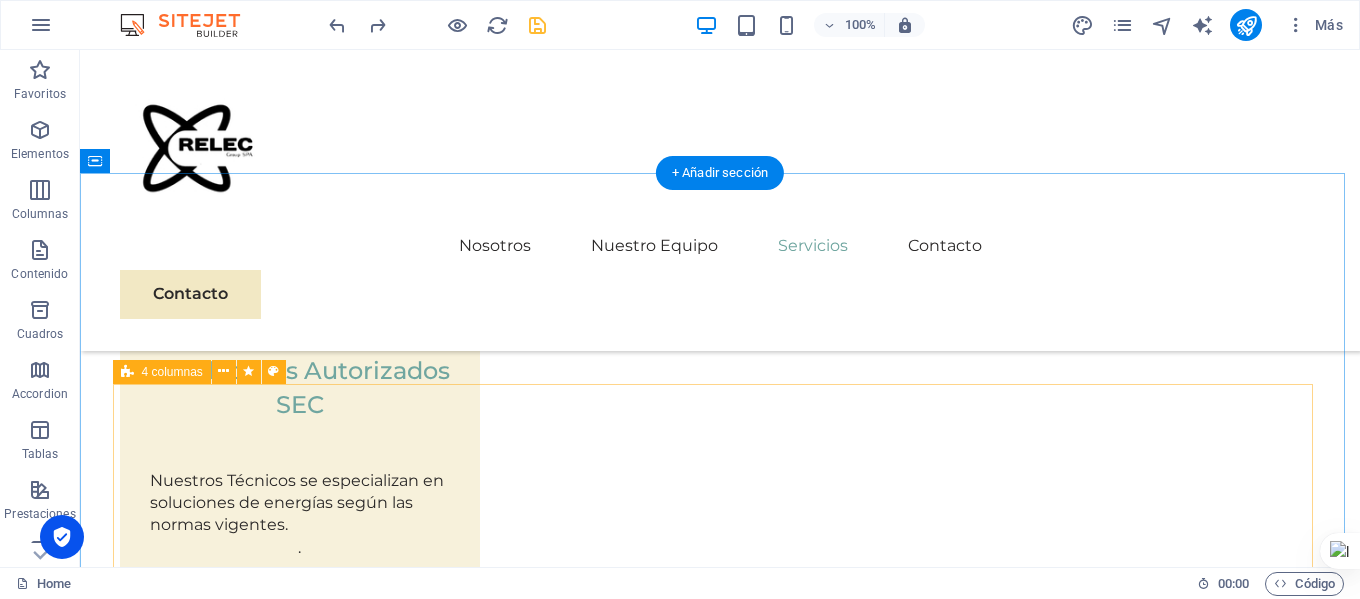 scroll, scrollTop: 3108, scrollLeft: 0, axis: vertical 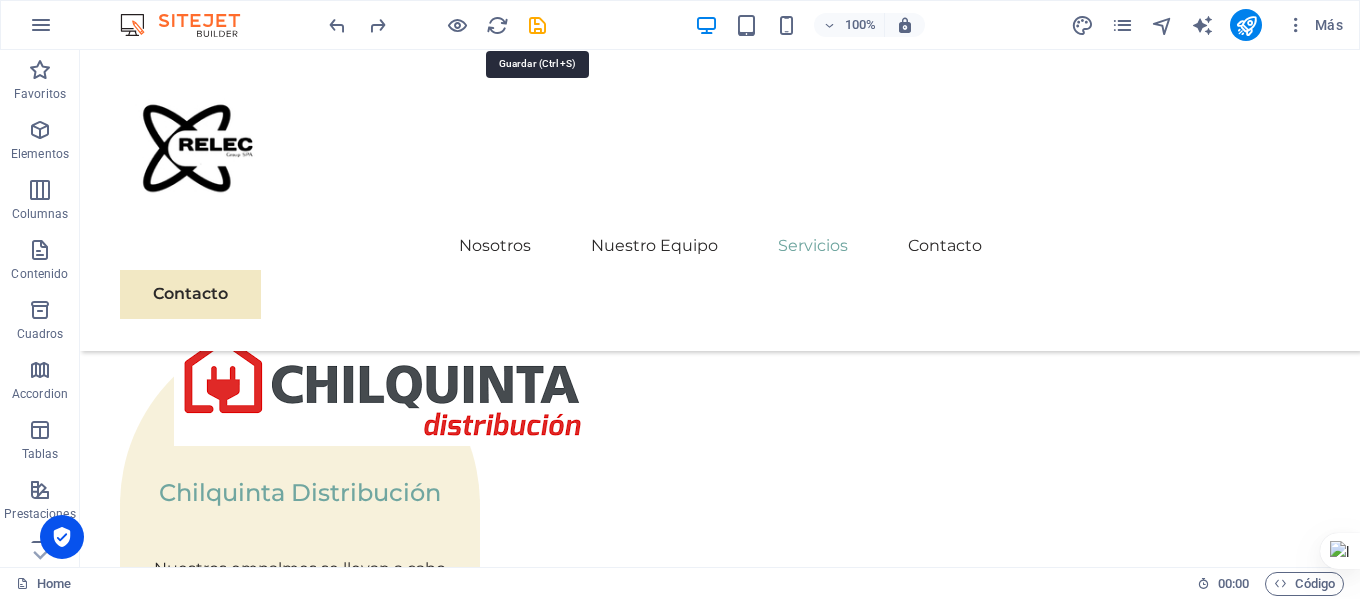 drag, startPoint x: 577, startPoint y: 191, endPoint x: 541, endPoint y: 35, distance: 160.09998 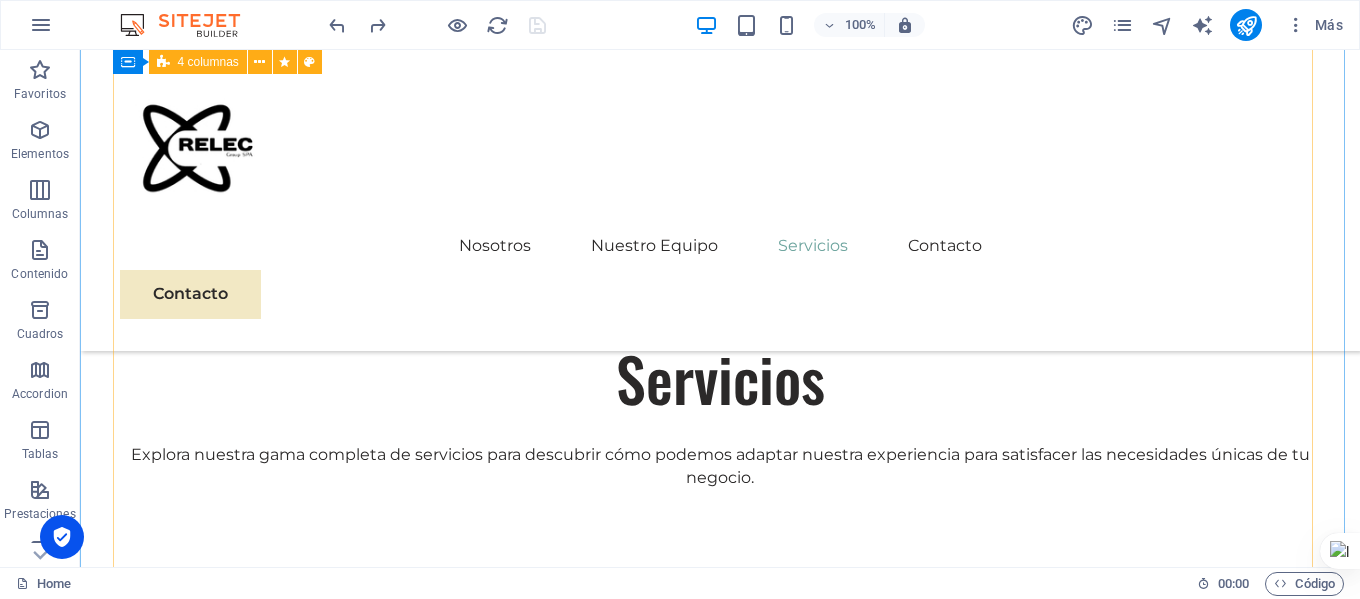 scroll, scrollTop: 4008, scrollLeft: 0, axis: vertical 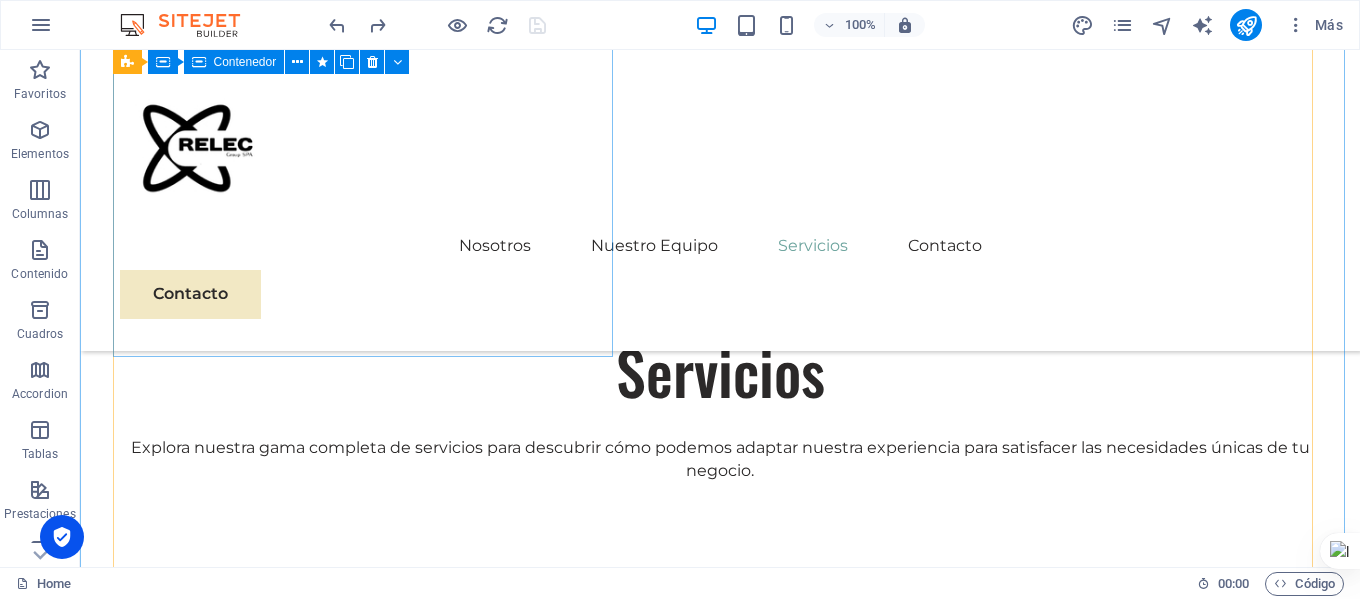 click on "01
Mantenimiento El mantenimiento de las instalaciones eléctricas es vital para garantizar su seguridad, eficiencia y durabilidad. Un correcto cuidado previene riesgos de cortocircuitos, incendios y fallas que pueden poner en peligro a las personas y dañar los equipos. Además, ayuda a evitar costos elevados por reparaciones inesperadas y mejora el rendimiento del sistema eléctrico. Realizar un mantenimiento regular es esencial para asegurar un suministro eléctrico confiable y seguro en hogares, empresas y cualquier instalación." at bounding box center (370, 1189) 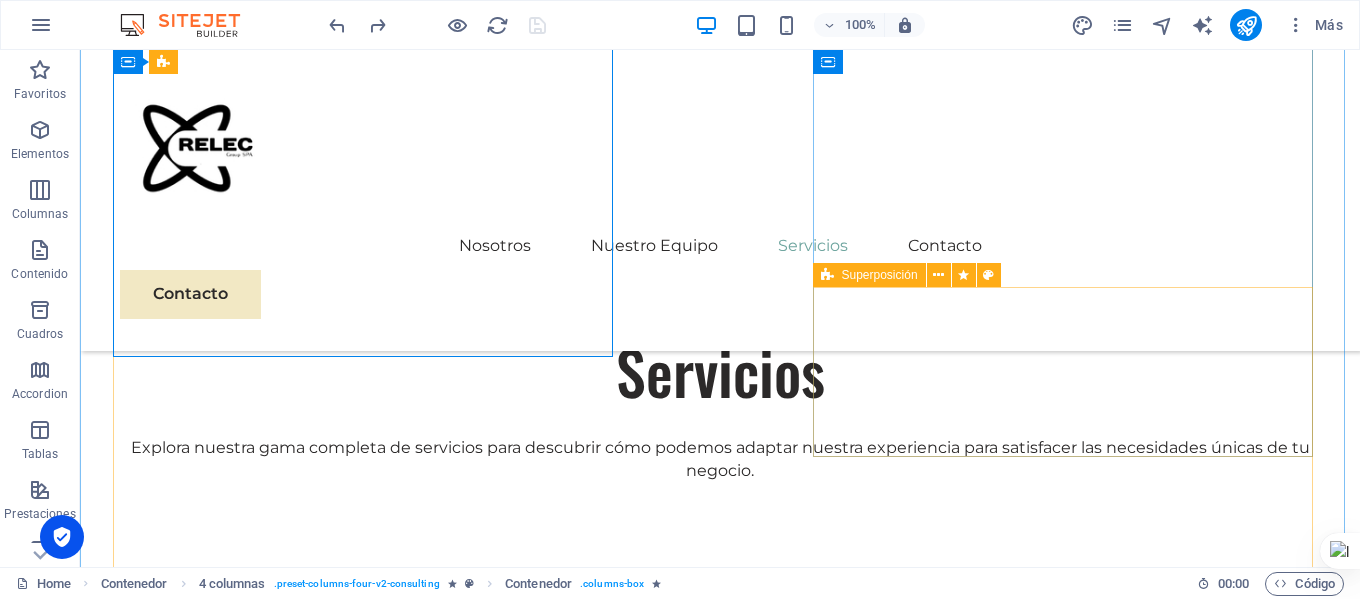 click at bounding box center (1070, 2699) 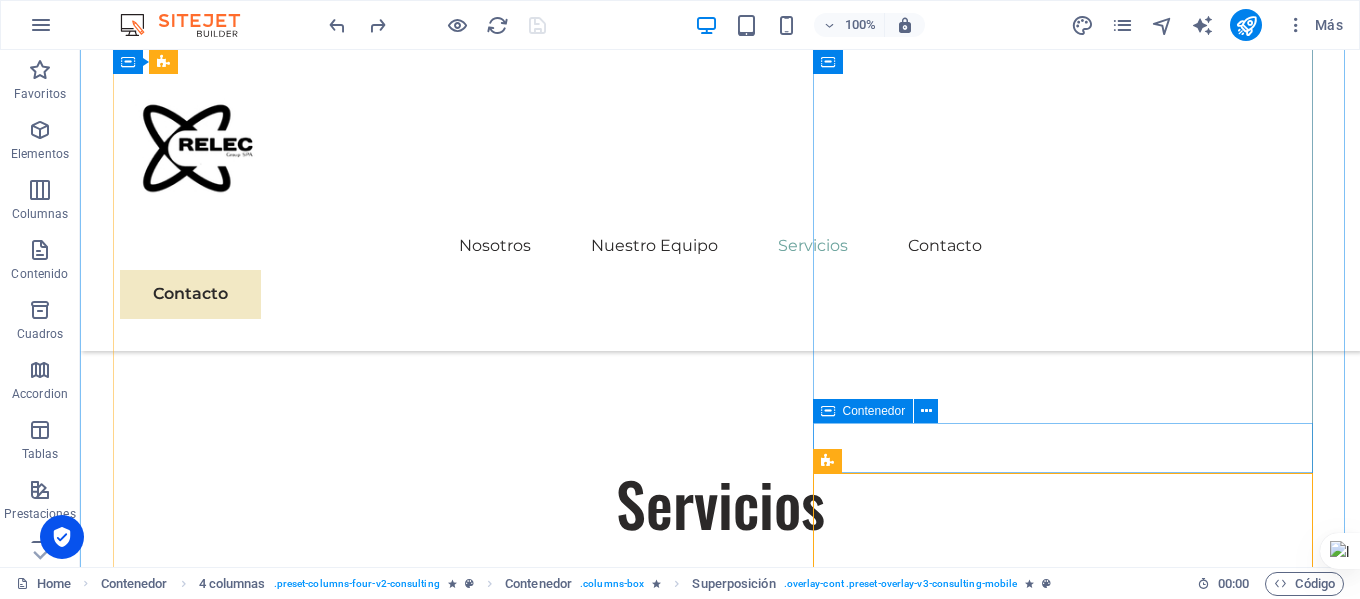 scroll, scrollTop: 3908, scrollLeft: 0, axis: vertical 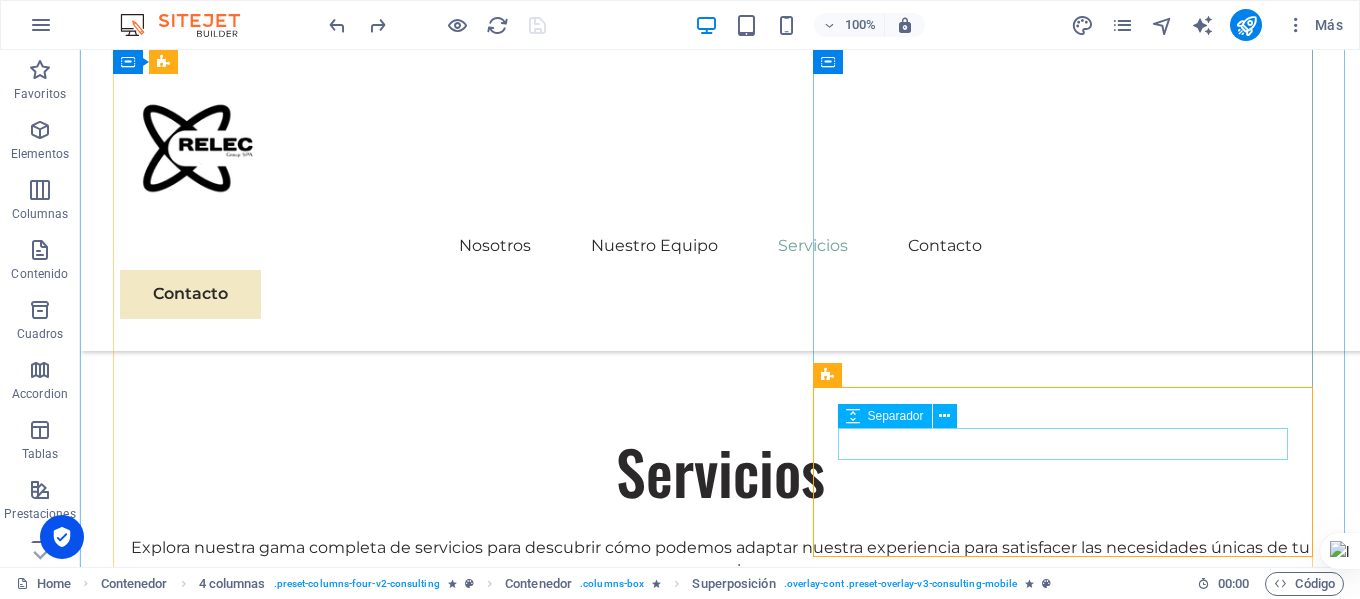 click at bounding box center [1070, 2771] 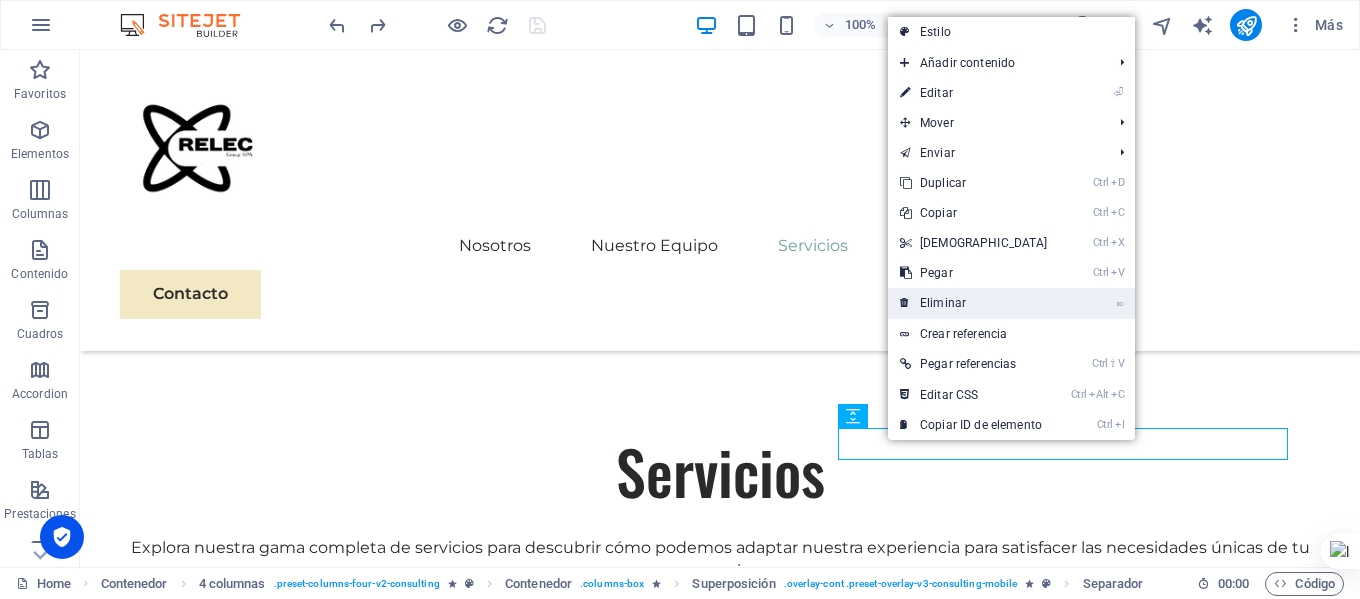 drag, startPoint x: 918, startPoint y: 302, endPoint x: 837, endPoint y: 257, distance: 92.660675 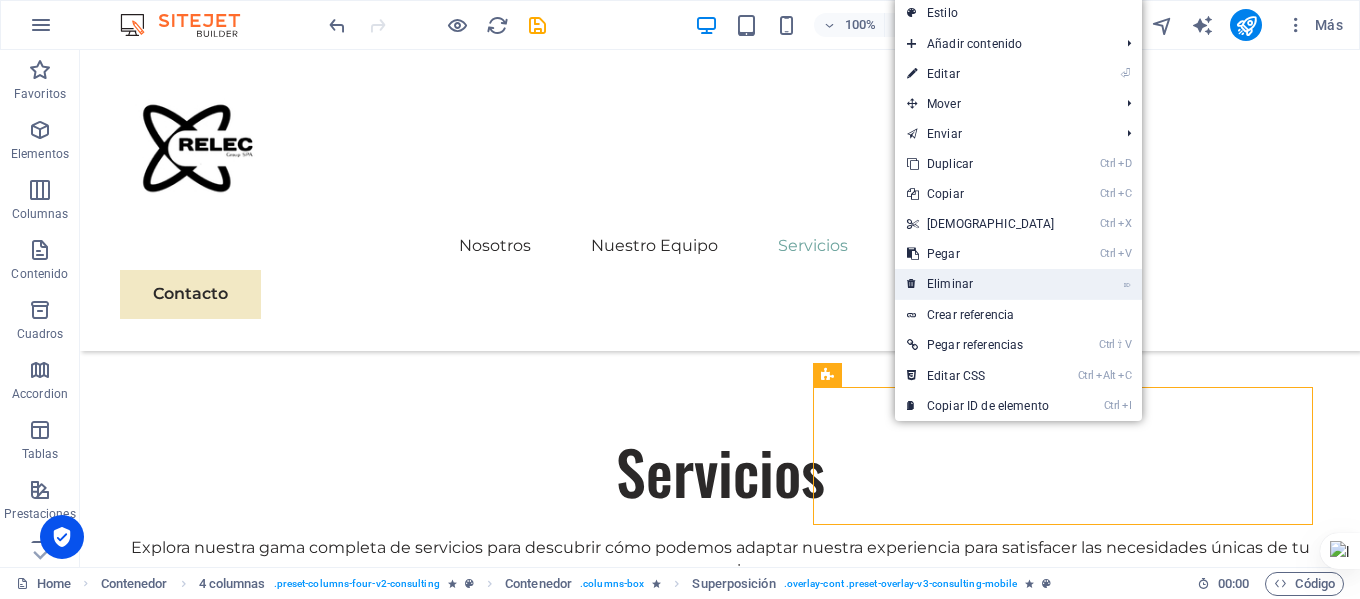 click on "⌦  Eliminar" at bounding box center [981, 284] 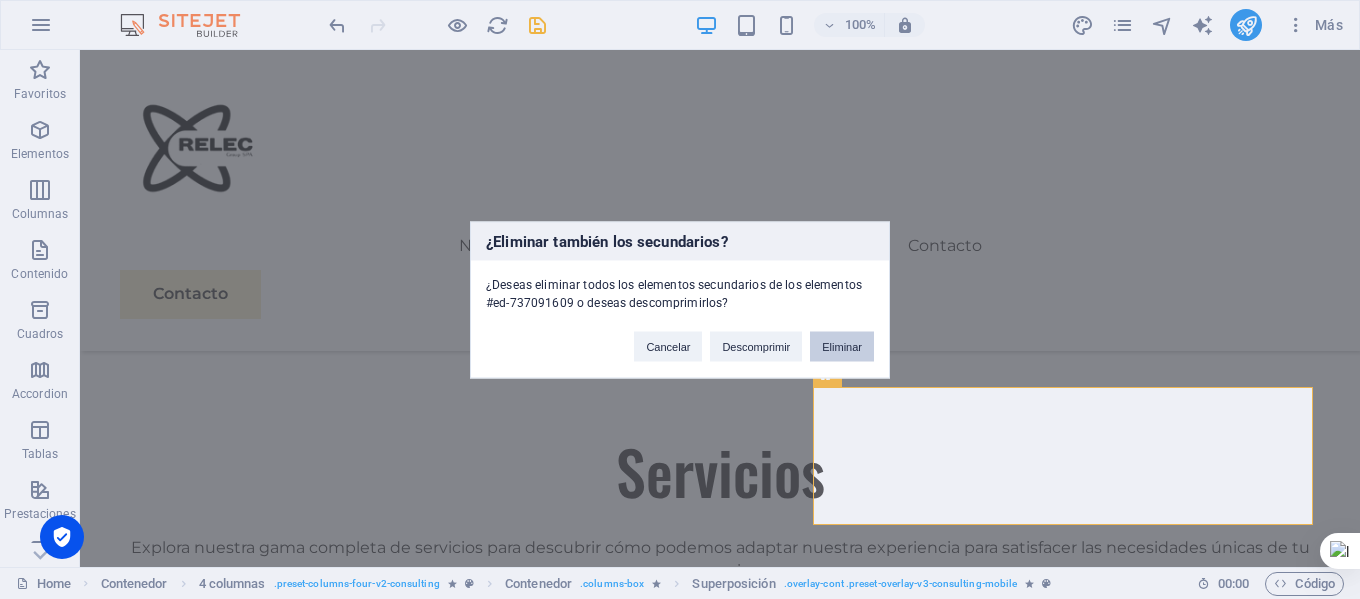 drag, startPoint x: 881, startPoint y: 353, endPoint x: 863, endPoint y: 350, distance: 18.248287 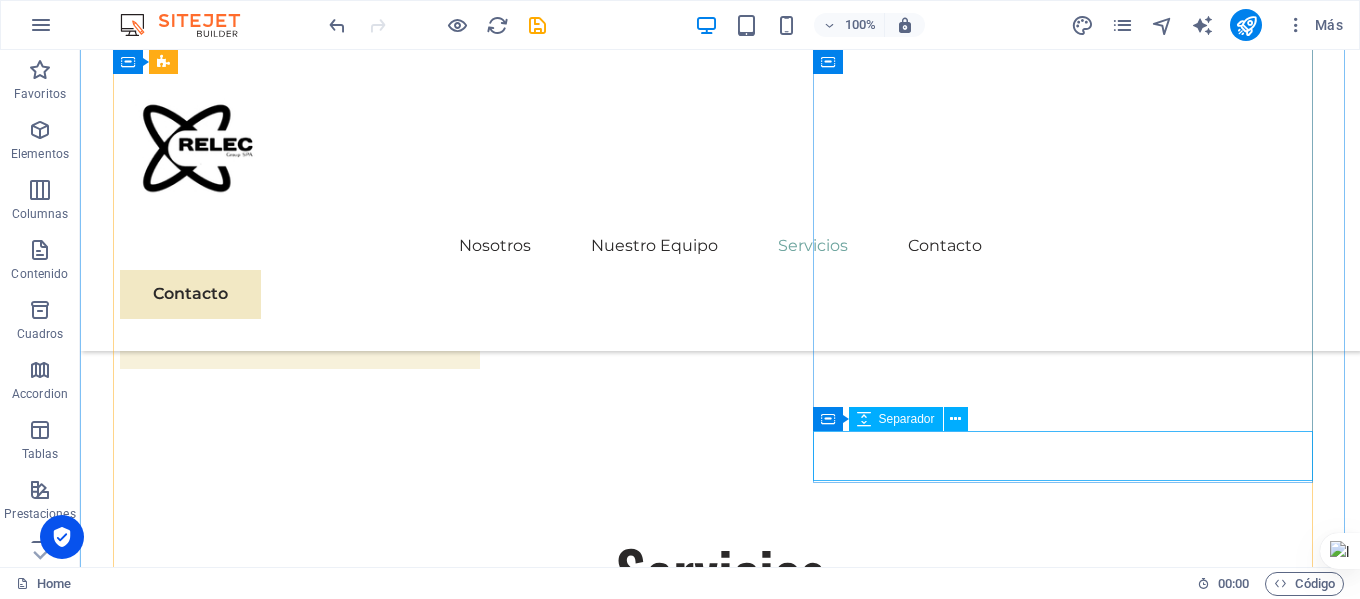 scroll, scrollTop: 3908, scrollLeft: 0, axis: vertical 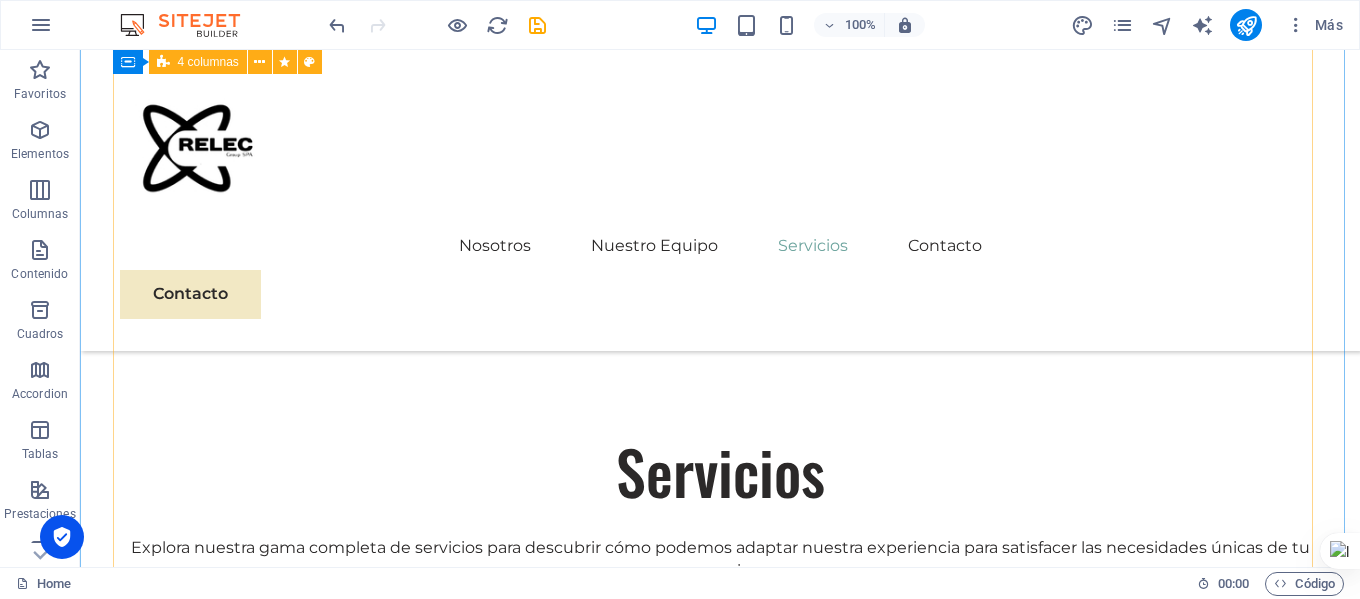 click on "01
Mantenimiento El mantenimiento de las instalaciones eléctricas es vital para garantizar su seguridad, eficiencia y durabilidad. Un correcto cuidado previene riesgos de cortocircuitos, incendios y fallas que pueden poner en peligro a las personas y dañar los equipos. Además, ayuda a evitar costos elevados por reparaciones inesperadas y mejora el rendimiento del sistema eléctrico. Realizar un mantenimiento regular es esencial para asegurar un suministro eléctrico confiable y seguro en hogares, empresas y cualquier instalación. 02 Sustentabilidad energética 03 Instalaciones eléctricas Industriales y residenciales 04 Planimetria y certificación" at bounding box center (720, 2707) 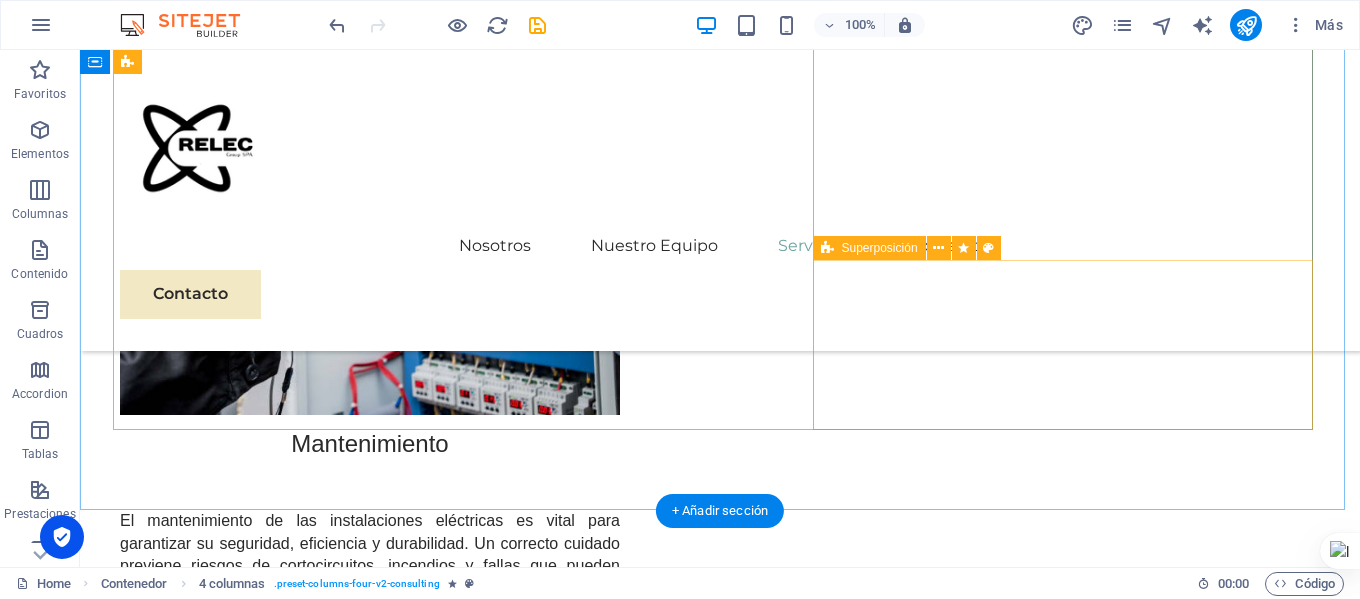 scroll, scrollTop: 4808, scrollLeft: 0, axis: vertical 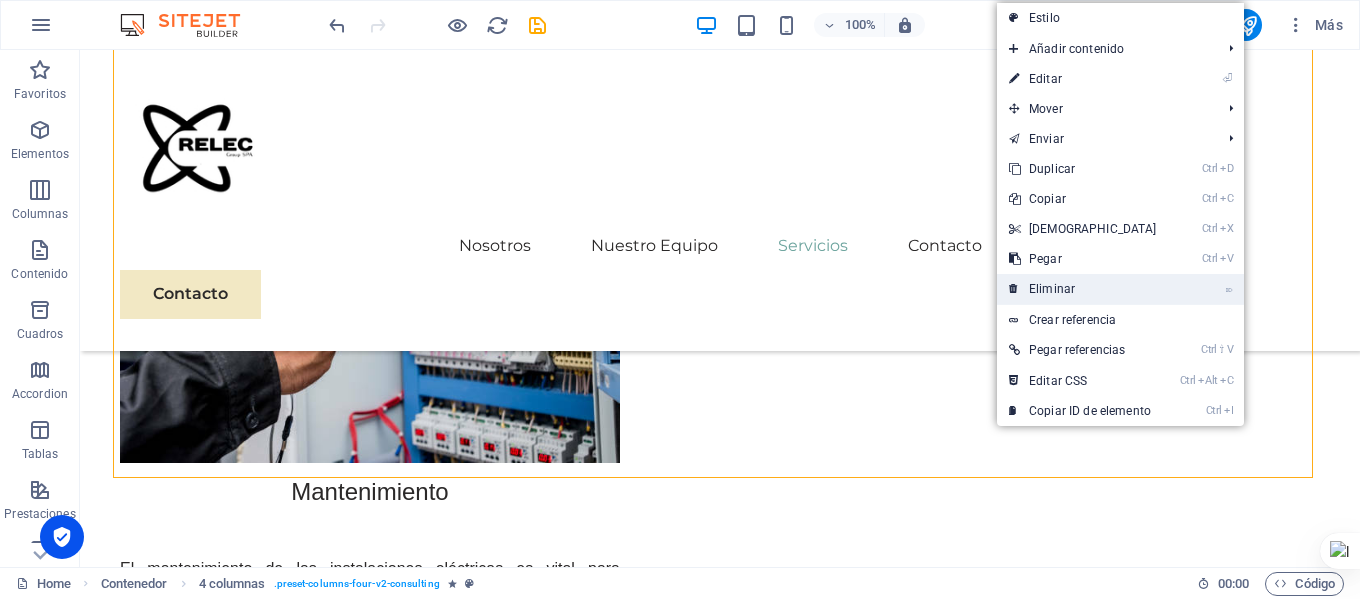 click on "⌦  Eliminar" at bounding box center [1083, 289] 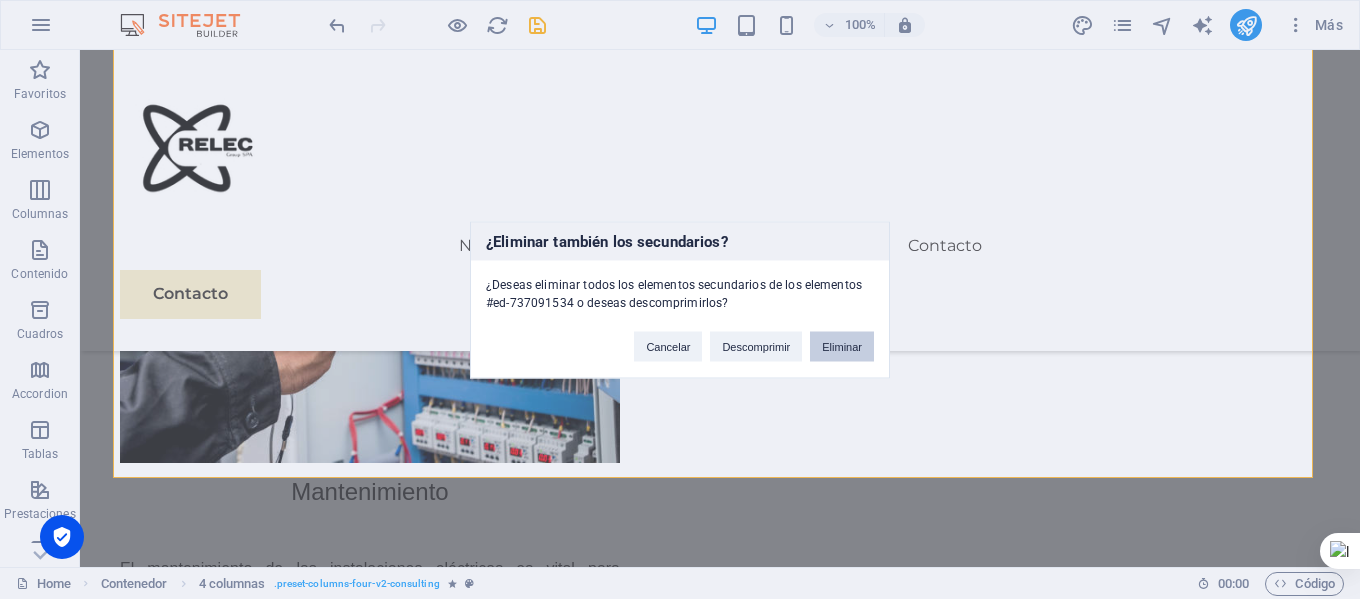 click on "Eliminar" at bounding box center (842, 346) 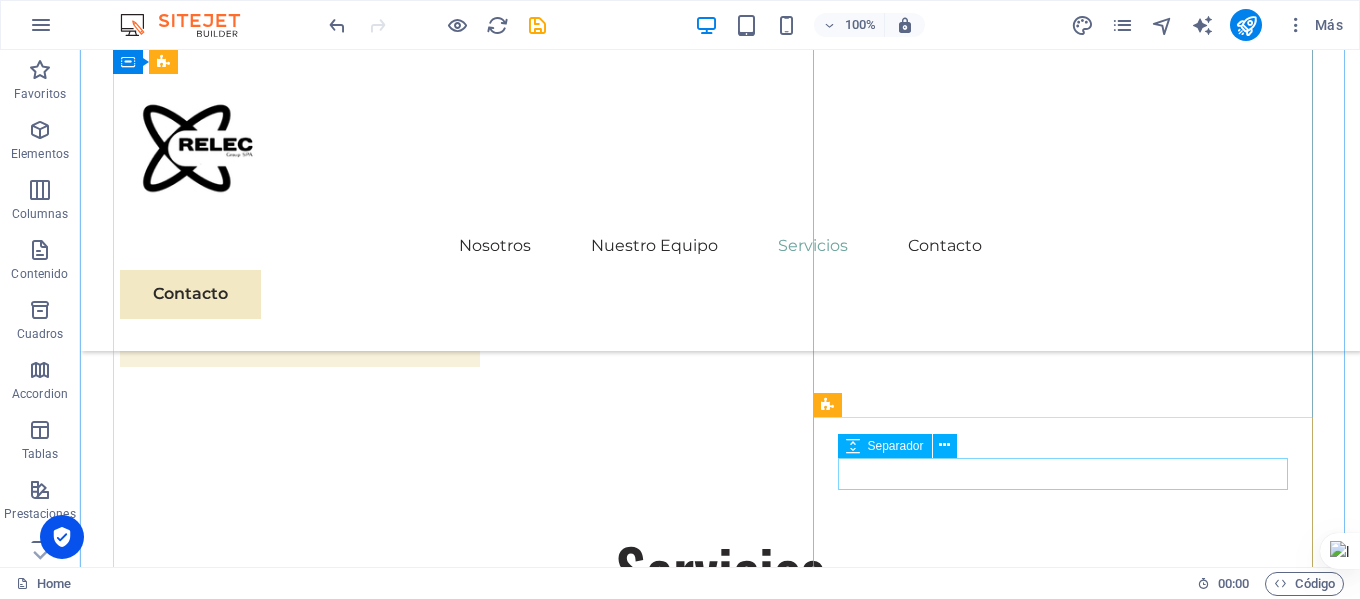 scroll, scrollTop: 3908, scrollLeft: 0, axis: vertical 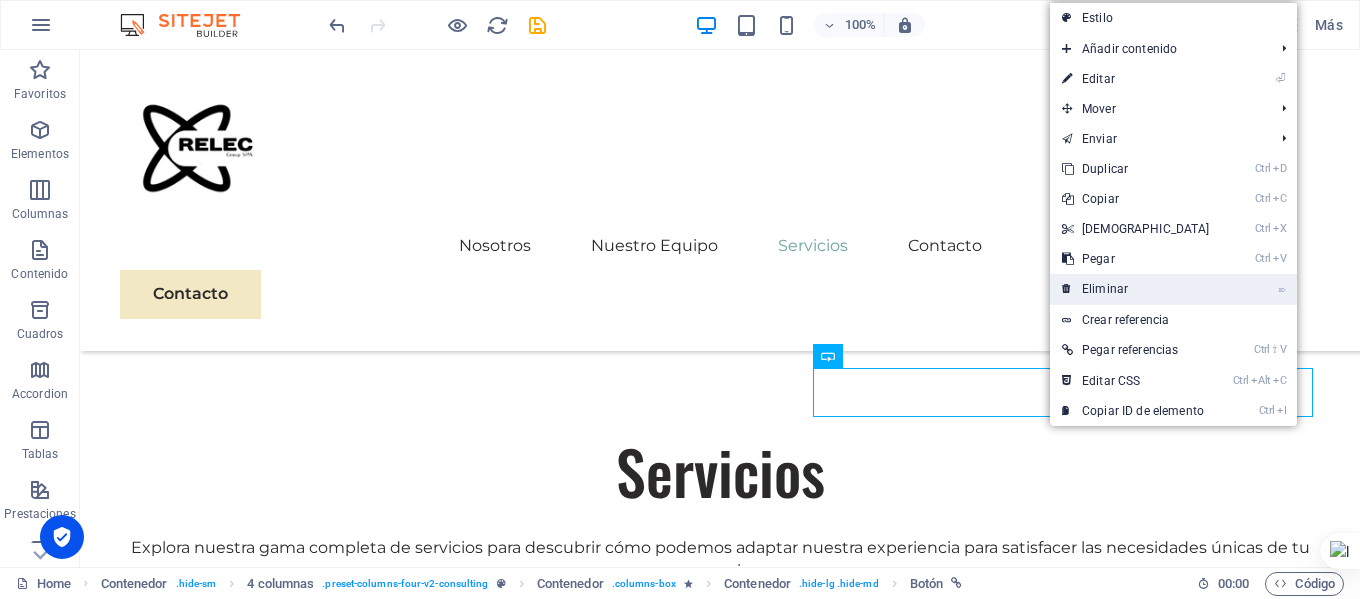 click on "⌦  Eliminar" at bounding box center (1136, 289) 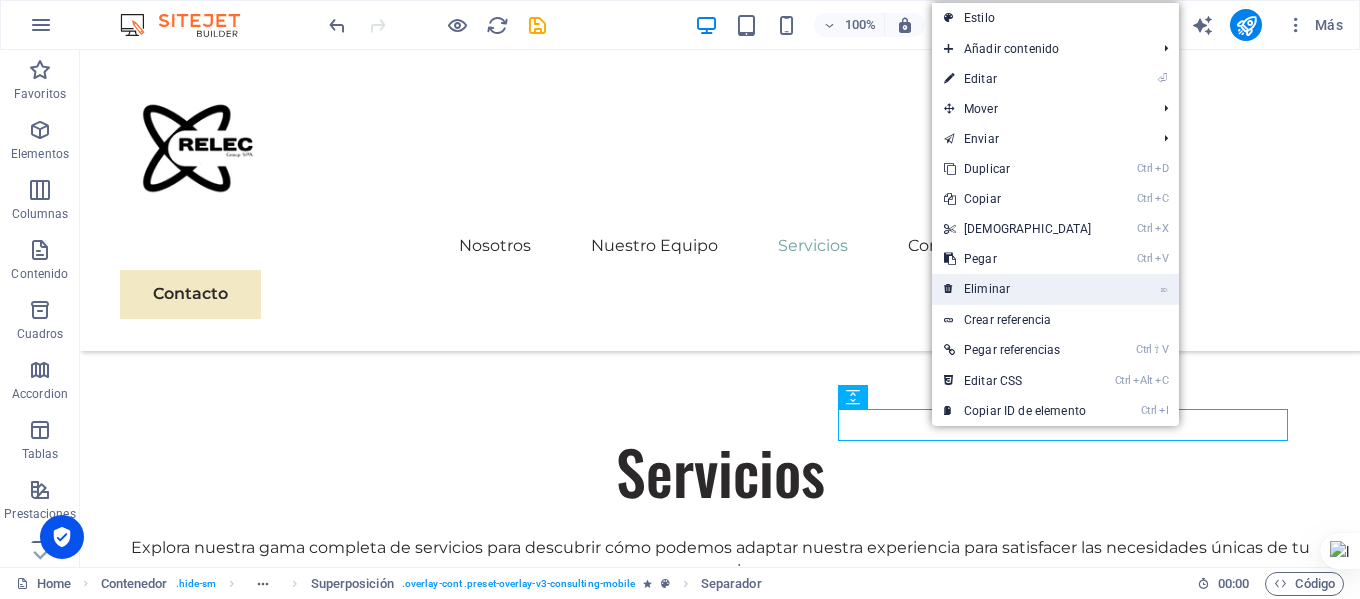 click on "⌦  Eliminar" at bounding box center (1018, 289) 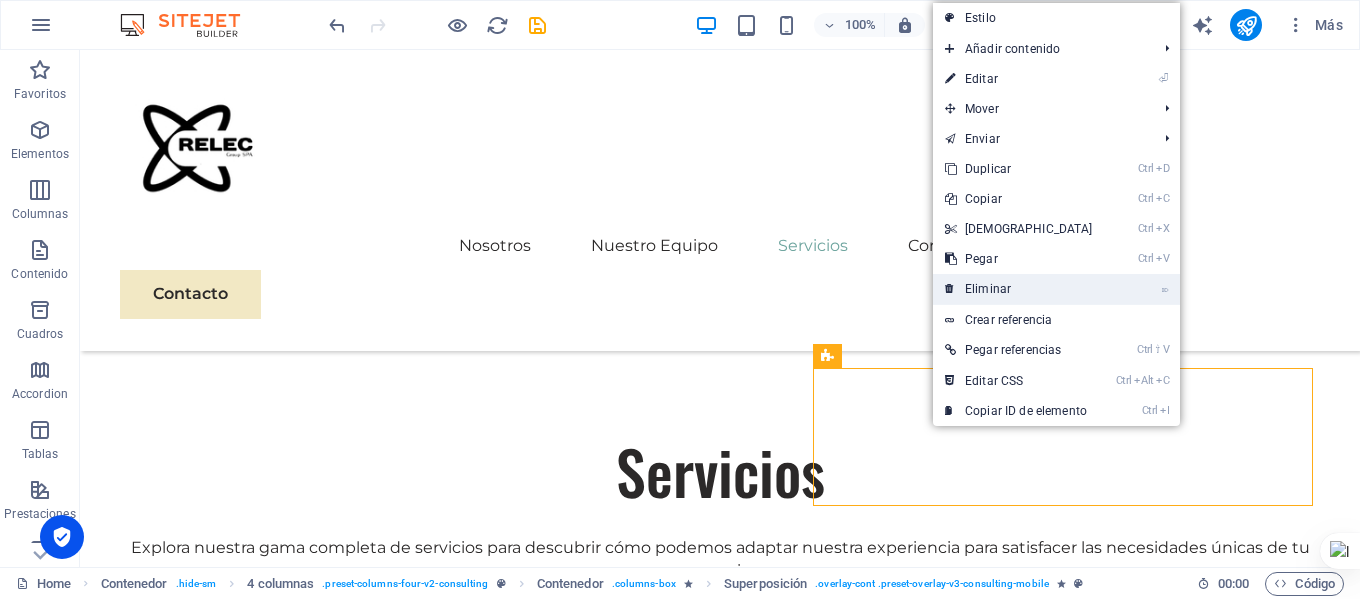 click on "⌦  Eliminar" at bounding box center (1019, 289) 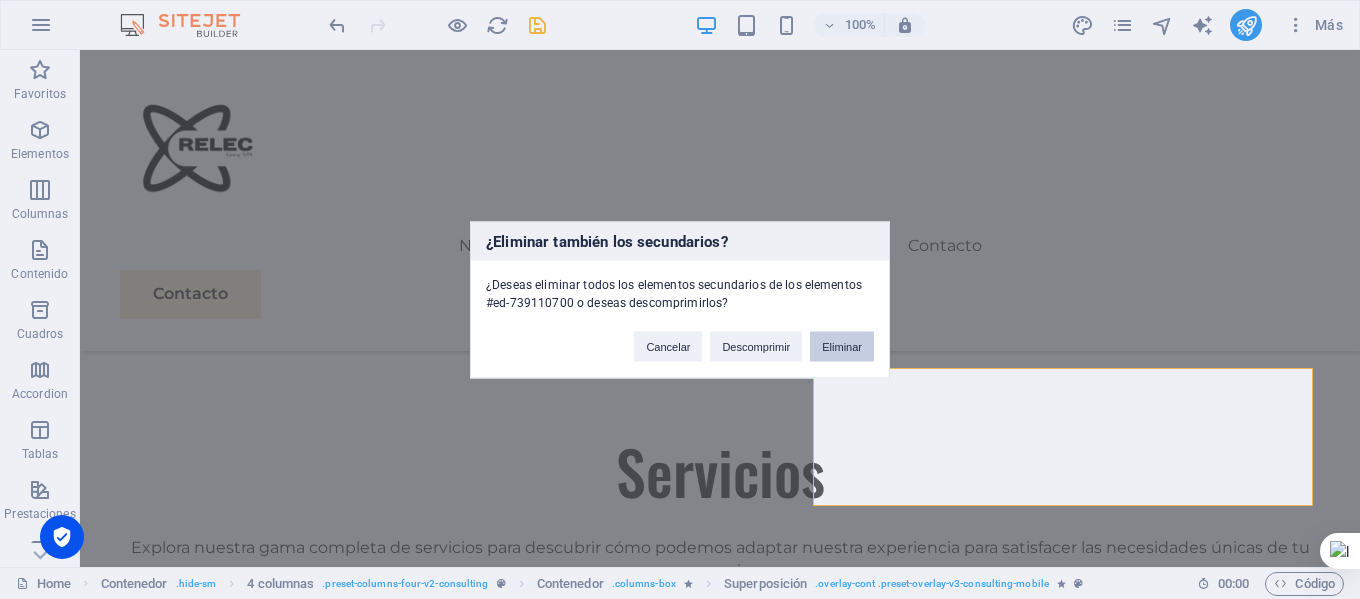 click on "Eliminar" at bounding box center [842, 346] 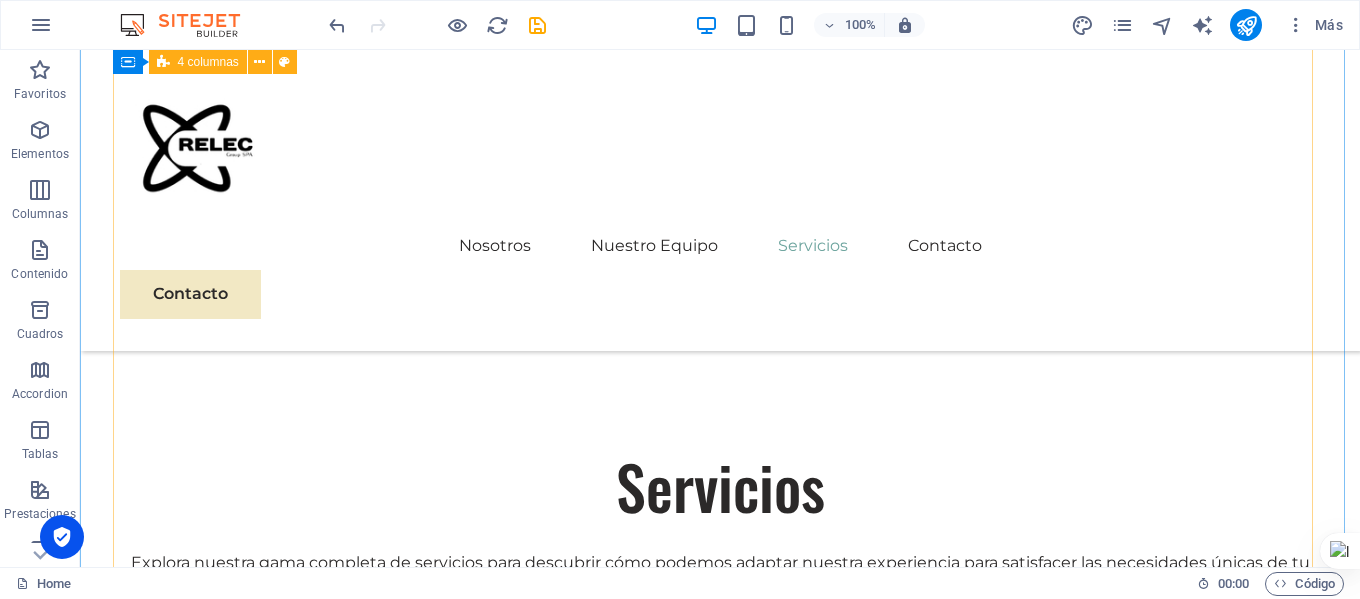 scroll, scrollTop: 3708, scrollLeft: 0, axis: vertical 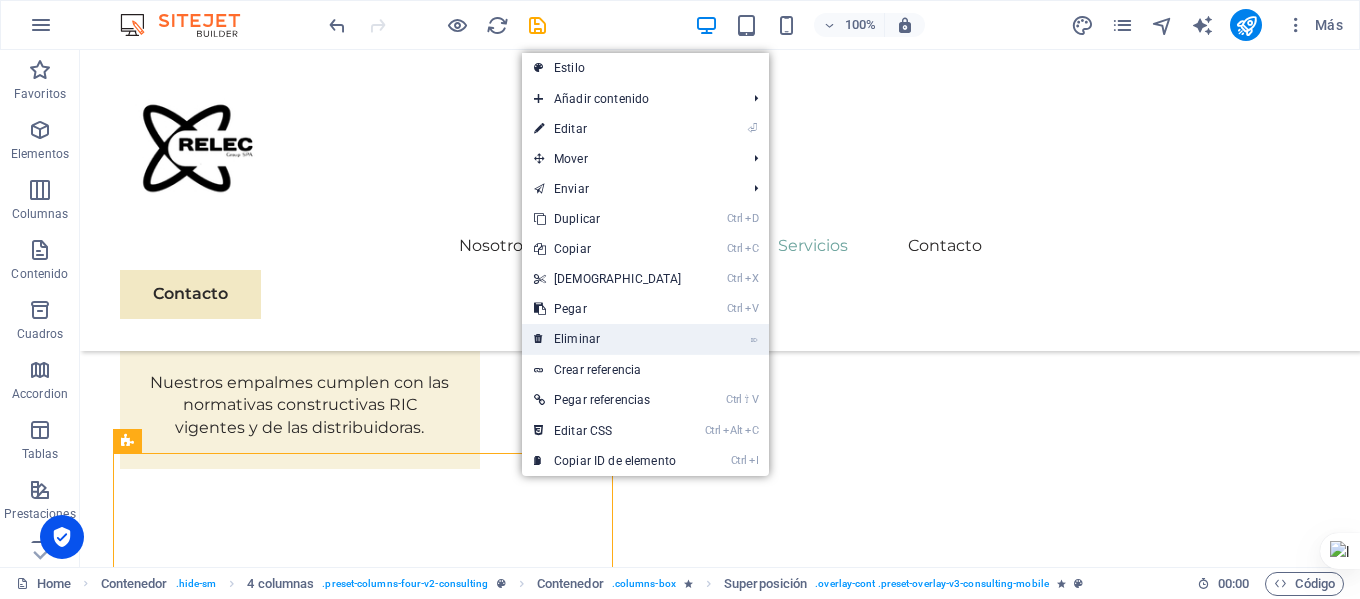 click on "⌦  Eliminar" at bounding box center [608, 339] 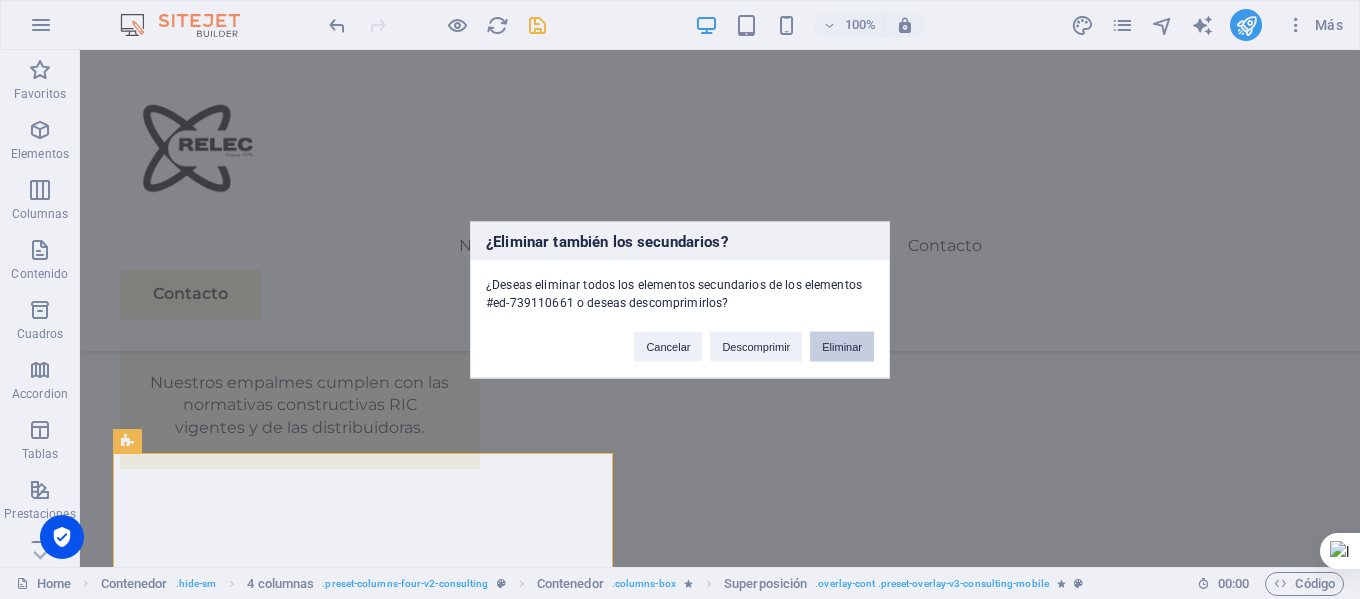 click on "Eliminar" at bounding box center (842, 346) 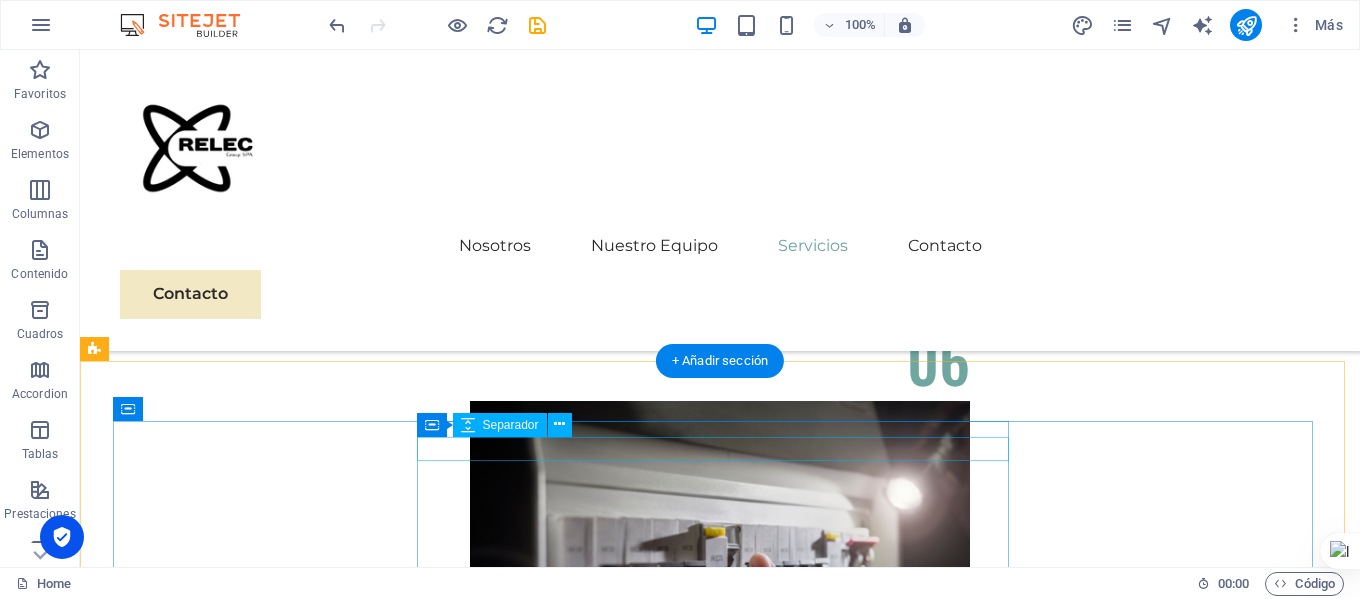 scroll, scrollTop: 5608, scrollLeft: 0, axis: vertical 